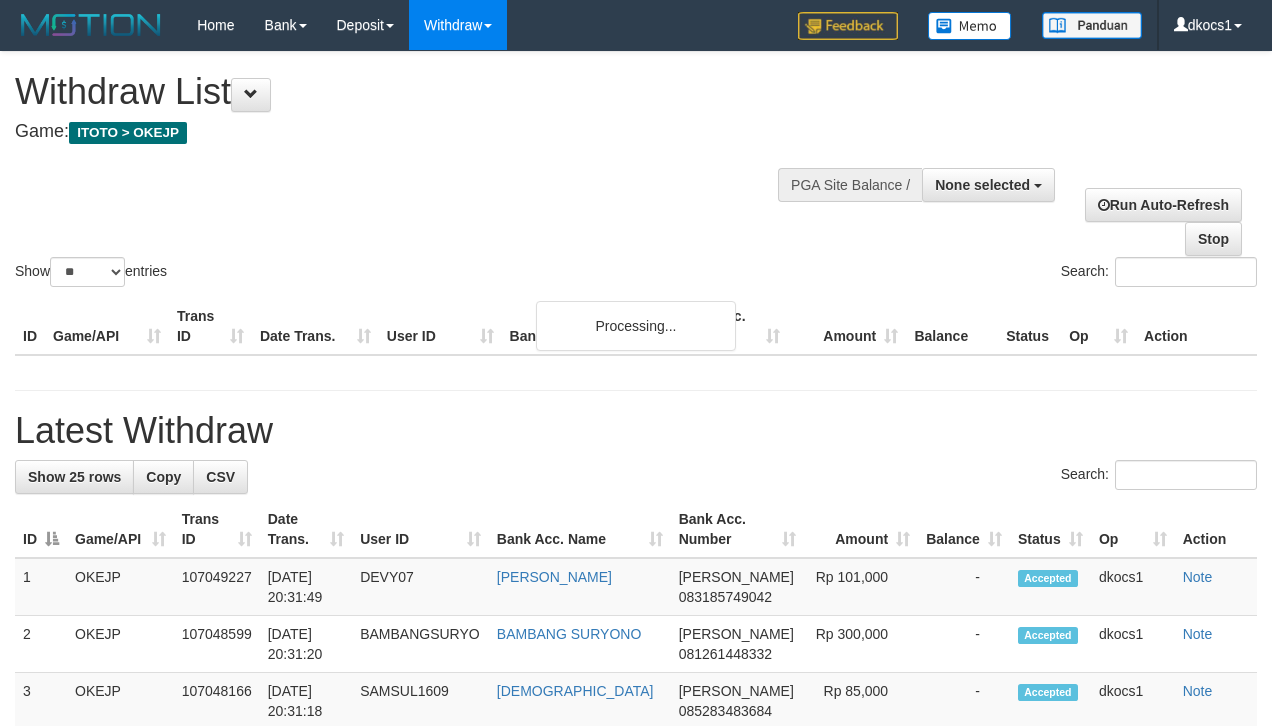 select 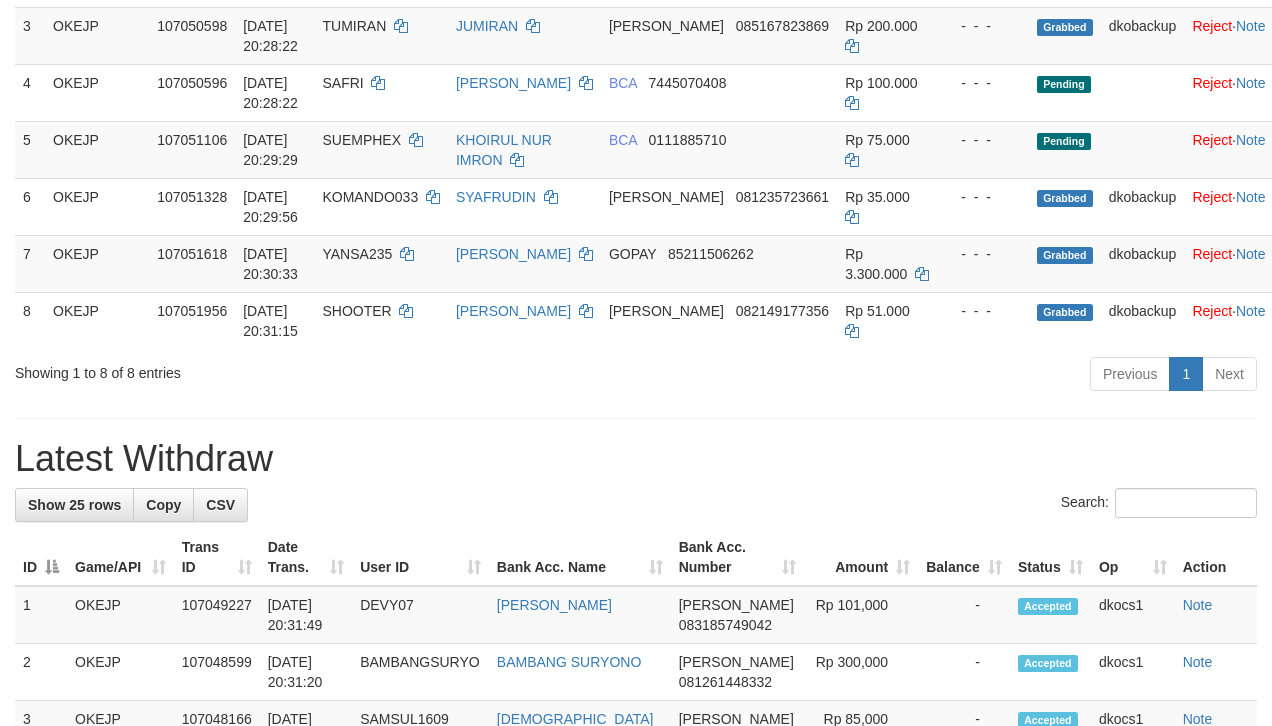 scroll, scrollTop: 408, scrollLeft: 0, axis: vertical 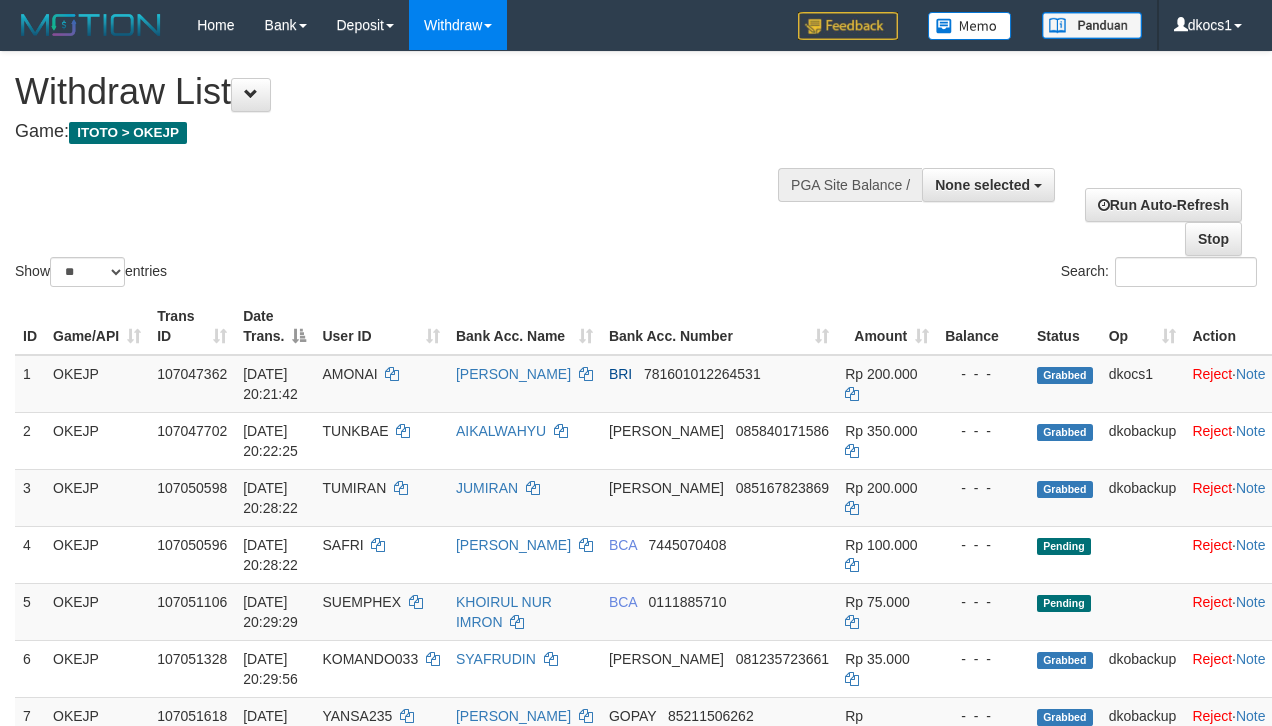 select 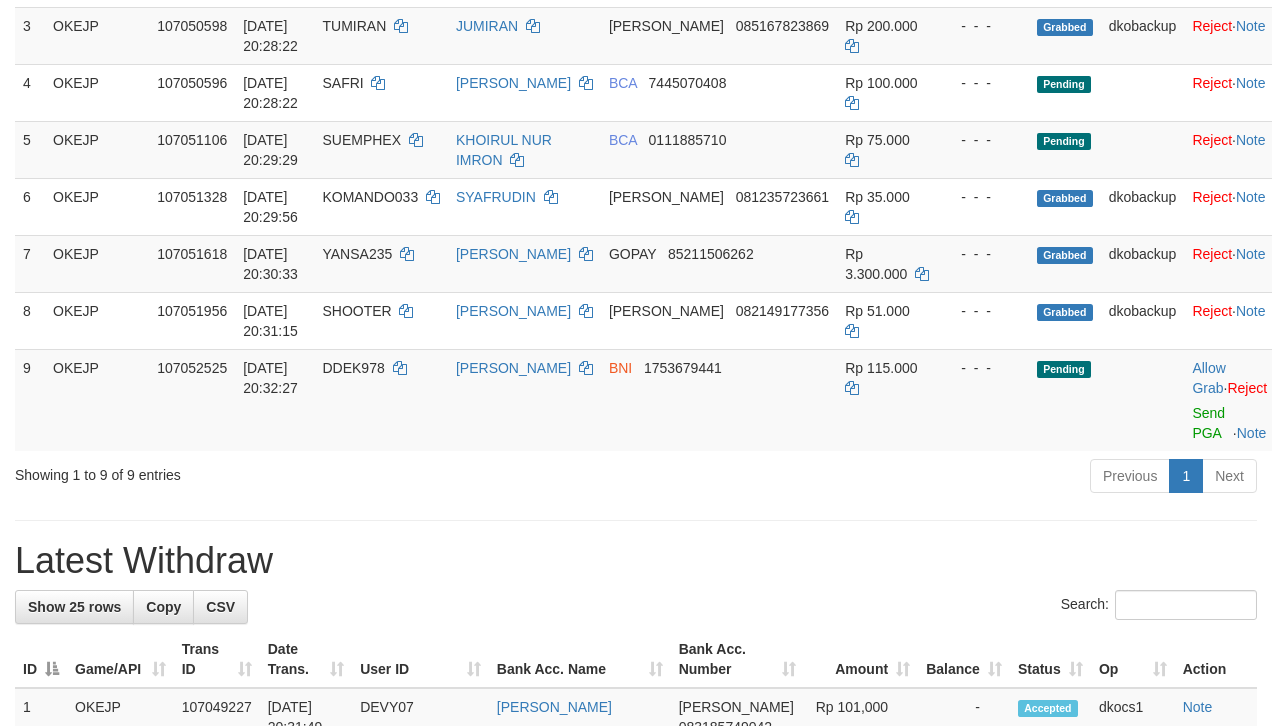 scroll, scrollTop: 408, scrollLeft: 0, axis: vertical 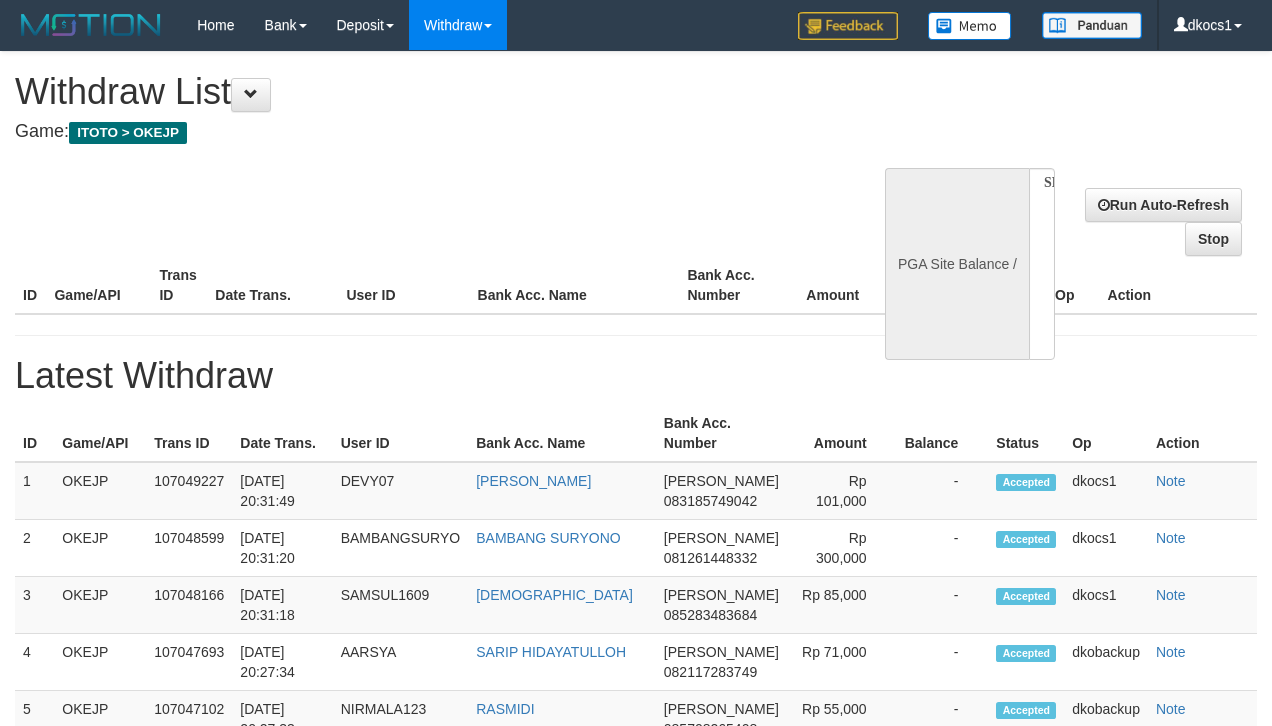 select 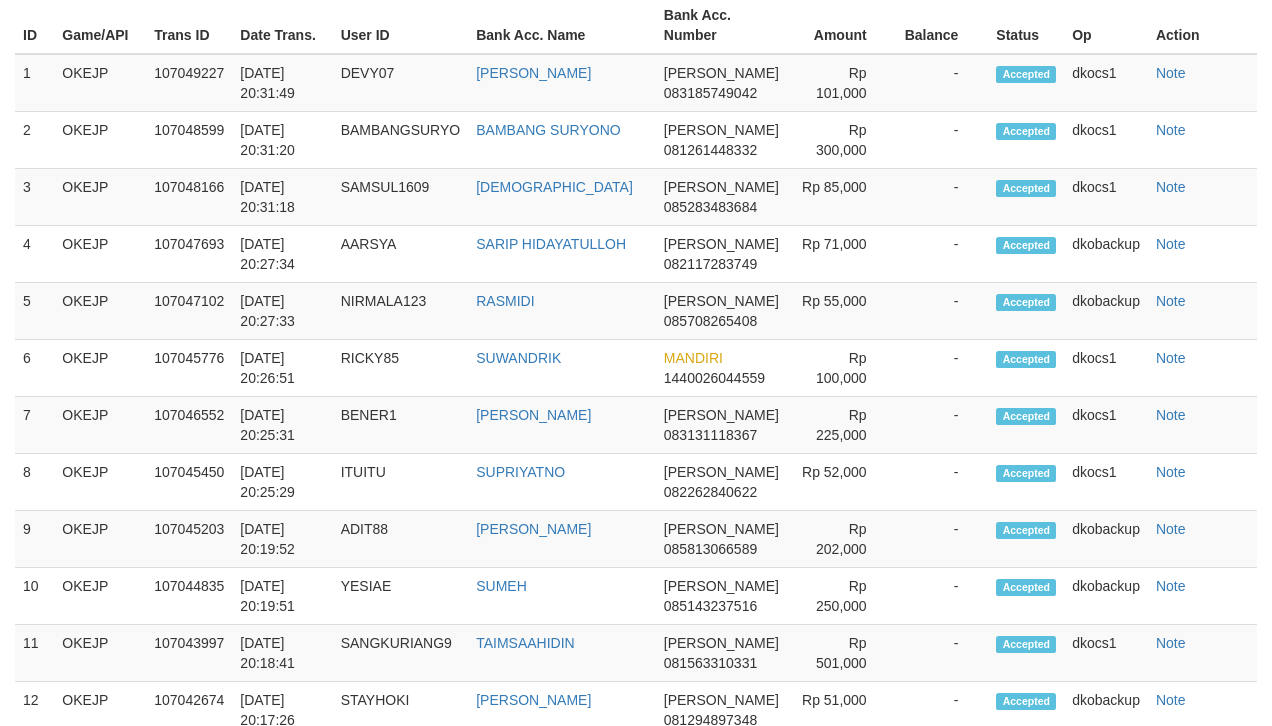 select on "**" 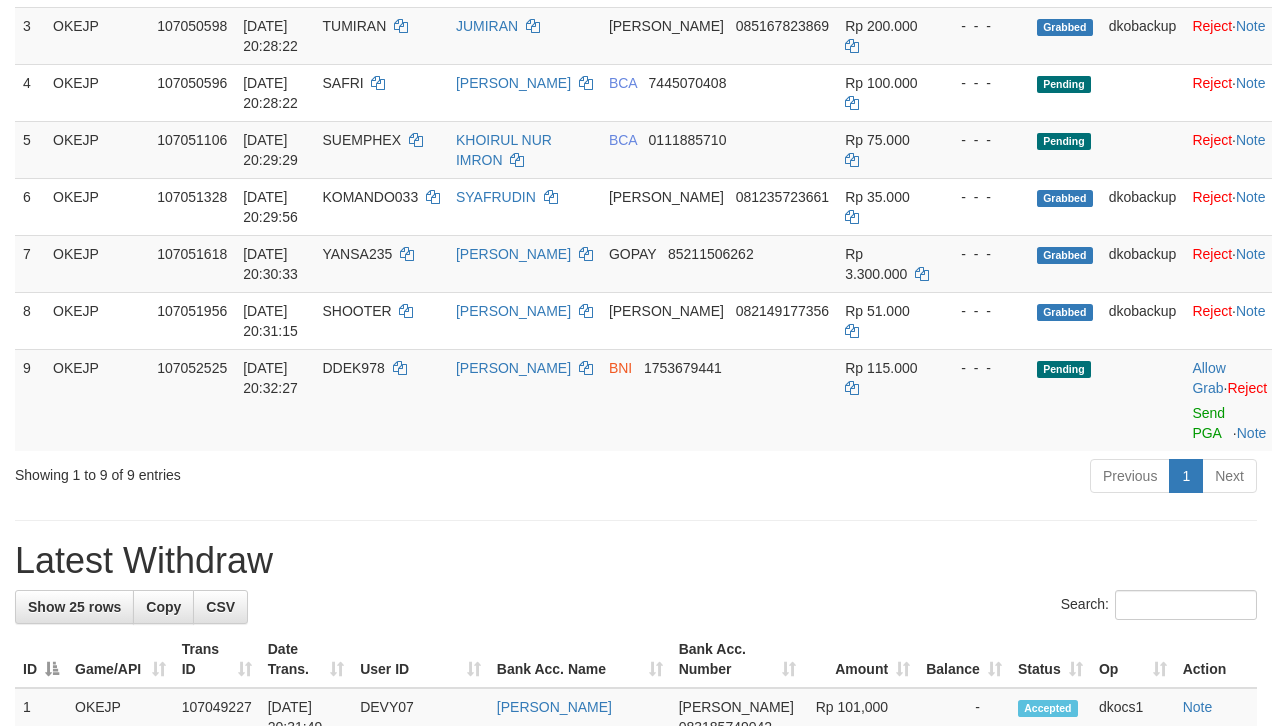 scroll, scrollTop: 408, scrollLeft: 0, axis: vertical 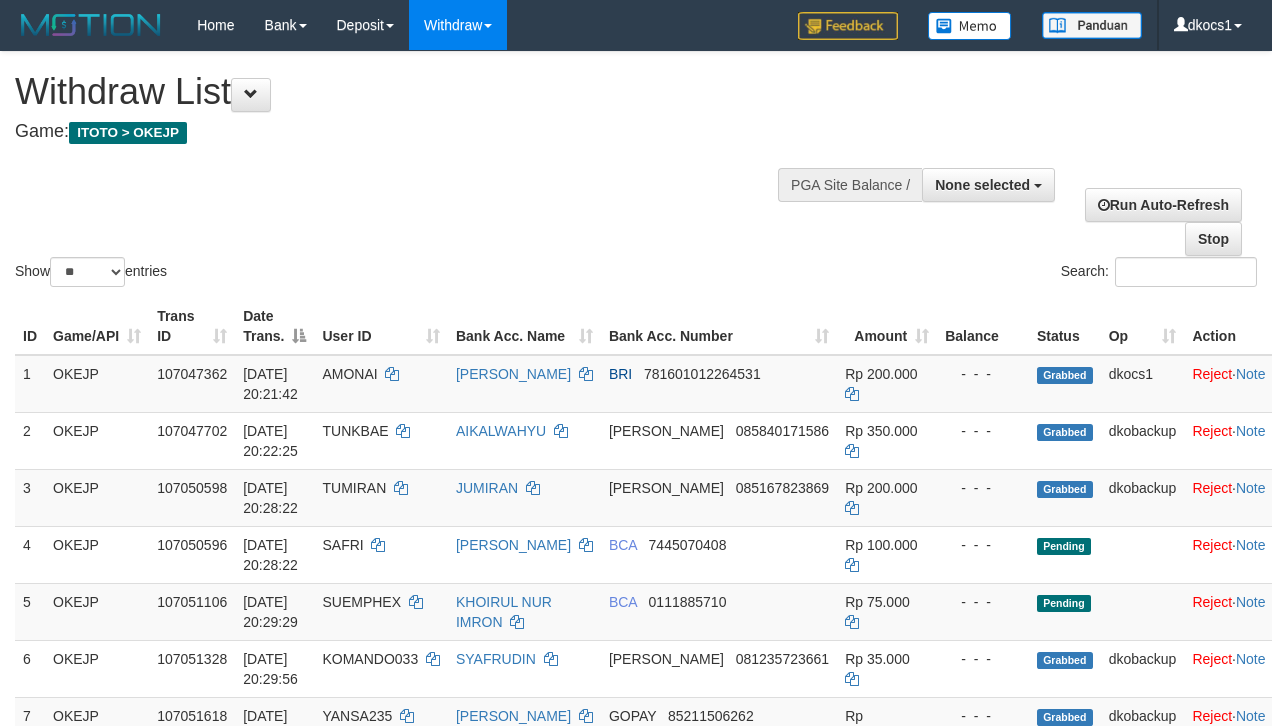 select 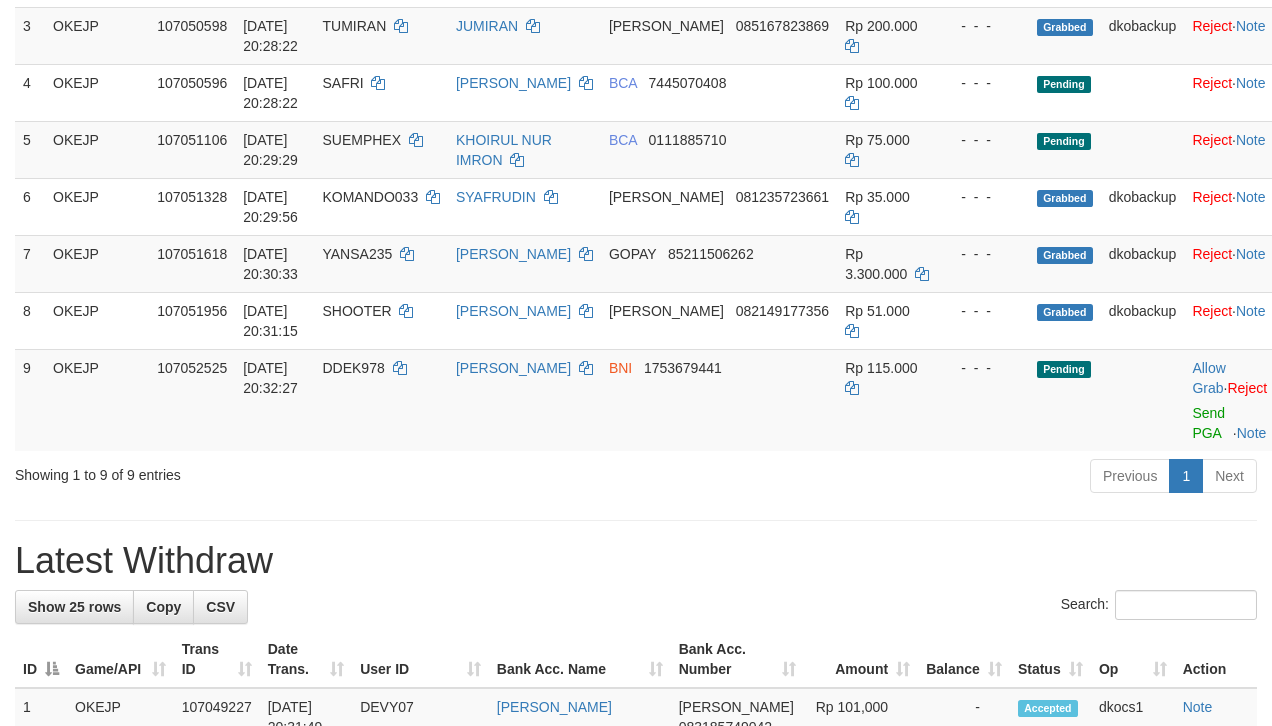 scroll, scrollTop: 408, scrollLeft: 0, axis: vertical 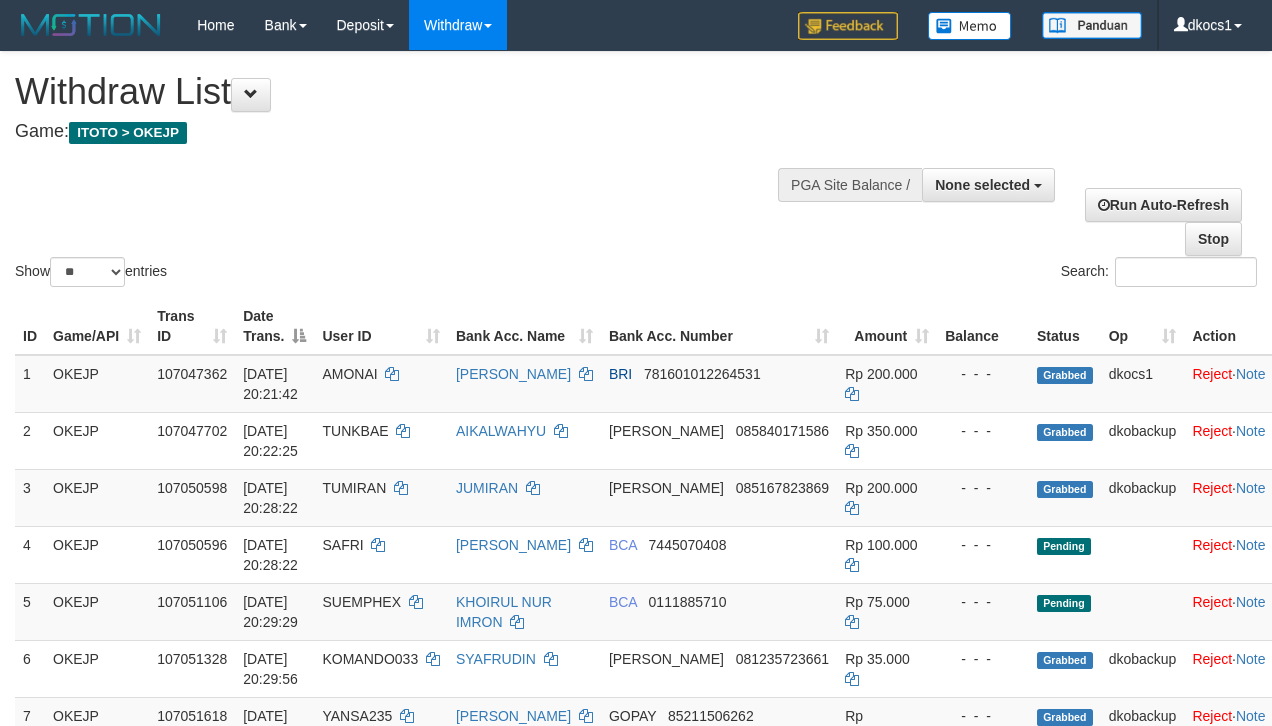 select 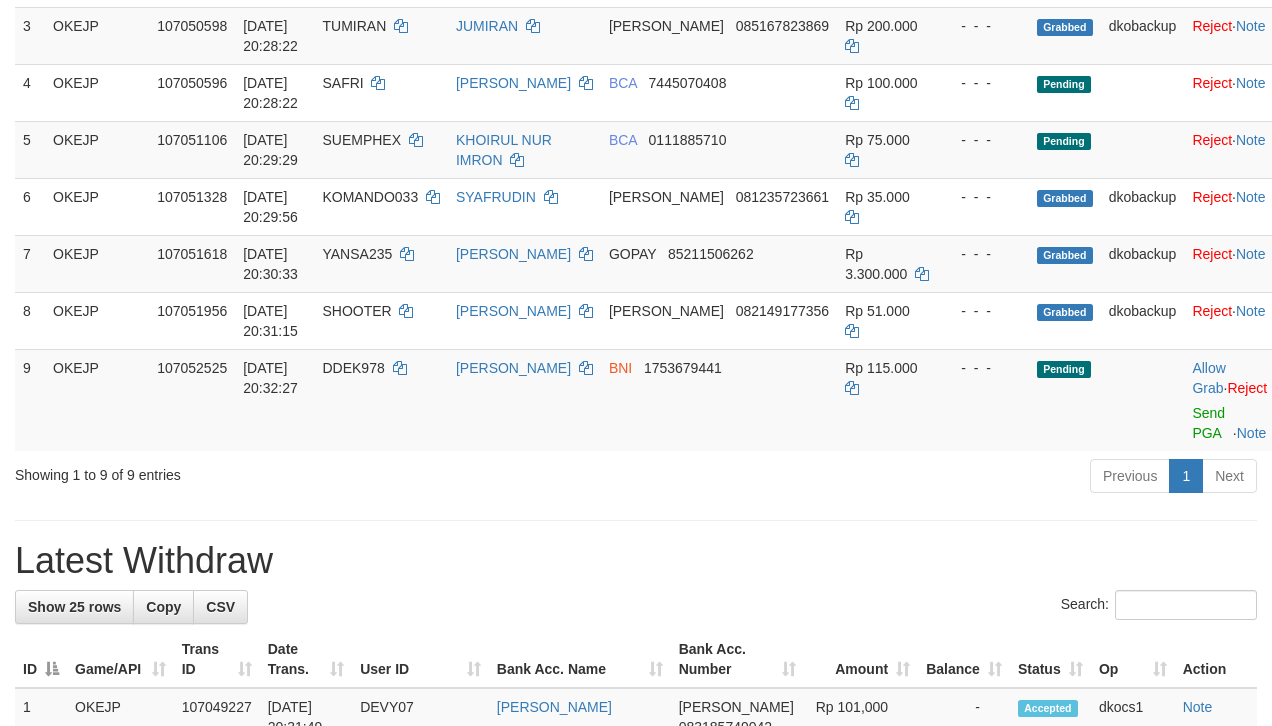 scroll, scrollTop: 408, scrollLeft: 0, axis: vertical 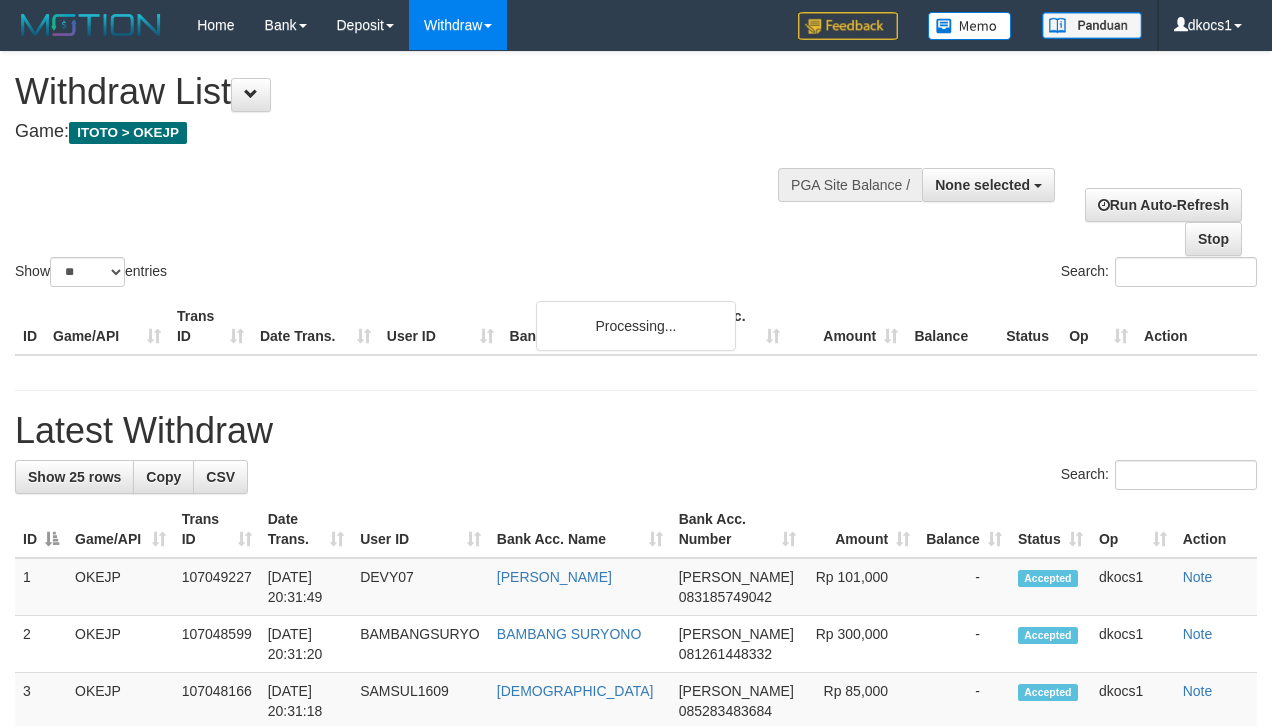 select 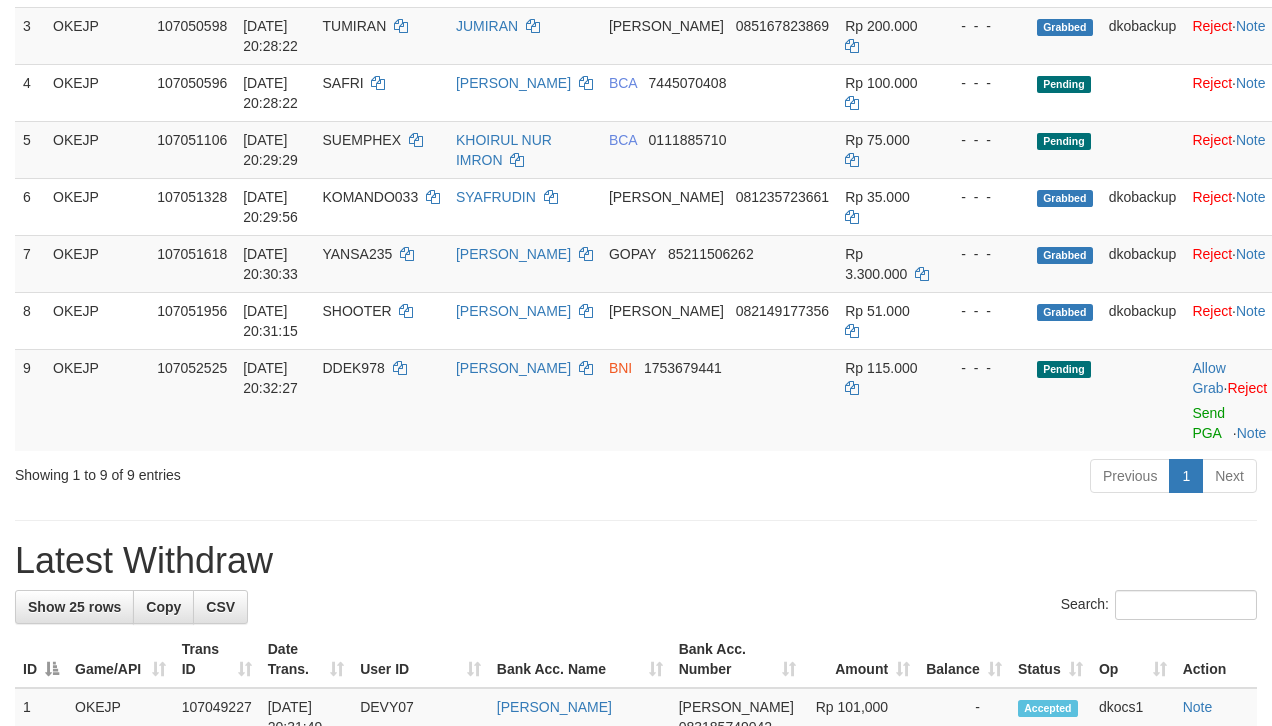scroll, scrollTop: 408, scrollLeft: 0, axis: vertical 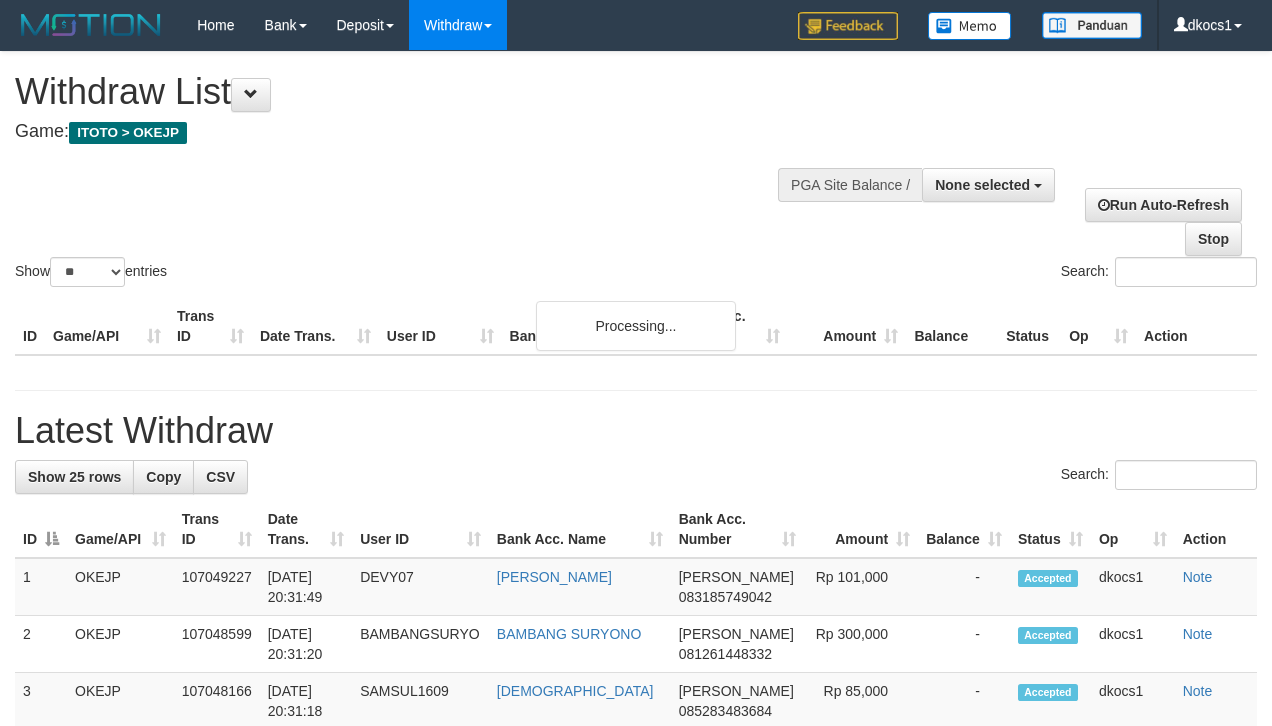 select 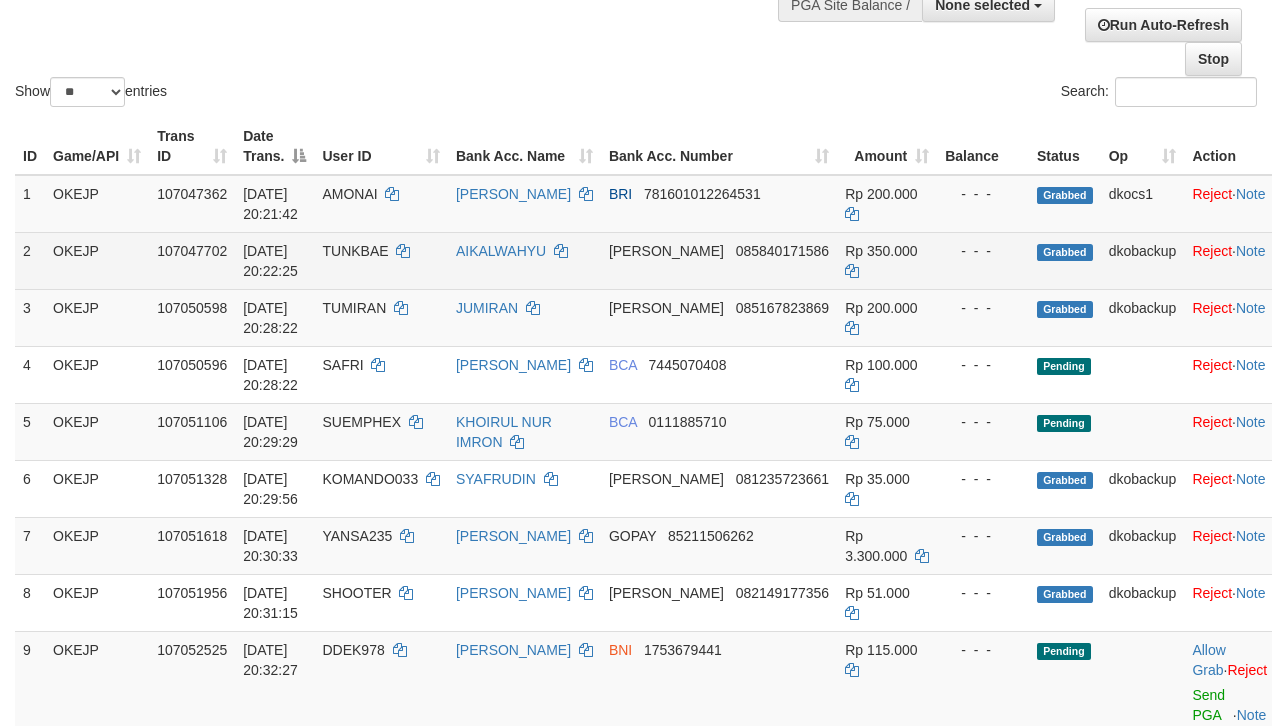scroll, scrollTop: 141, scrollLeft: 0, axis: vertical 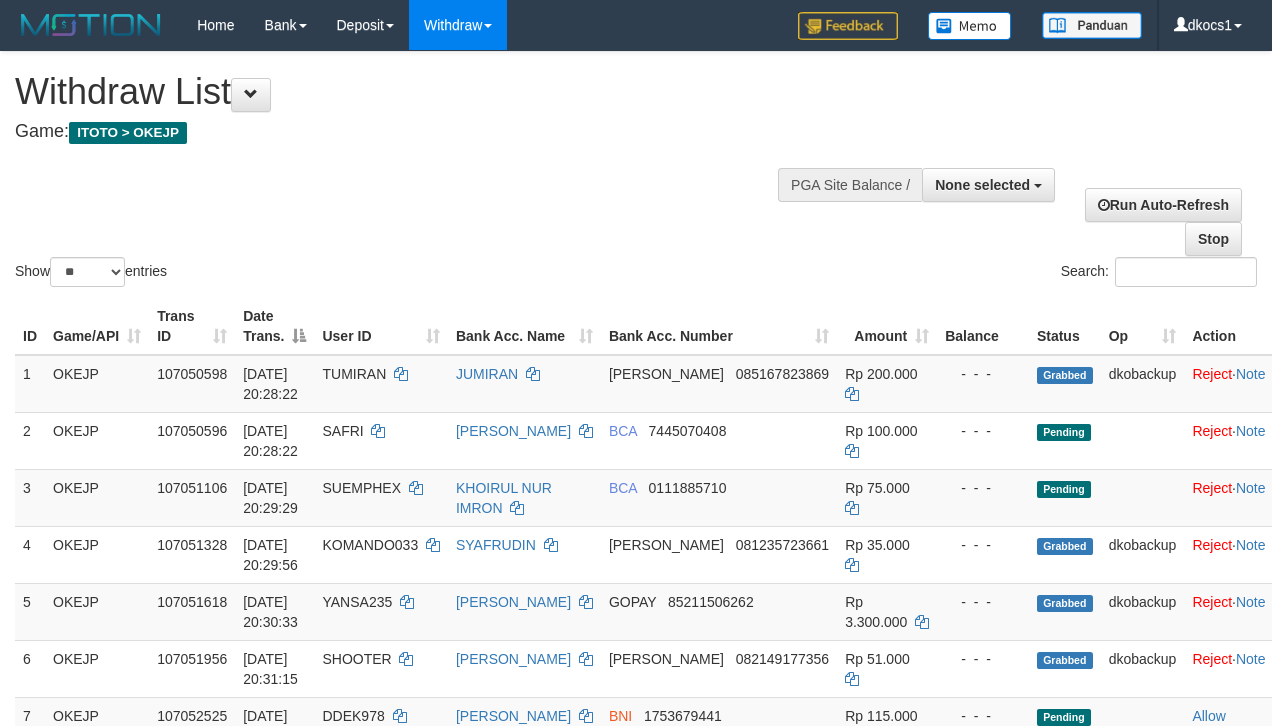 select 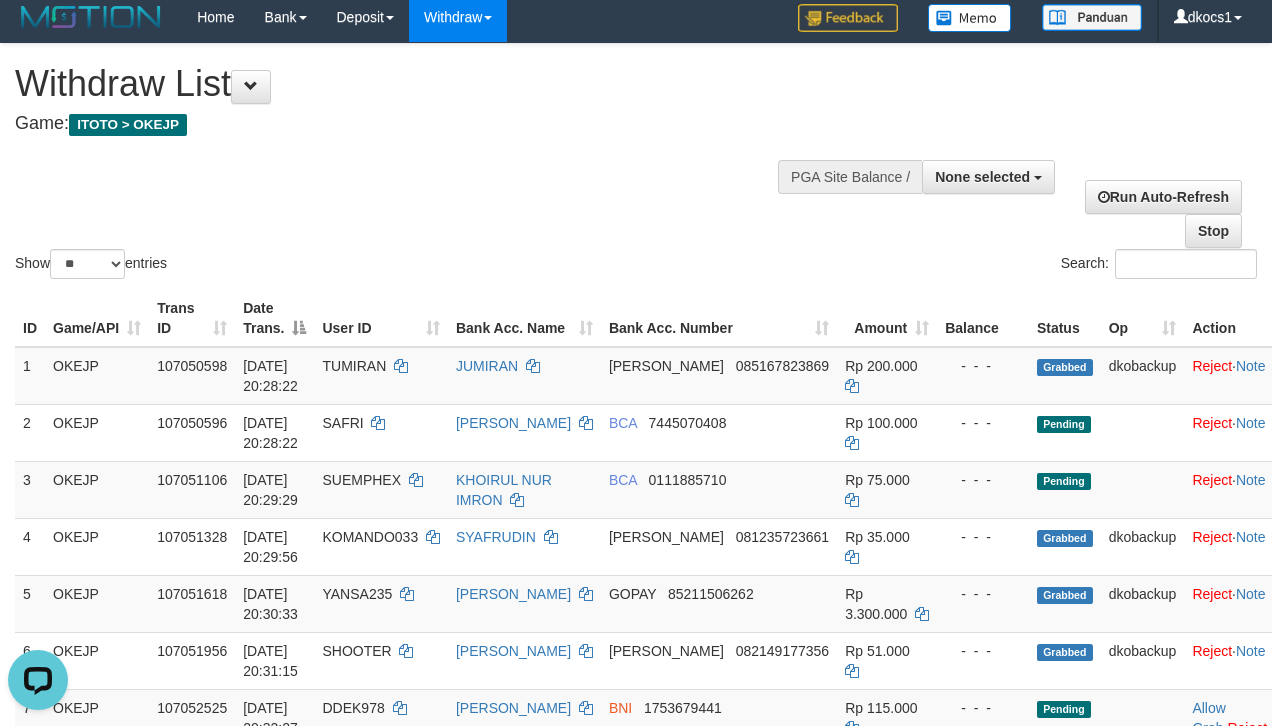 scroll, scrollTop: 0, scrollLeft: 0, axis: both 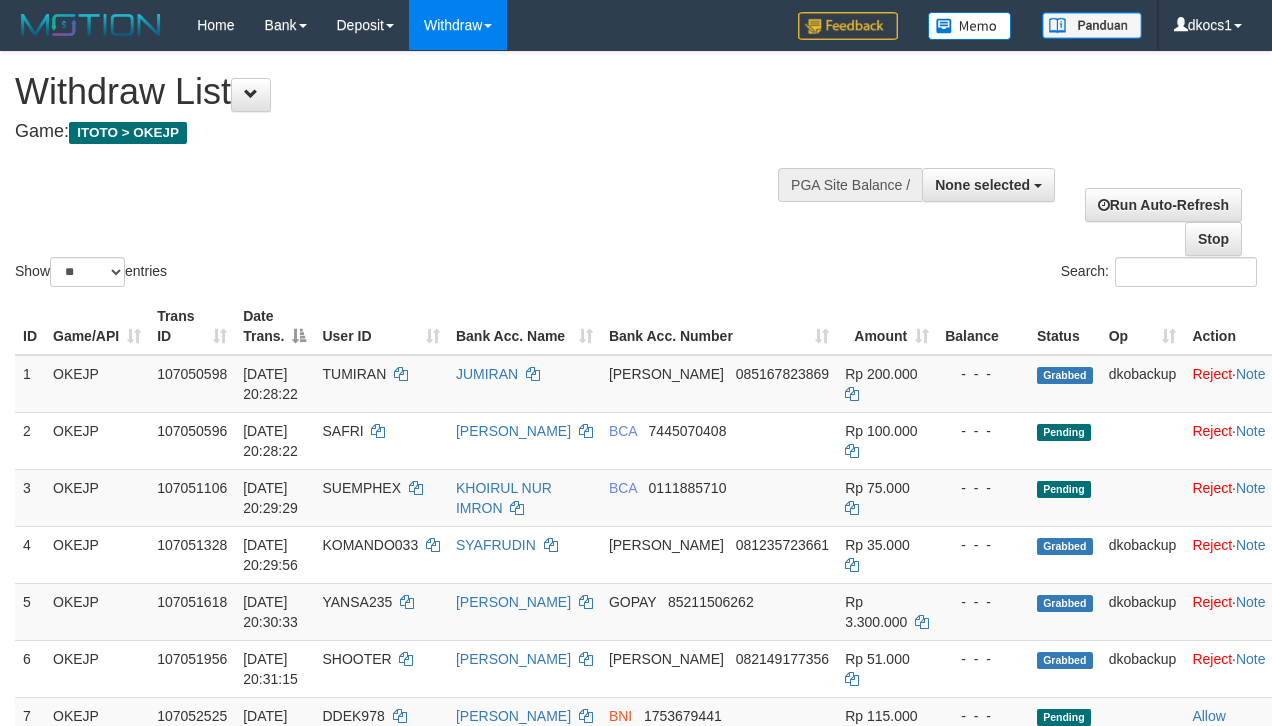 select 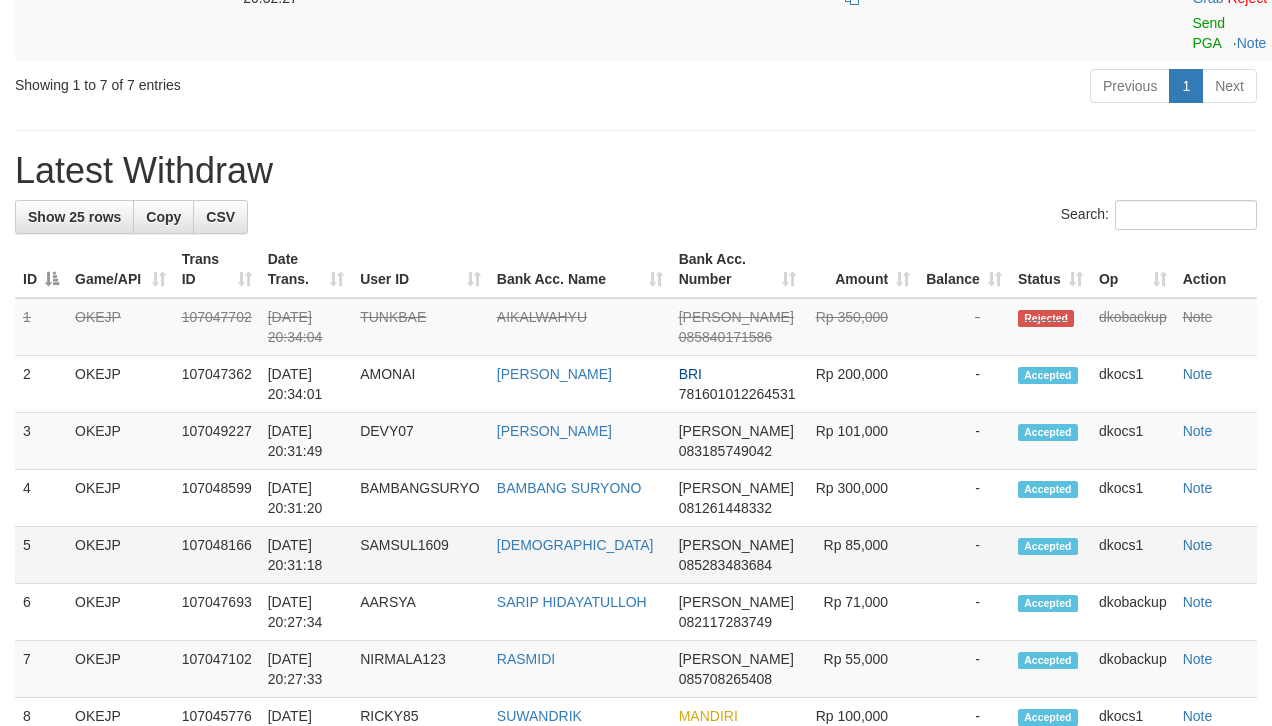 scroll, scrollTop: 862, scrollLeft: 0, axis: vertical 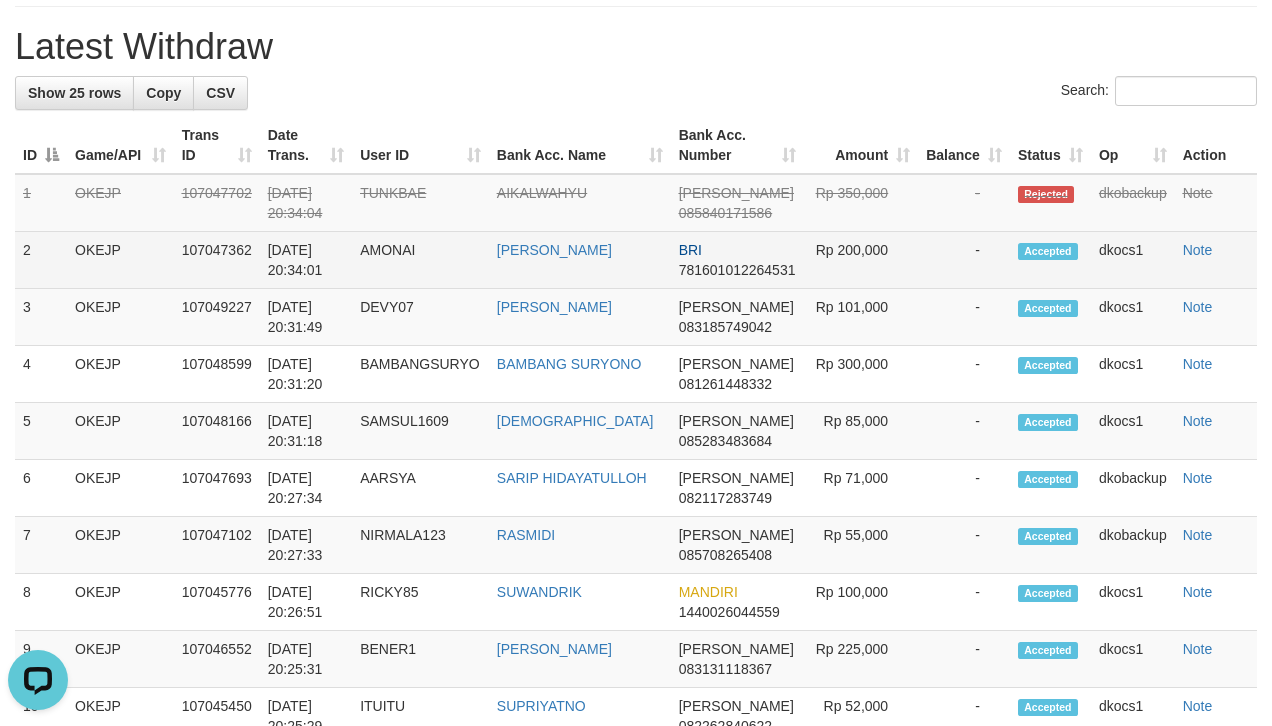 click on "[PERSON_NAME]" at bounding box center (580, 260) 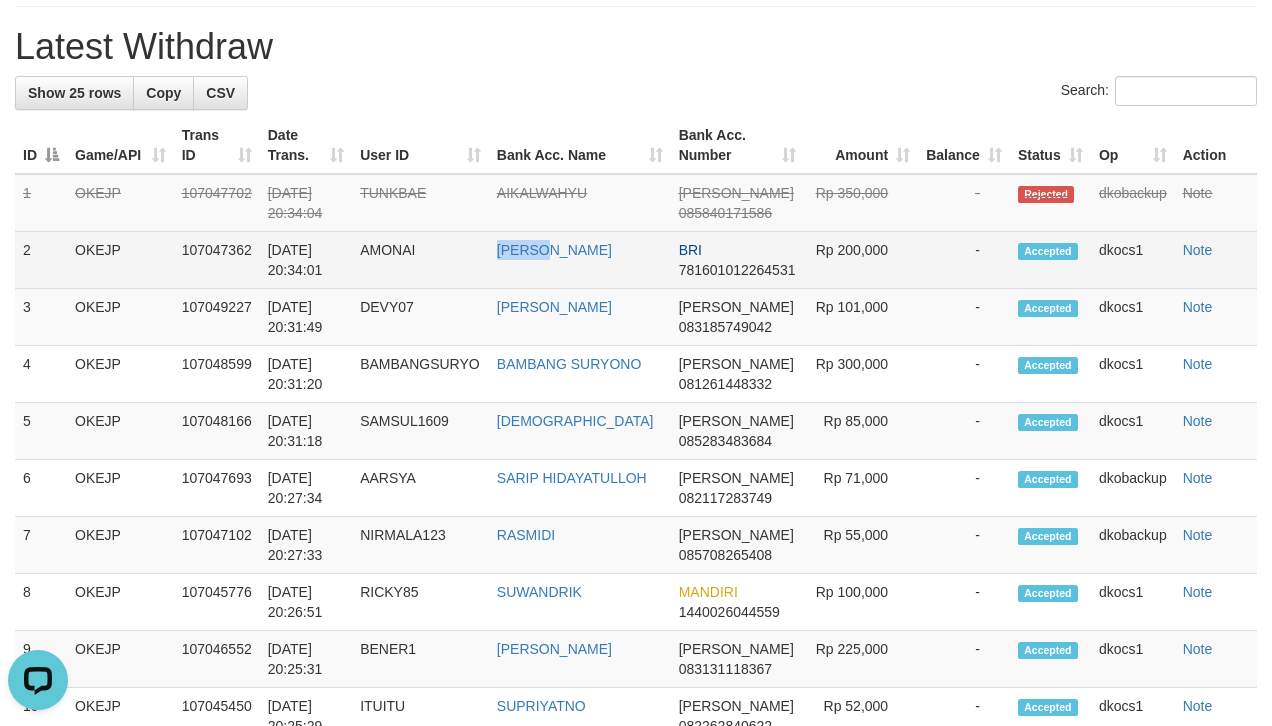 click on "[PERSON_NAME]" at bounding box center (580, 260) 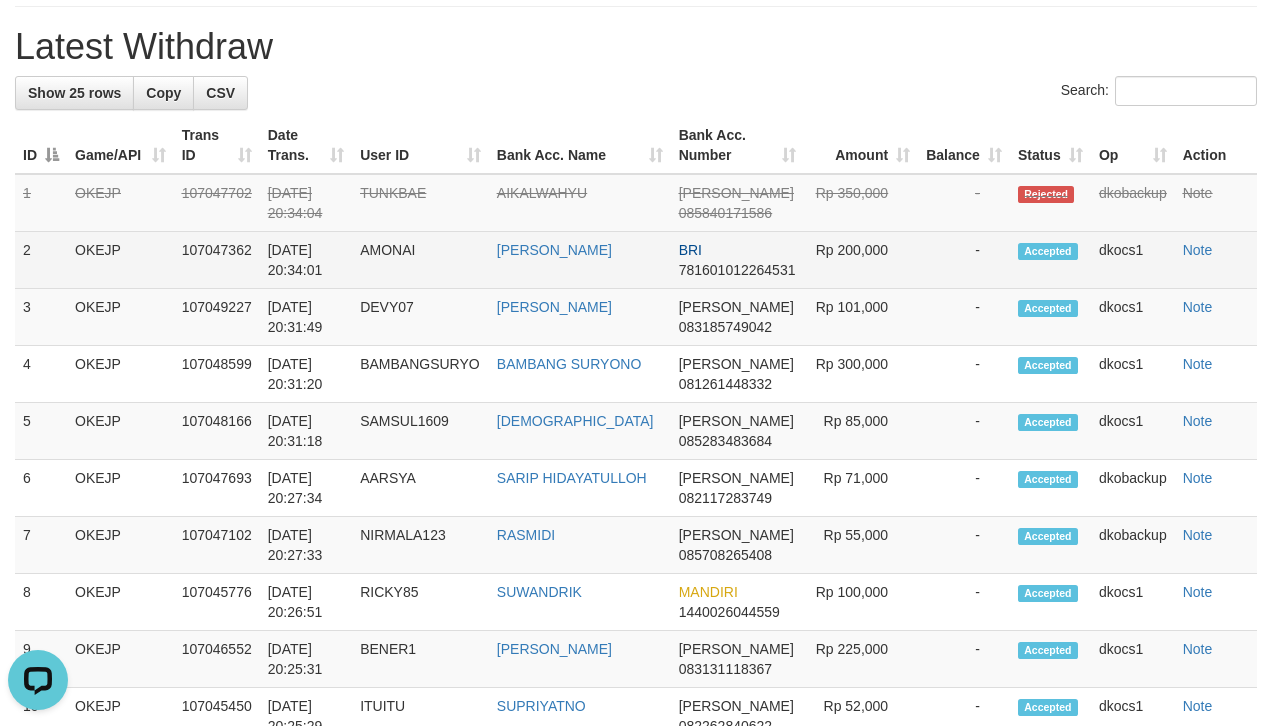 drag, startPoint x: 573, startPoint y: 284, endPoint x: 582, endPoint y: 293, distance: 12.727922 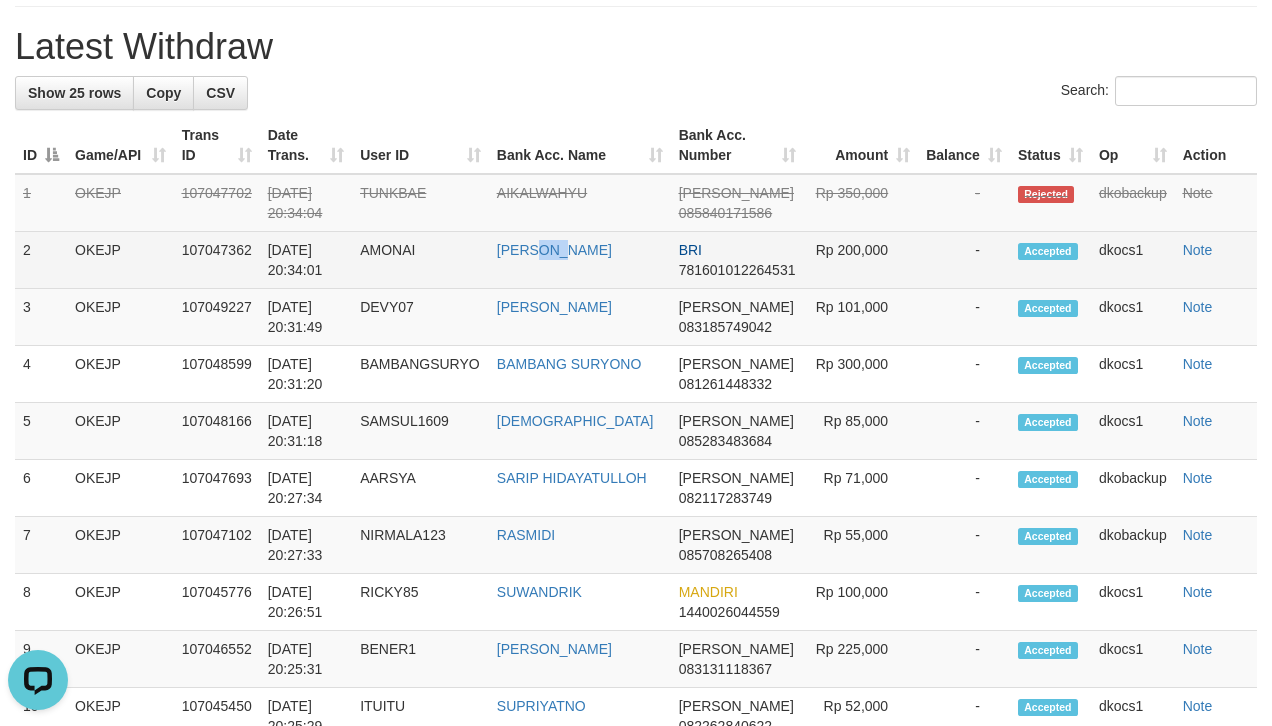 click on "[PERSON_NAME]" at bounding box center [580, 260] 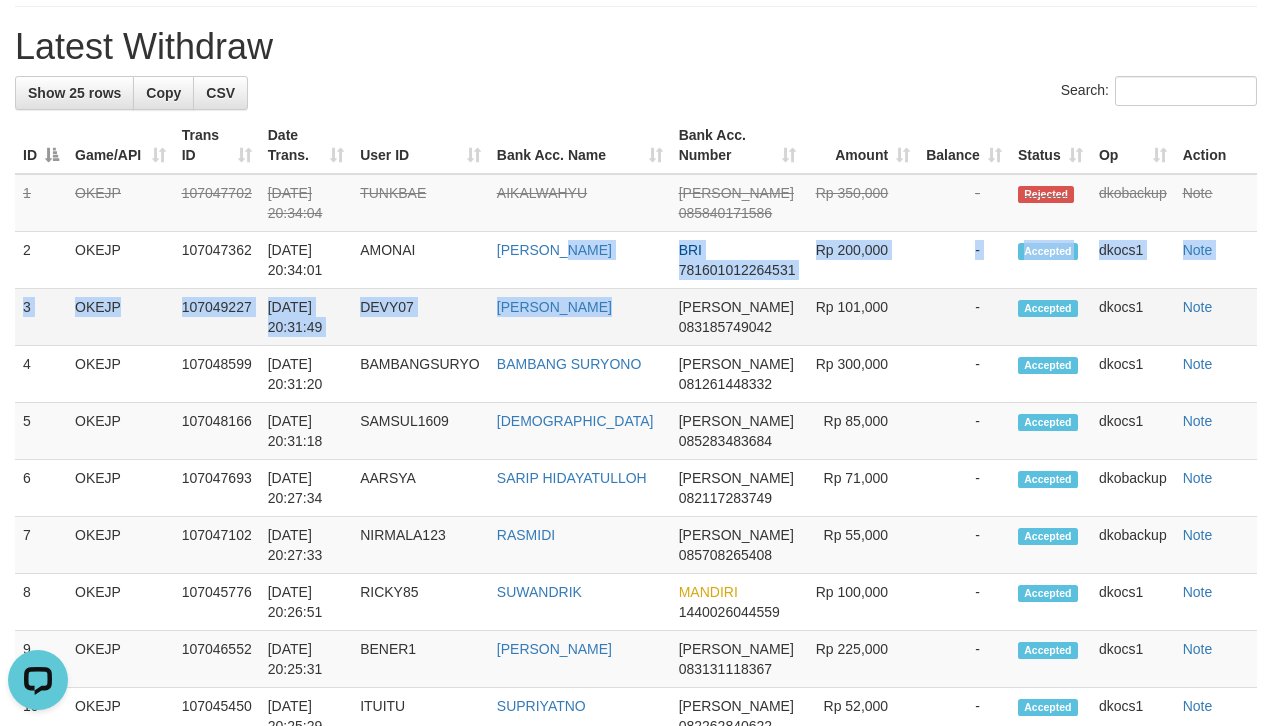 click on "[PERSON_NAME]" at bounding box center (580, 317) 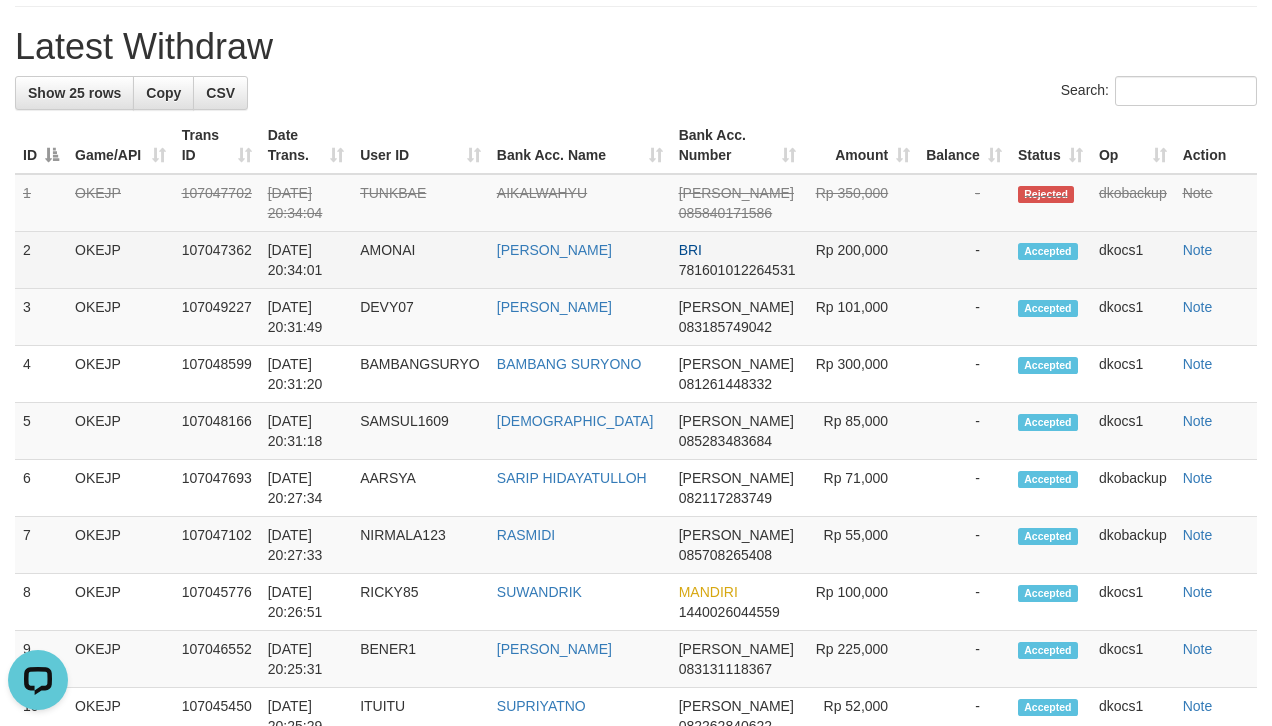 click on "[PERSON_NAME]" at bounding box center (580, 260) 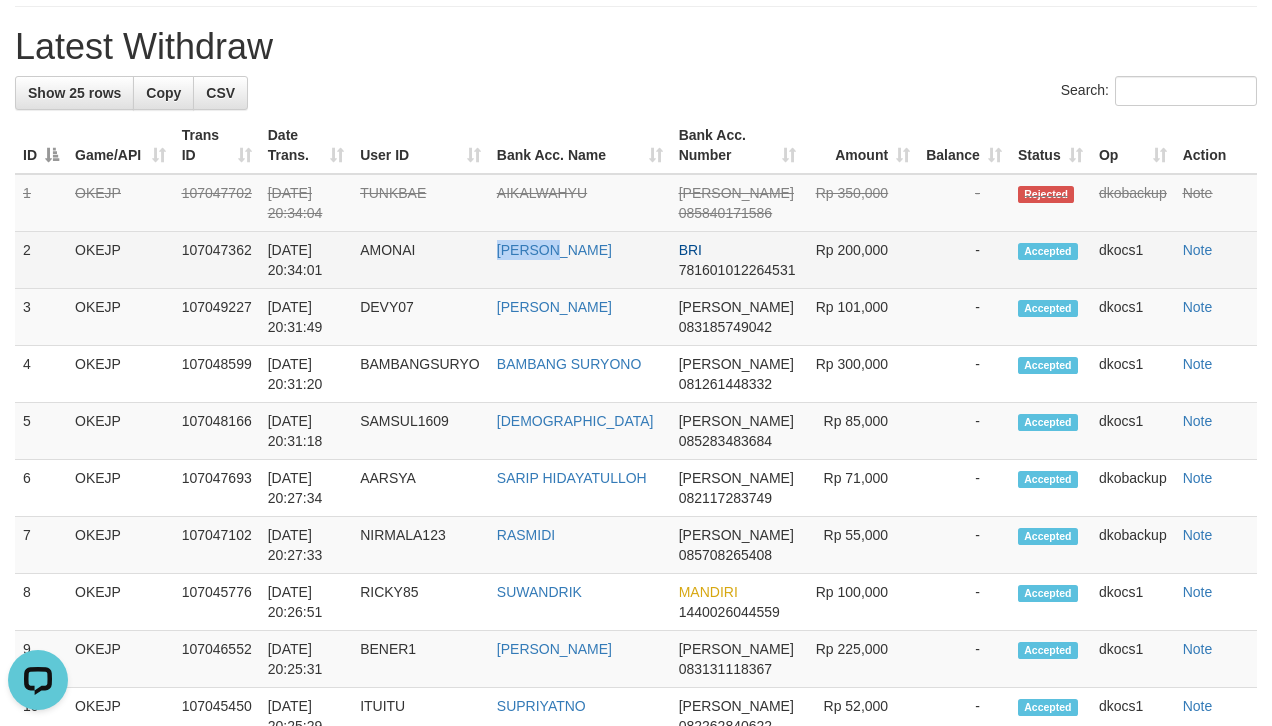 drag, startPoint x: 524, startPoint y: 273, endPoint x: 594, endPoint y: 282, distance: 70.5762 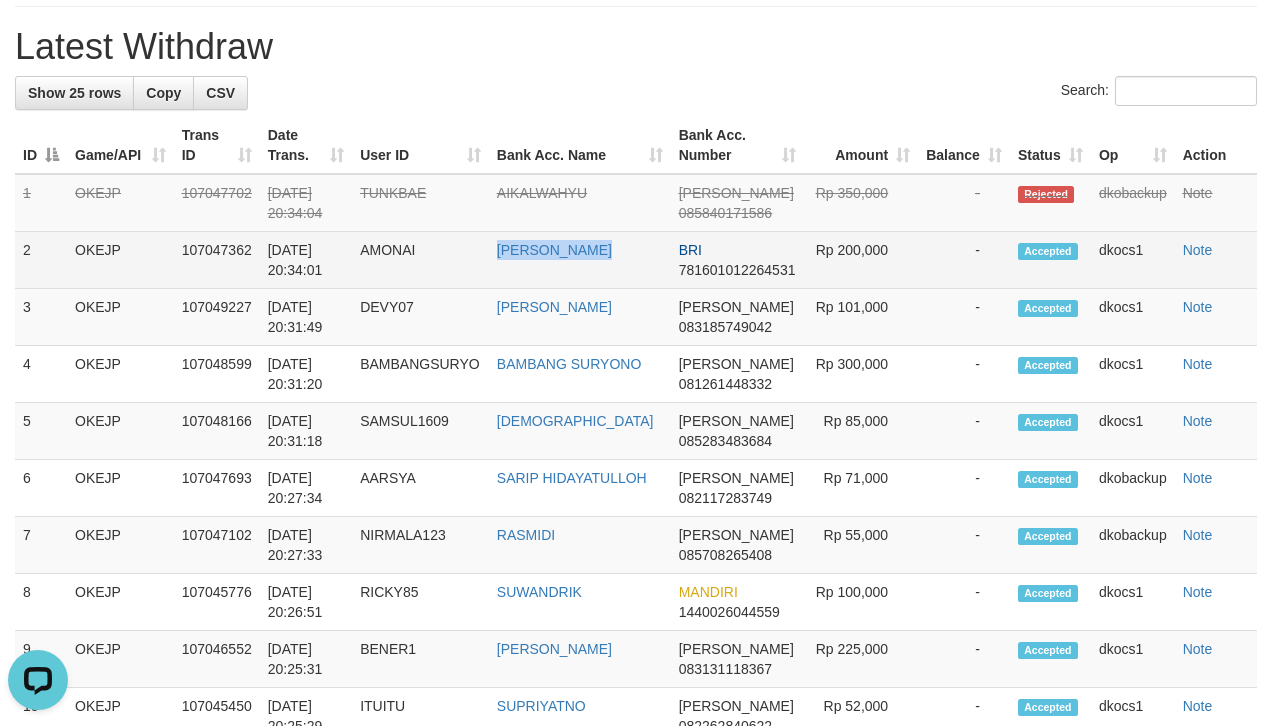 click on "[PERSON_NAME]" at bounding box center [580, 260] 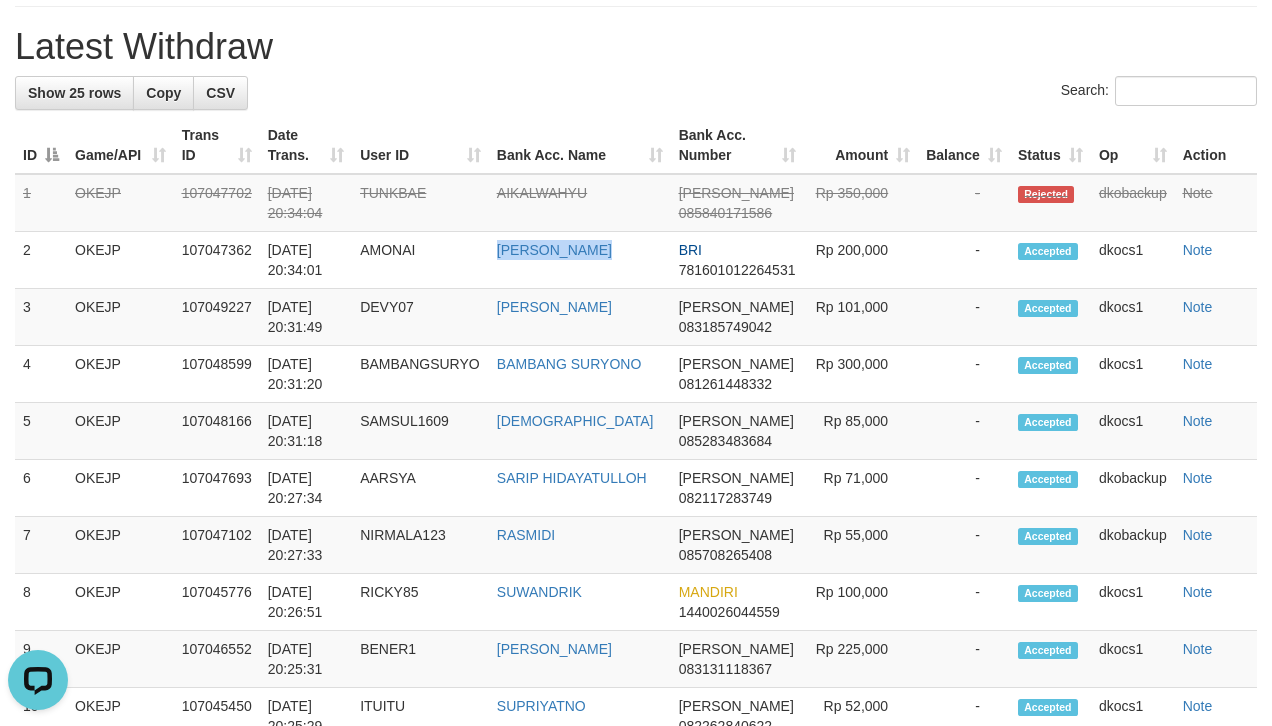copy on "[PERSON_NAME]" 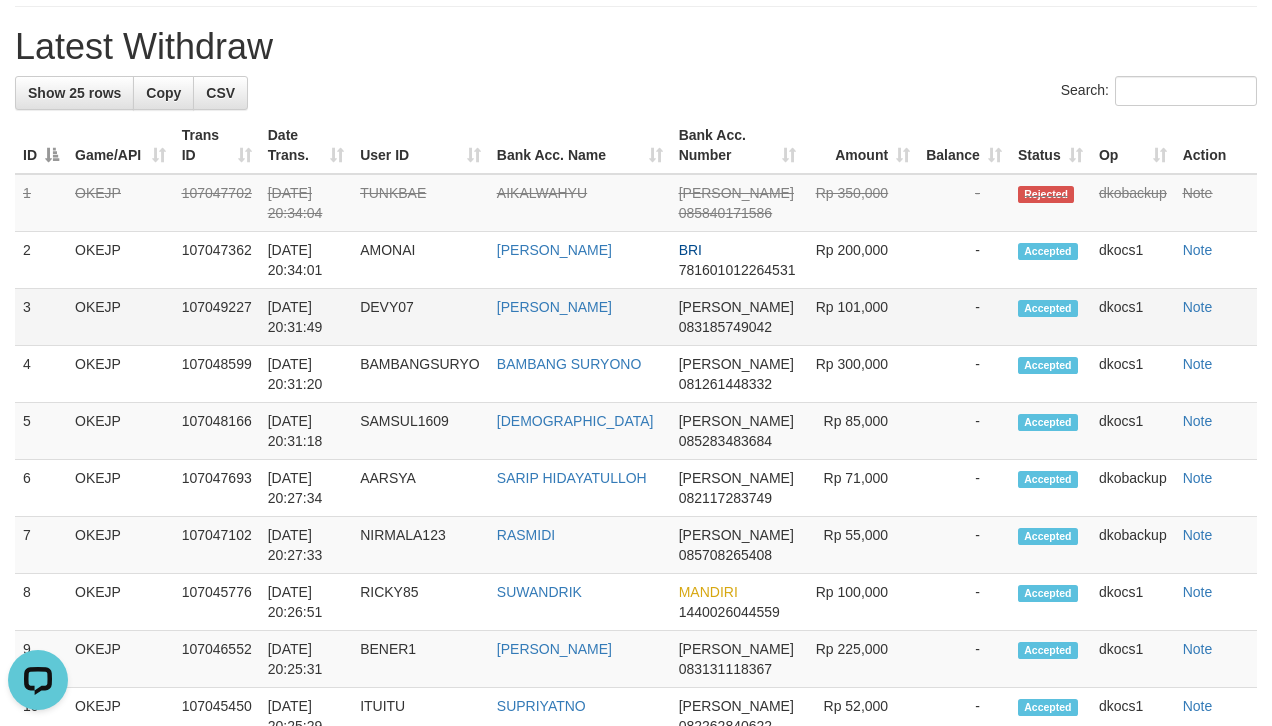 click on "DEVY07" at bounding box center [420, 317] 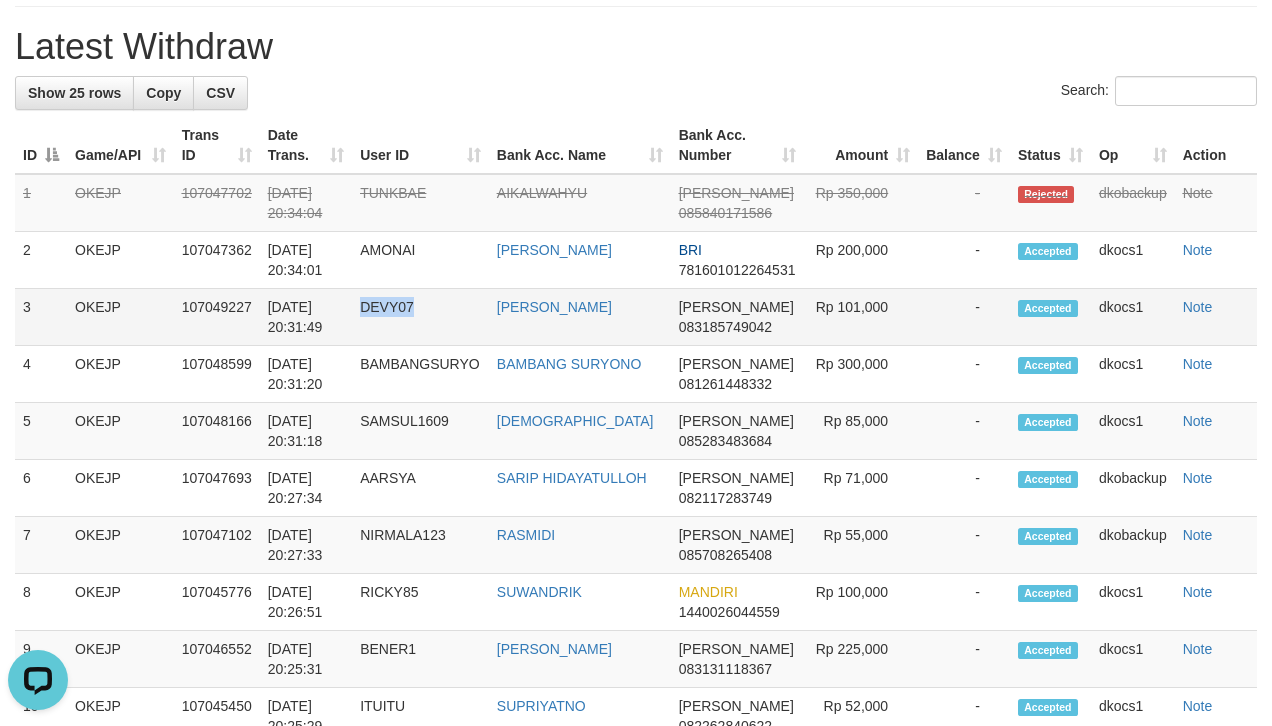 click on "DEVY07" at bounding box center [420, 317] 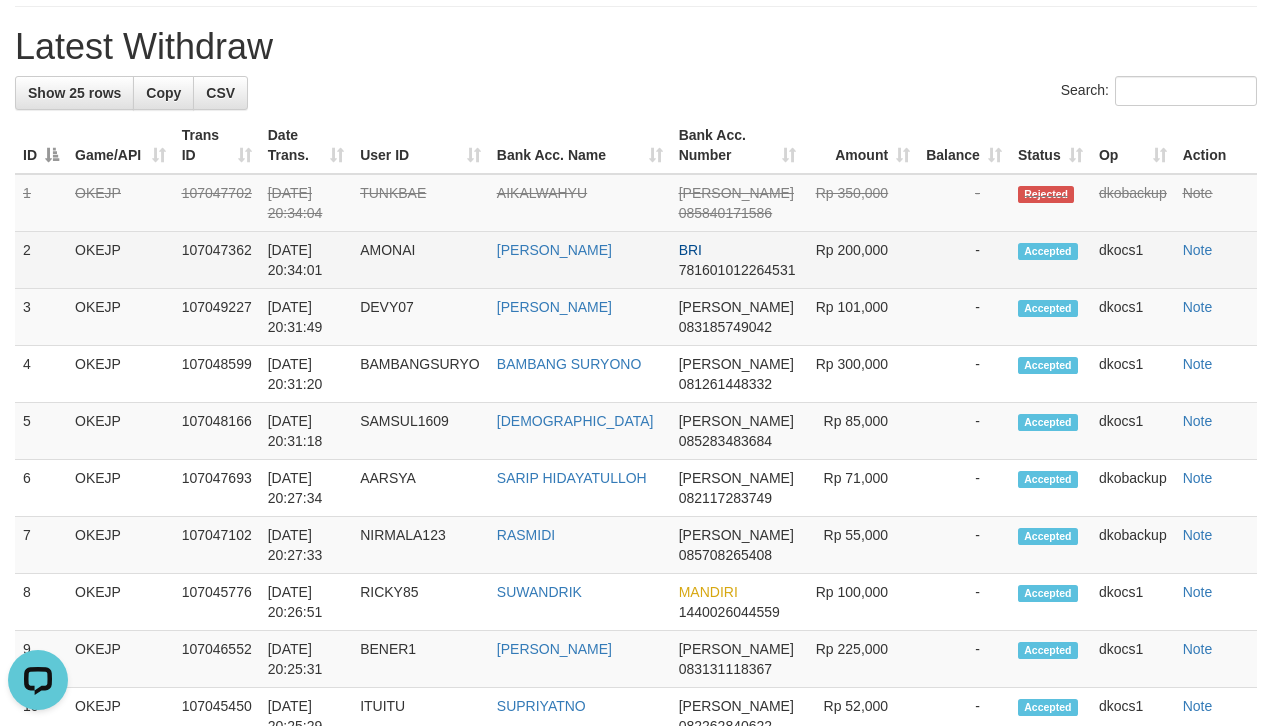 click on "AMONAI" at bounding box center [420, 260] 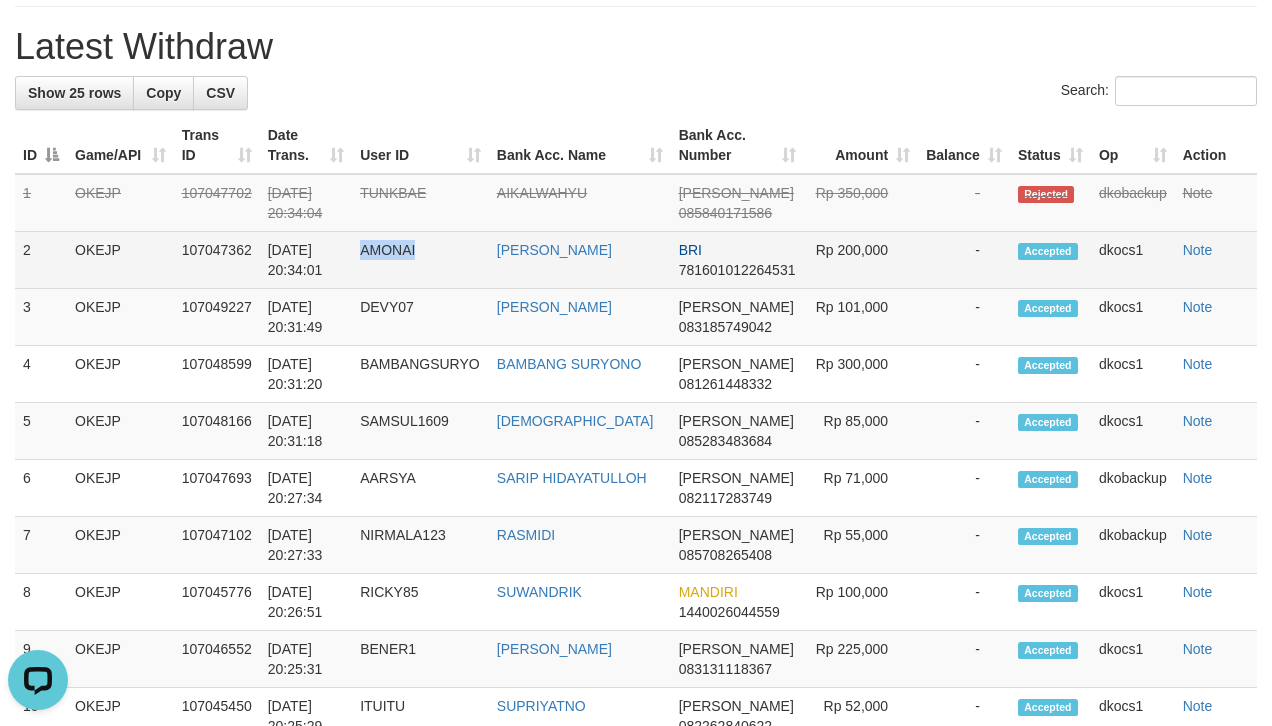 click on "AMONAI" at bounding box center (420, 260) 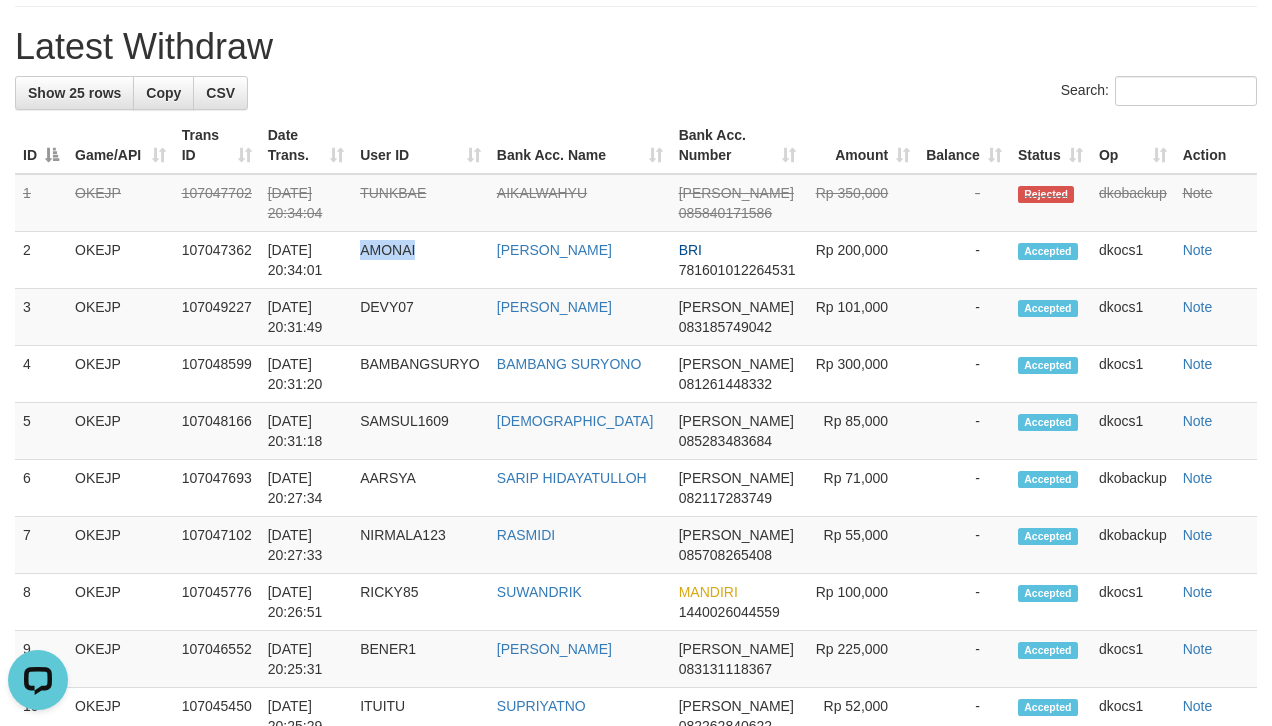 copy on "AMONAI" 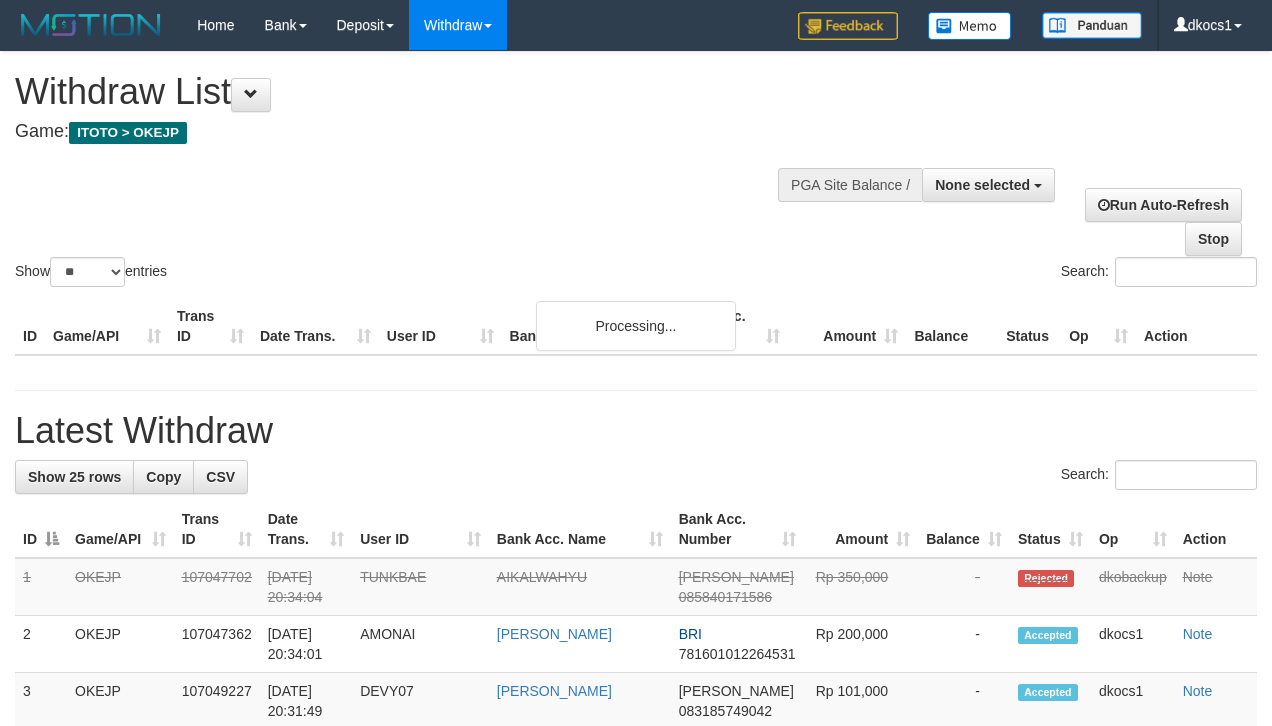 select 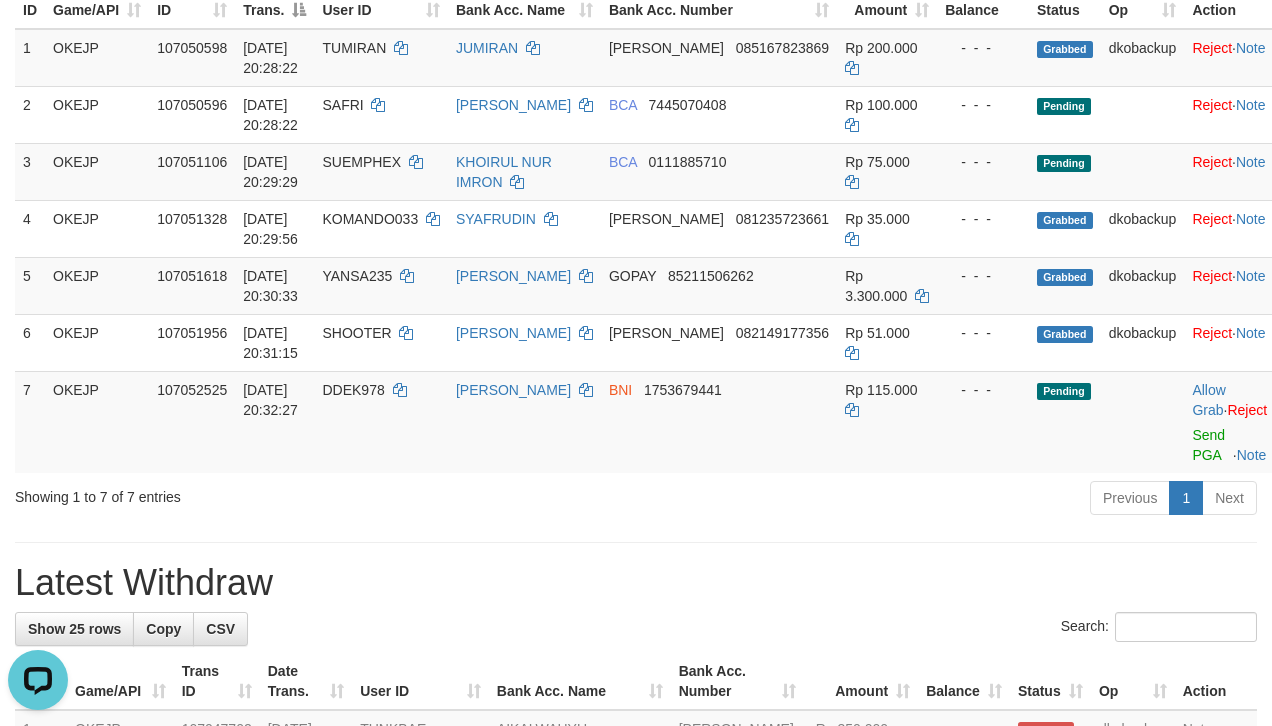 scroll, scrollTop: 0, scrollLeft: 0, axis: both 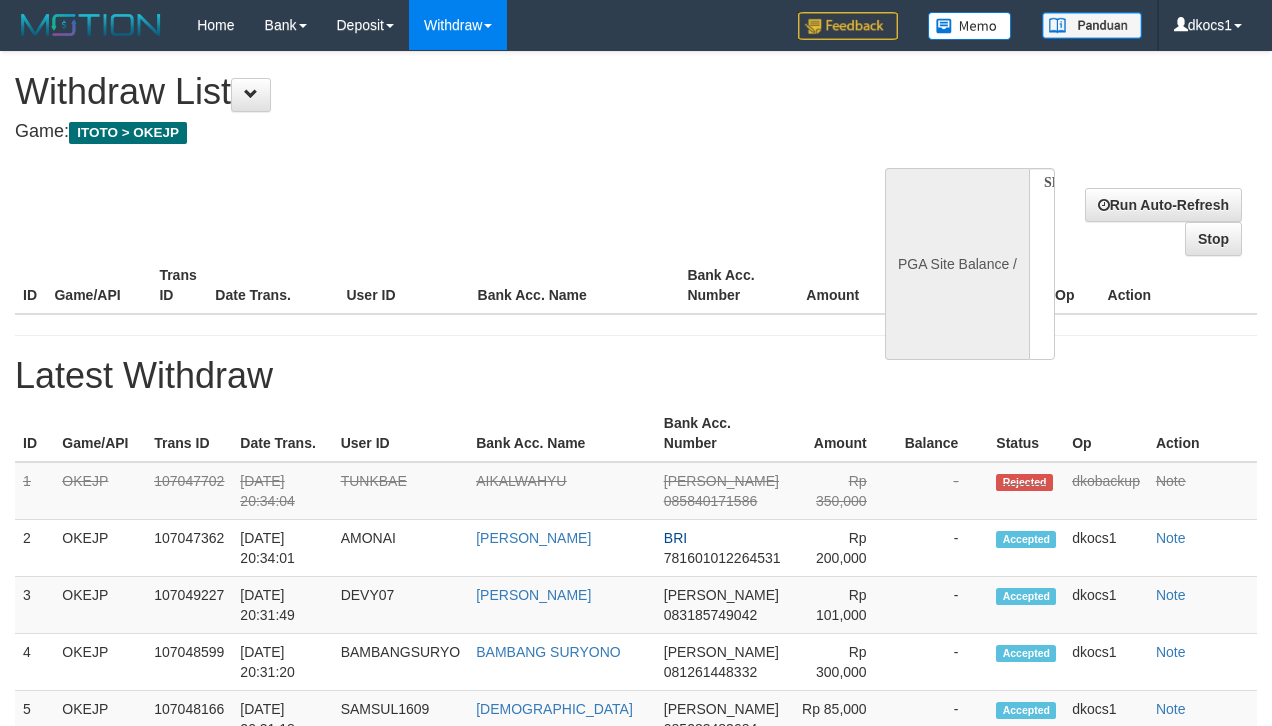 select 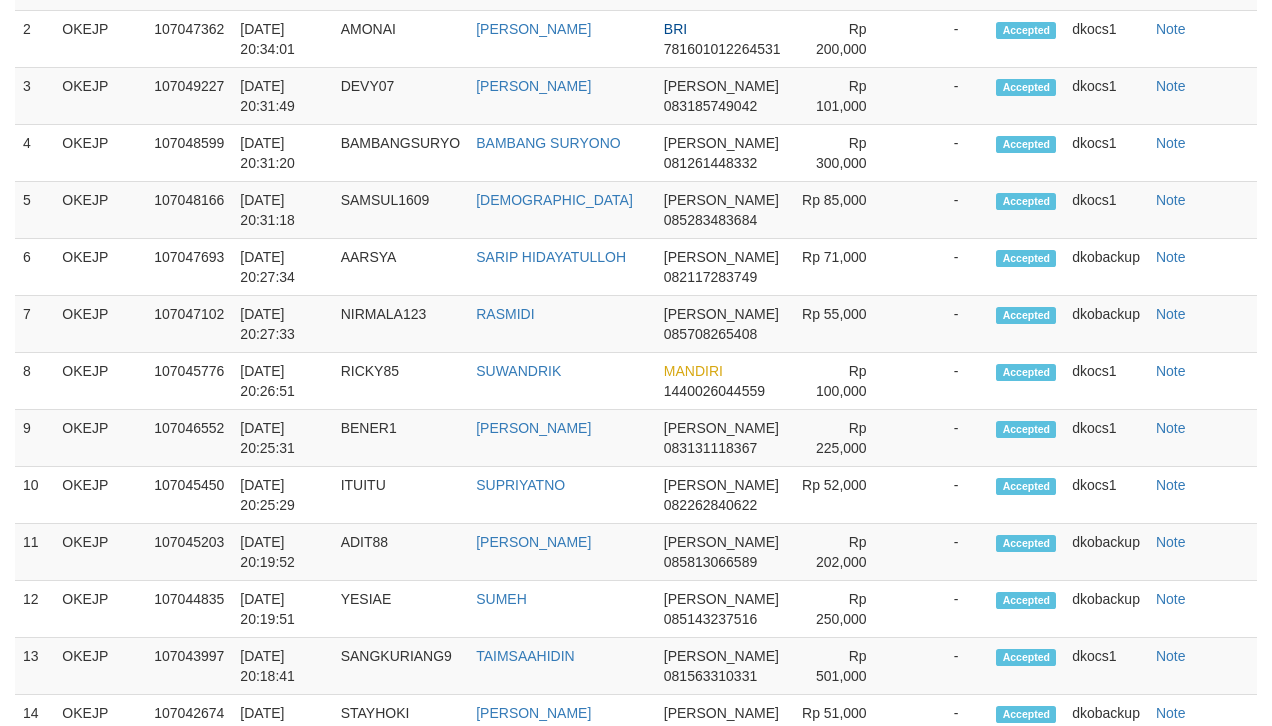 scroll, scrollTop: 565, scrollLeft: 0, axis: vertical 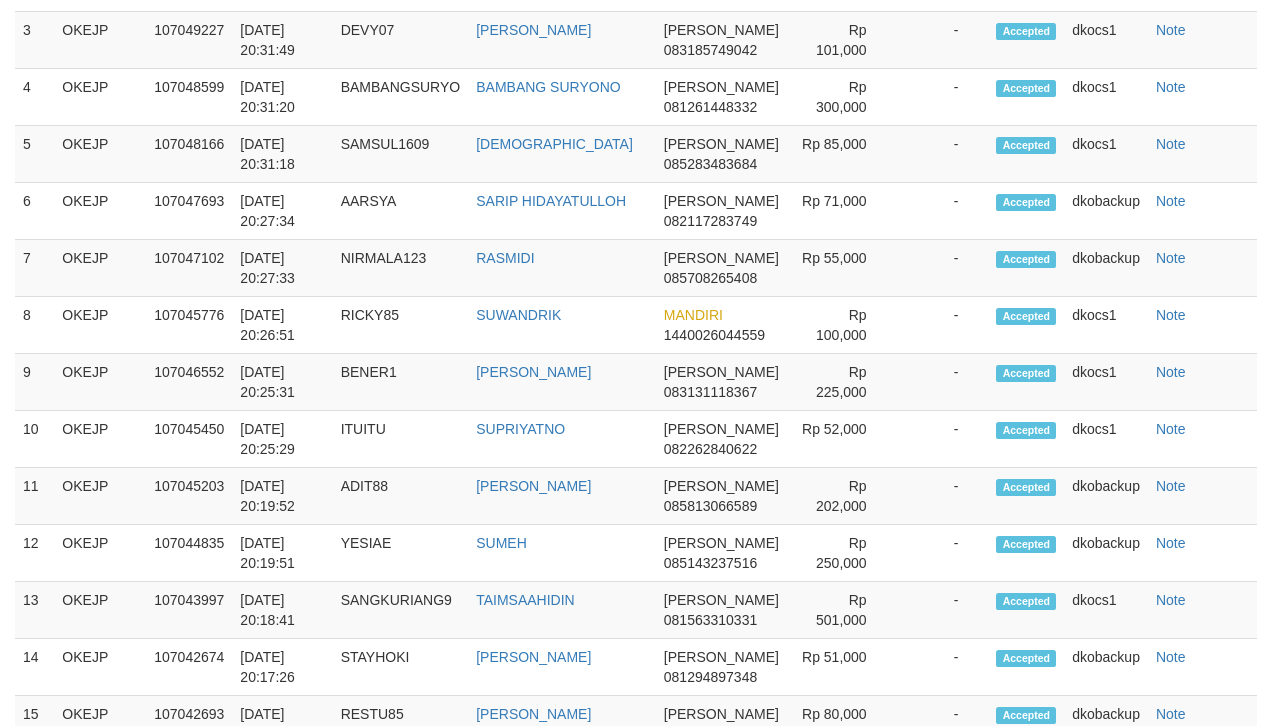 select on "**" 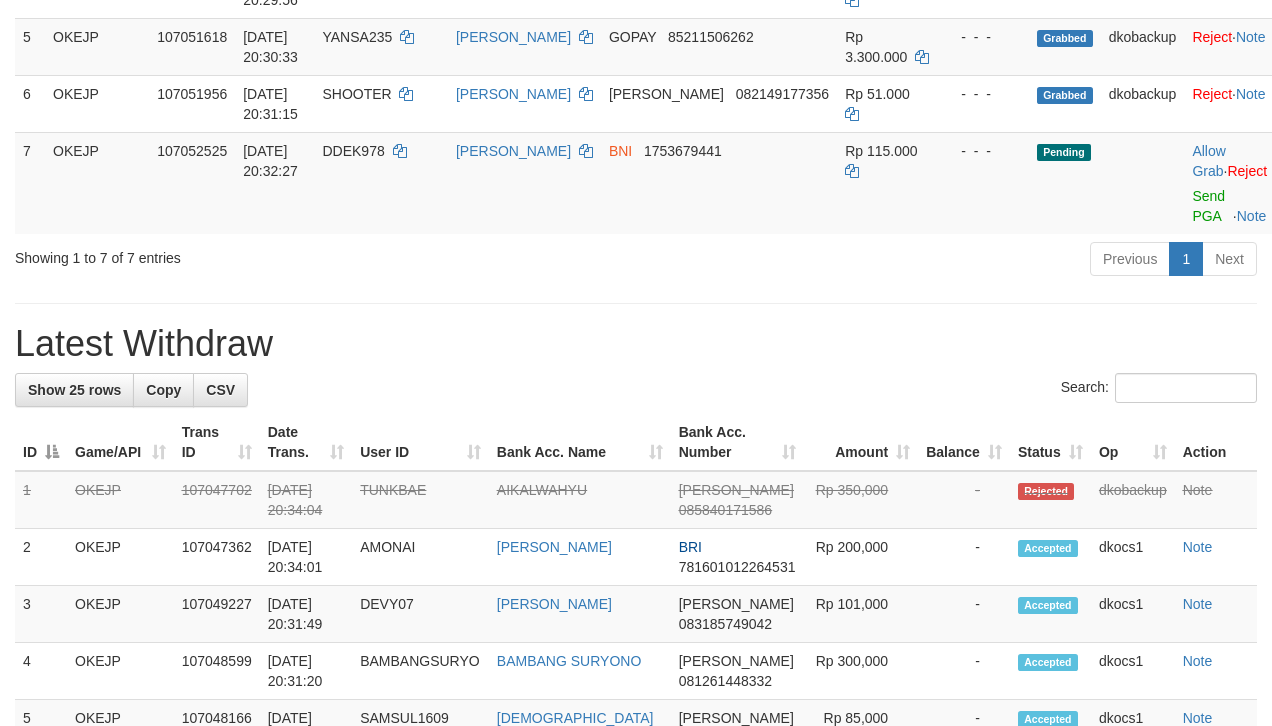 scroll, scrollTop: 326, scrollLeft: 0, axis: vertical 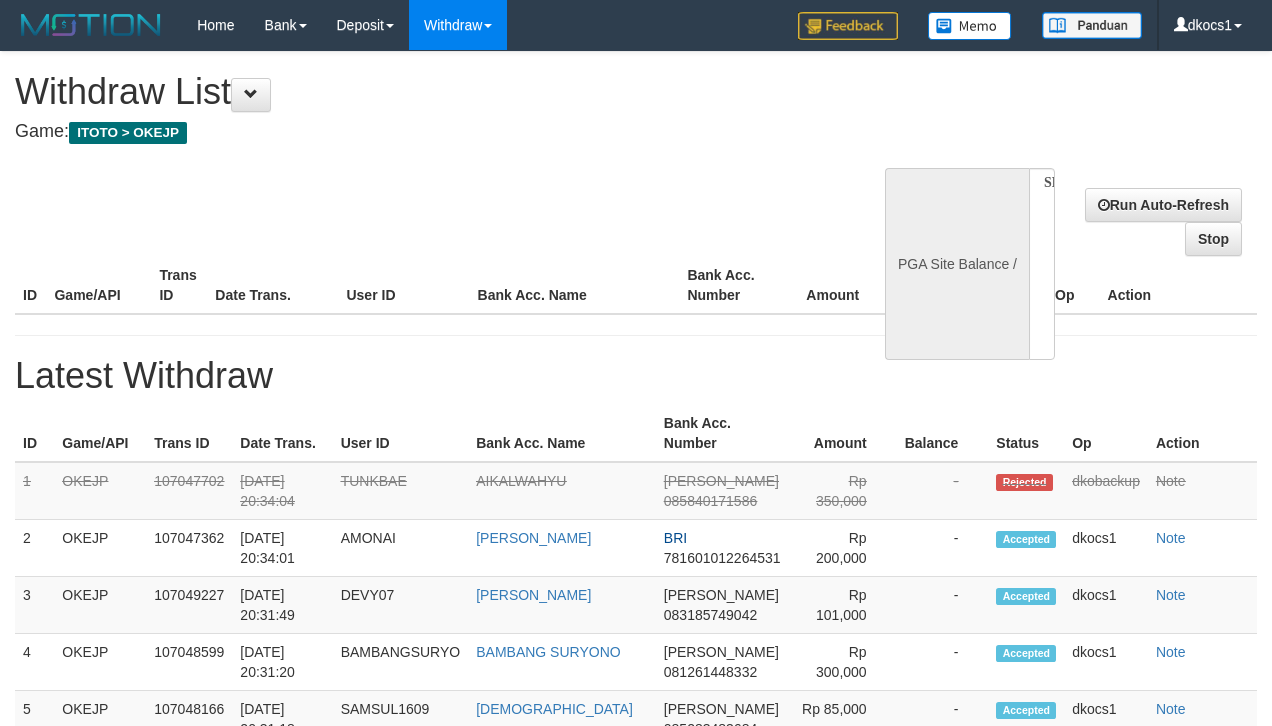 select 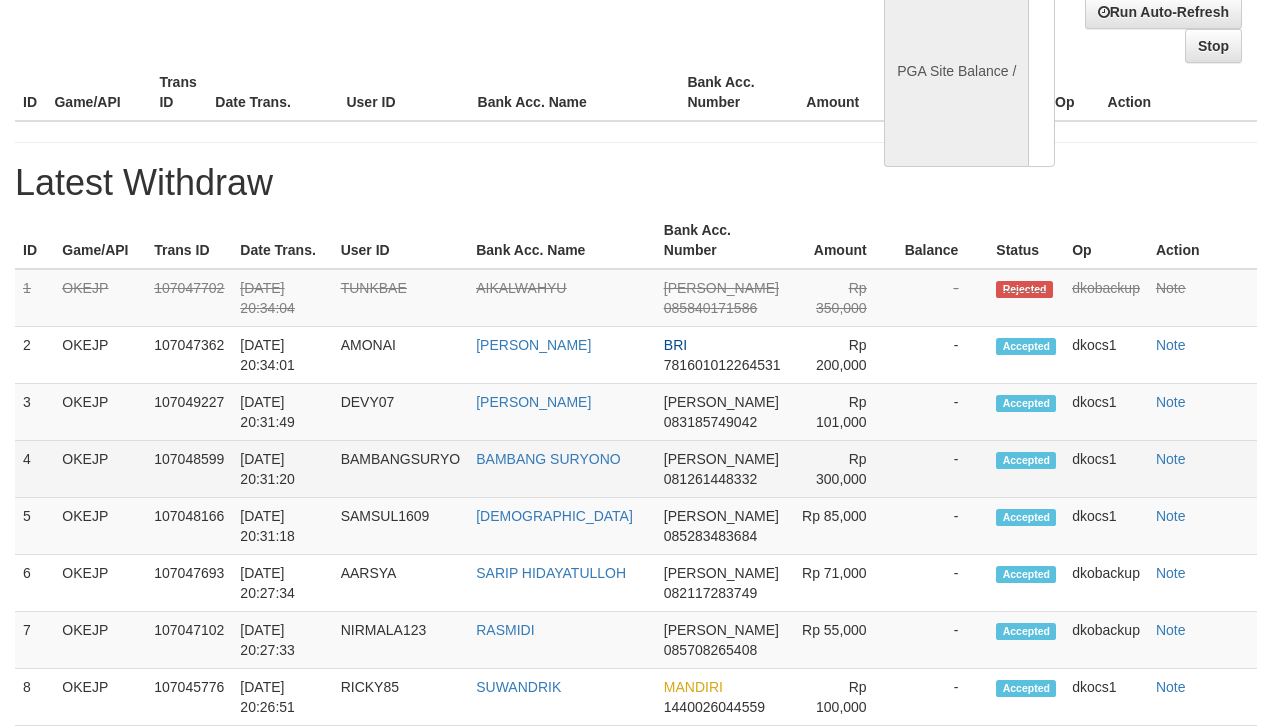 select on "**" 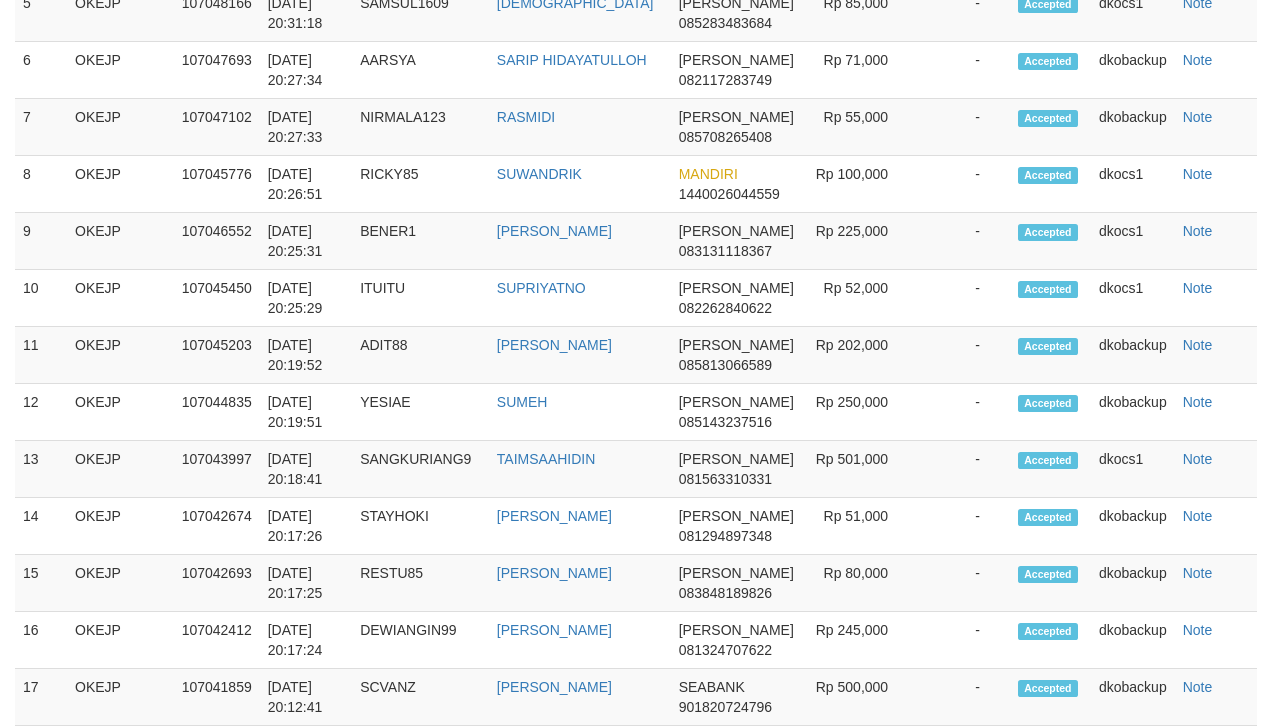 scroll, scrollTop: 552, scrollLeft: 0, axis: vertical 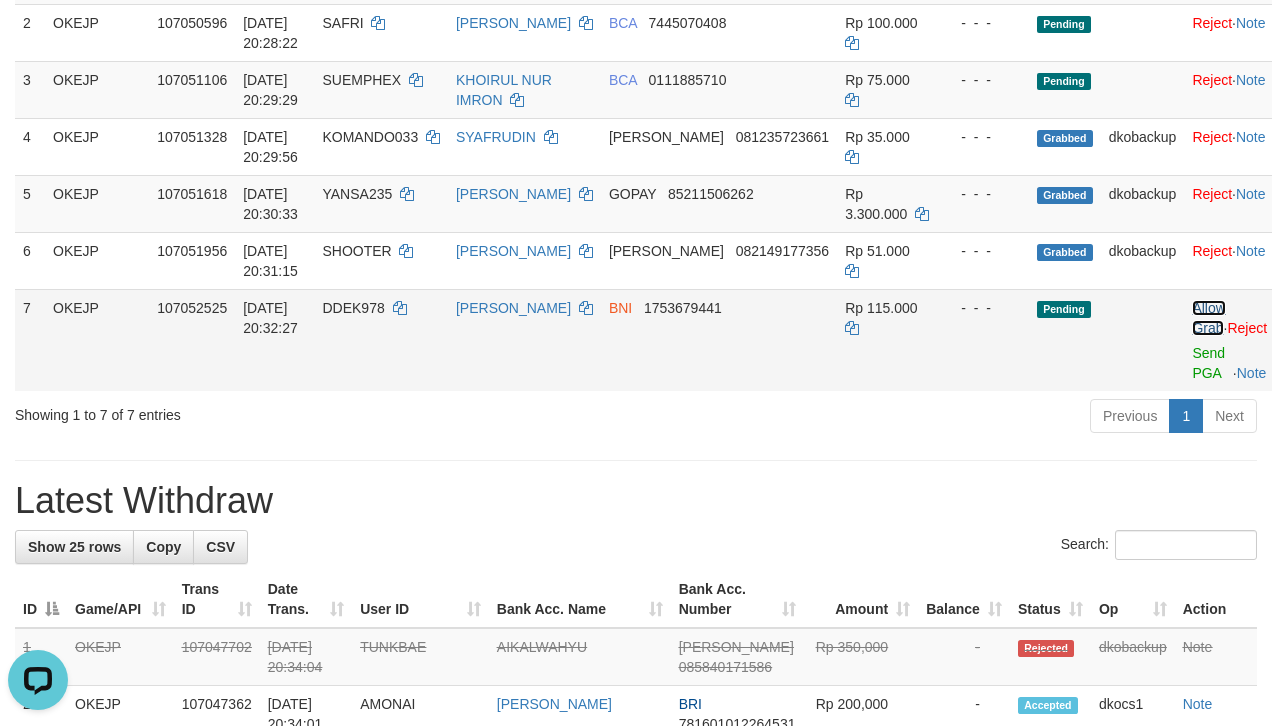 click on "Allow Grab" at bounding box center (1208, 318) 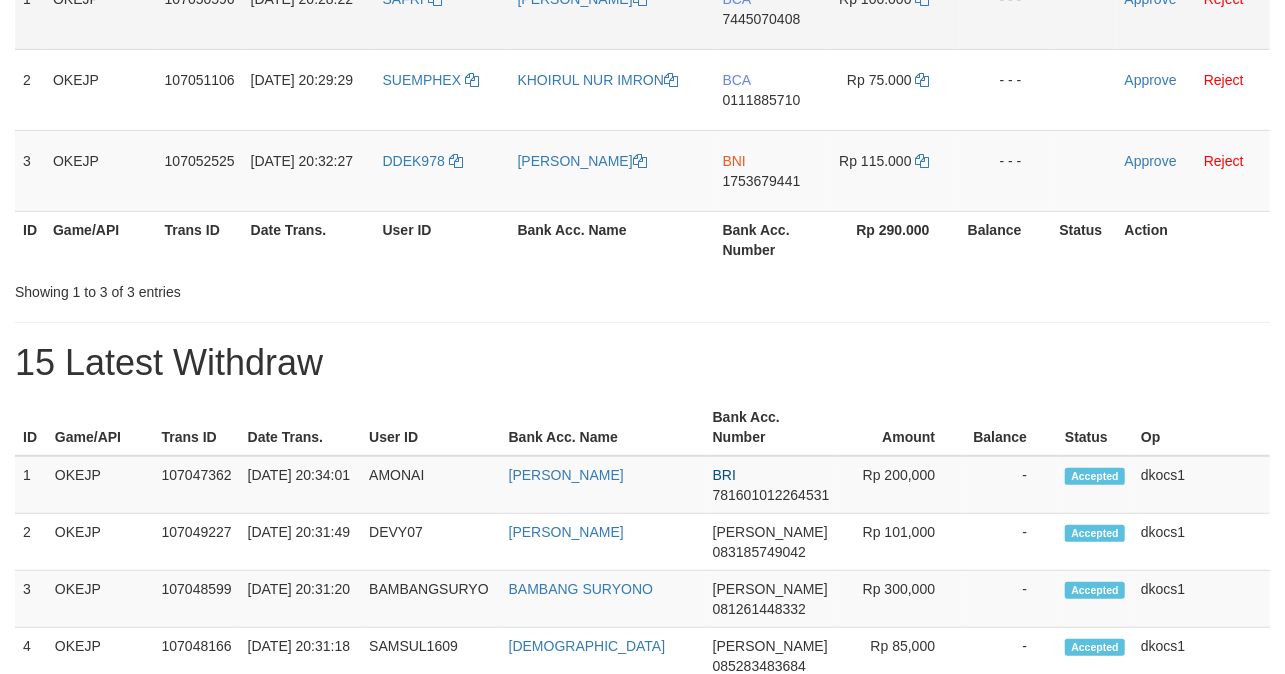 scroll, scrollTop: 400, scrollLeft: 0, axis: vertical 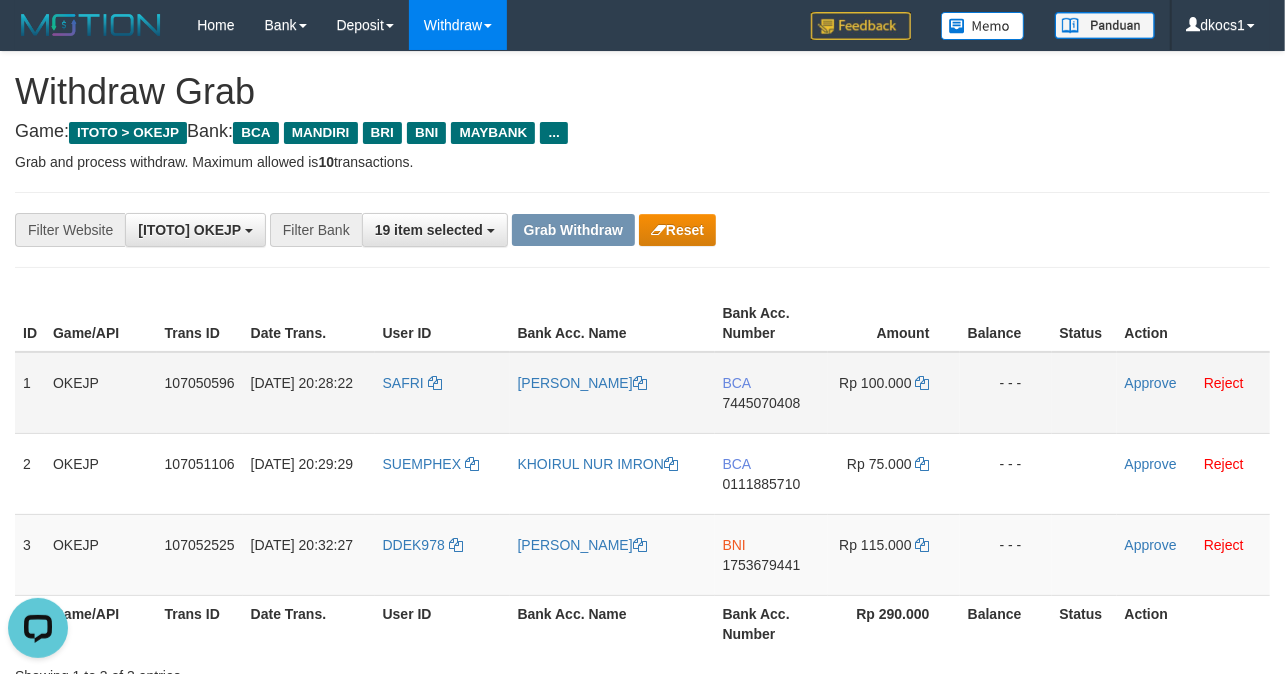 click on "SAFRI" at bounding box center [442, 393] 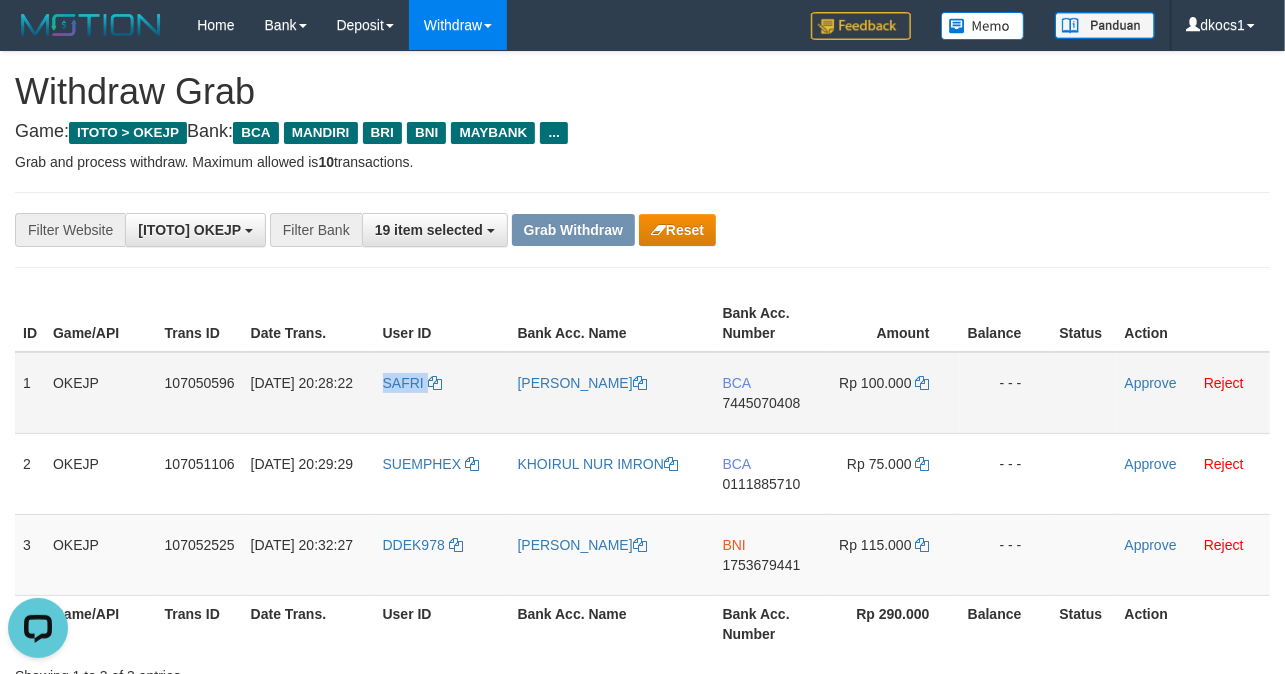 click on "SAFRI" at bounding box center (442, 393) 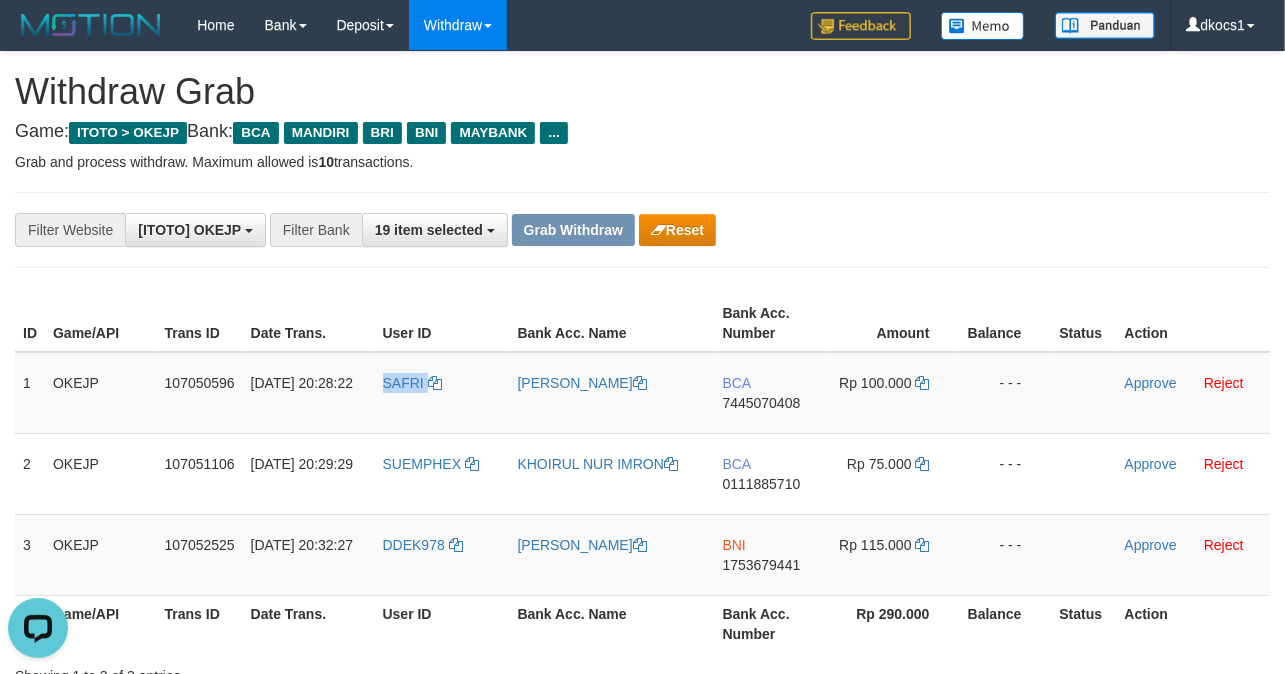 copy on "SAFRI" 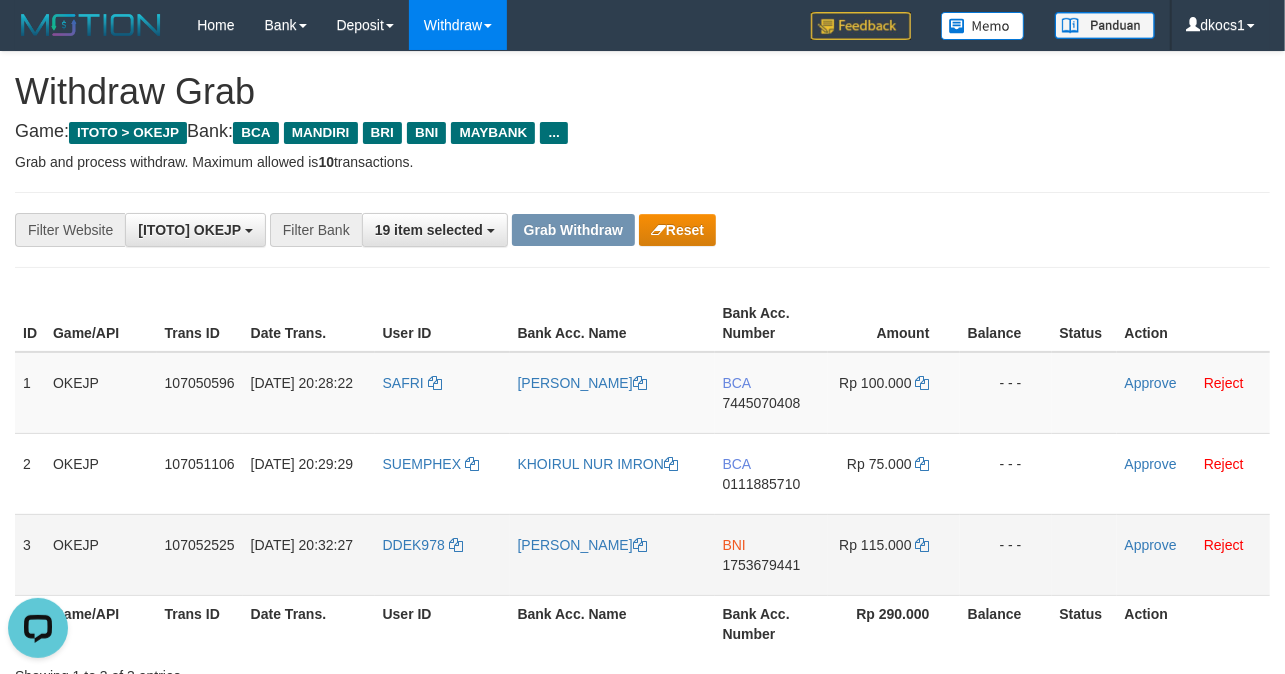 click on "DDEK978" at bounding box center (442, 554) 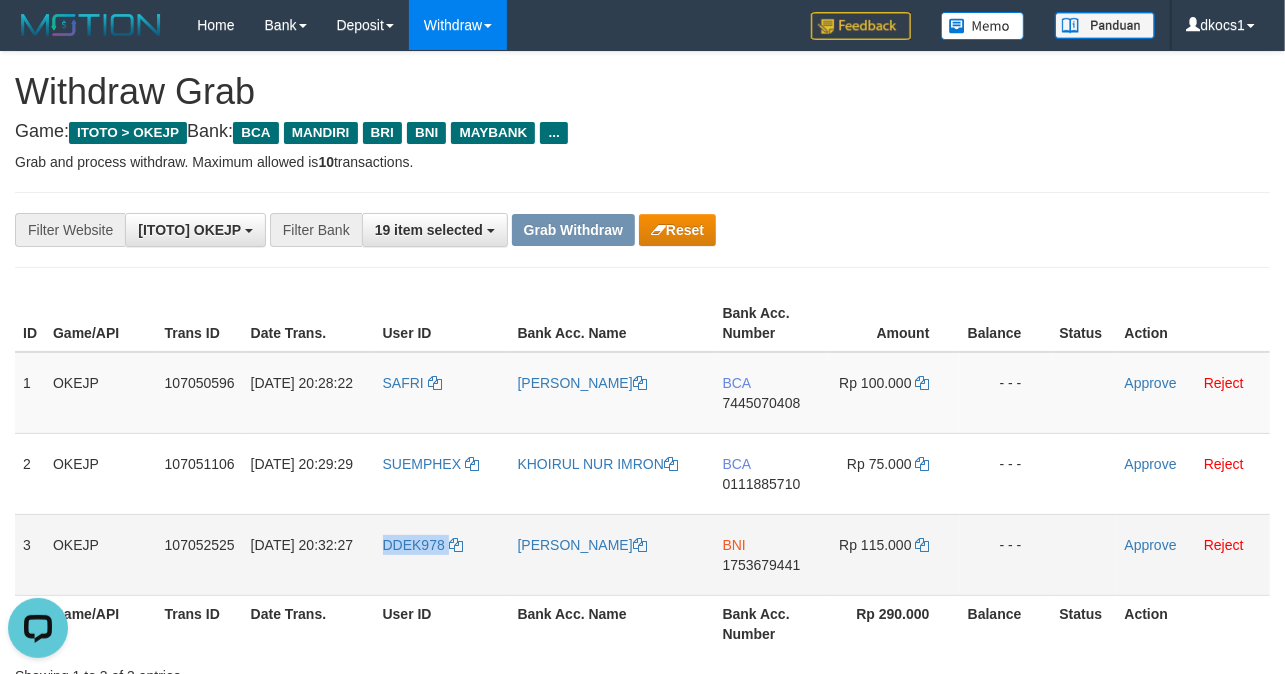click on "DDEK978" at bounding box center [442, 554] 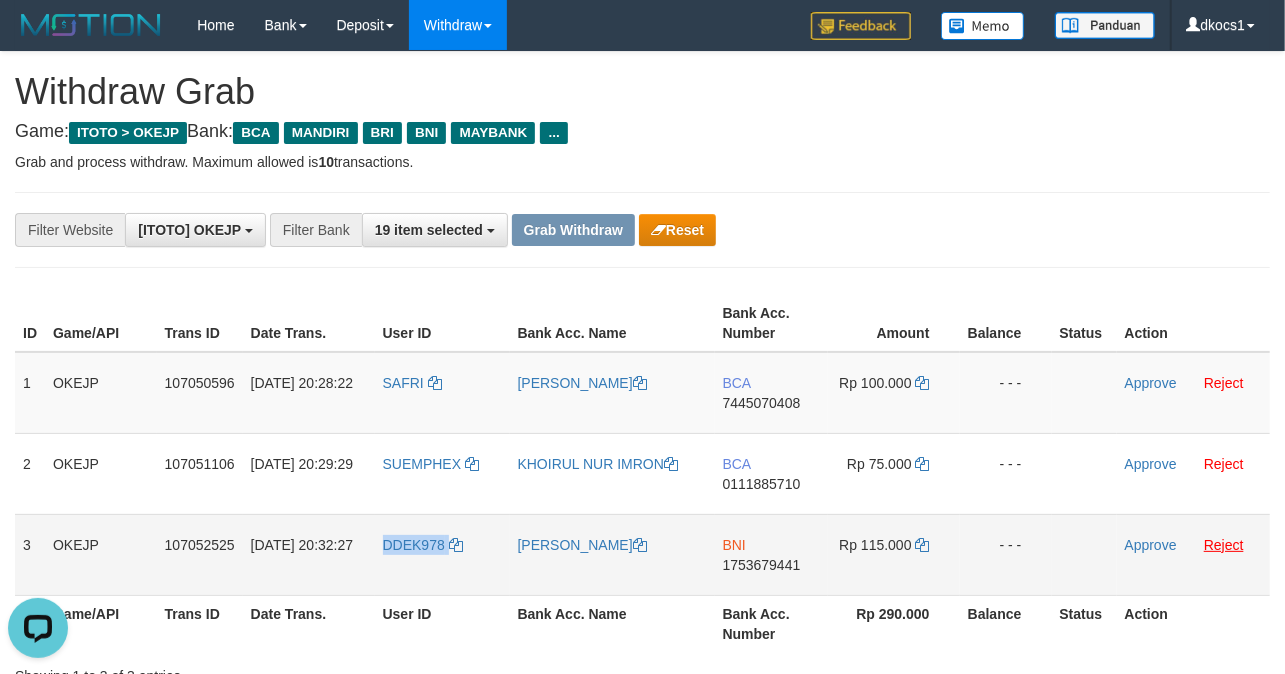 copy on "DDEK978" 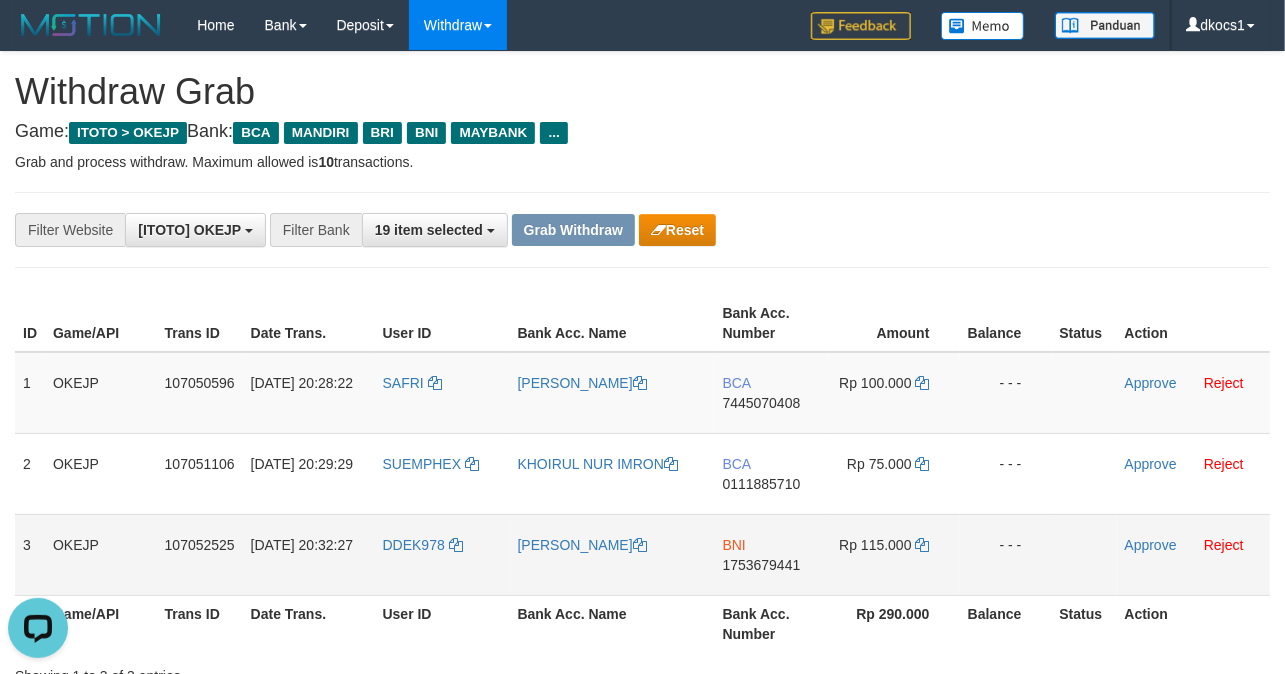 click on "[PERSON_NAME]" at bounding box center [612, 554] 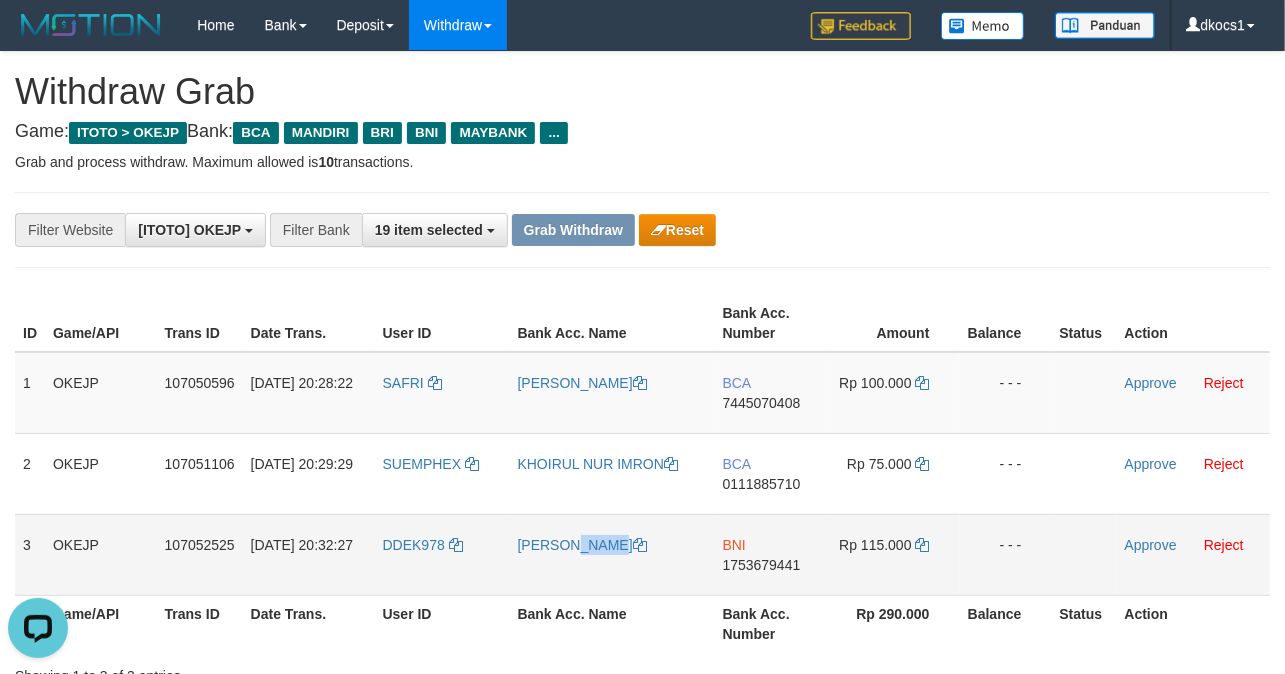 click on "[PERSON_NAME]" at bounding box center [612, 554] 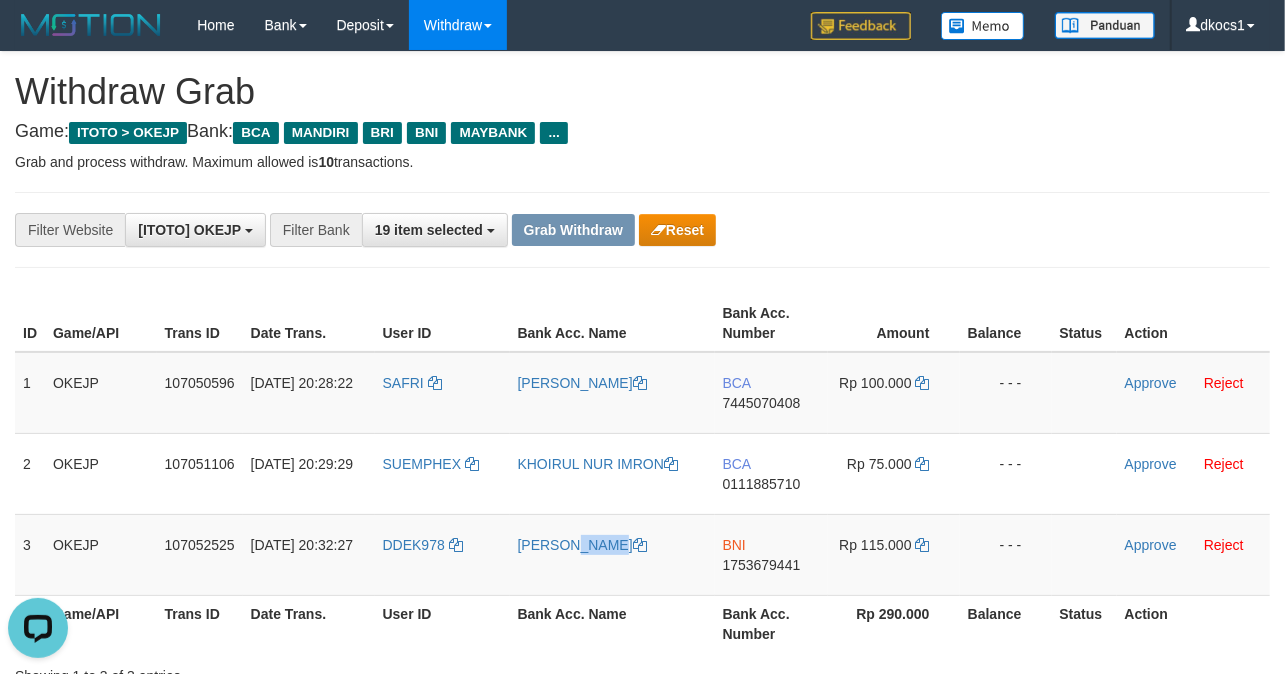 copy on "[PERSON_NAME]" 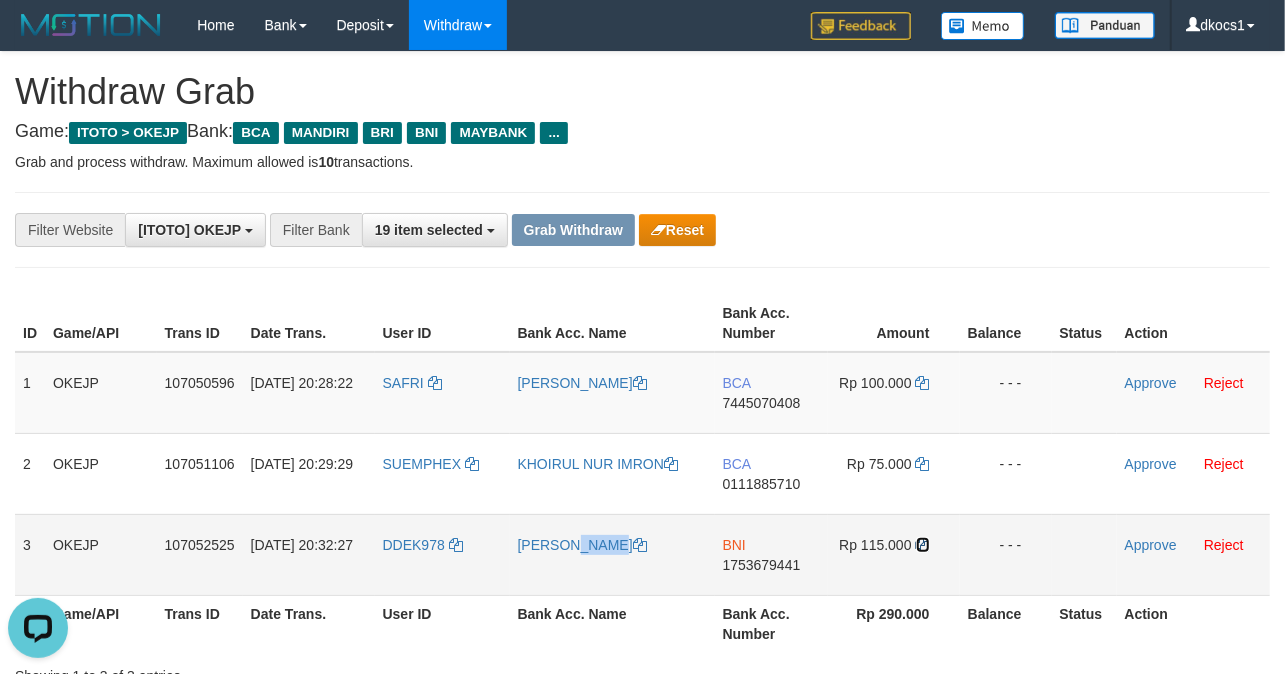 click at bounding box center (923, 545) 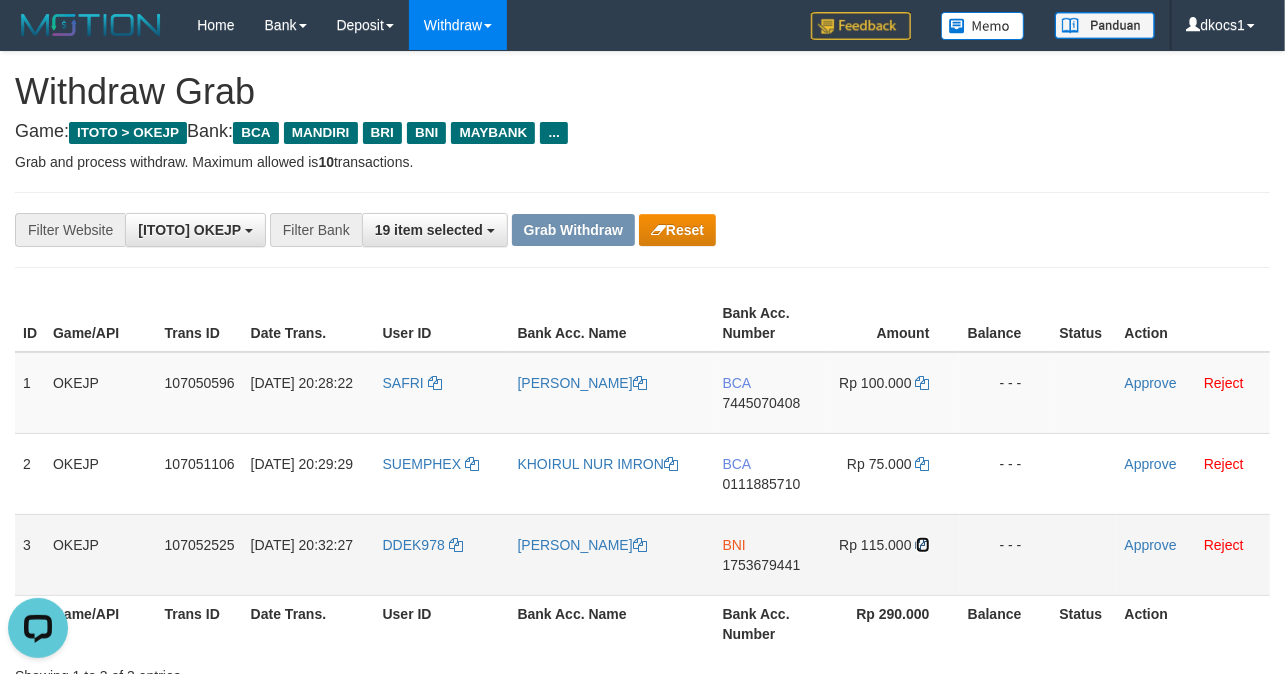 click at bounding box center [923, 545] 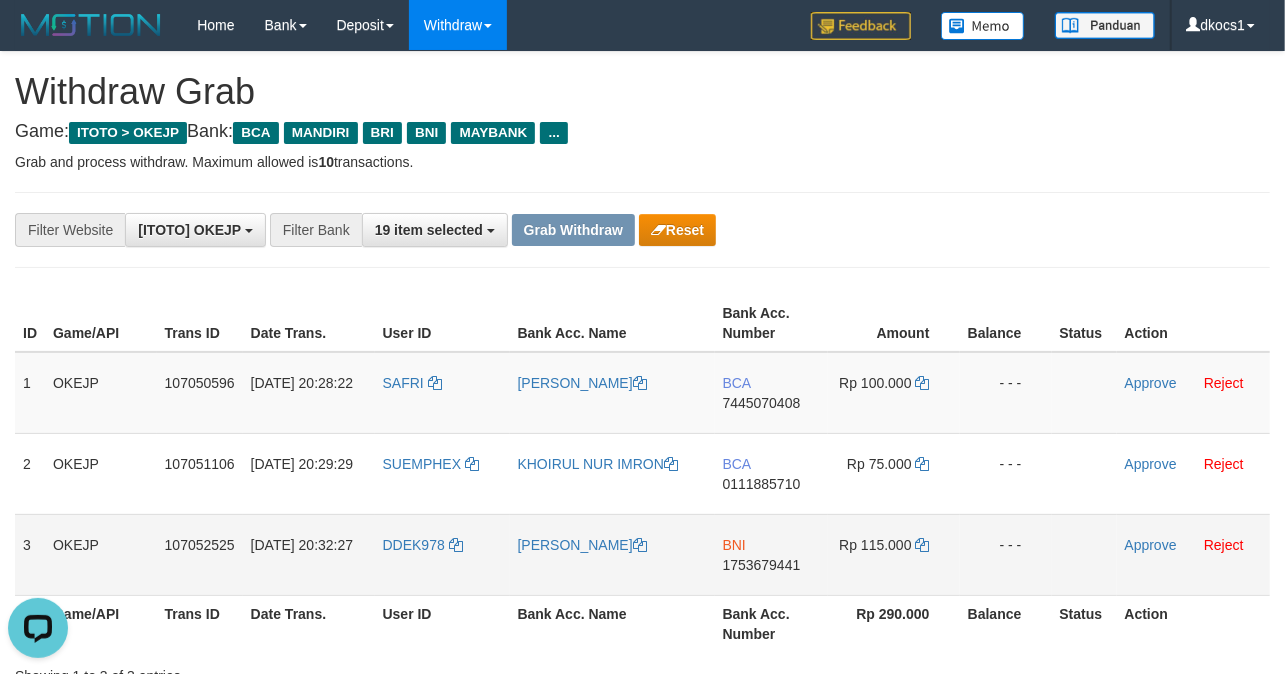 click on "BNI
1753679441" at bounding box center (771, 554) 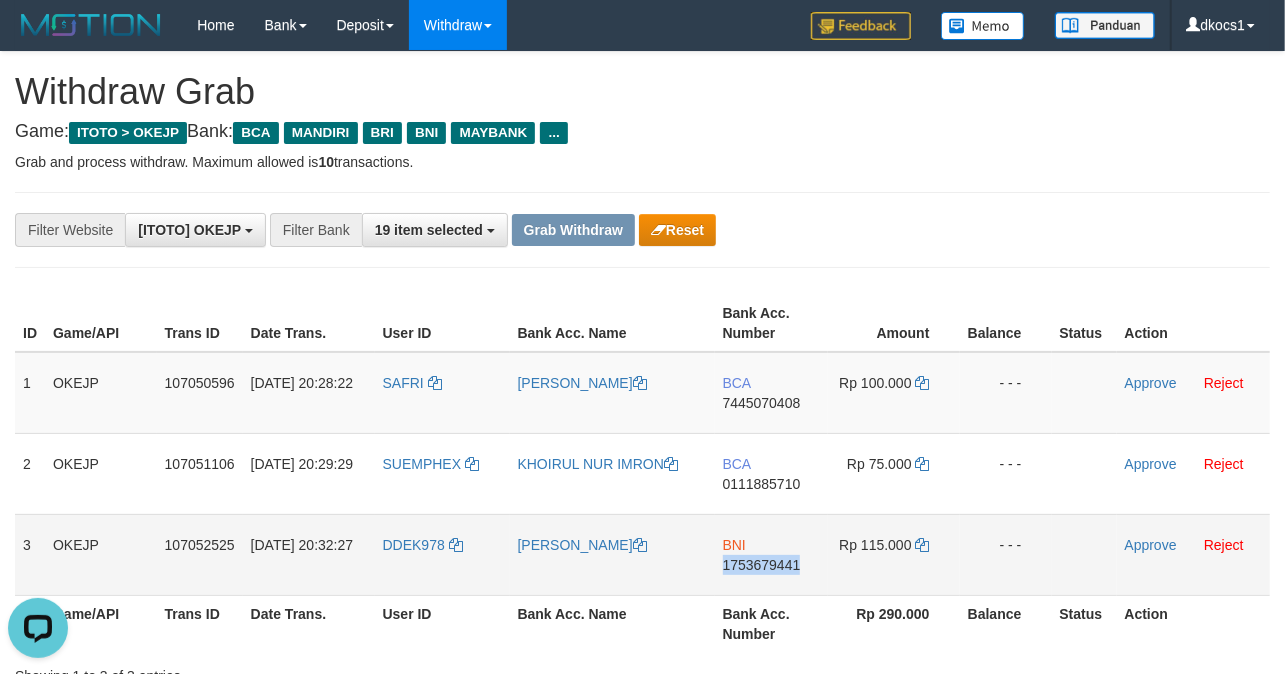 click on "BNI
1753679441" at bounding box center [771, 554] 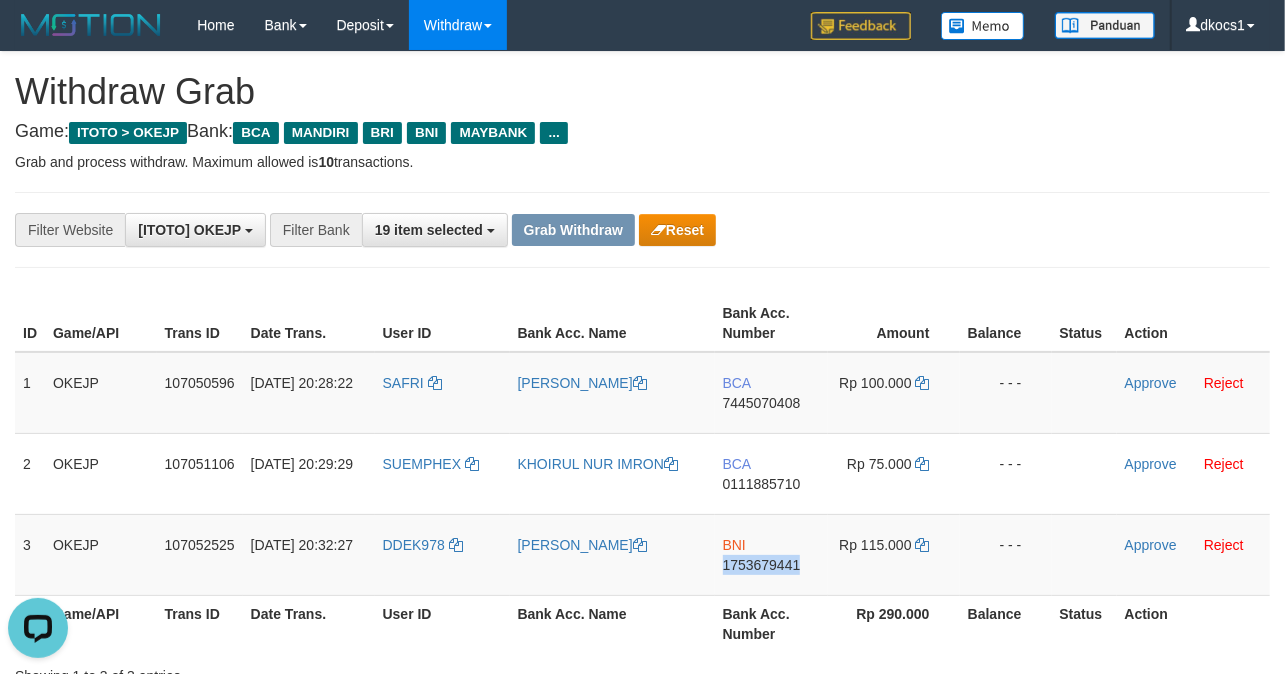 copy on "1753679441" 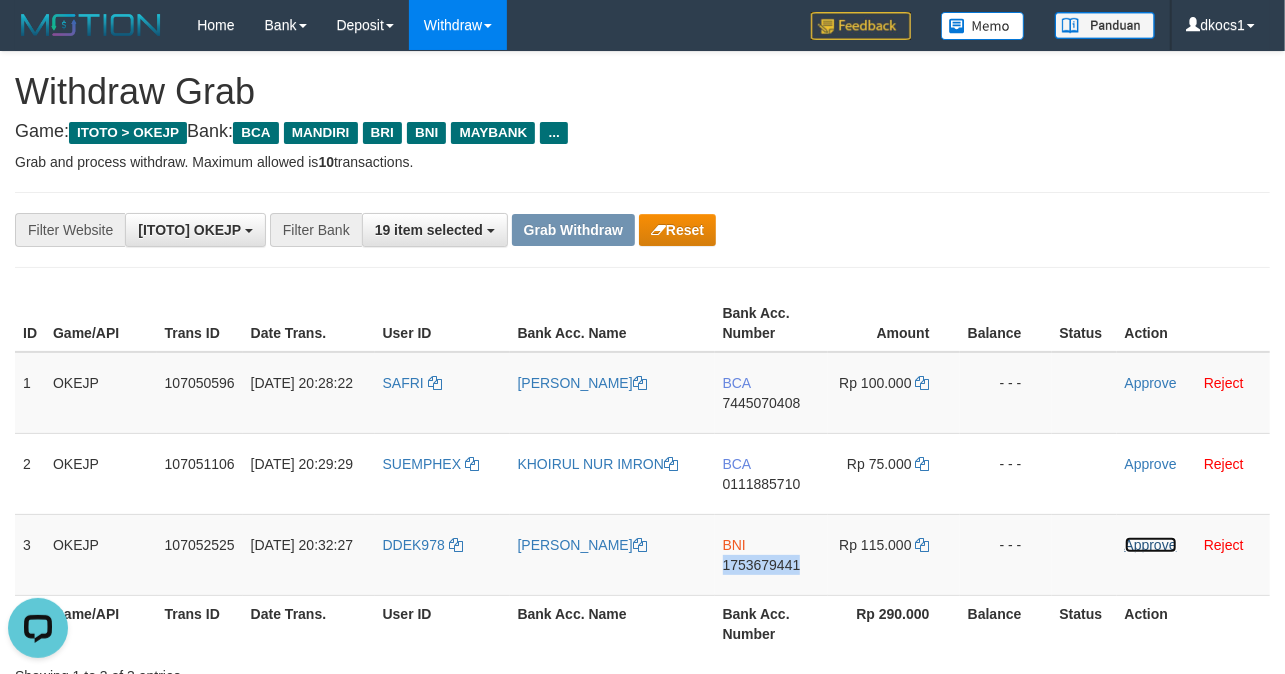 drag, startPoint x: 1132, startPoint y: 553, endPoint x: 793, endPoint y: 596, distance: 341.71625 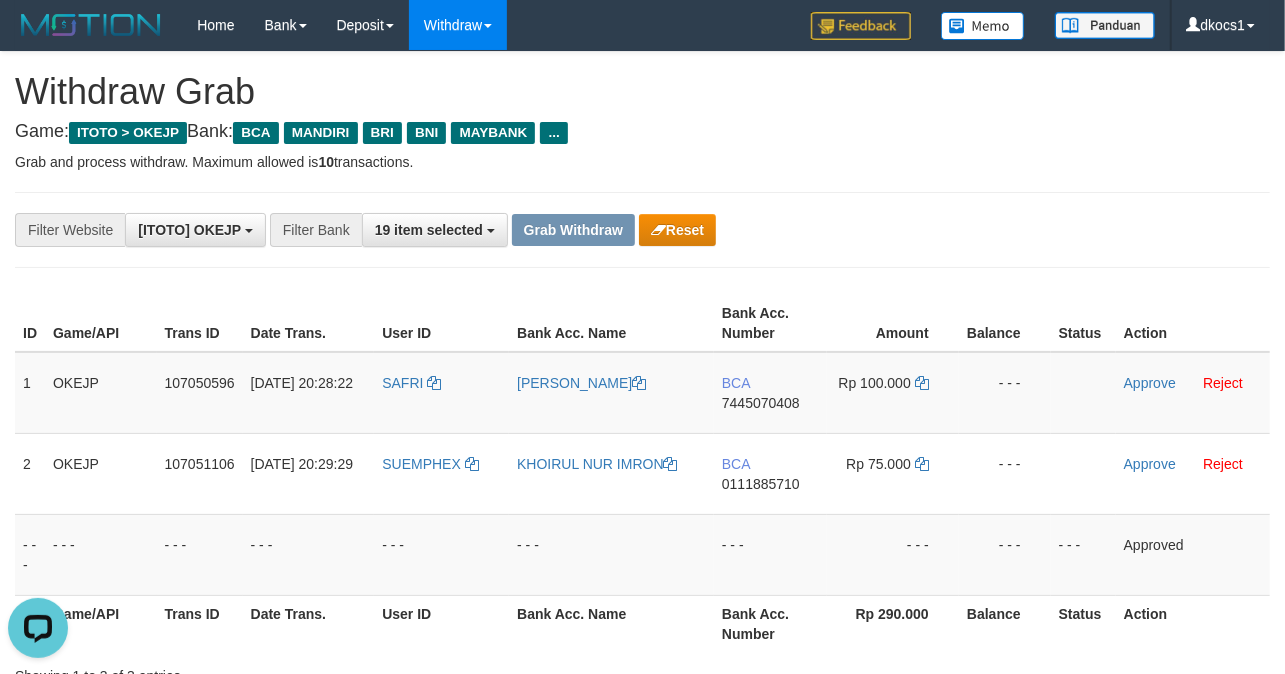 click on "**********" at bounding box center (642, 230) 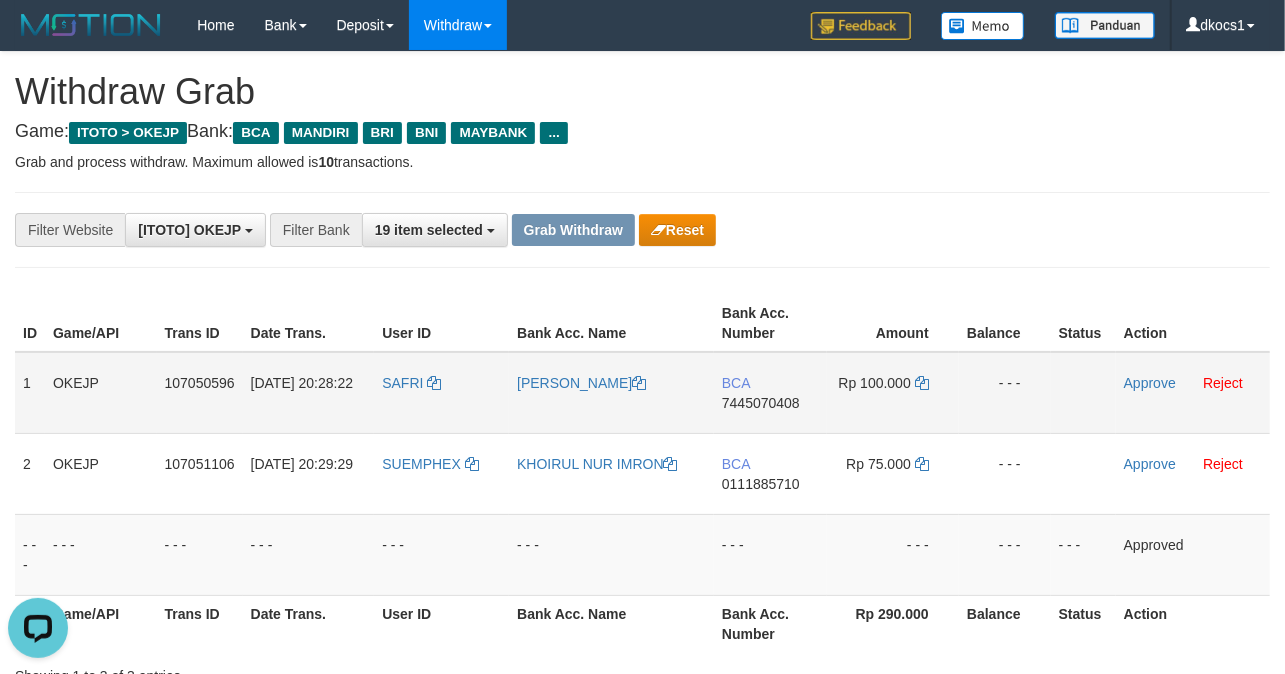 click on "SAFRI" at bounding box center [441, 393] 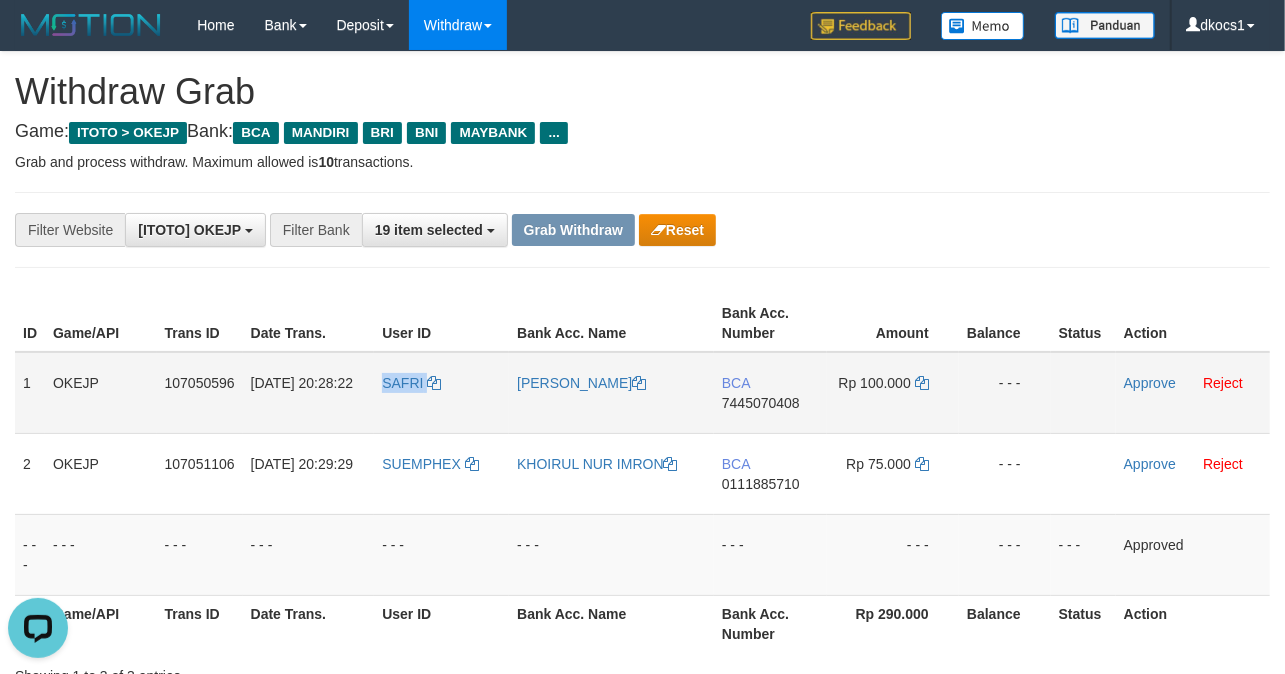 click on "SAFRI" at bounding box center (441, 393) 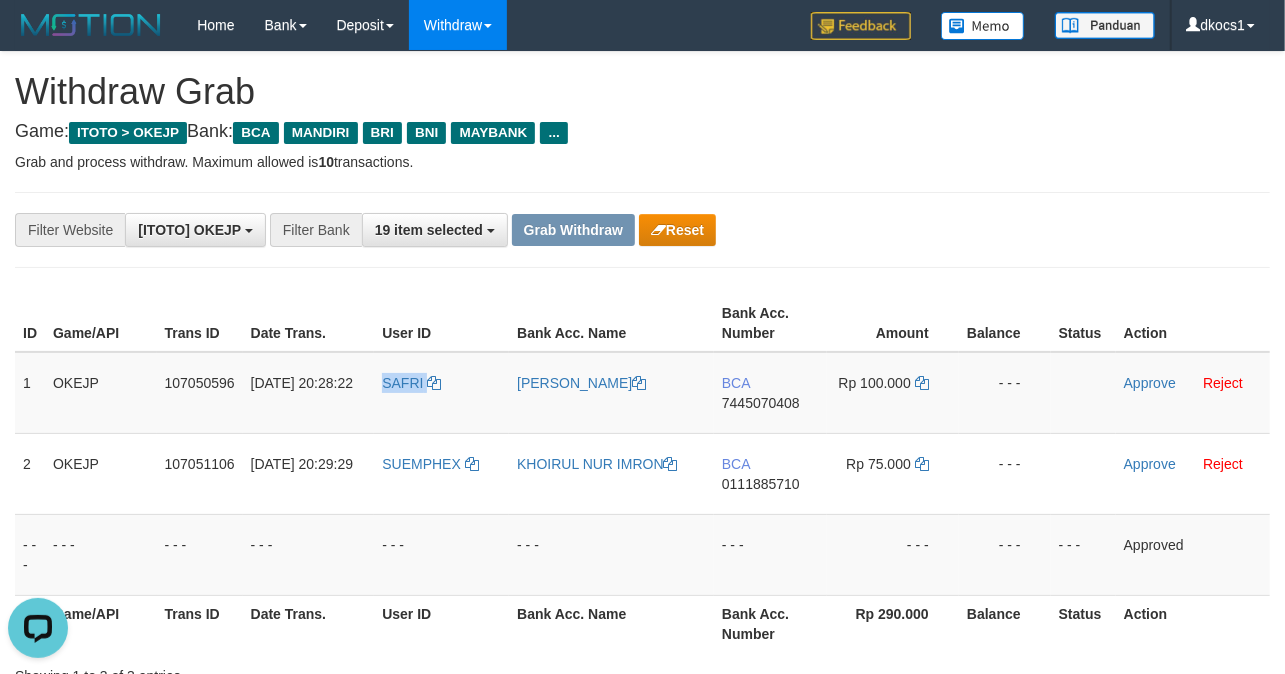 copy on "SAFRI" 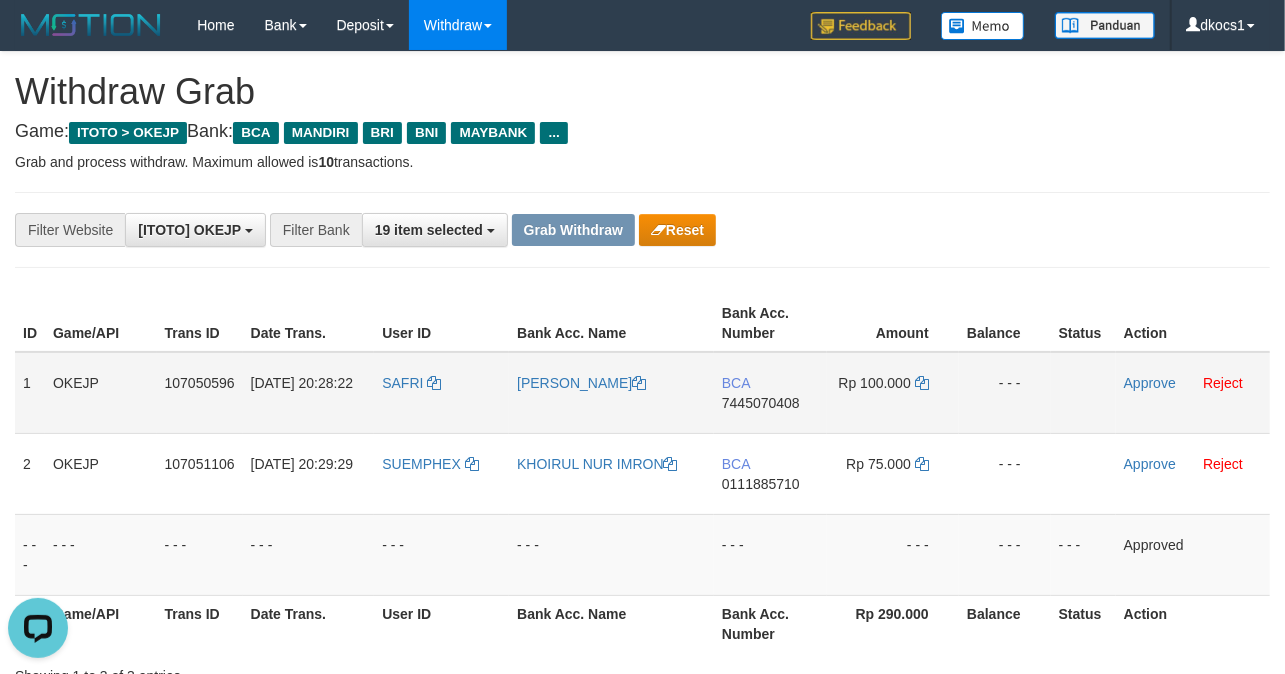 click on "[PERSON_NAME]" at bounding box center [611, 393] 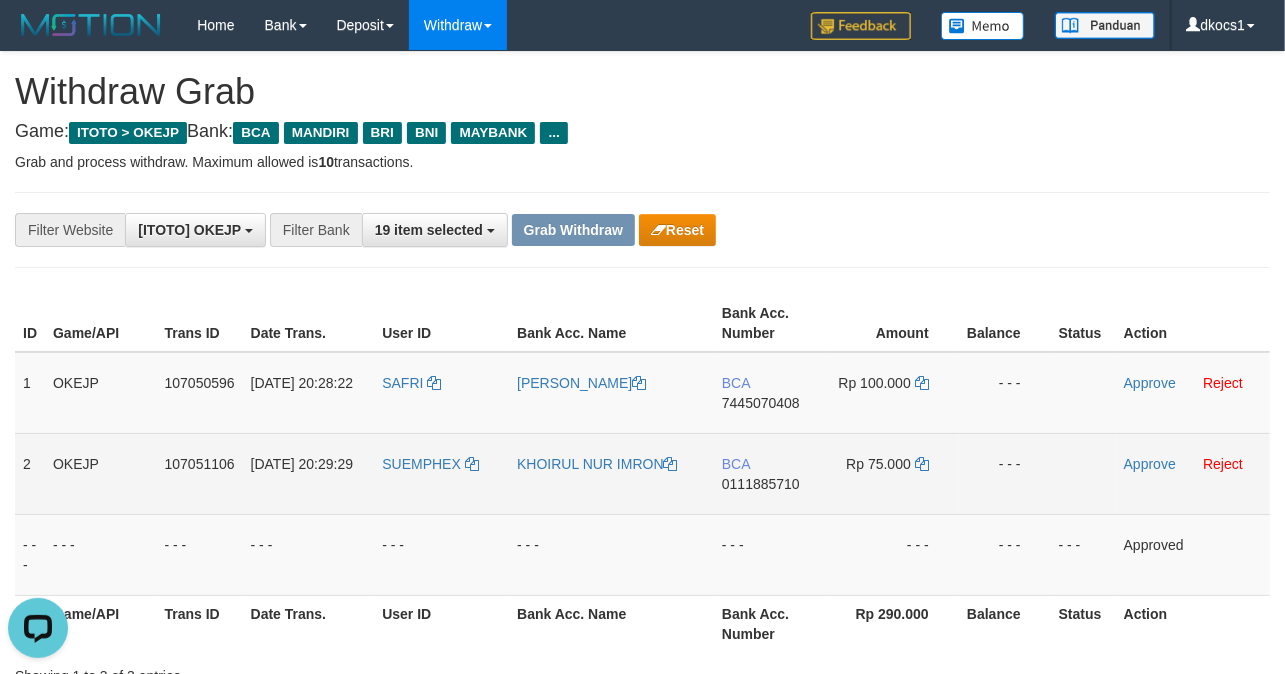 copy on "[PERSON_NAME]" 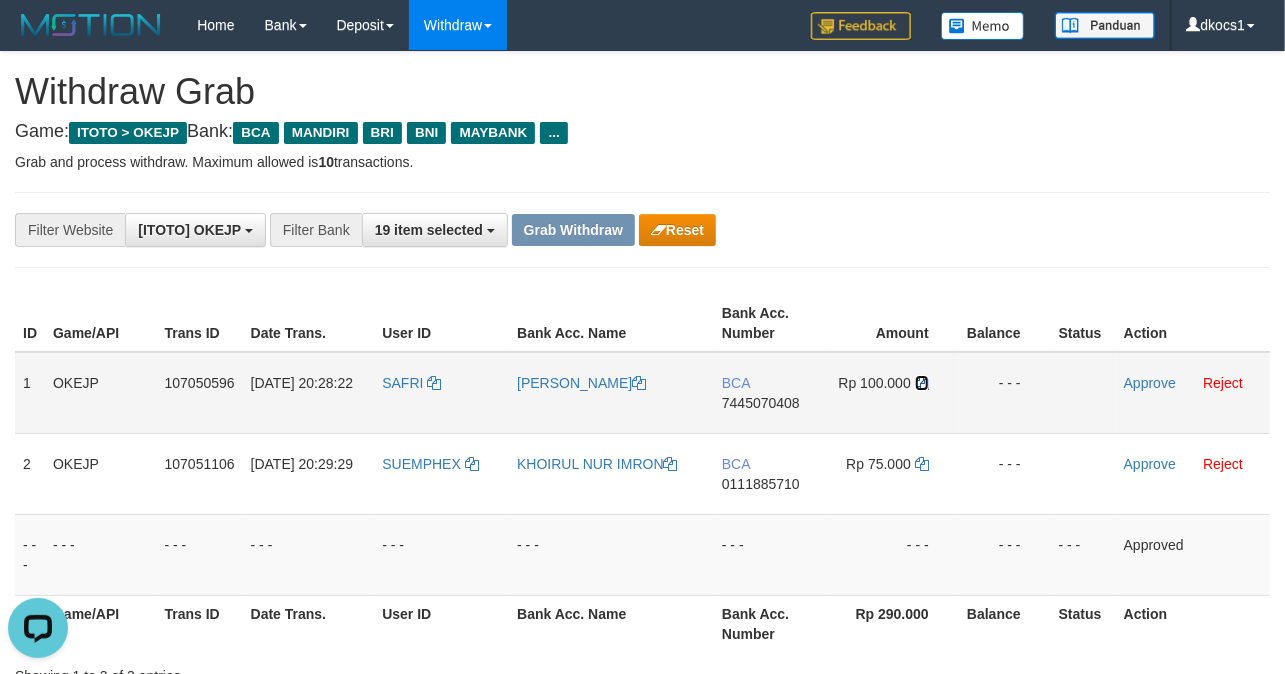 click at bounding box center [922, 383] 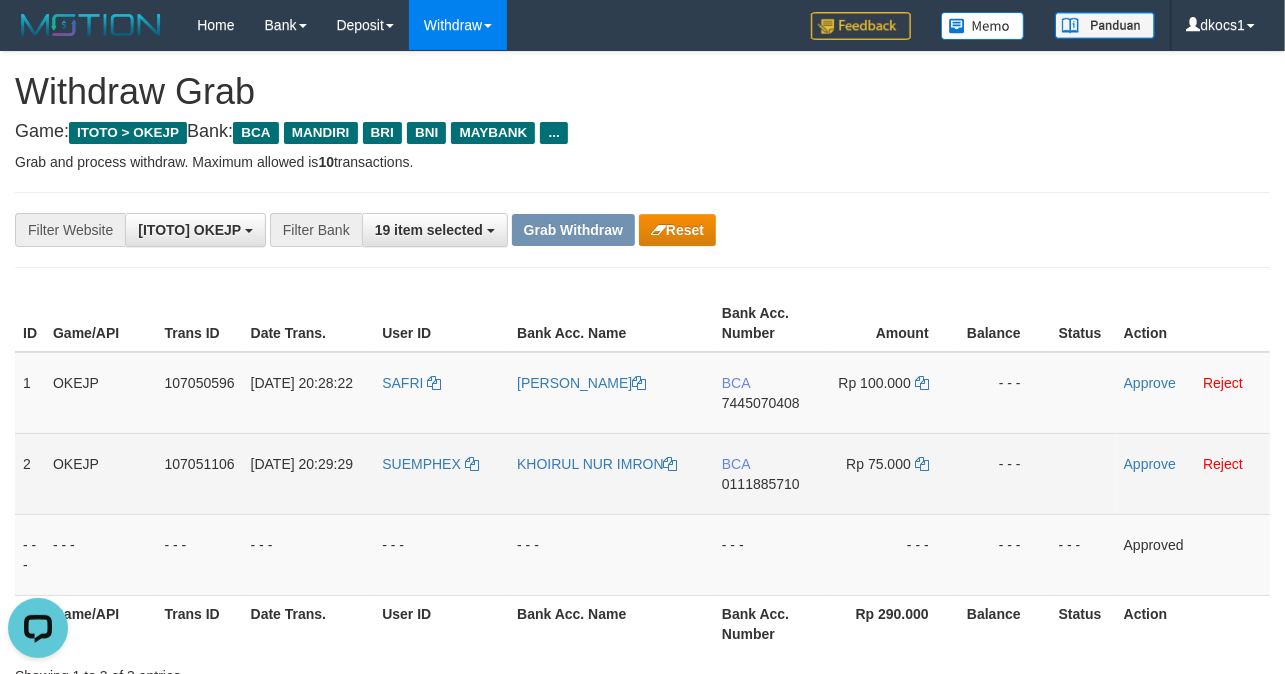 click on "SUEMPHEX" at bounding box center (441, 473) 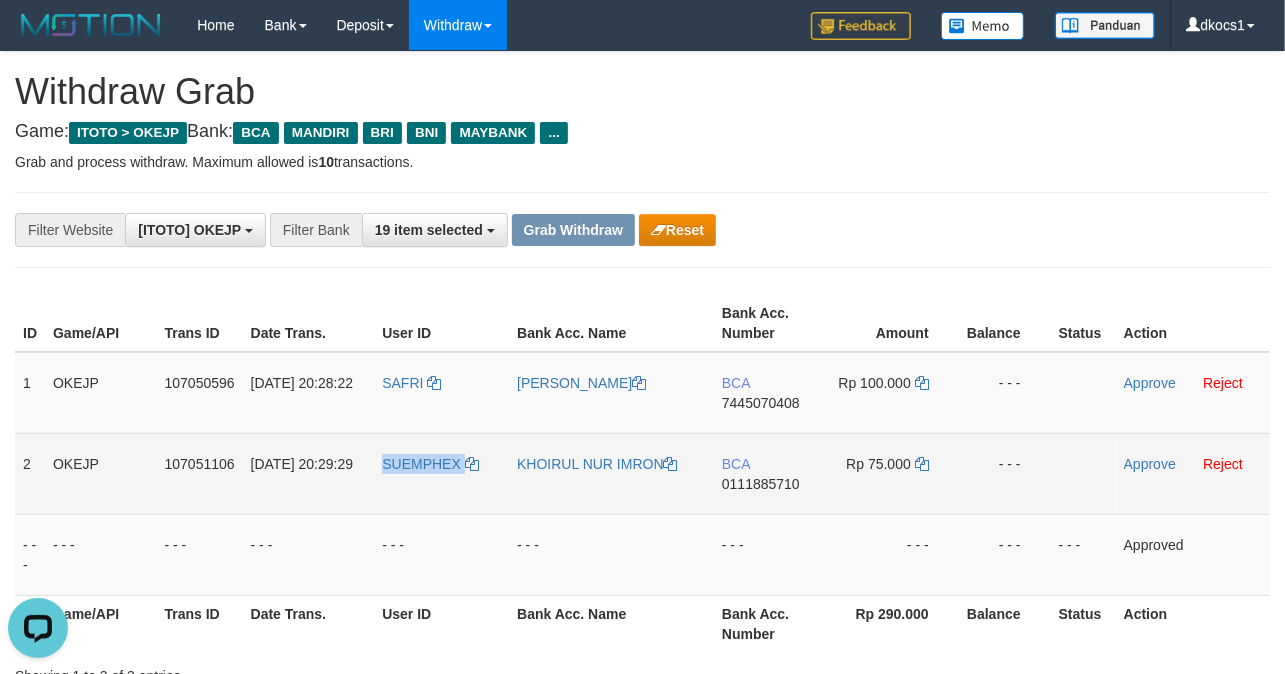 click on "SUEMPHEX" at bounding box center [441, 473] 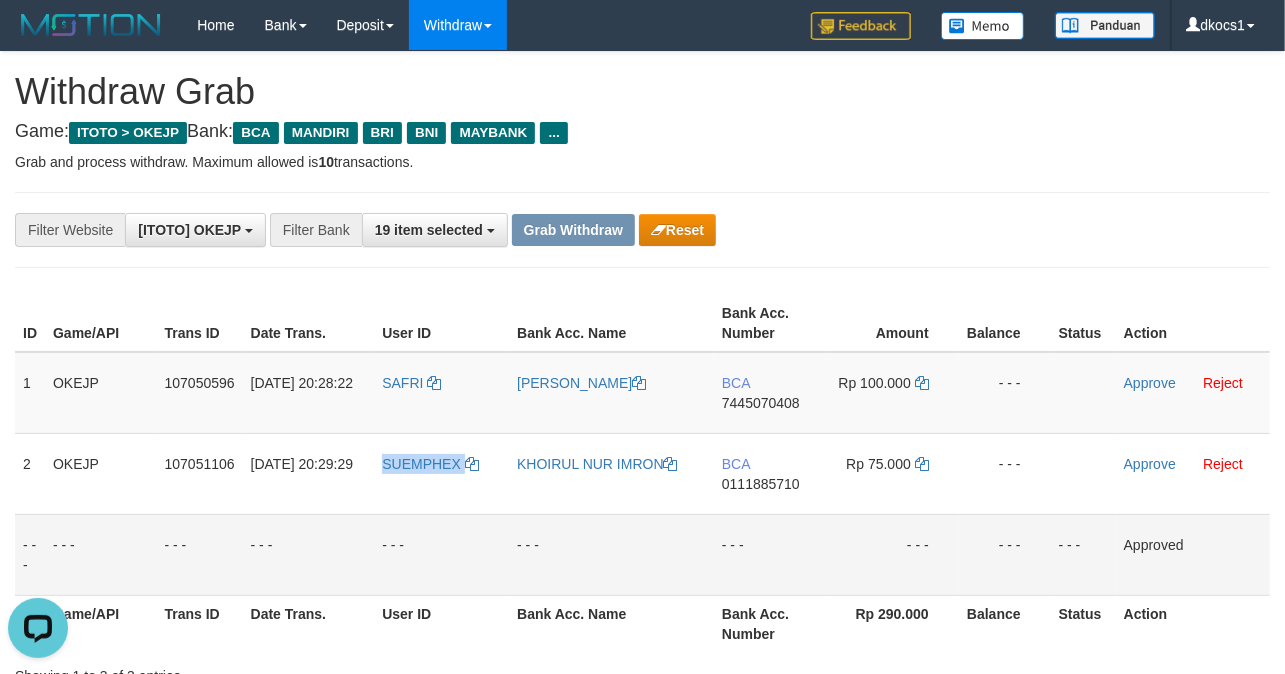 copy on "SUEMPHEX" 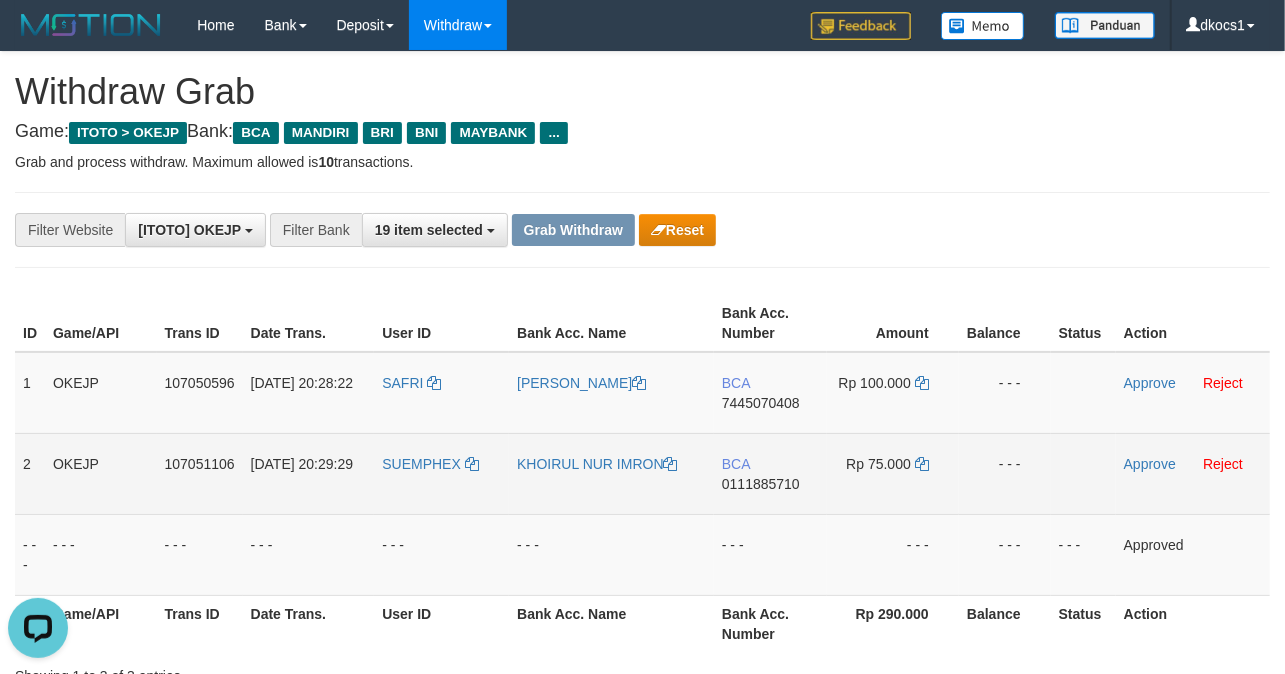 click on "KHOIRUL NUR IMRON" at bounding box center (611, 473) 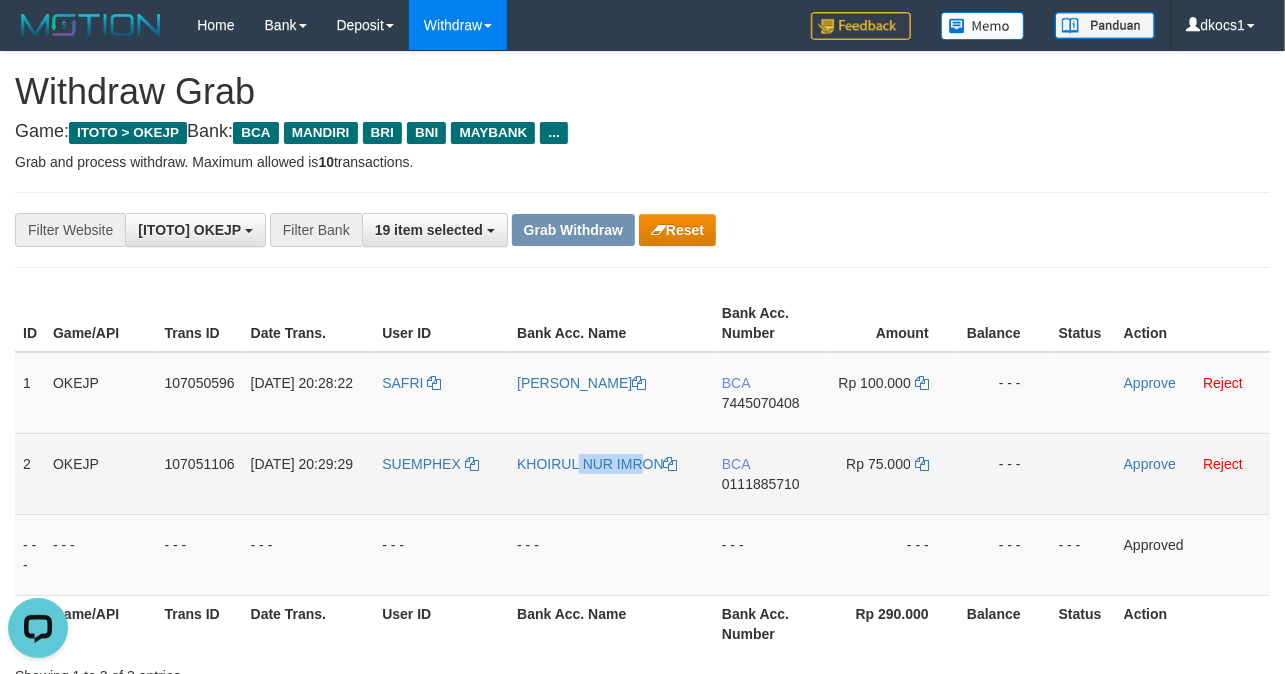 drag, startPoint x: 542, startPoint y: 488, endPoint x: 660, endPoint y: 504, distance: 119.0798 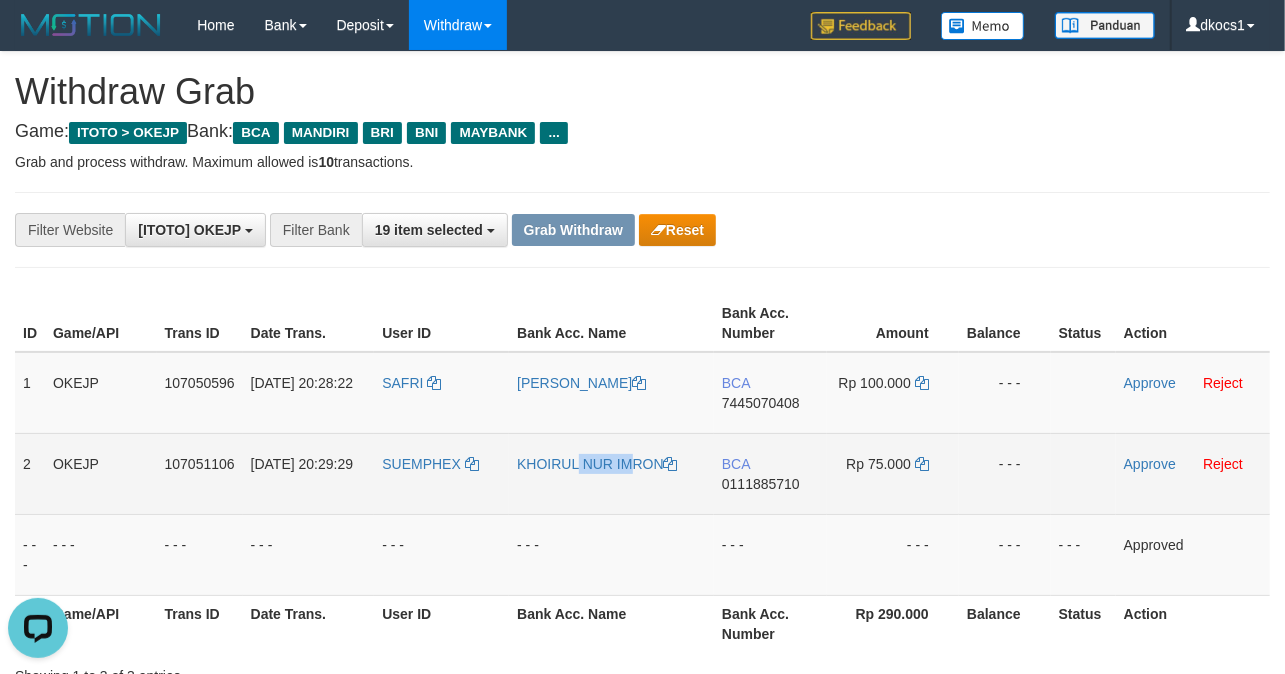 click on "KHOIRUL NUR IMRON" at bounding box center (611, 473) 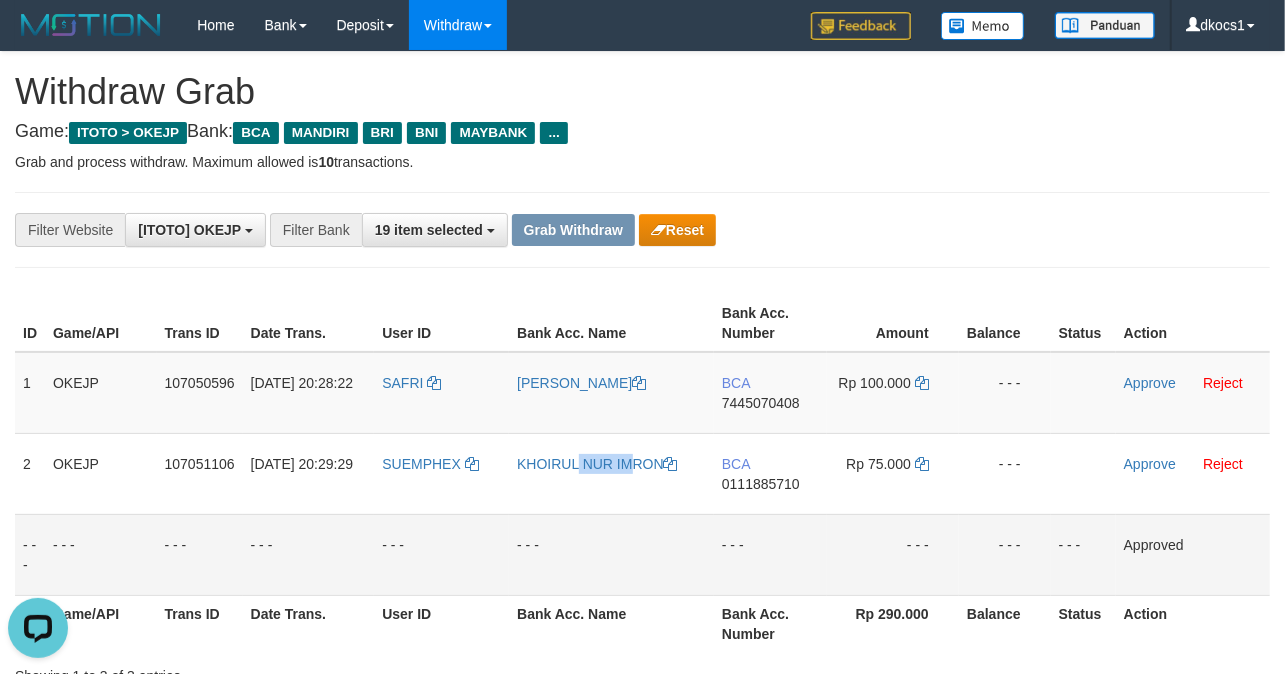 copy on "KHOIRUL NUR IMRON" 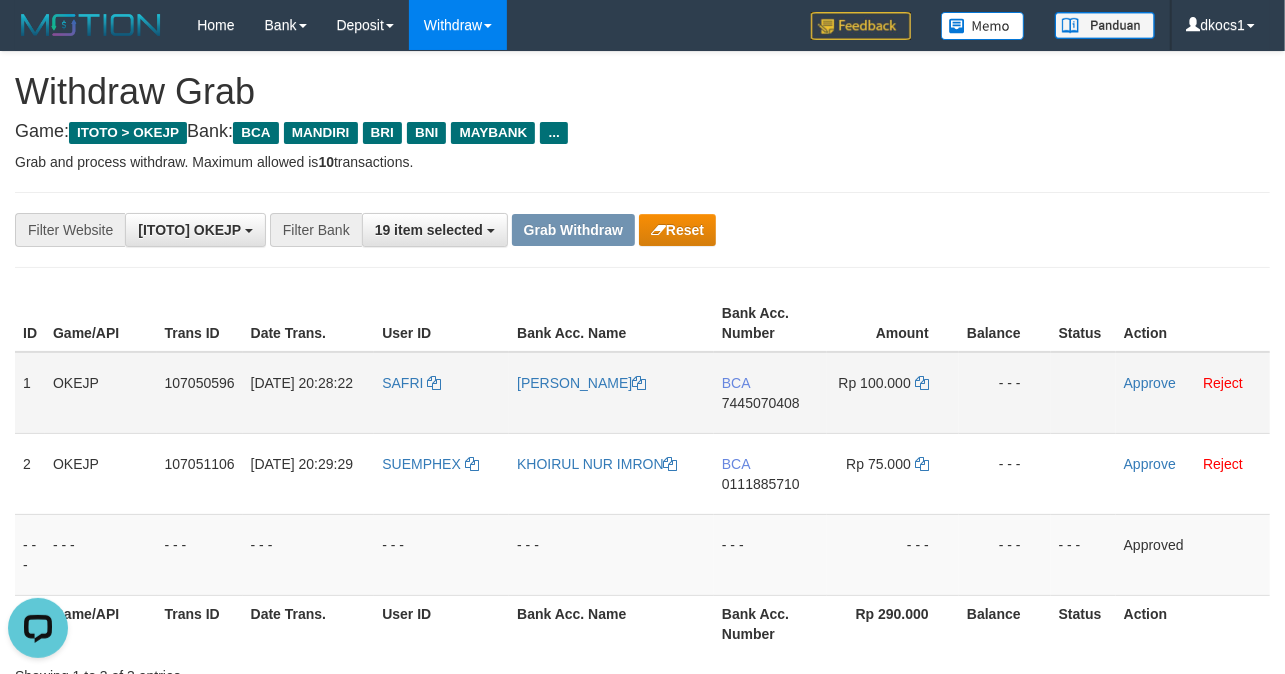 click on "BCA
7445070408" at bounding box center (770, 393) 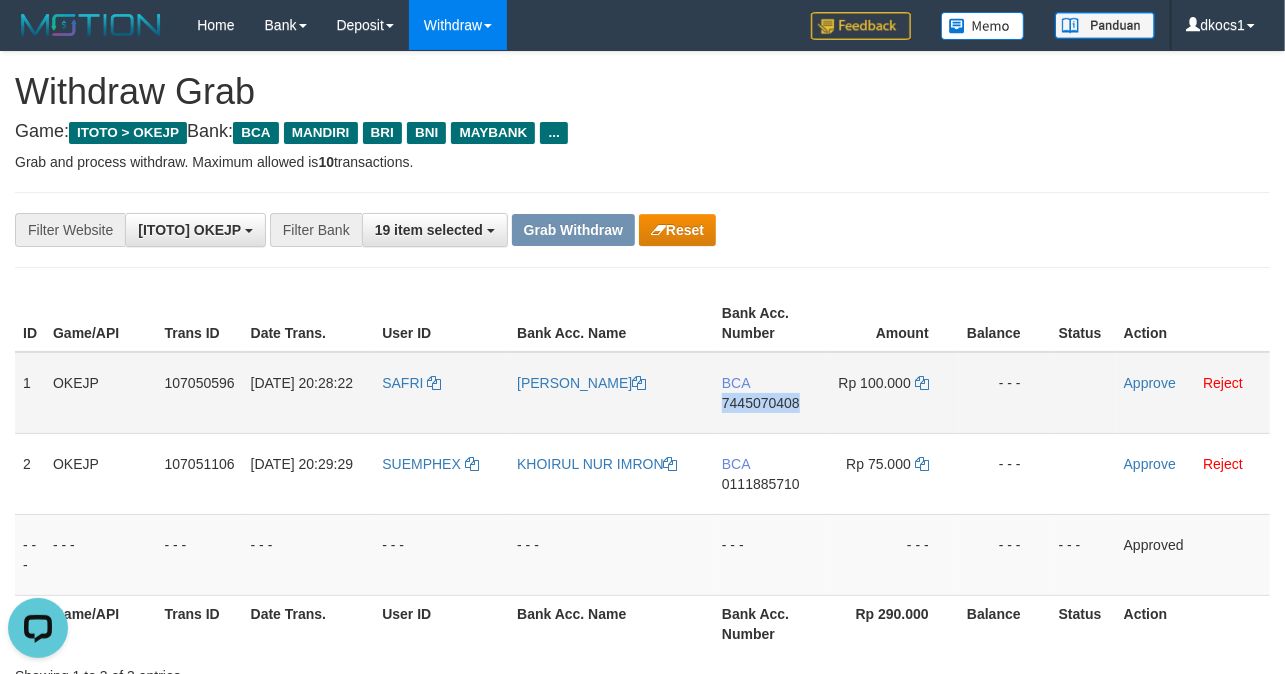 click on "BCA
7445070408" at bounding box center [770, 393] 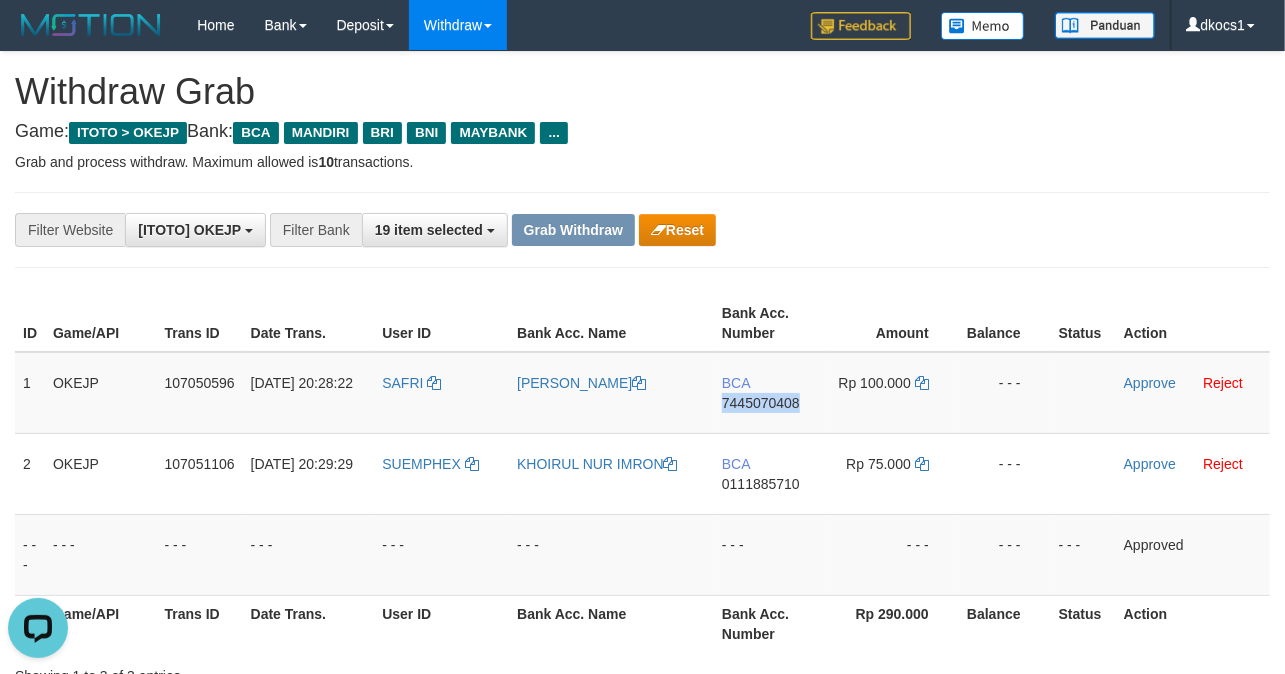 copy on "7445070408" 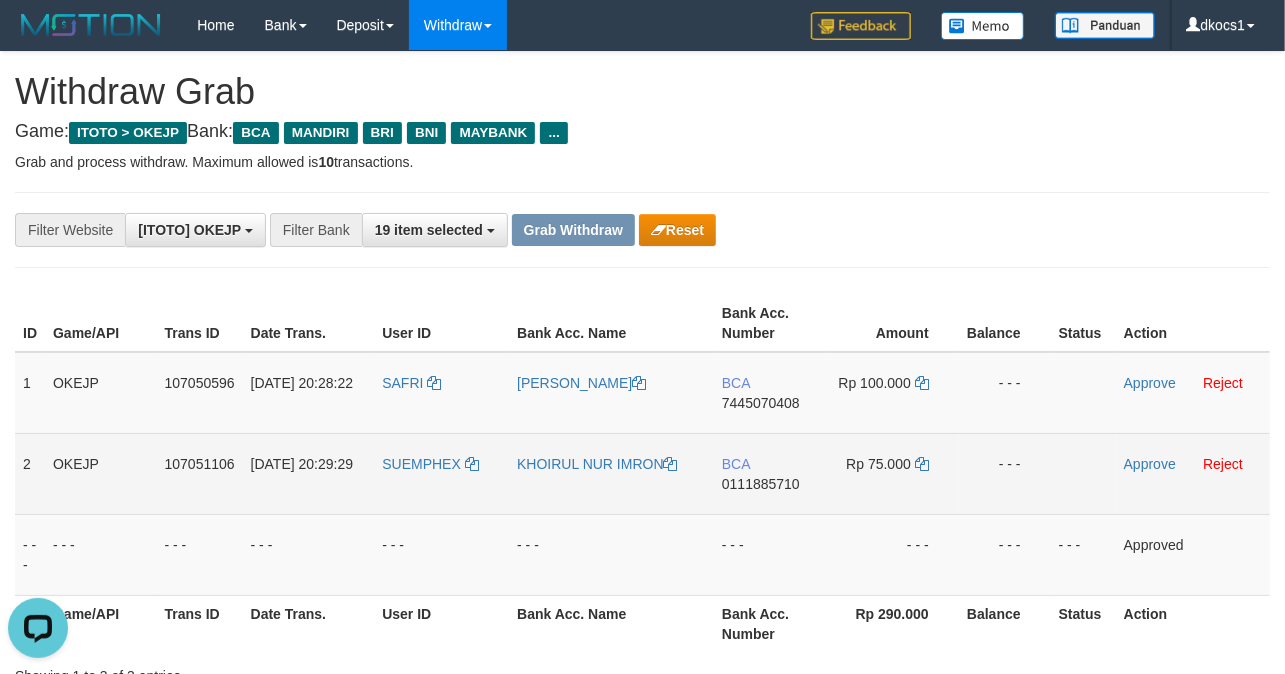 click on "BCA
0111885710" at bounding box center [770, 473] 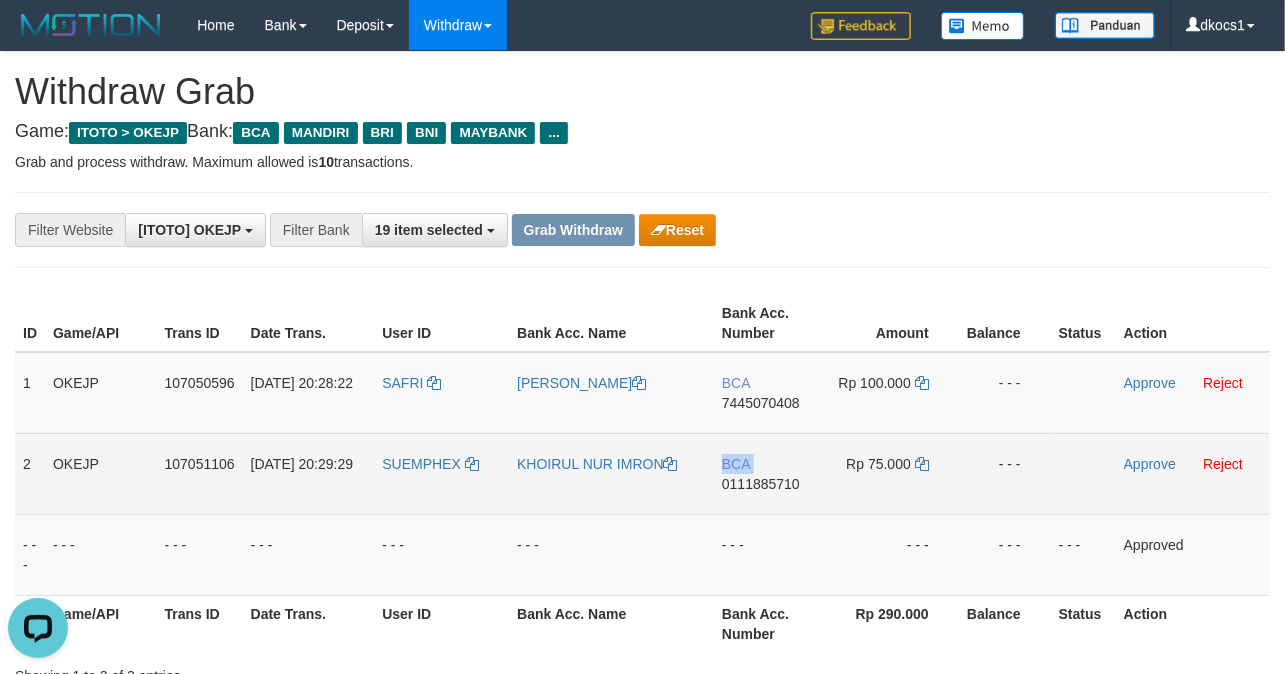 click on "BCA
0111885710" at bounding box center (770, 473) 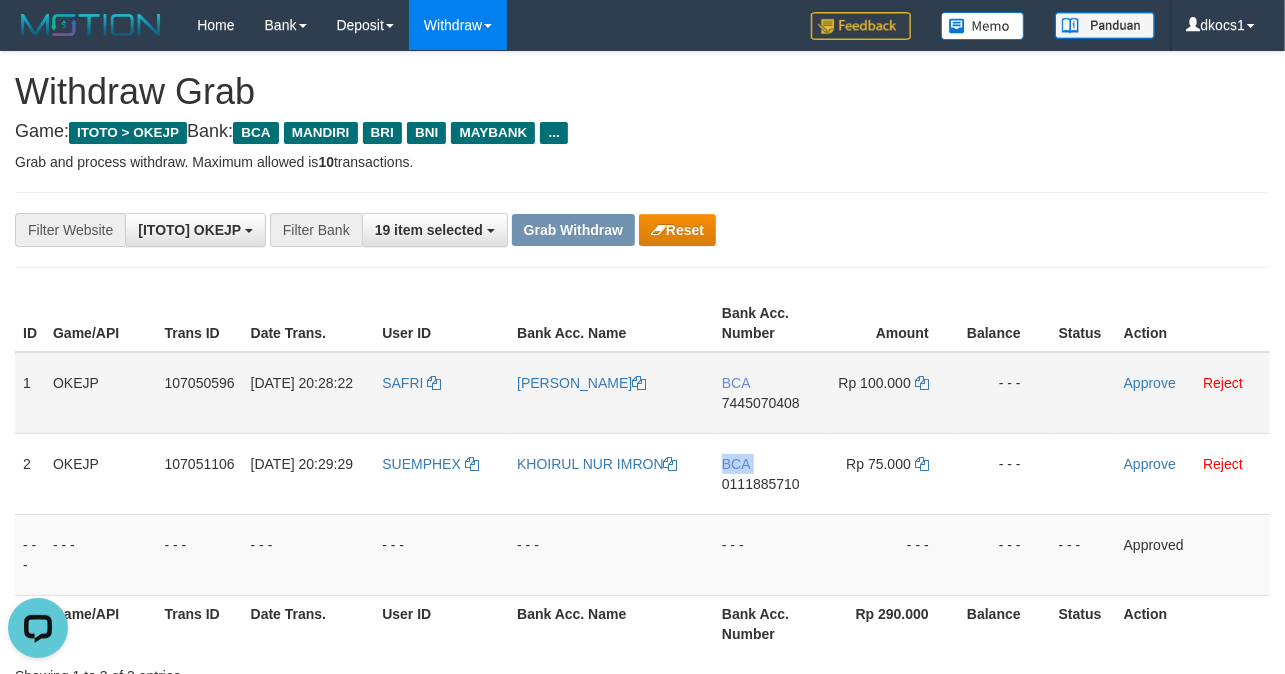 copy on "BCA" 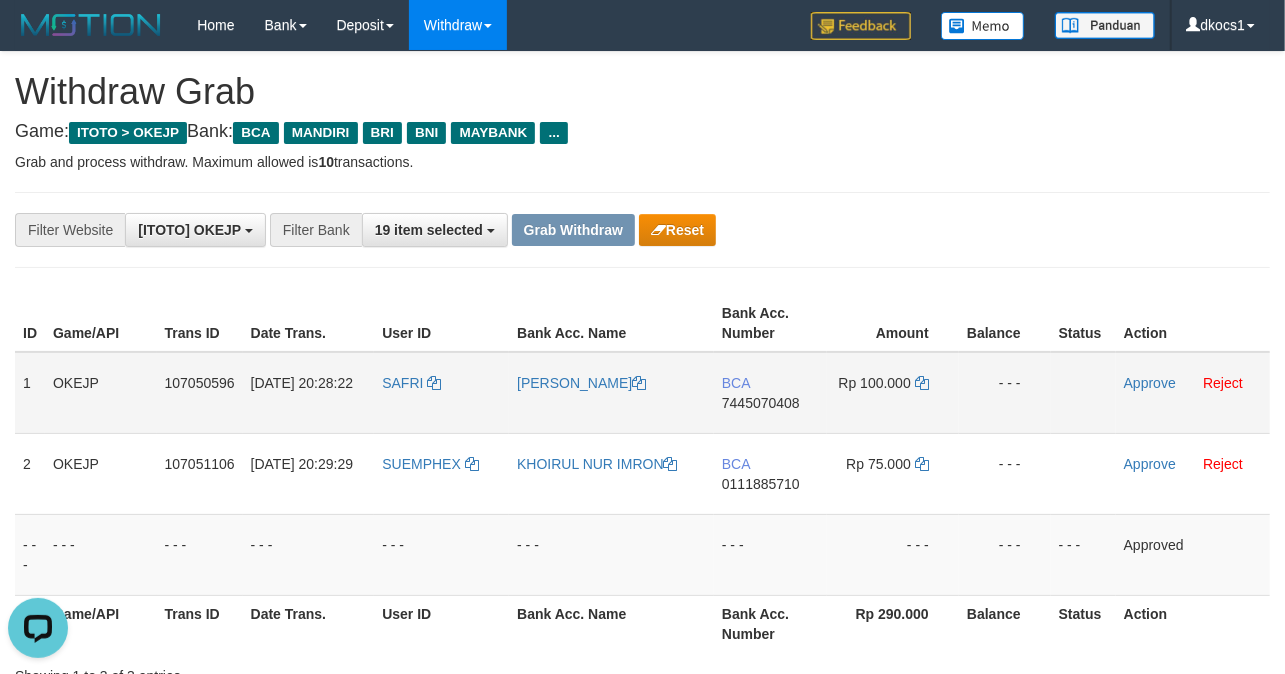 click on "BCA
7445070408" at bounding box center (770, 393) 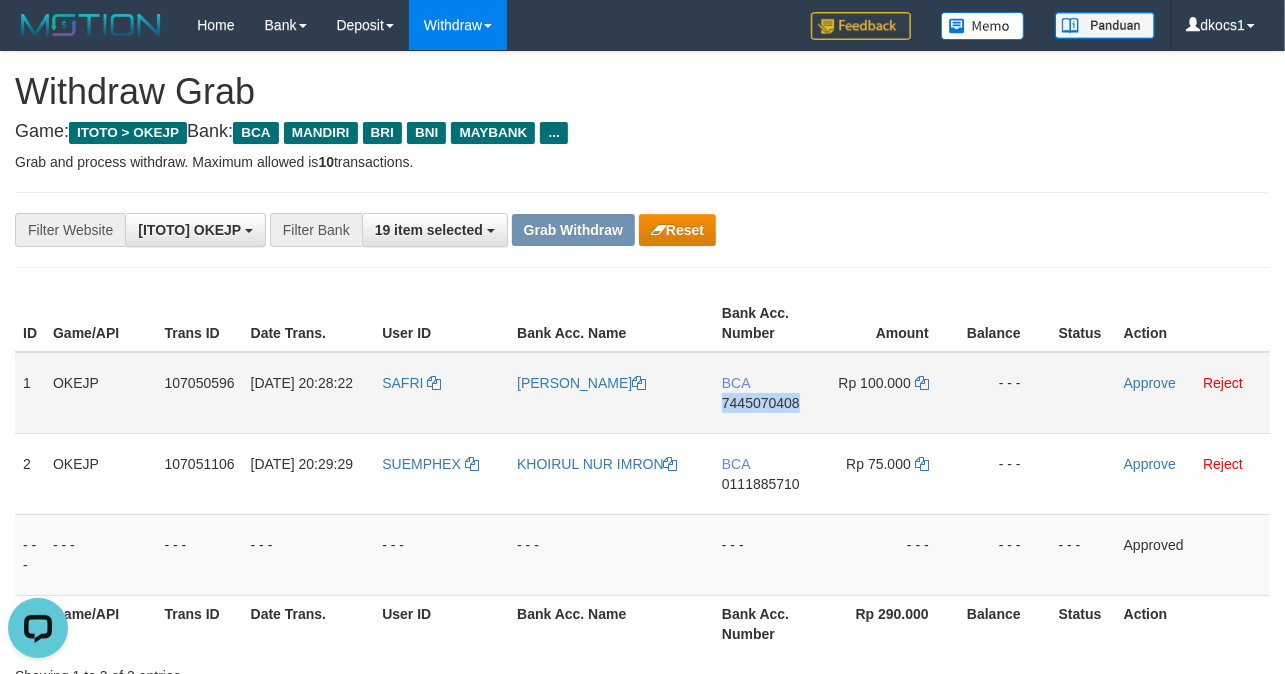 click on "BCA
7445070408" at bounding box center [770, 393] 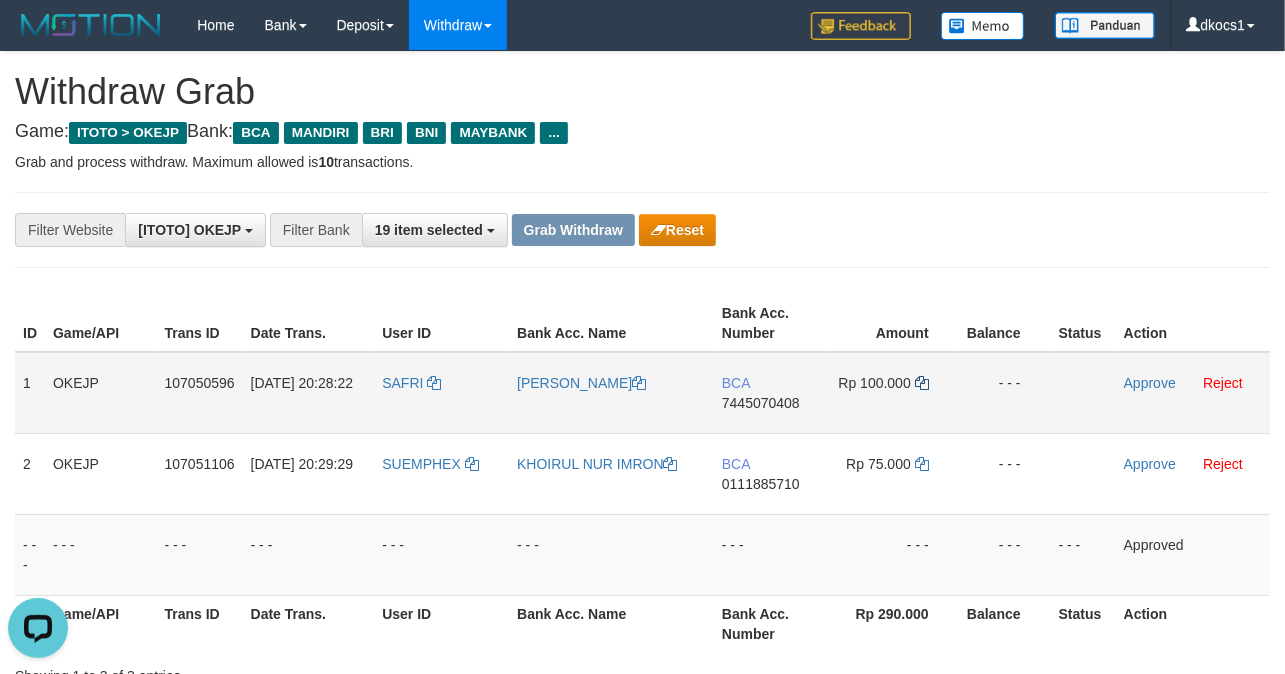 click on "Rp 100.000" at bounding box center [893, 393] 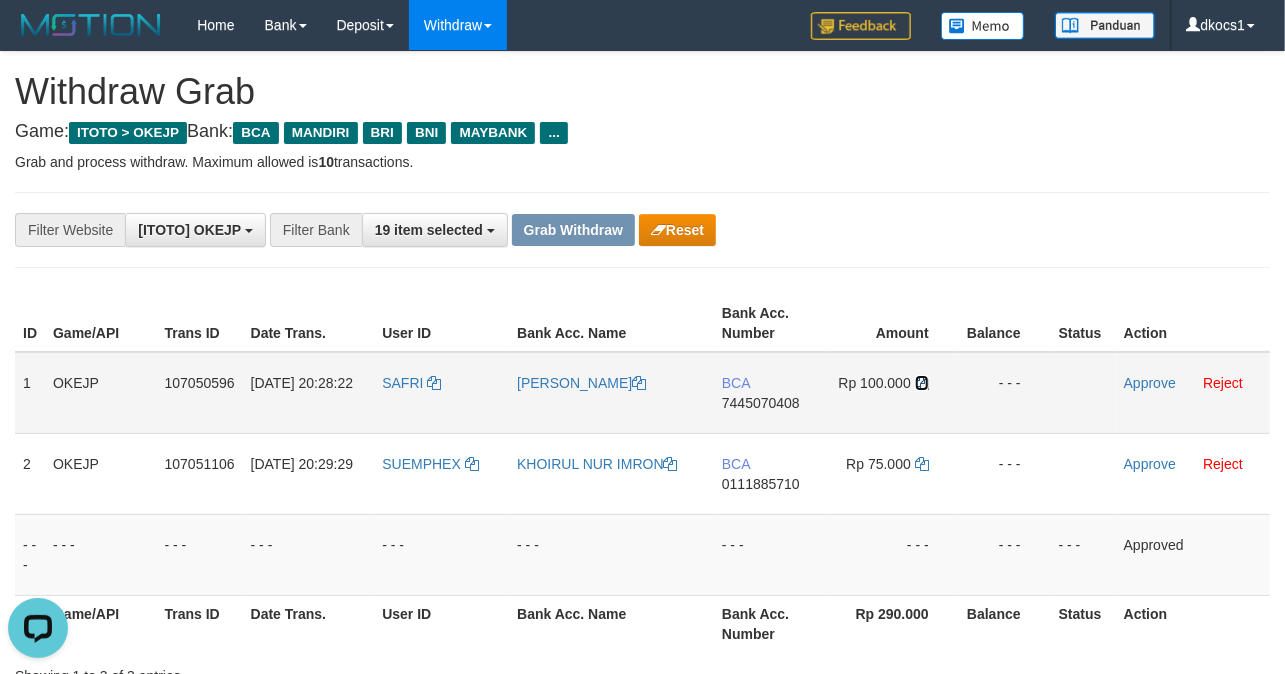click at bounding box center [922, 383] 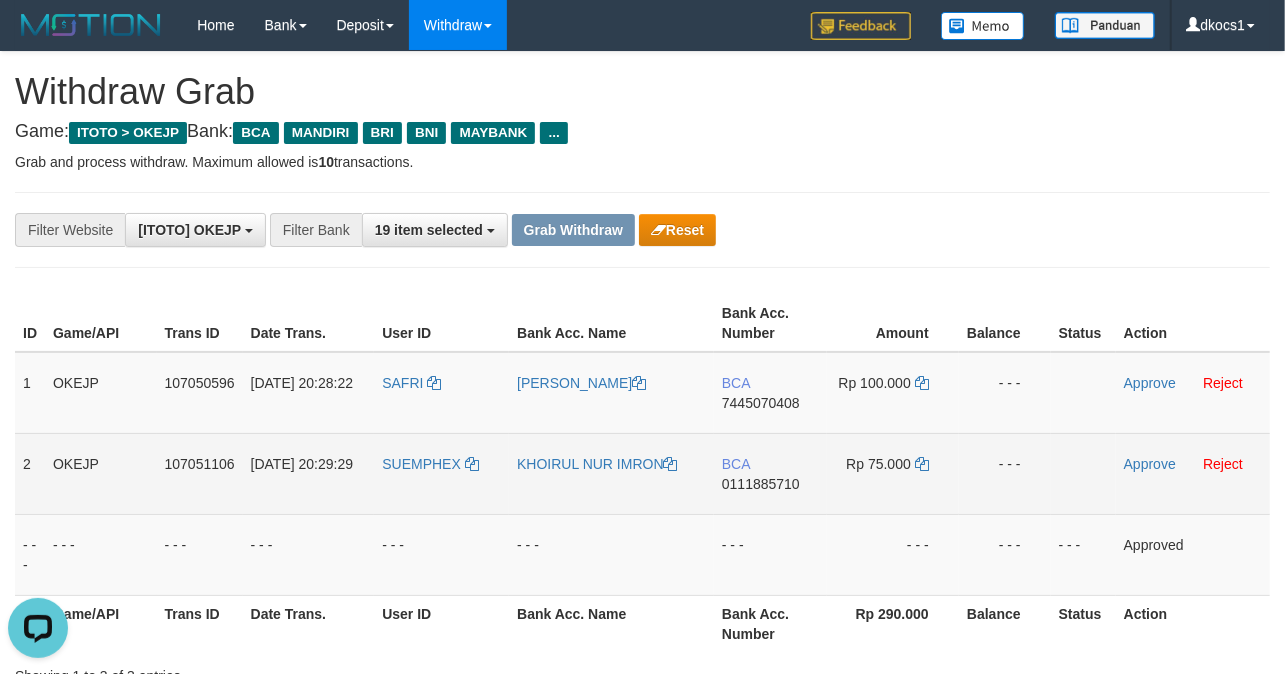 click on "BCA
0111885710" at bounding box center (770, 473) 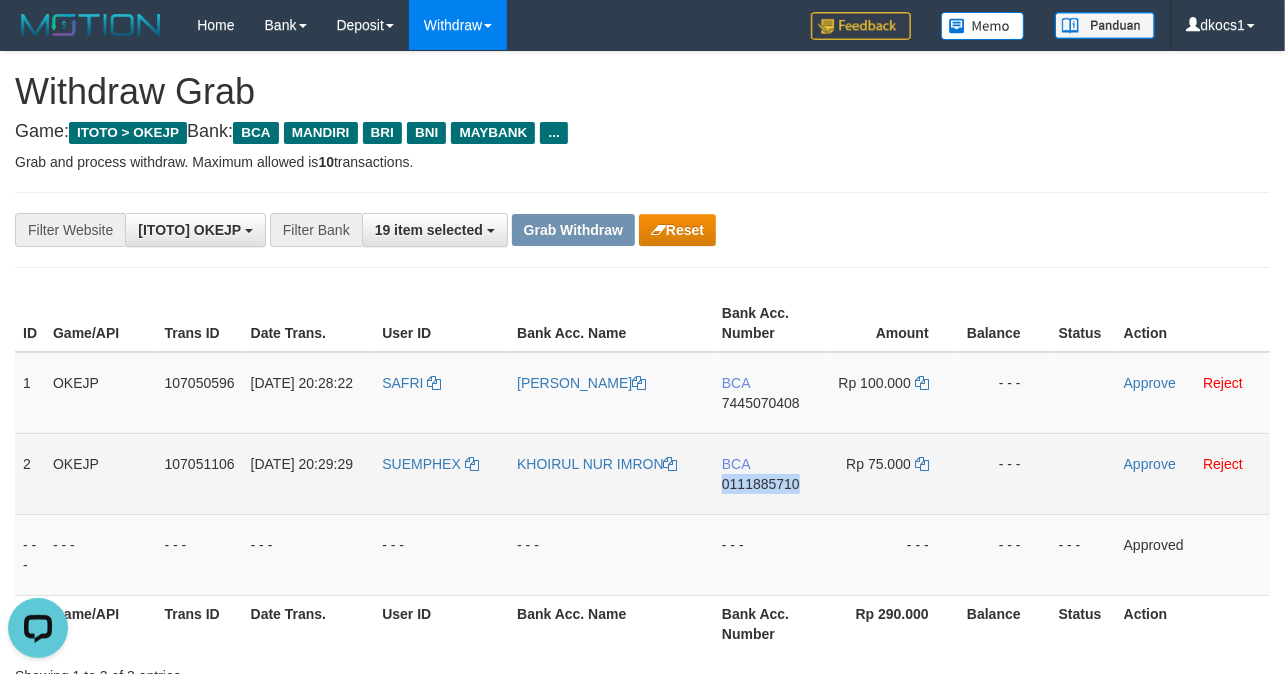 click on "BCA
0111885710" at bounding box center [770, 473] 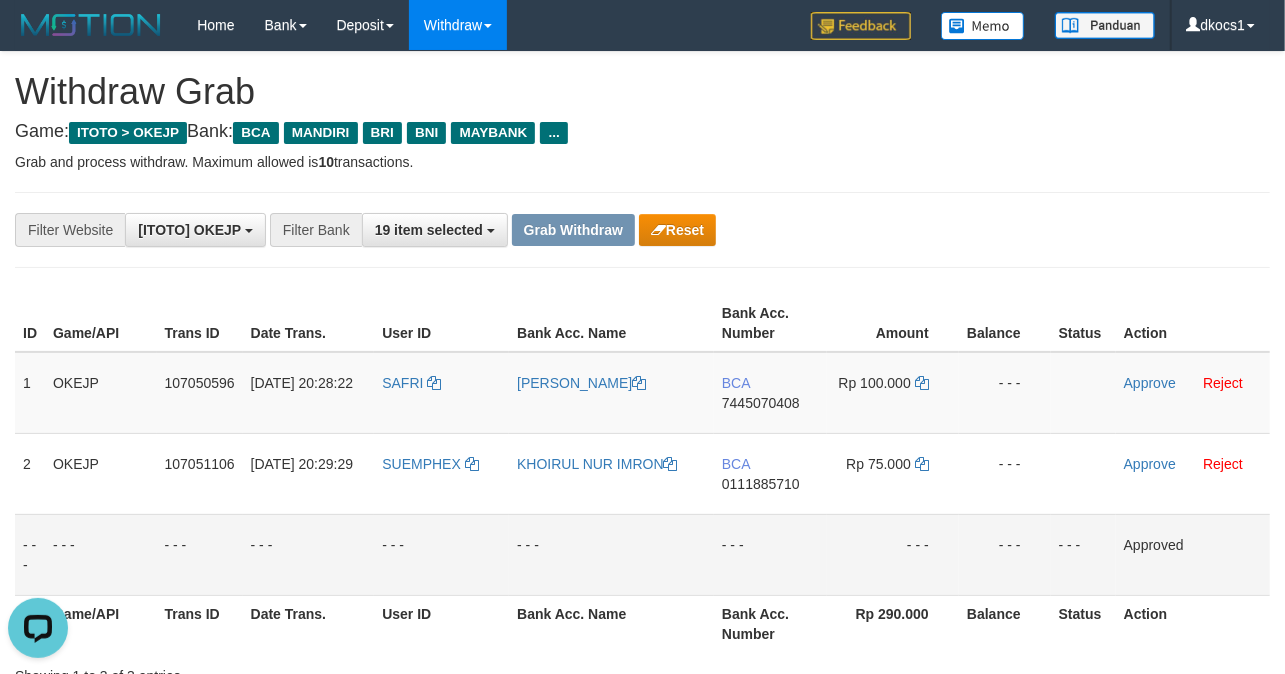 click on "- - -" at bounding box center (770, 554) 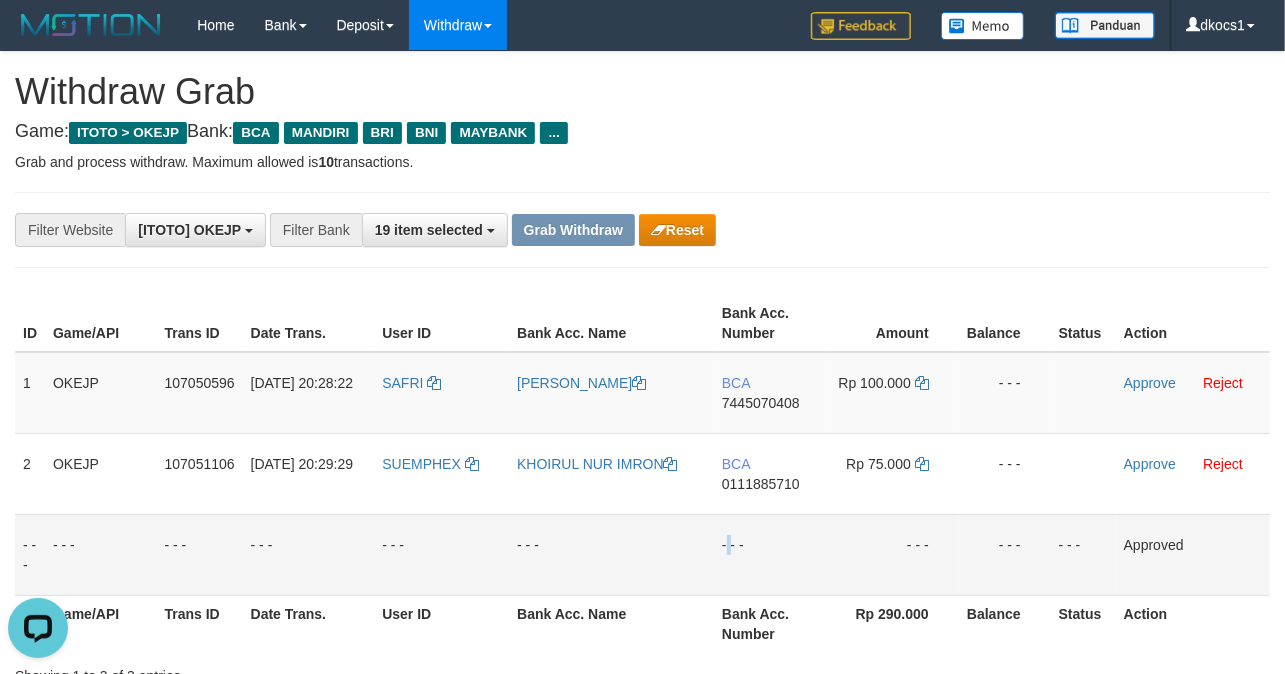 click on "- - -" at bounding box center (770, 554) 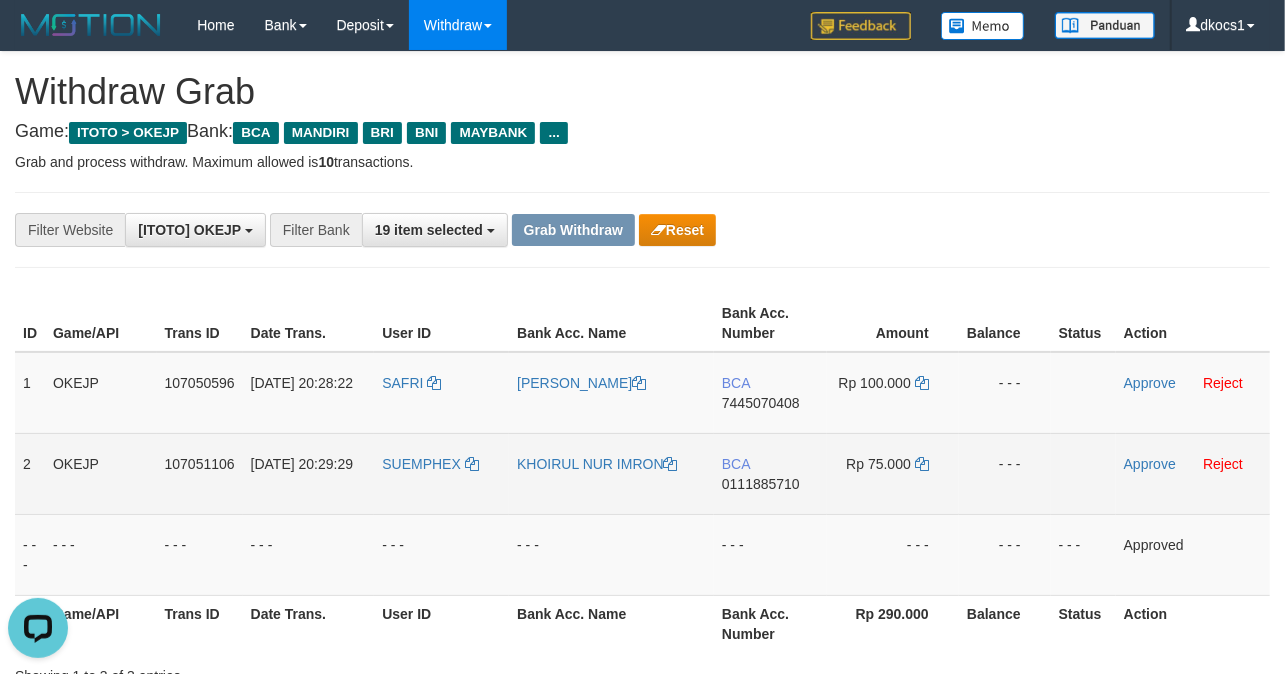 click on "BCA
0111885710" at bounding box center (770, 473) 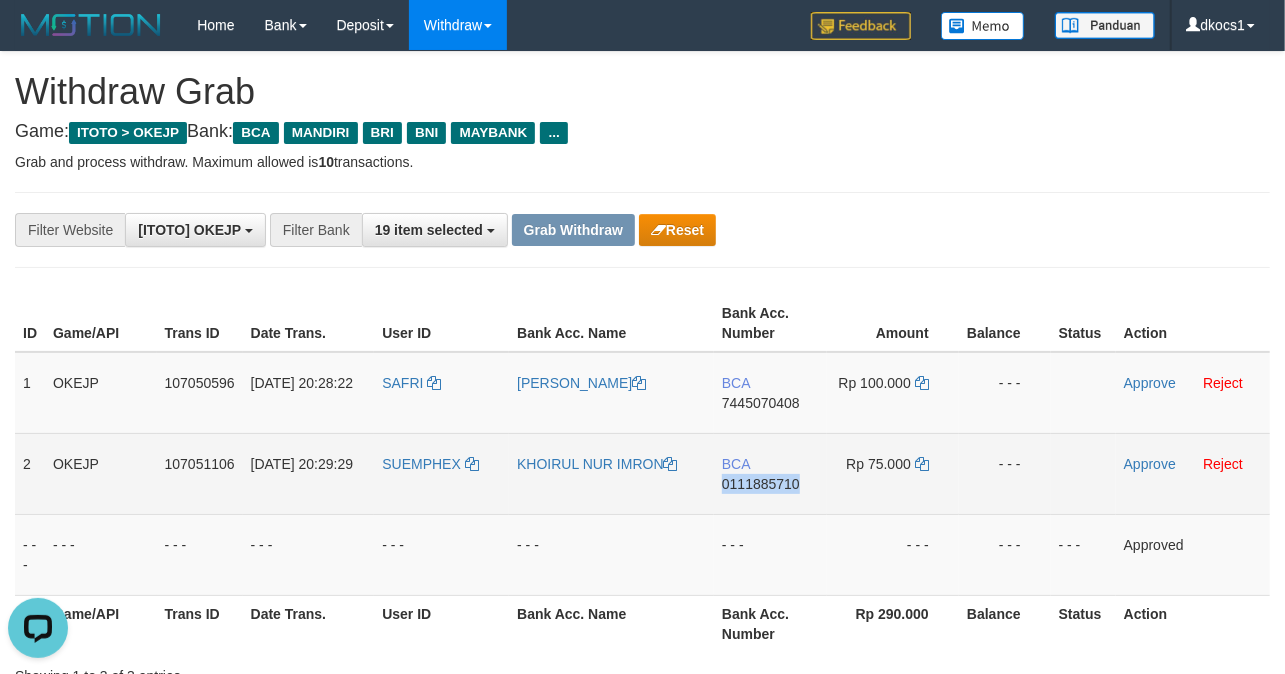 click on "BCA
0111885710" at bounding box center (770, 473) 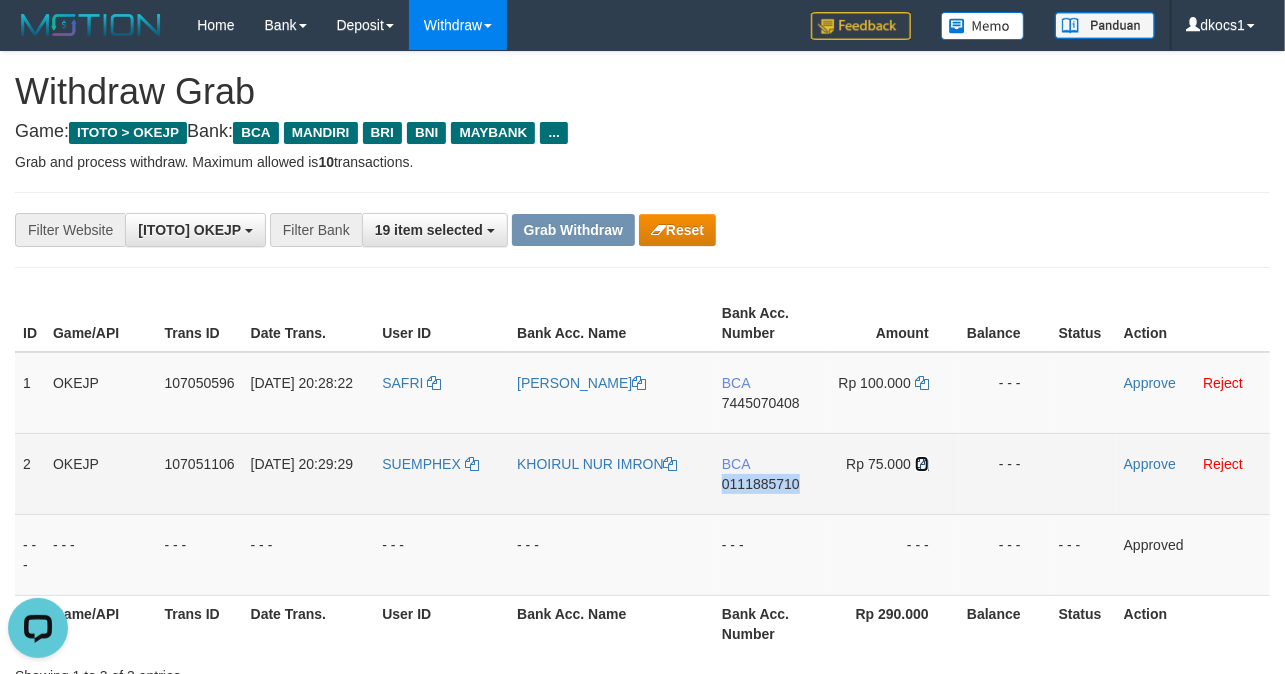 click at bounding box center (922, 464) 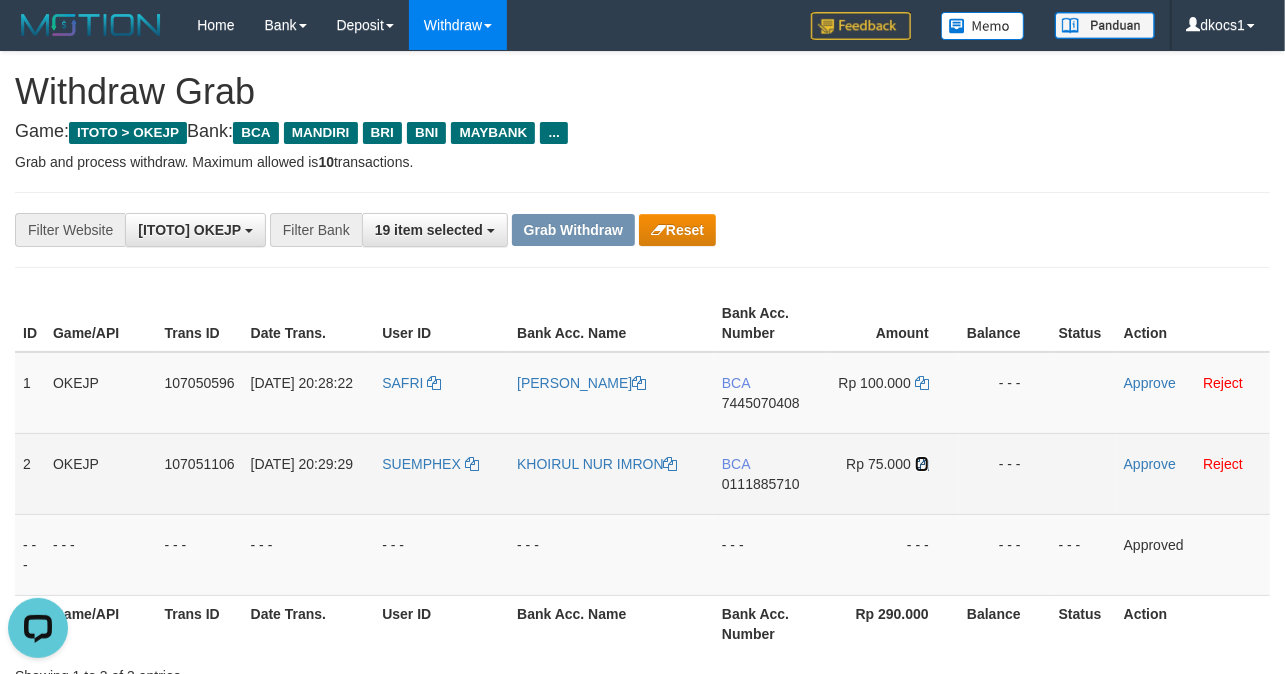 click at bounding box center [922, 464] 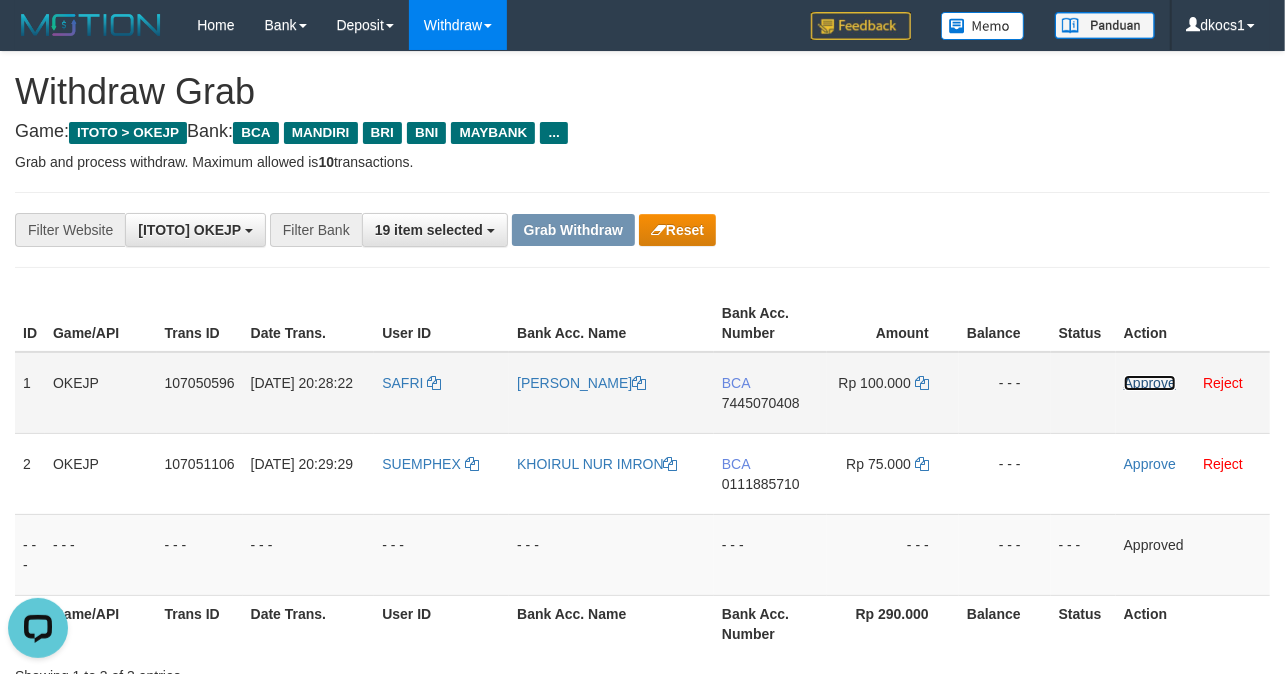 click on "Approve" at bounding box center [1150, 383] 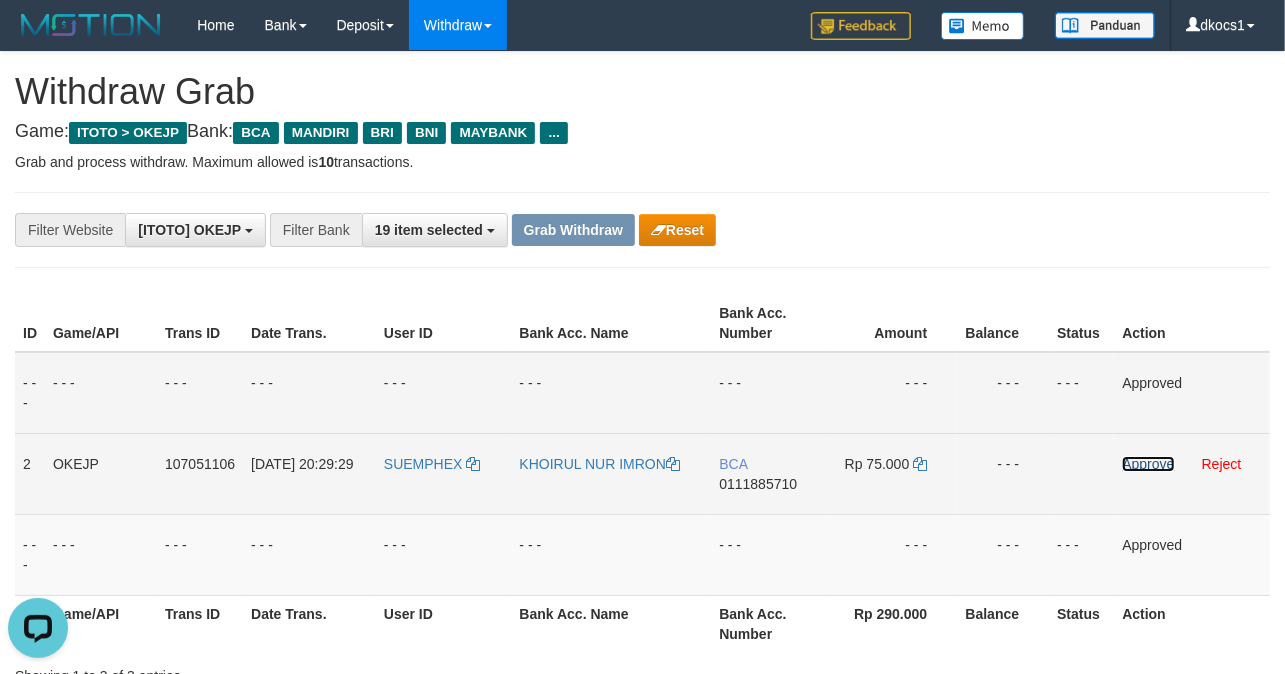 click on "Approve" at bounding box center (1148, 464) 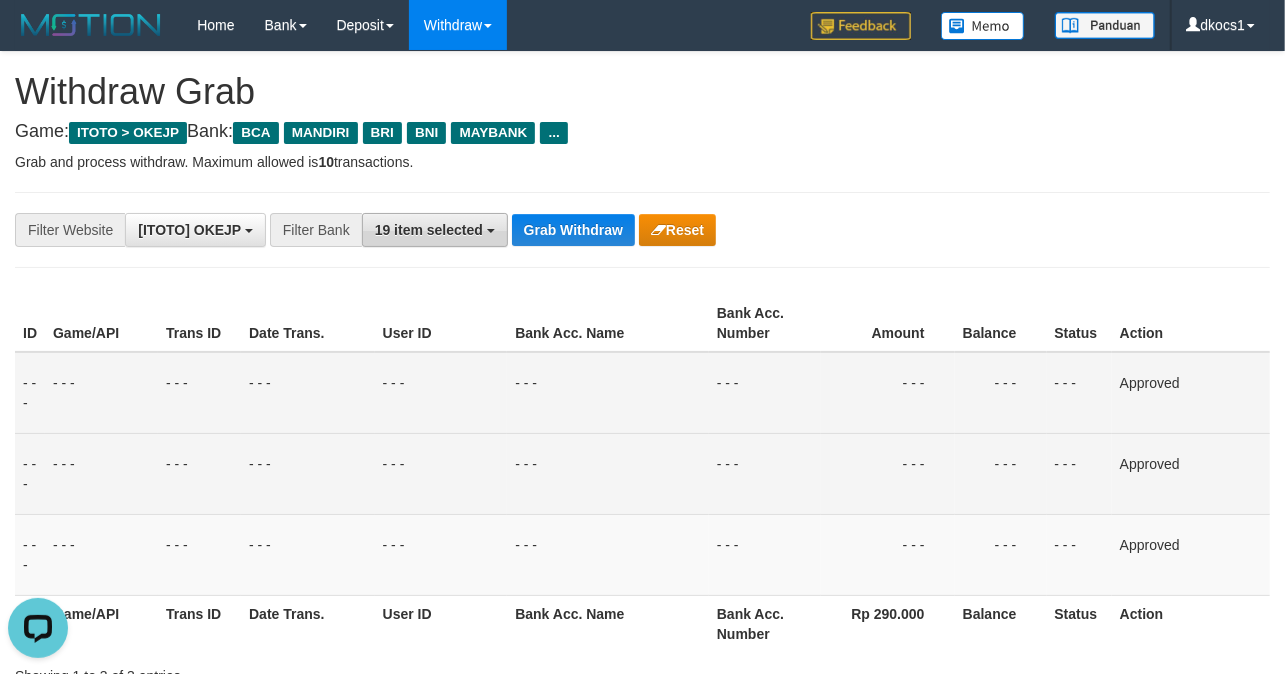 click on "19 item selected" at bounding box center [435, 230] 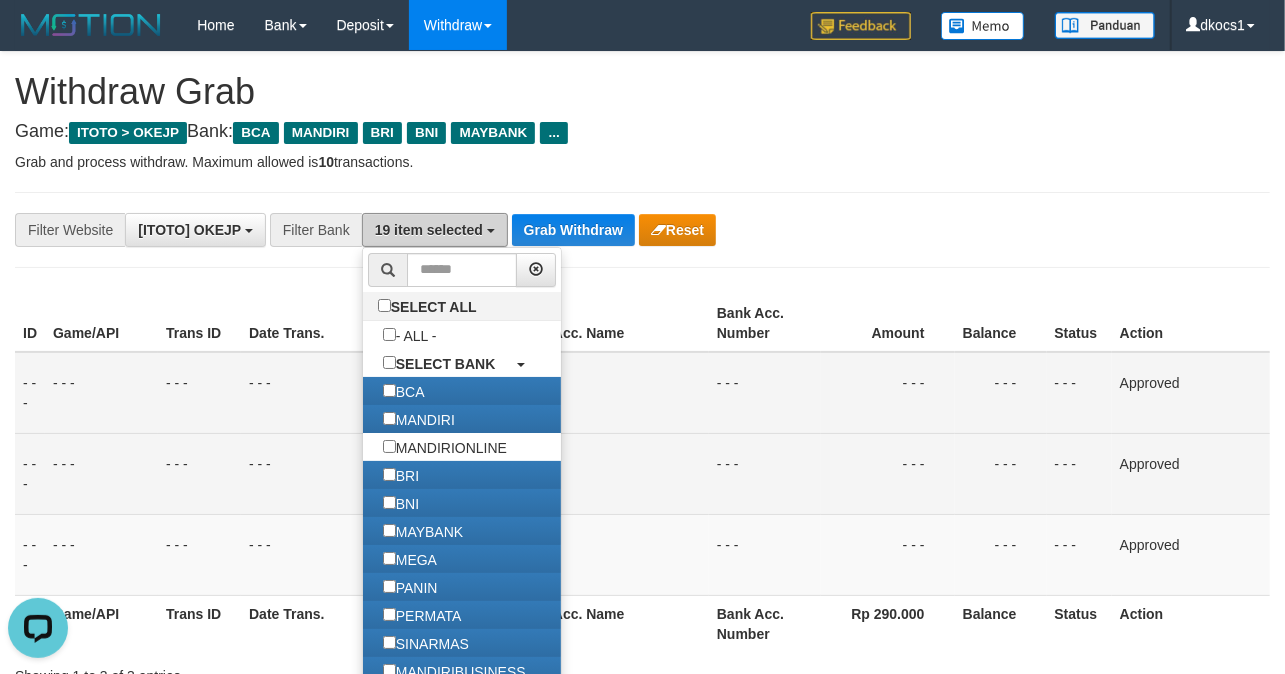 click on "19 item selected" at bounding box center [435, 230] 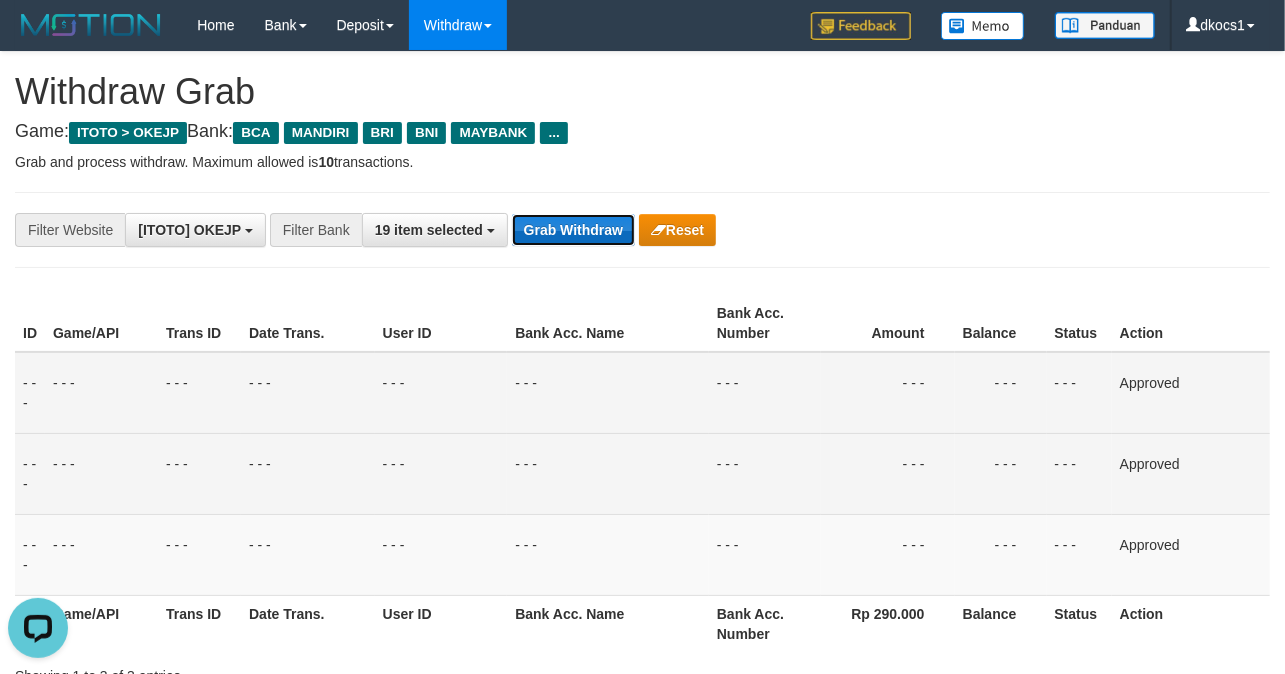 drag, startPoint x: 578, startPoint y: 230, endPoint x: 566, endPoint y: 284, distance: 55.31727 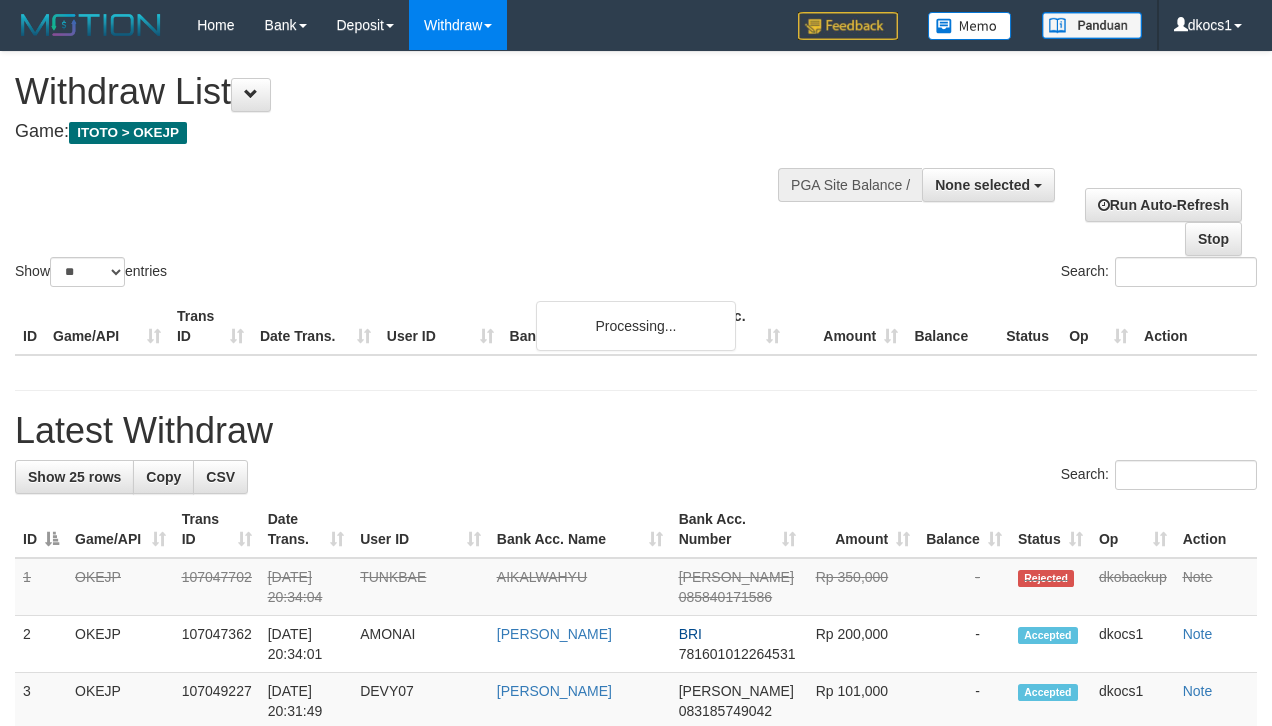 select 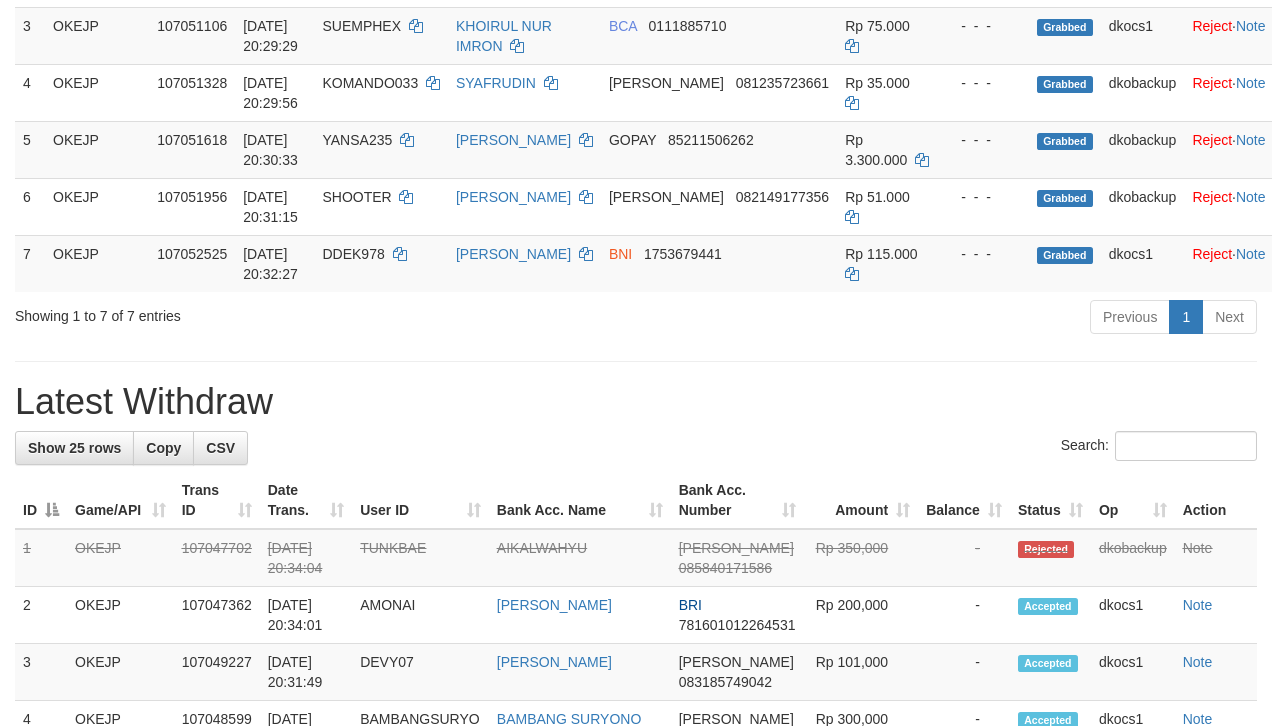 scroll, scrollTop: 408, scrollLeft: 0, axis: vertical 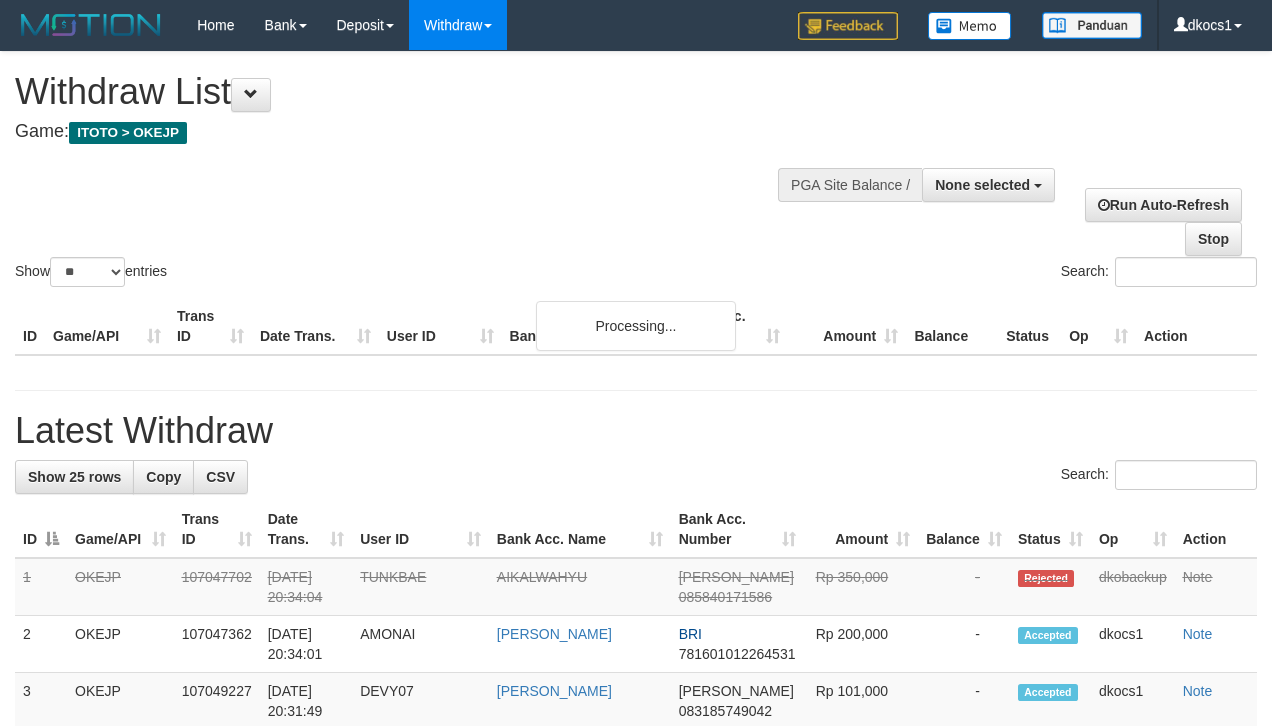select 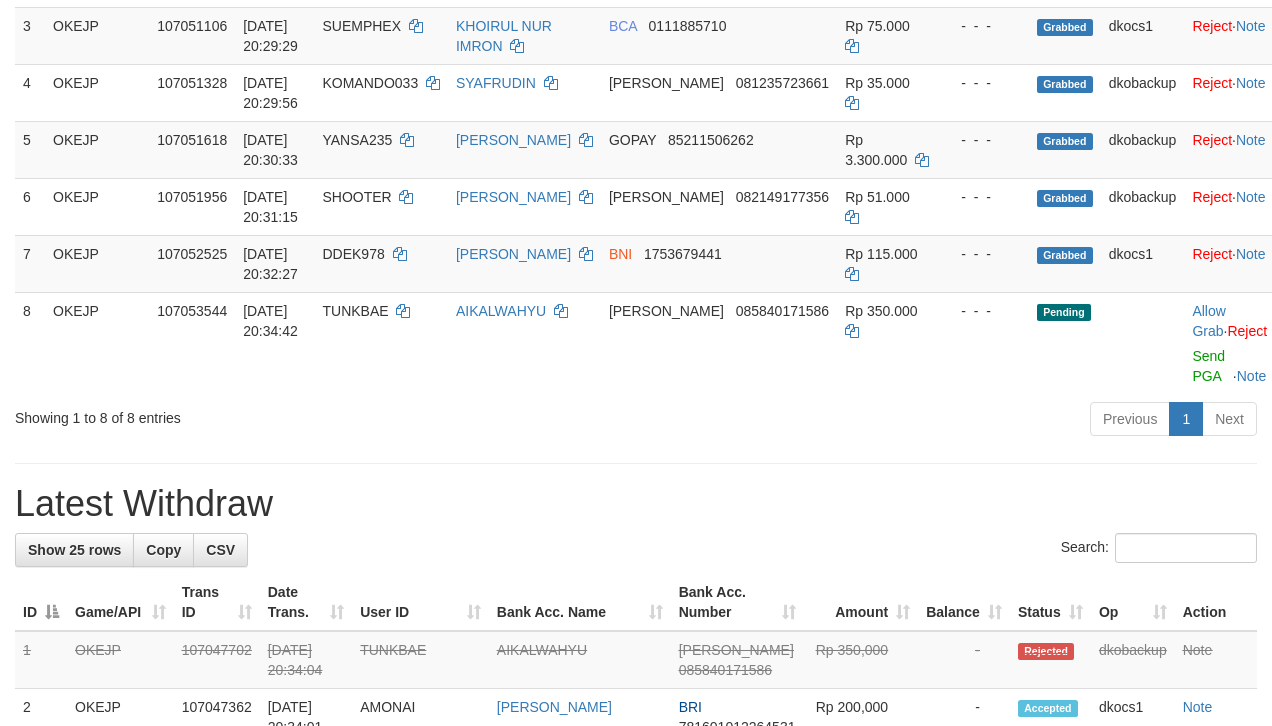 scroll, scrollTop: 408, scrollLeft: 0, axis: vertical 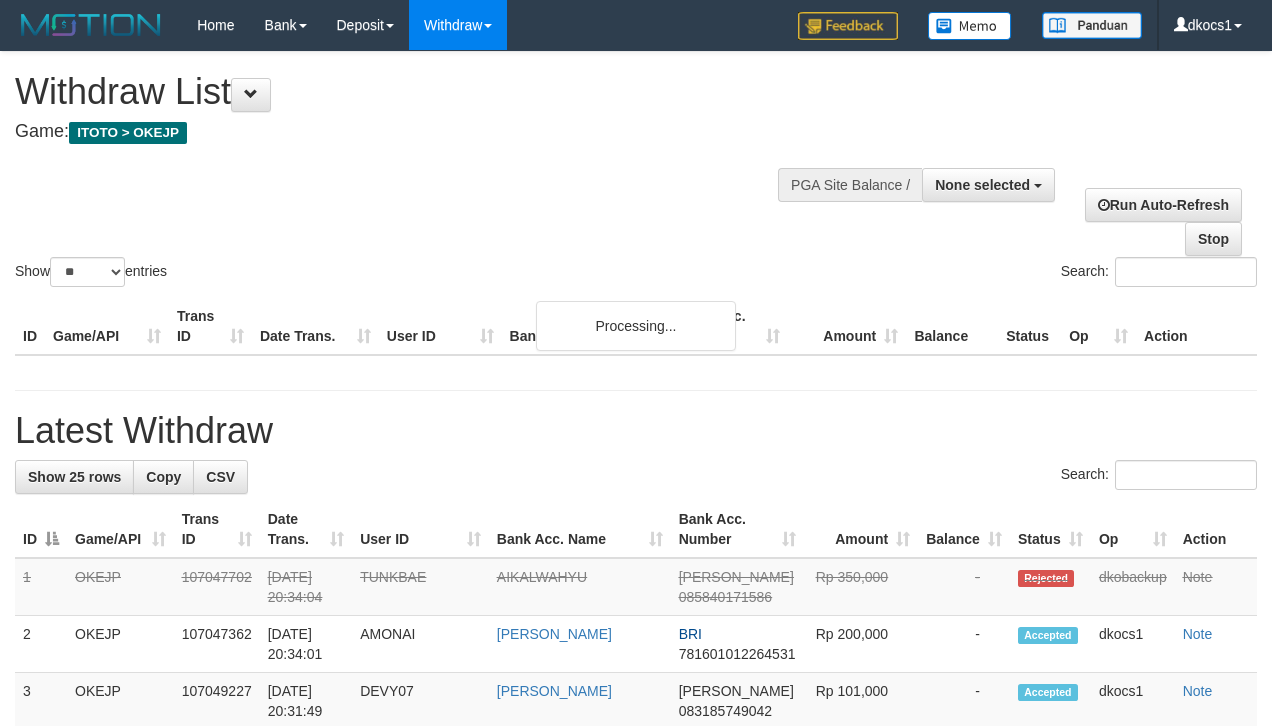 select 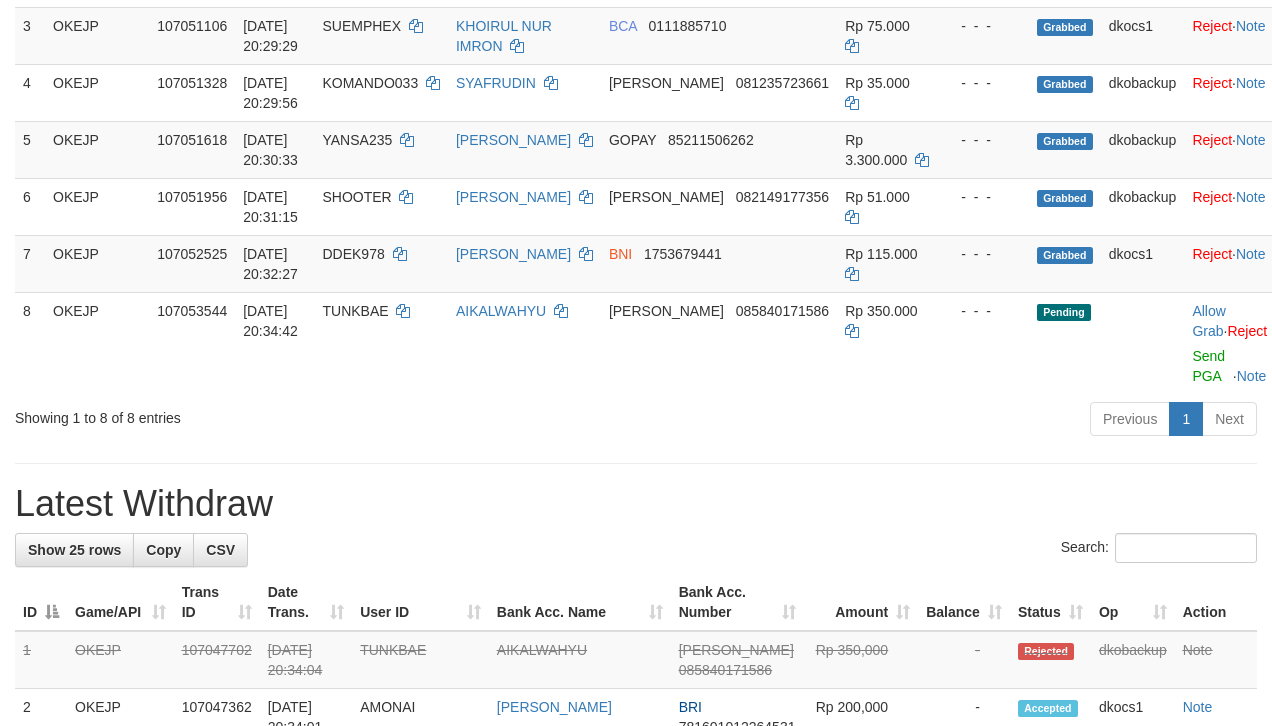 scroll, scrollTop: 408, scrollLeft: 0, axis: vertical 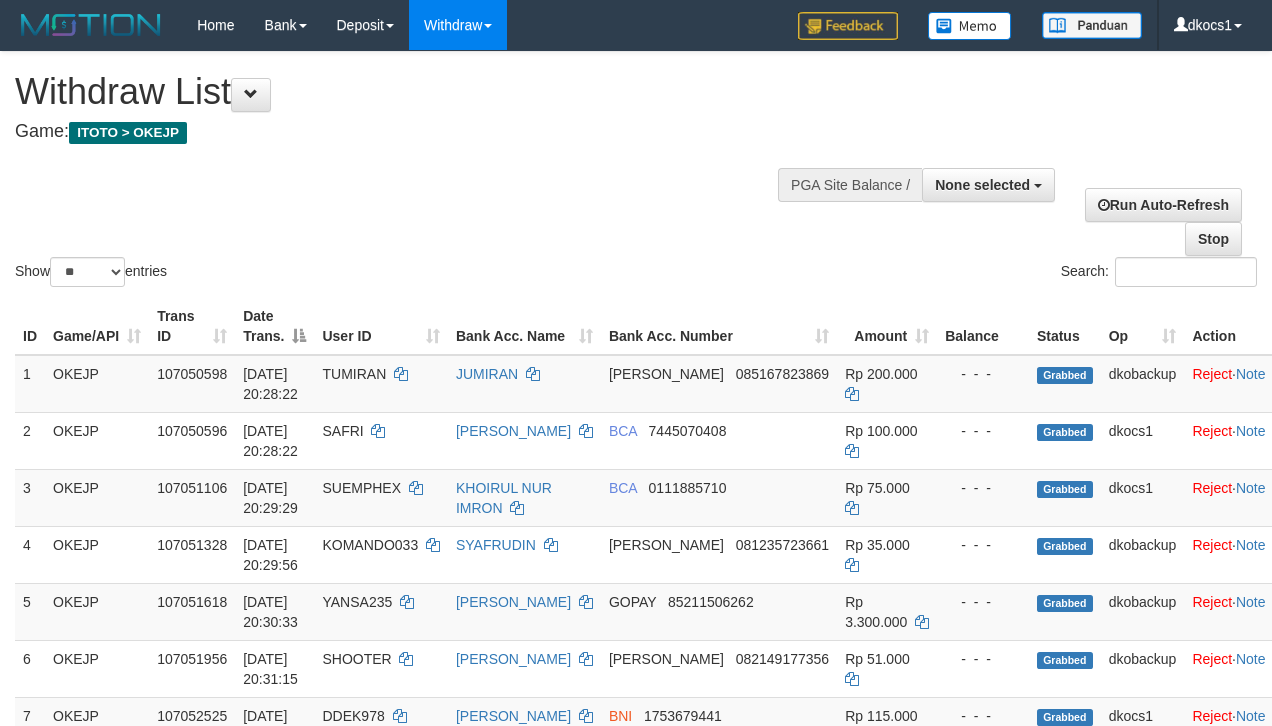 select 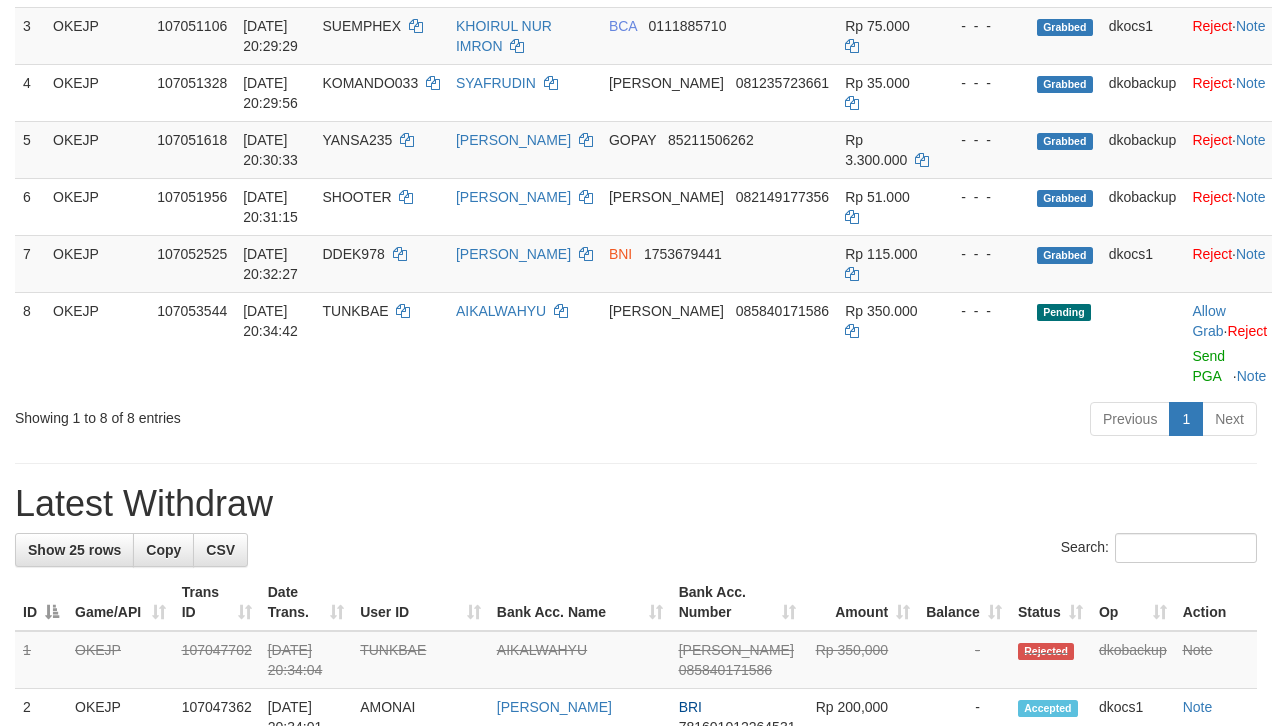 scroll, scrollTop: 408, scrollLeft: 0, axis: vertical 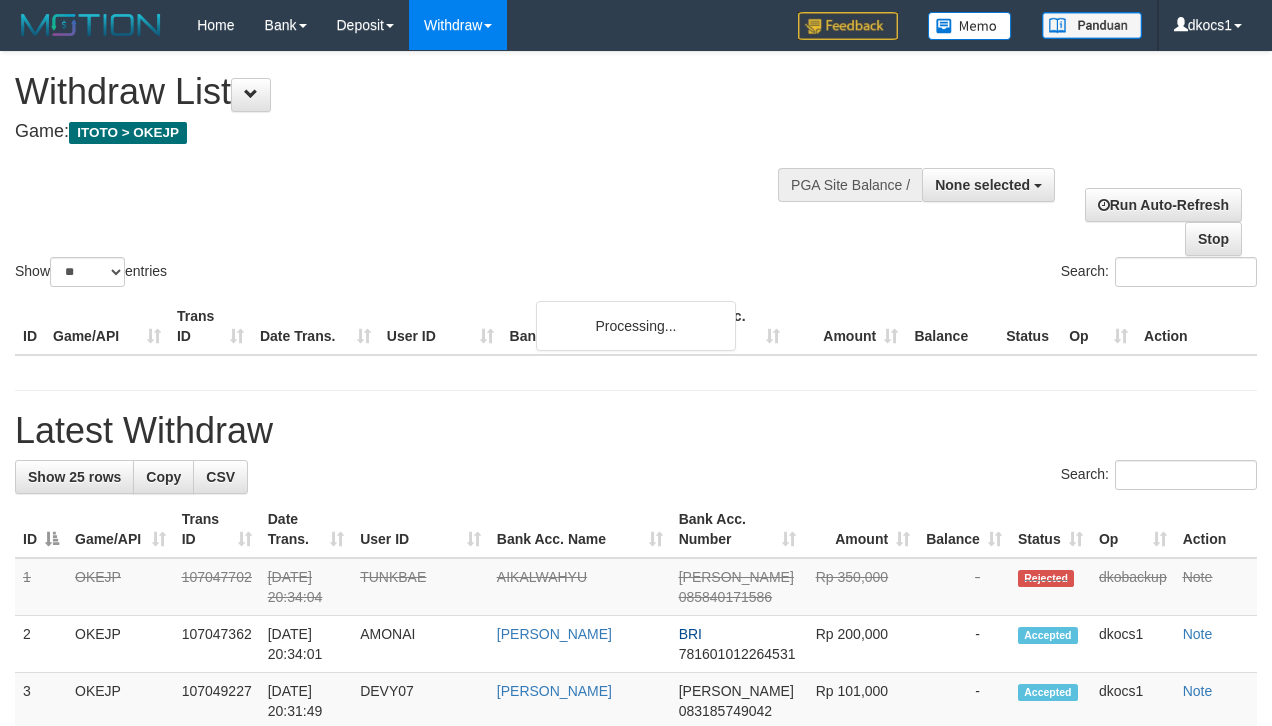 select 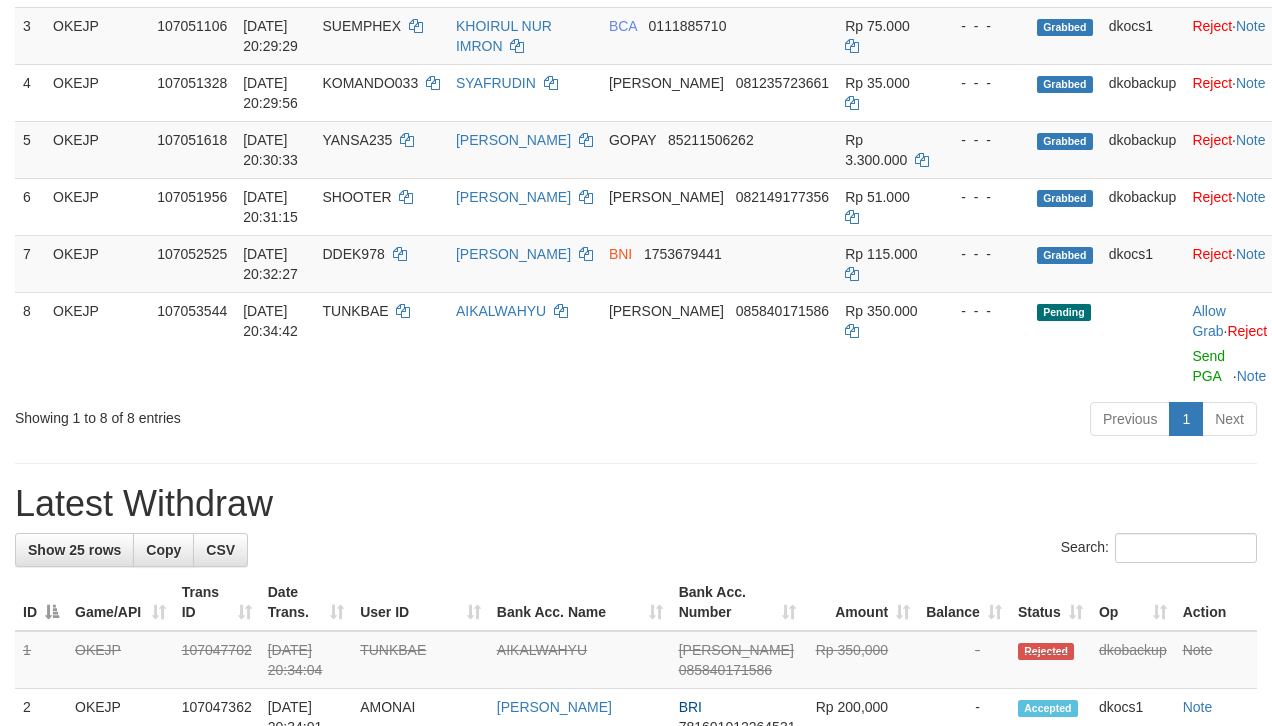 scroll, scrollTop: 408, scrollLeft: 0, axis: vertical 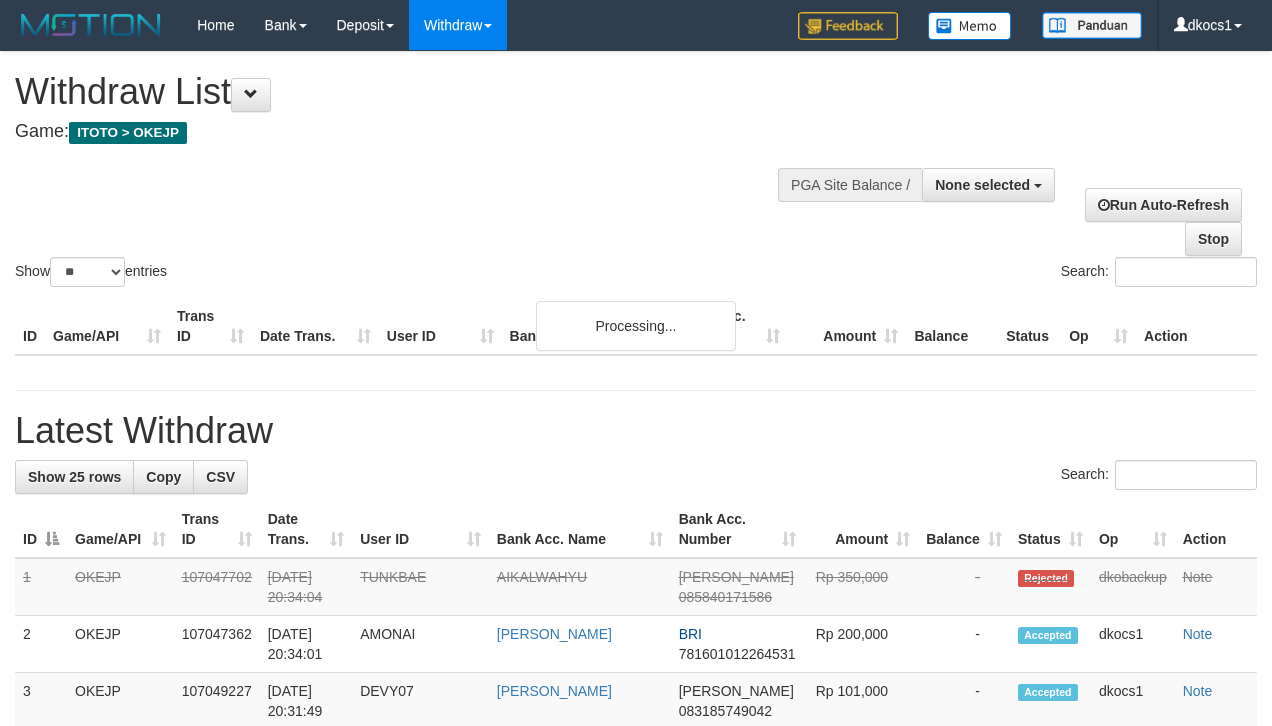 select 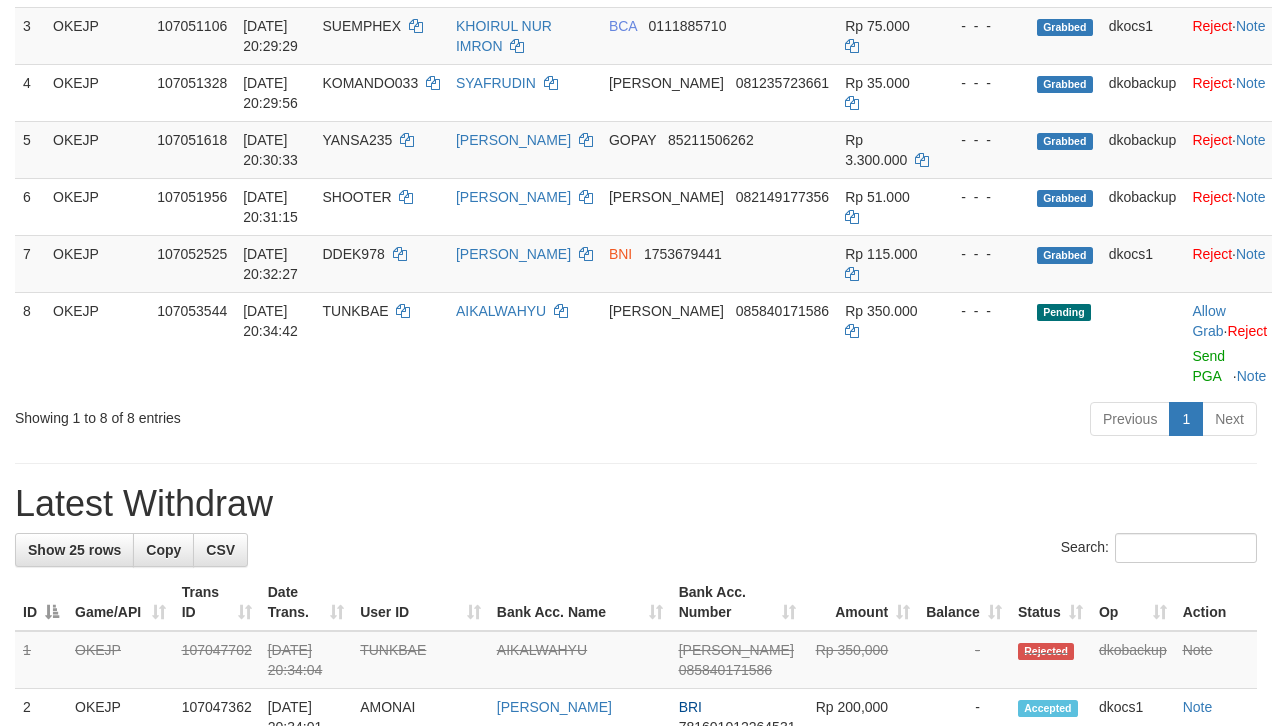 scroll, scrollTop: 408, scrollLeft: 0, axis: vertical 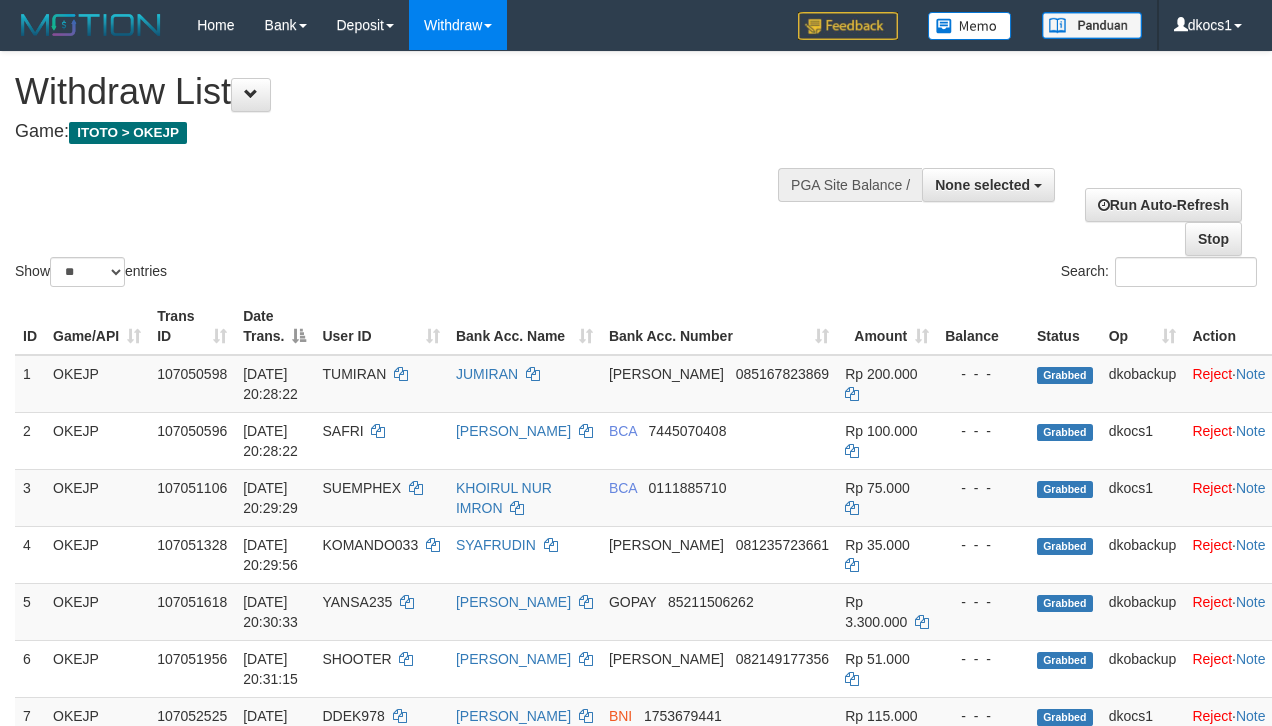 select 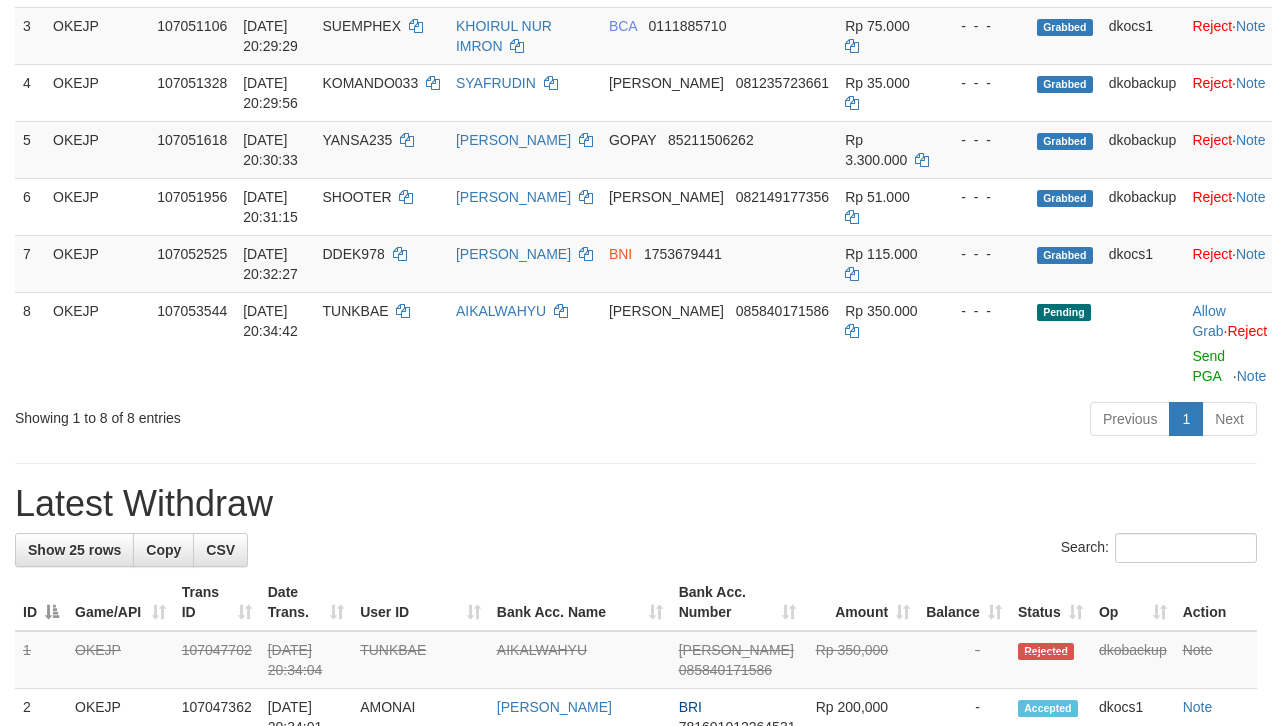 scroll, scrollTop: 408, scrollLeft: 0, axis: vertical 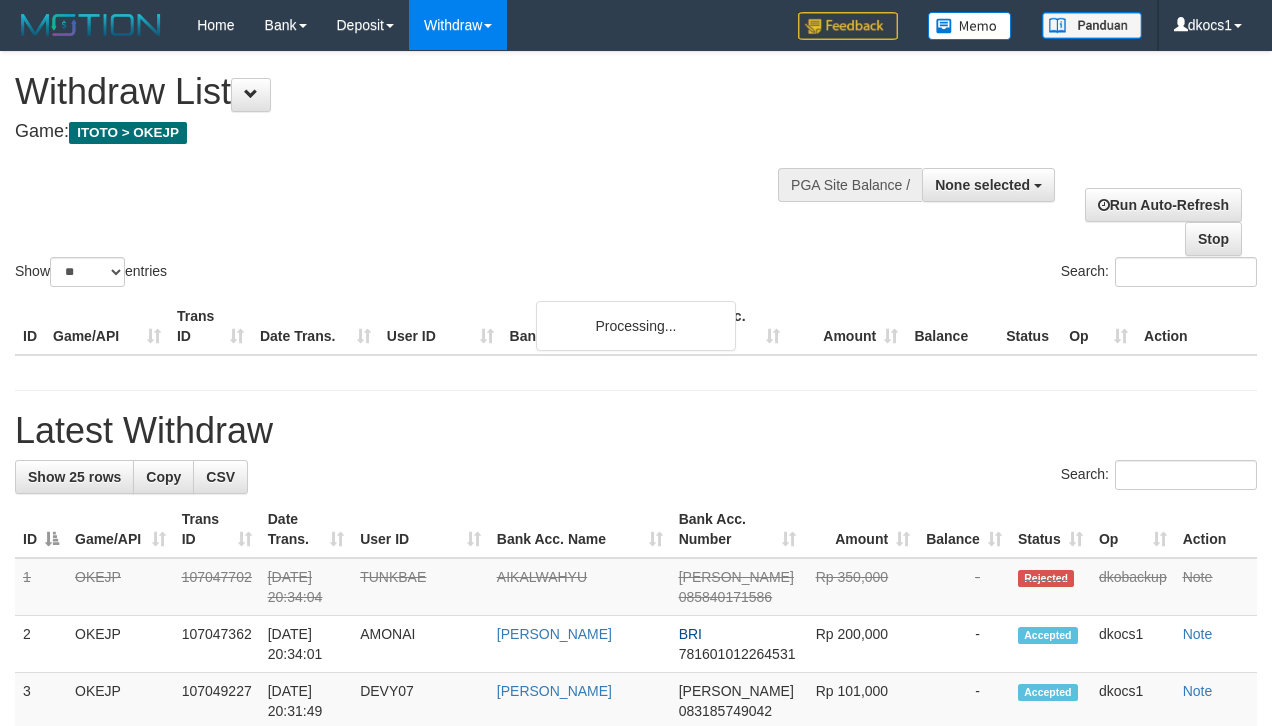 select 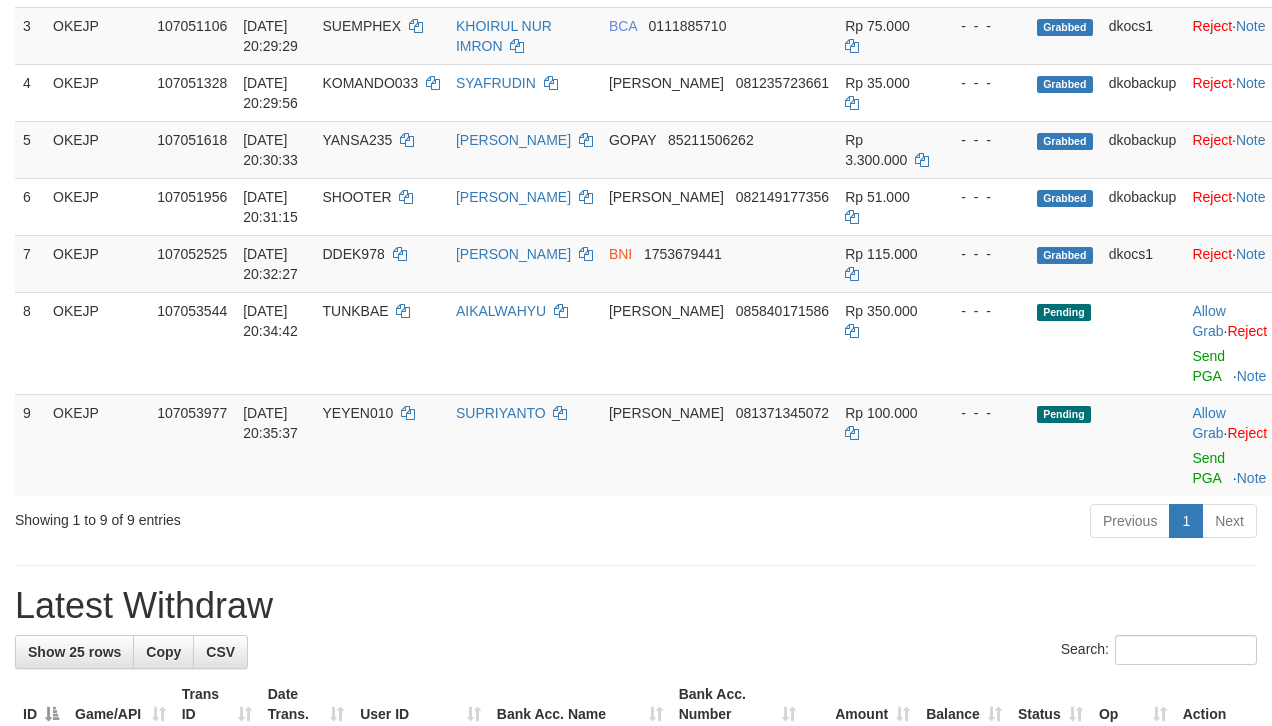 scroll, scrollTop: 408, scrollLeft: 0, axis: vertical 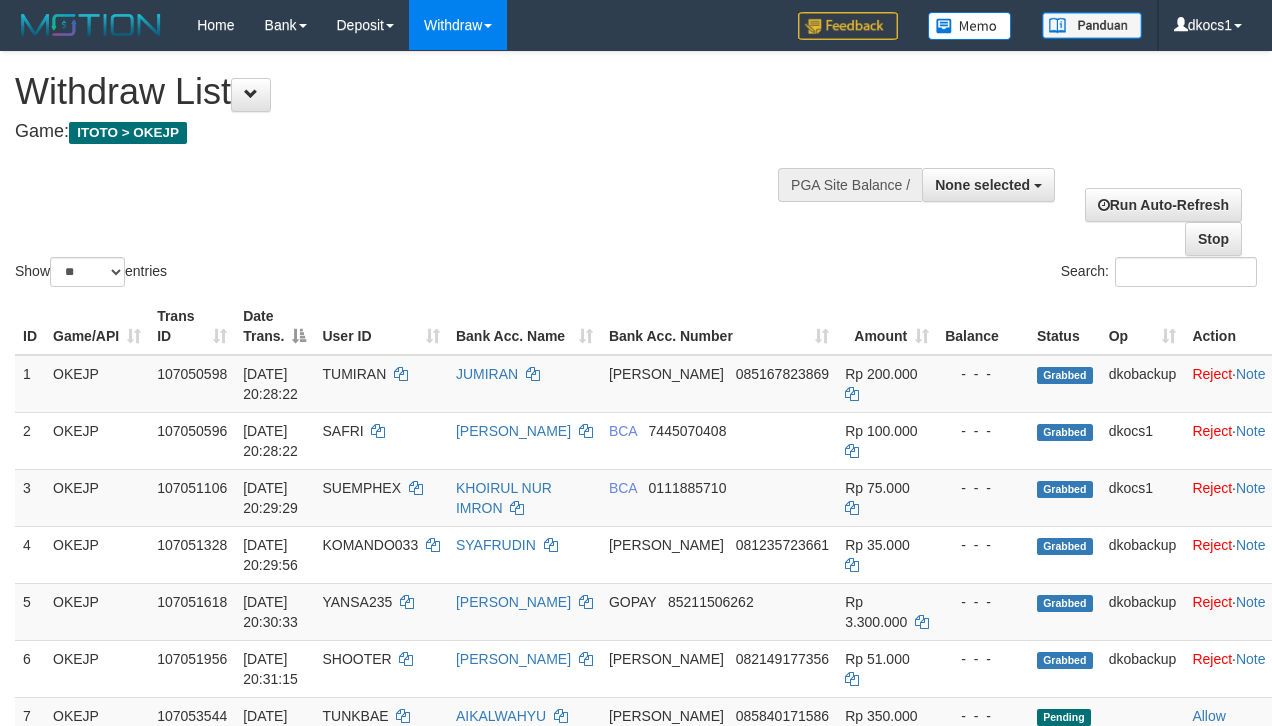 select 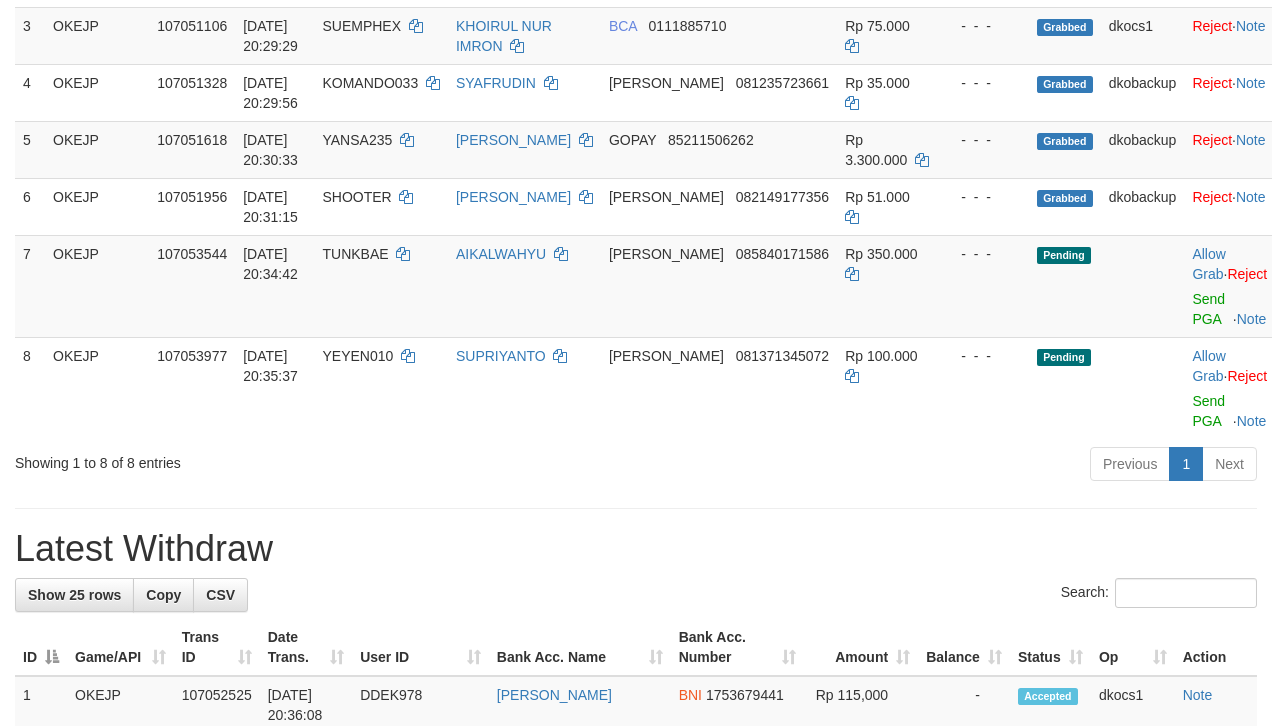 scroll, scrollTop: 408, scrollLeft: 0, axis: vertical 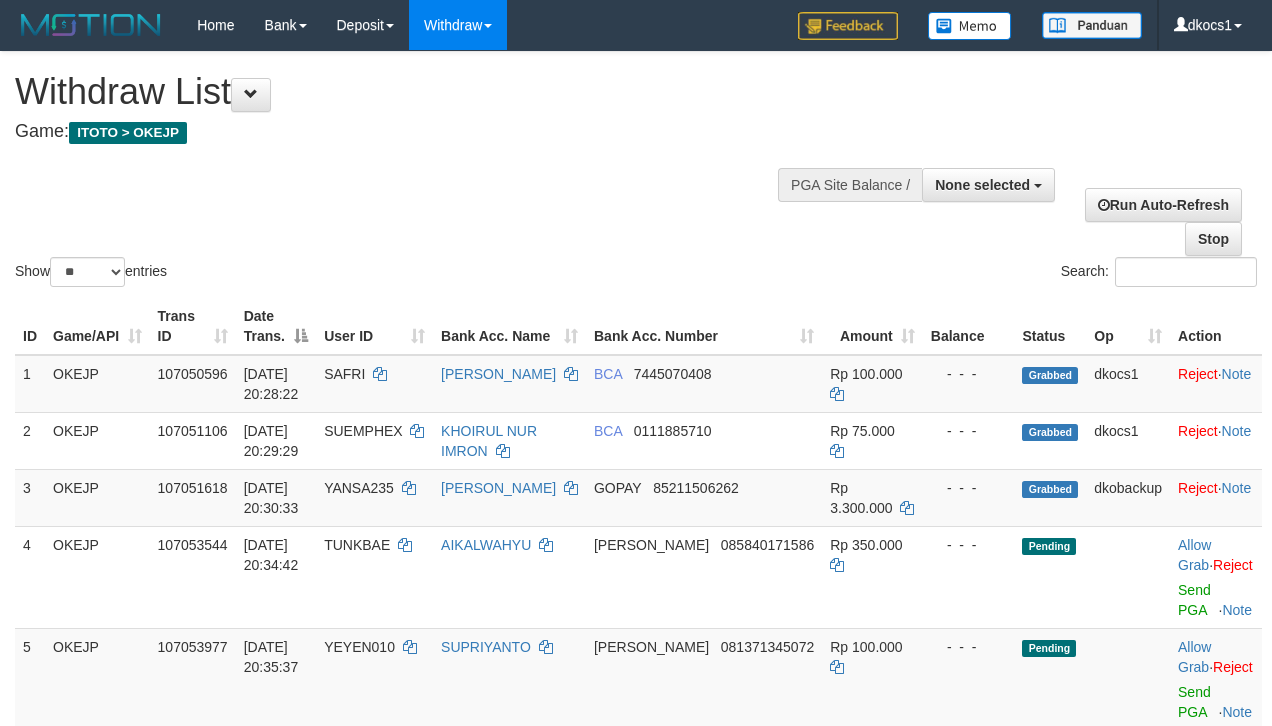 select 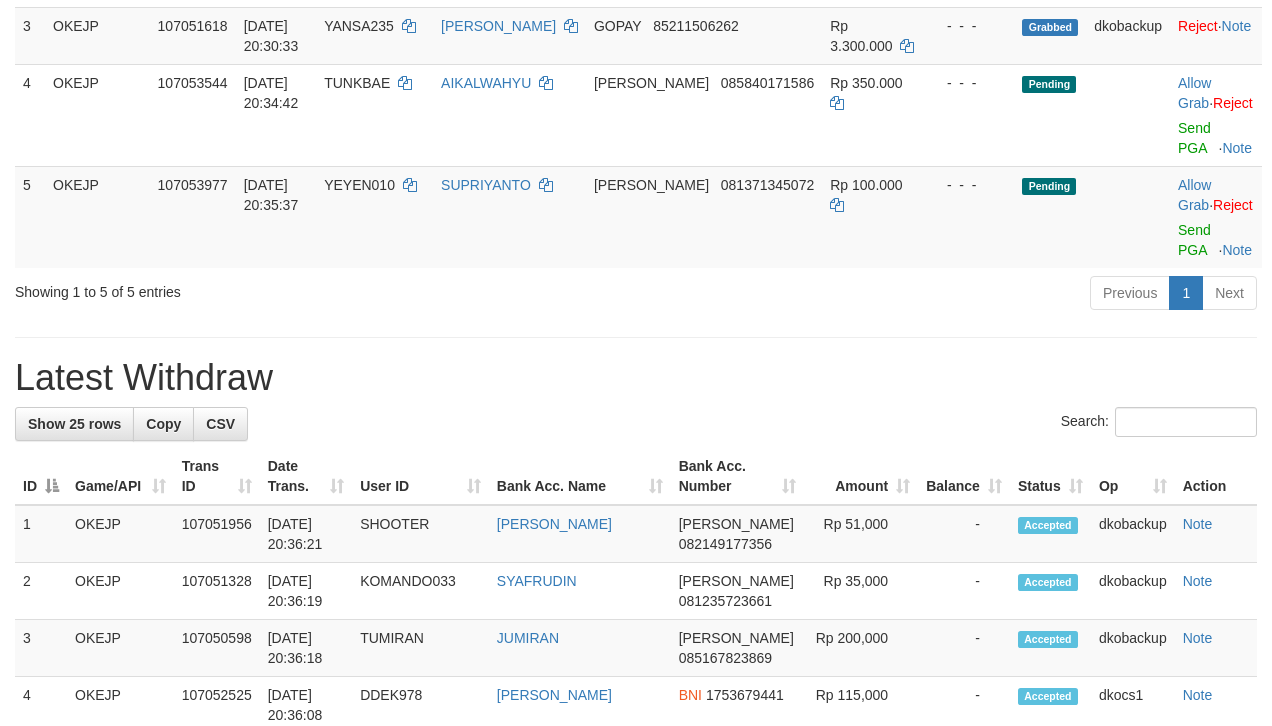scroll, scrollTop: 408, scrollLeft: 0, axis: vertical 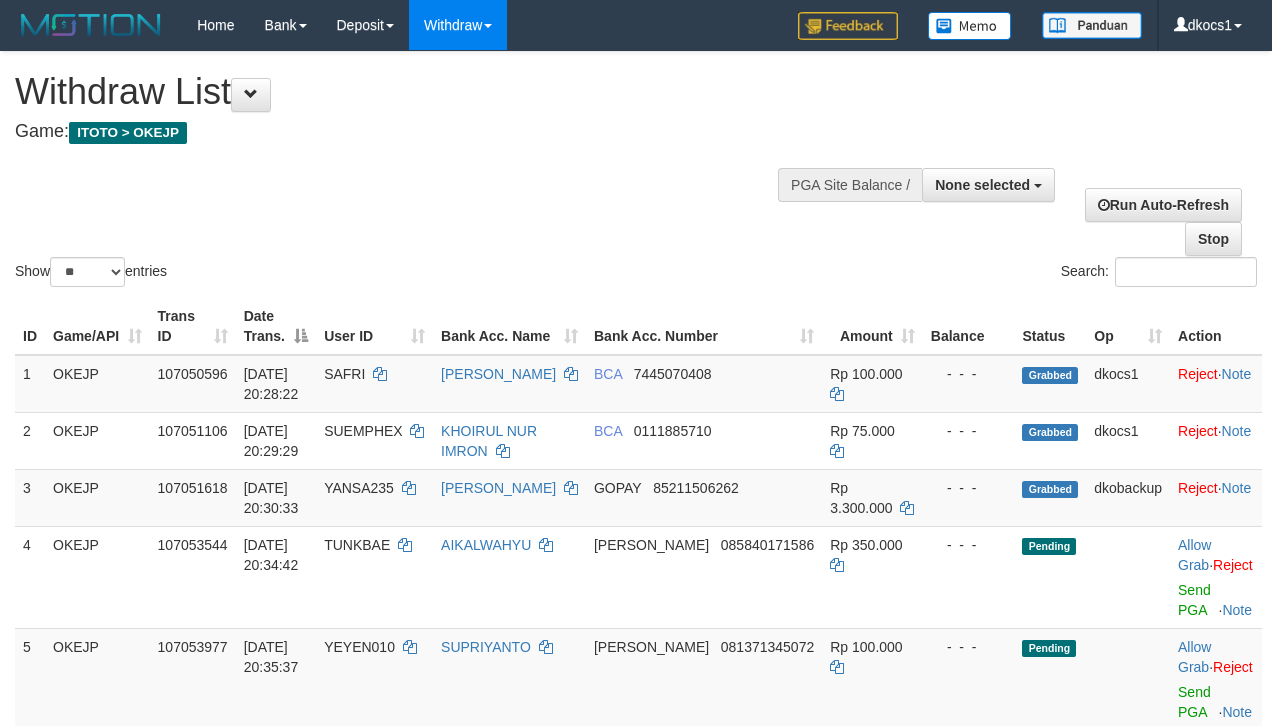 select 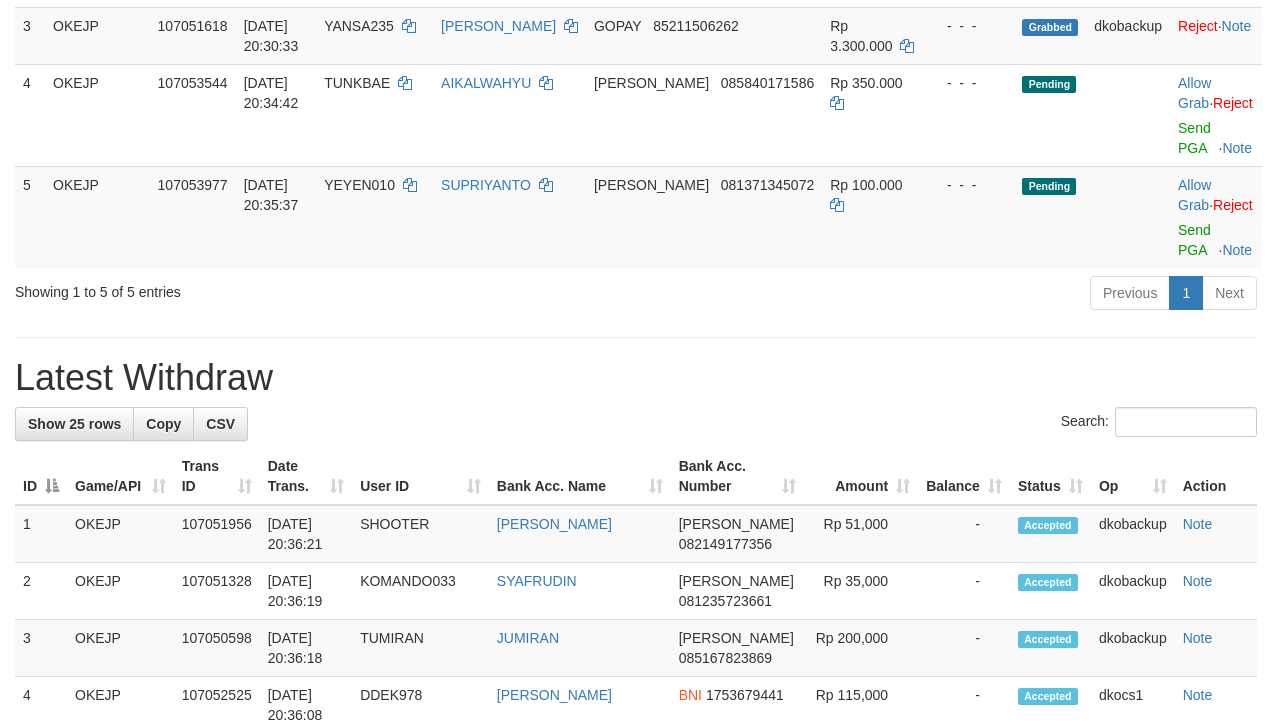 scroll, scrollTop: 408, scrollLeft: 0, axis: vertical 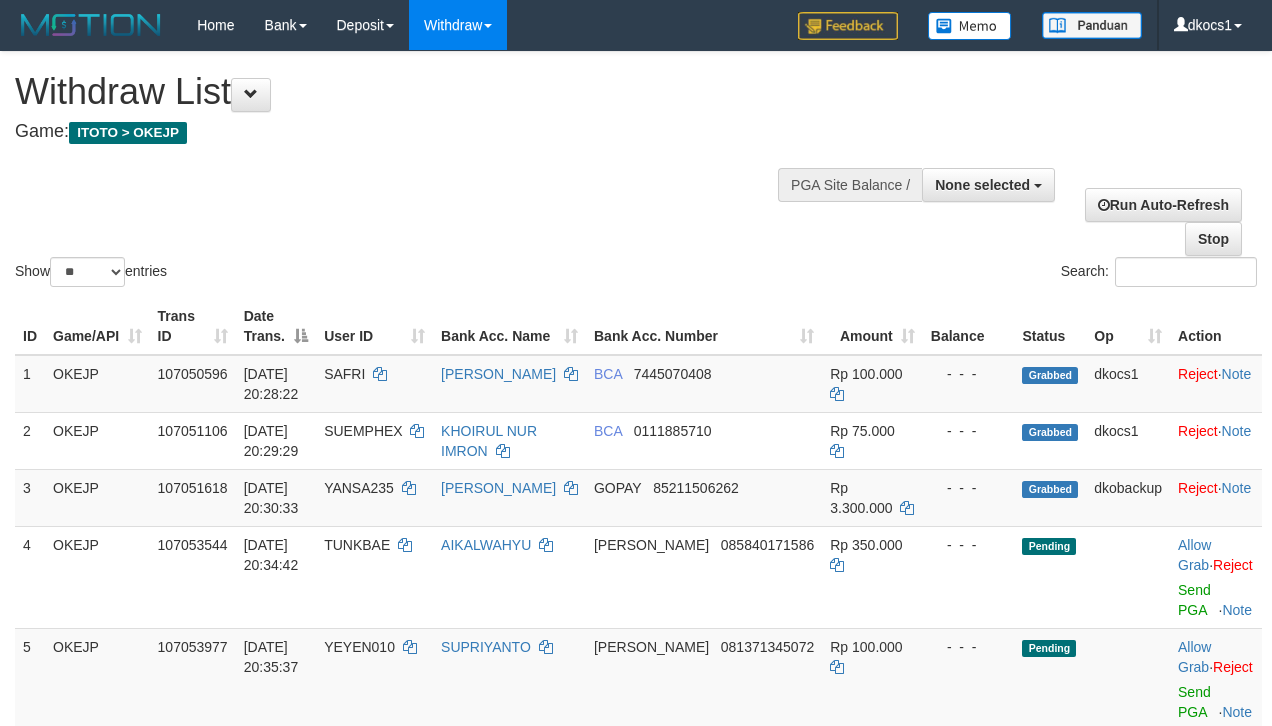 select 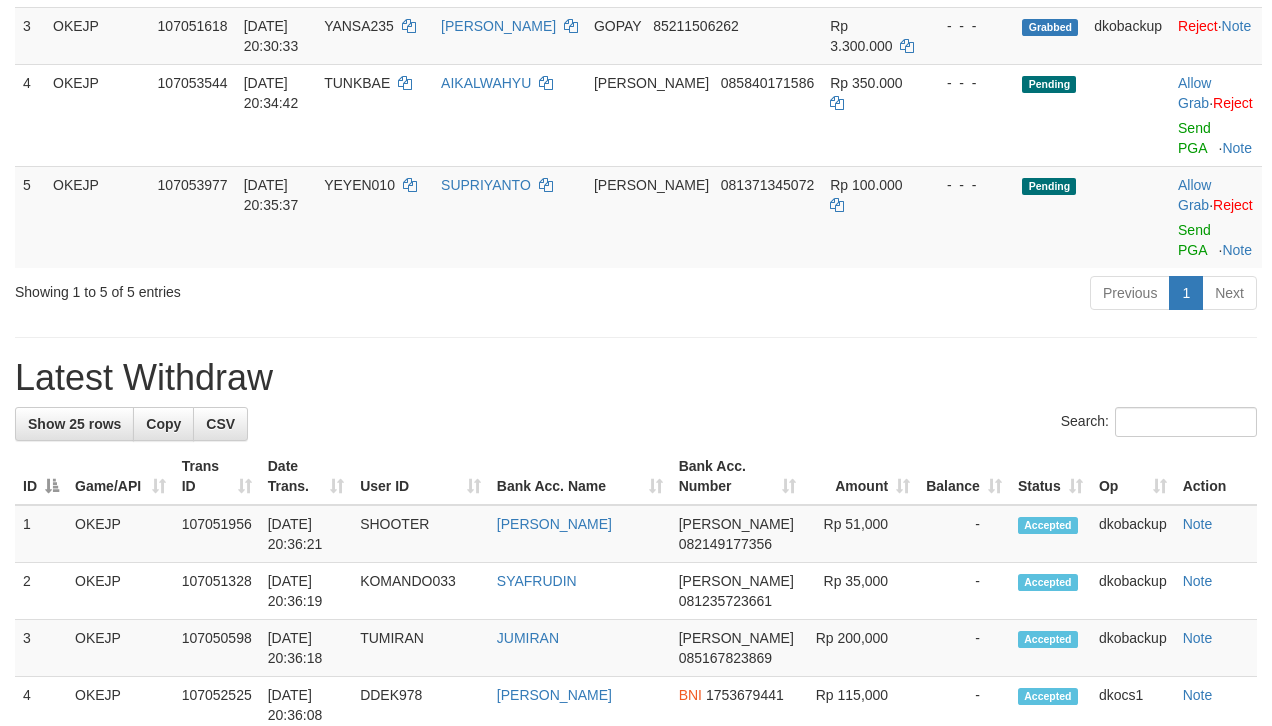 scroll, scrollTop: 408, scrollLeft: 0, axis: vertical 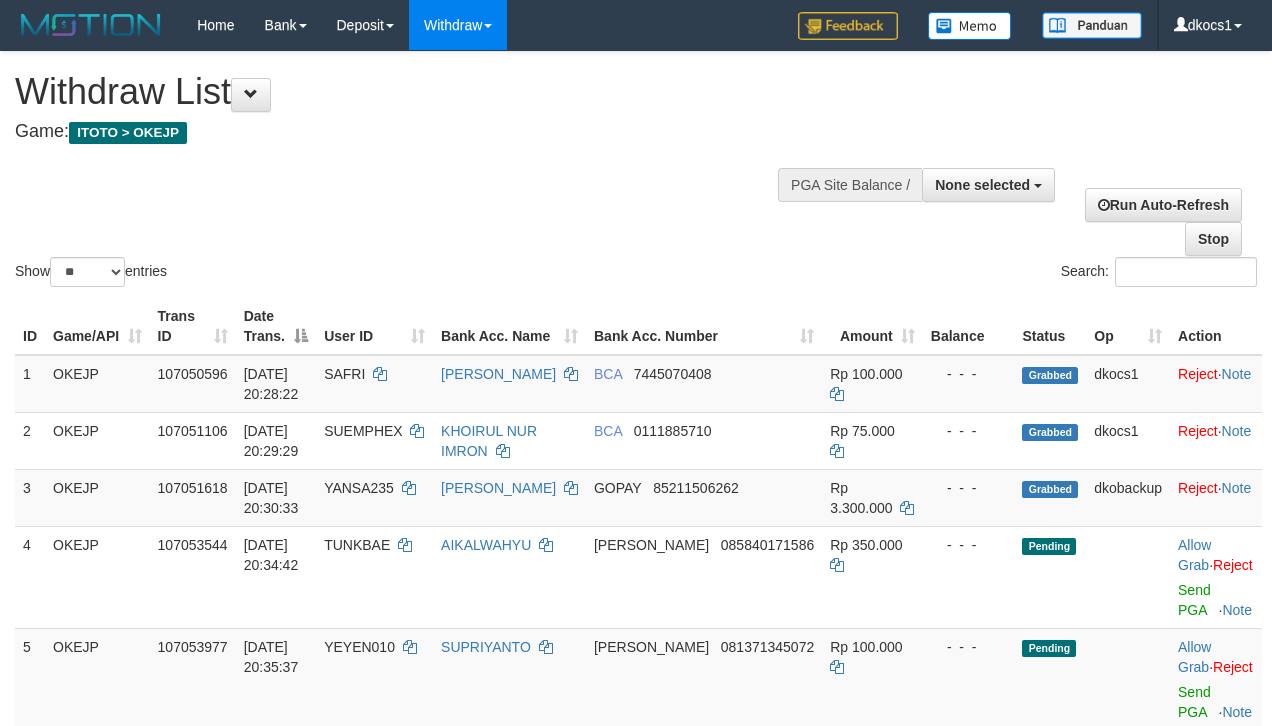 select 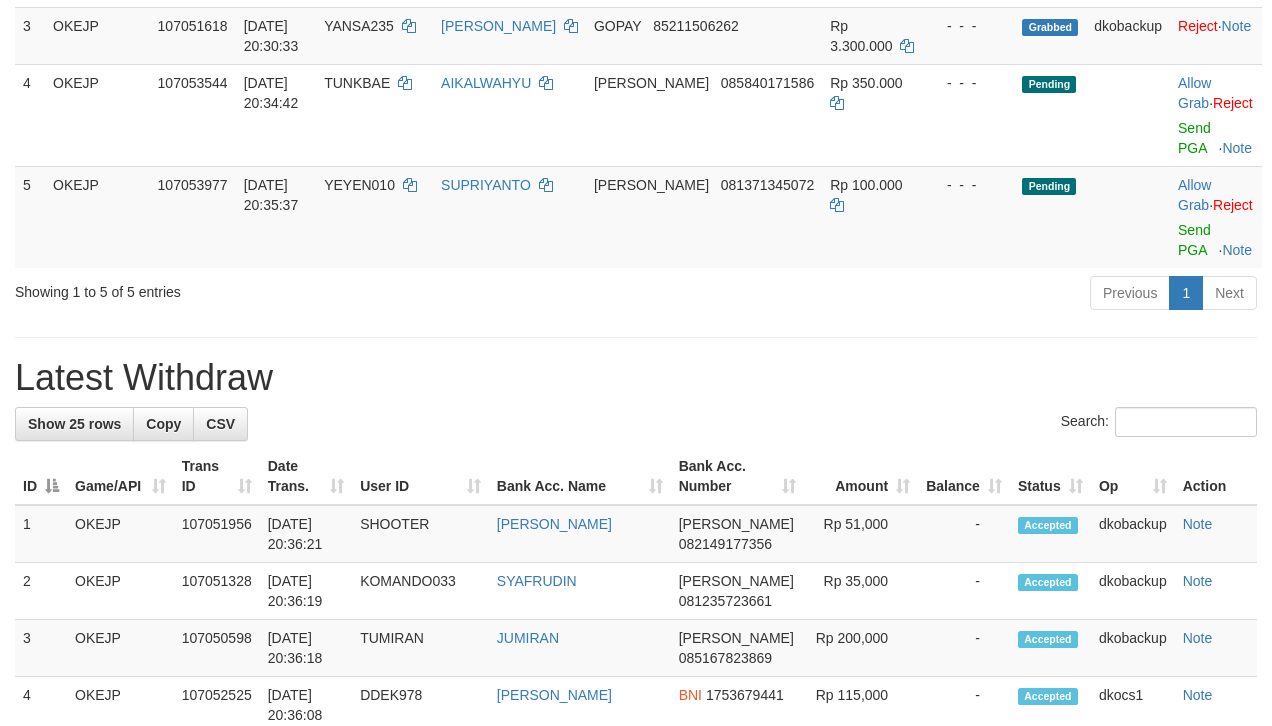 scroll, scrollTop: 408, scrollLeft: 0, axis: vertical 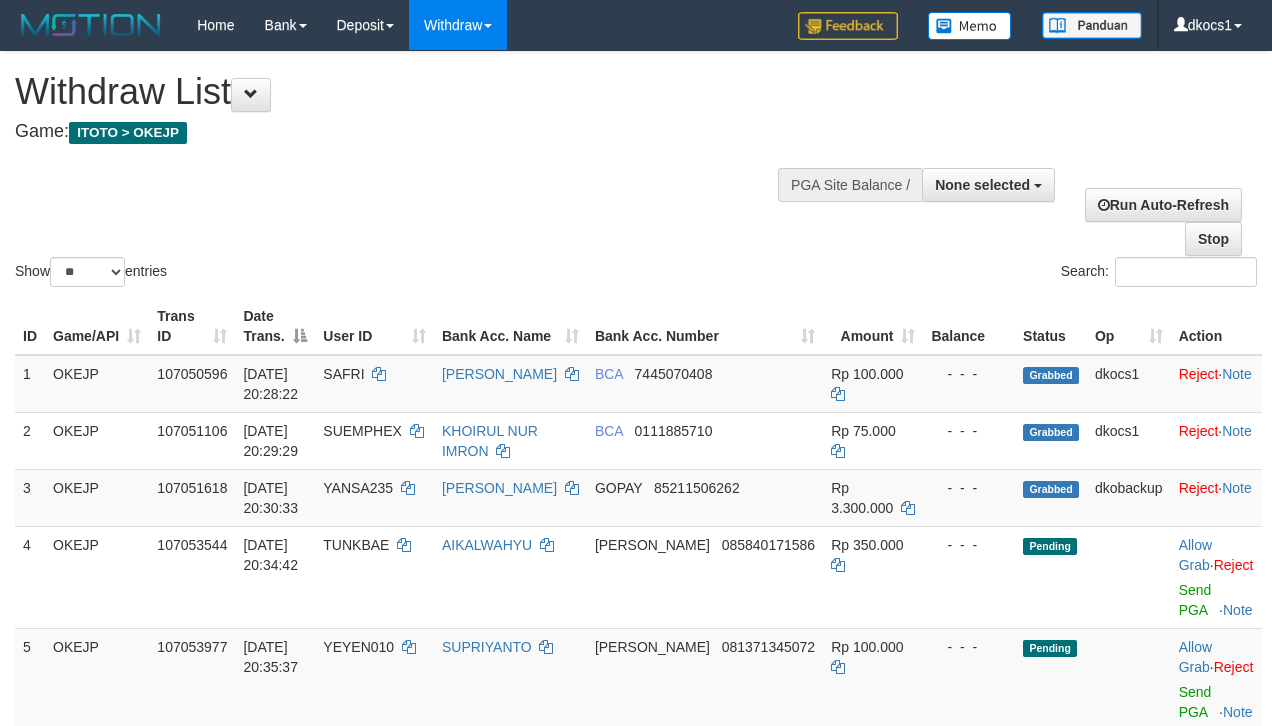 select 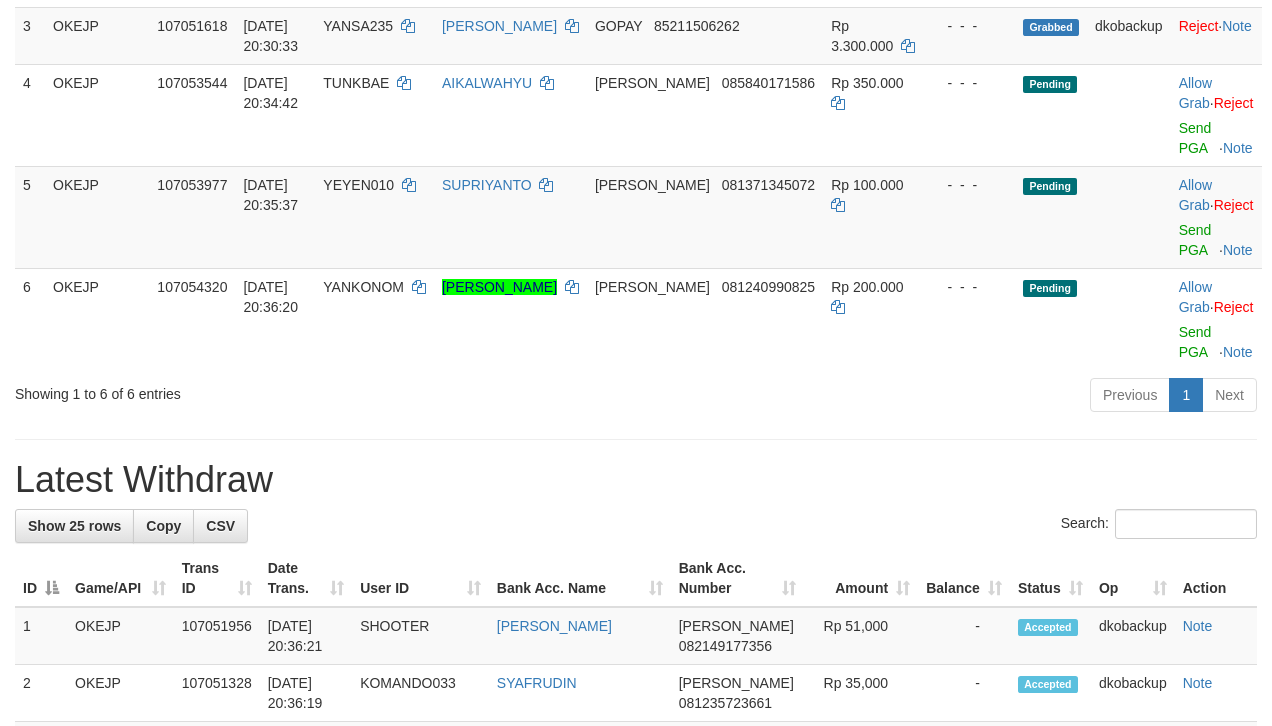 scroll, scrollTop: 408, scrollLeft: 0, axis: vertical 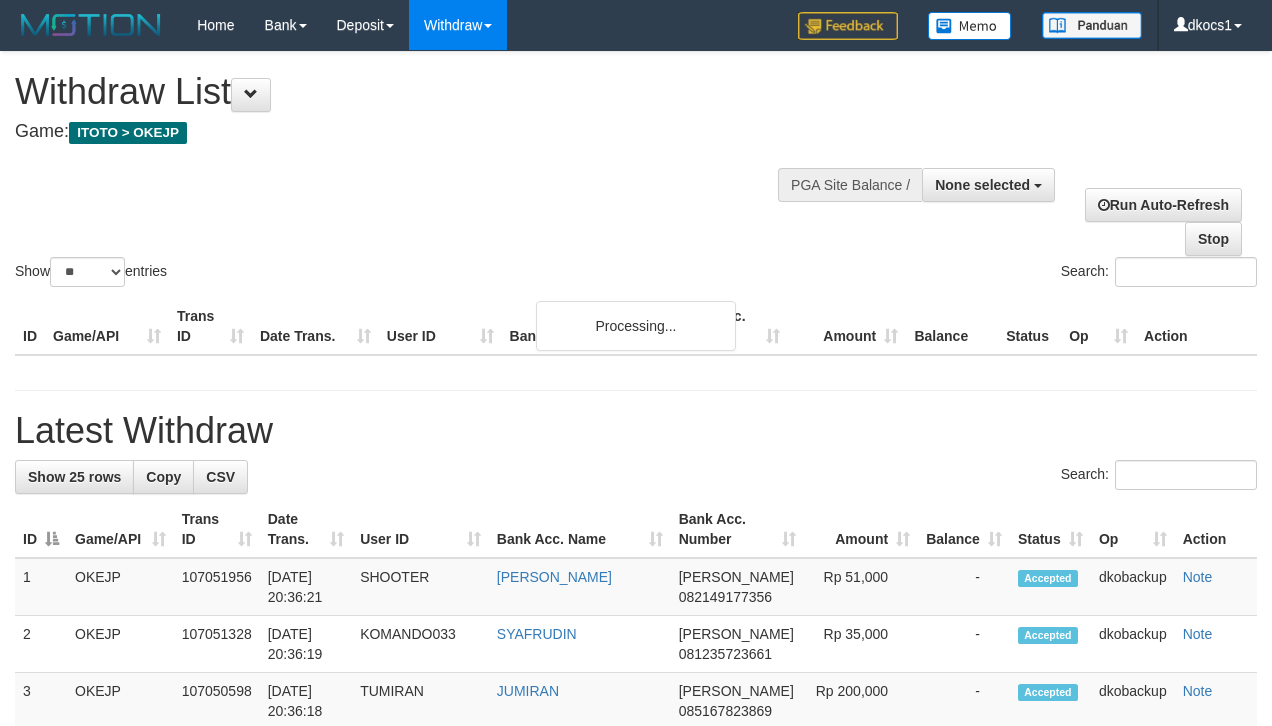 select 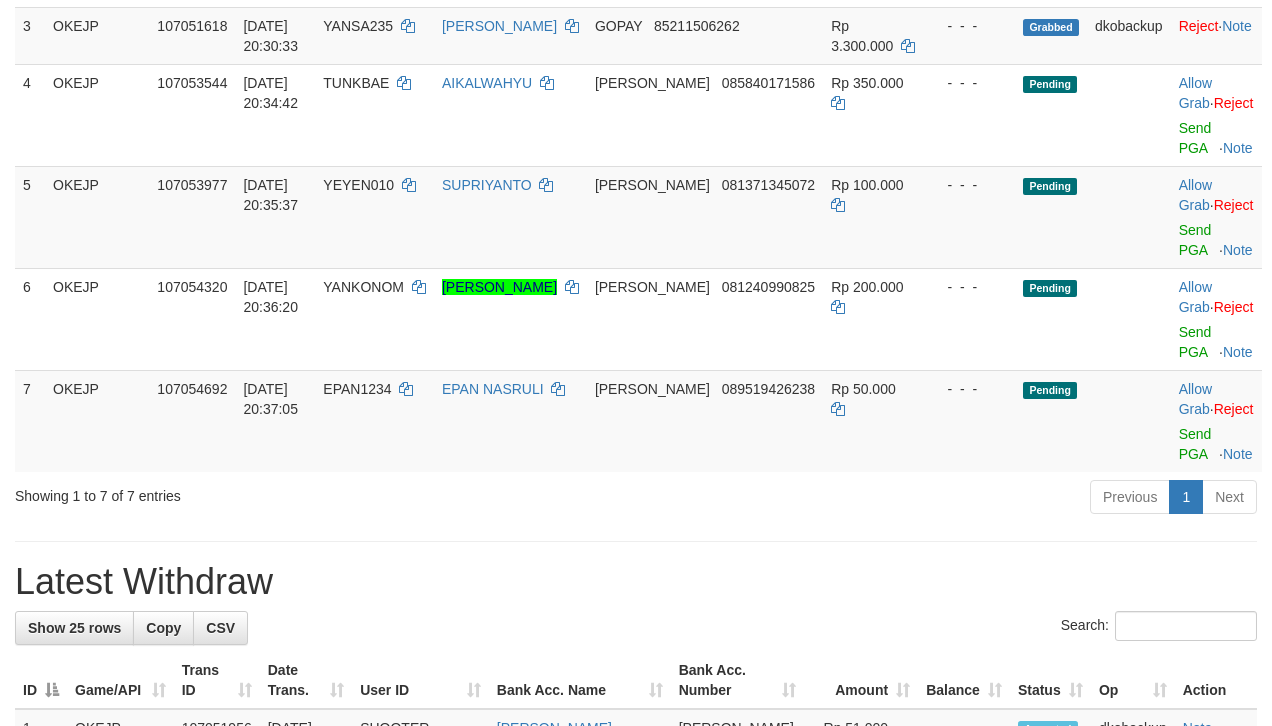 scroll, scrollTop: 408, scrollLeft: 0, axis: vertical 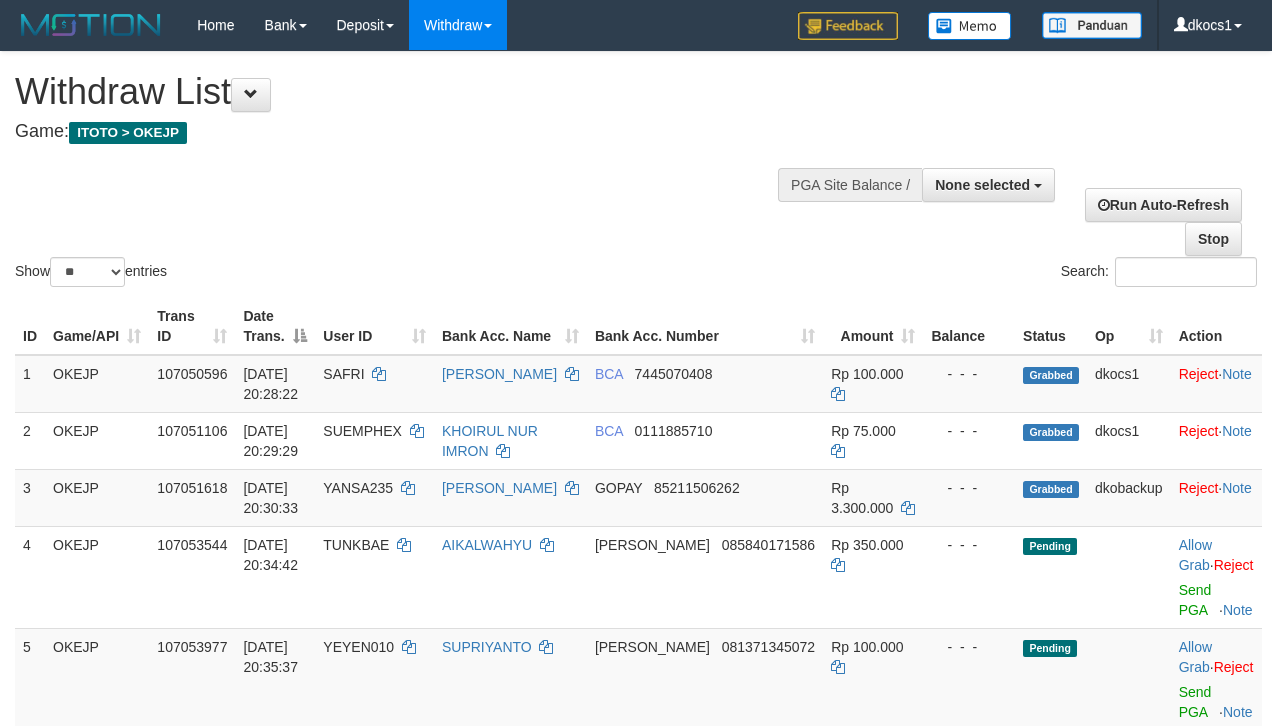 select 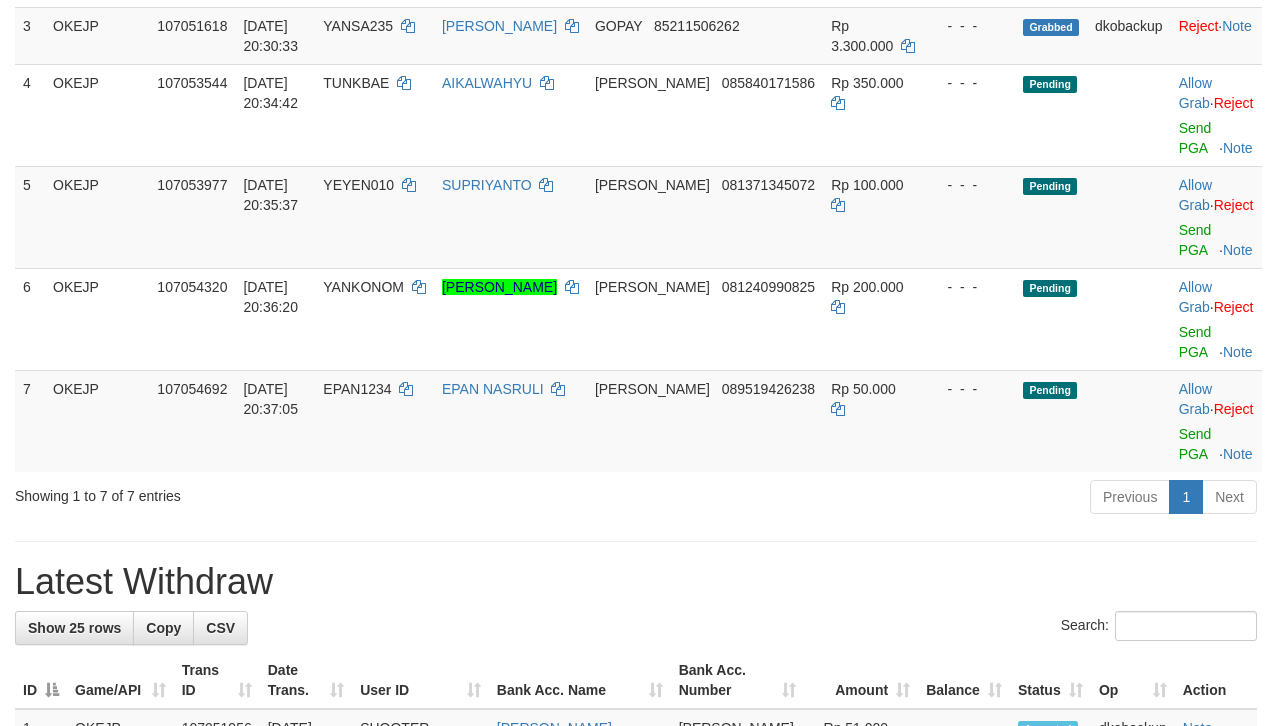 scroll, scrollTop: 408, scrollLeft: 0, axis: vertical 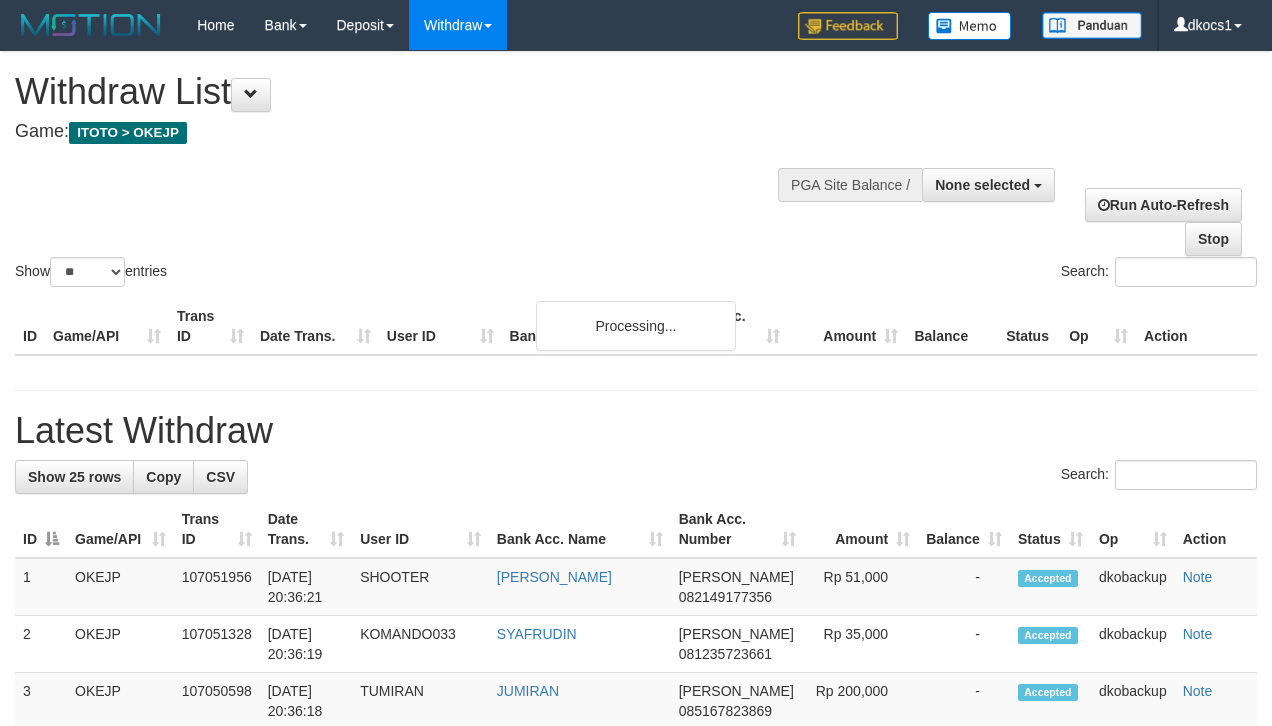 select 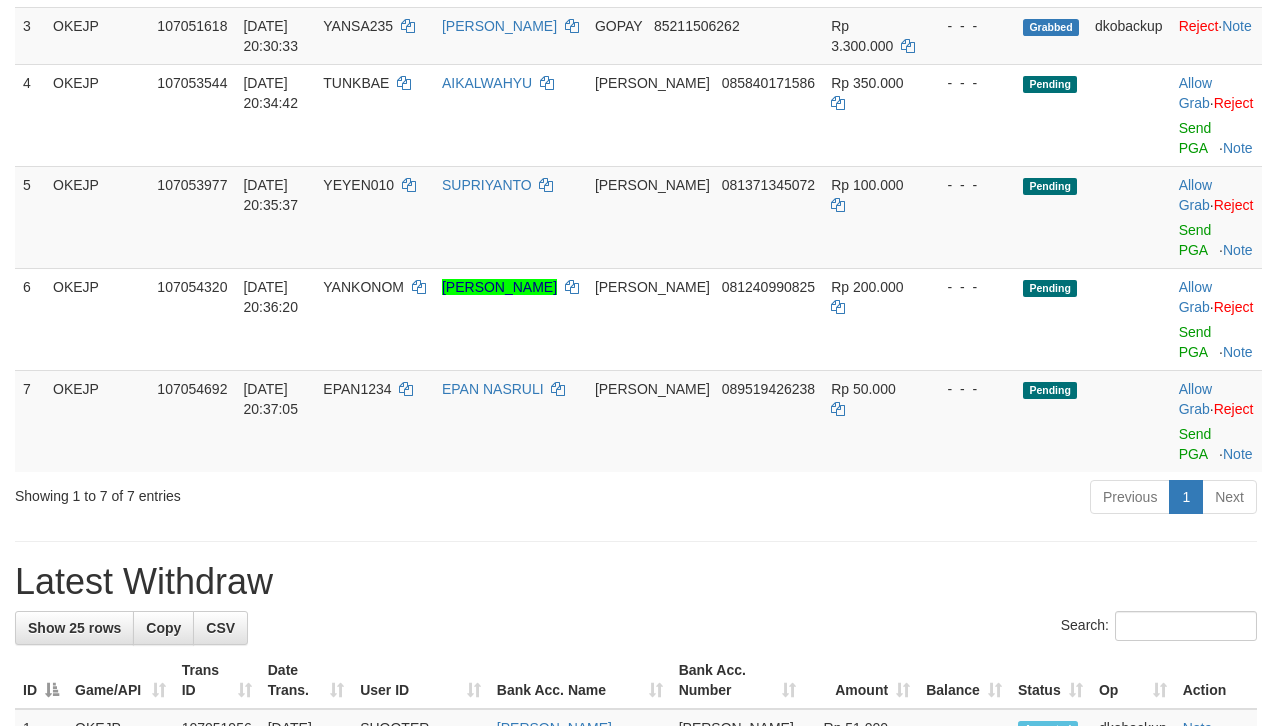 scroll, scrollTop: 408, scrollLeft: 0, axis: vertical 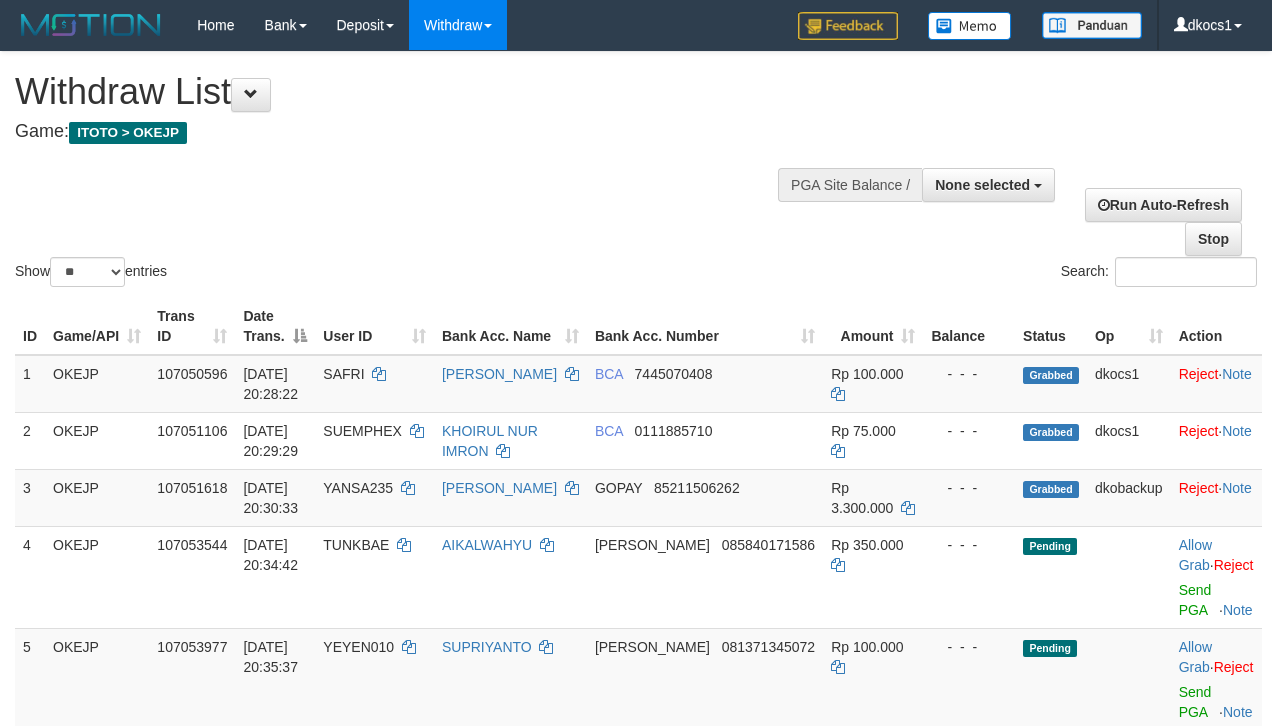 select 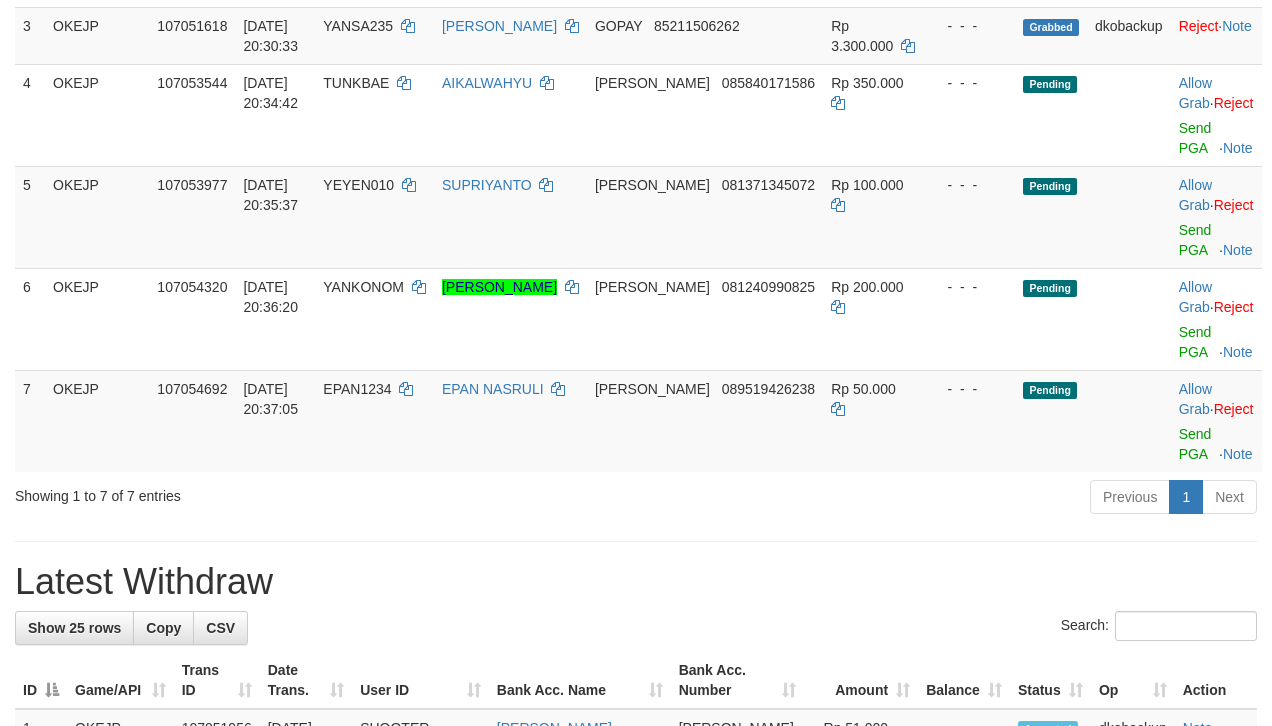 scroll, scrollTop: 408, scrollLeft: 0, axis: vertical 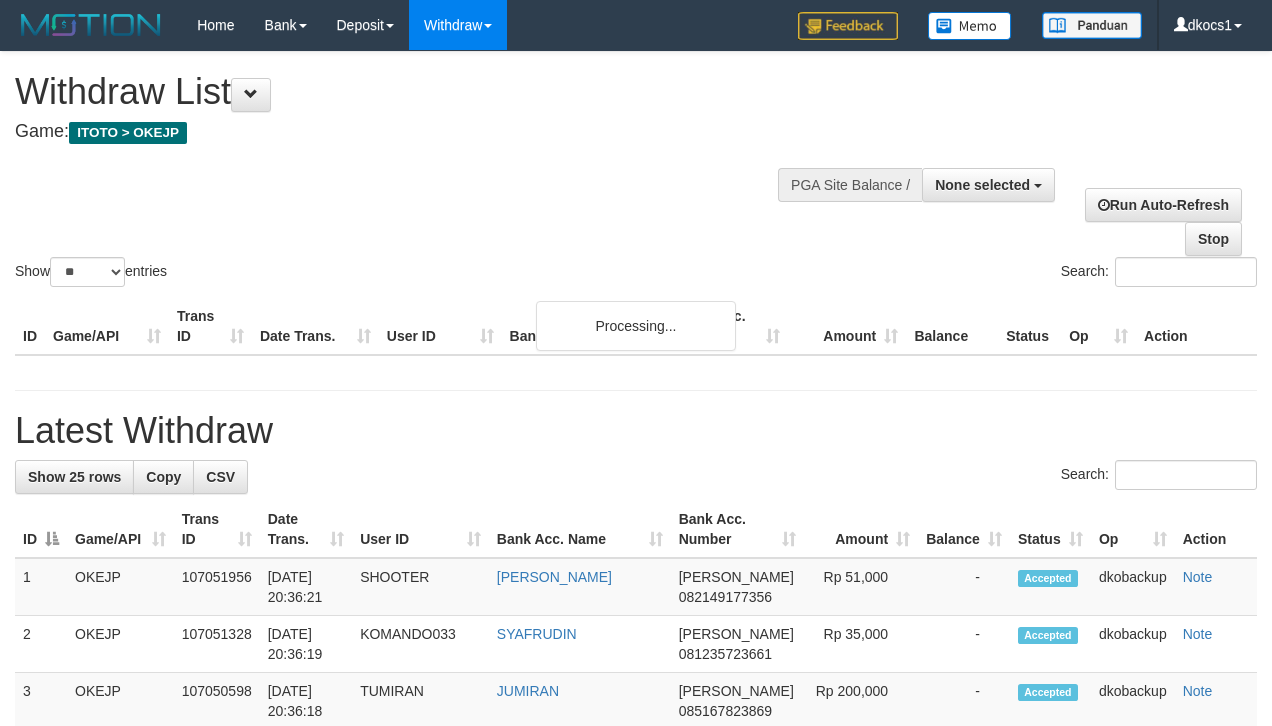 select 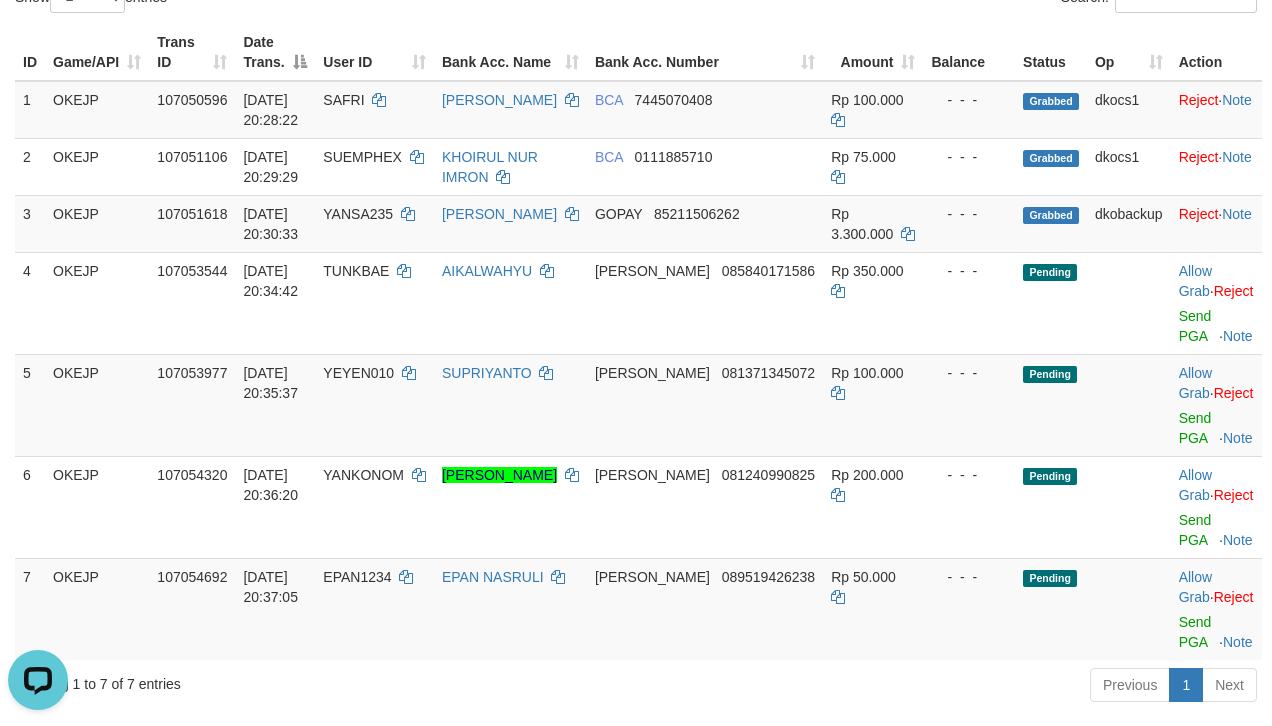 scroll, scrollTop: 0, scrollLeft: 0, axis: both 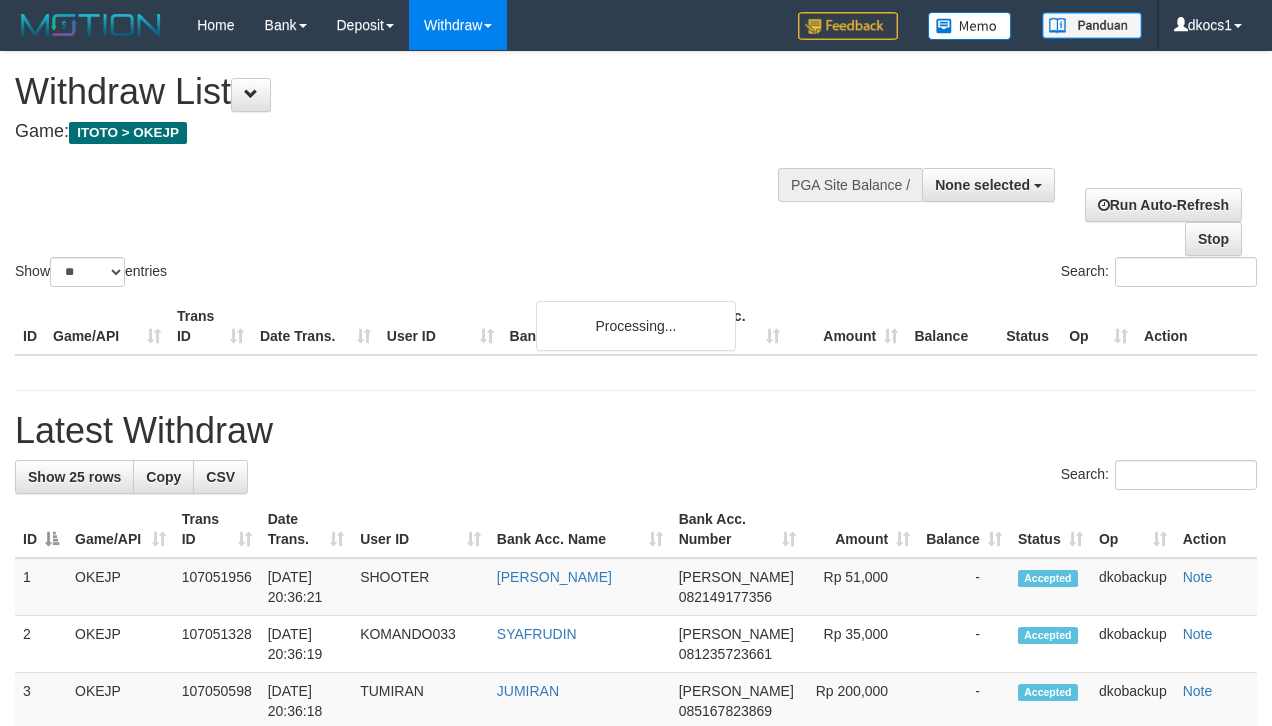 select 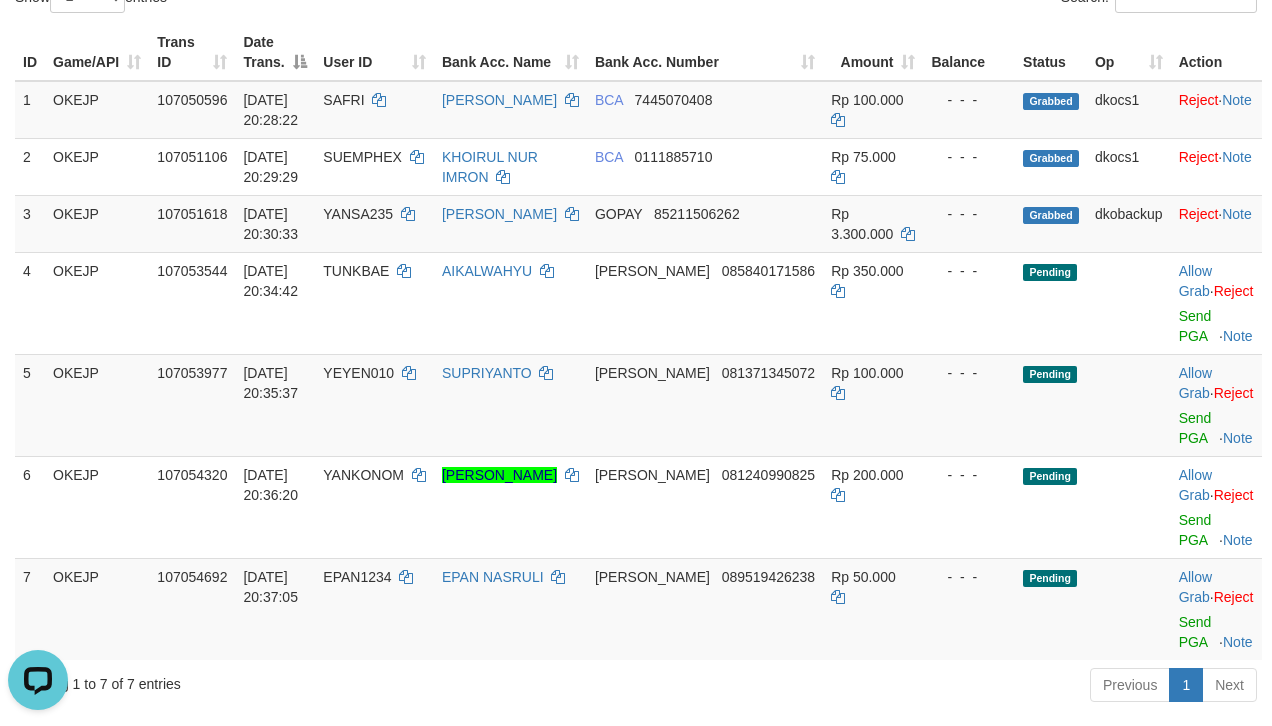 scroll, scrollTop: 0, scrollLeft: 0, axis: both 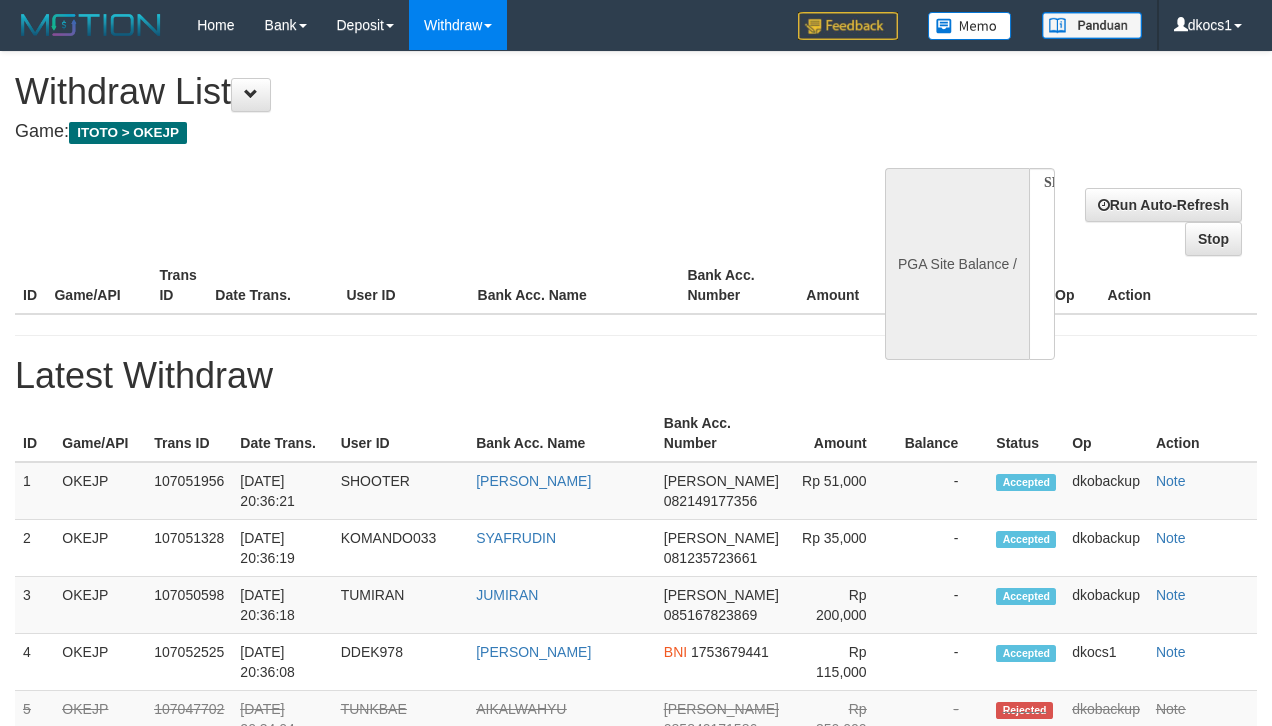 select 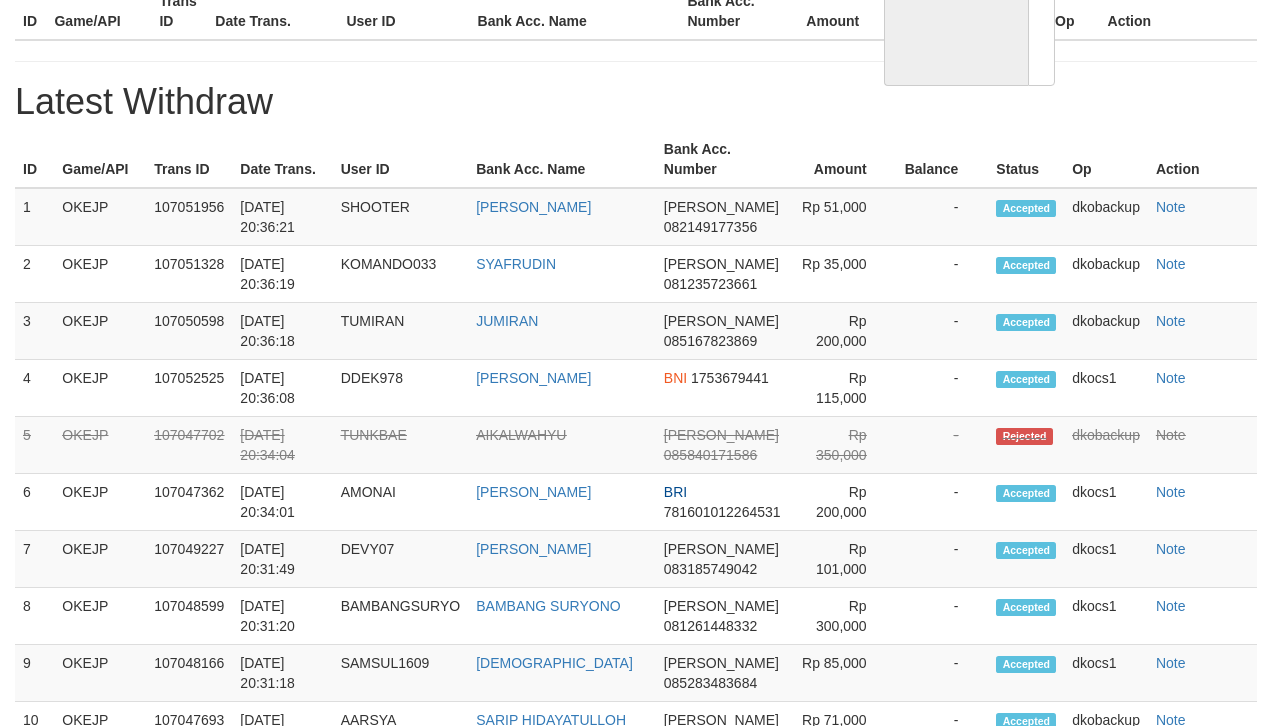 scroll, scrollTop: 274, scrollLeft: 0, axis: vertical 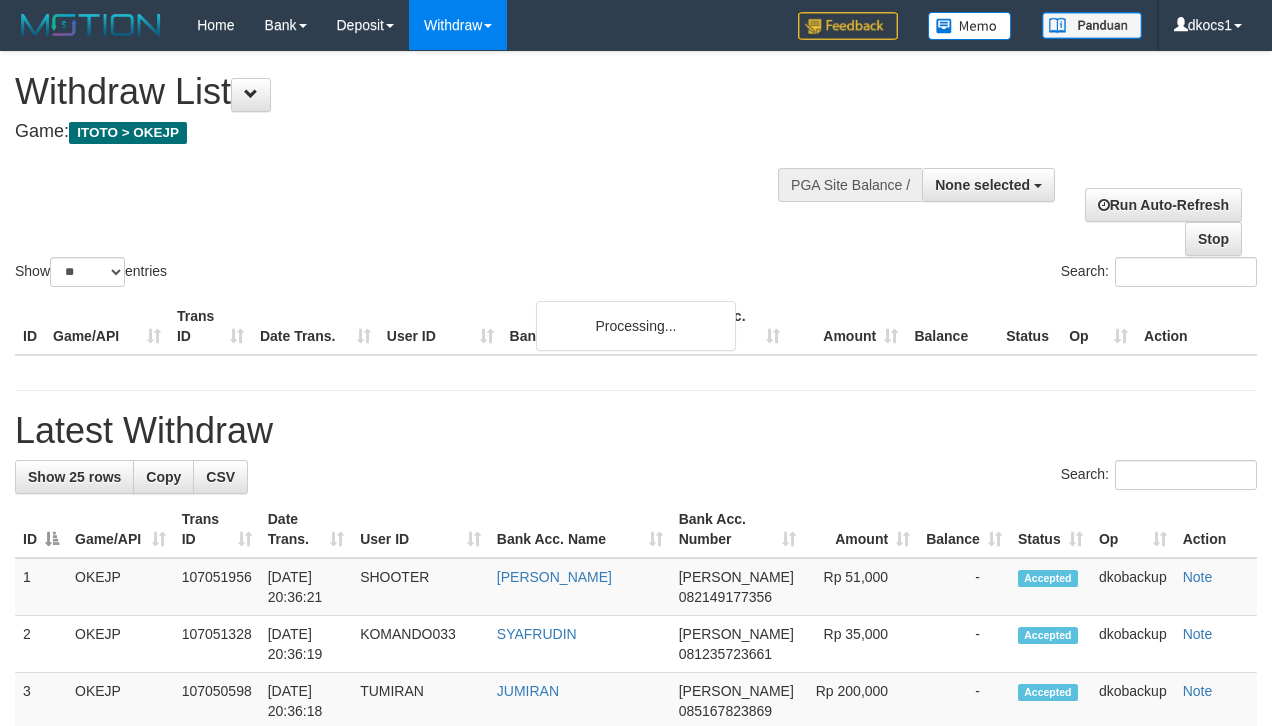 select 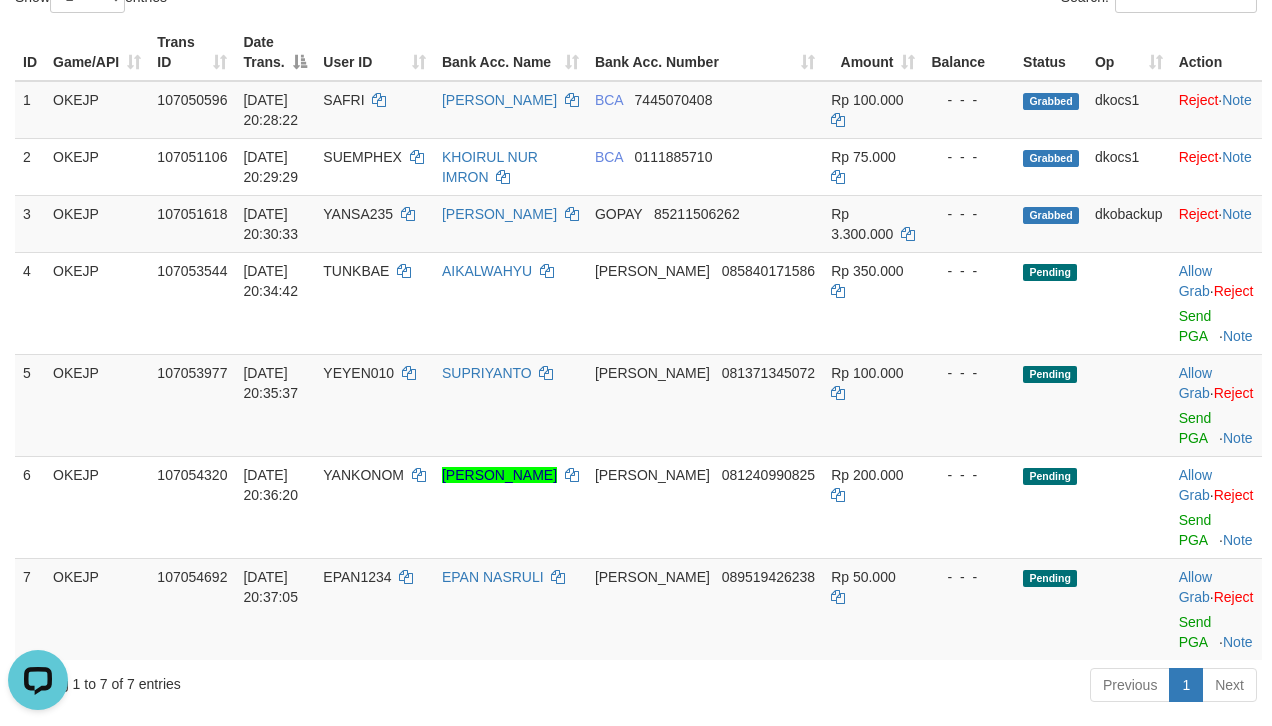 scroll, scrollTop: 0, scrollLeft: 0, axis: both 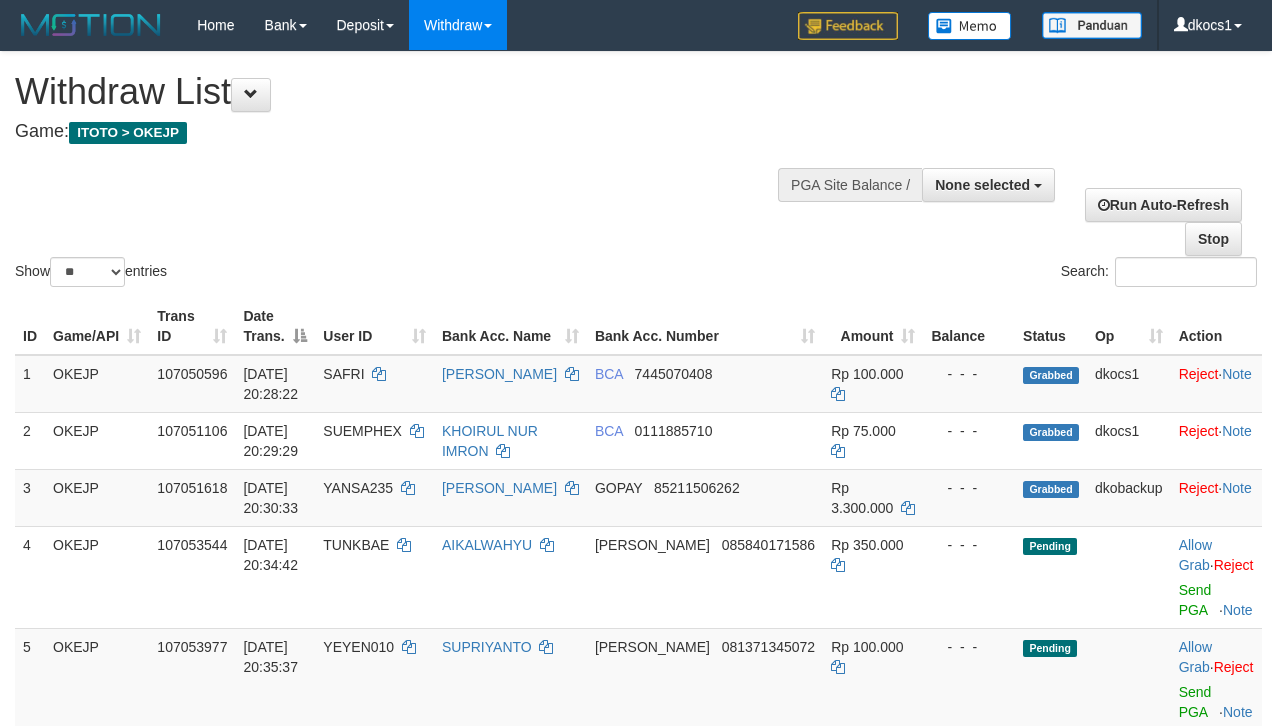 select 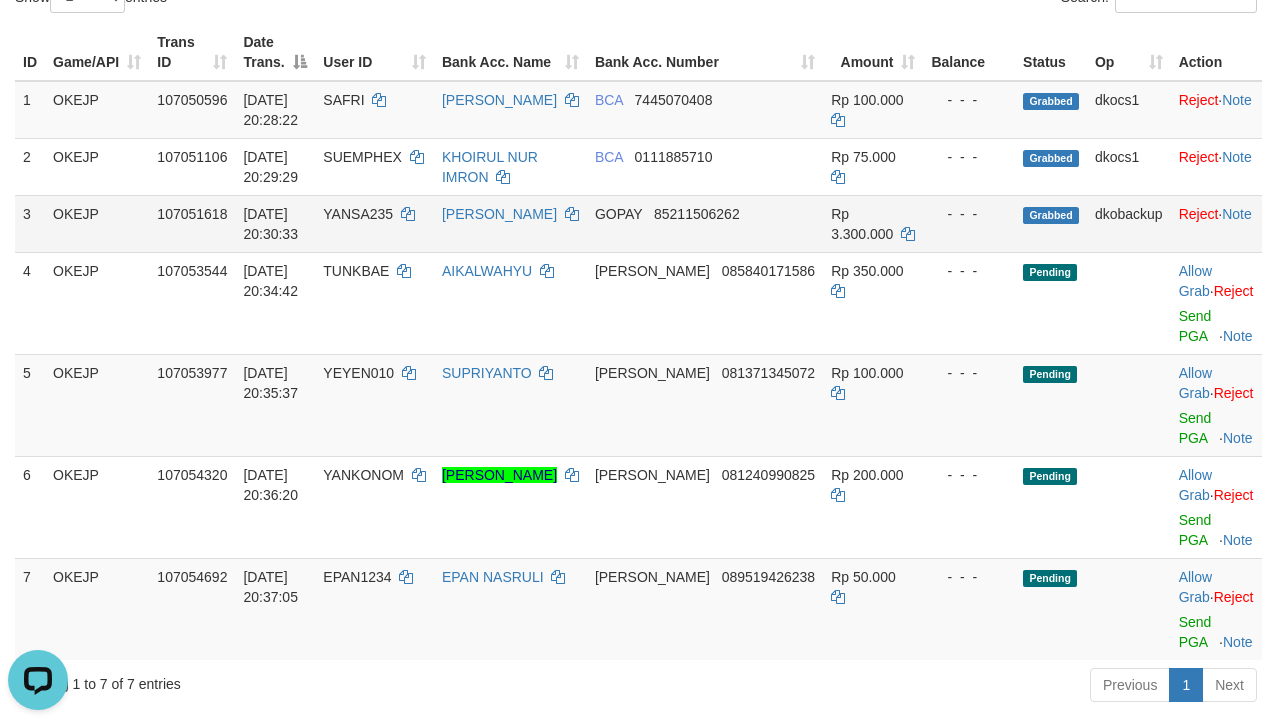 scroll, scrollTop: 0, scrollLeft: 0, axis: both 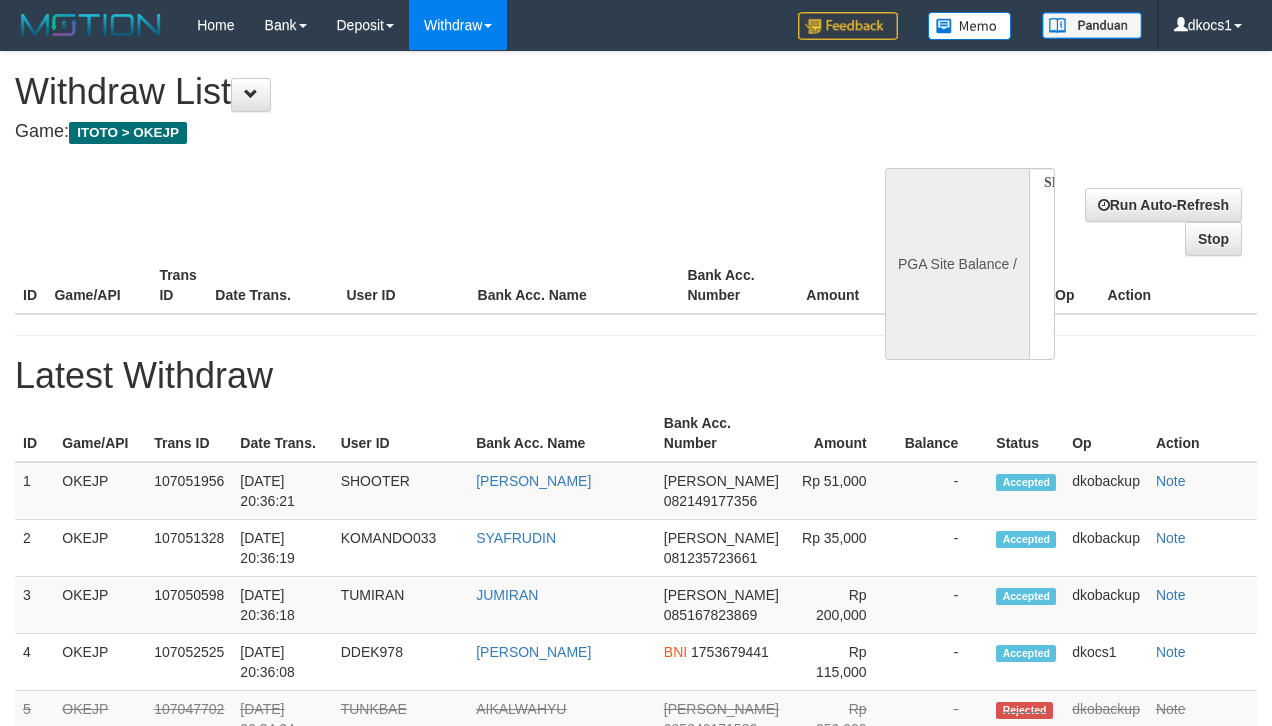select 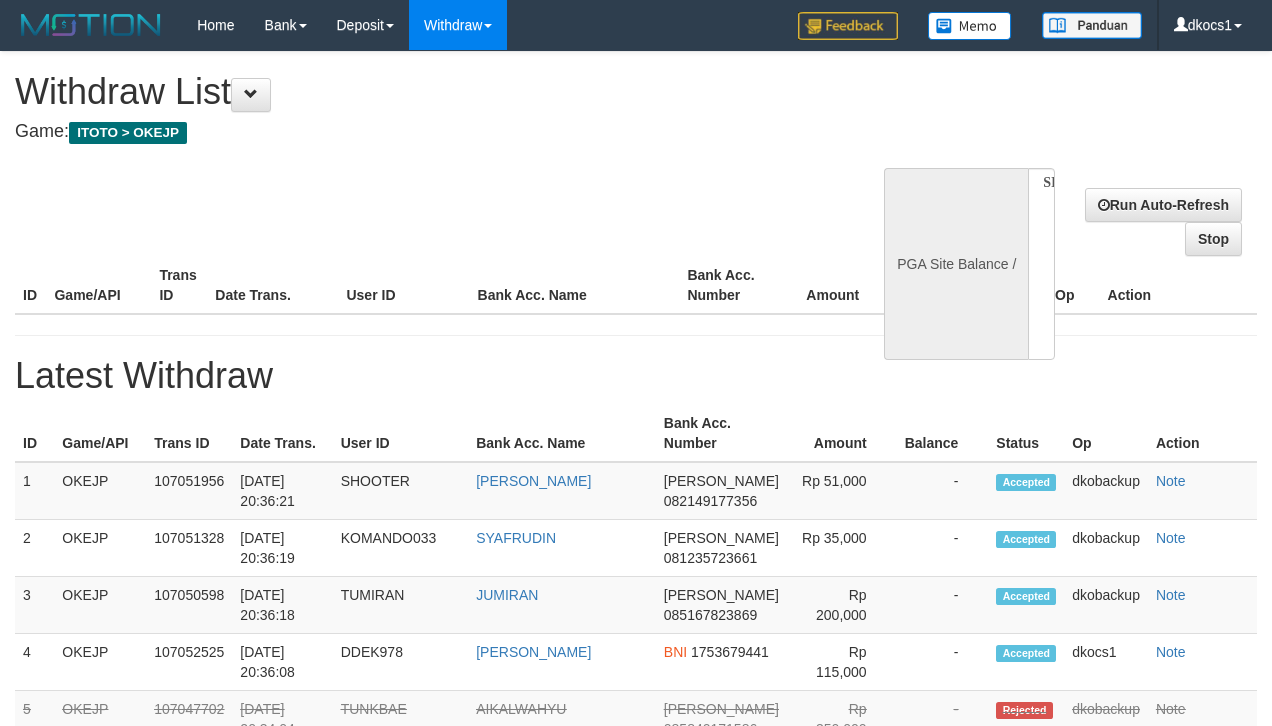 scroll, scrollTop: 274, scrollLeft: 0, axis: vertical 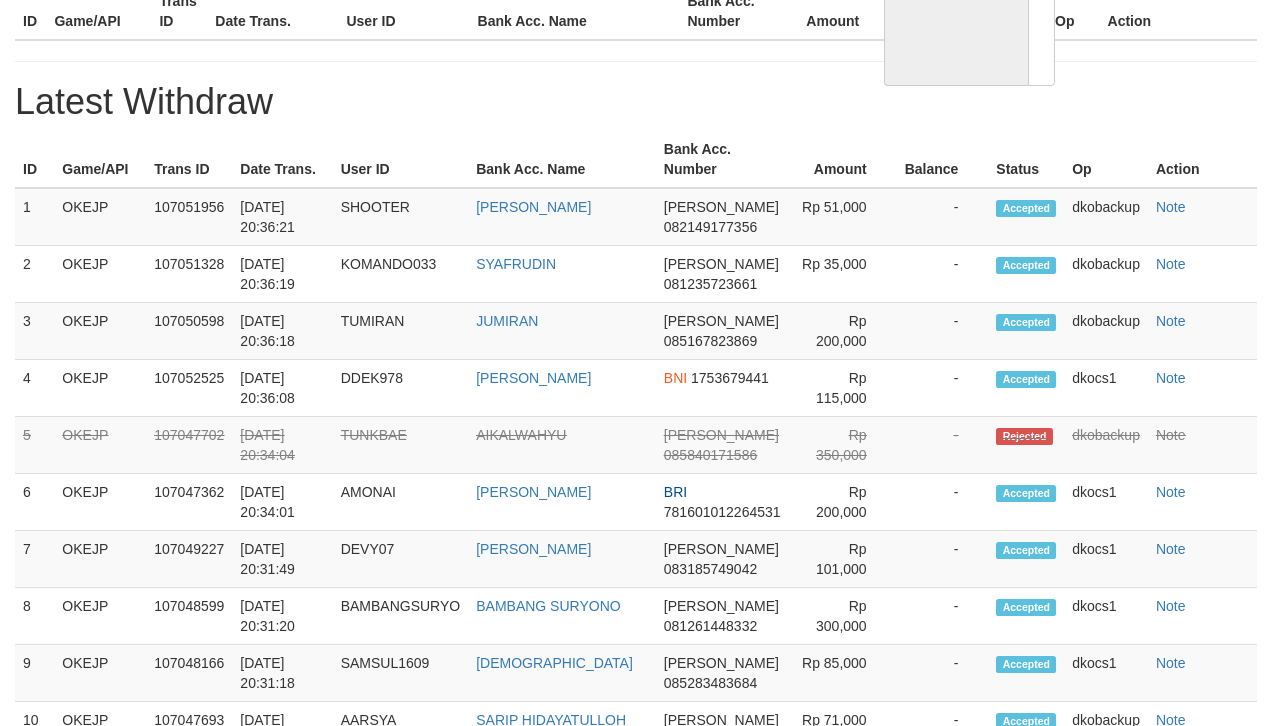 select on "**" 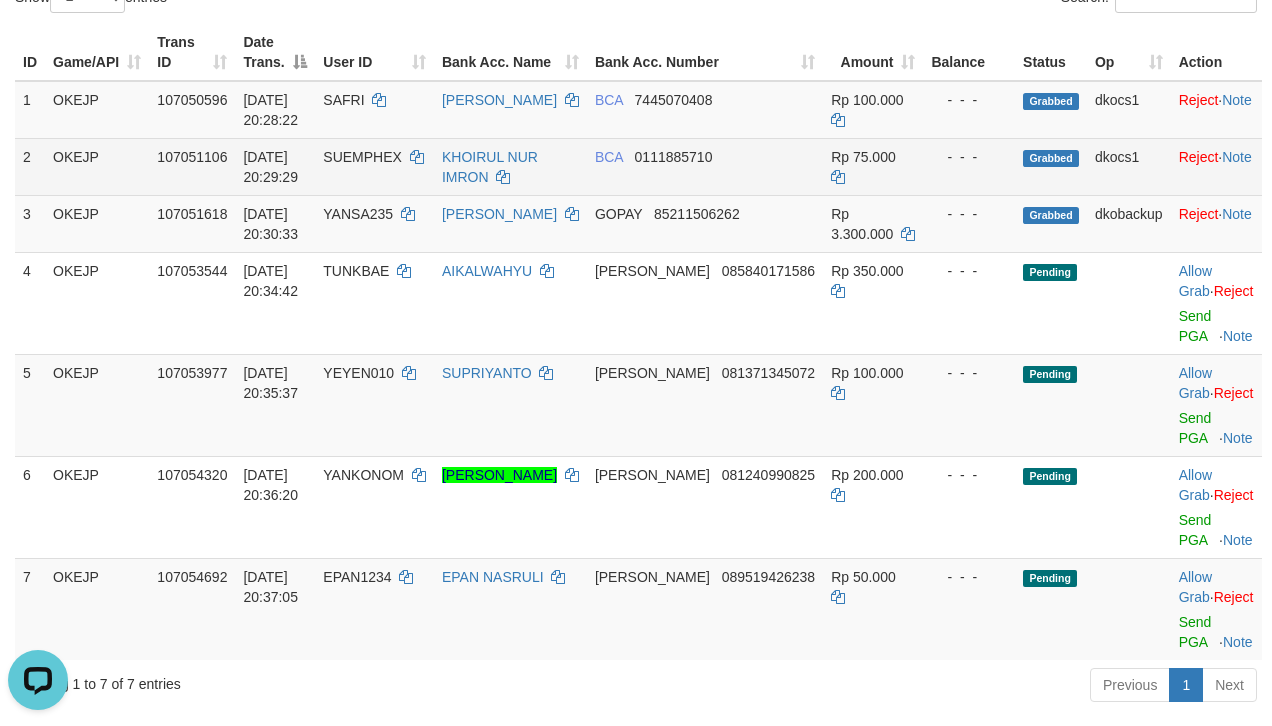 scroll, scrollTop: 0, scrollLeft: 0, axis: both 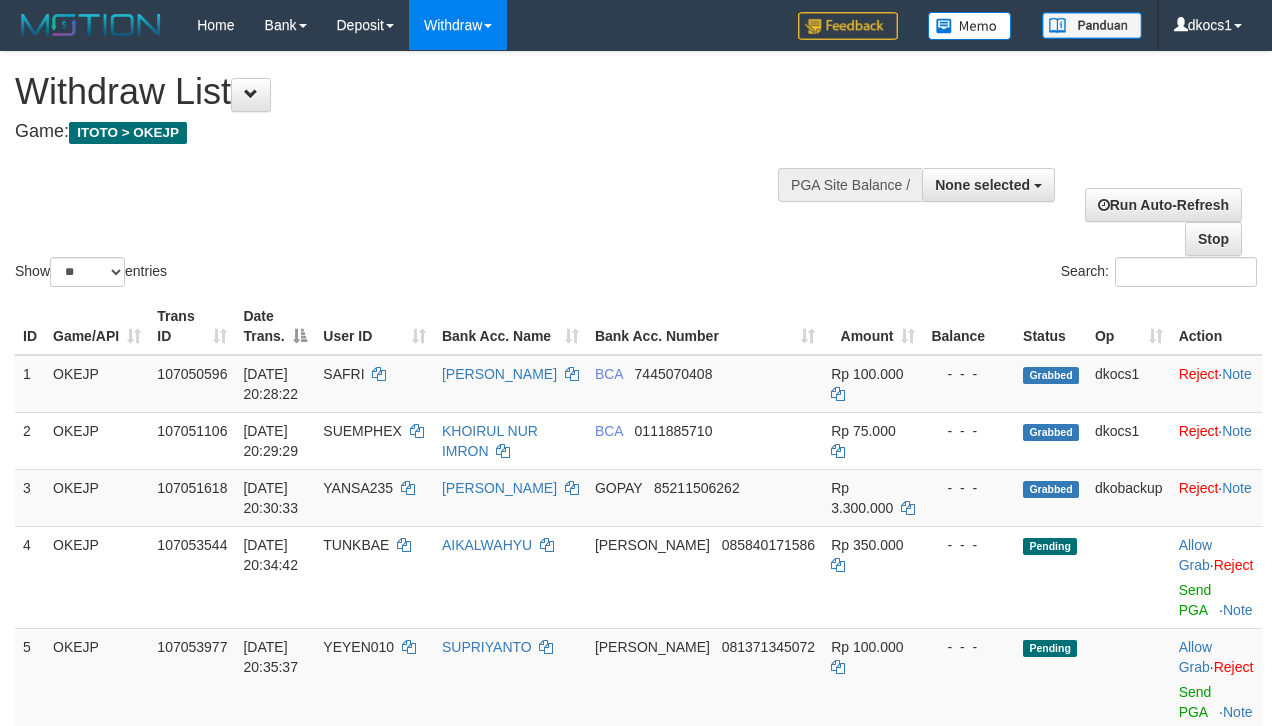 select 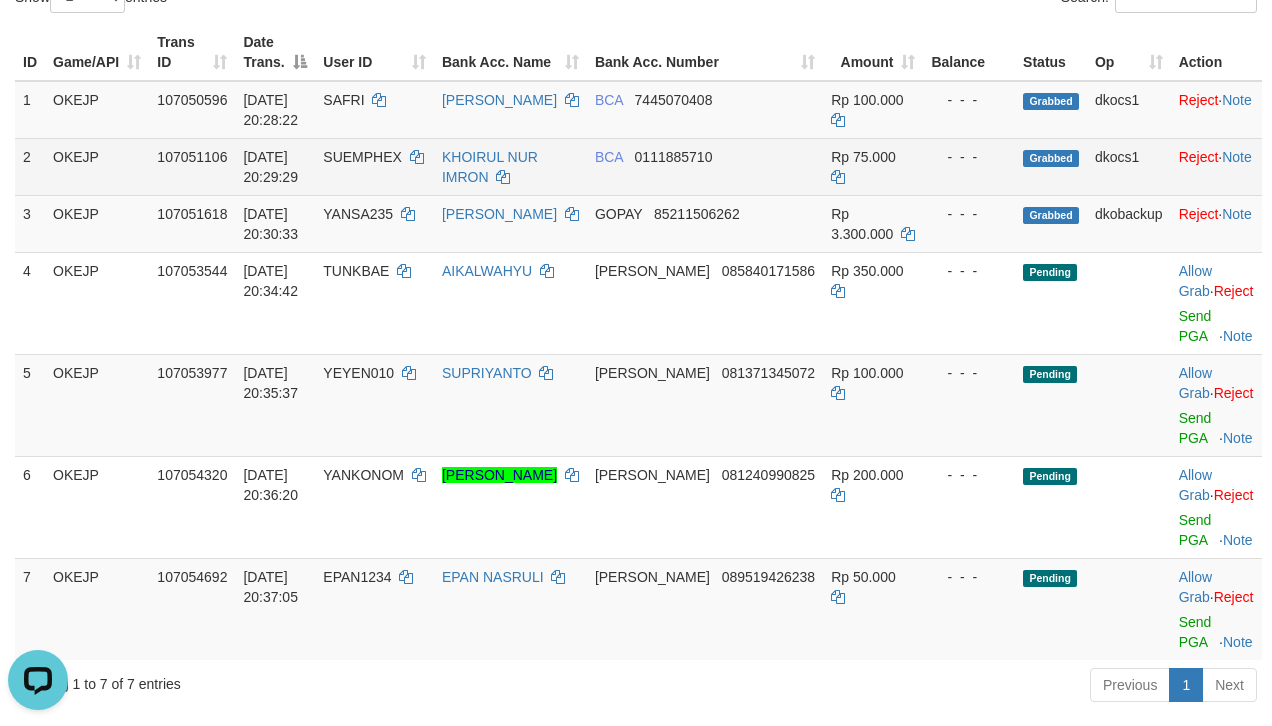 scroll, scrollTop: 0, scrollLeft: 0, axis: both 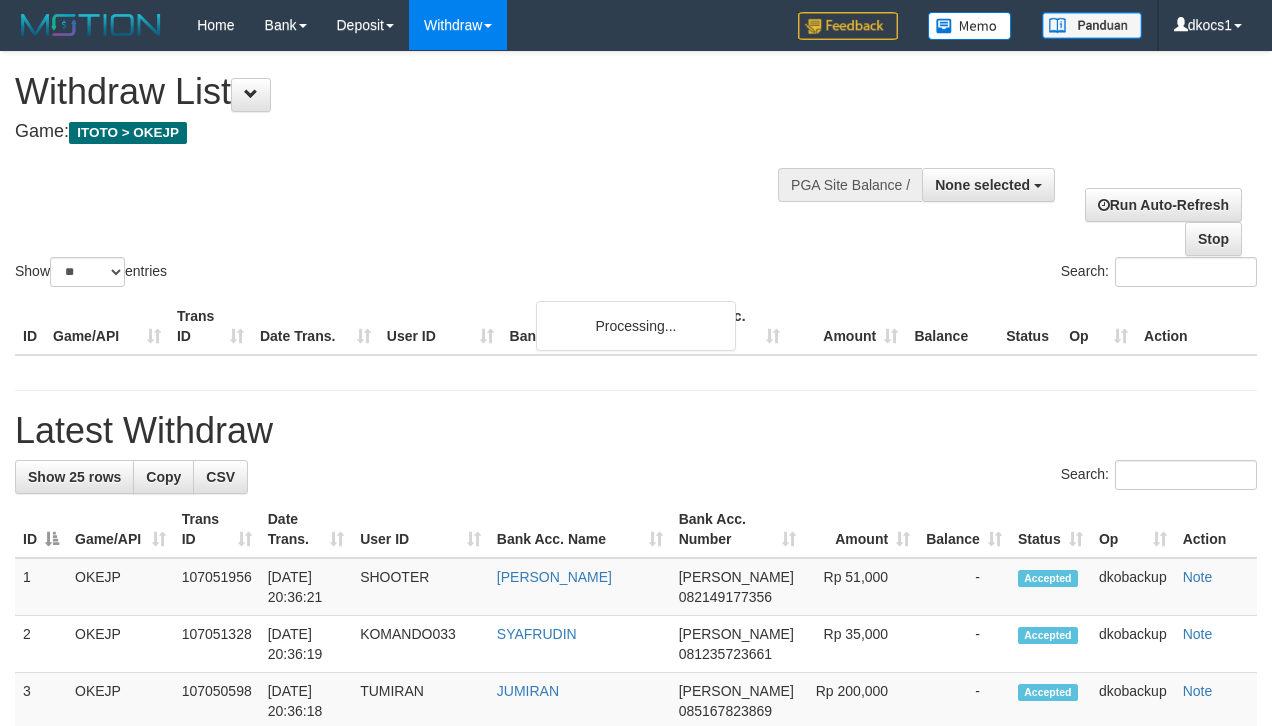 select 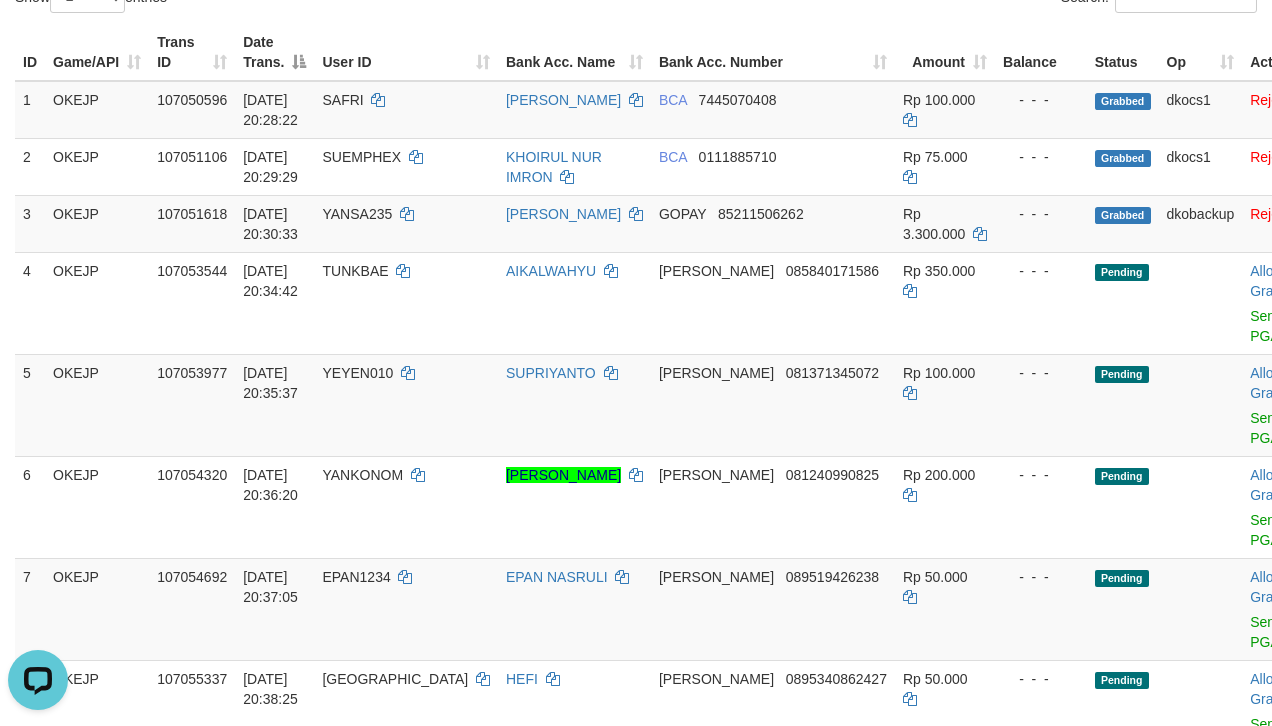 scroll, scrollTop: 0, scrollLeft: 0, axis: both 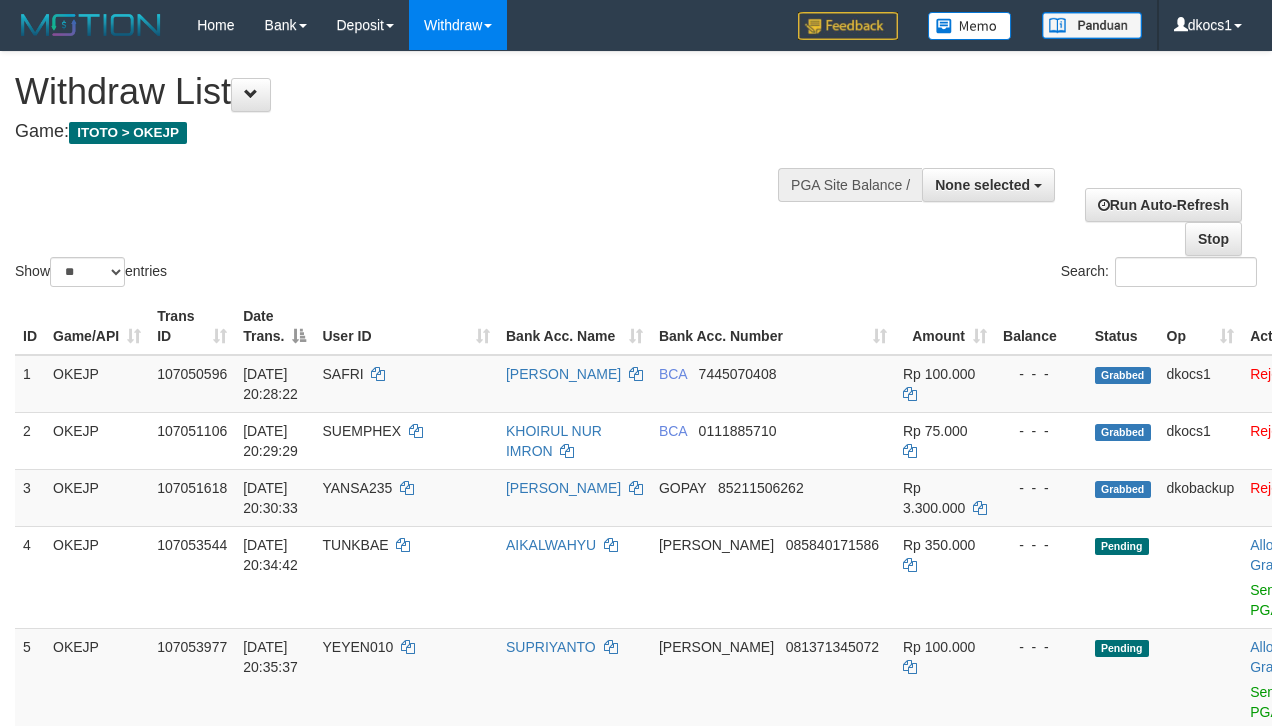 select 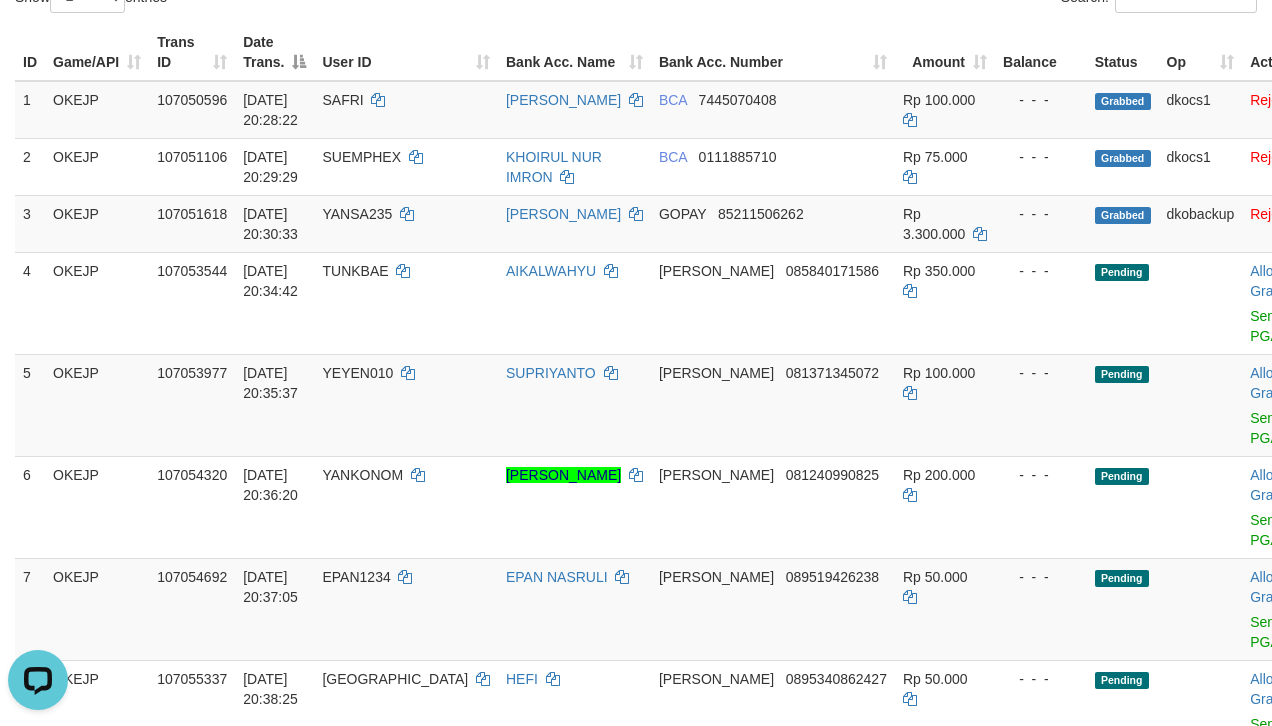 scroll, scrollTop: 0, scrollLeft: 0, axis: both 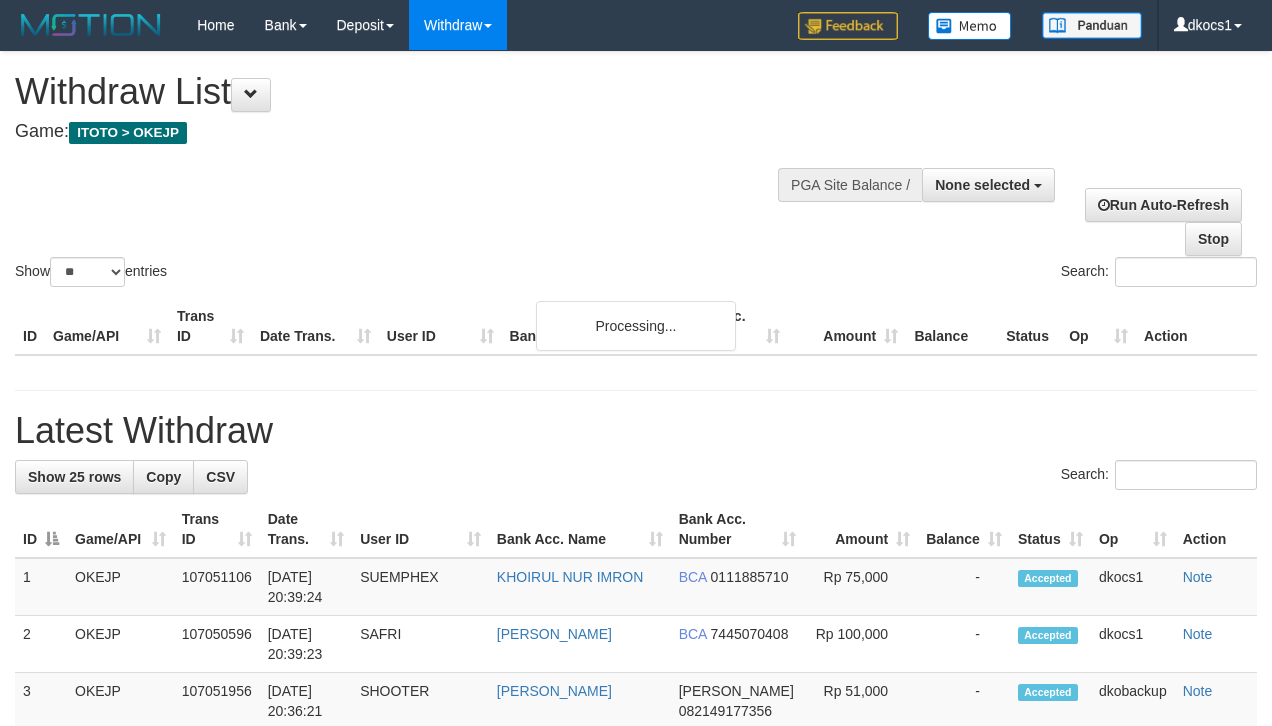 select 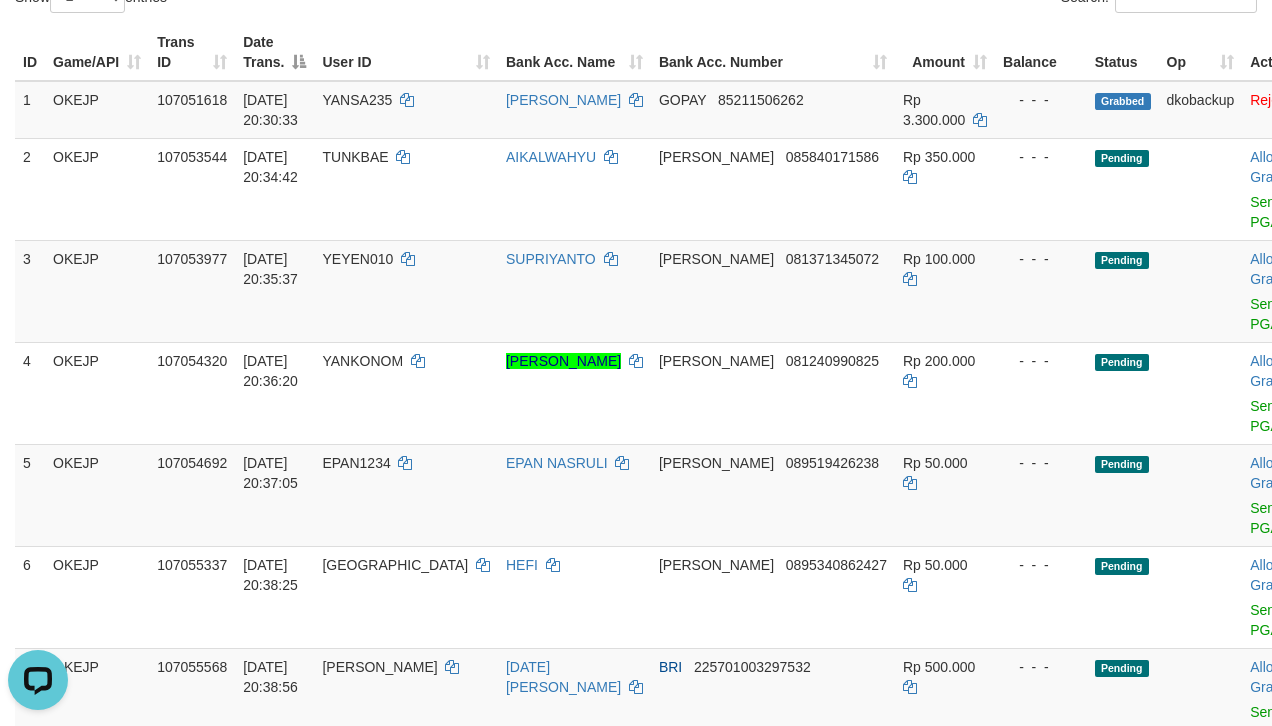 scroll, scrollTop: 0, scrollLeft: 0, axis: both 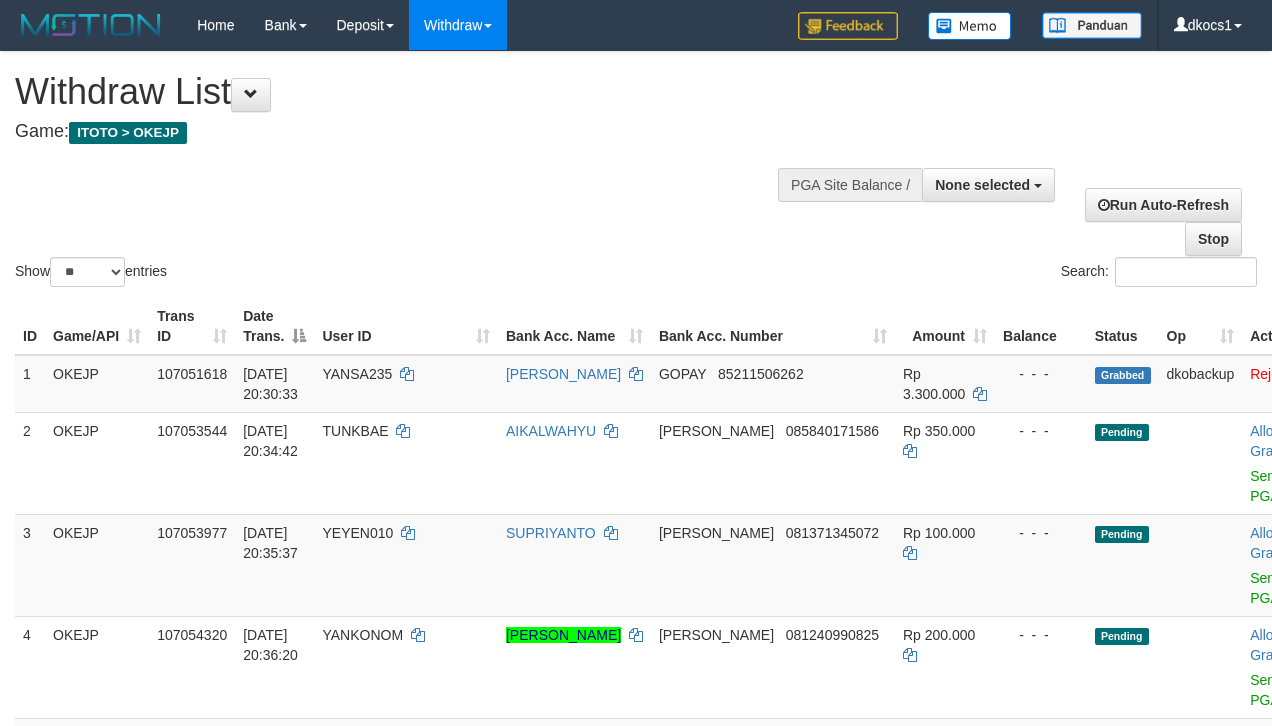 select 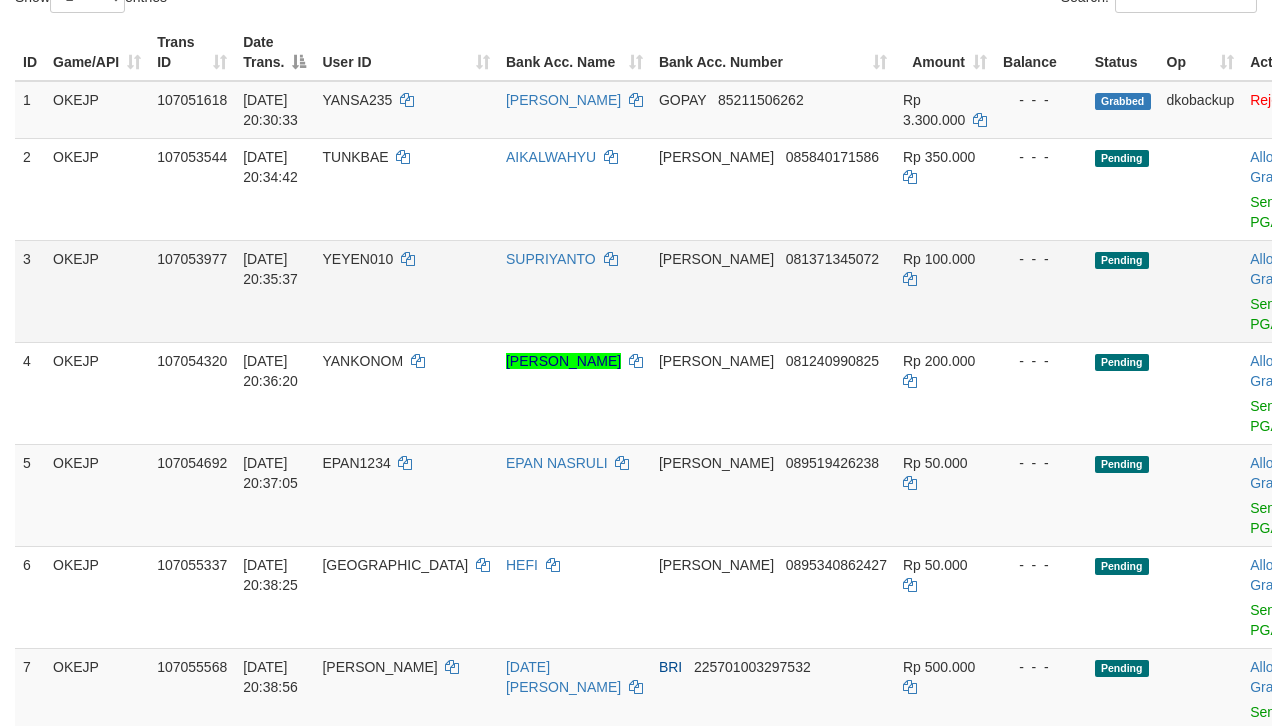 click on "Rp 100.000" at bounding box center [945, 291] 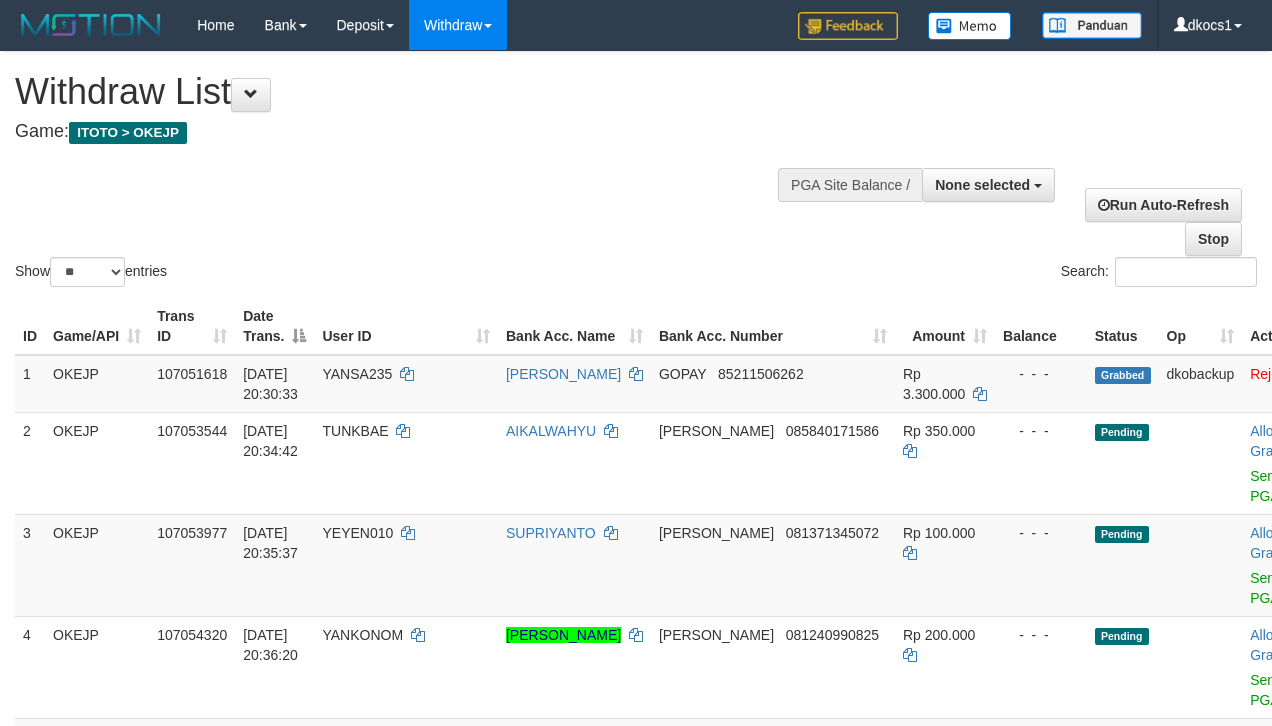 scroll, scrollTop: 833, scrollLeft: 0, axis: vertical 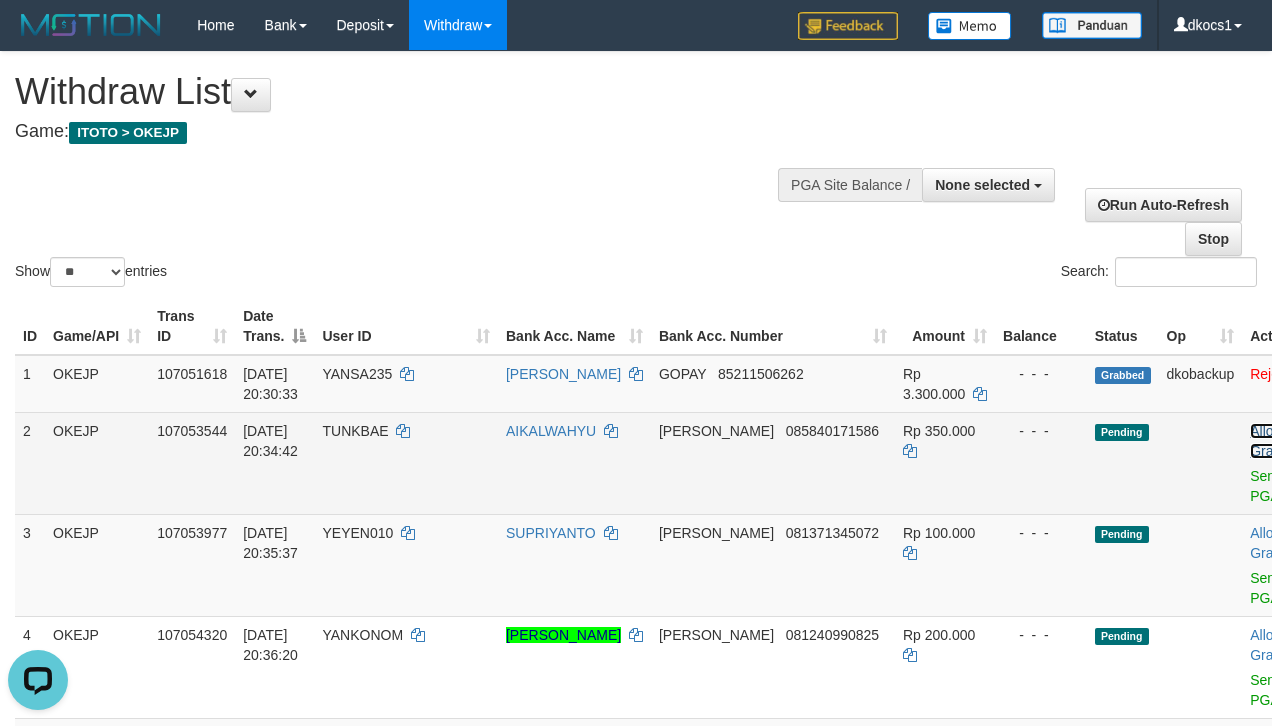 click on "Allow Grab" at bounding box center [1266, 441] 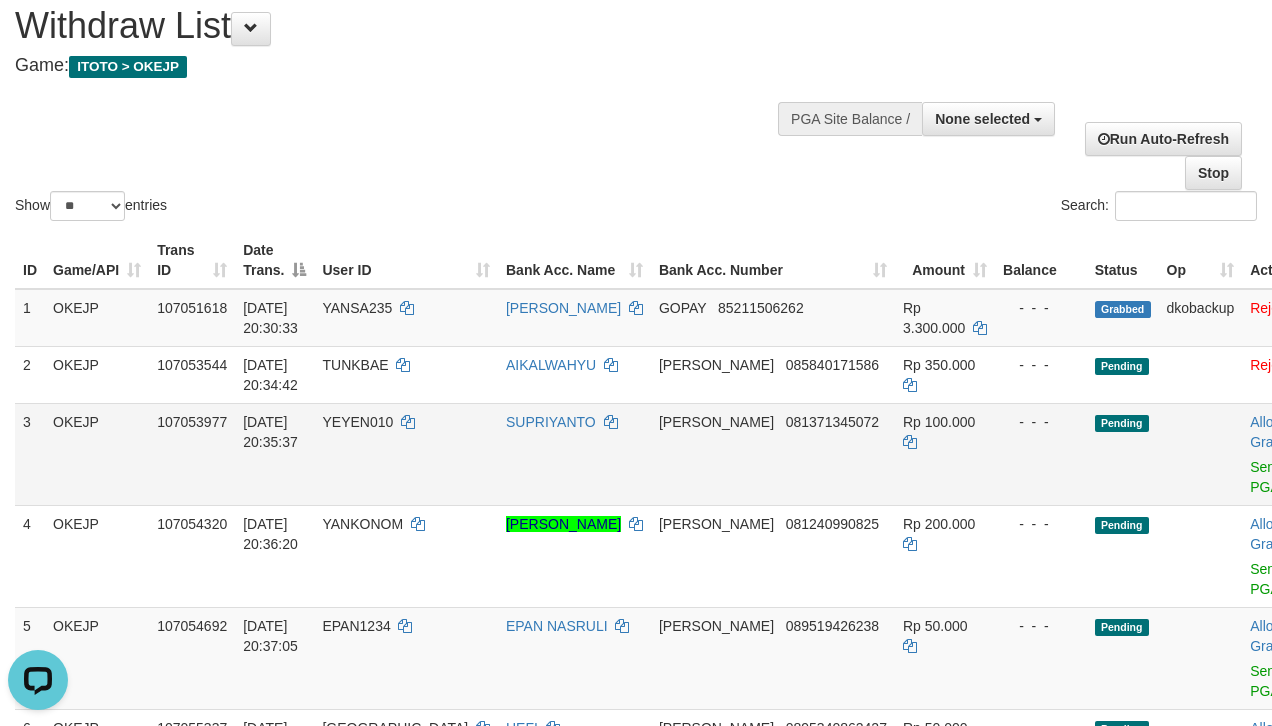 scroll, scrollTop: 133, scrollLeft: 0, axis: vertical 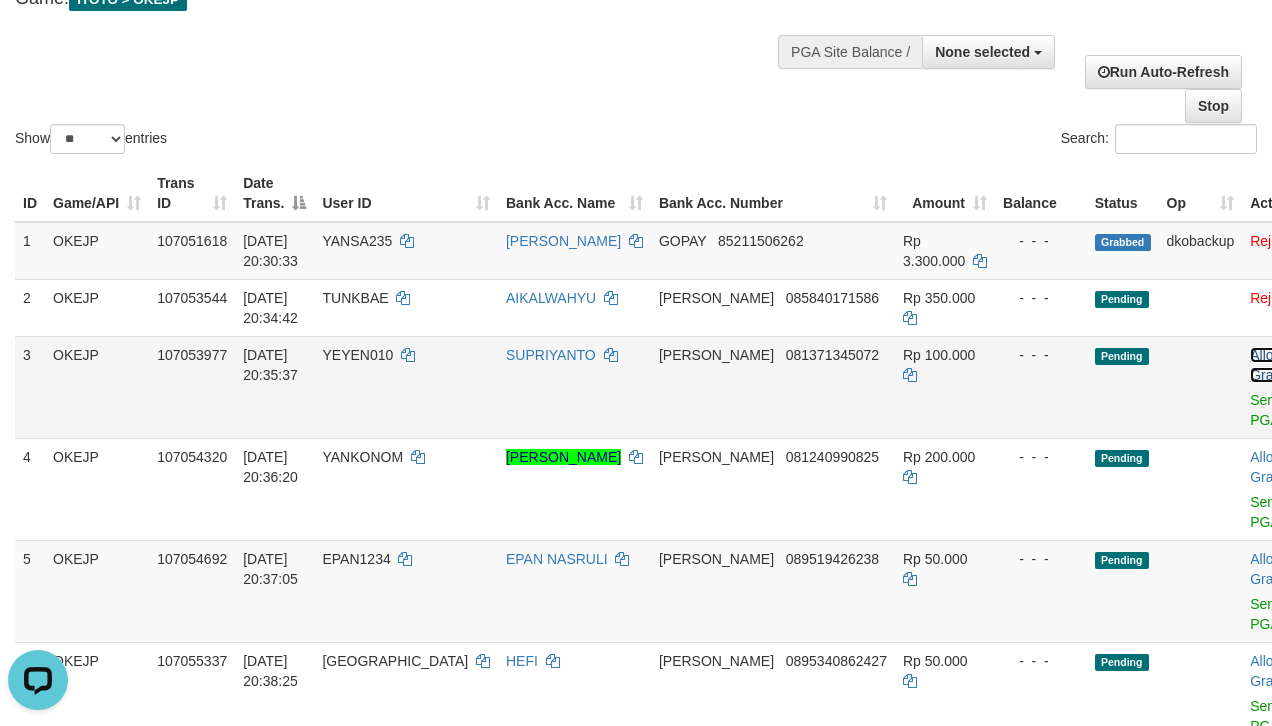 click on "Allow Grab" at bounding box center (1266, 365) 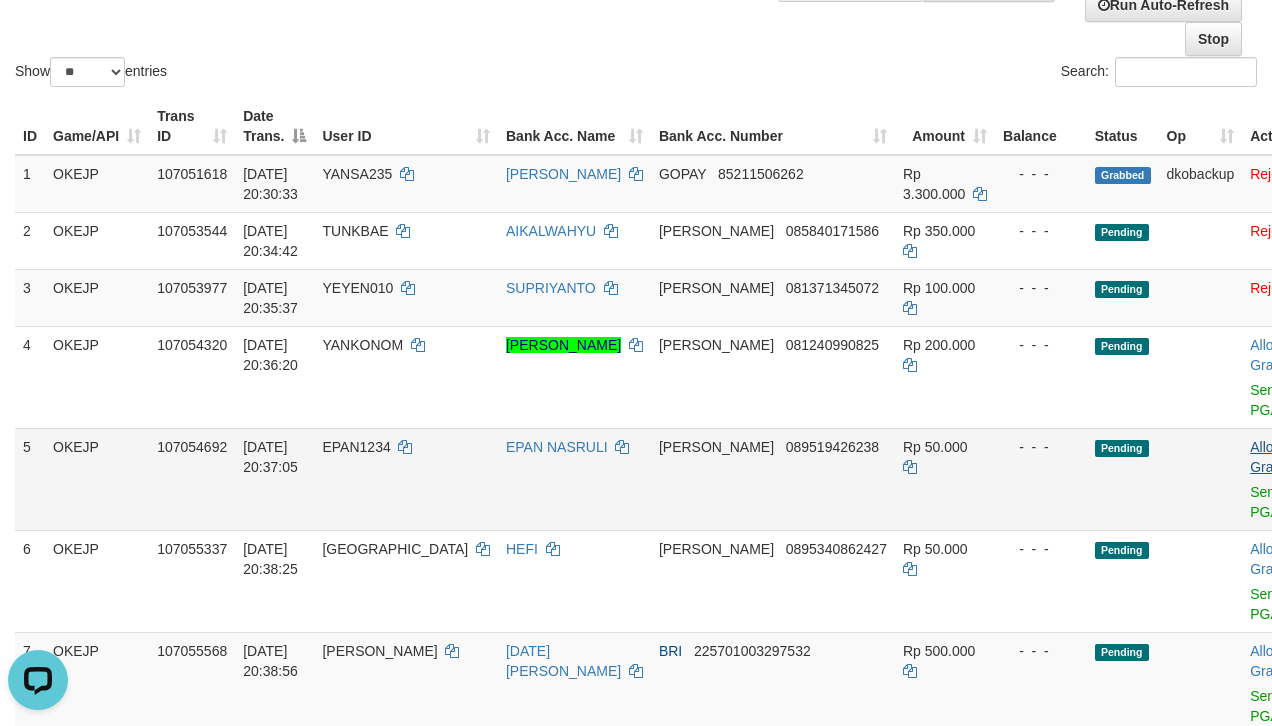 scroll, scrollTop: 266, scrollLeft: 0, axis: vertical 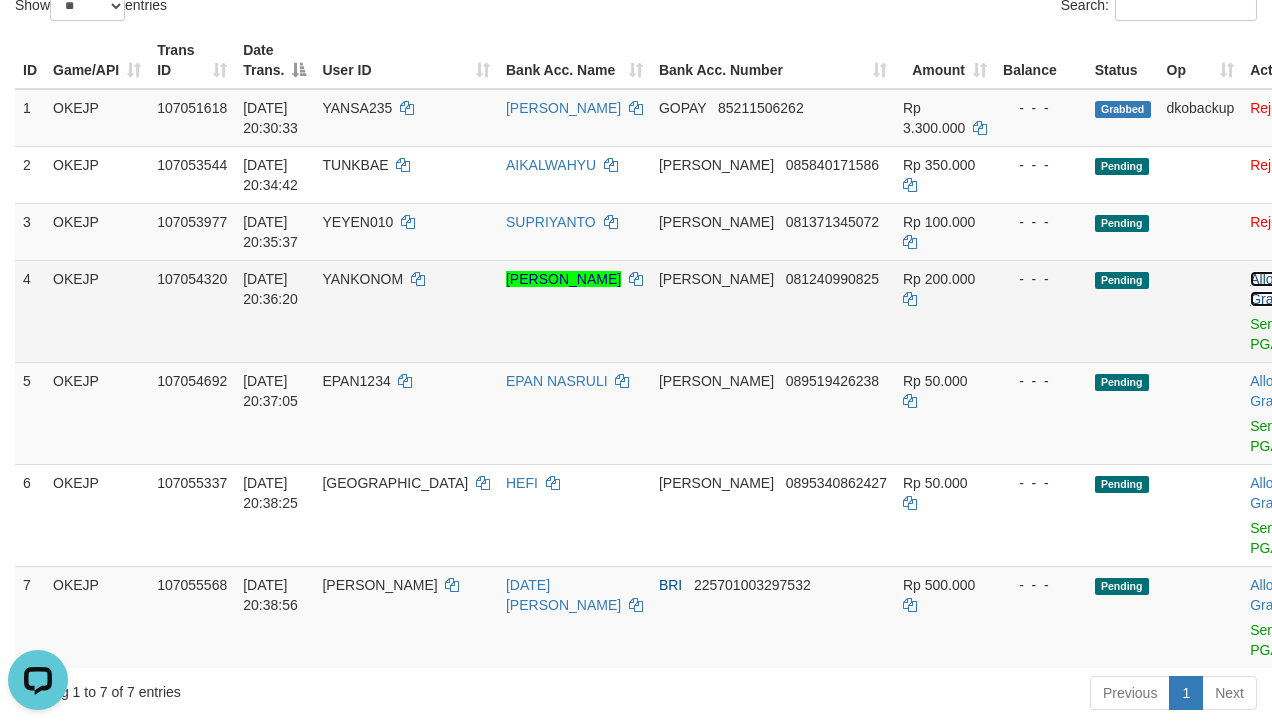 click on "Allow Grab" at bounding box center (1266, 289) 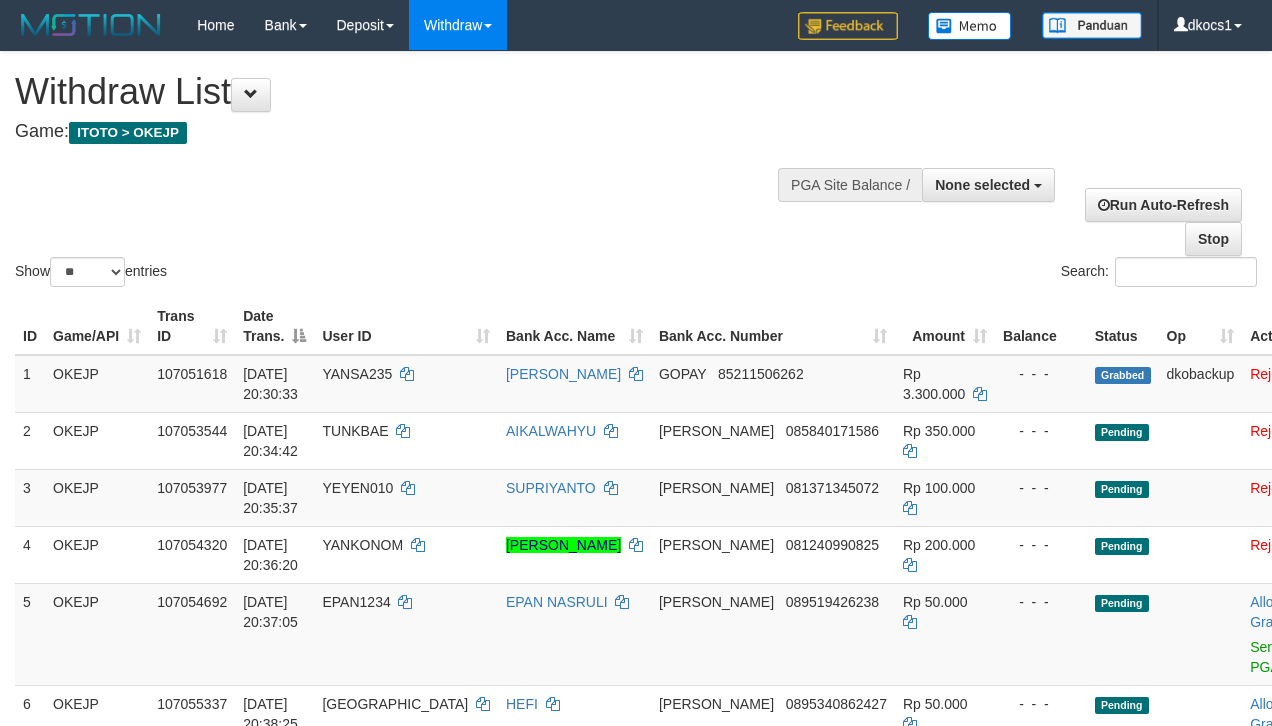 select 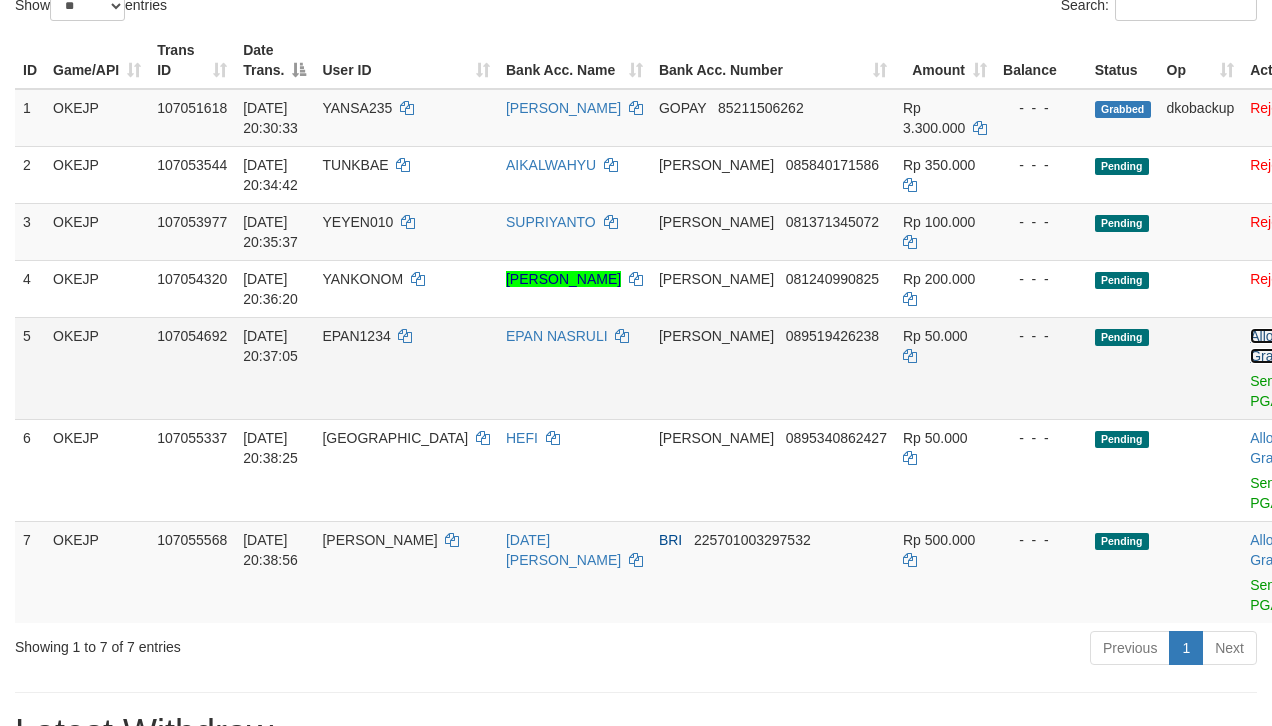 click on "Allow Grab" at bounding box center [1266, 346] 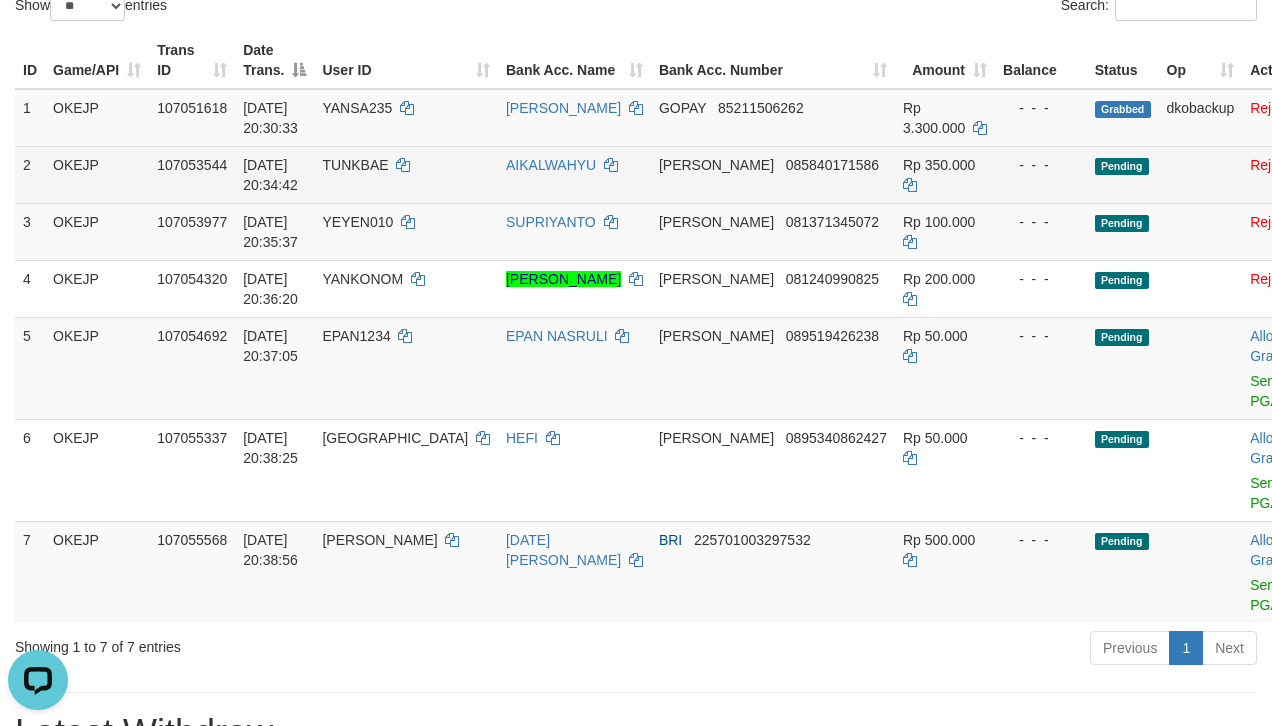 scroll, scrollTop: 0, scrollLeft: 0, axis: both 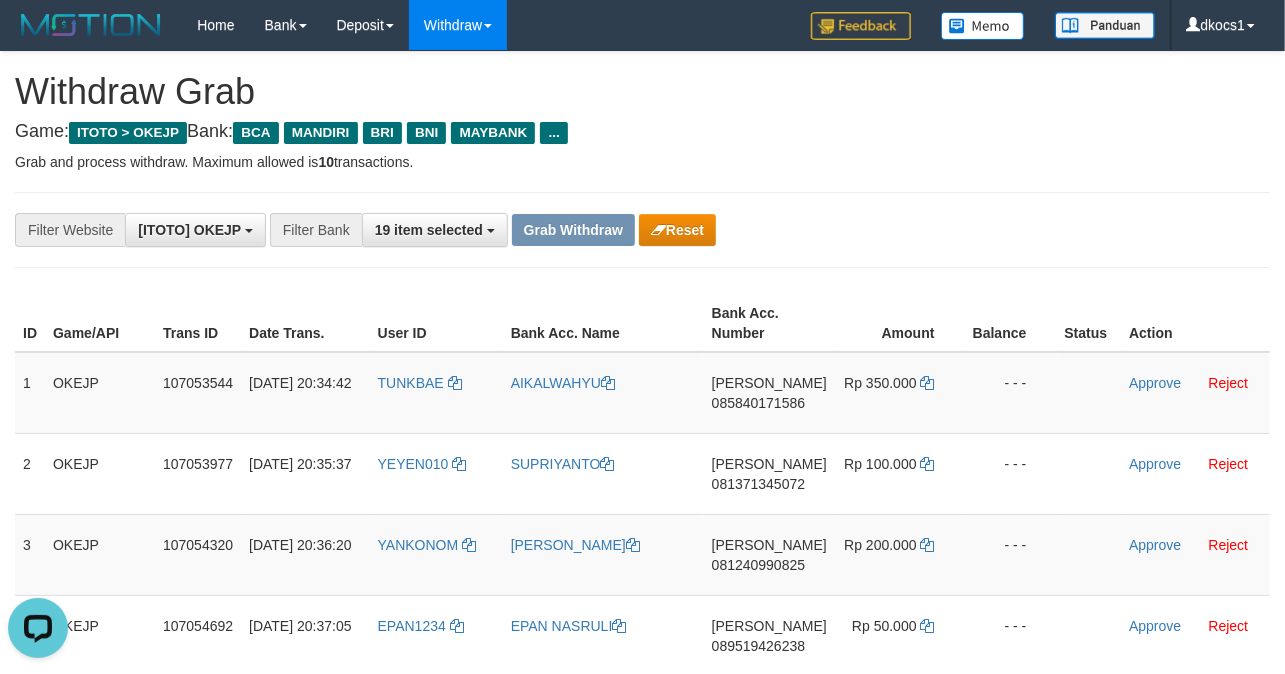 drag, startPoint x: 846, startPoint y: 205, endPoint x: 604, endPoint y: 354, distance: 284.19183 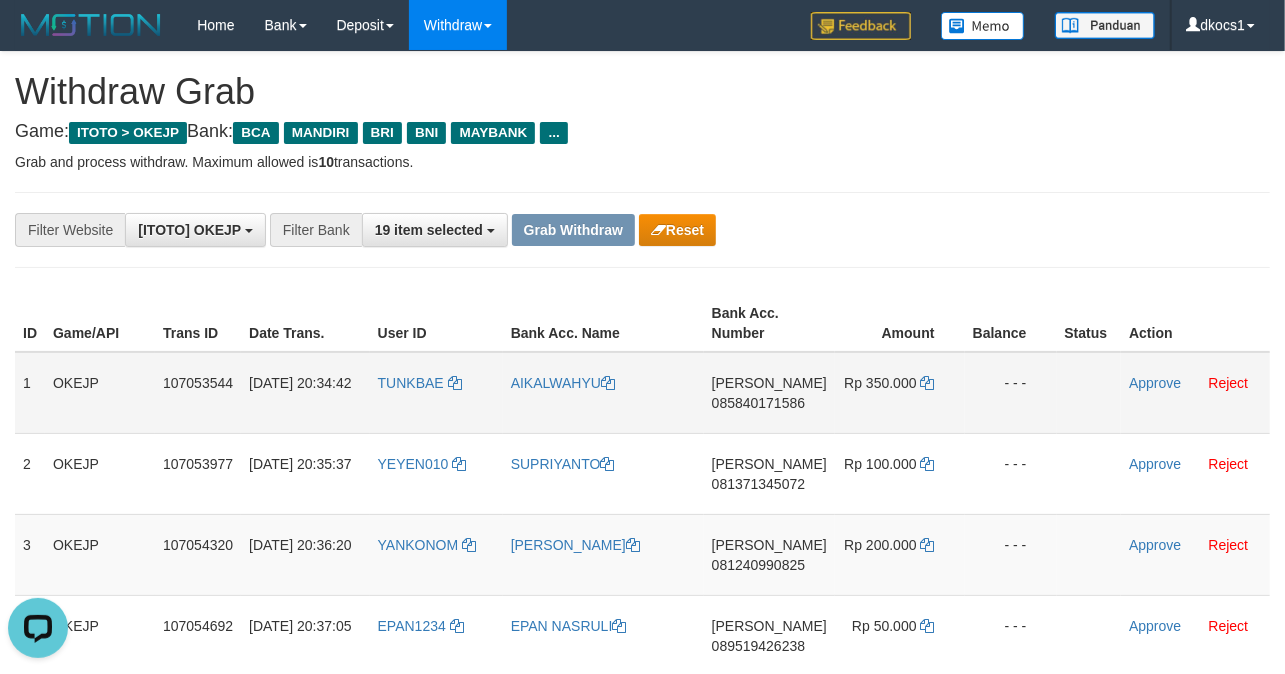 click on "TUNKBAE" at bounding box center (436, 393) 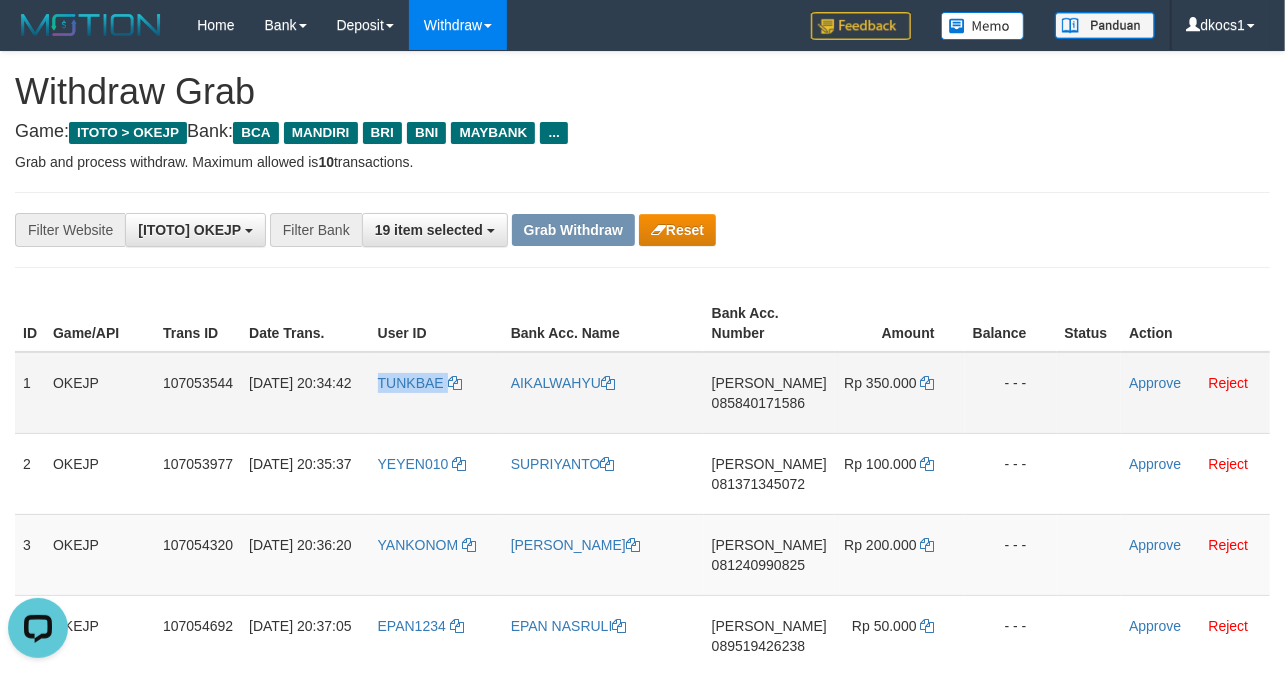 click on "TUNKBAE" at bounding box center (436, 393) 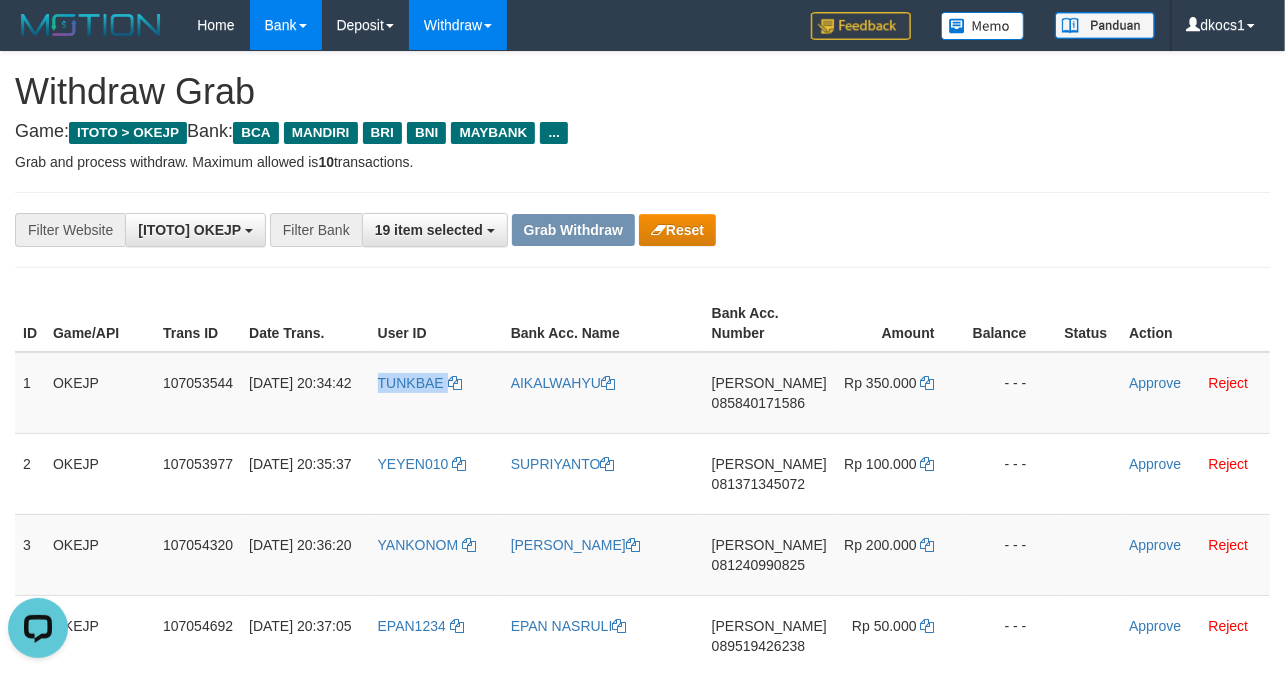 copy on "TUNKBAE" 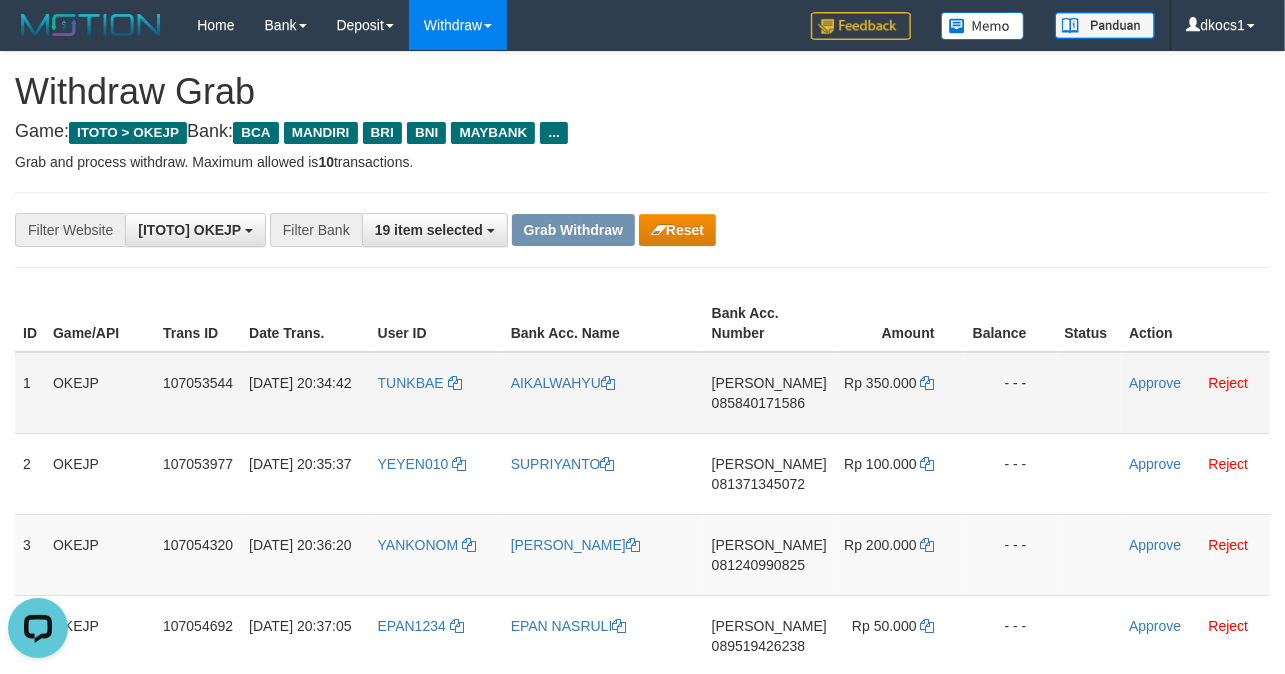 click on "AIKALWAHYU" at bounding box center (603, 393) 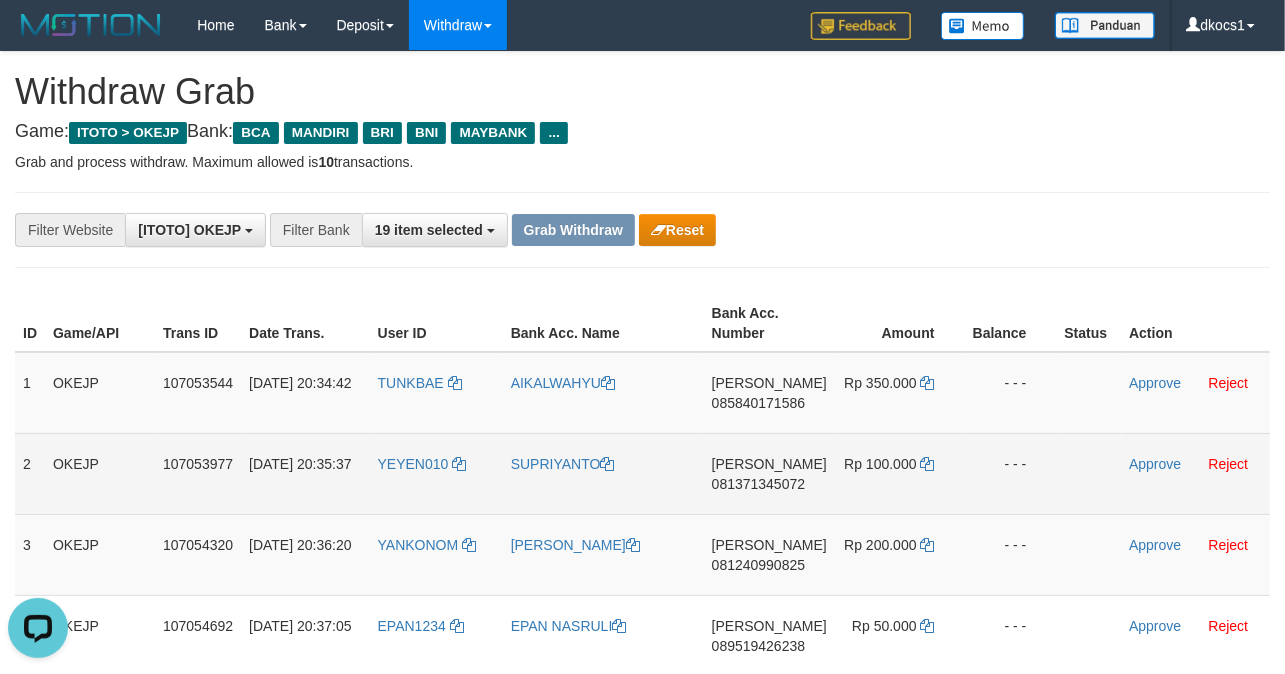 copy on "AIKALWAHYU" 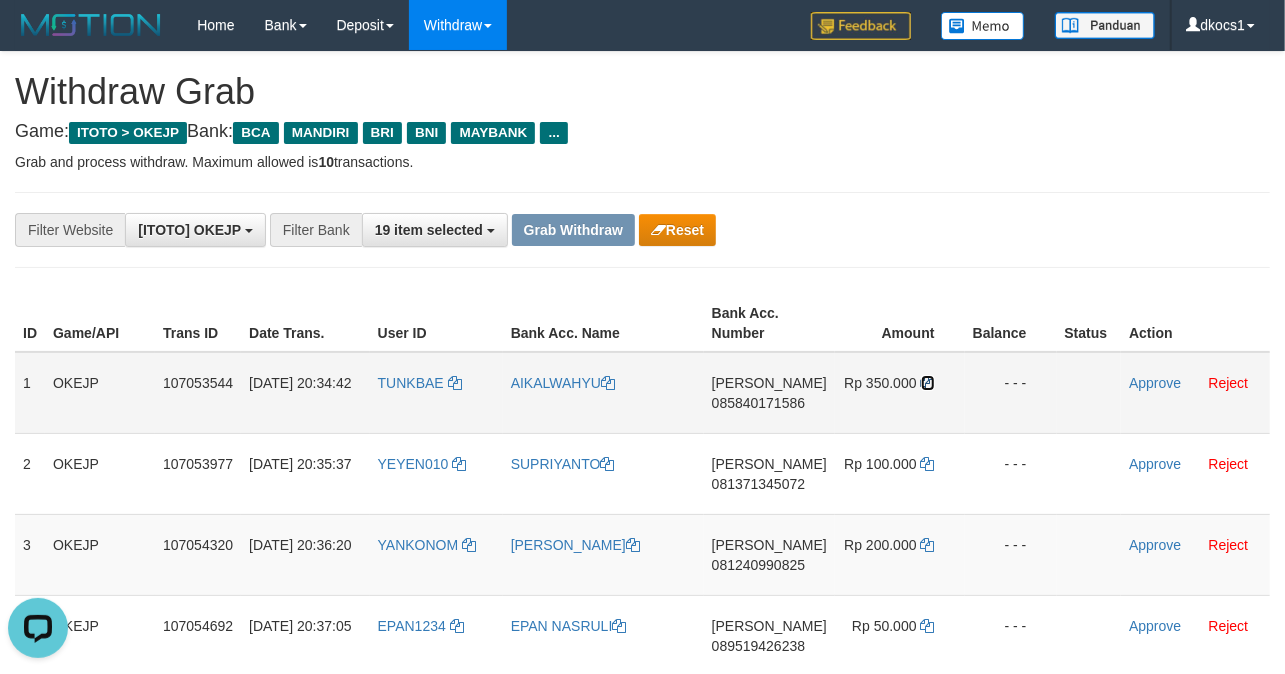click at bounding box center (928, 383) 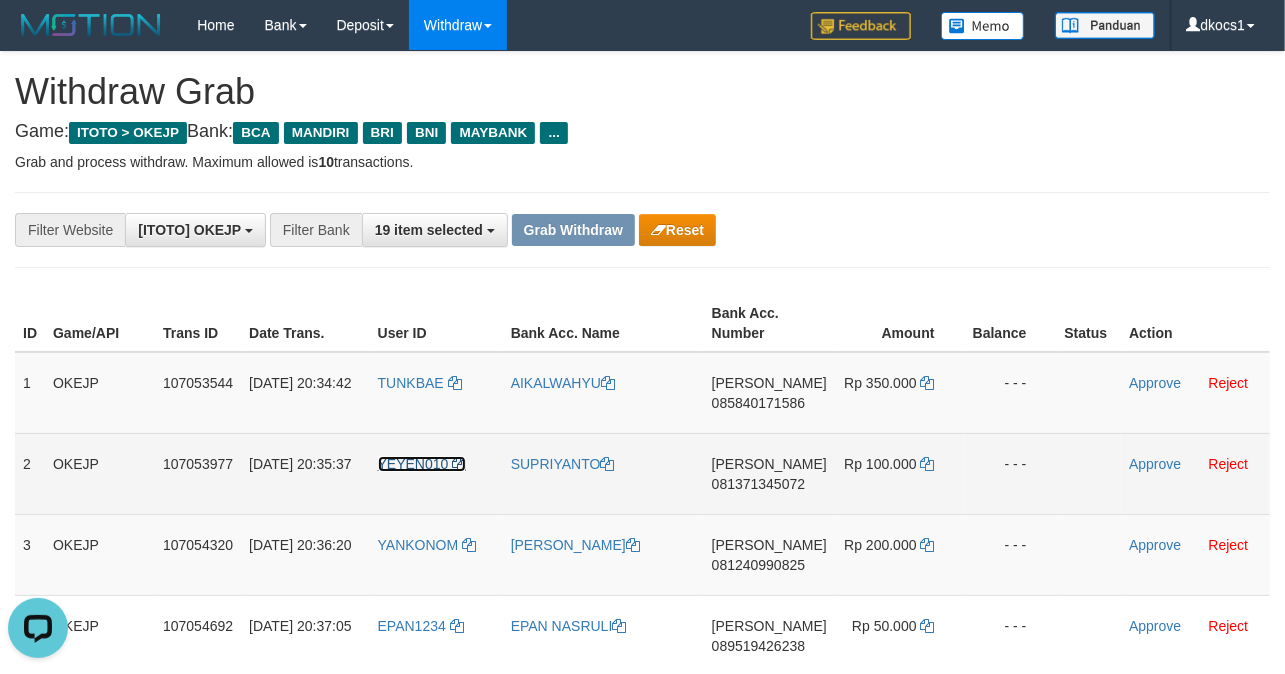 click on "YEYEN010" at bounding box center (413, 464) 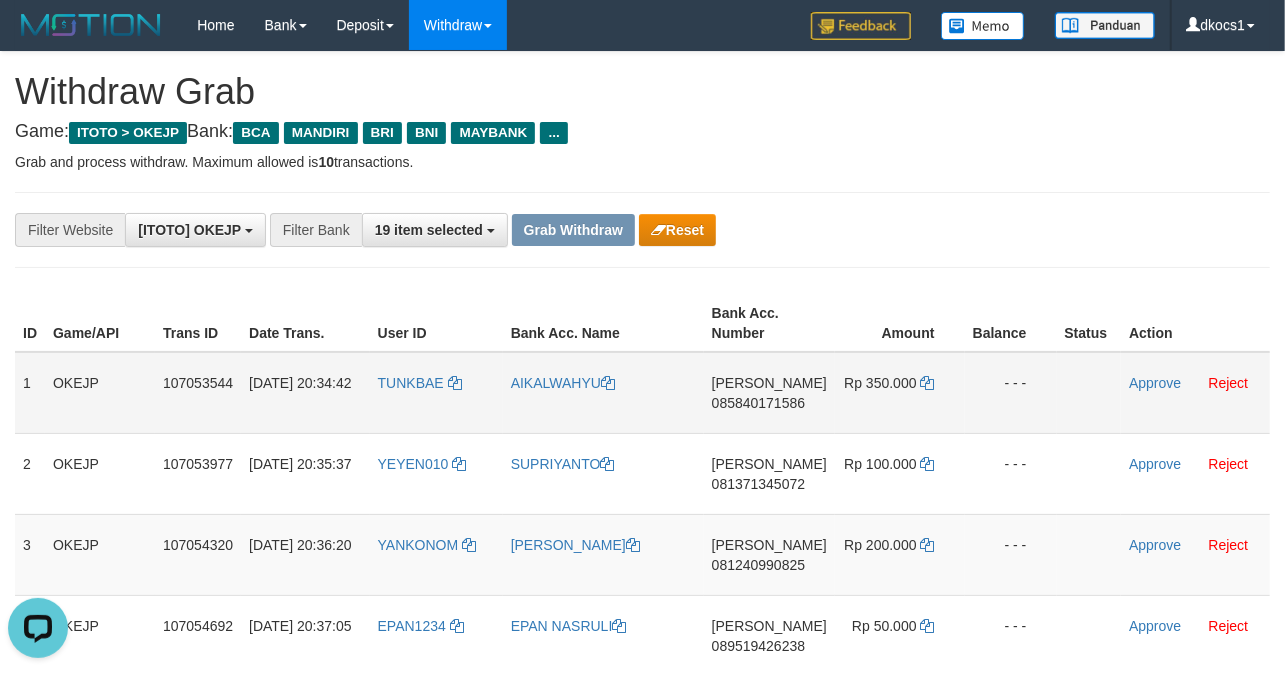 click on "DANA
085840171586" at bounding box center [769, 393] 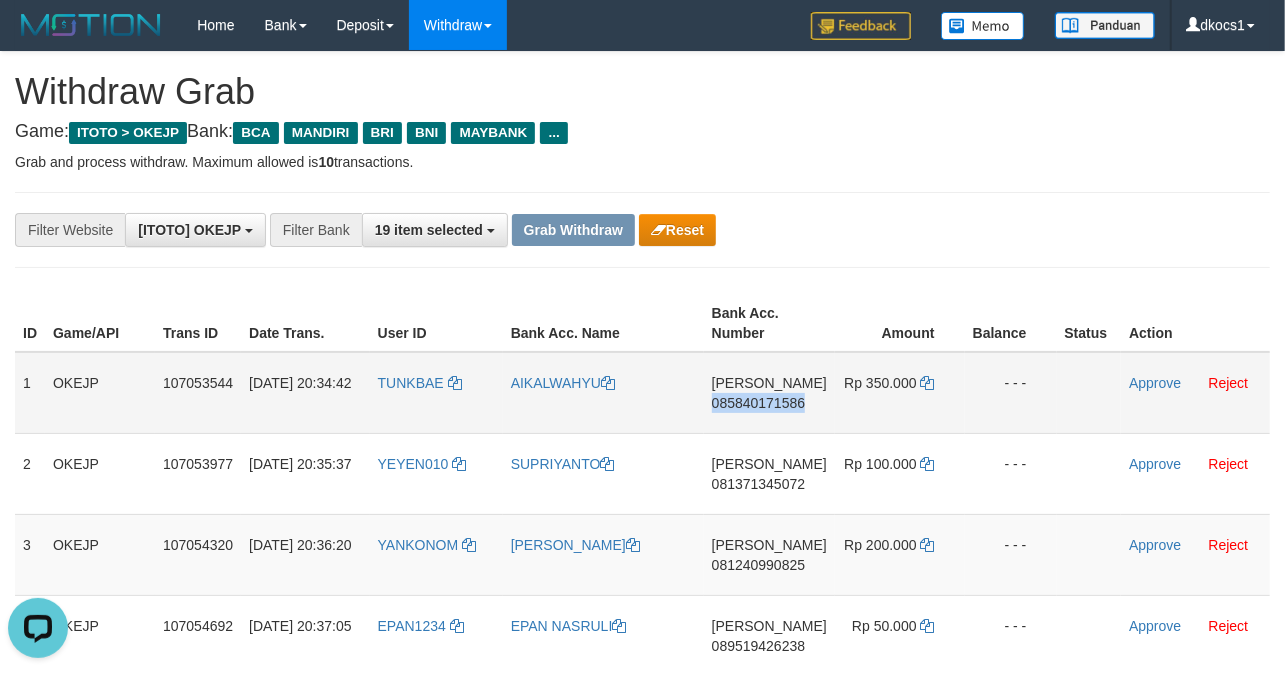 click on "DANA
085840171586" at bounding box center [769, 393] 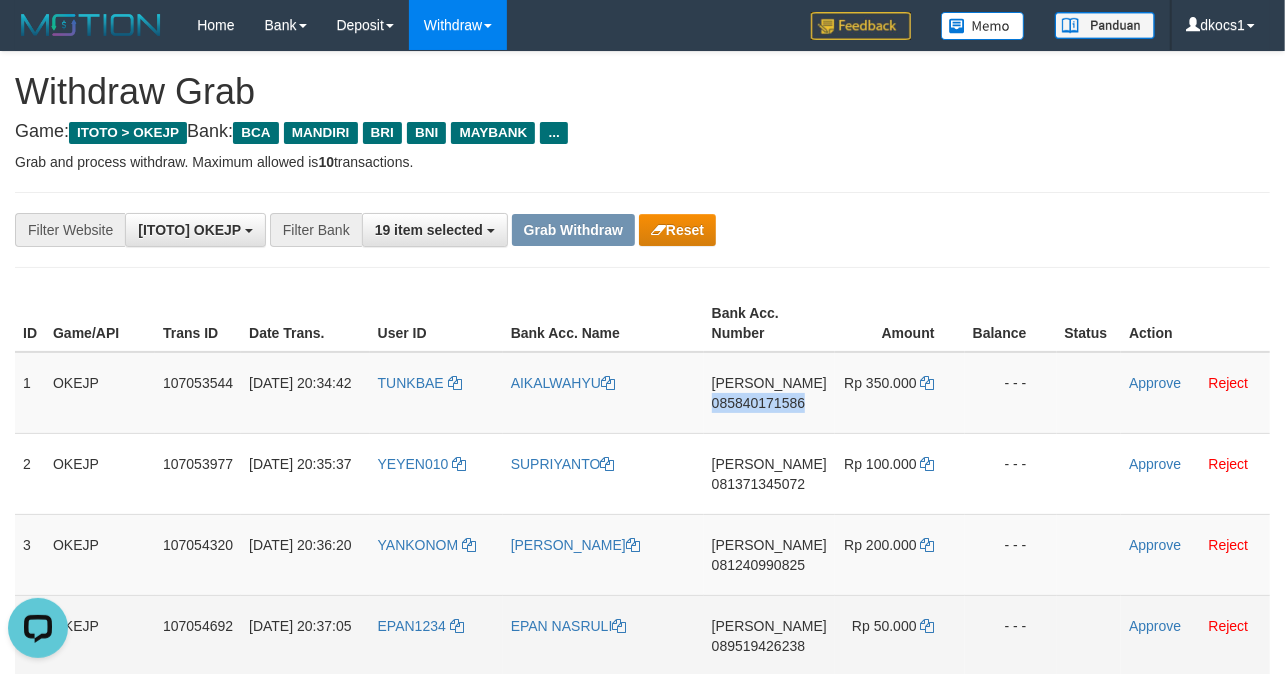 copy on "085840171586" 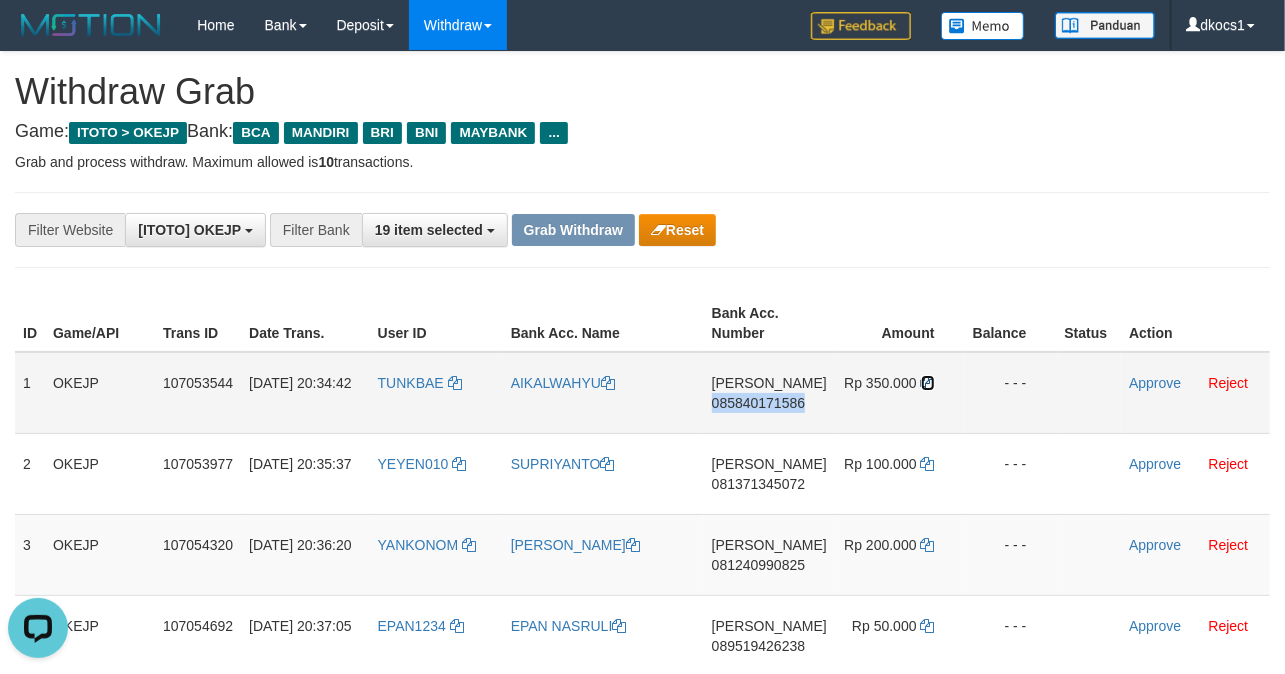 click at bounding box center [928, 383] 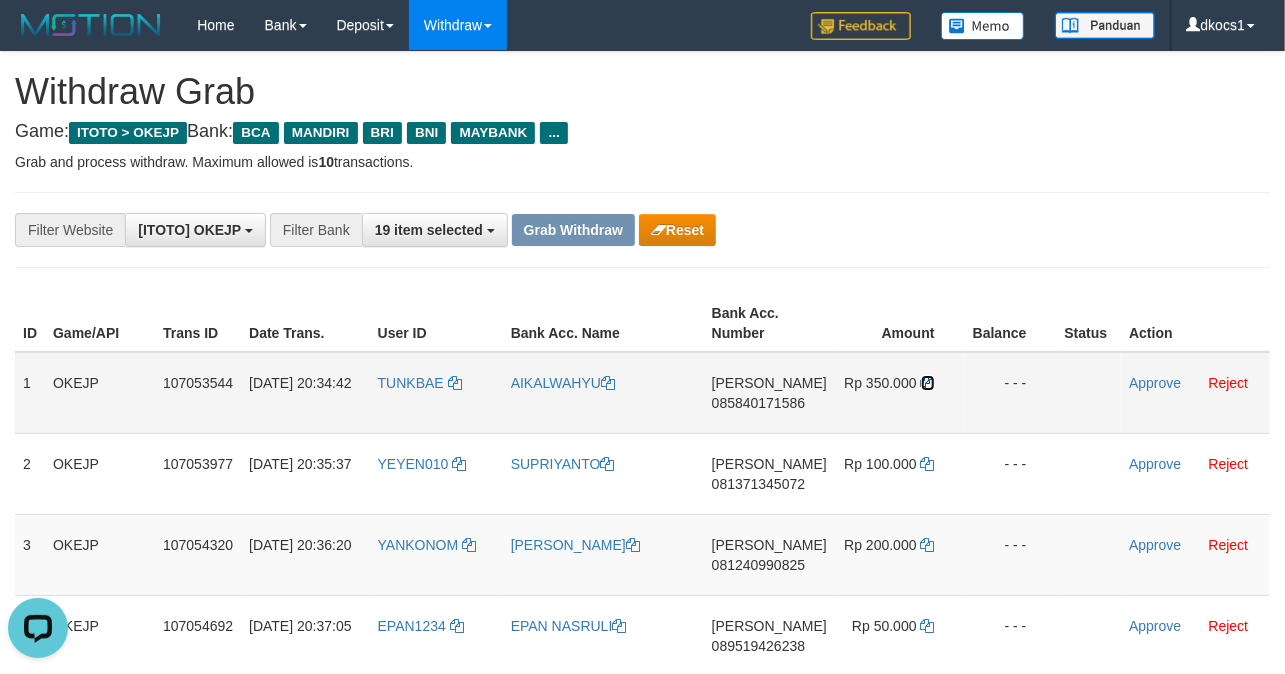 click at bounding box center [928, 383] 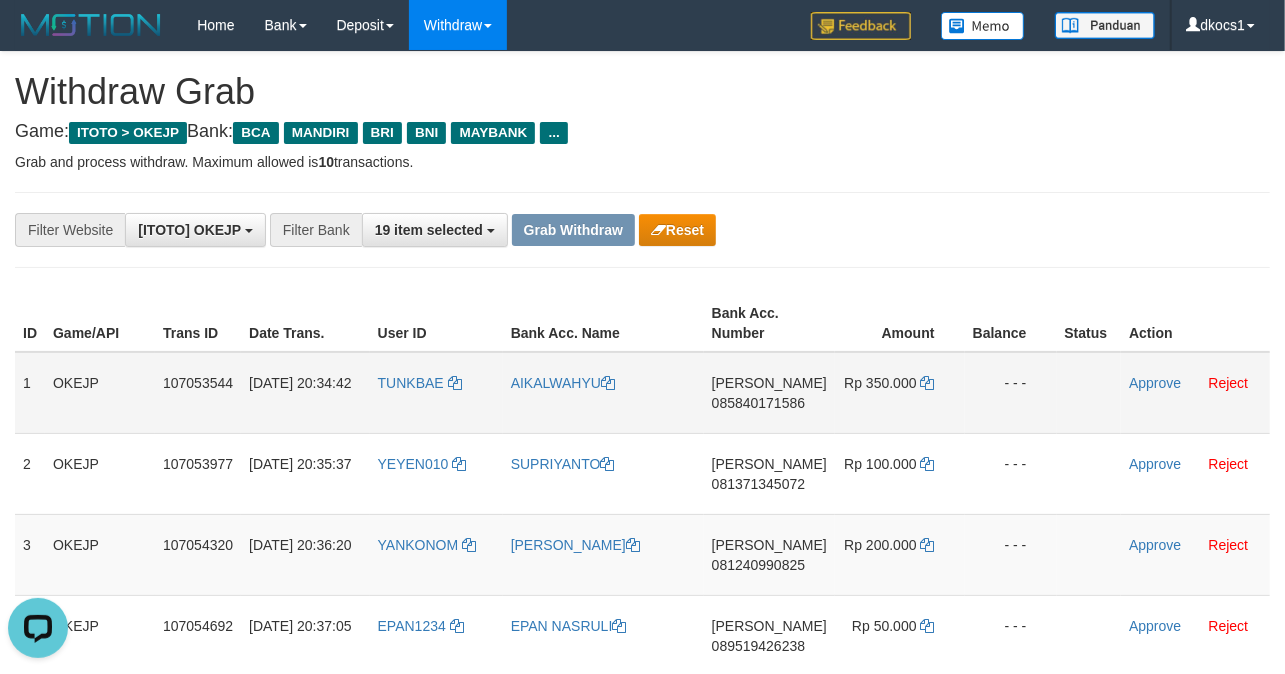 click on "085840171586" at bounding box center (758, 403) 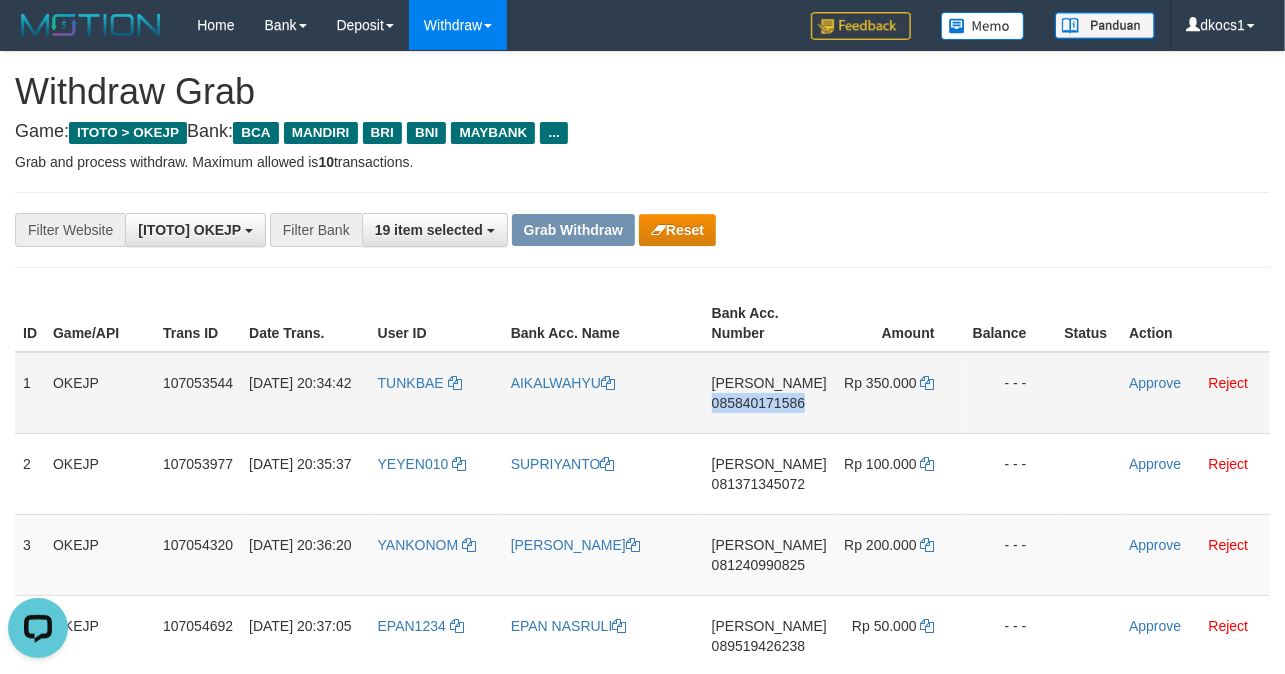 click on "DANA
085840171586" at bounding box center [769, 393] 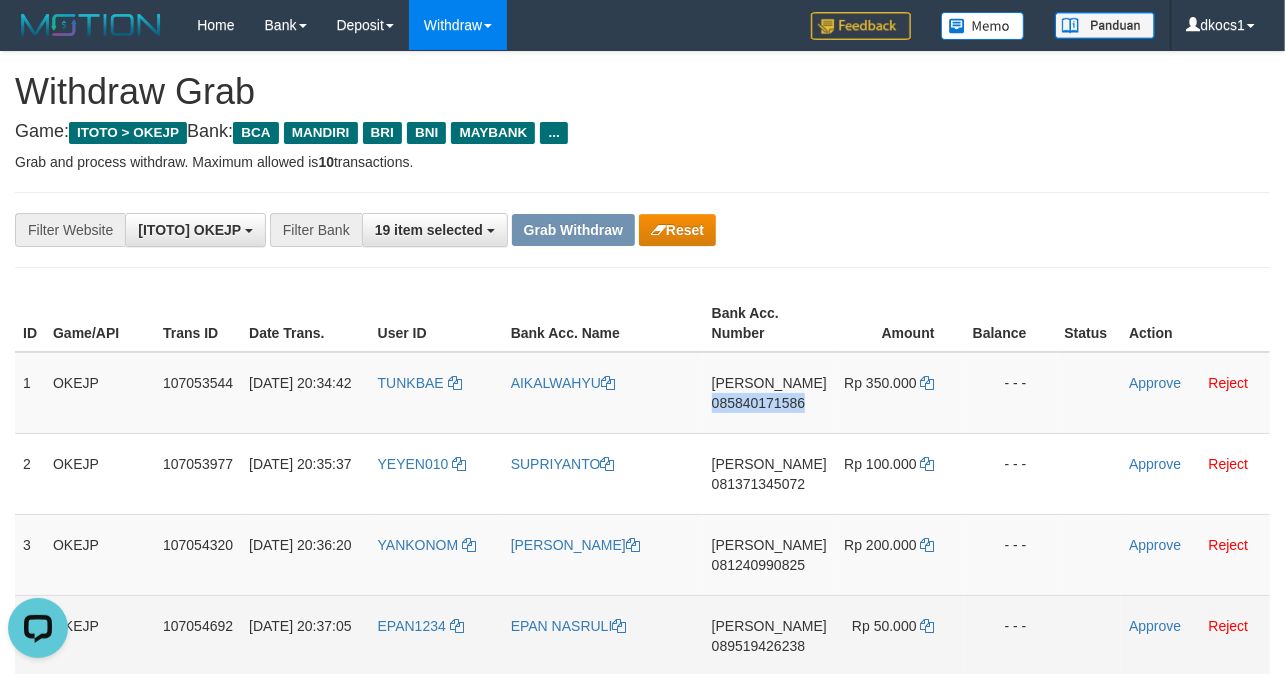 copy on "085840171586" 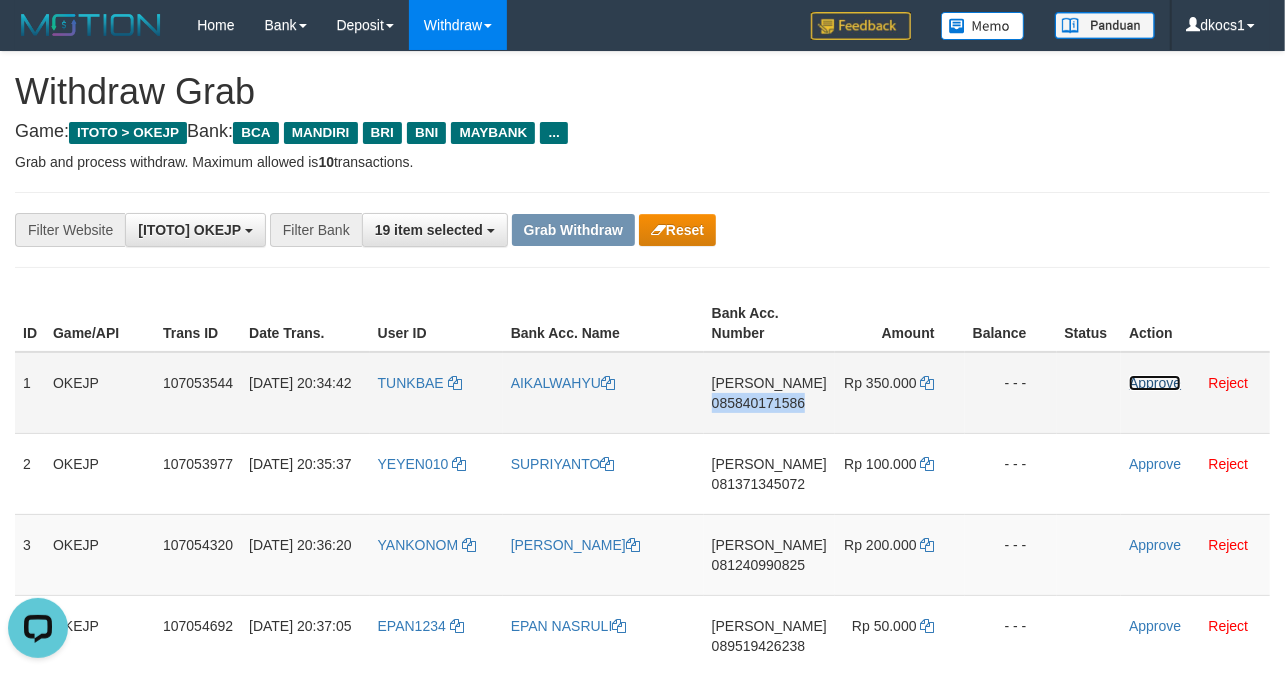 click on "Approve" at bounding box center (1155, 383) 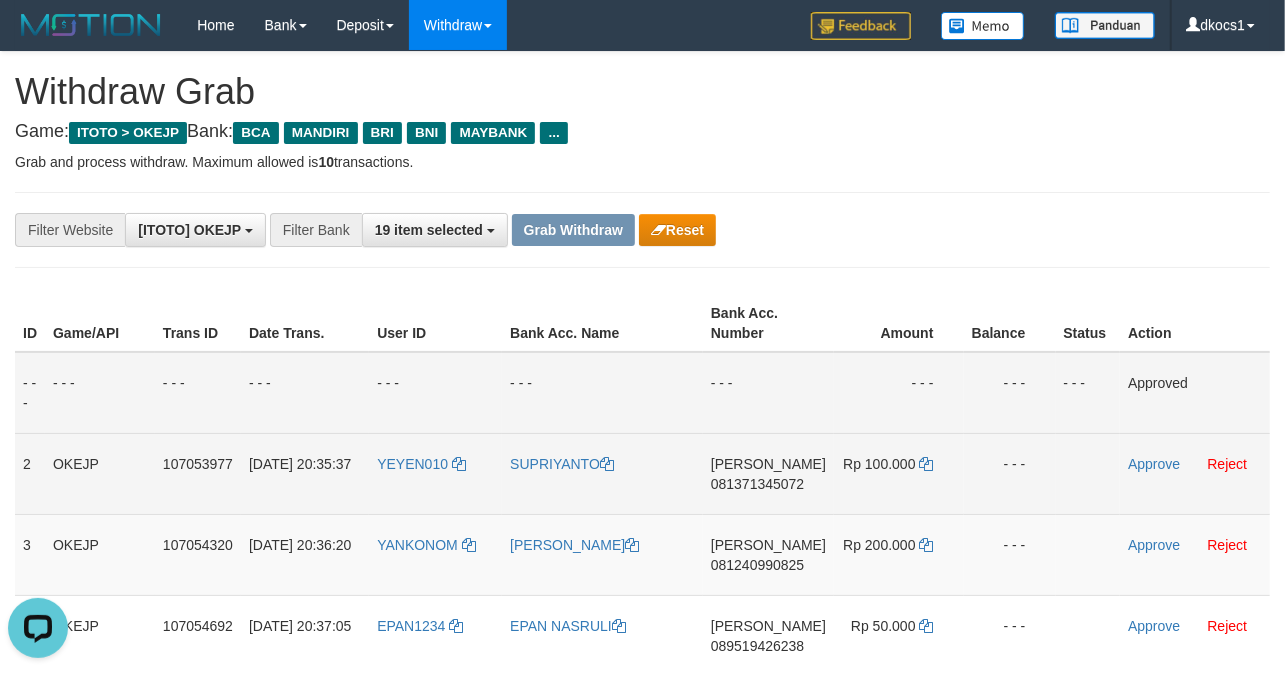 click on "YEYEN010" at bounding box center (435, 473) 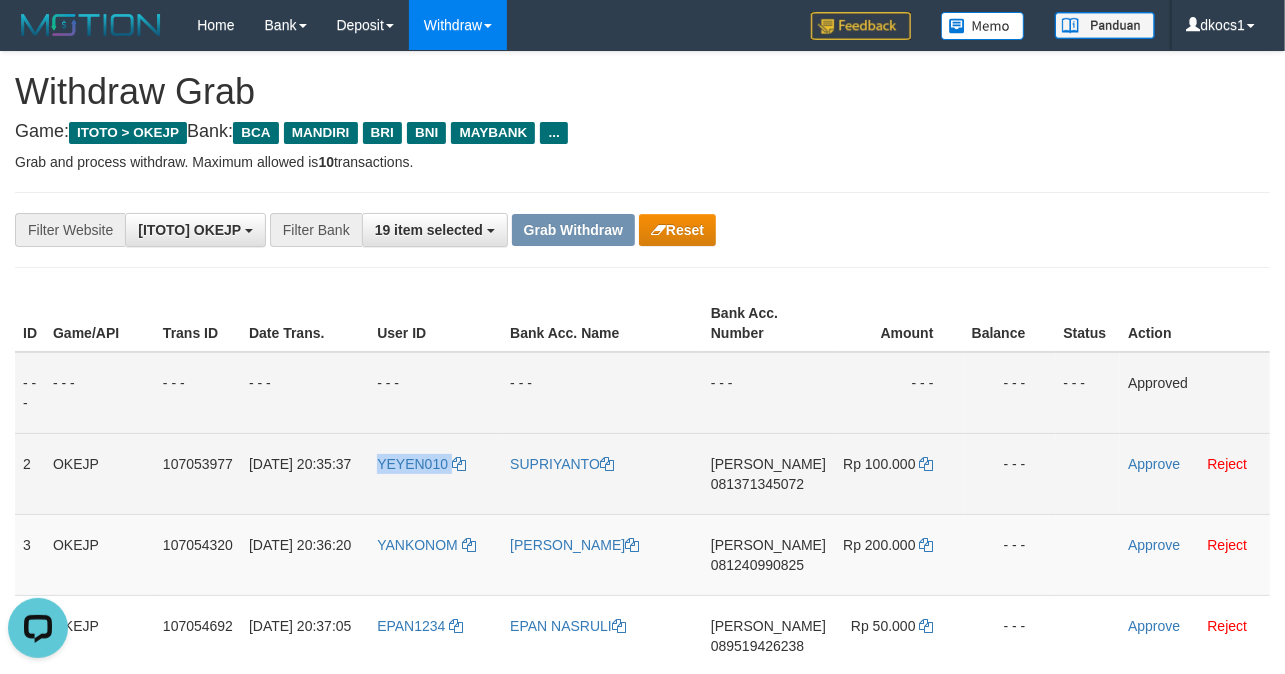 click on "YEYEN010" at bounding box center (435, 473) 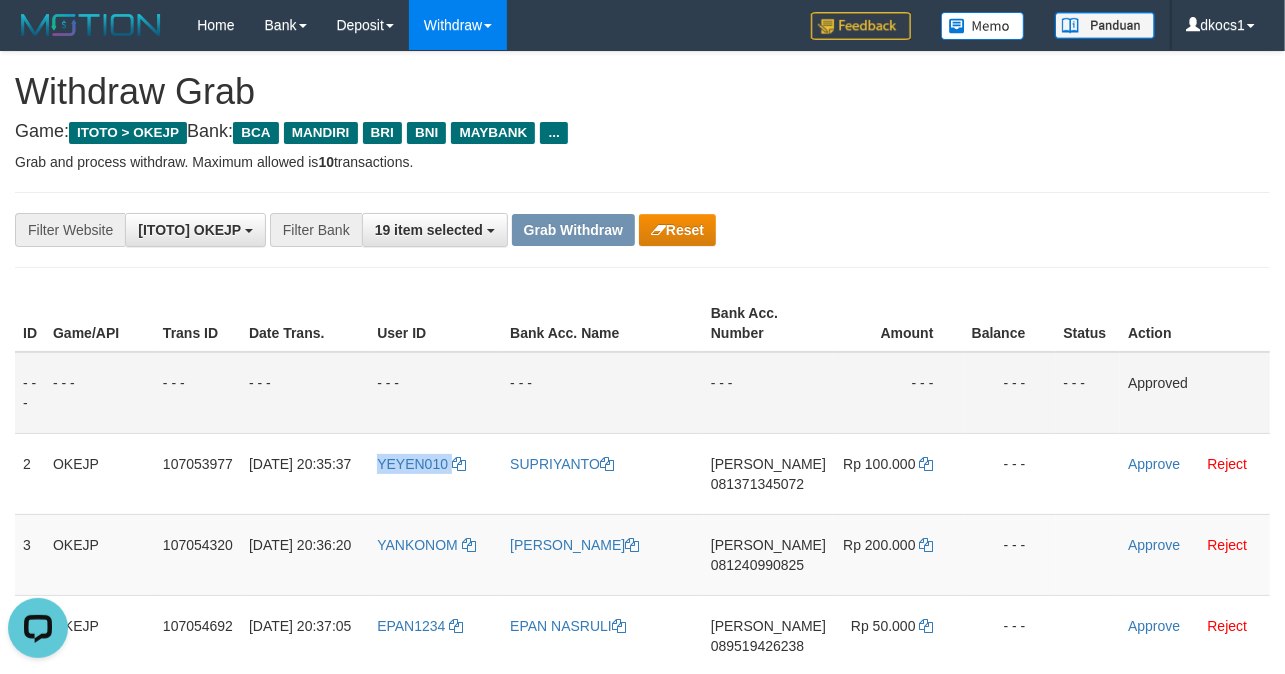 copy on "YEYEN010" 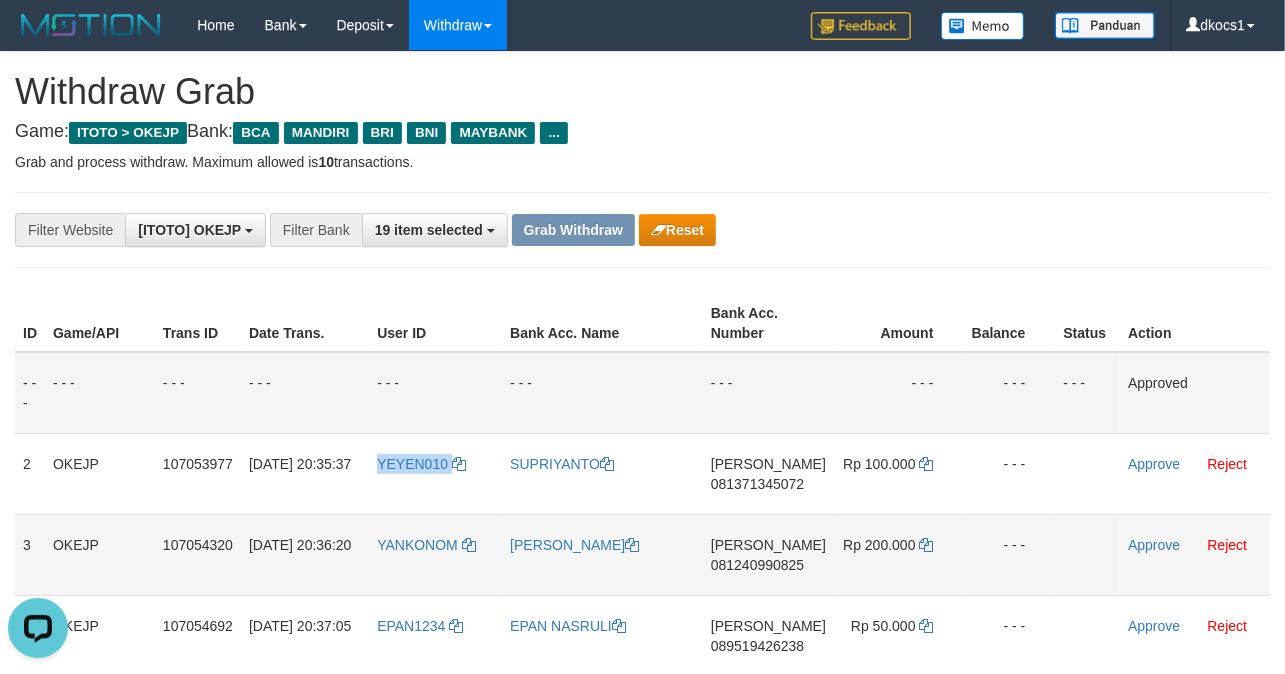click on "YANKONOM" at bounding box center (435, 554) 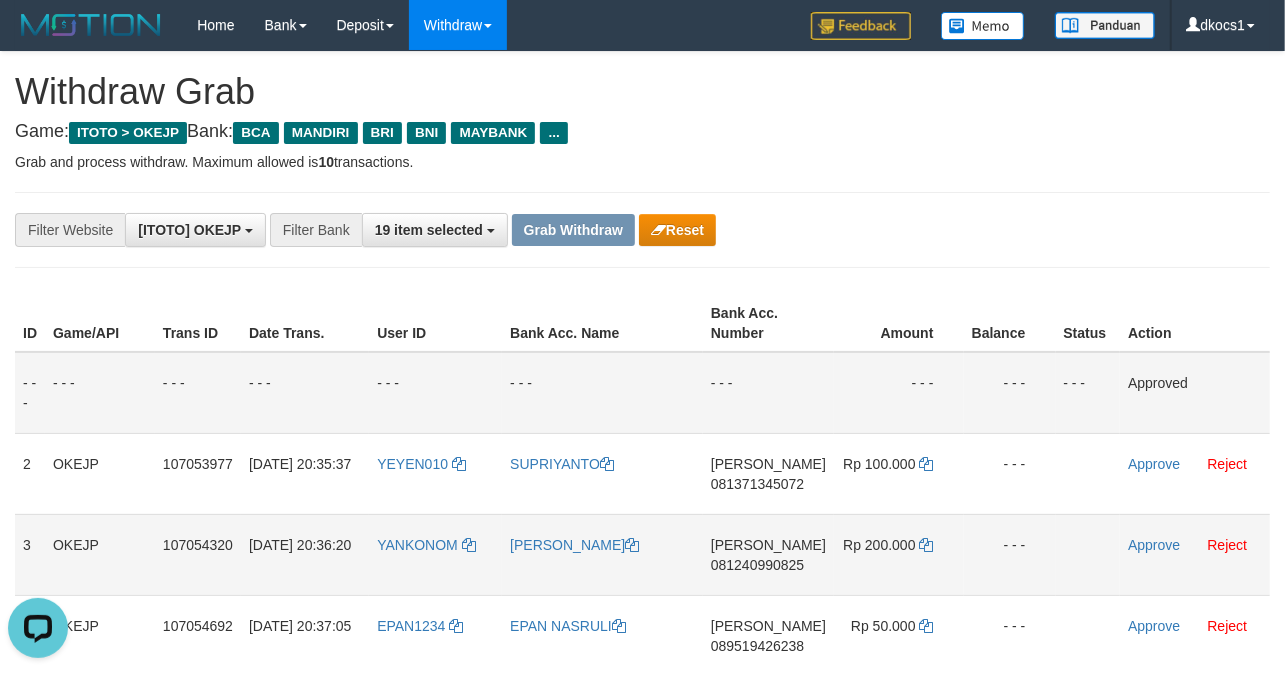 click on "YANKONOM" at bounding box center [435, 554] 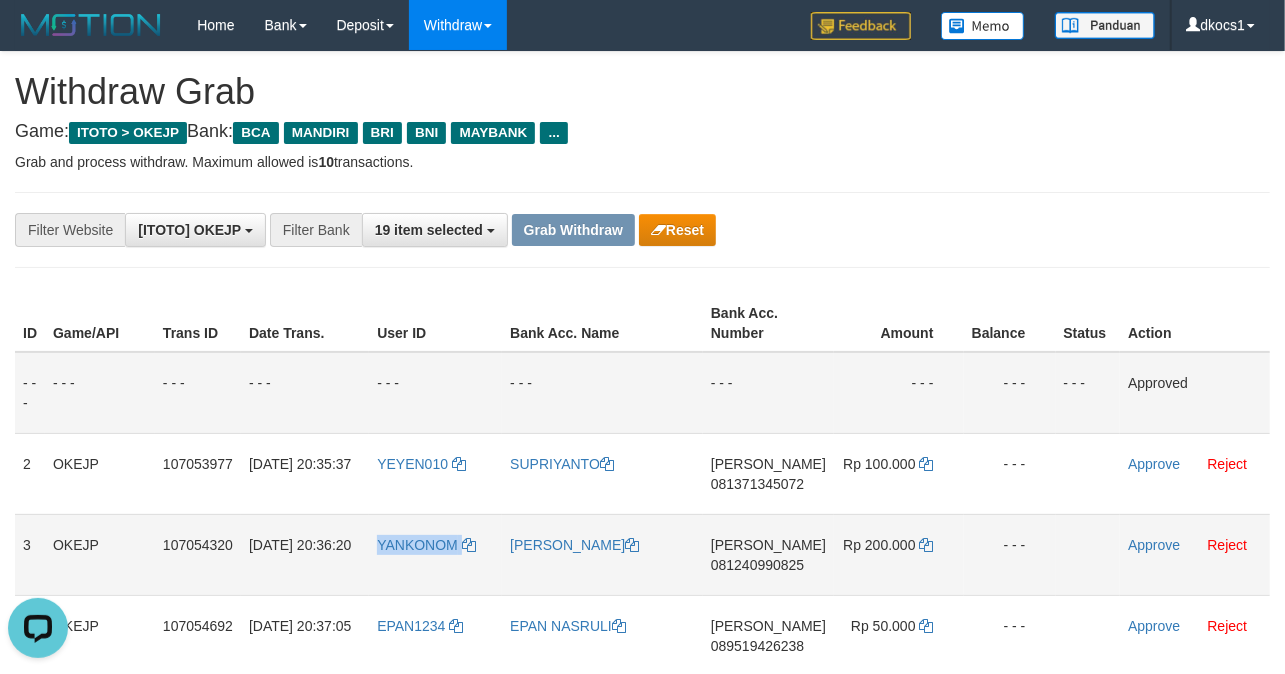 drag, startPoint x: 410, startPoint y: 566, endPoint x: 768, endPoint y: 566, distance: 358 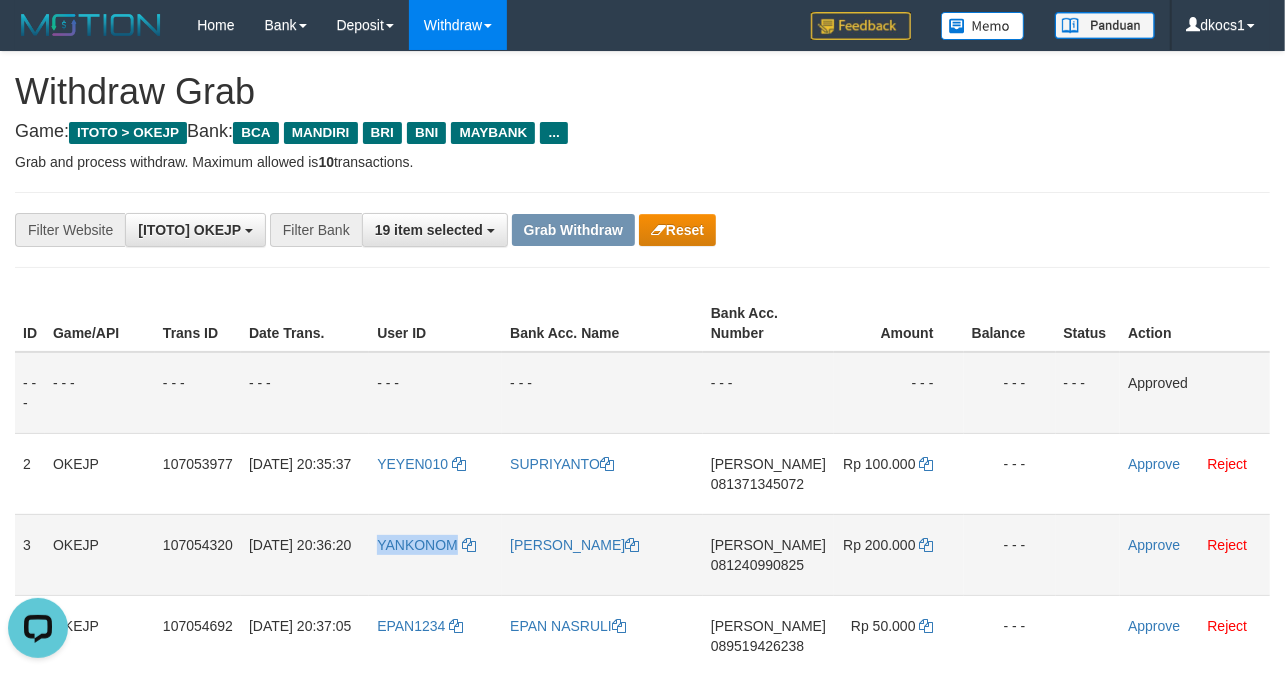 copy on "YANKONOM" 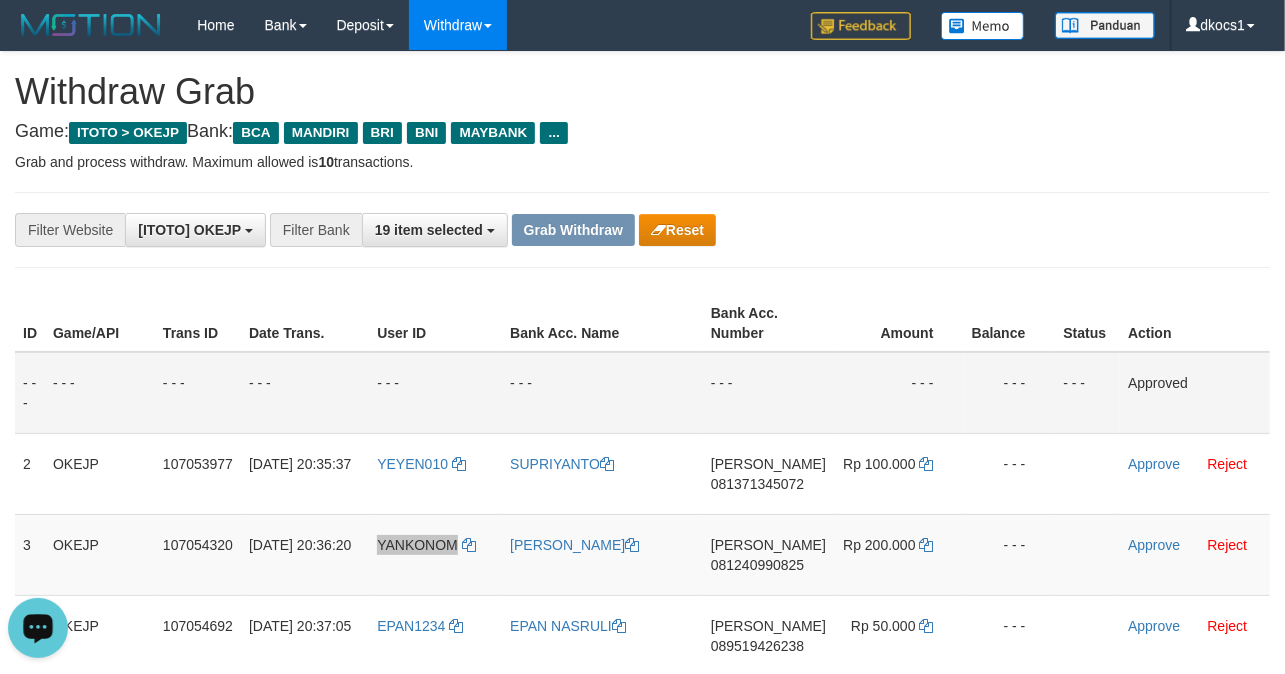 scroll, scrollTop: 400, scrollLeft: 0, axis: vertical 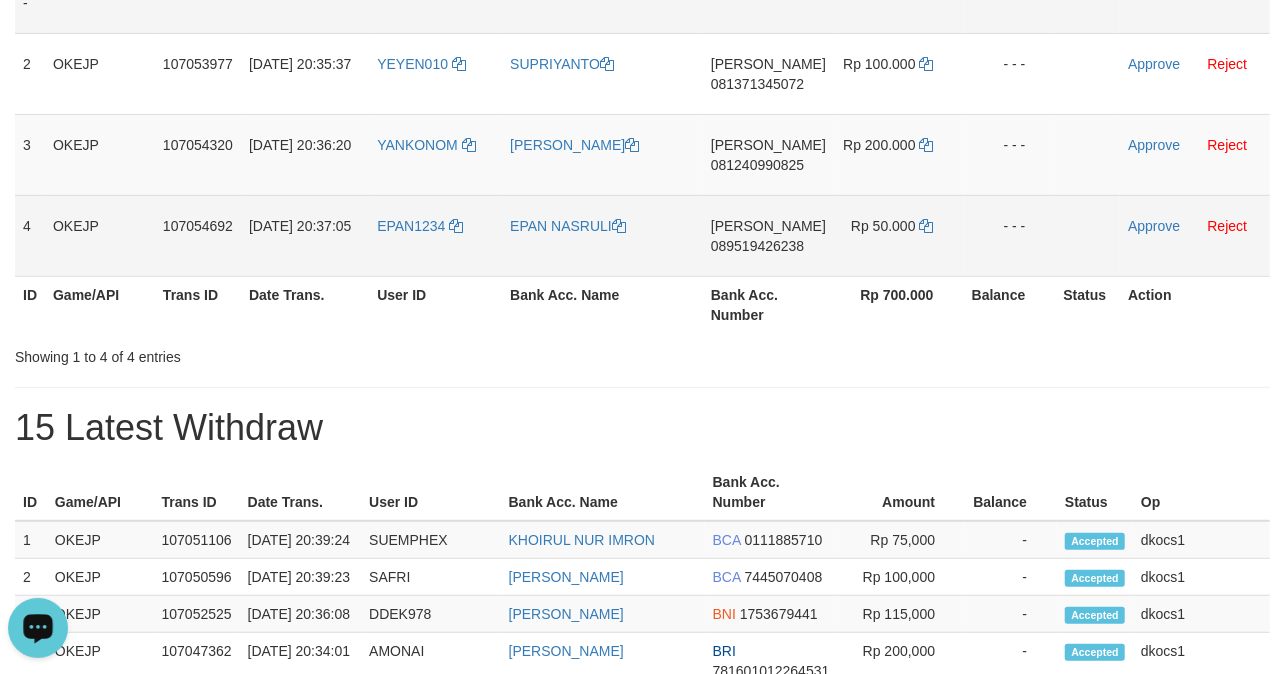 click on "EPAN1234" at bounding box center (435, 235) 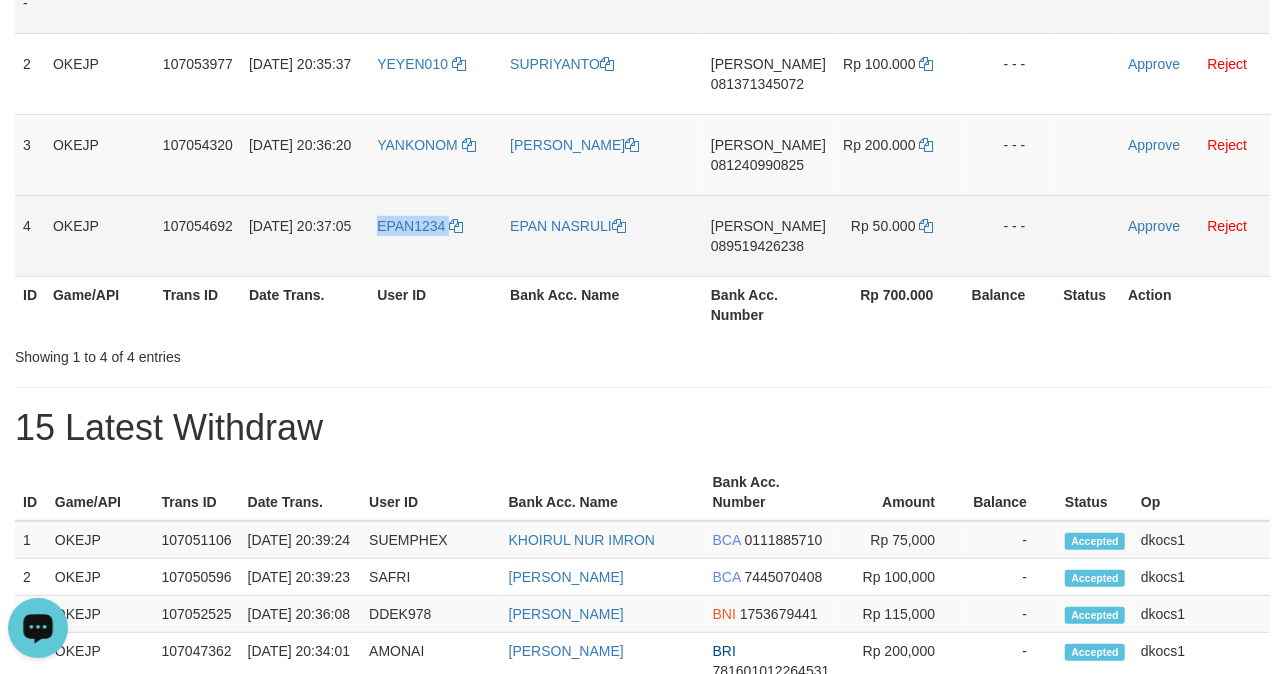 click on "EPAN1234" at bounding box center [435, 235] 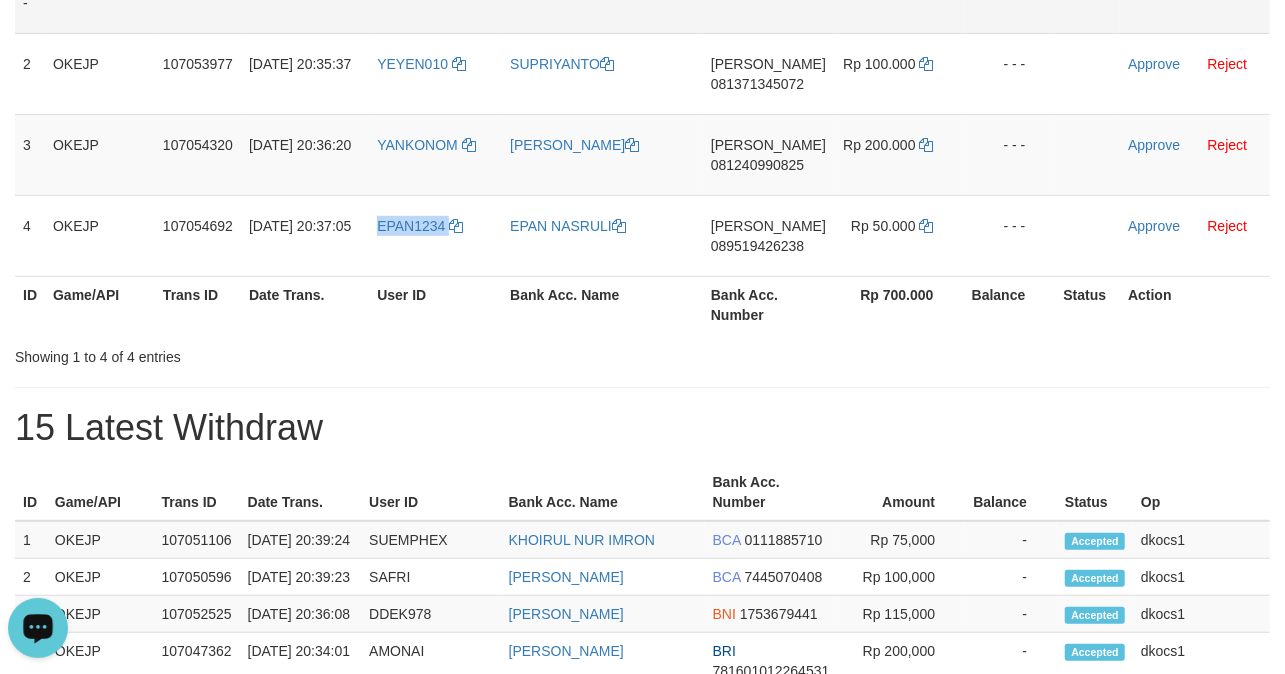 copy on "EPAN1234" 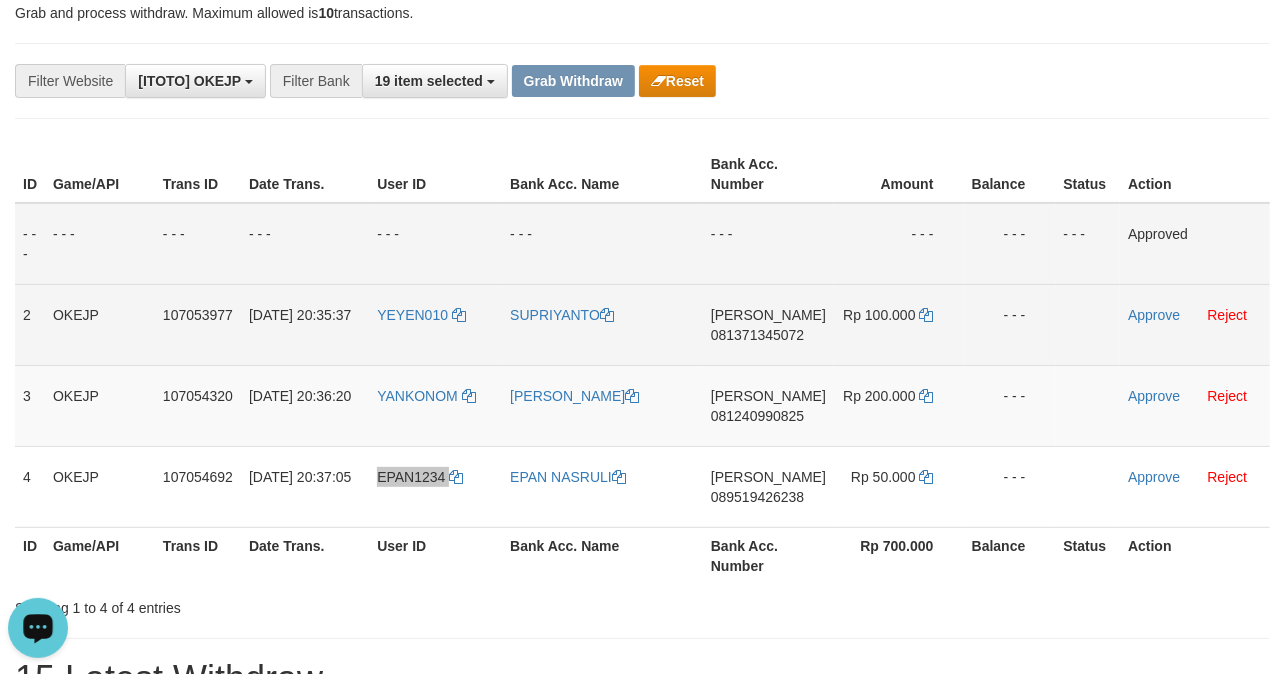 scroll, scrollTop: 133, scrollLeft: 0, axis: vertical 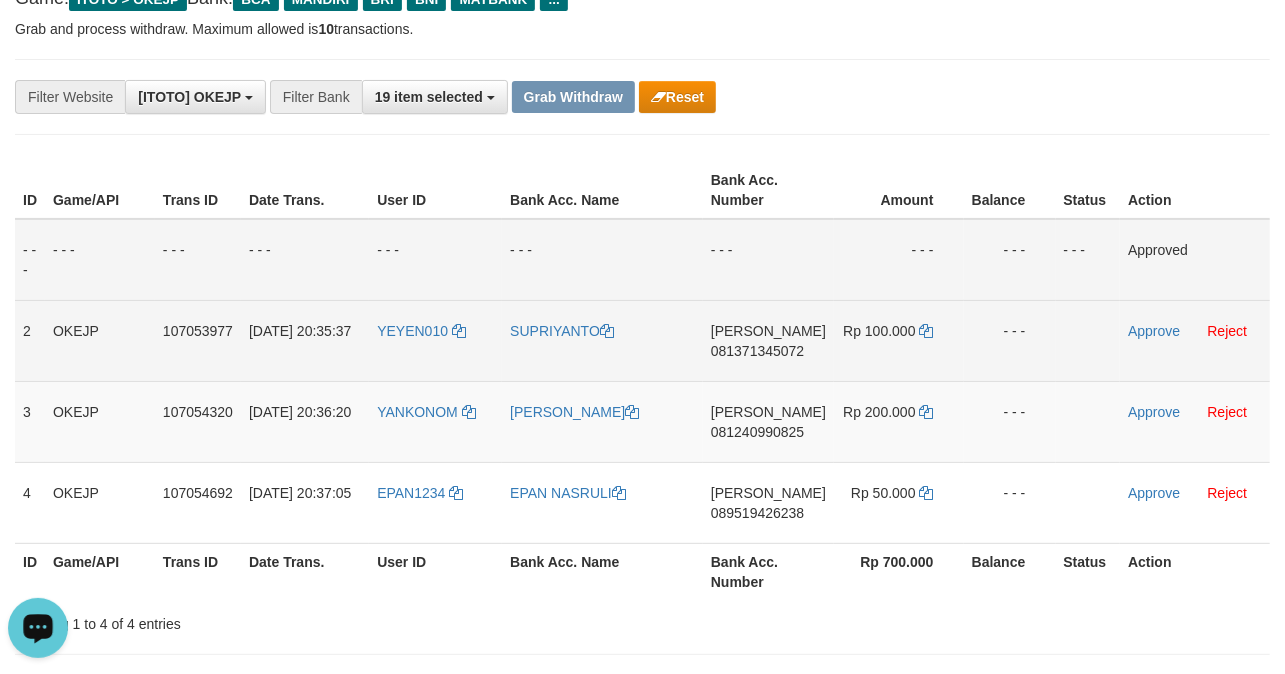 click on "SUPRIYANTO" at bounding box center (602, 340) 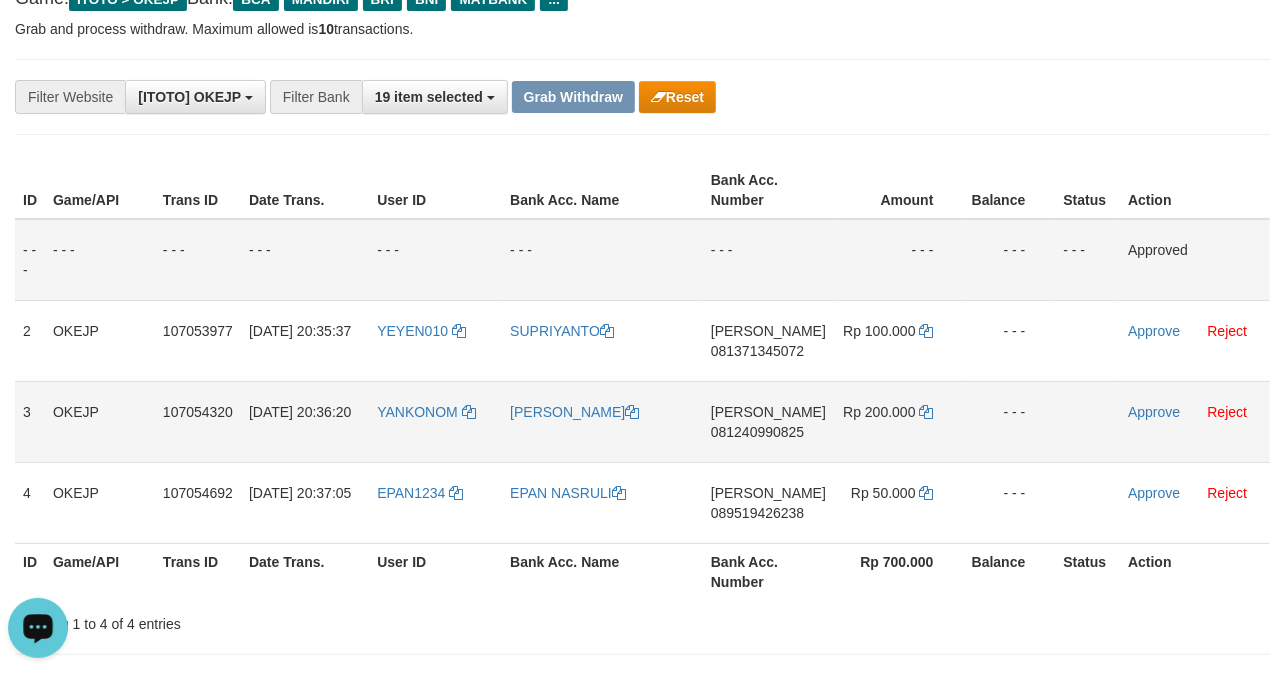copy on "SUPRIYANTO" 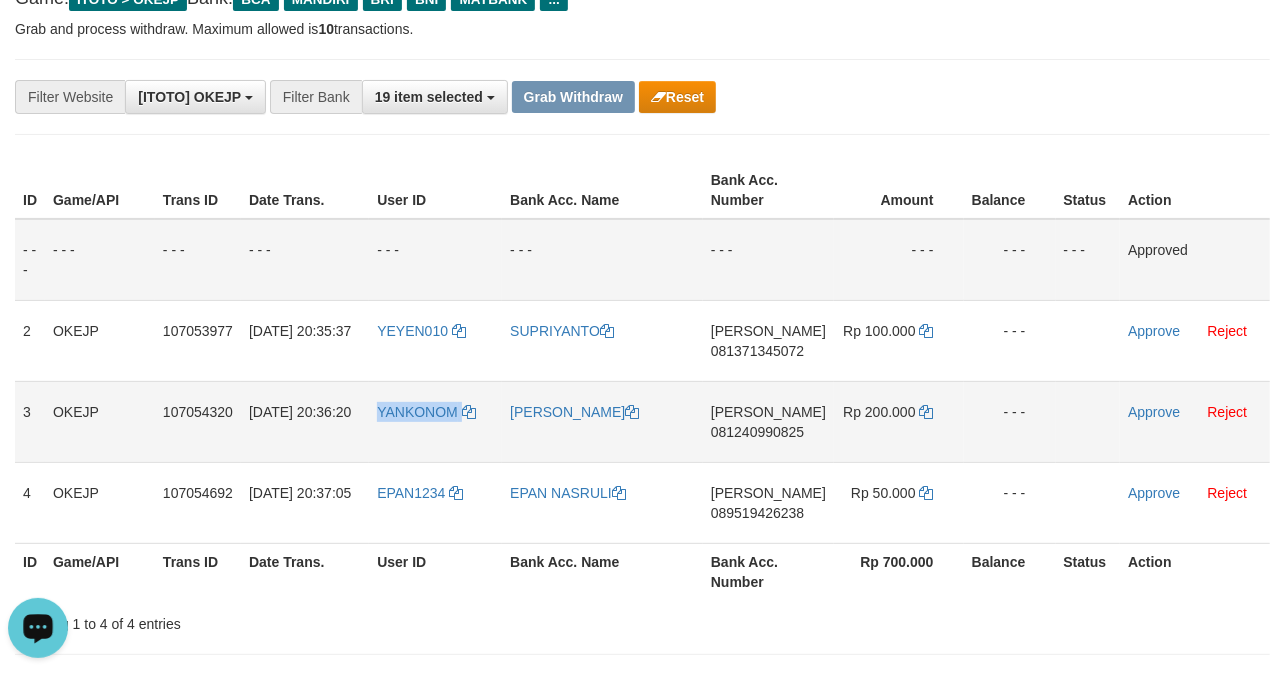 click on "YANKONOM" at bounding box center (435, 421) 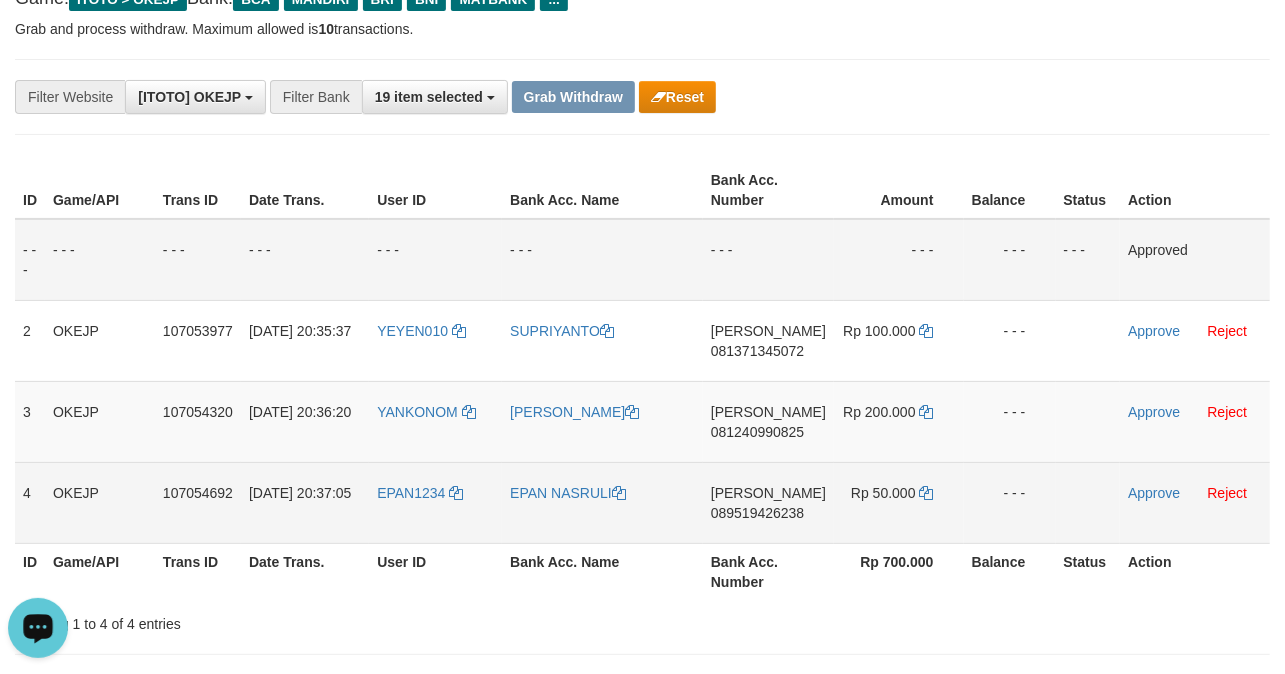 click on "EPAN1234" at bounding box center [435, 502] 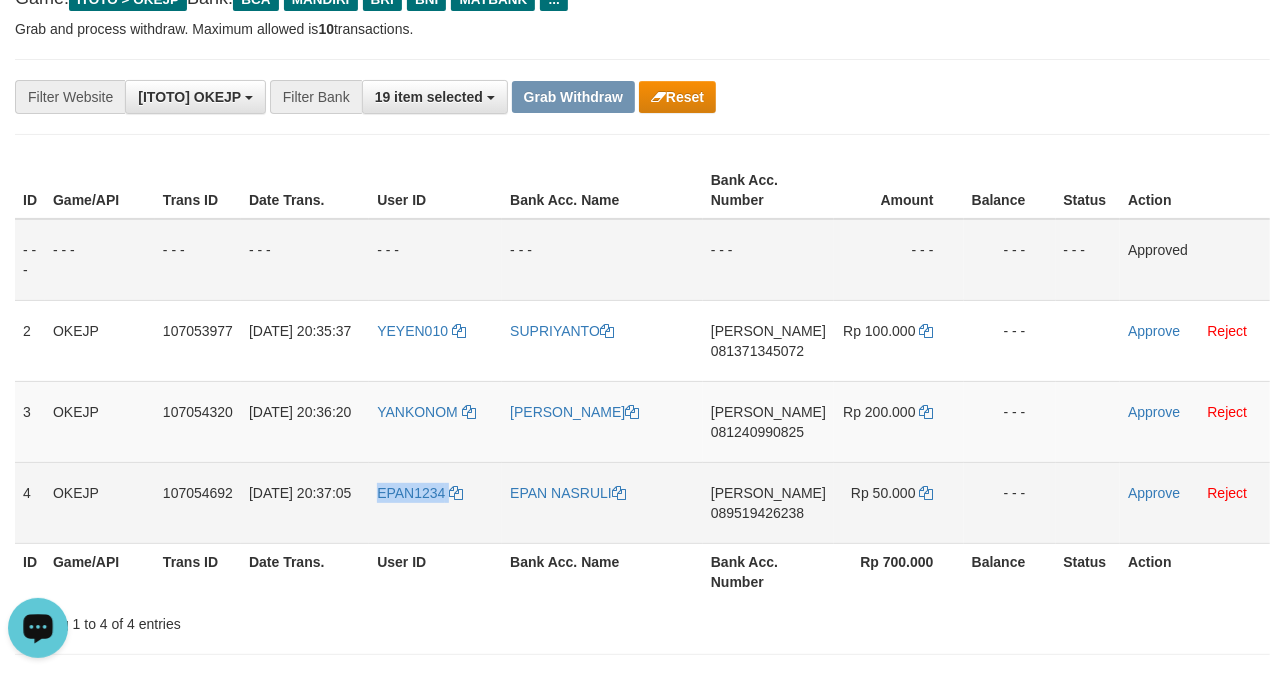 click on "EPAN1234" at bounding box center [435, 502] 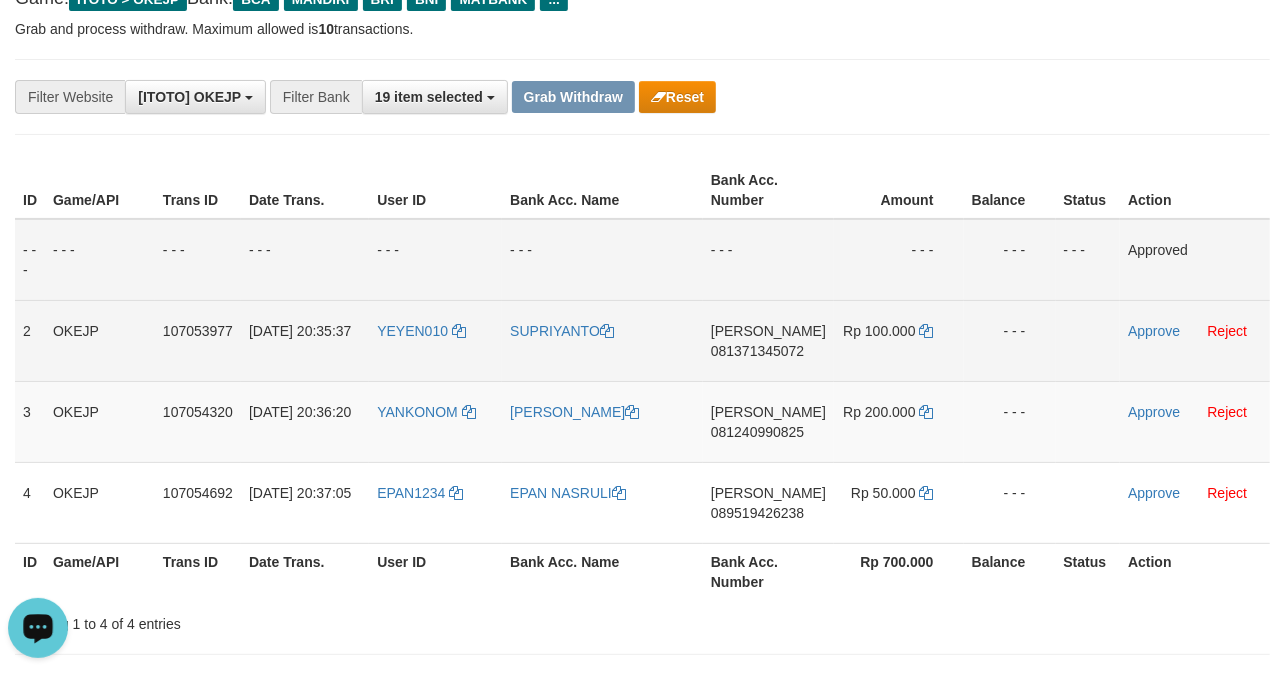 click on "081371345072" at bounding box center [757, 351] 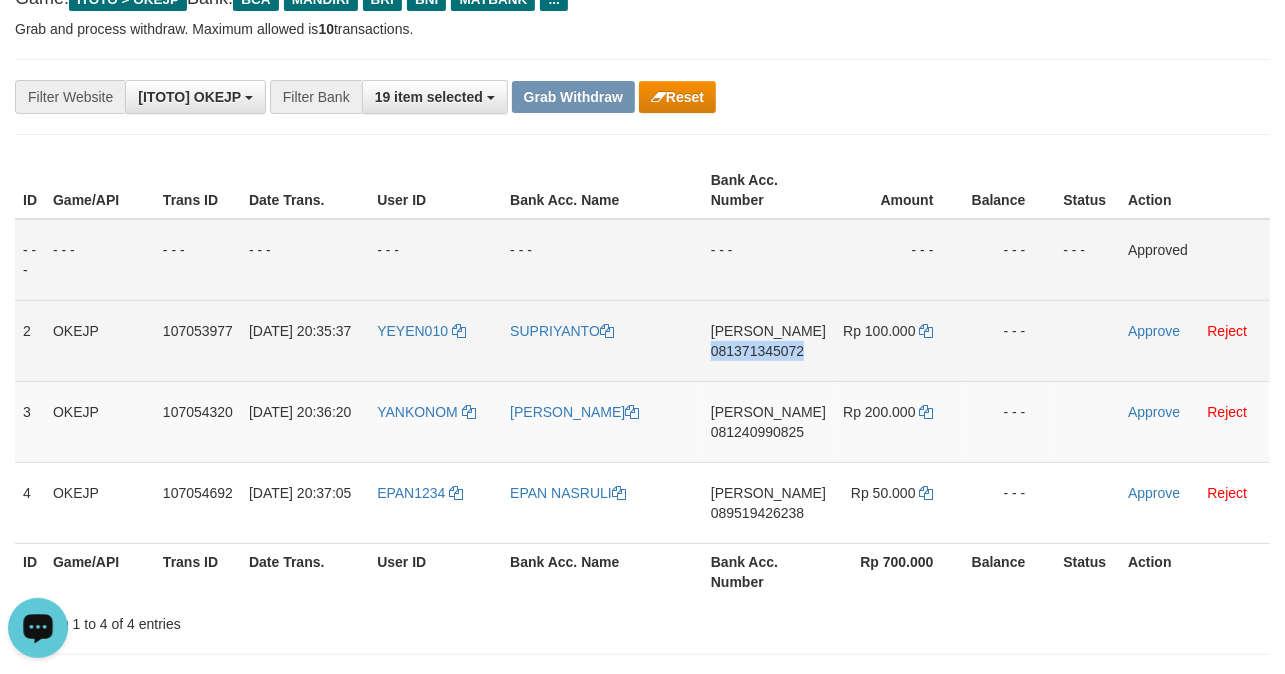 click on "DANA
081371345072" at bounding box center [768, 340] 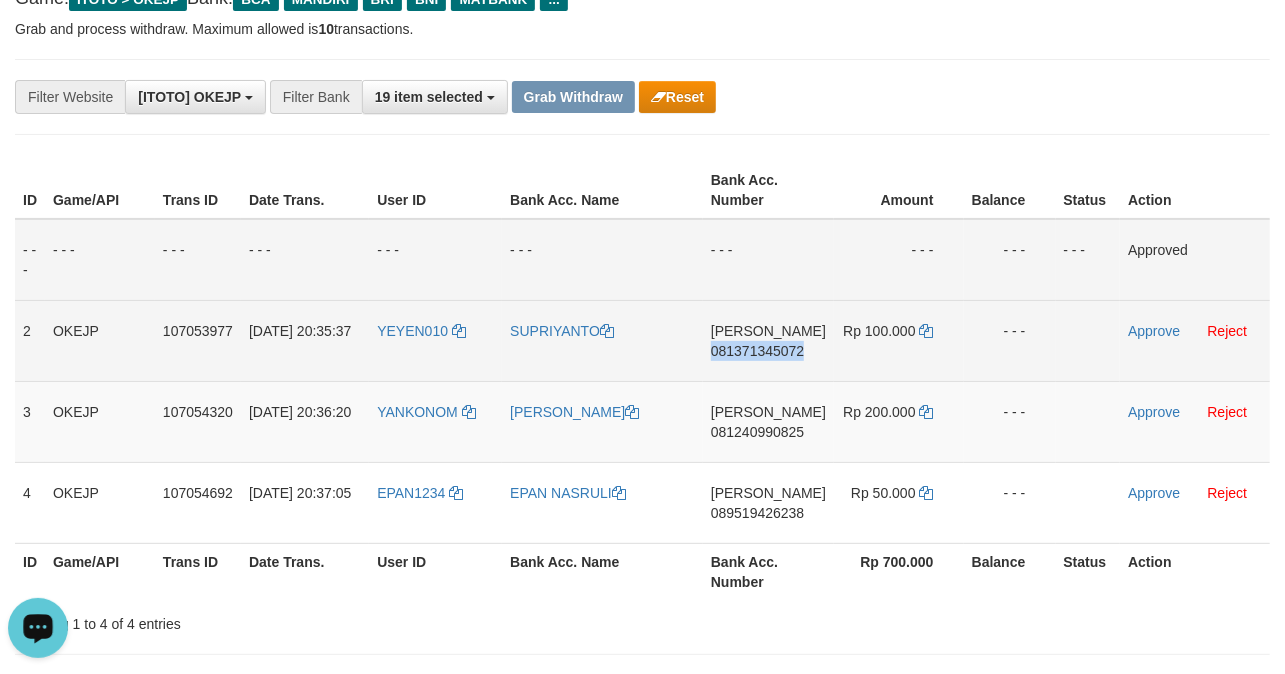 click on "081371345072" at bounding box center (757, 351) 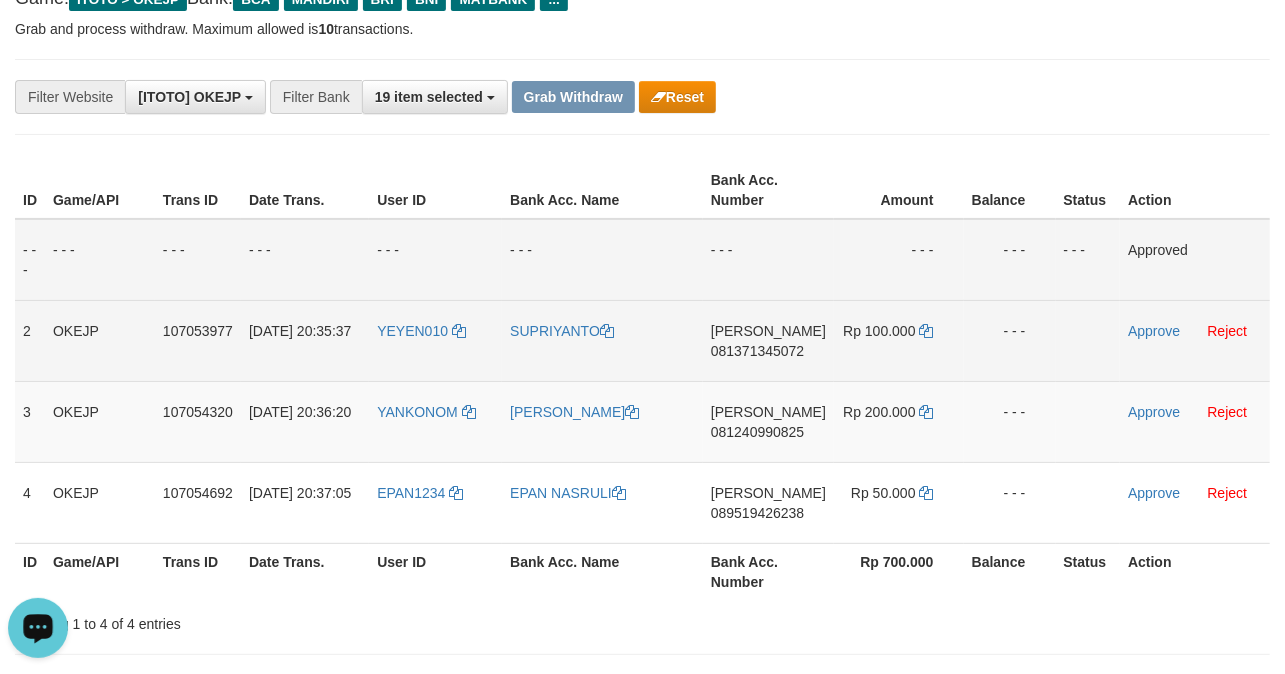 click on "081371345072" at bounding box center [757, 351] 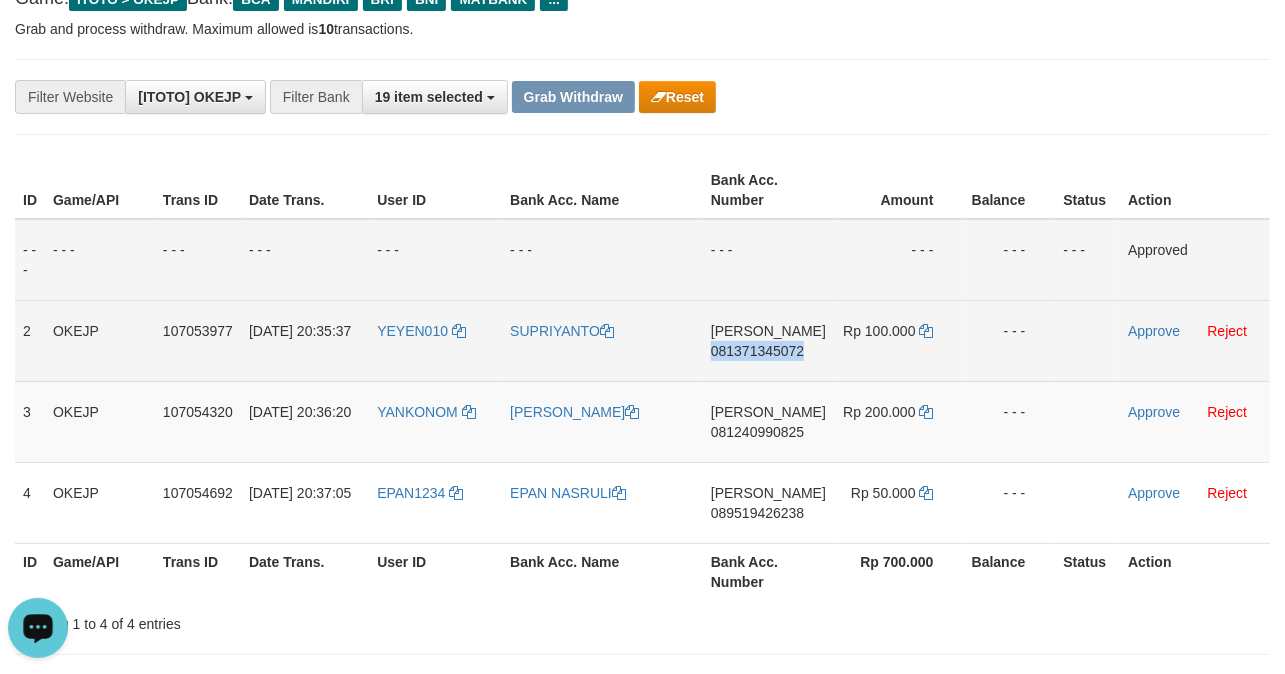 click on "DANA
081371345072" at bounding box center (768, 340) 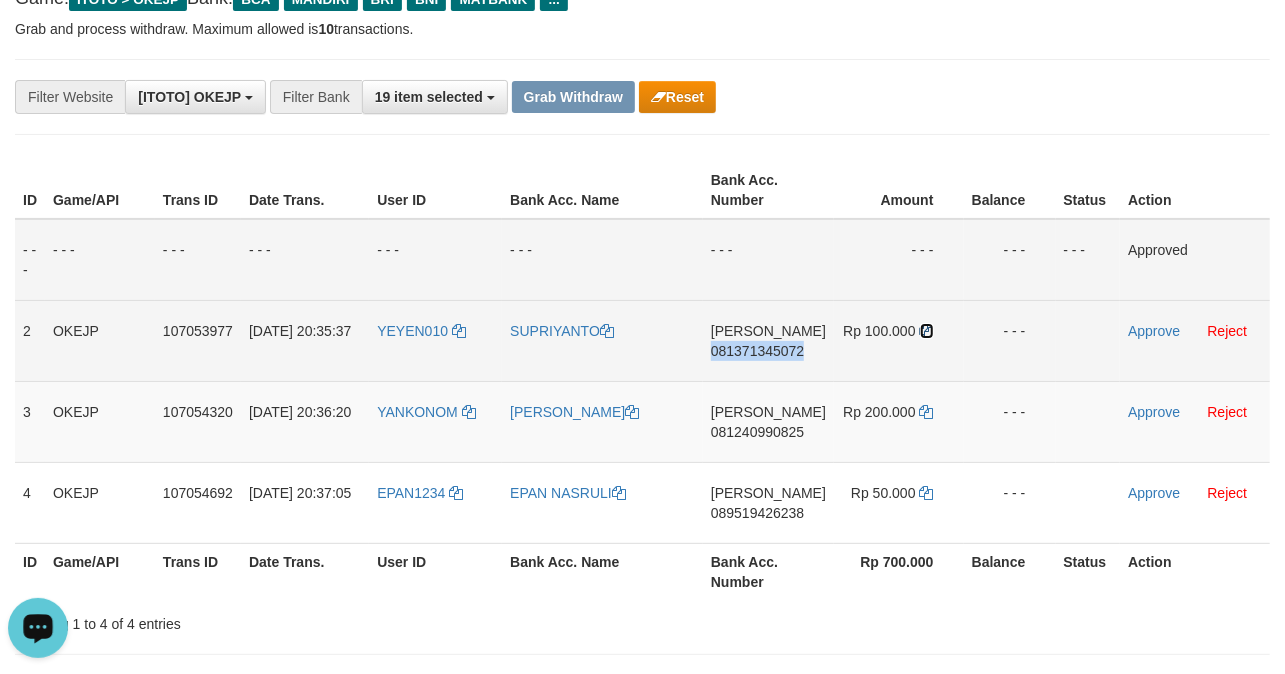 click at bounding box center (927, 331) 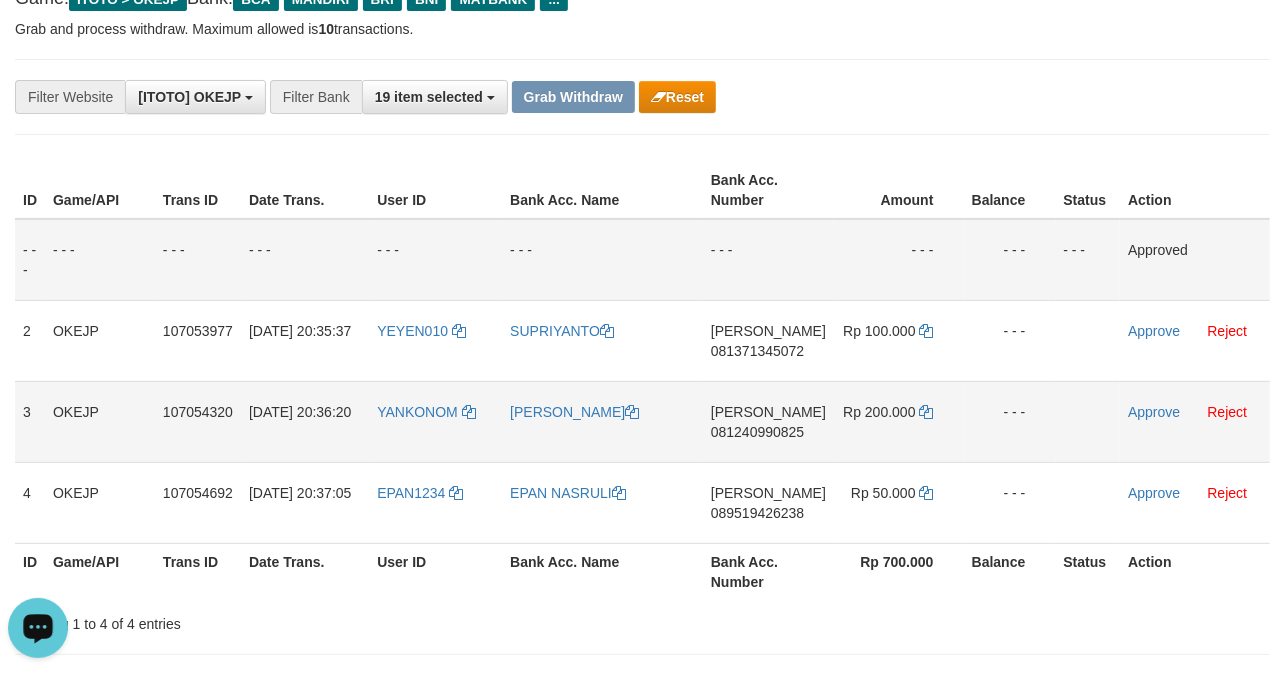 click on "DANA
081240990825" at bounding box center (768, 421) 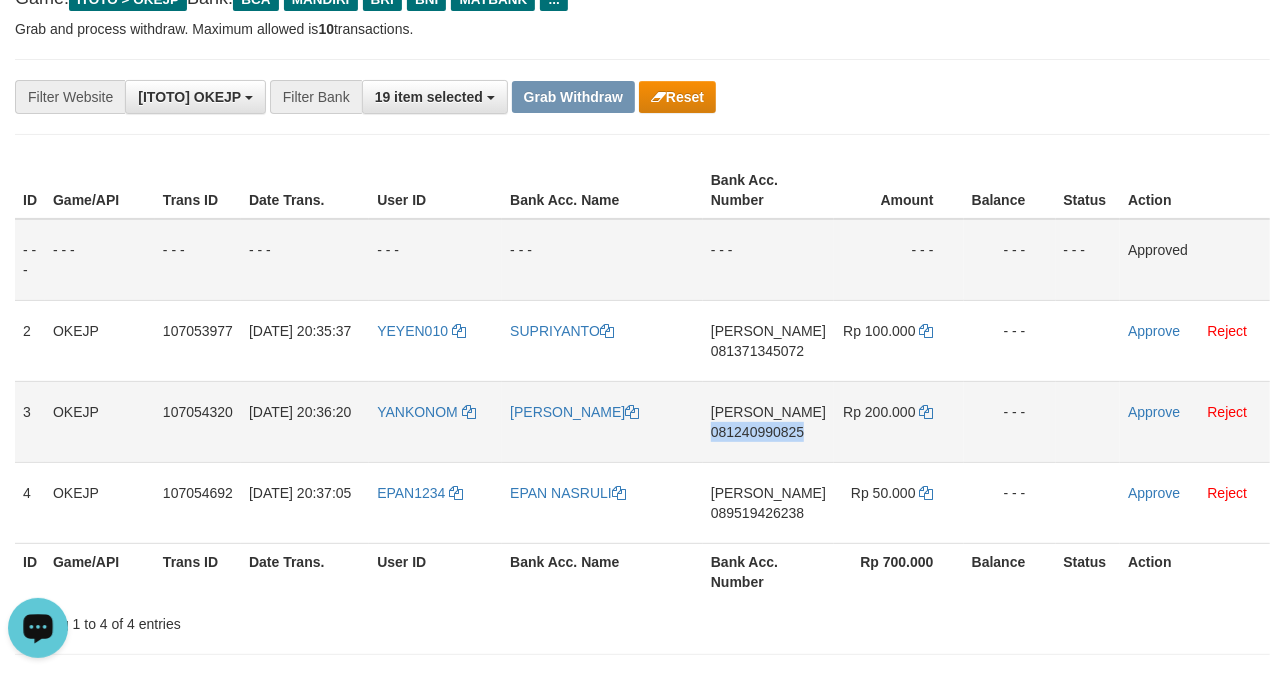 click on "DANA
081240990825" at bounding box center [768, 421] 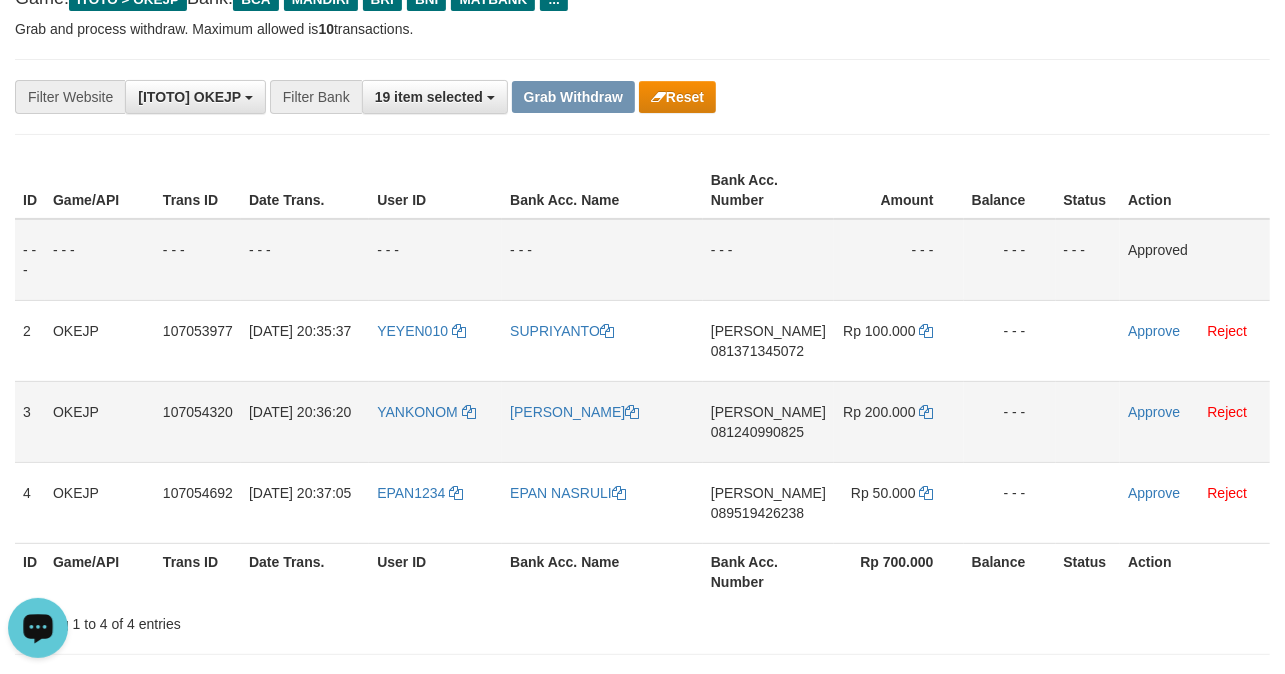 click on "081240990825" at bounding box center (757, 432) 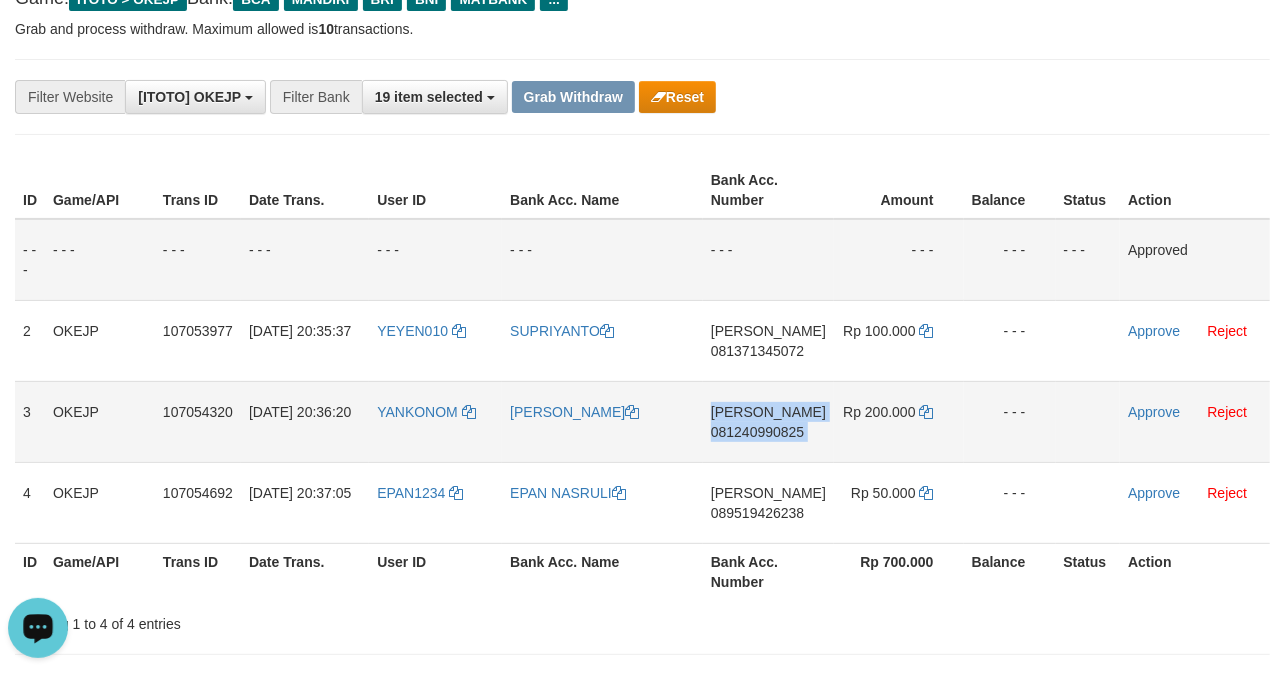 click on "081240990825" at bounding box center (757, 432) 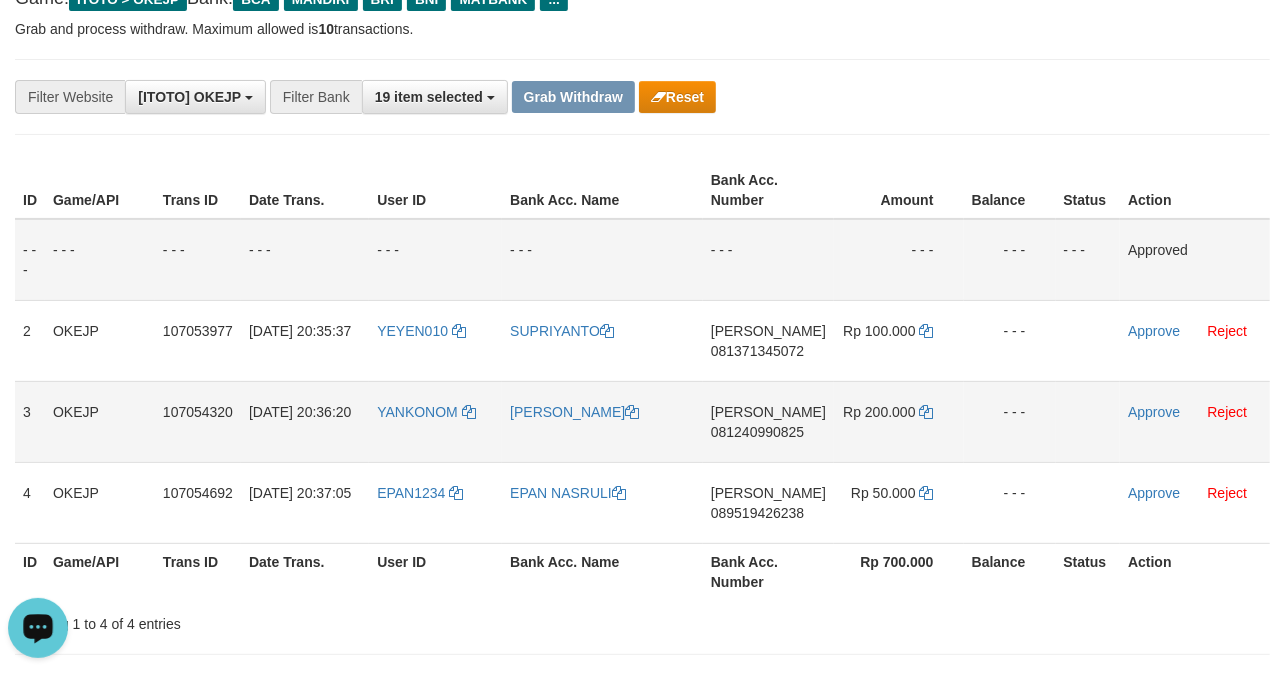 click on "DANA
081240990825" at bounding box center (768, 421) 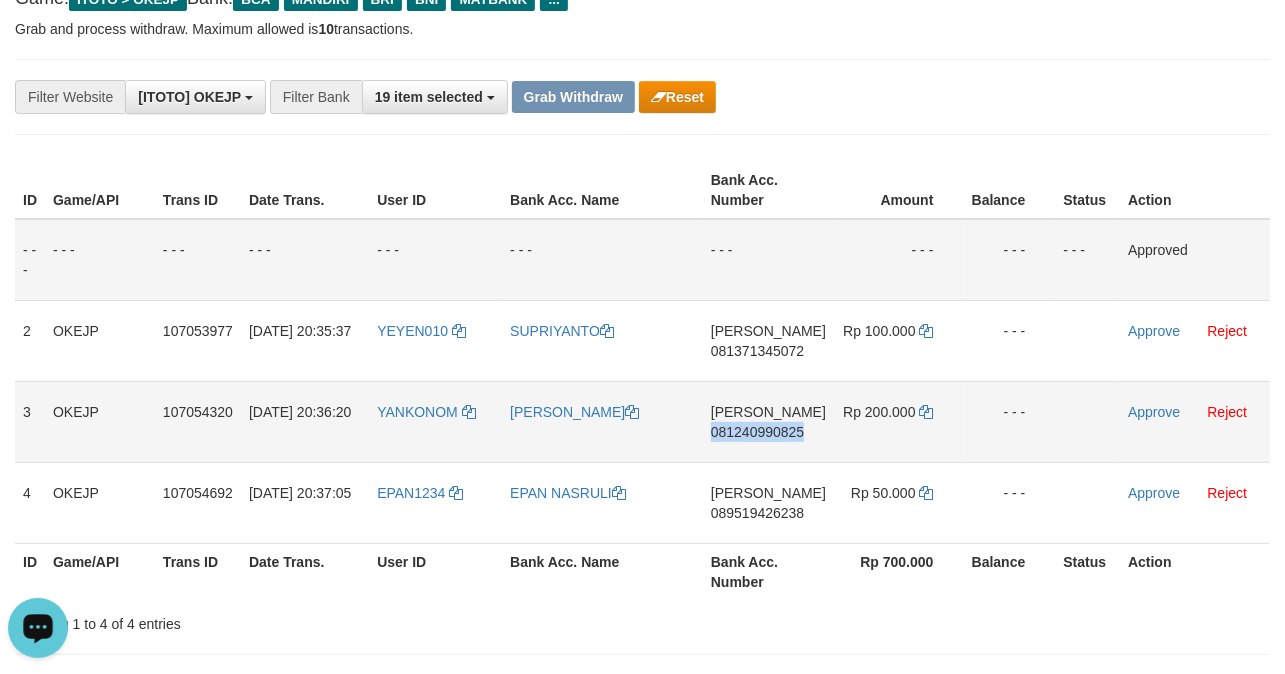 click on "DANA
081240990825" at bounding box center (768, 421) 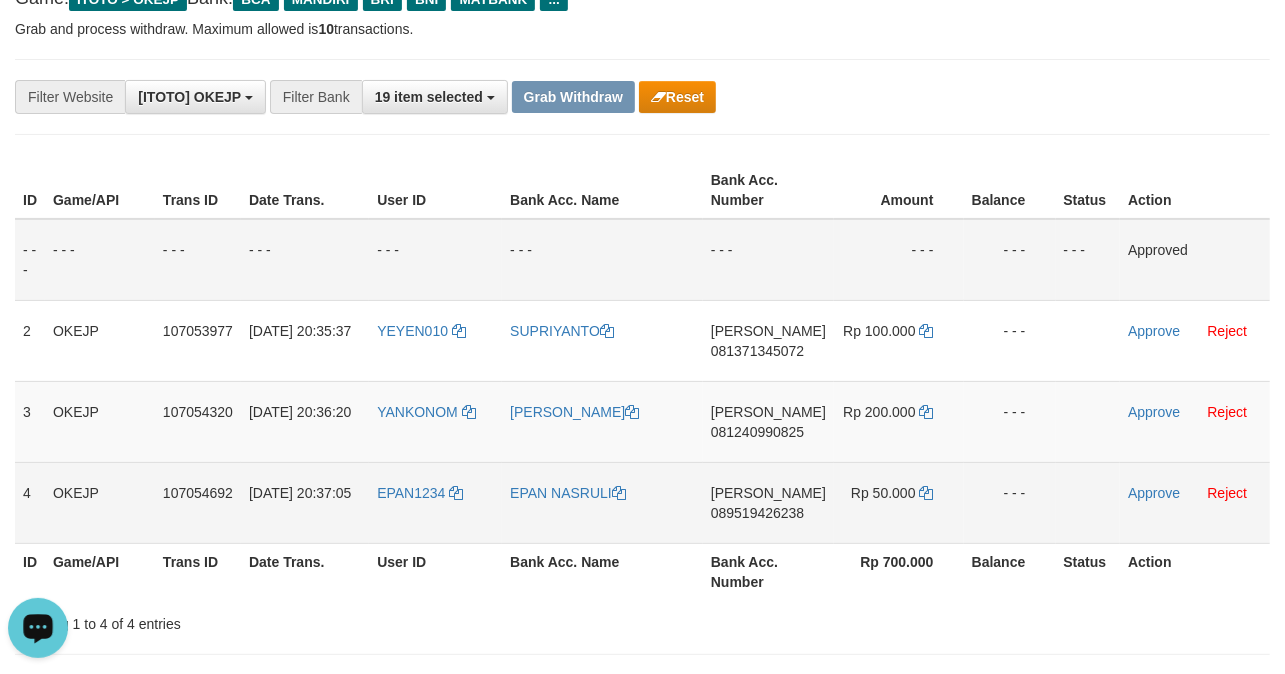 click on "DANA
089519426238" at bounding box center (768, 502) 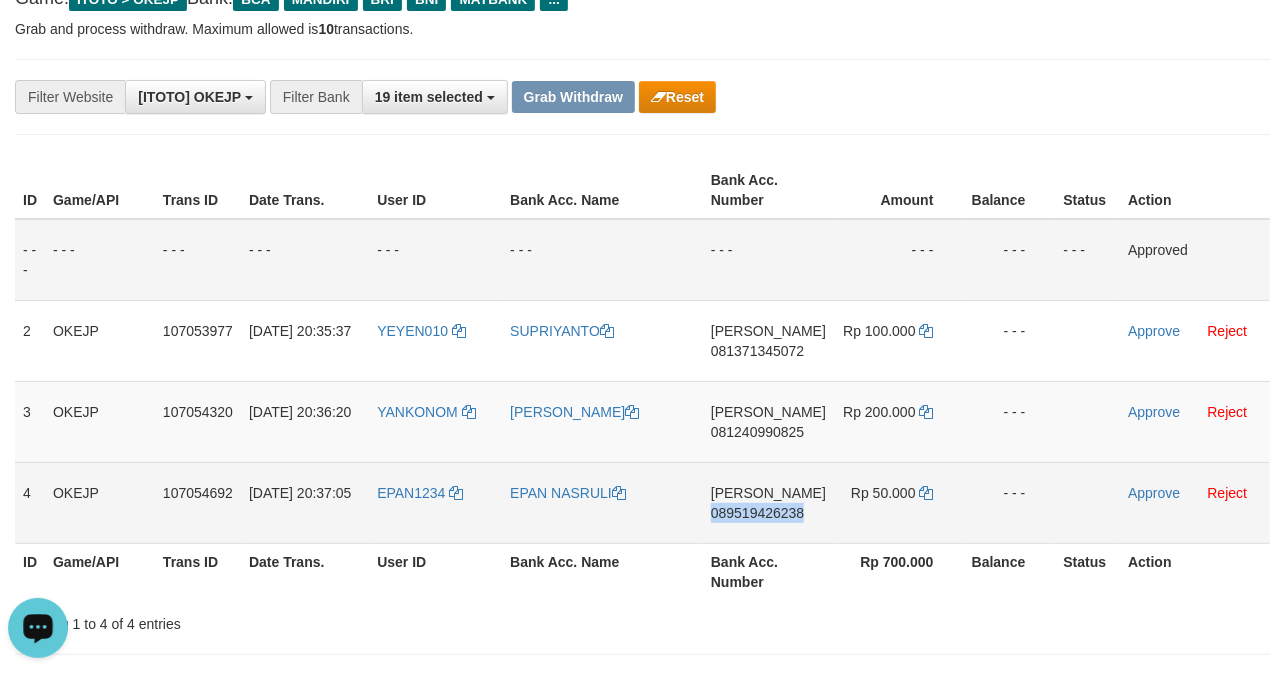 click on "DANA
089519426238" at bounding box center [768, 502] 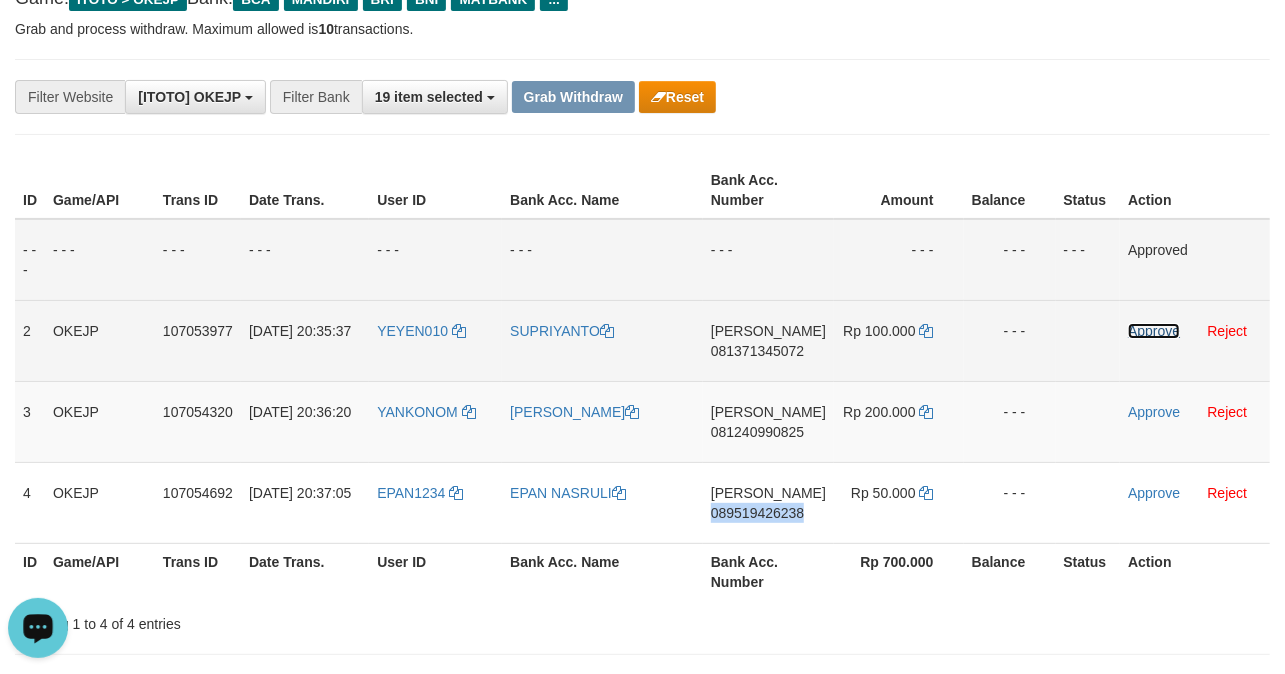 click on "Approve" at bounding box center (1154, 331) 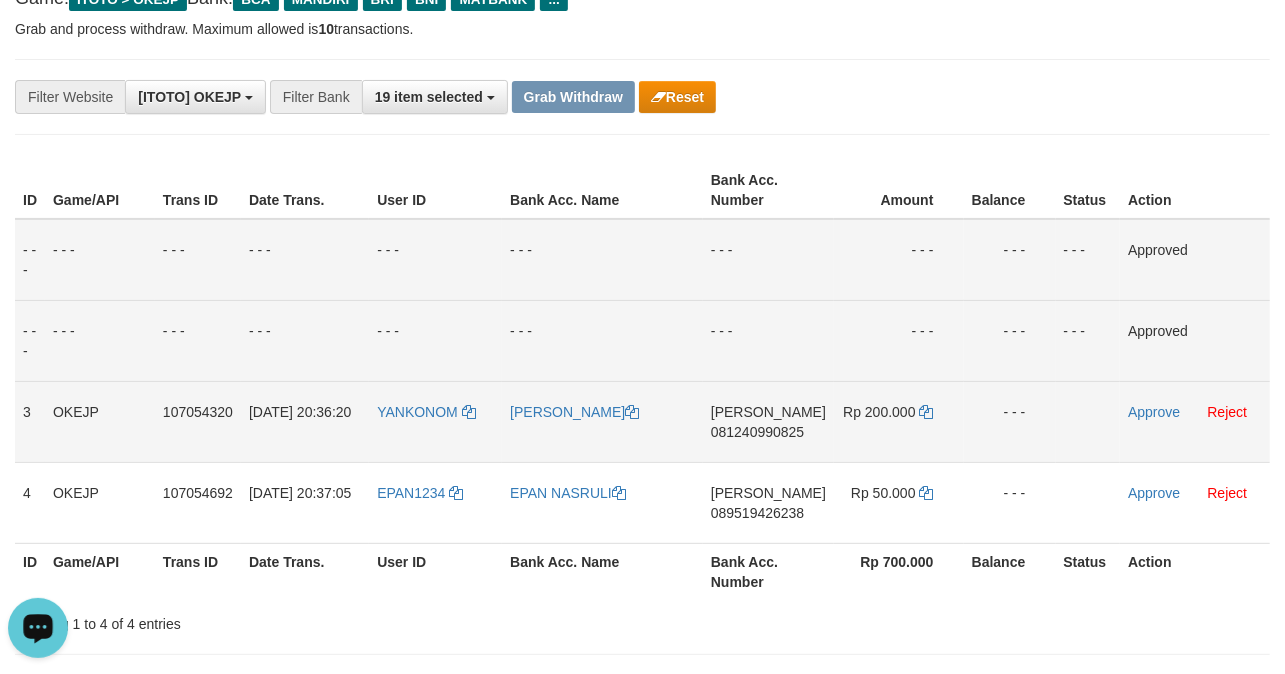 click on "Approve
Reject" at bounding box center [1195, 421] 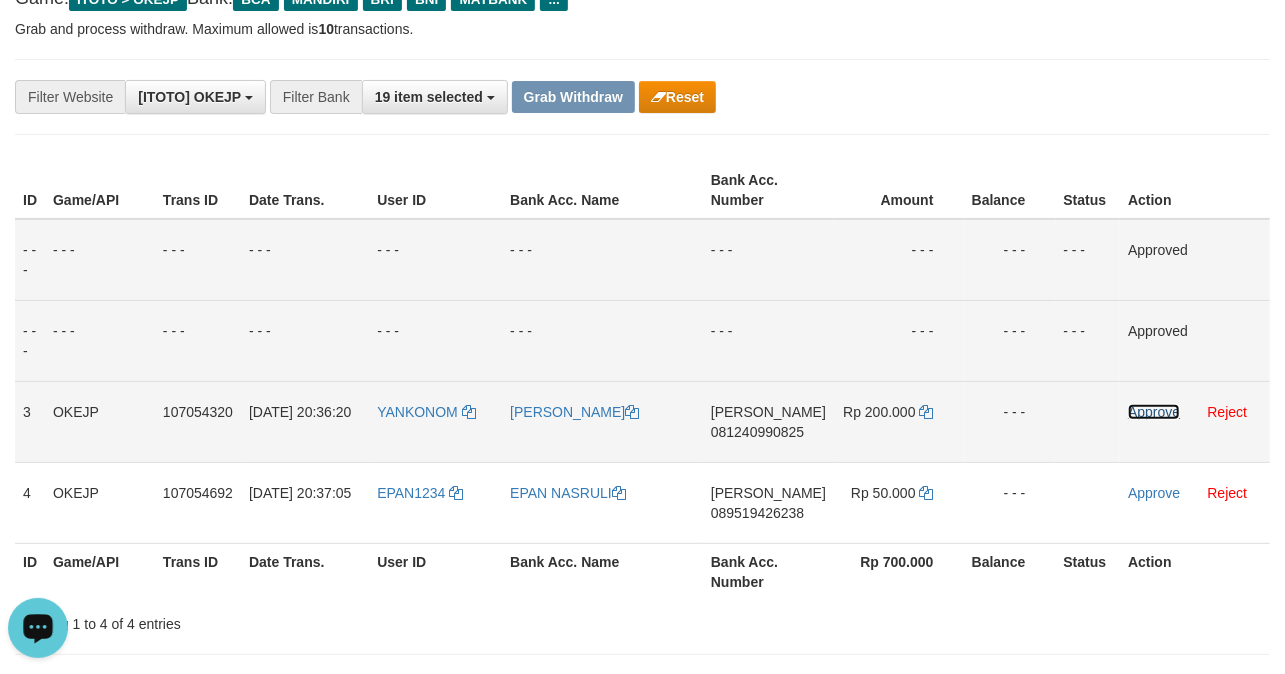 click on "Approve" at bounding box center [1154, 412] 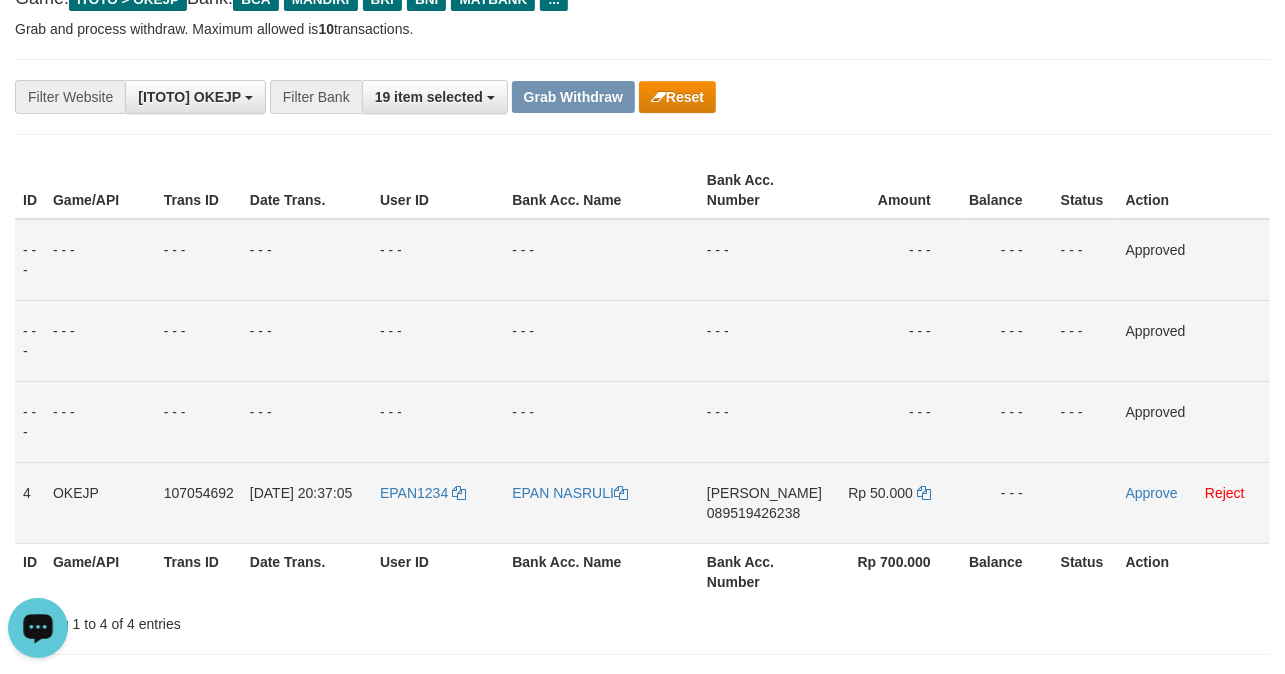 click on "Approve
Reject" at bounding box center [1194, 502] 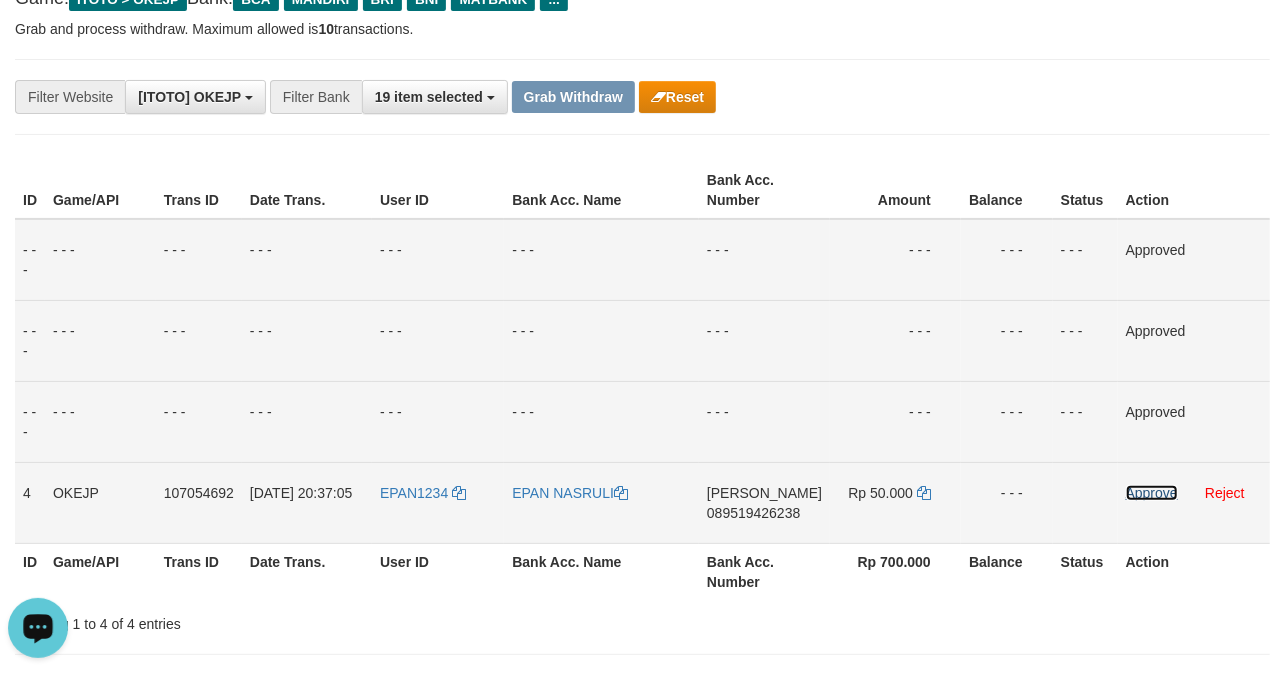 click on "Approve" at bounding box center (1152, 493) 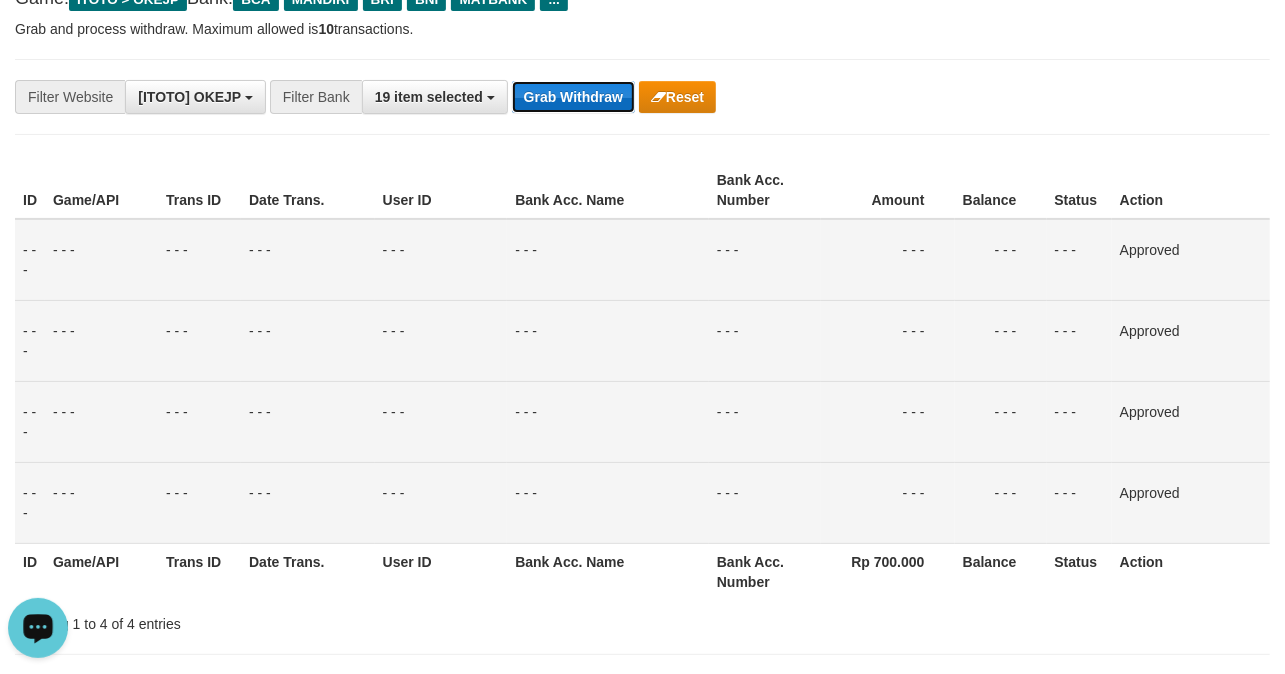 click on "Grab Withdraw" at bounding box center (573, 97) 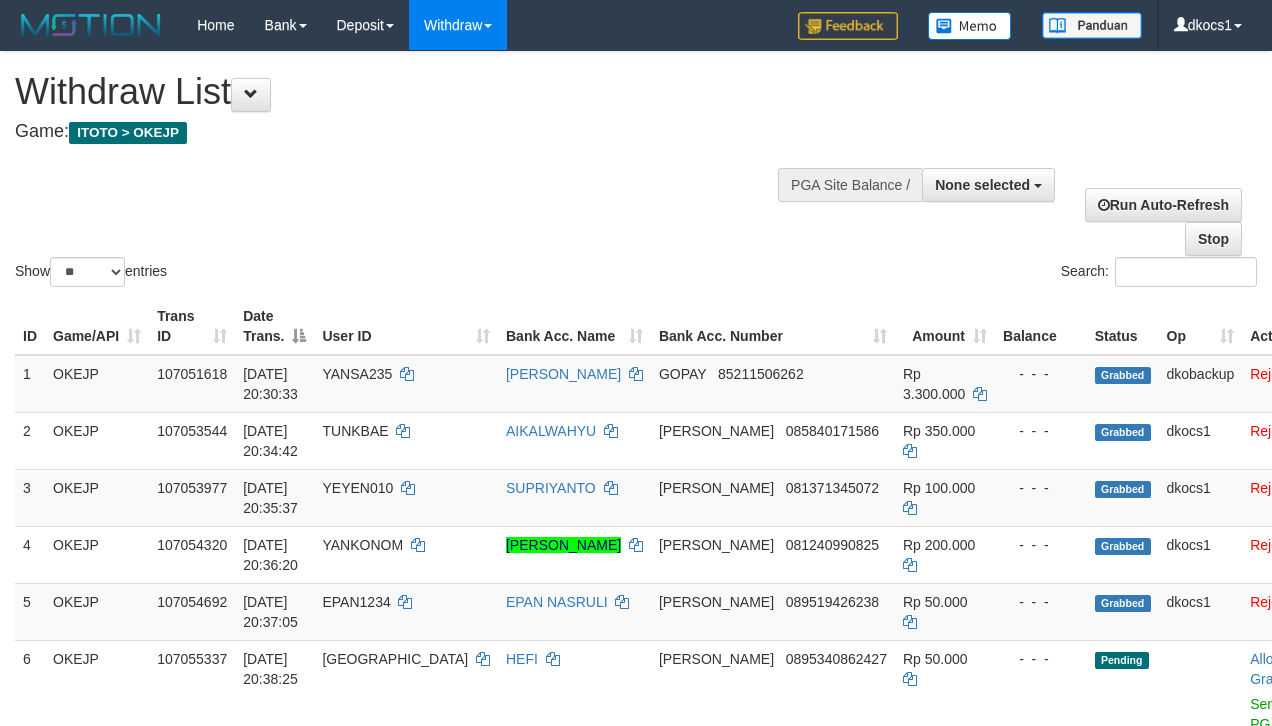 select 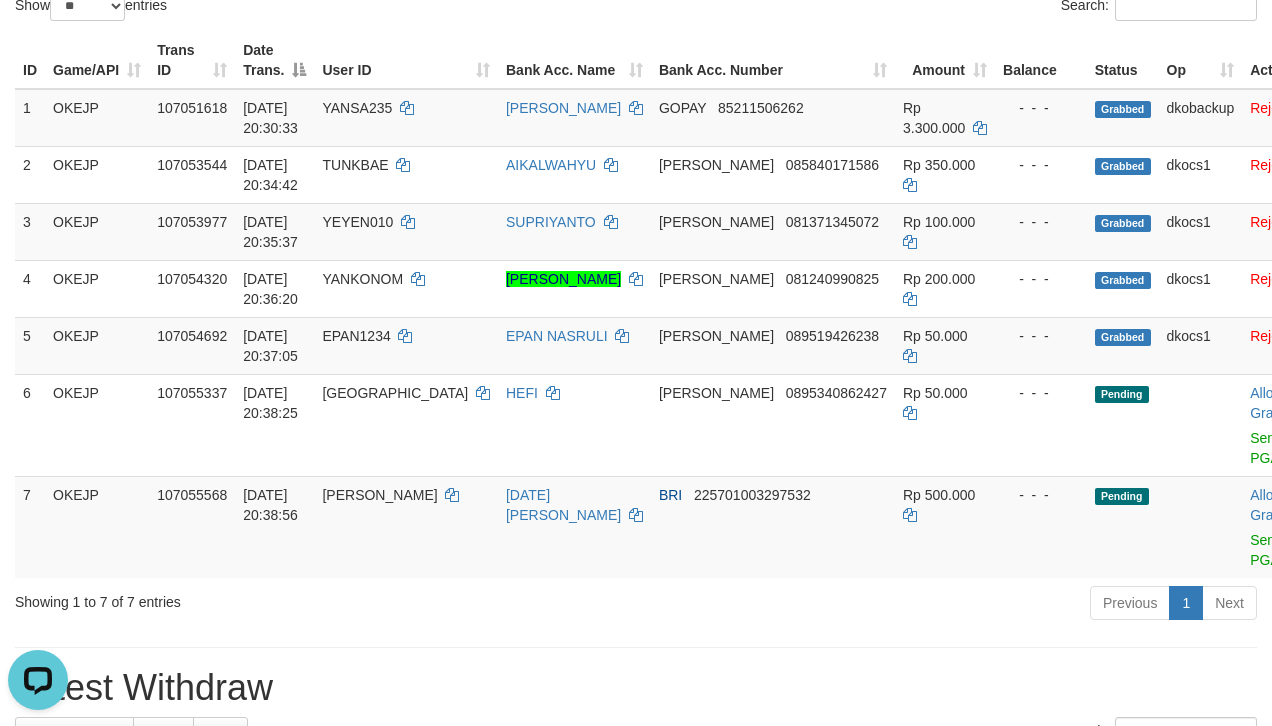 scroll, scrollTop: 0, scrollLeft: 0, axis: both 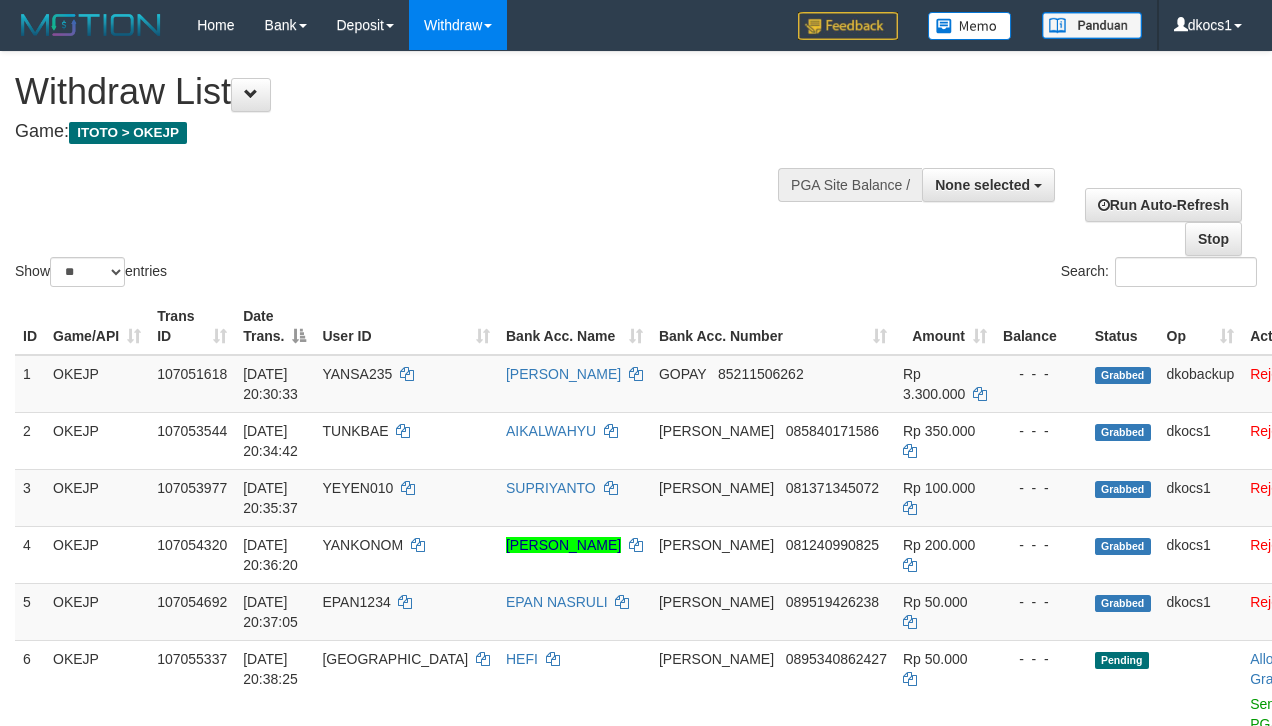 select 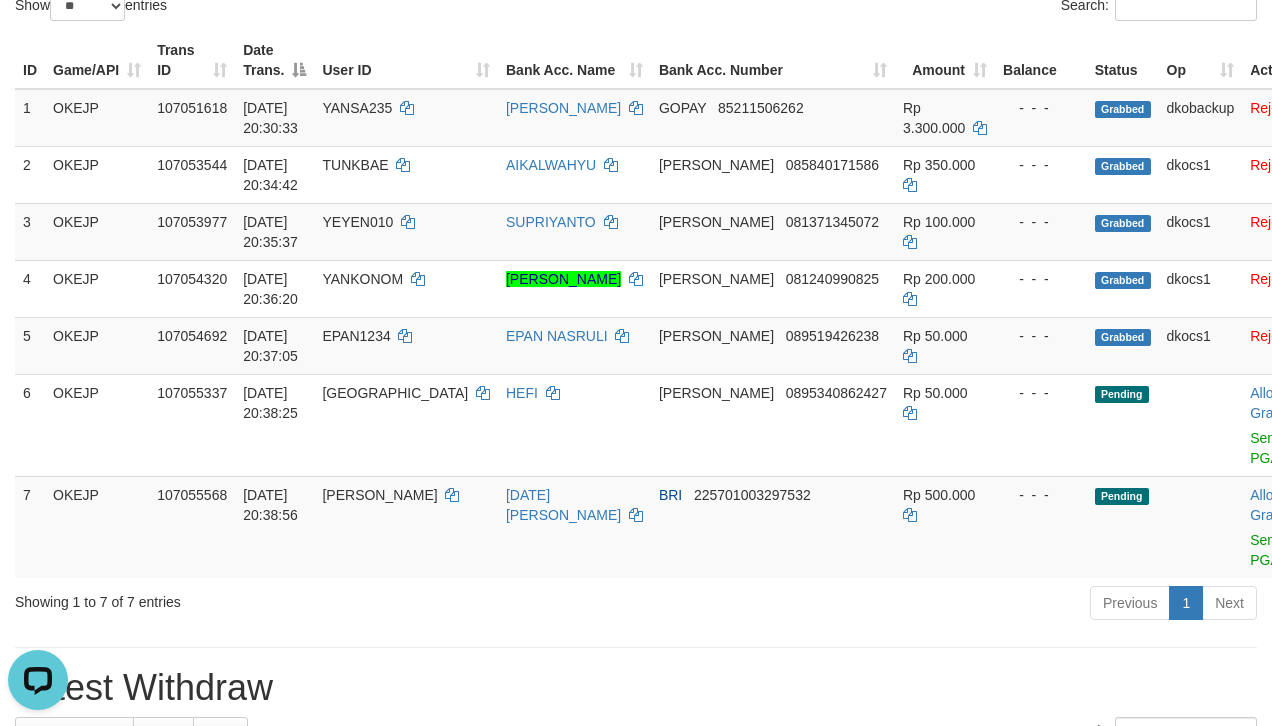 scroll, scrollTop: 0, scrollLeft: 0, axis: both 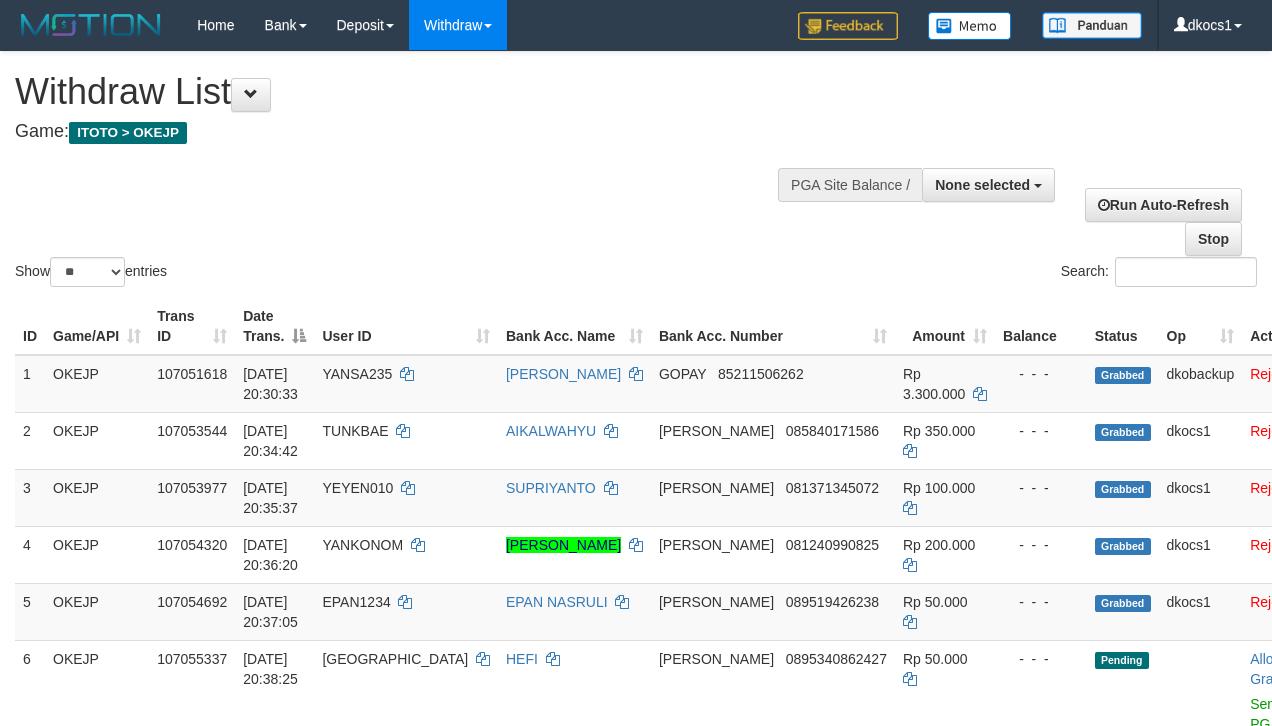 select 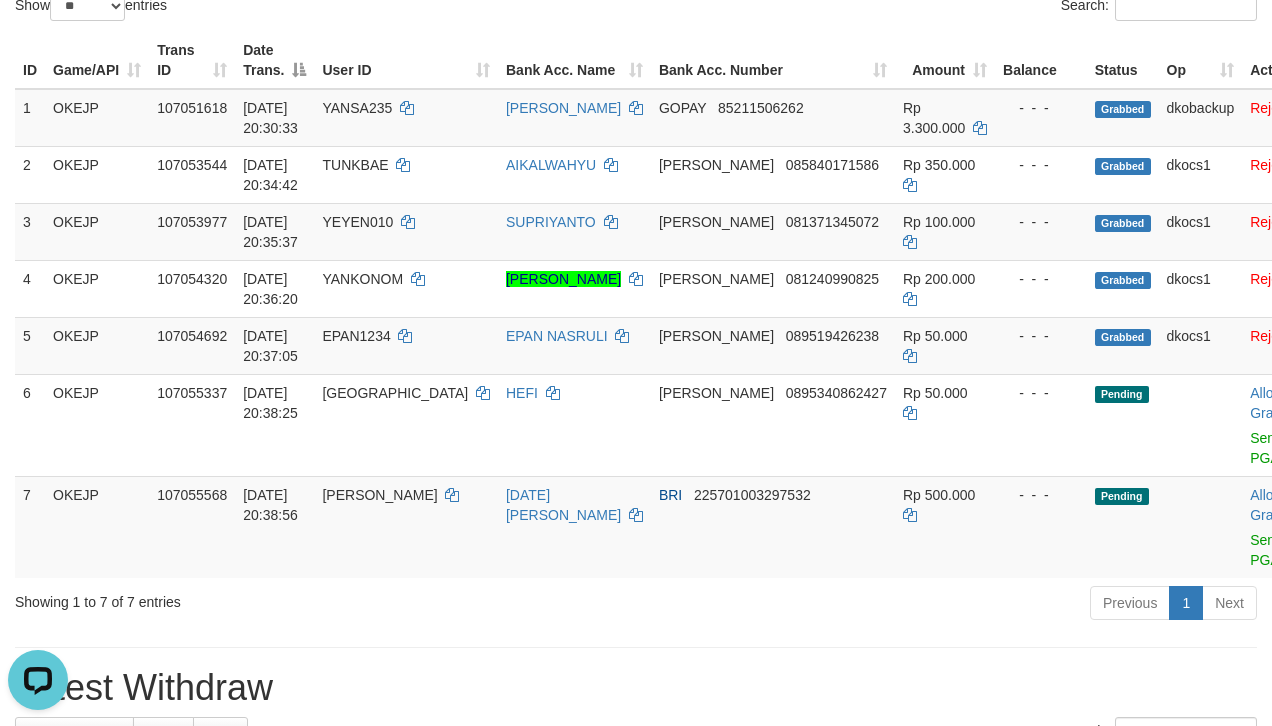 scroll, scrollTop: 0, scrollLeft: 0, axis: both 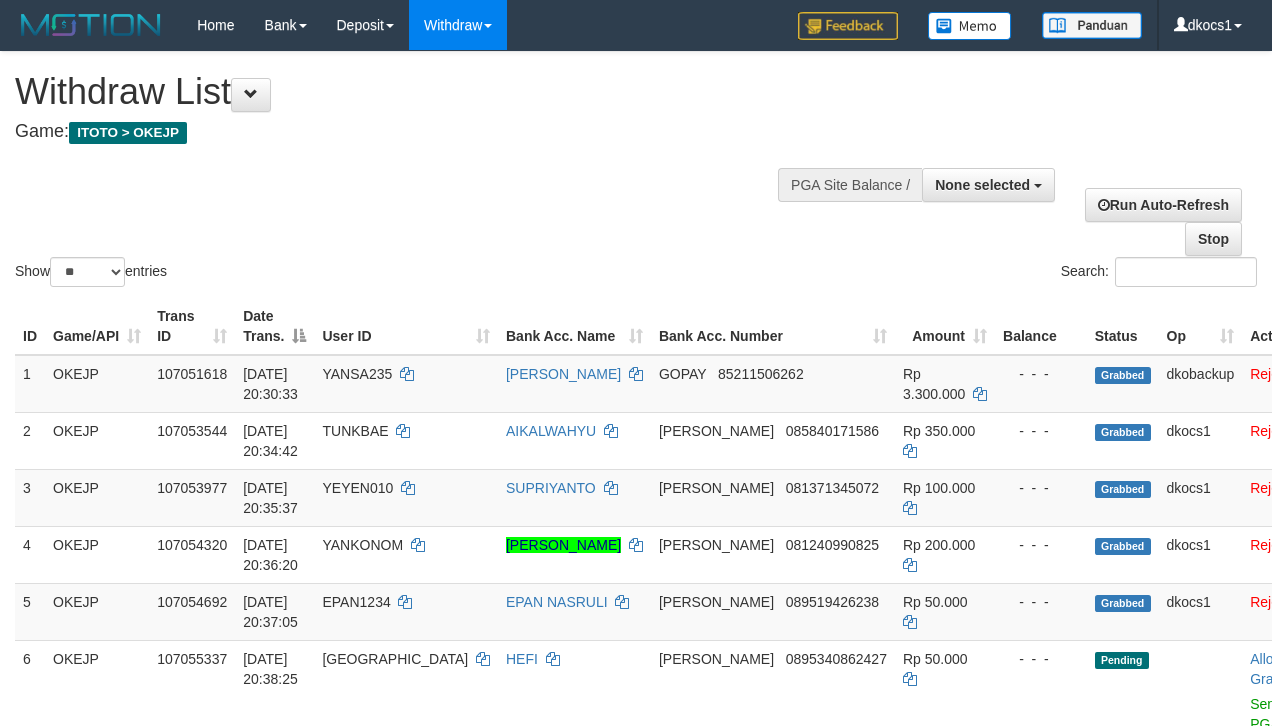 select 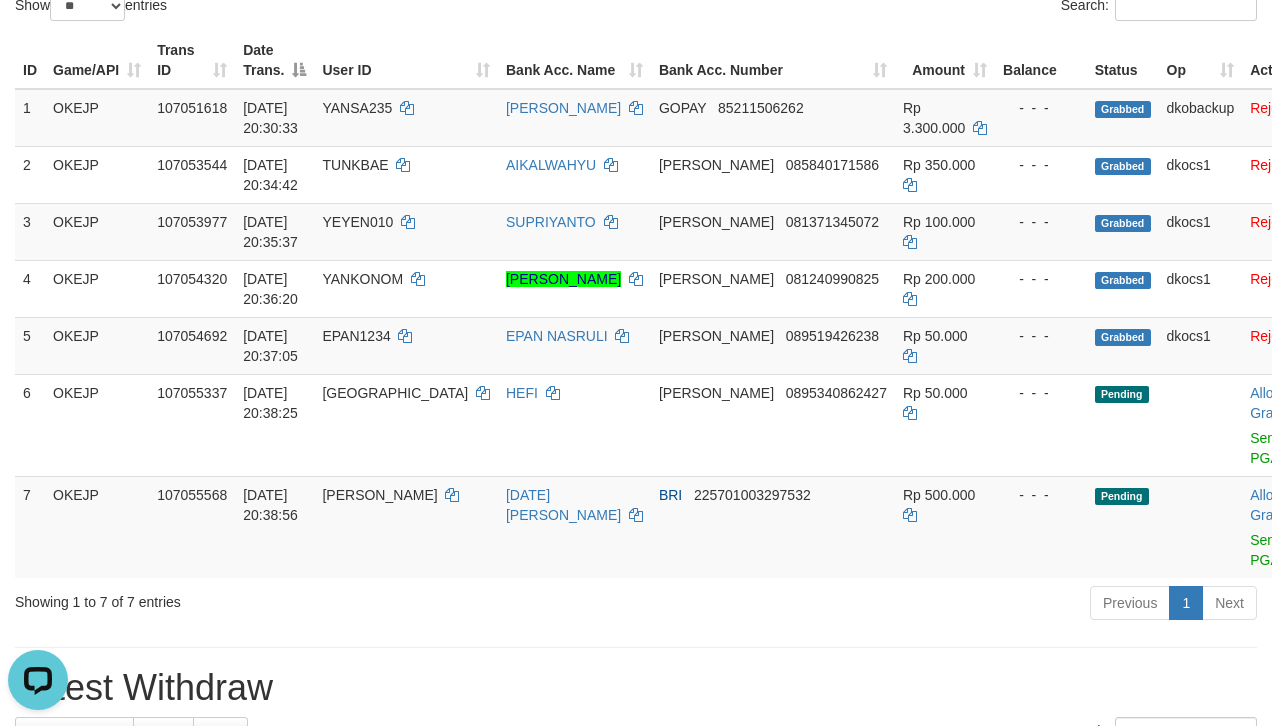 scroll, scrollTop: 0, scrollLeft: 0, axis: both 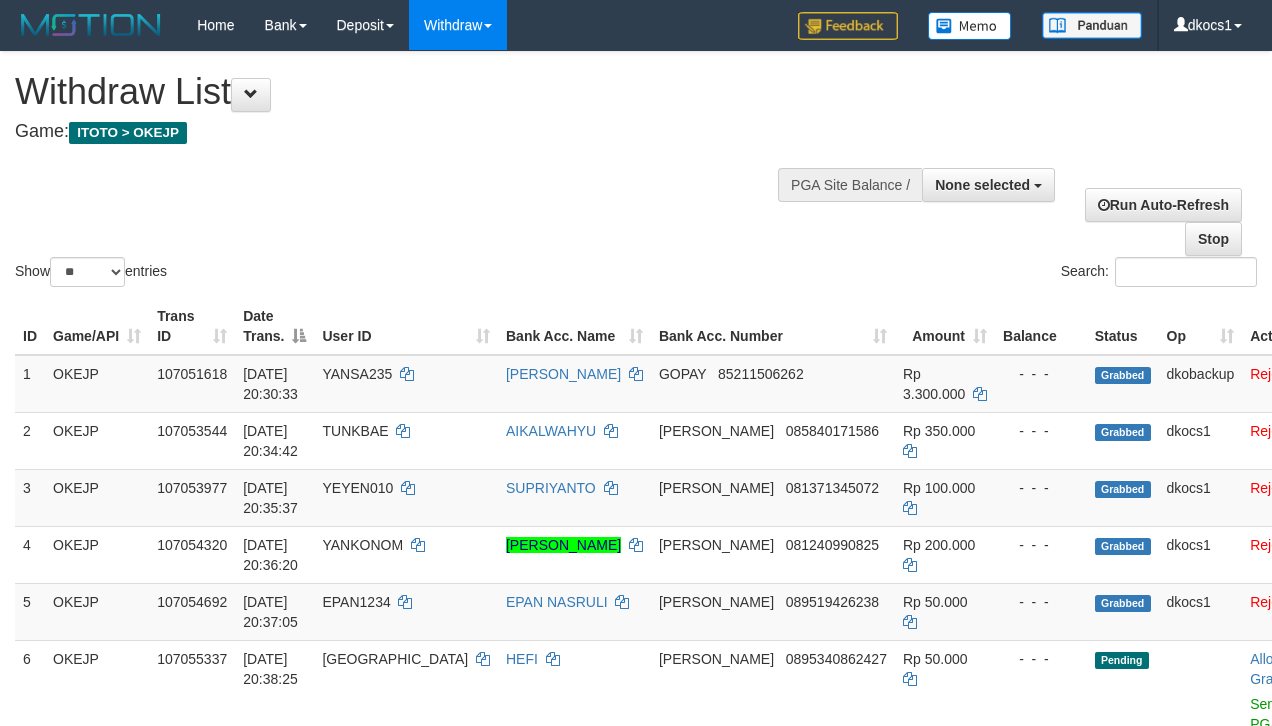select 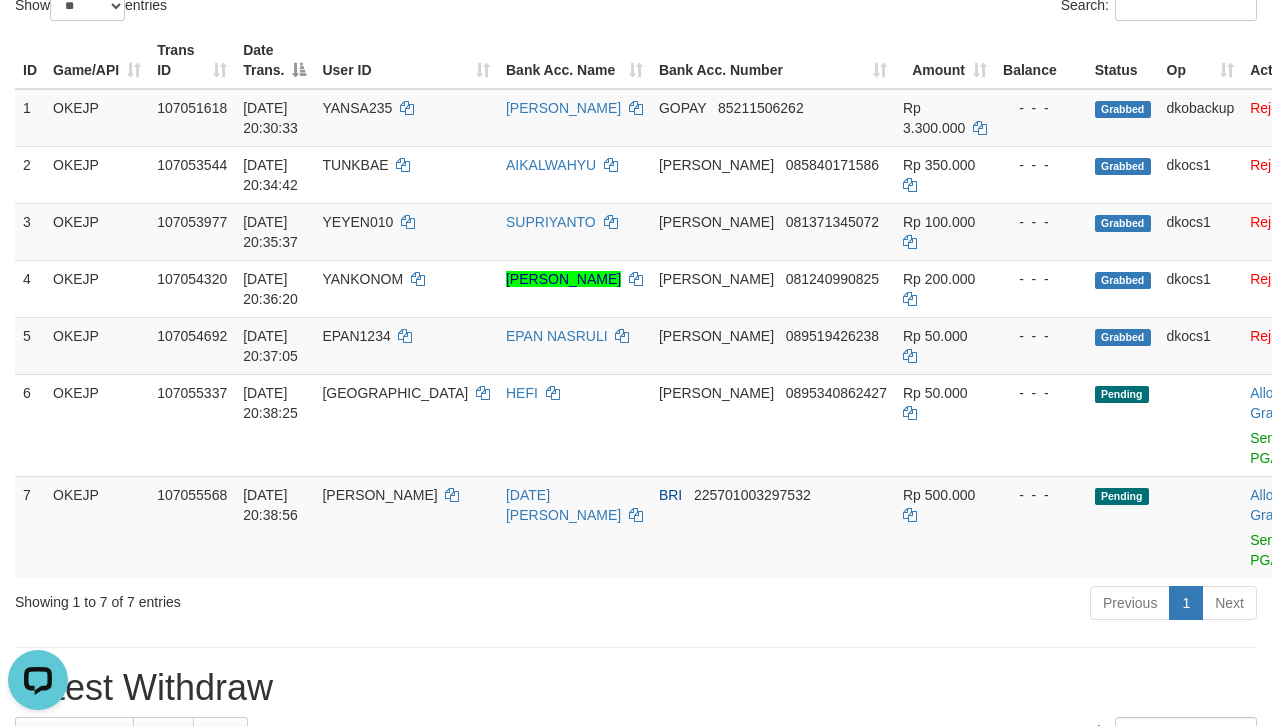 scroll, scrollTop: 0, scrollLeft: 0, axis: both 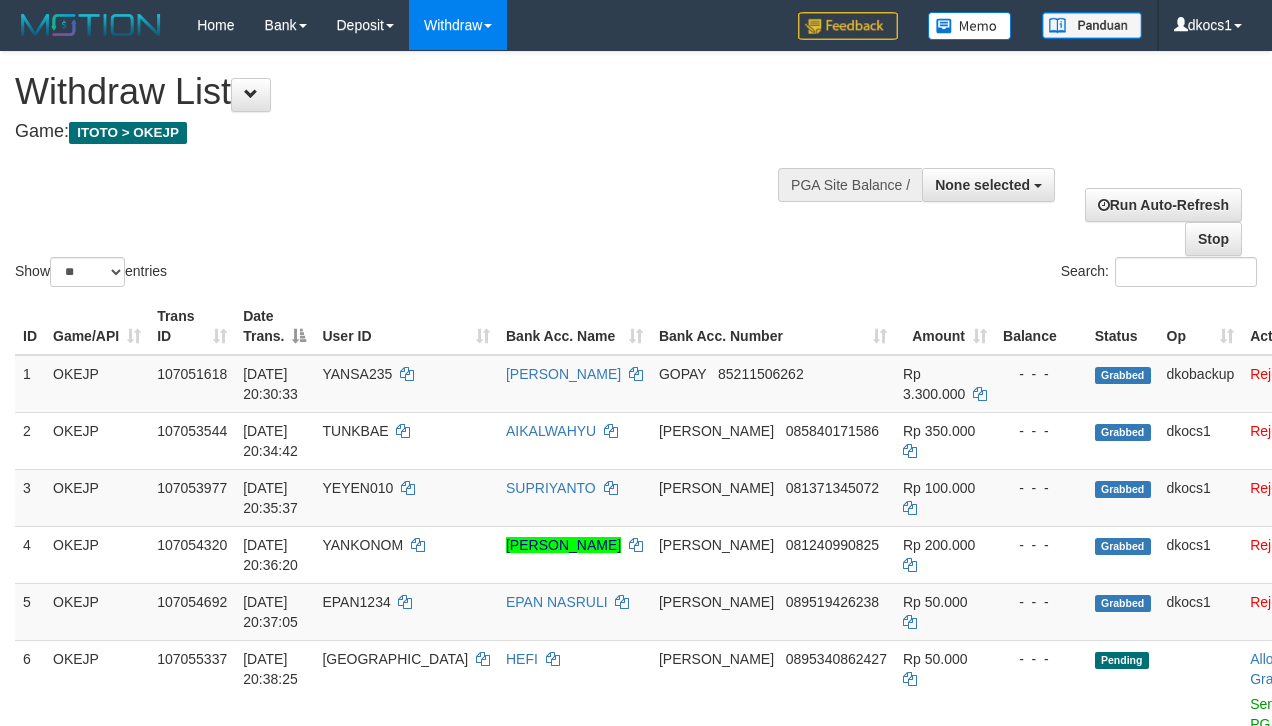 select 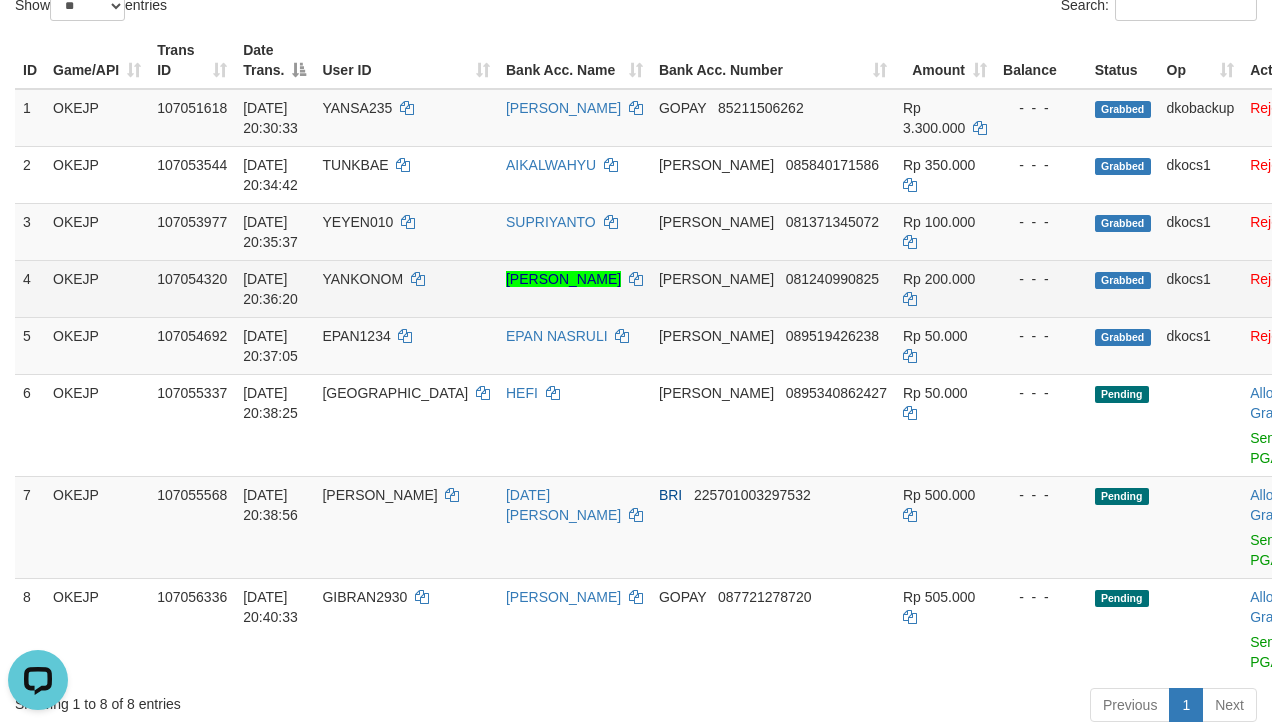 scroll, scrollTop: 0, scrollLeft: 0, axis: both 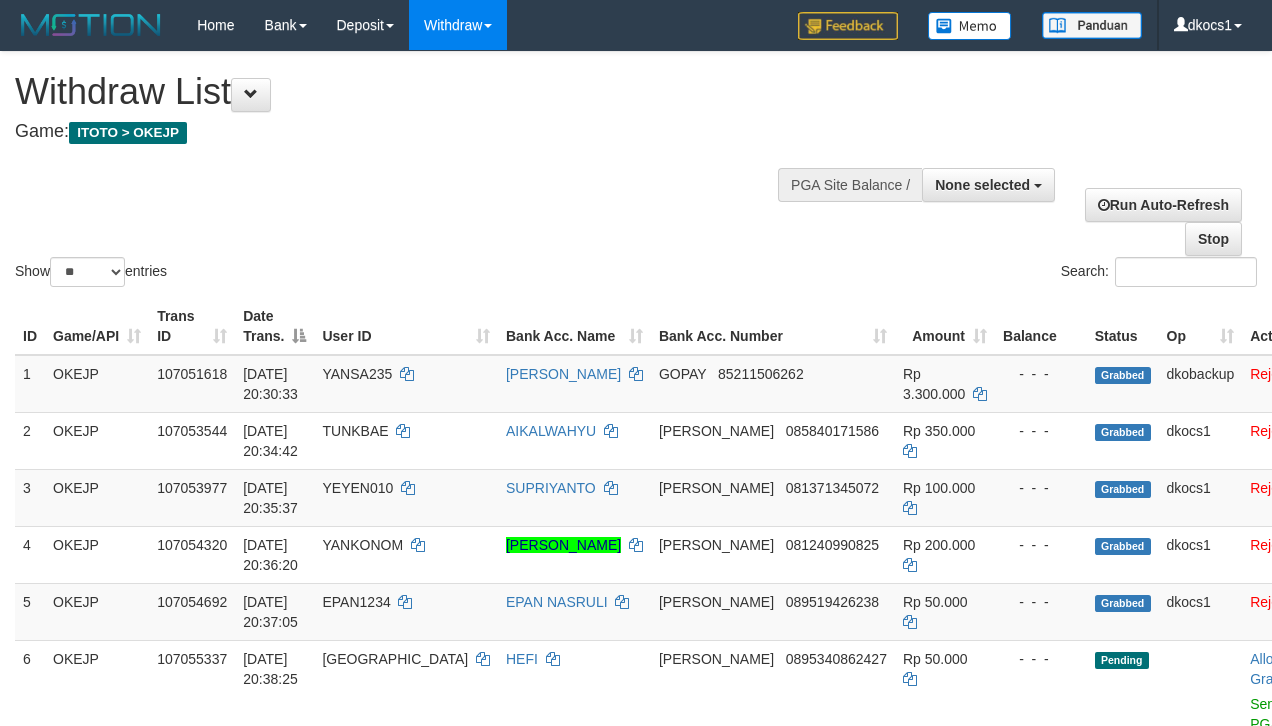 select 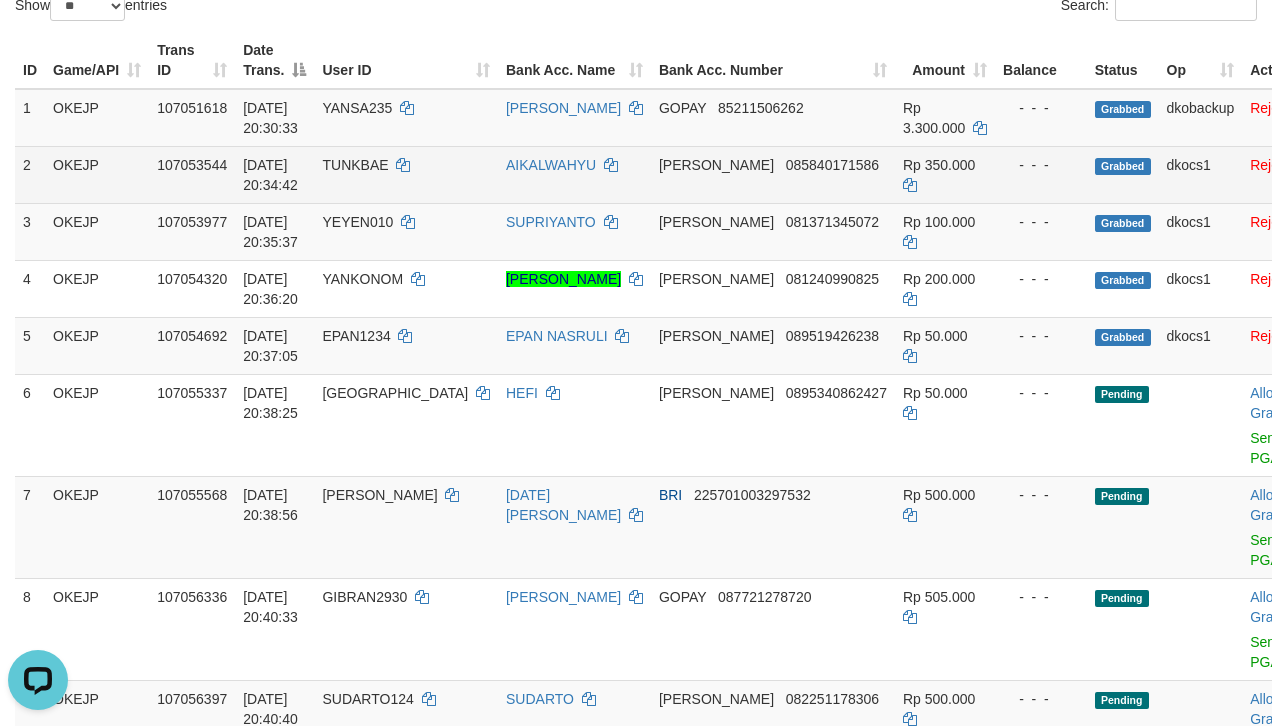 scroll, scrollTop: 0, scrollLeft: 0, axis: both 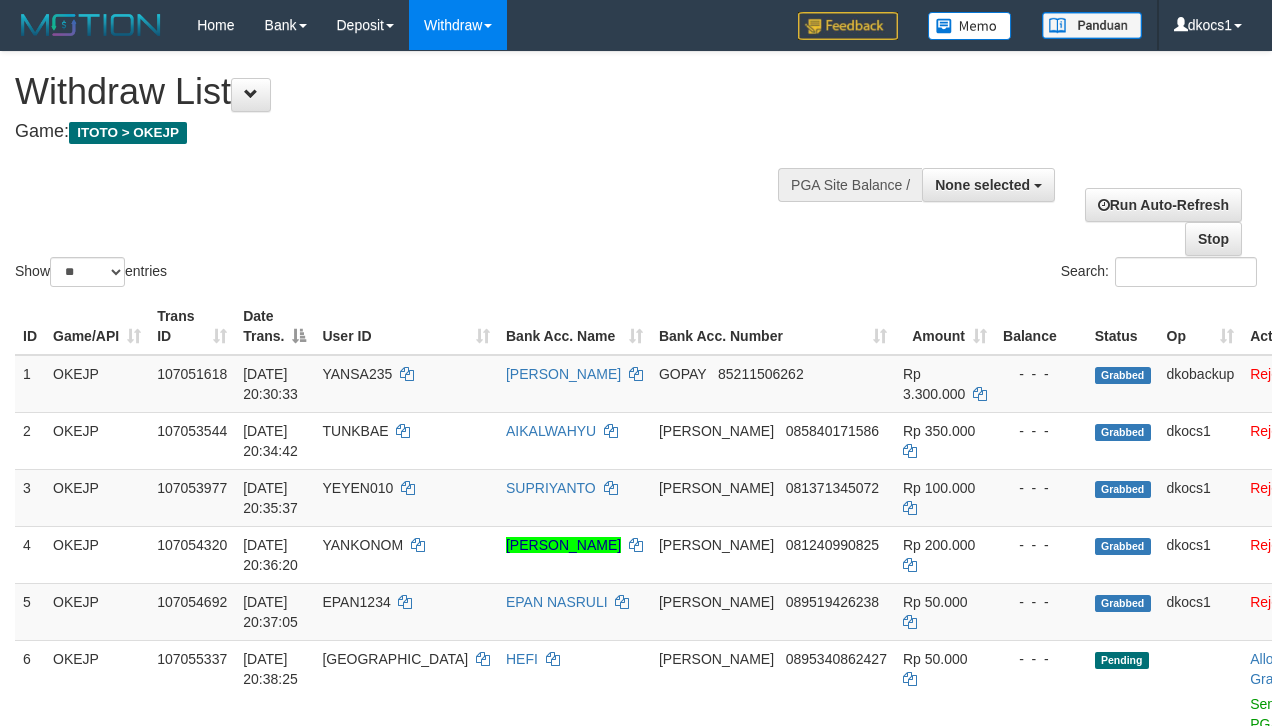 select 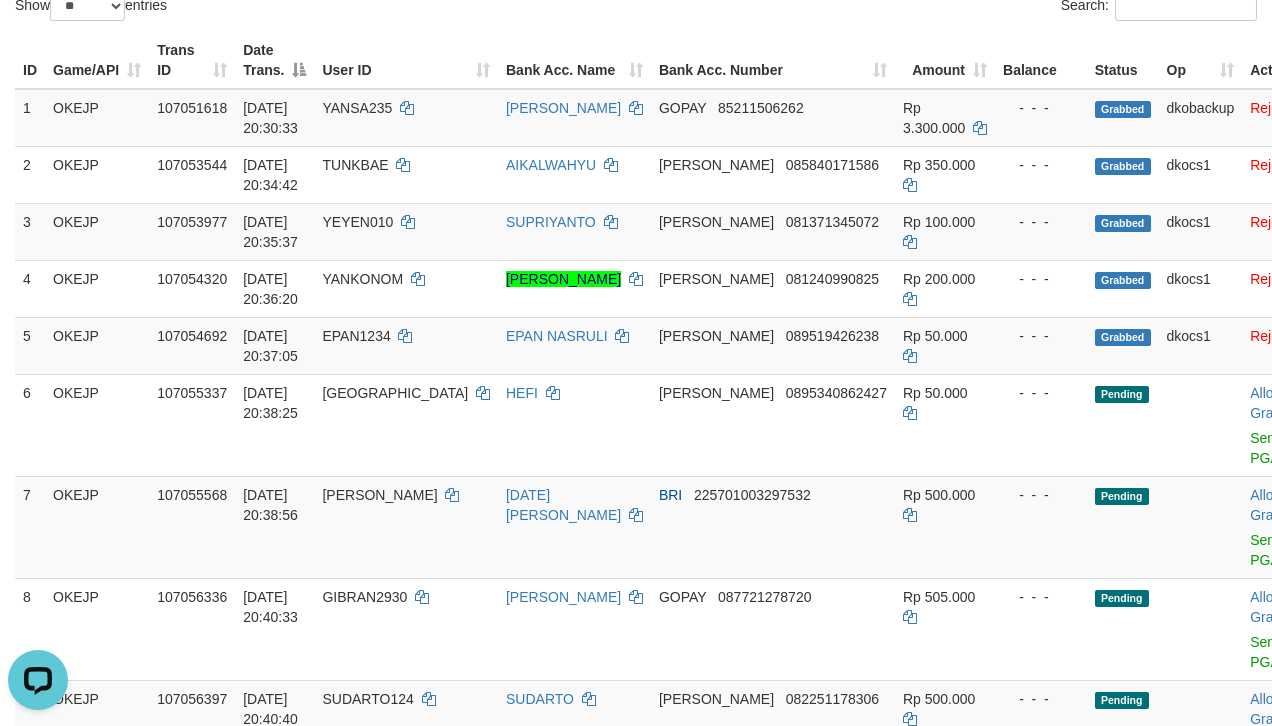 scroll, scrollTop: 0, scrollLeft: 0, axis: both 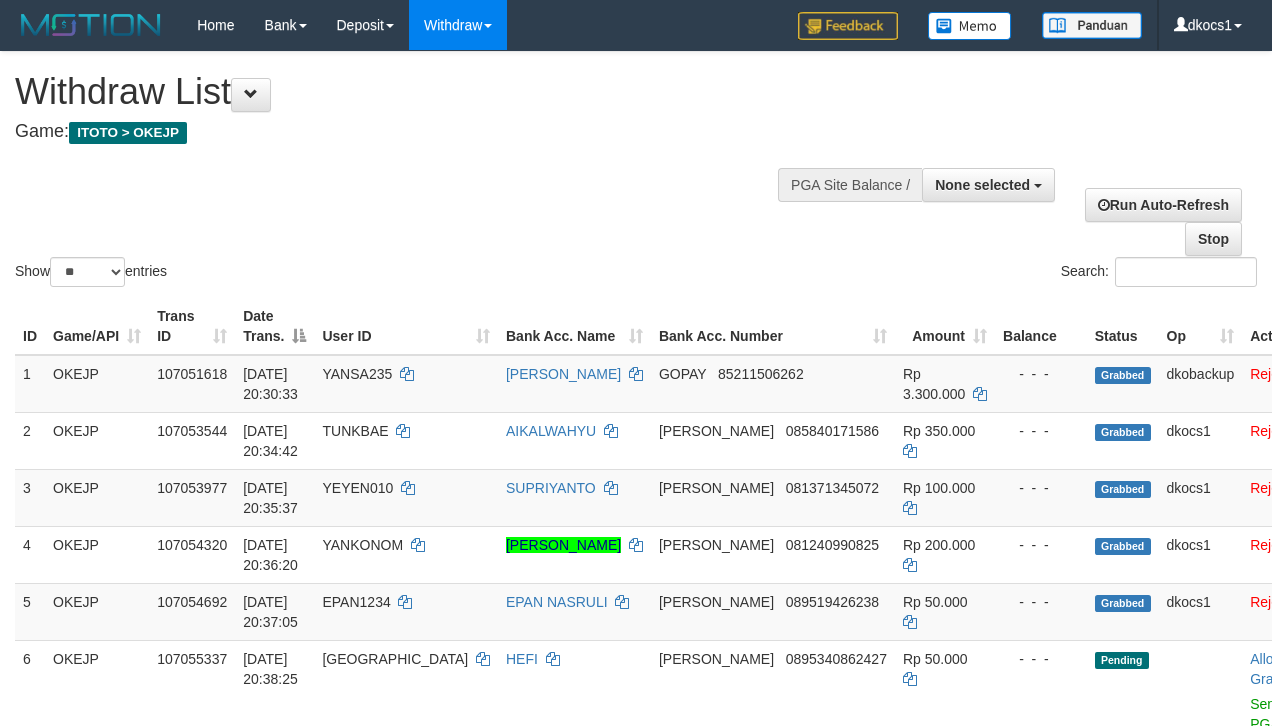 select 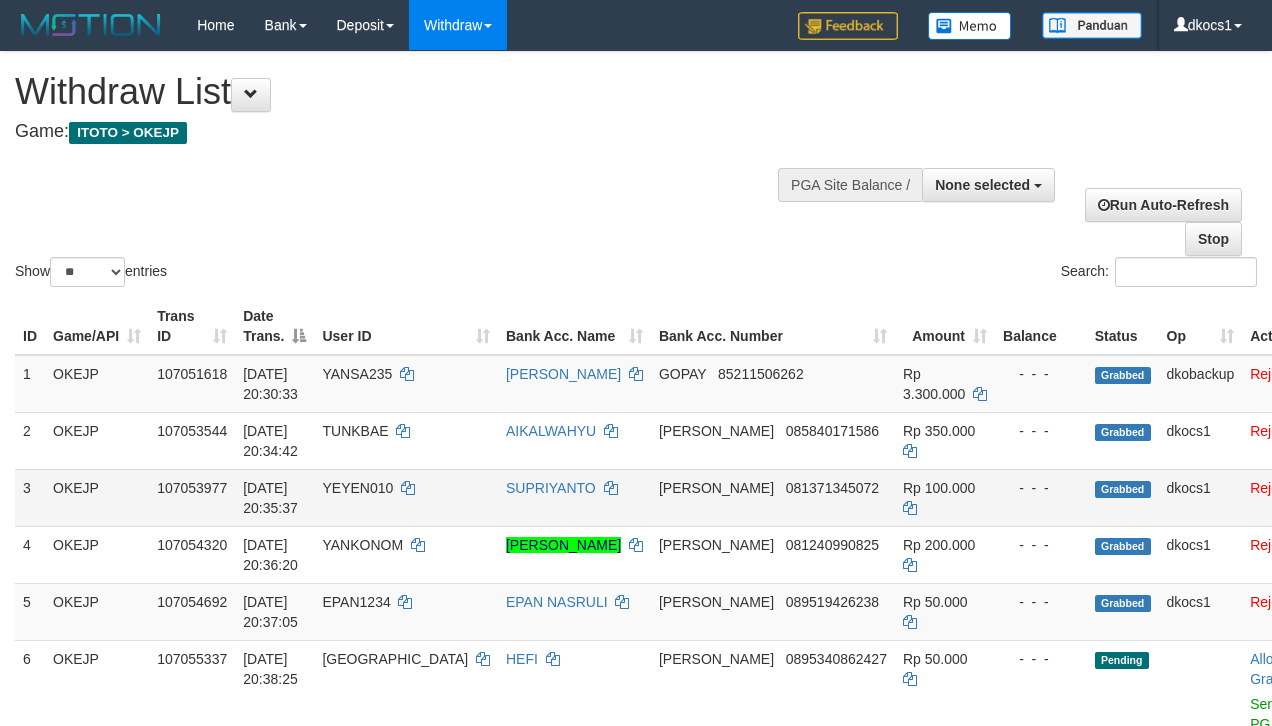 scroll, scrollTop: 266, scrollLeft: 0, axis: vertical 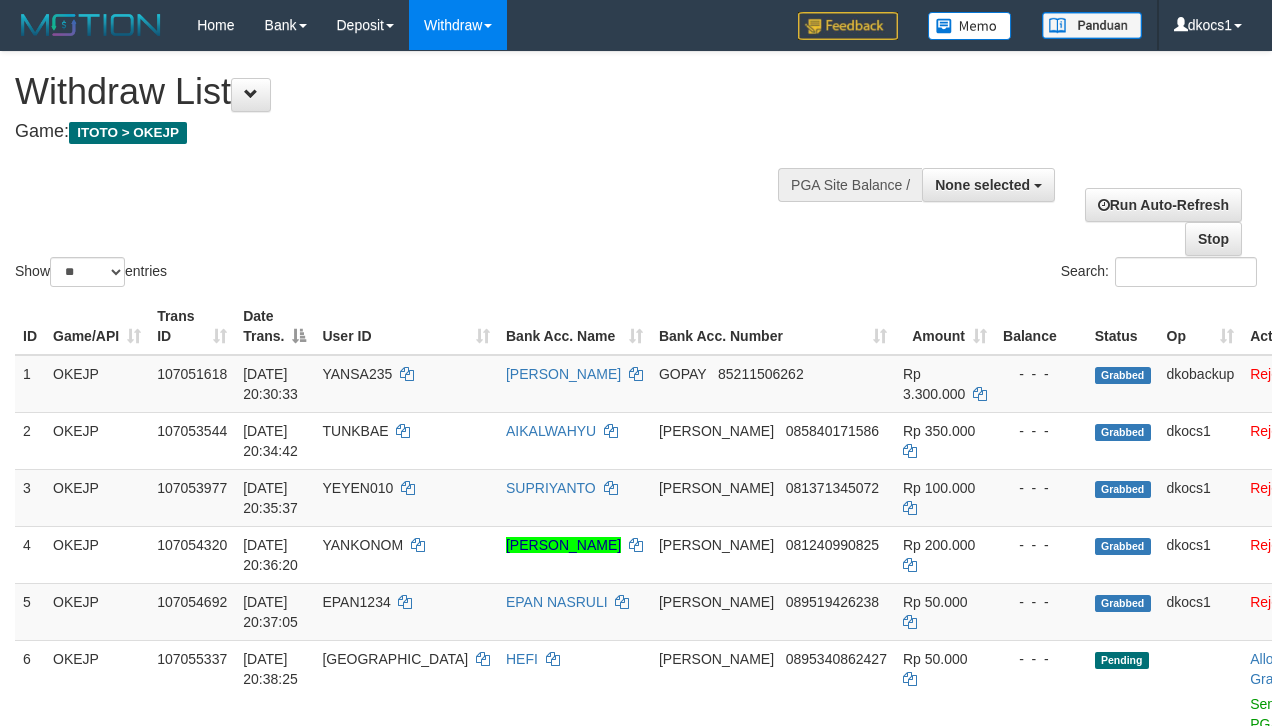 select 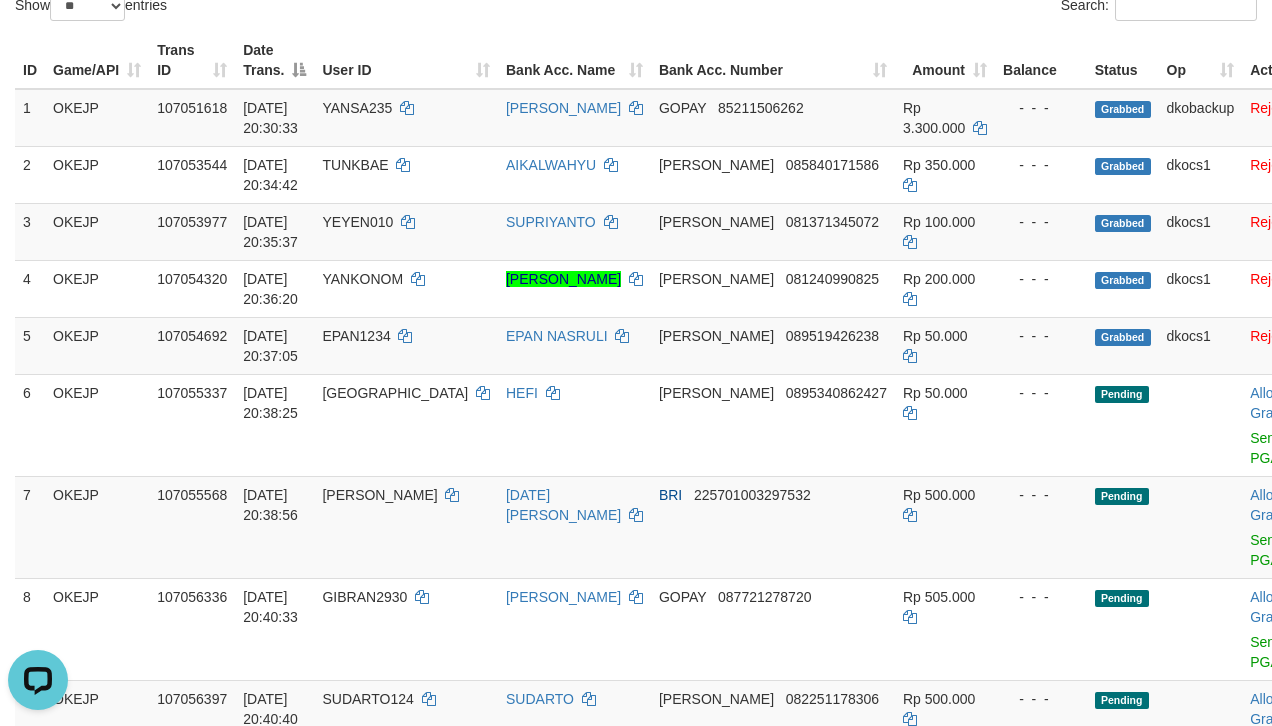 scroll, scrollTop: 0, scrollLeft: 0, axis: both 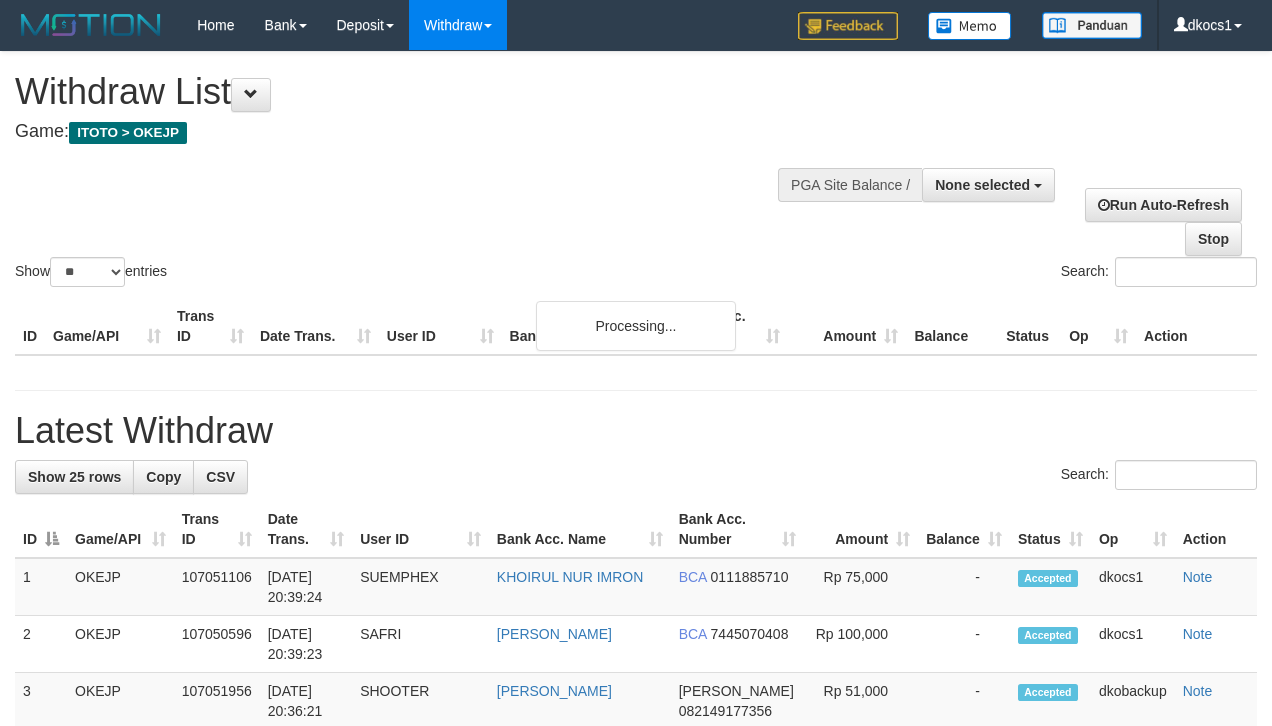 select 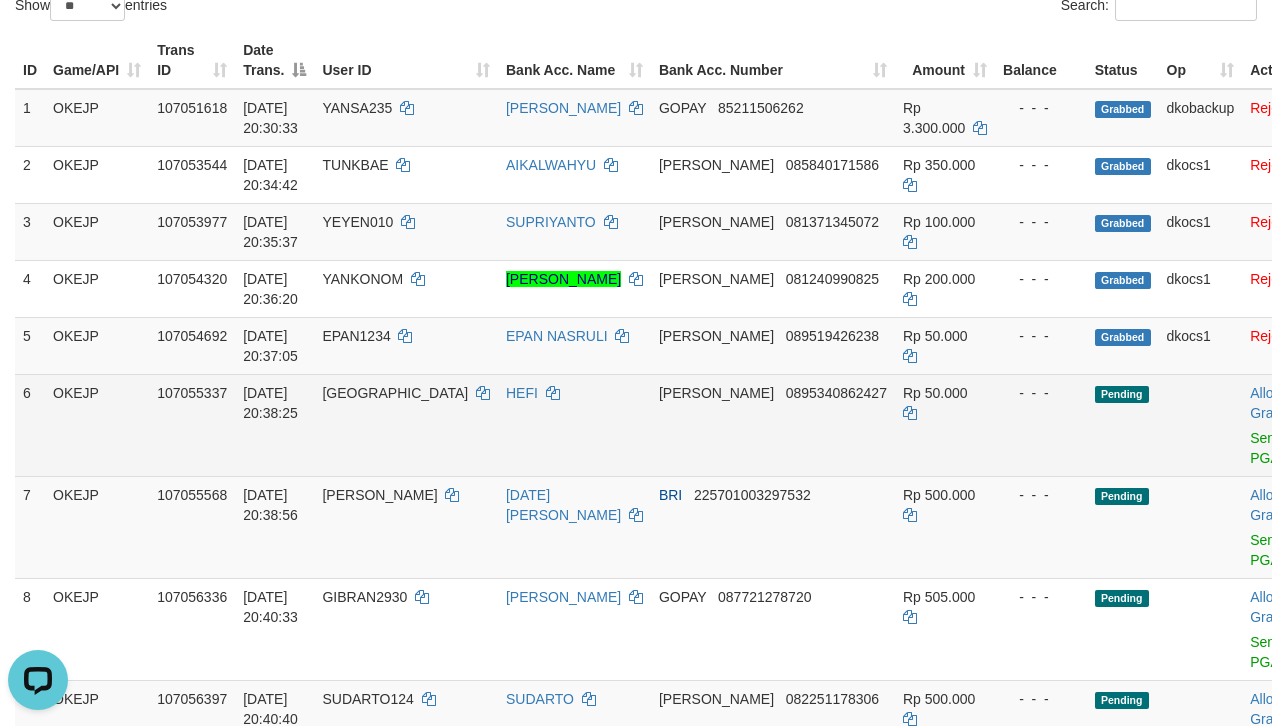 scroll, scrollTop: 0, scrollLeft: 0, axis: both 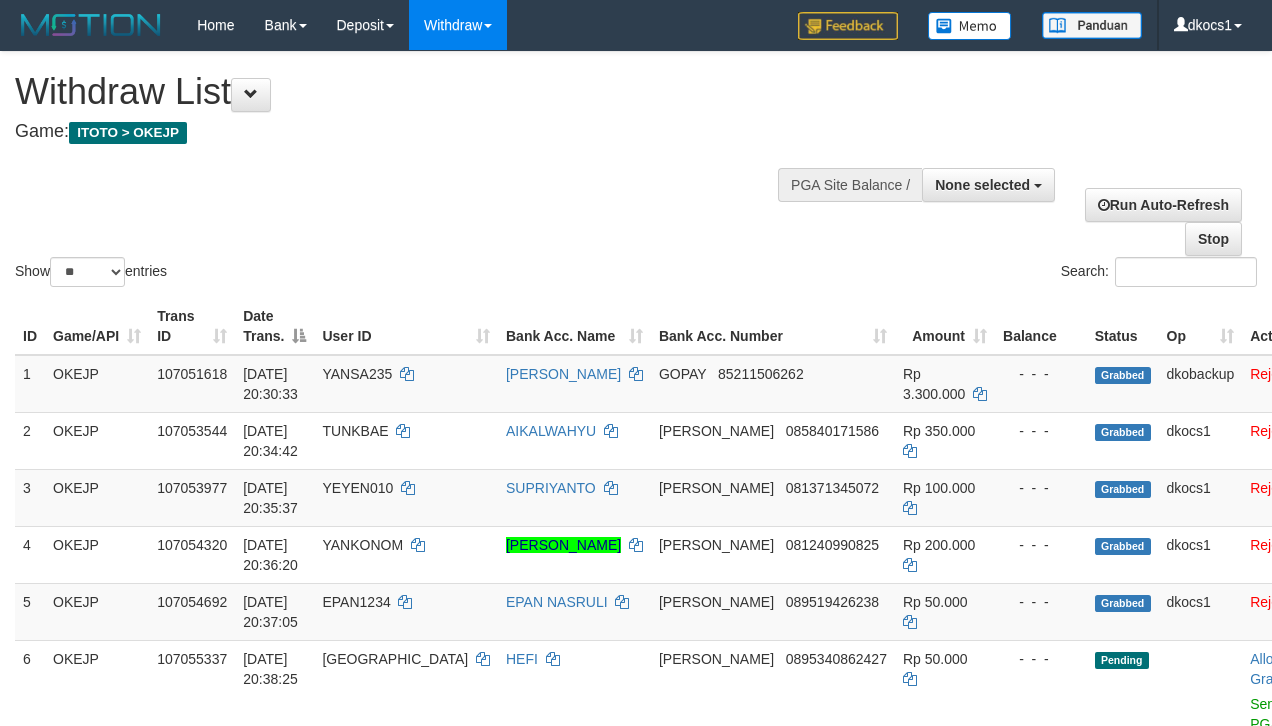 select 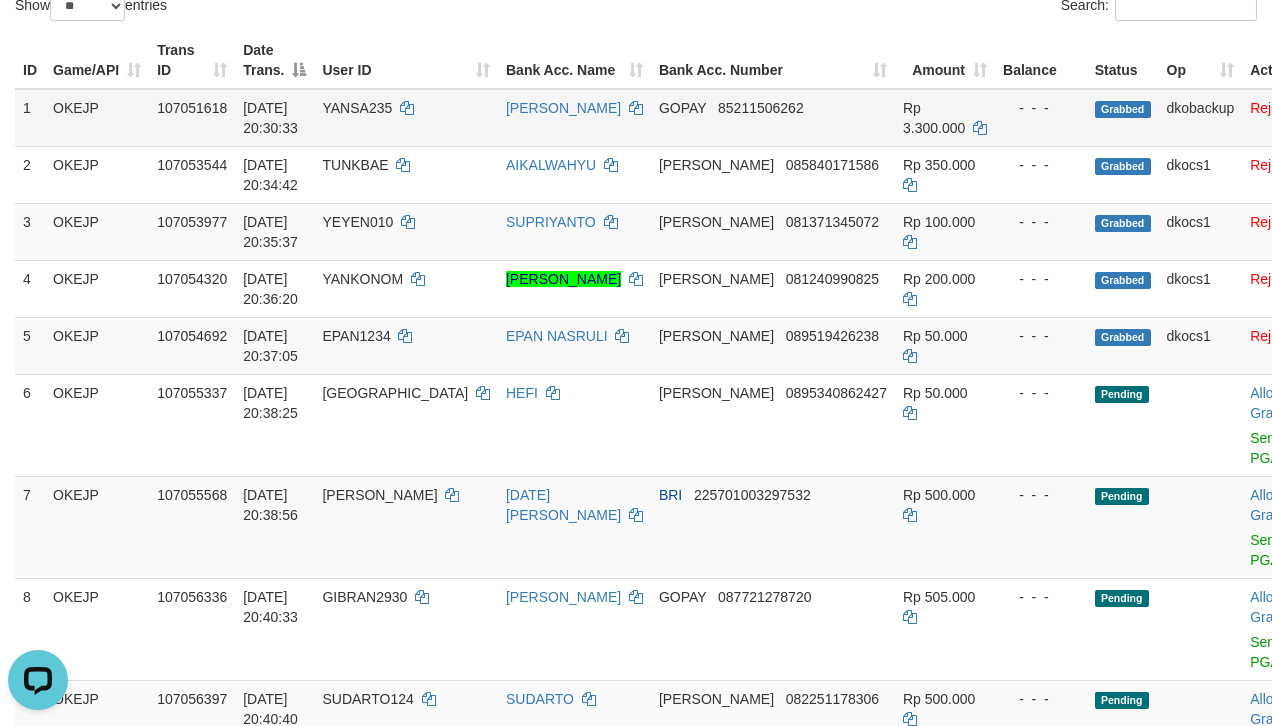 scroll, scrollTop: 0, scrollLeft: 0, axis: both 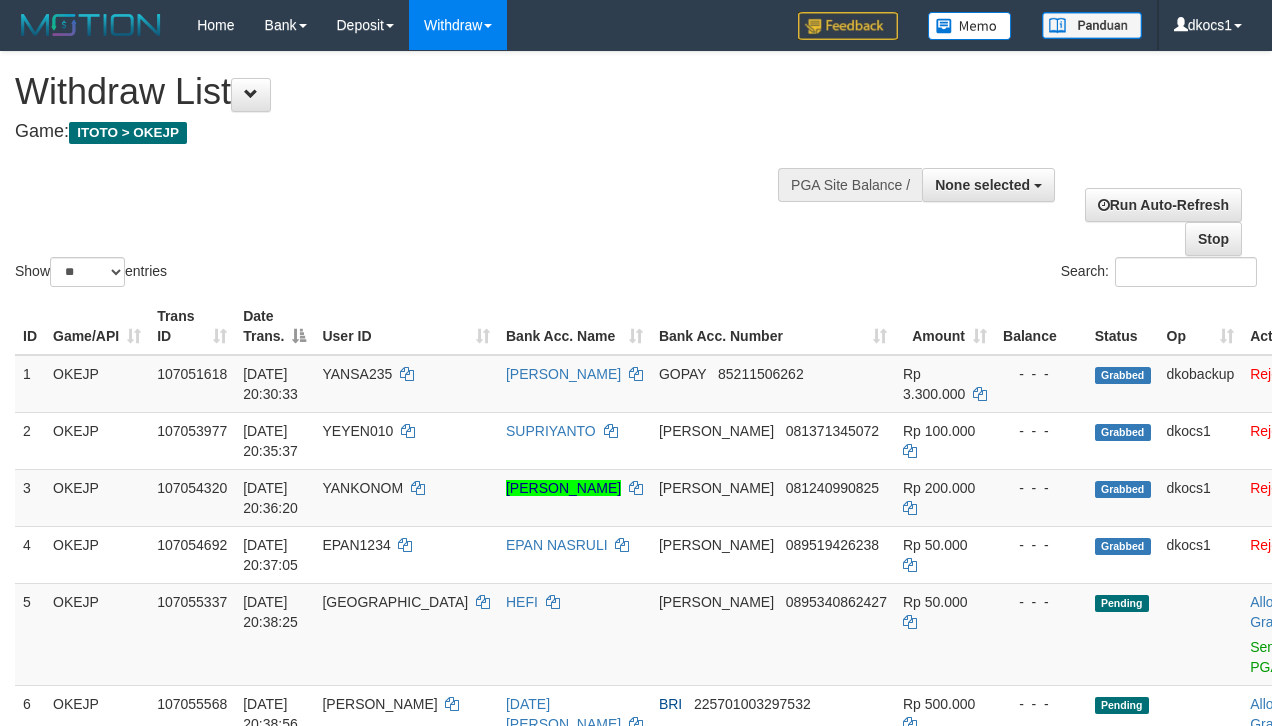 select 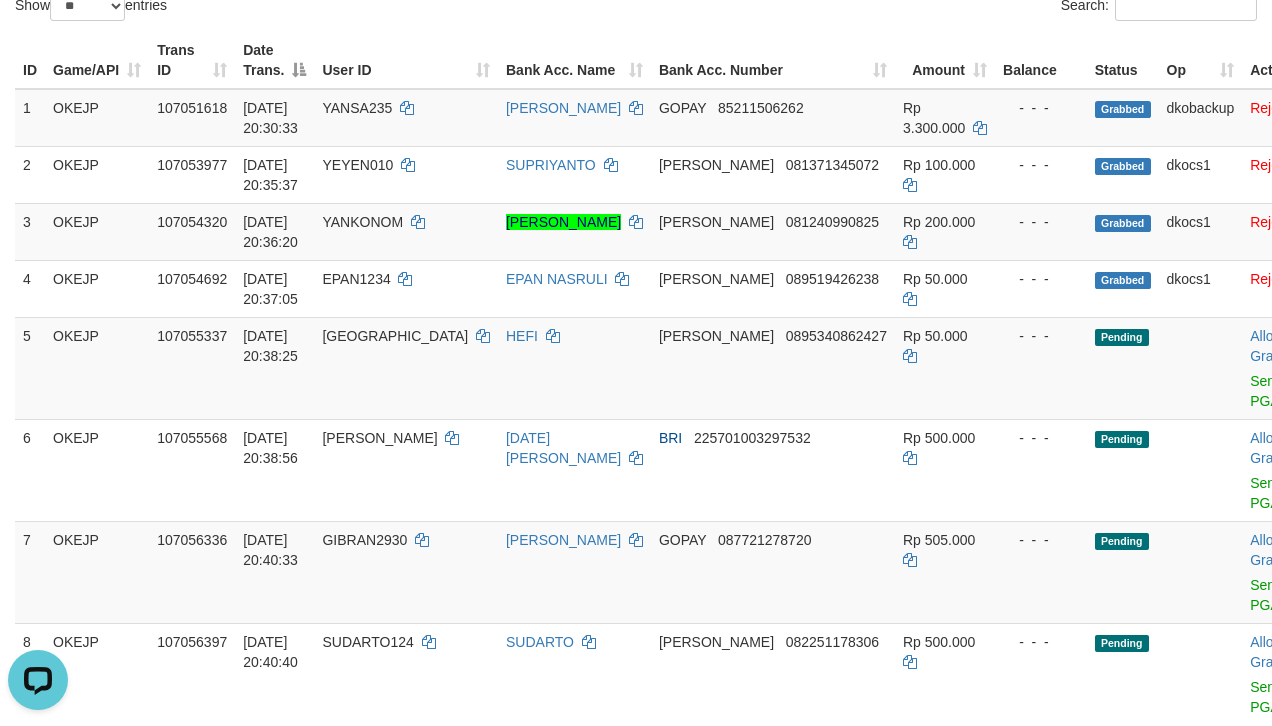 scroll, scrollTop: 0, scrollLeft: 0, axis: both 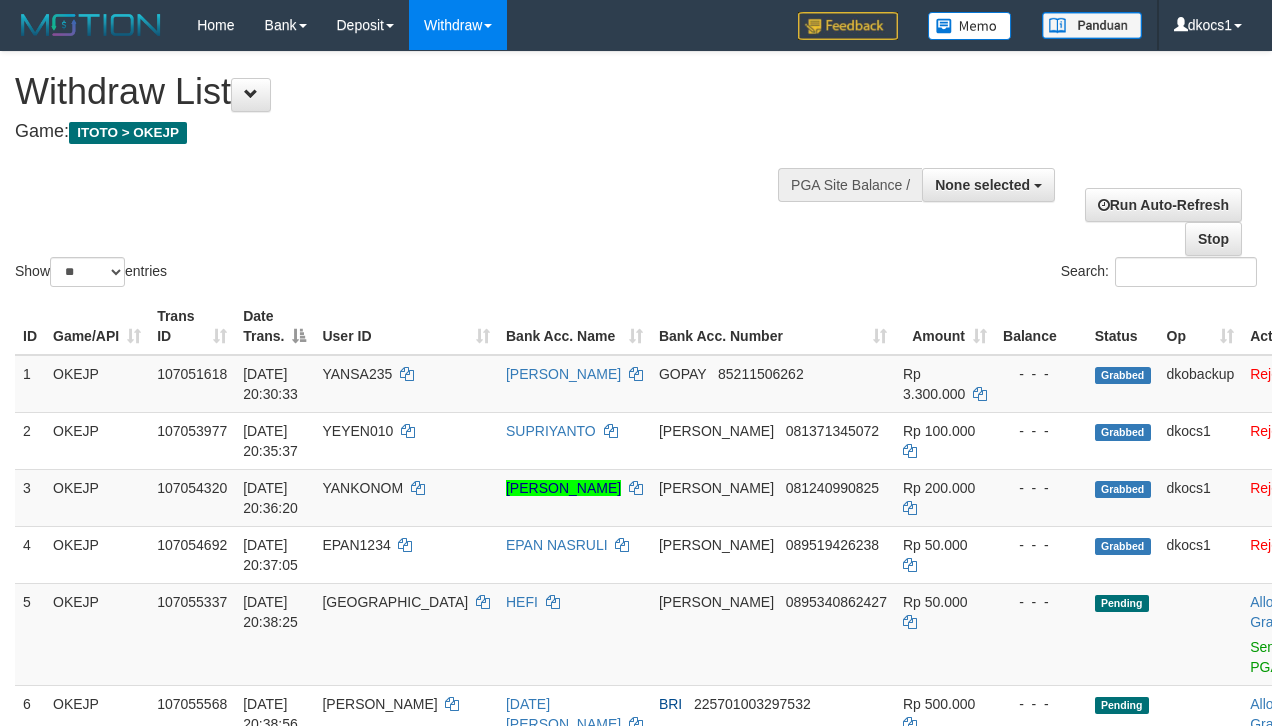 select 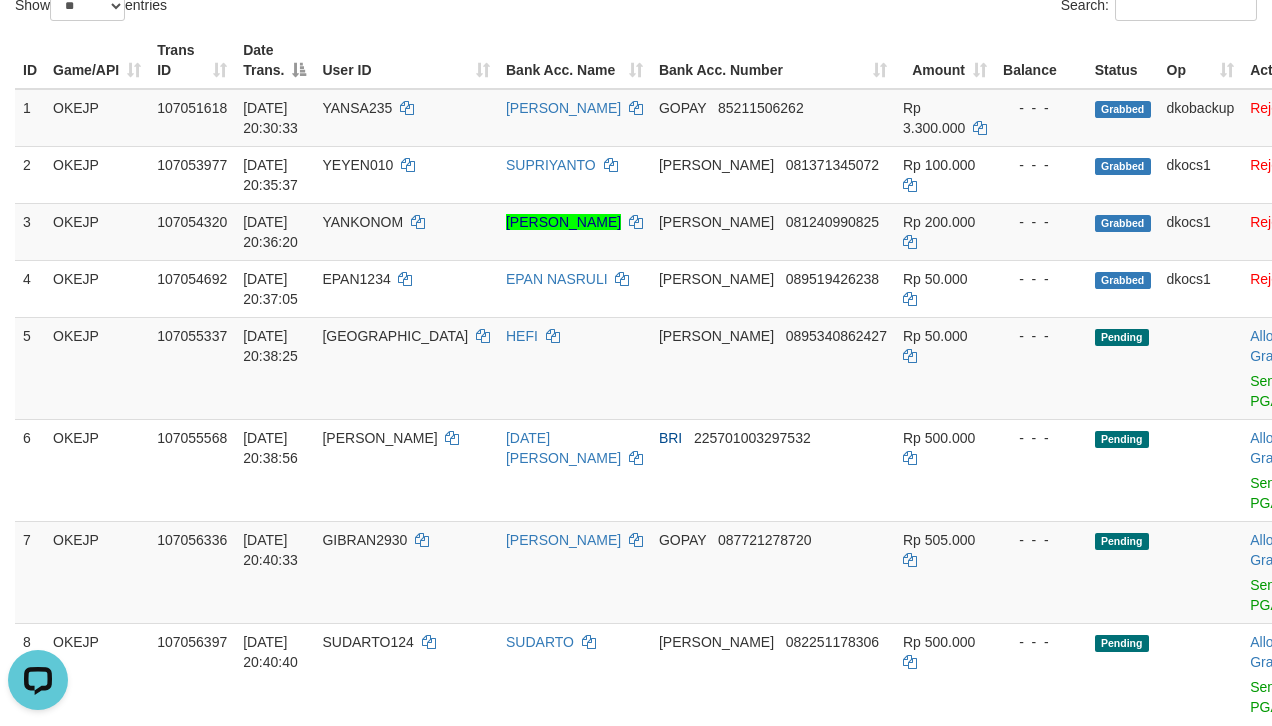 scroll, scrollTop: 0, scrollLeft: 0, axis: both 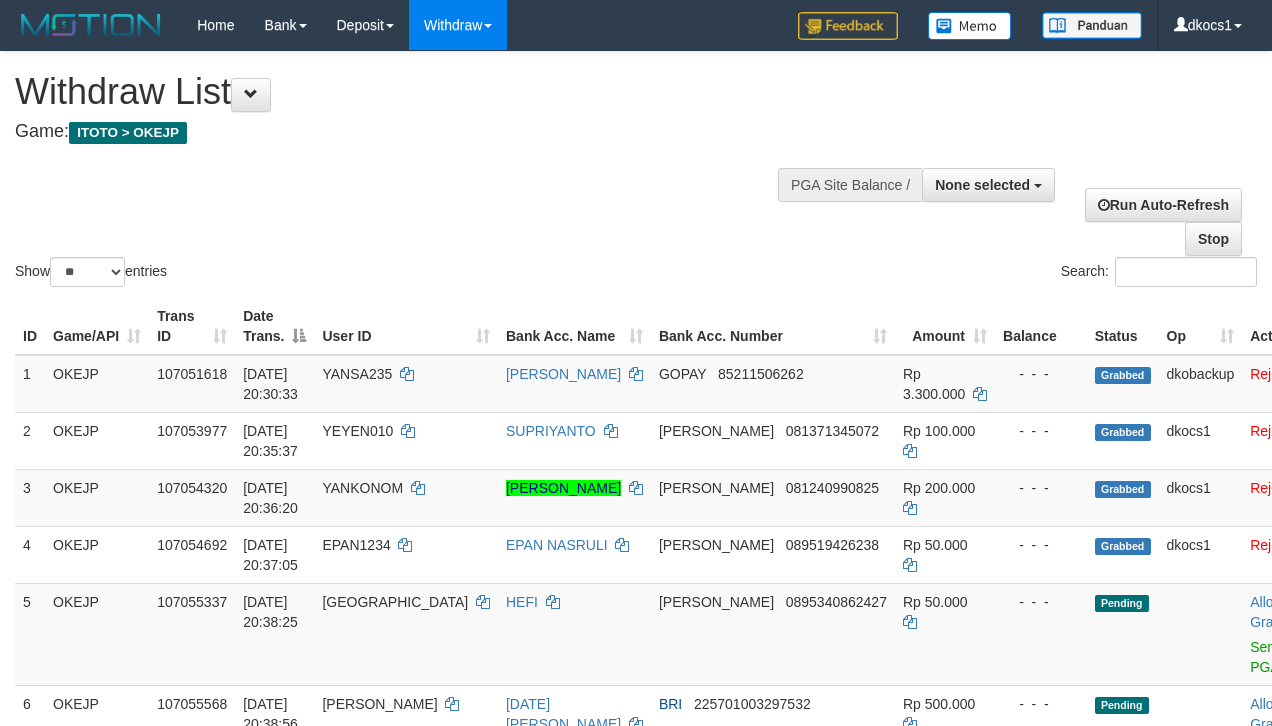 select 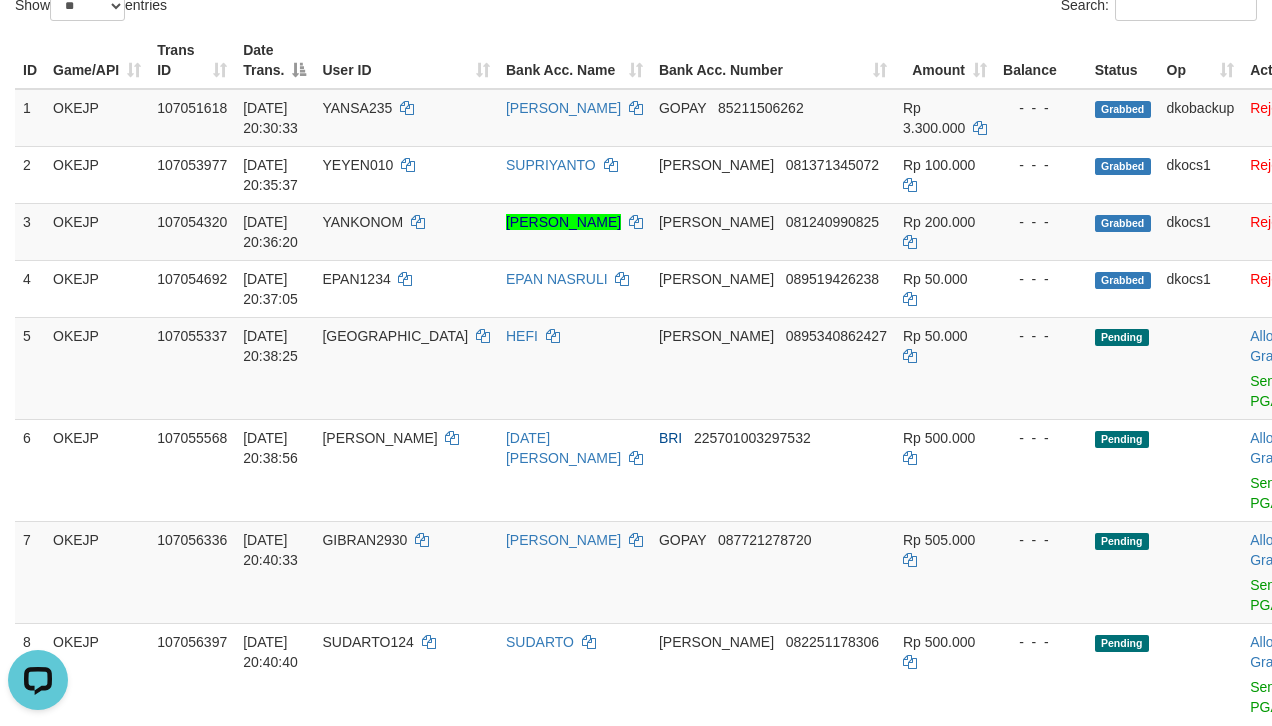 scroll, scrollTop: 0, scrollLeft: 0, axis: both 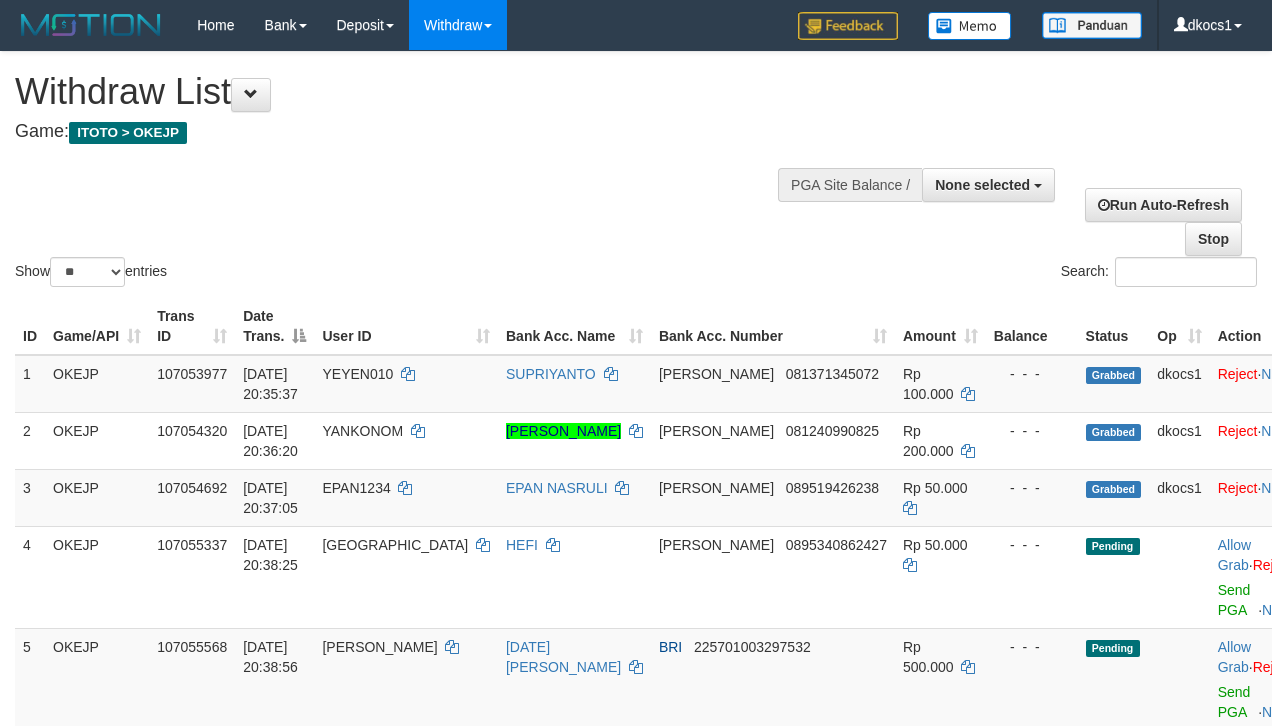 select 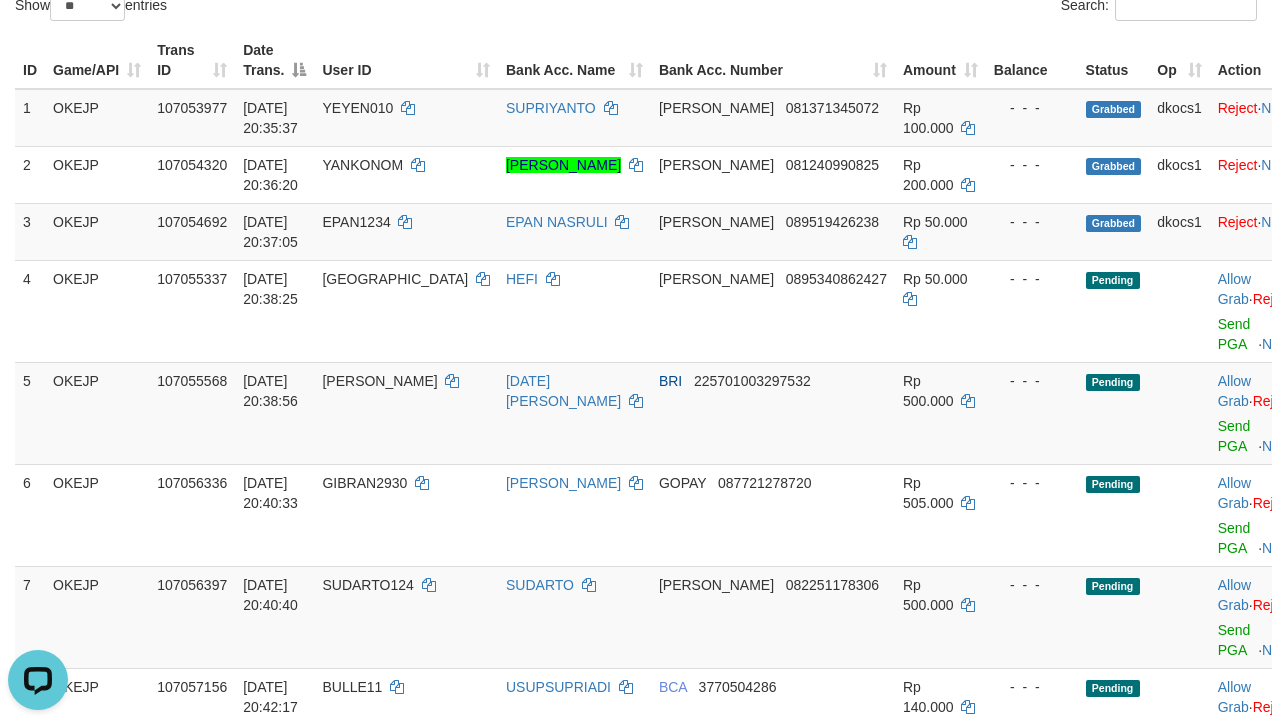 scroll, scrollTop: 0, scrollLeft: 0, axis: both 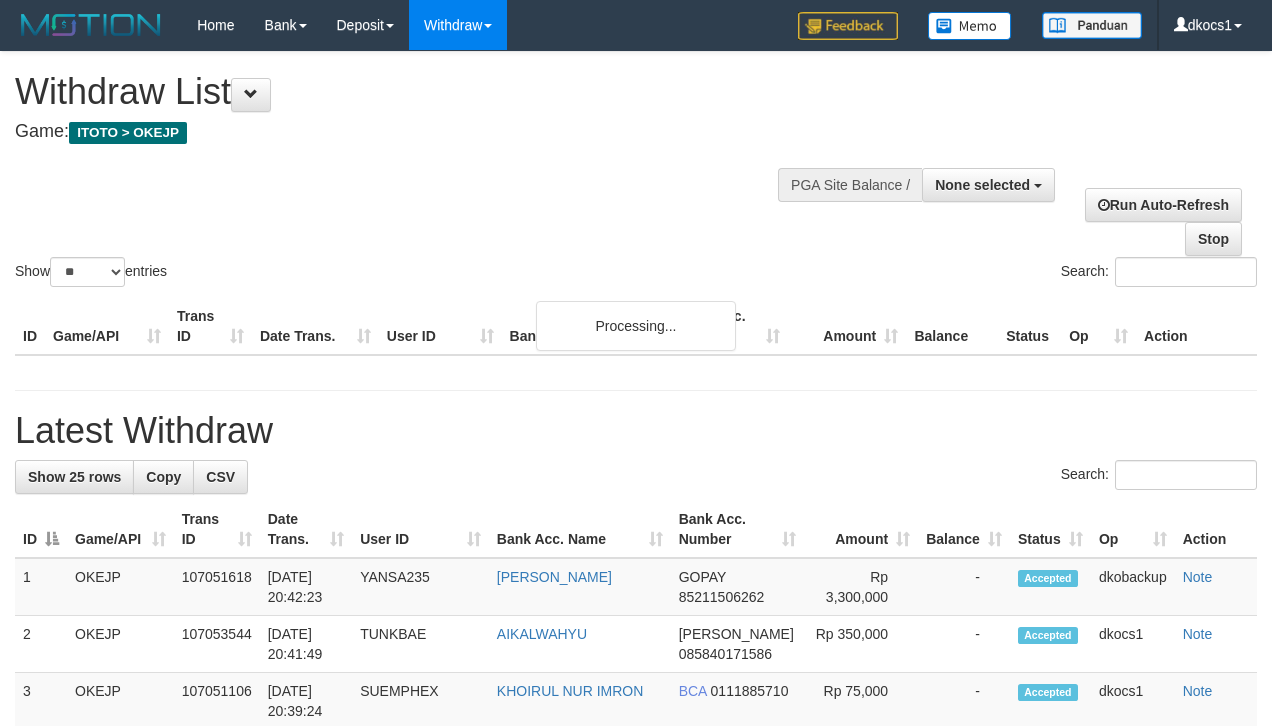 select 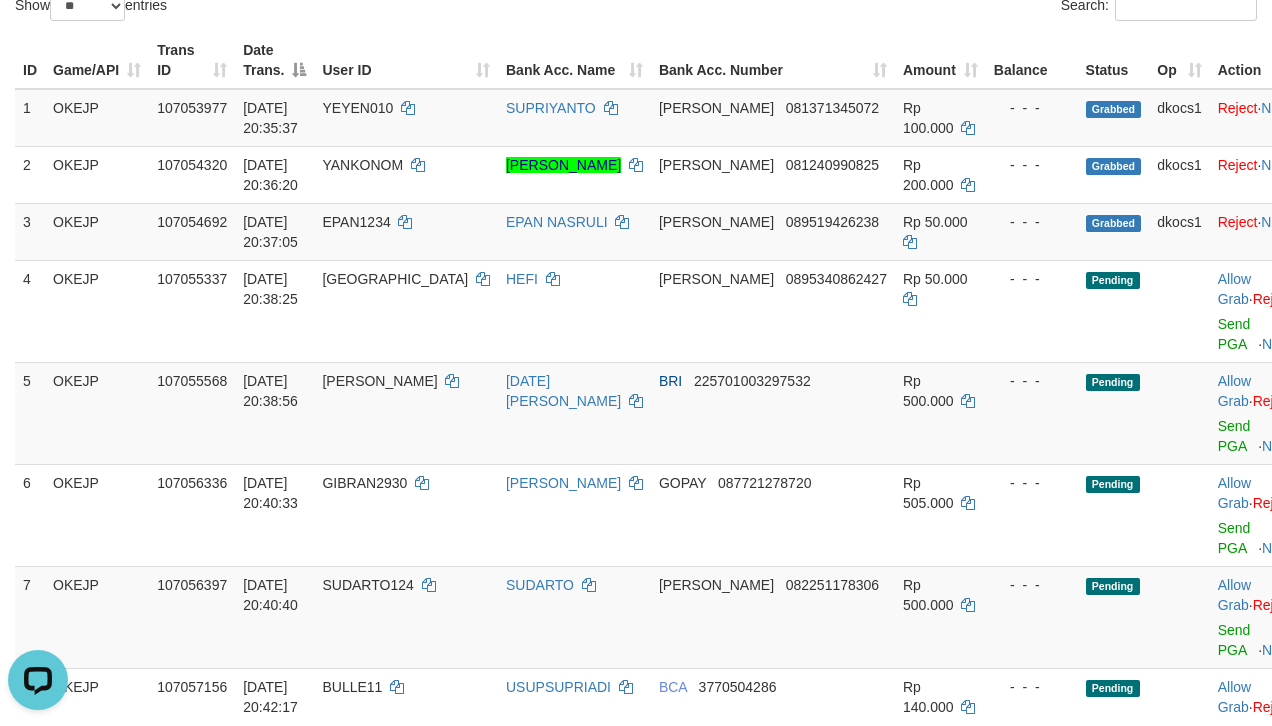 scroll, scrollTop: 0, scrollLeft: 0, axis: both 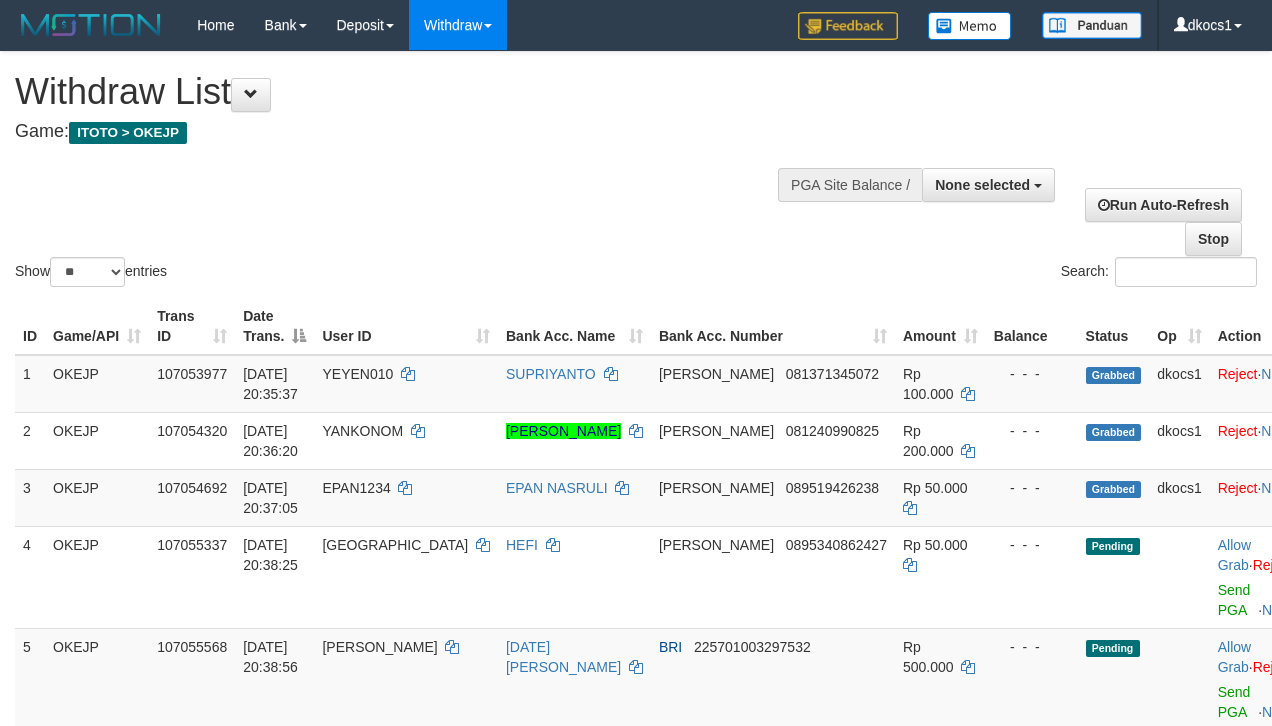 select 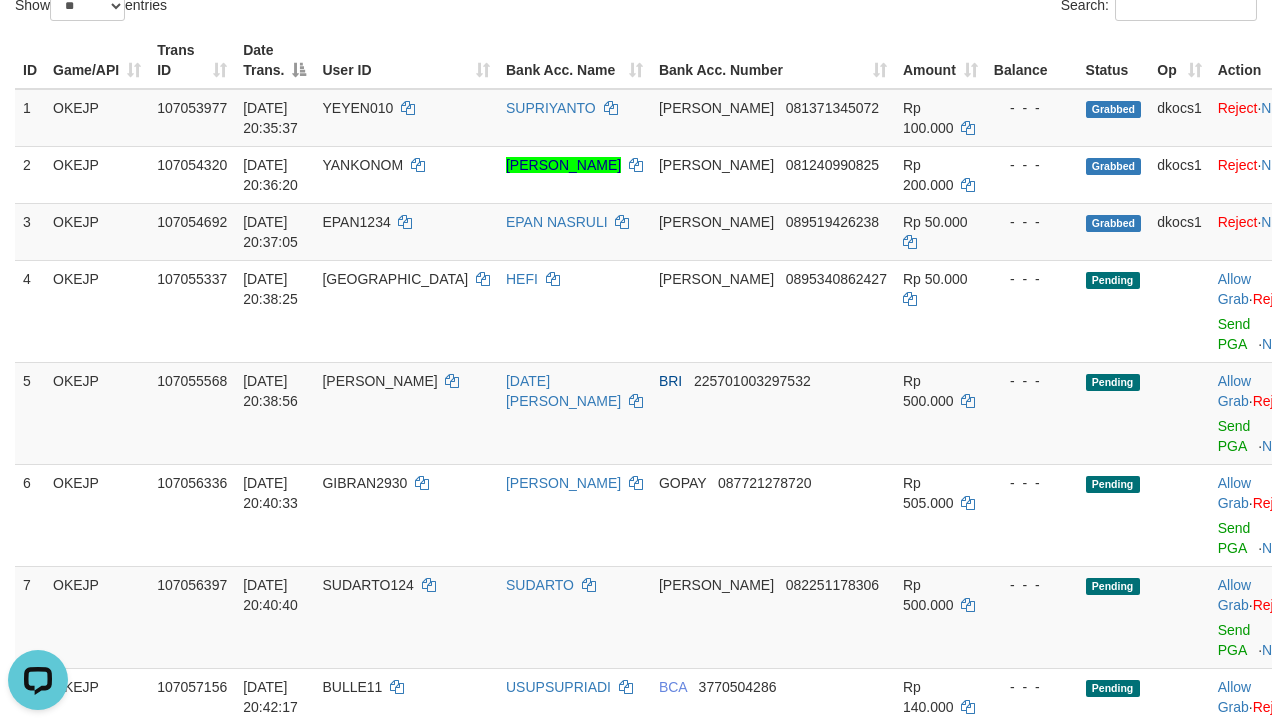 scroll, scrollTop: 0, scrollLeft: 0, axis: both 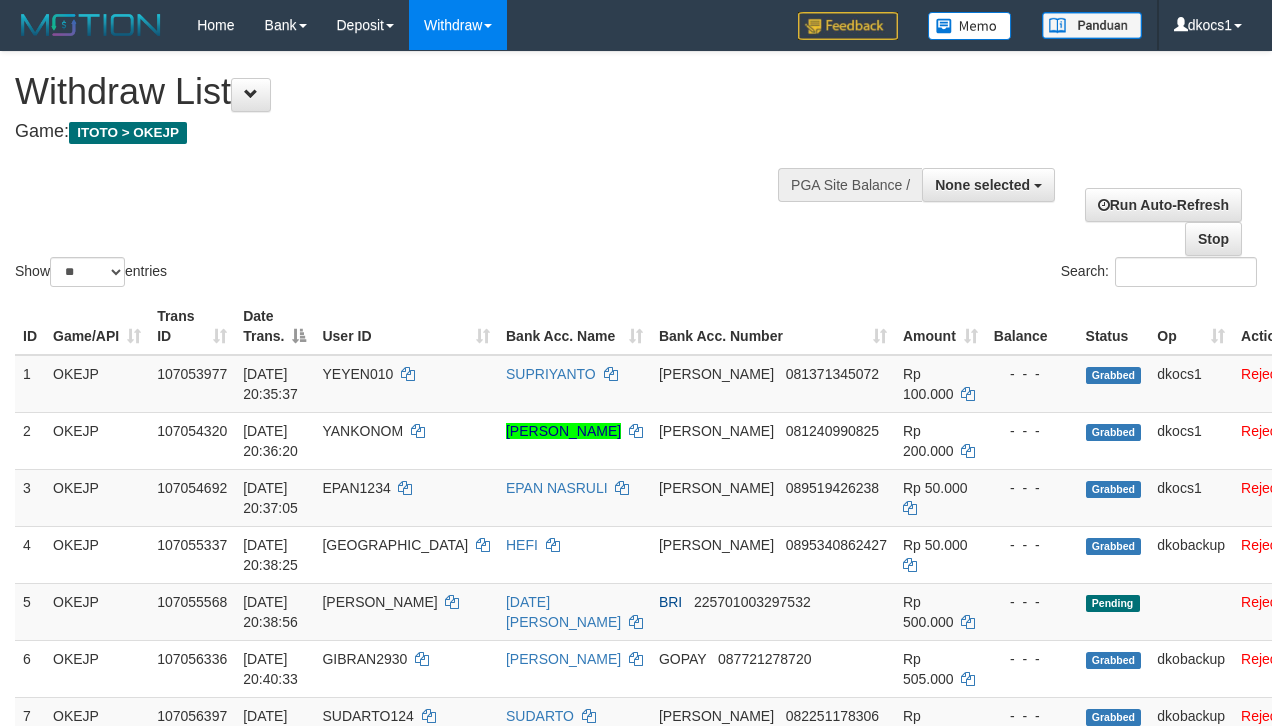 select 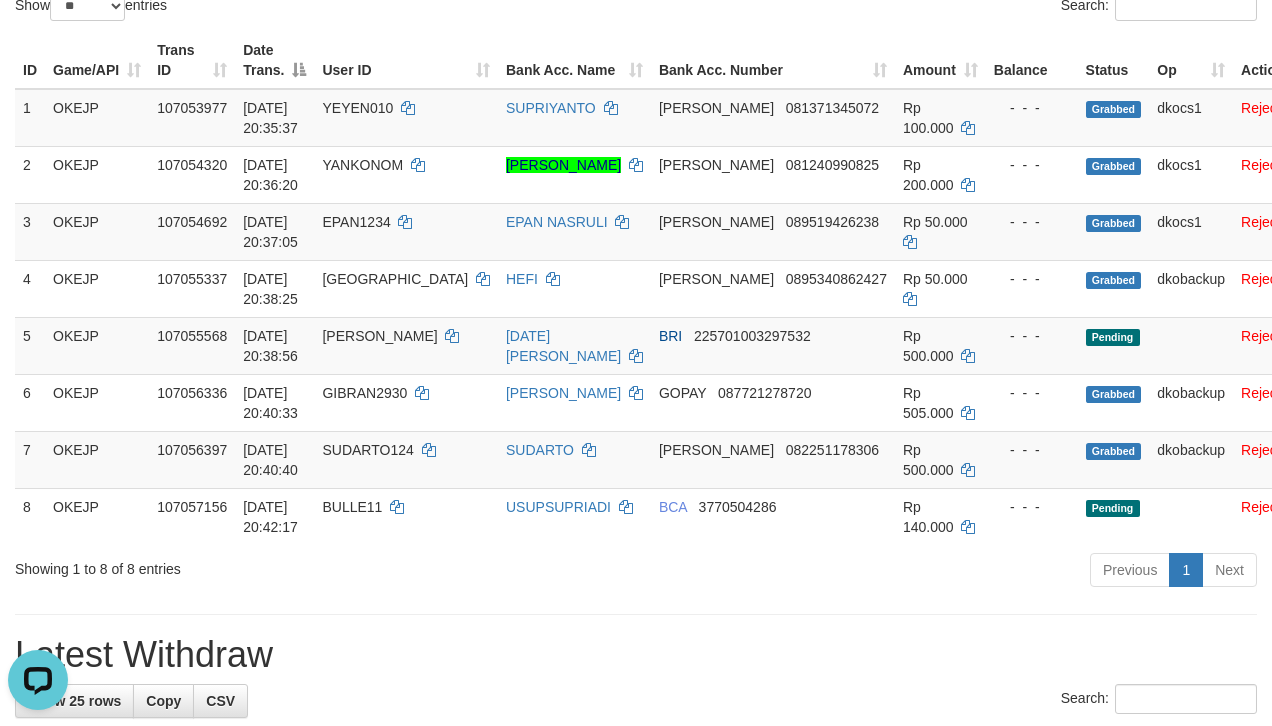 scroll, scrollTop: 0, scrollLeft: 0, axis: both 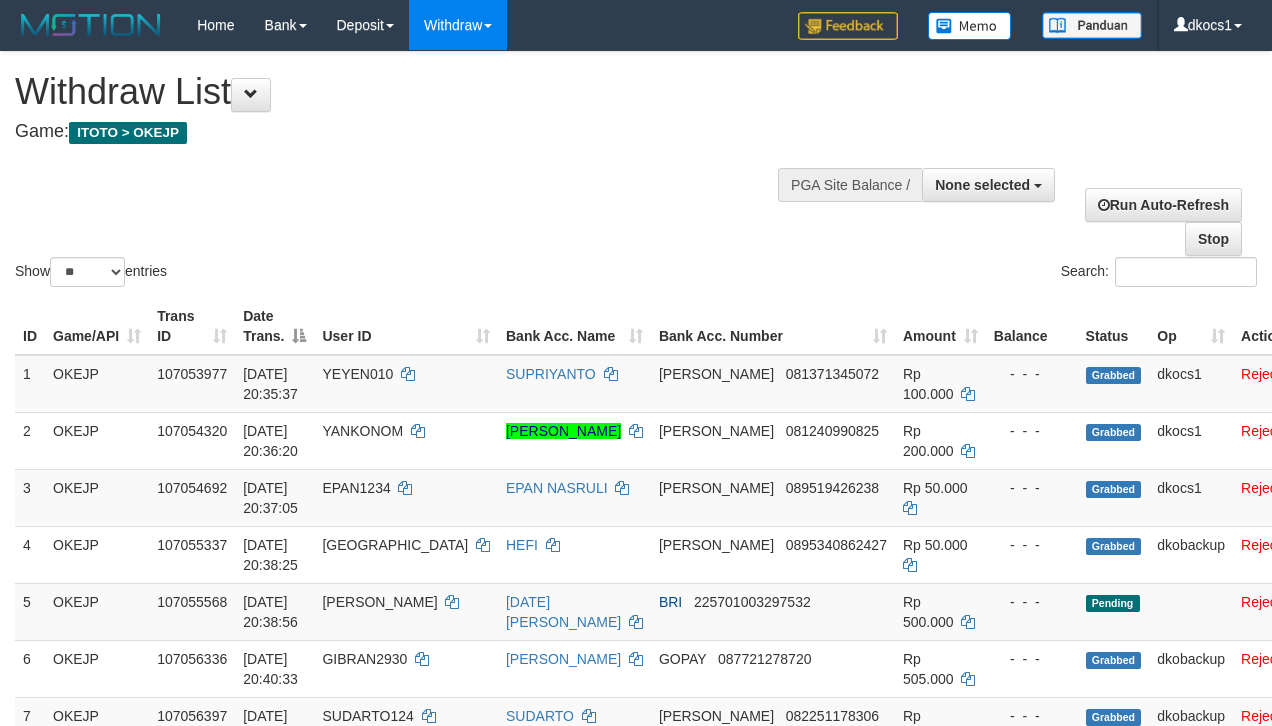 select 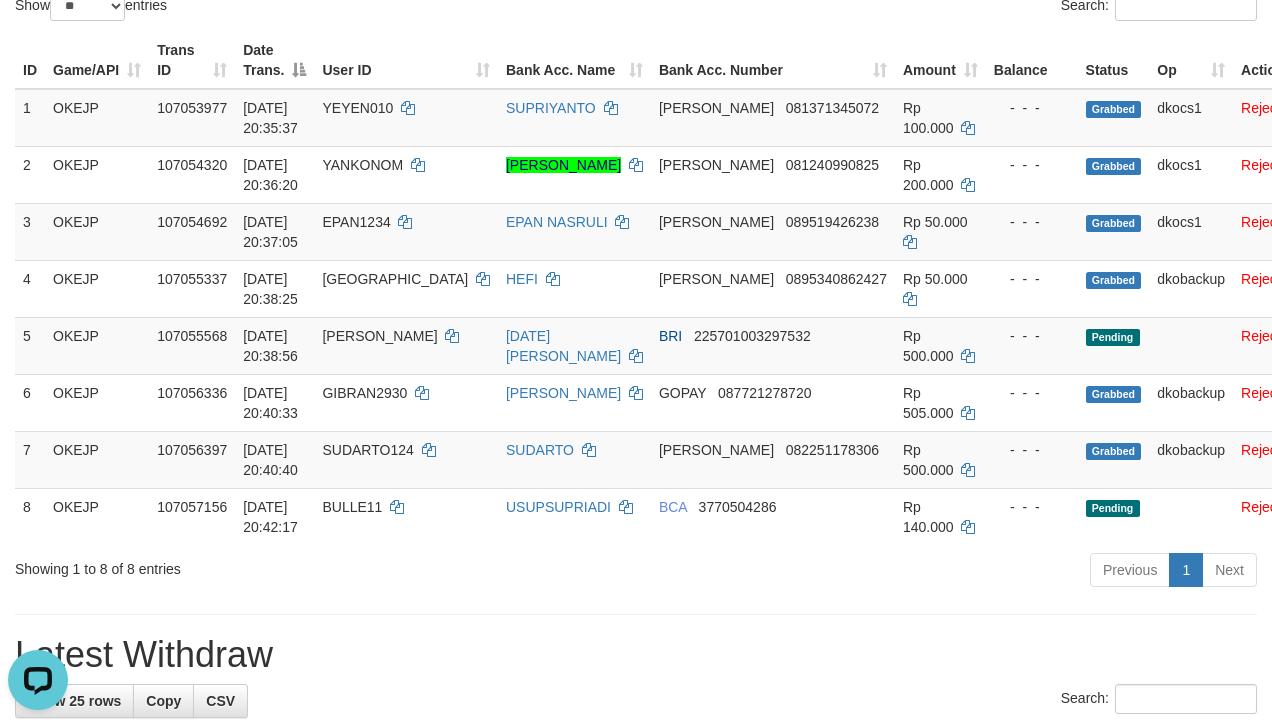 scroll, scrollTop: 0, scrollLeft: 0, axis: both 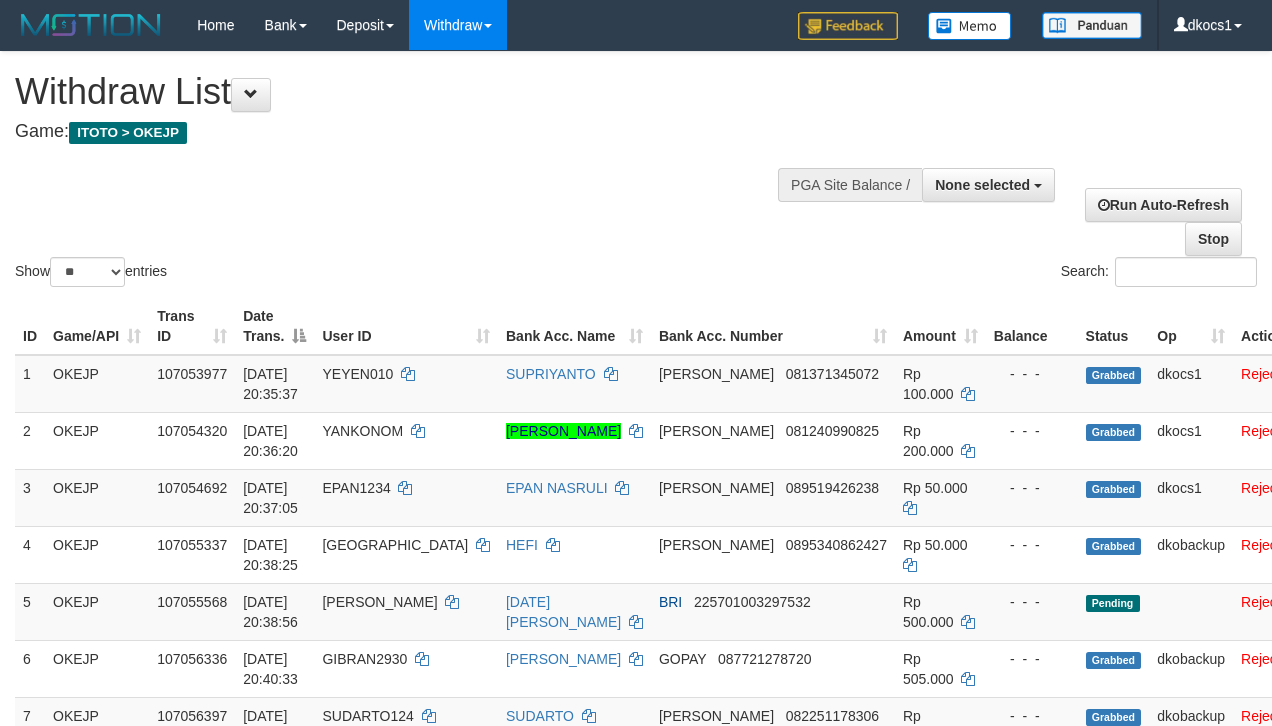 select 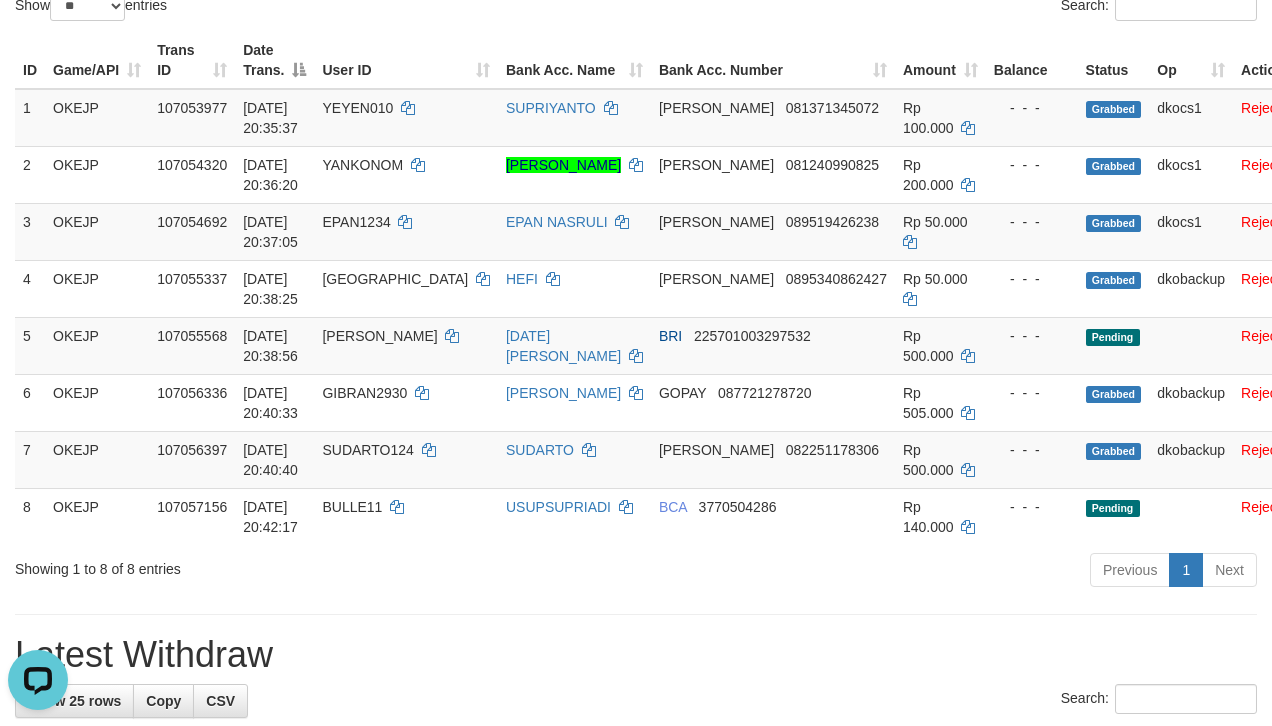 scroll, scrollTop: 0, scrollLeft: 0, axis: both 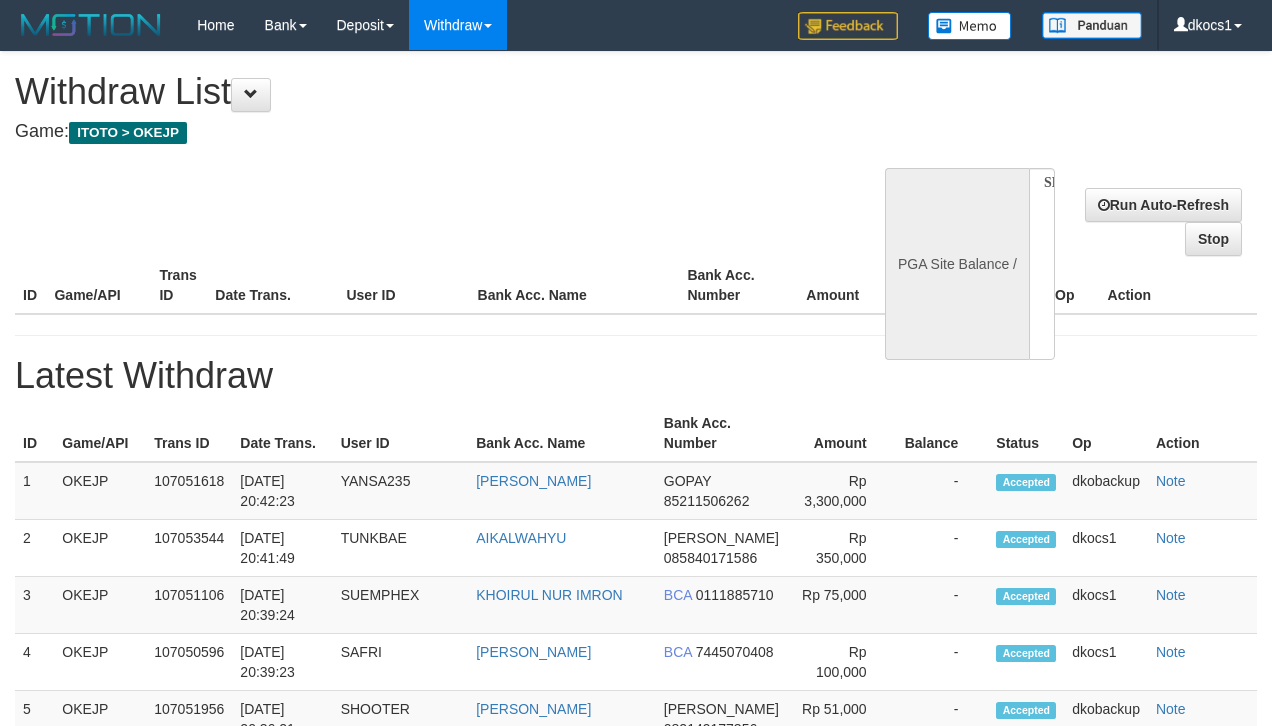 select 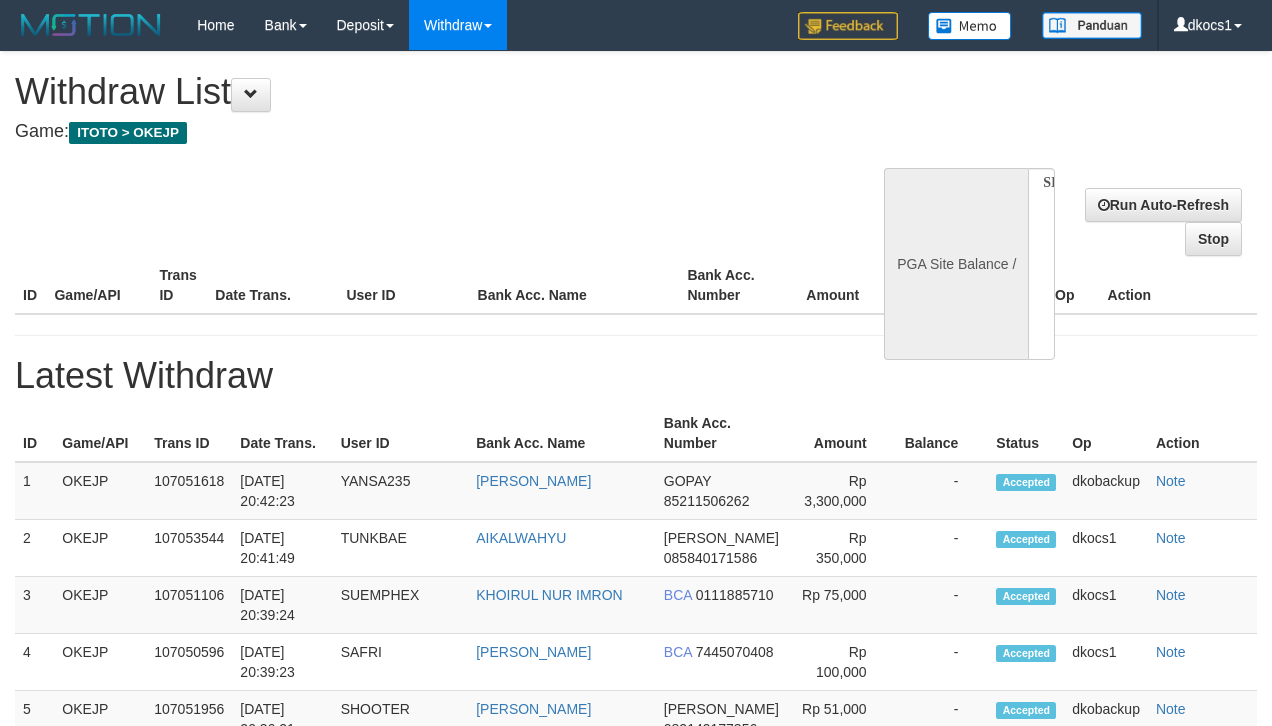 scroll, scrollTop: 266, scrollLeft: 0, axis: vertical 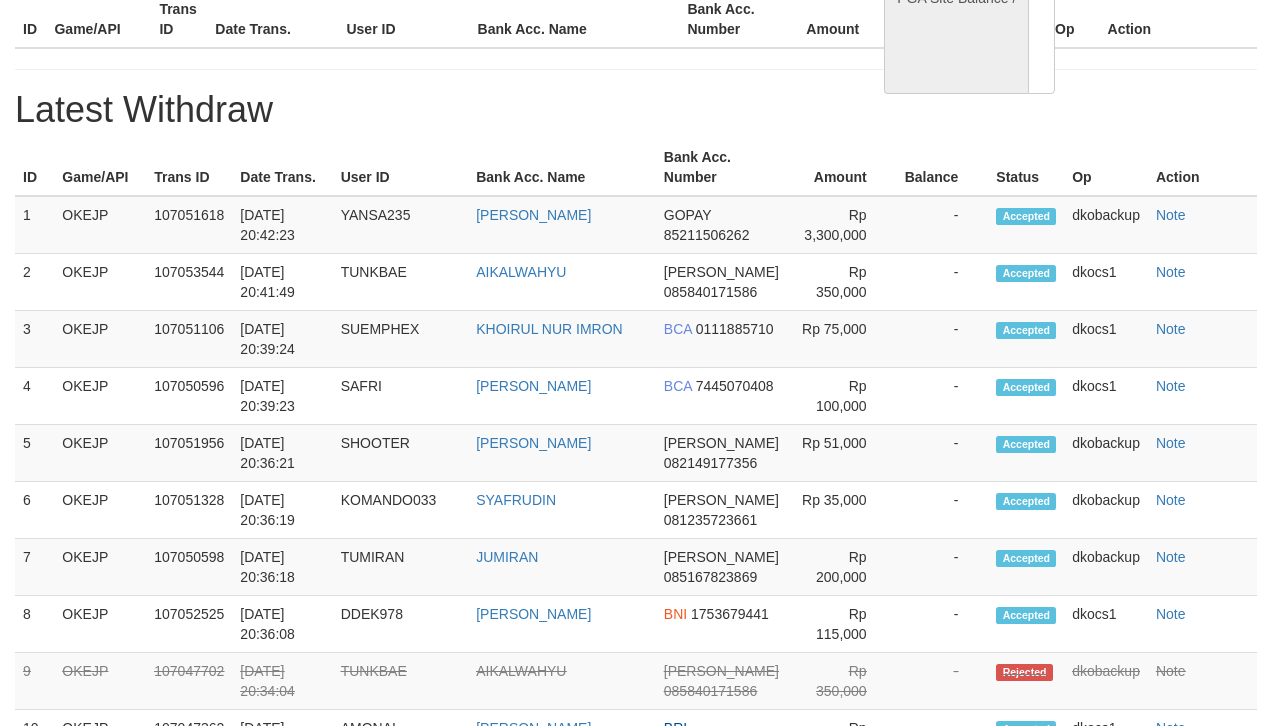select on "**" 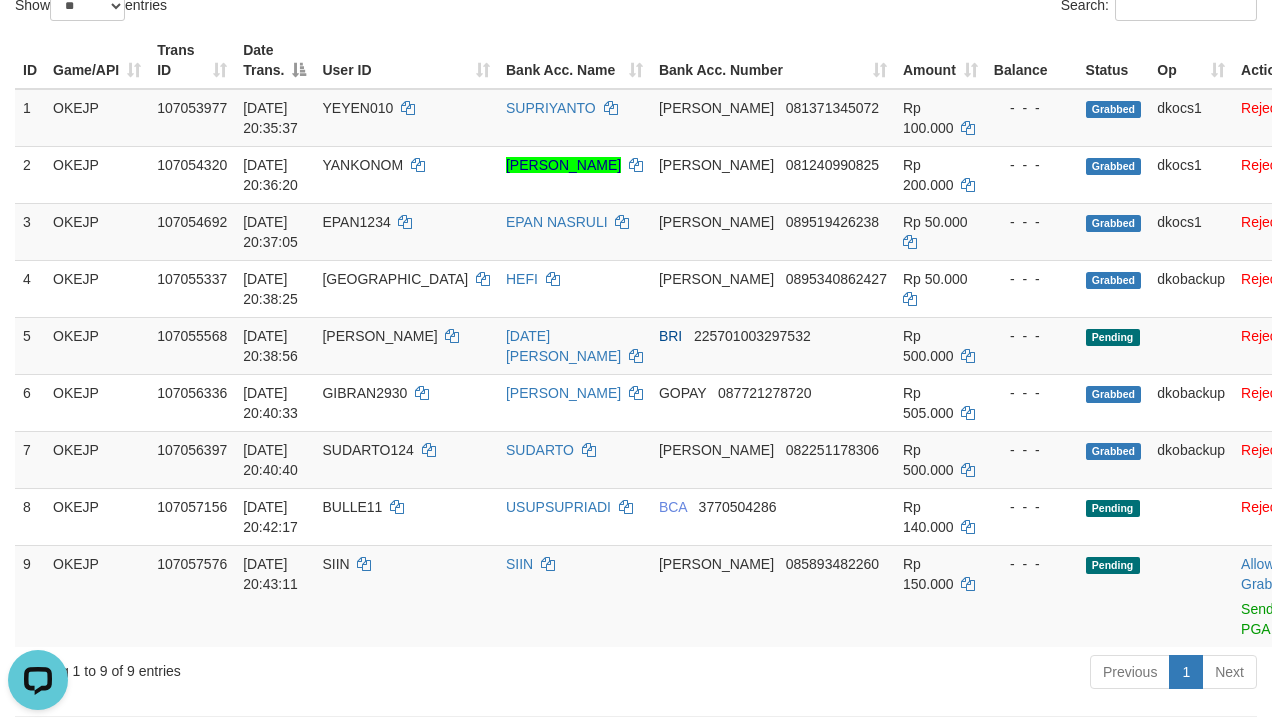 scroll, scrollTop: 0, scrollLeft: 0, axis: both 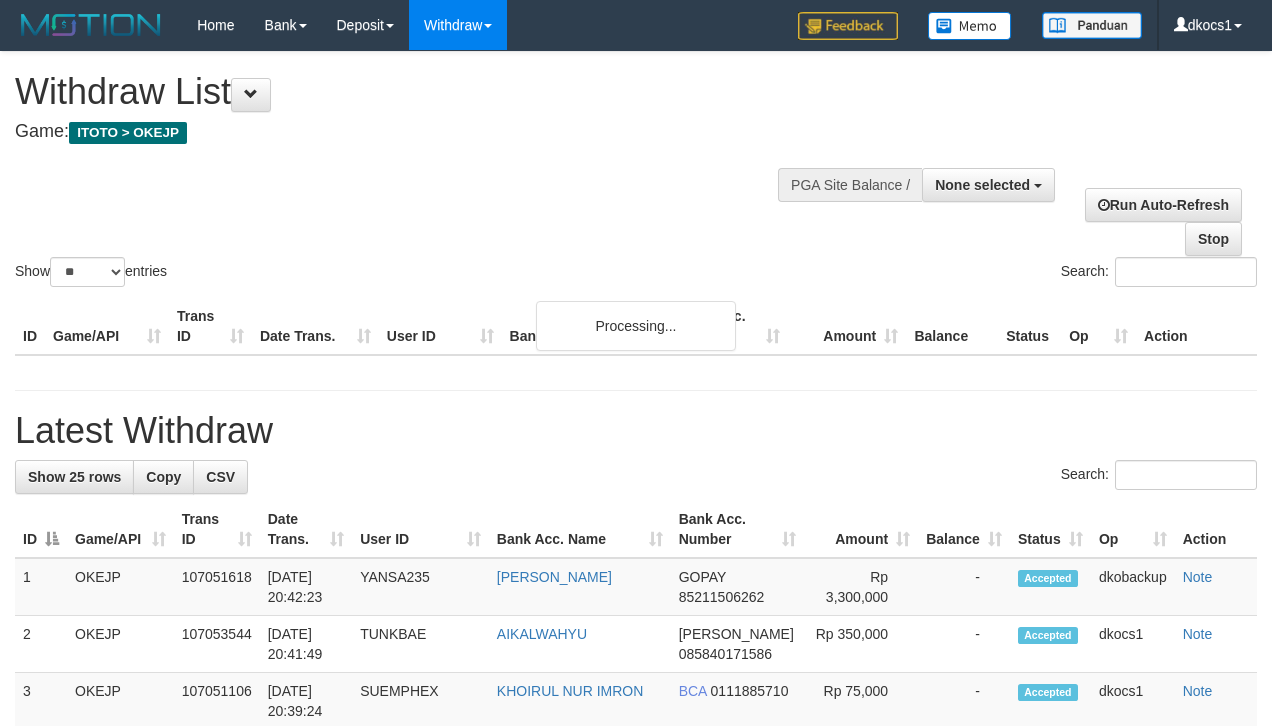 select 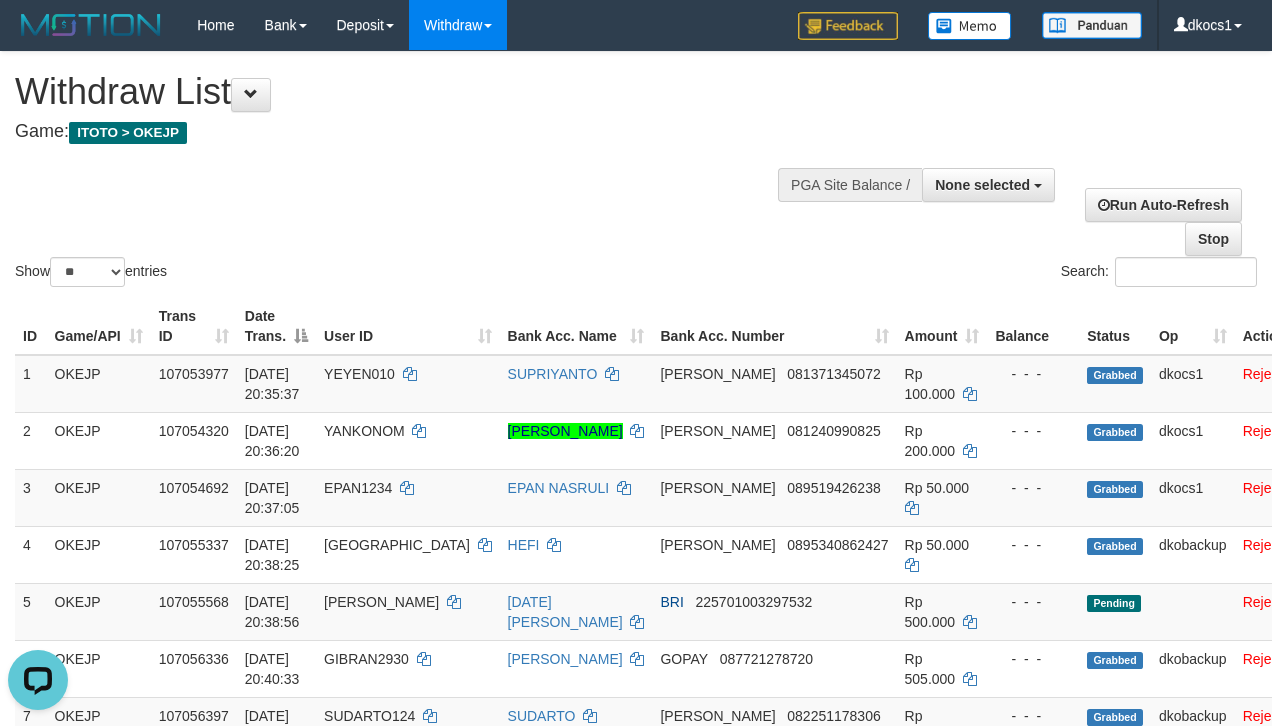 scroll, scrollTop: 0, scrollLeft: 0, axis: both 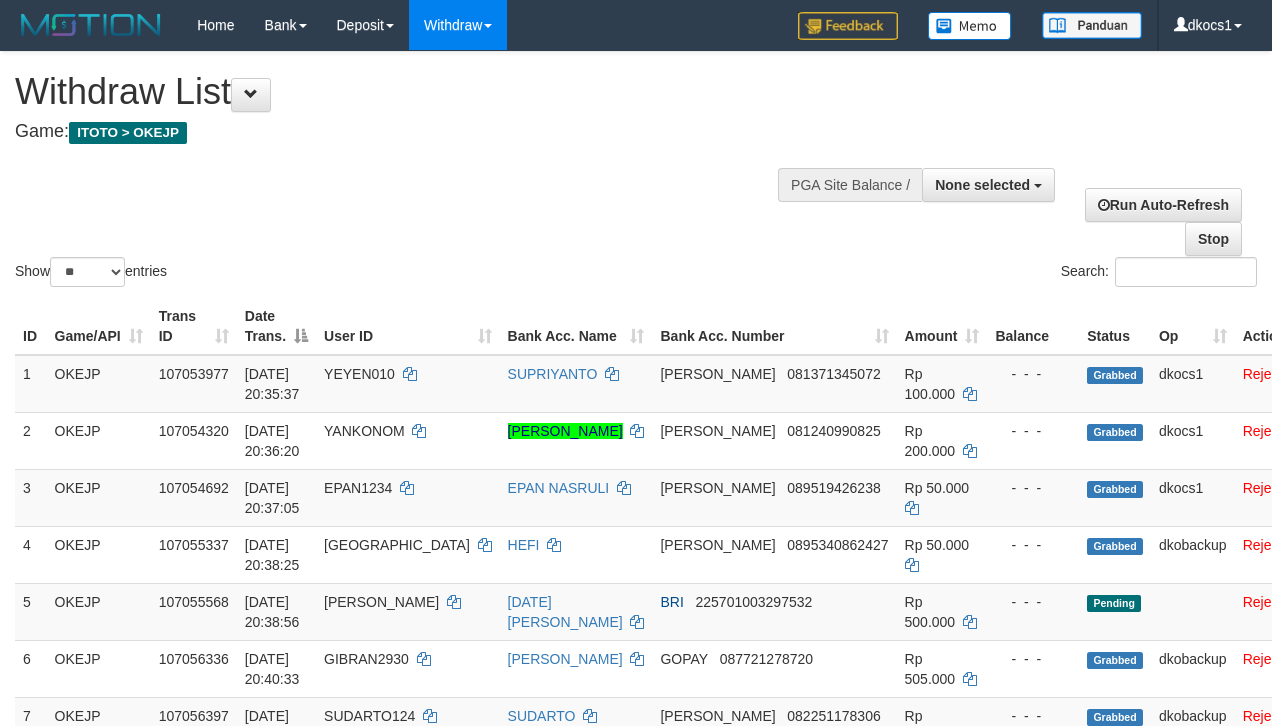 select 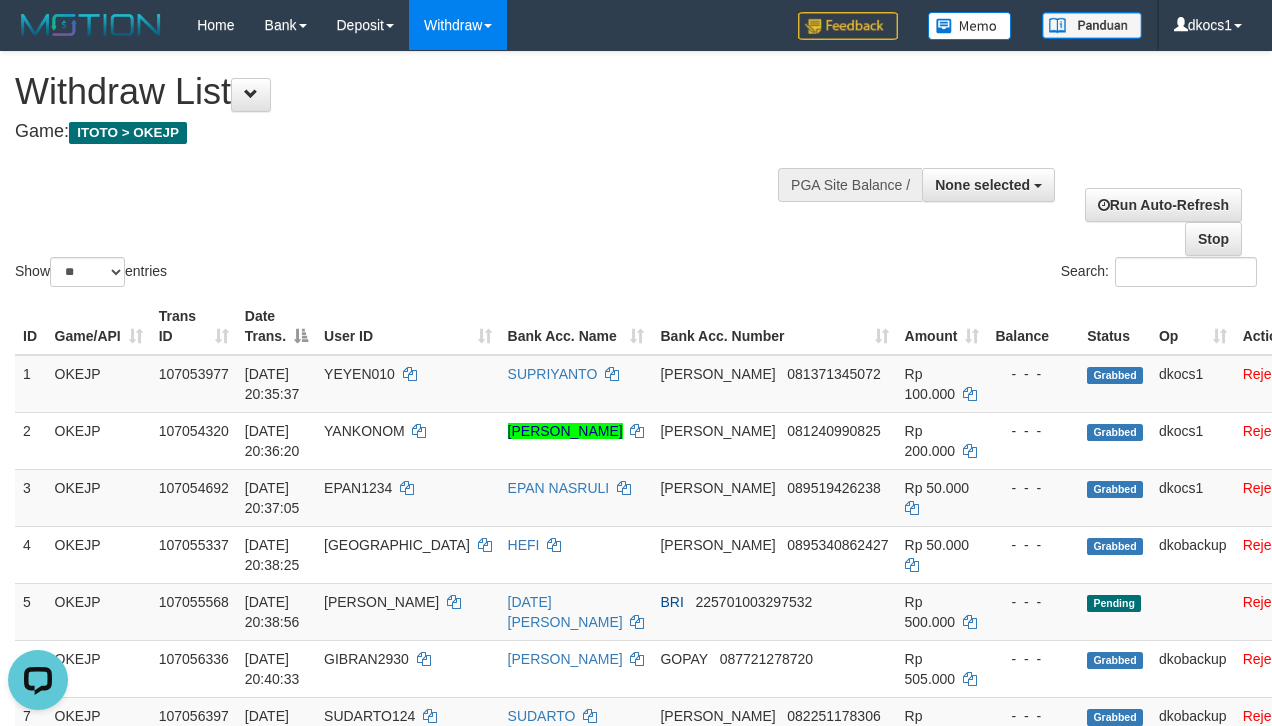 scroll, scrollTop: 0, scrollLeft: 0, axis: both 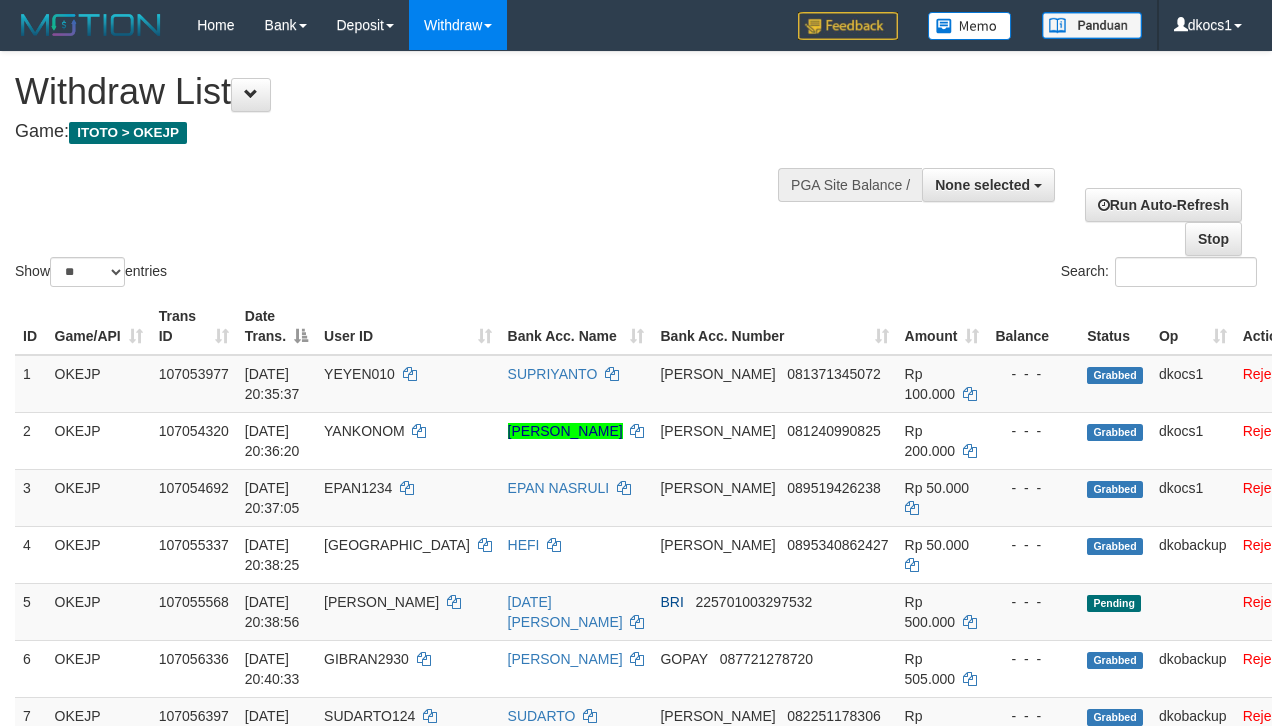 select 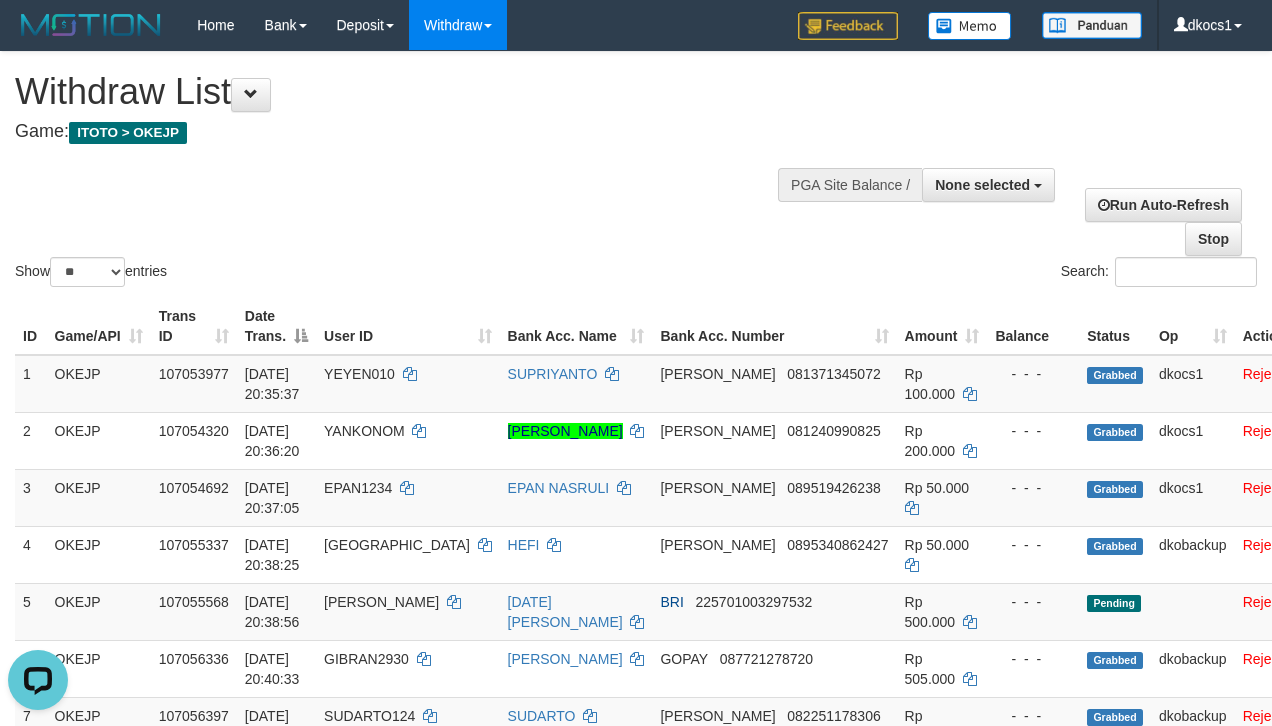 scroll, scrollTop: 0, scrollLeft: 0, axis: both 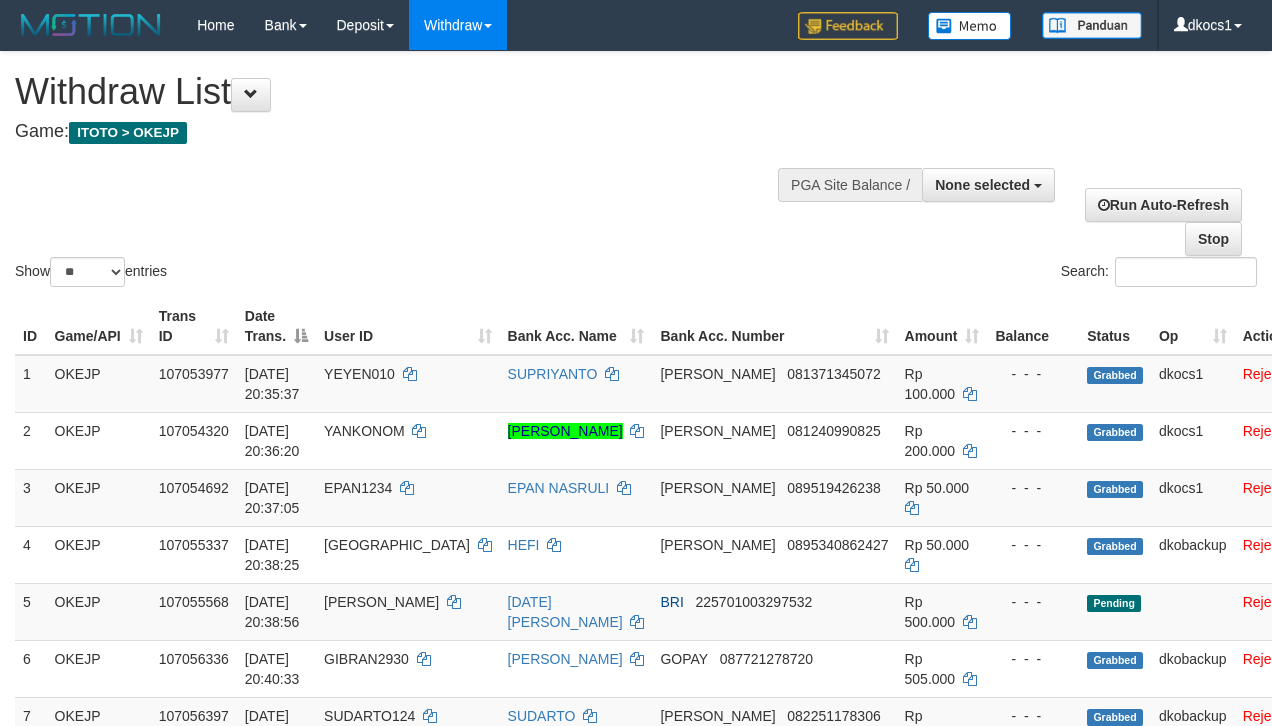 select 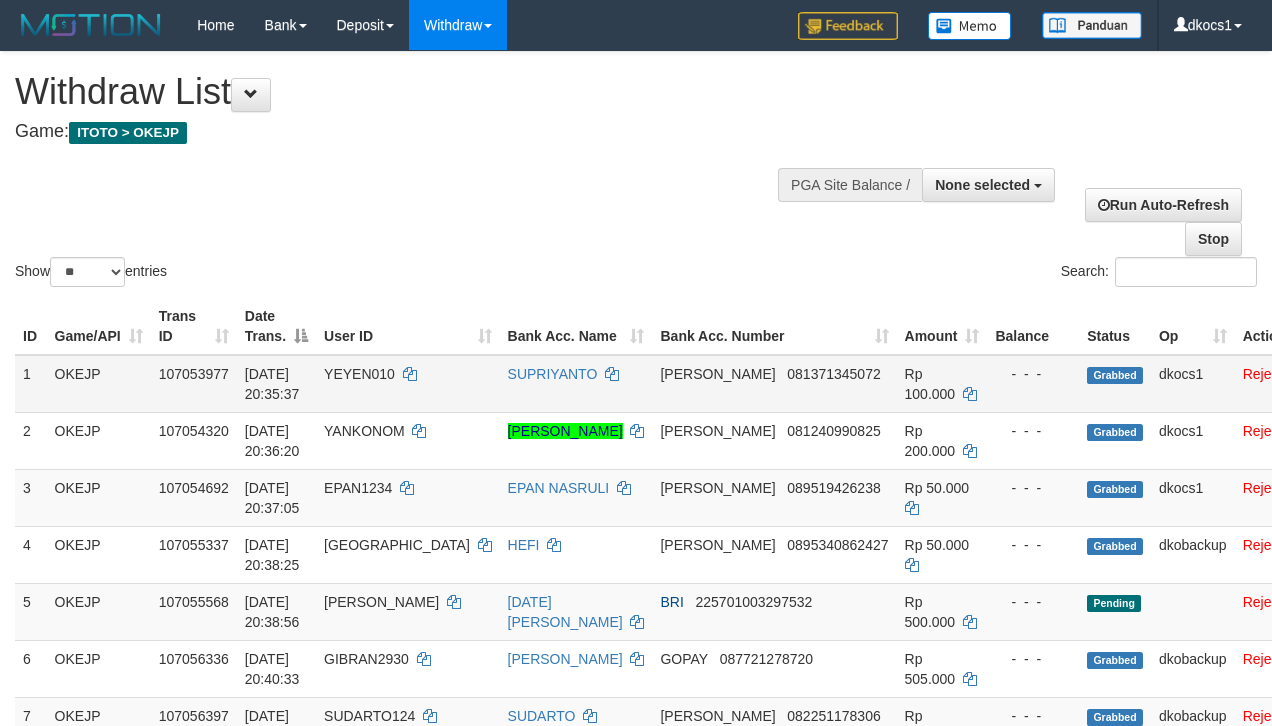 scroll, scrollTop: 0, scrollLeft: 0, axis: both 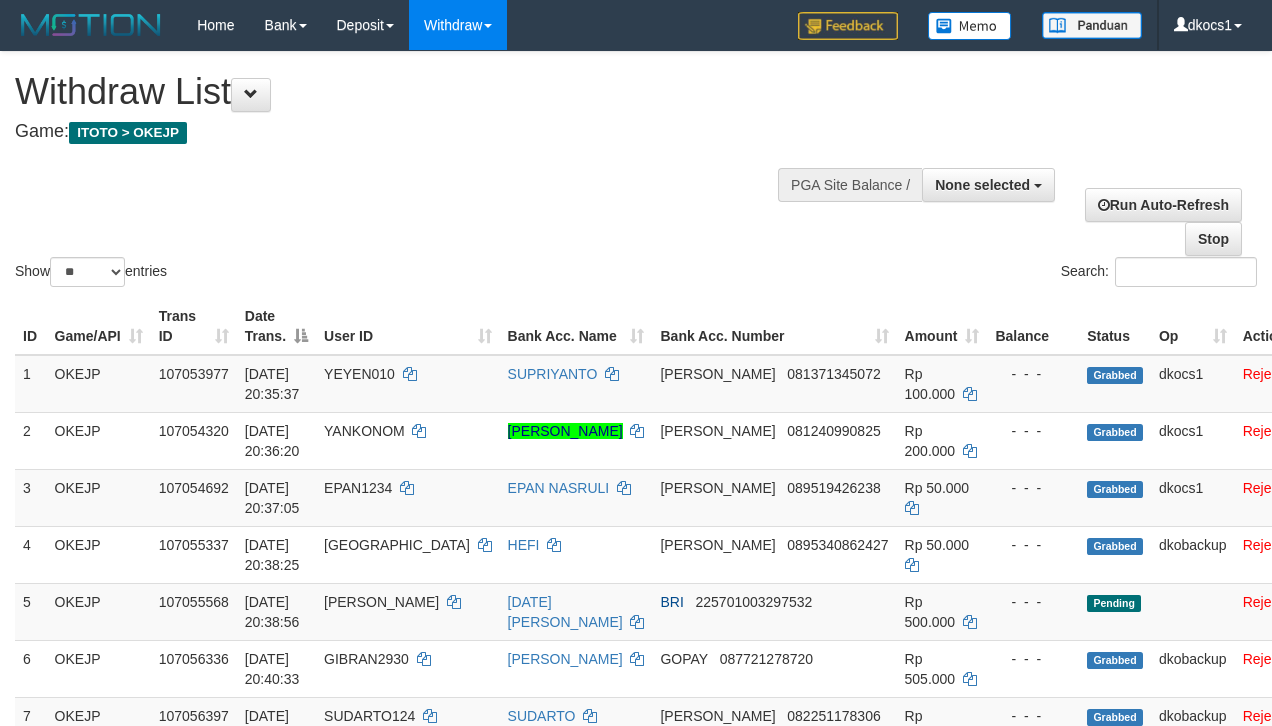 select 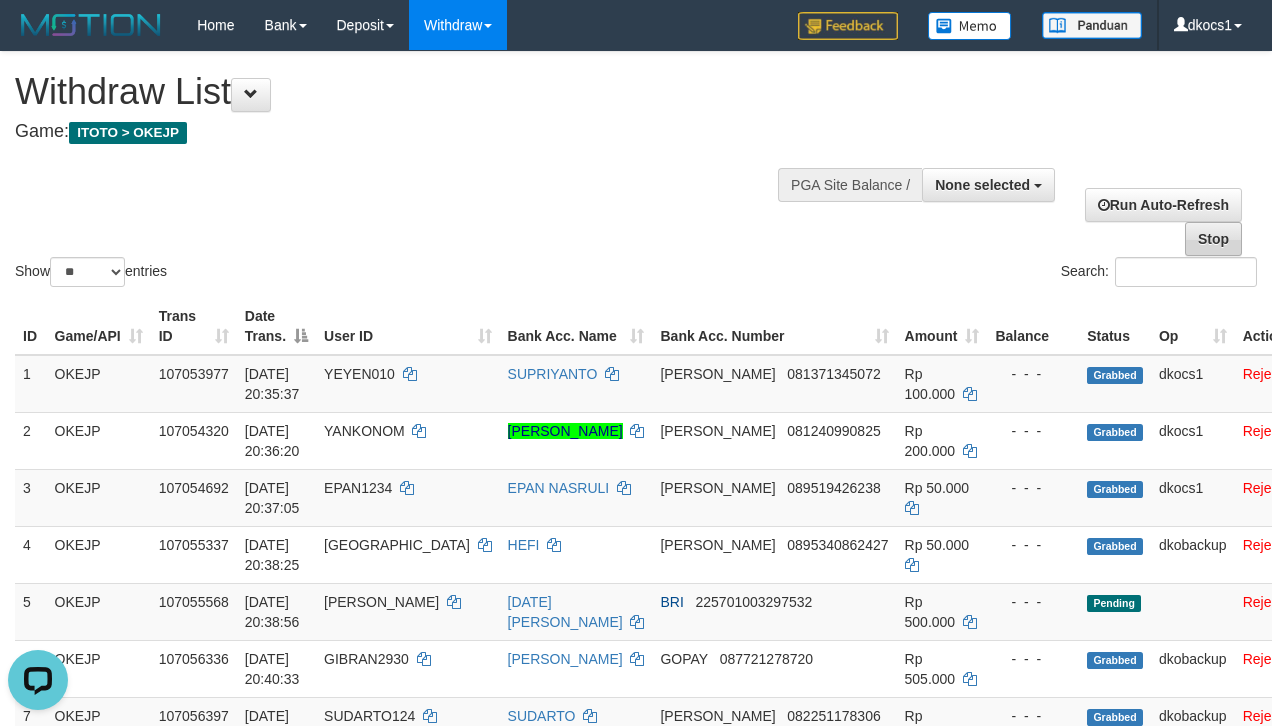 scroll, scrollTop: 0, scrollLeft: 0, axis: both 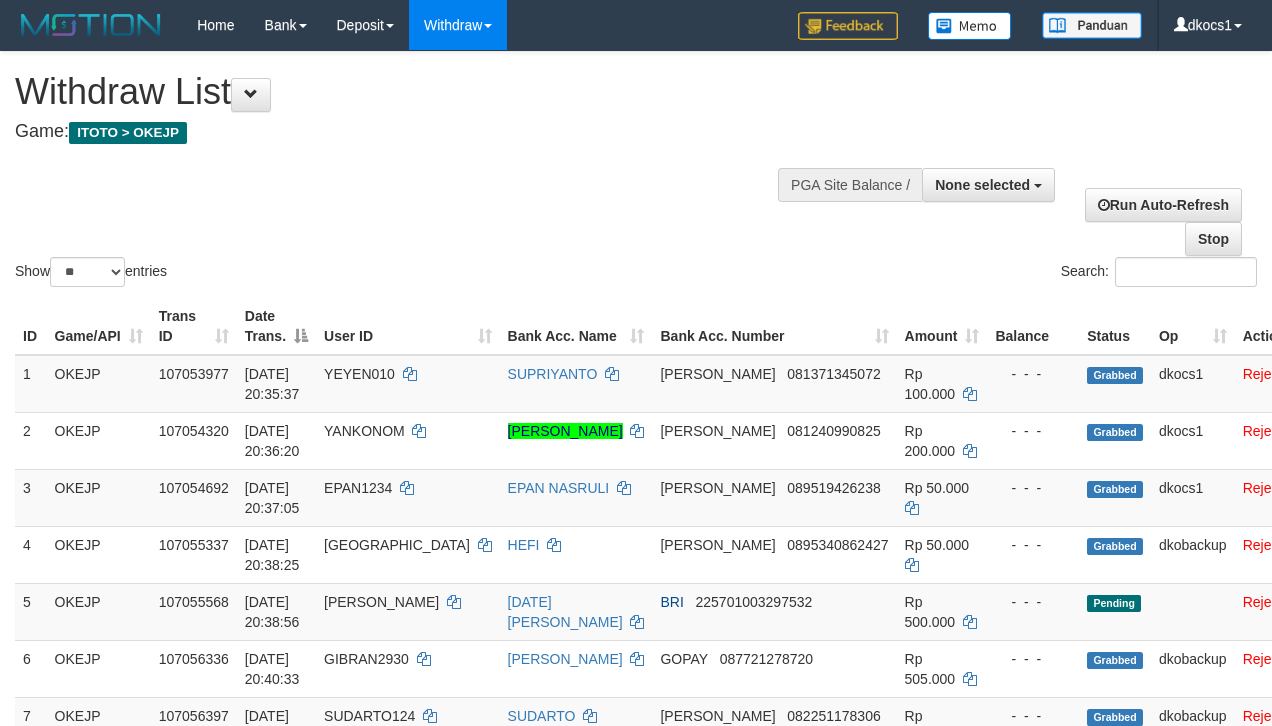 select 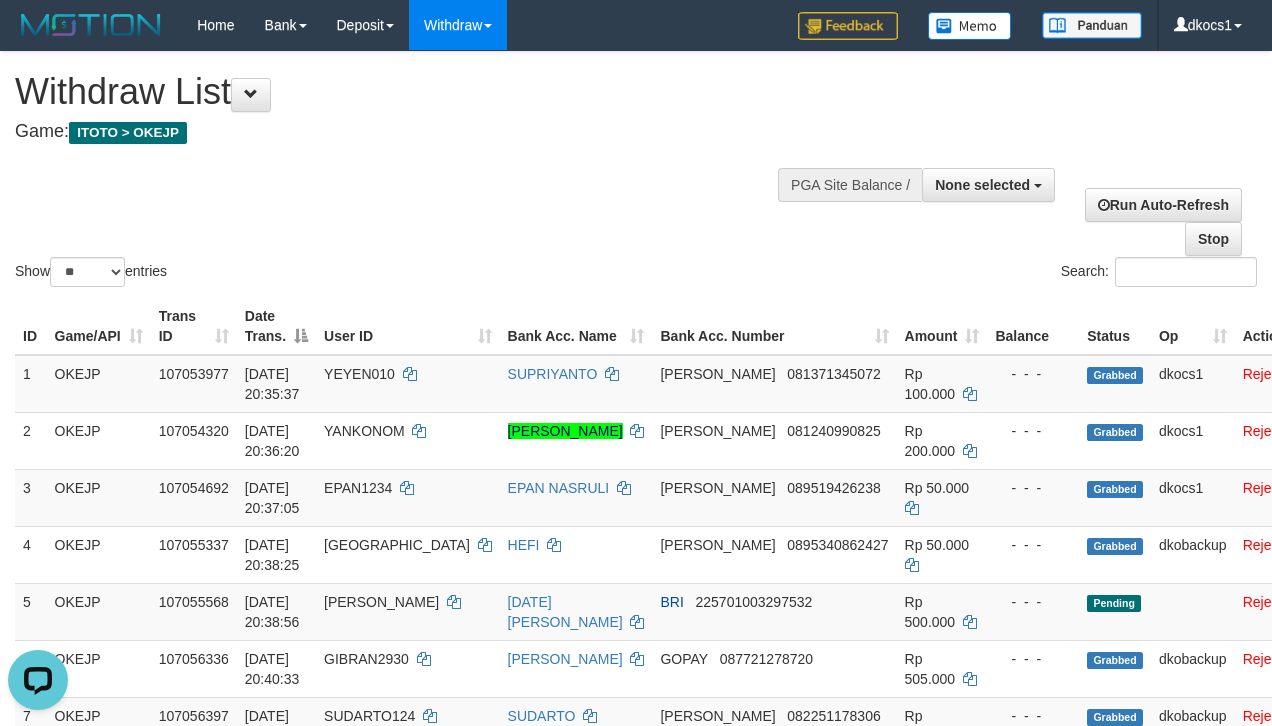 scroll, scrollTop: 0, scrollLeft: 0, axis: both 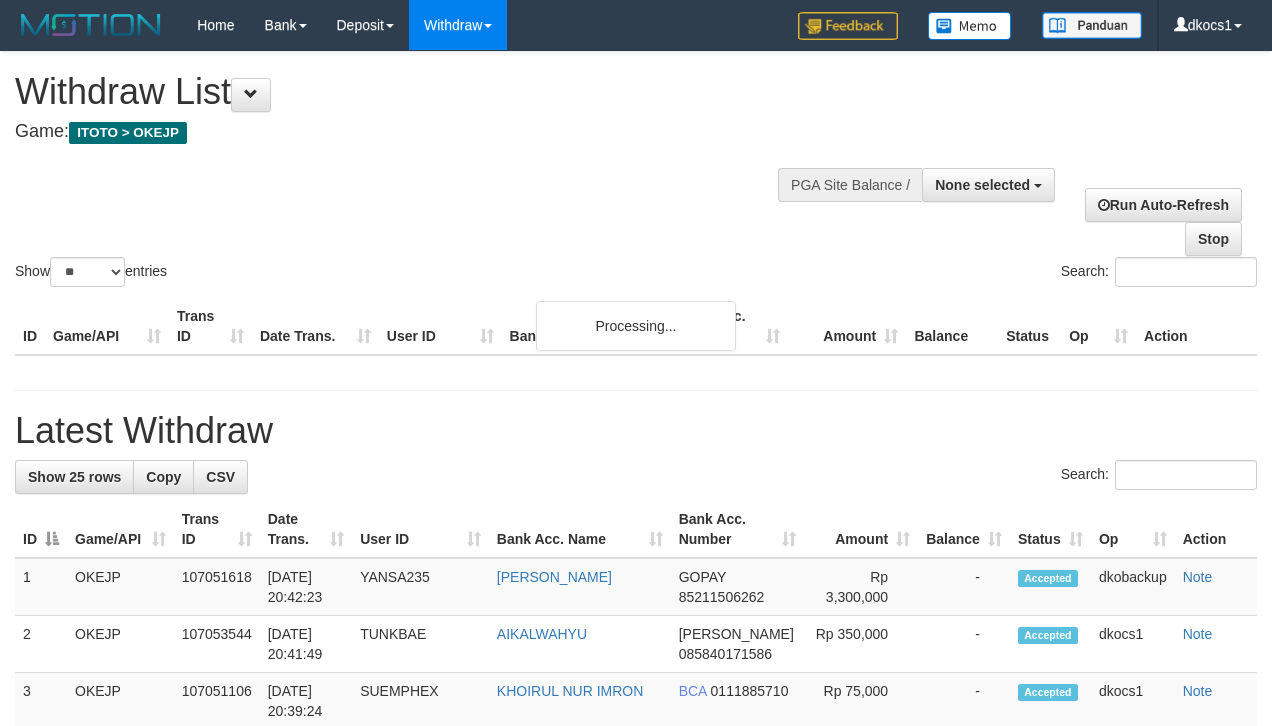 select 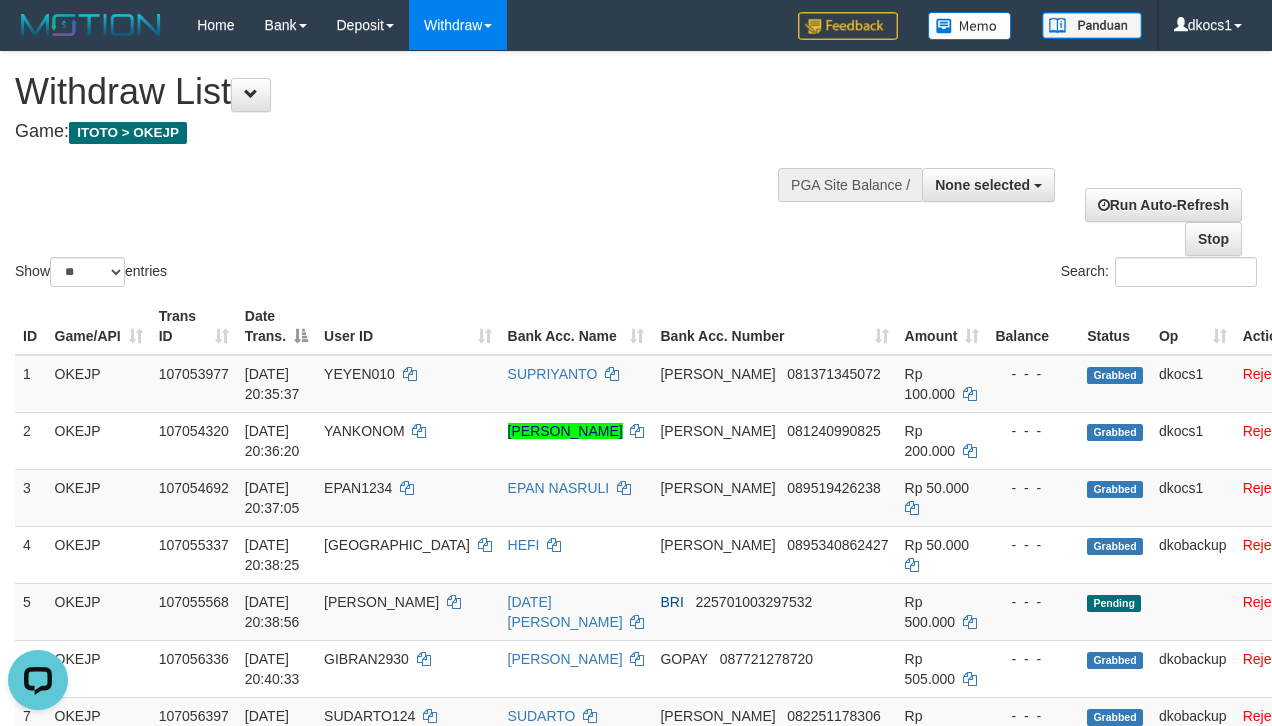 scroll, scrollTop: 0, scrollLeft: 0, axis: both 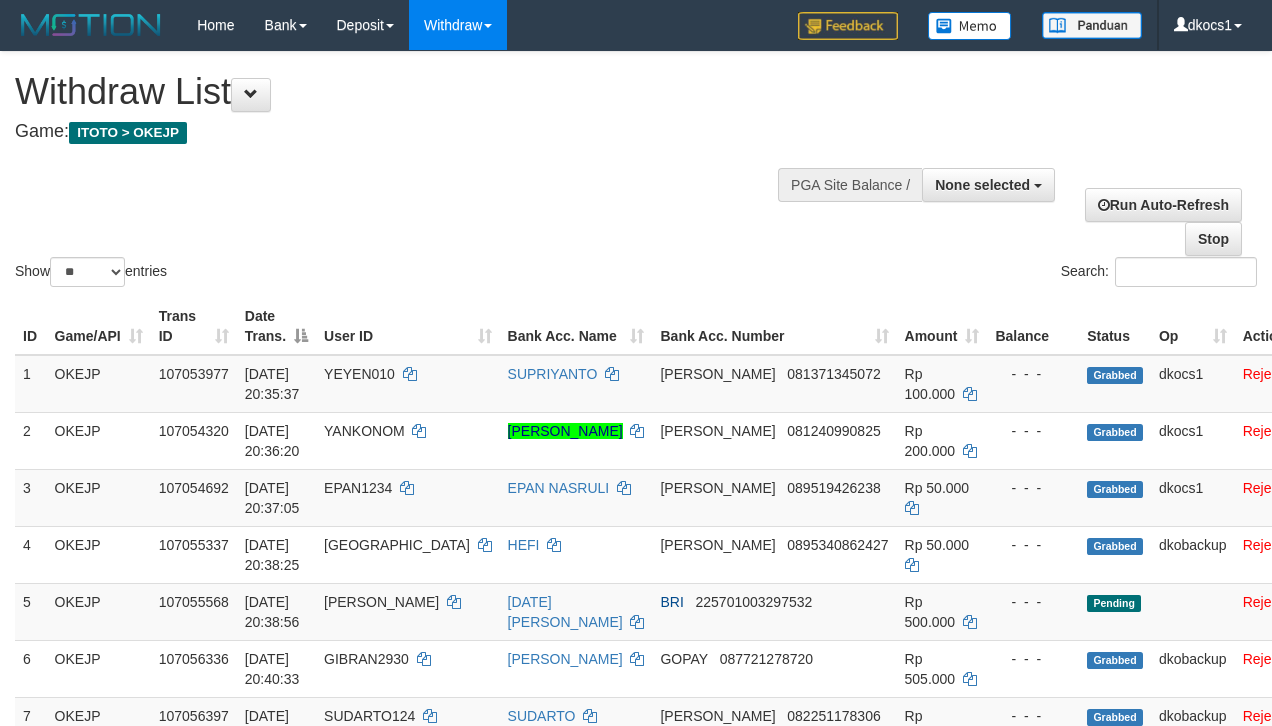 select 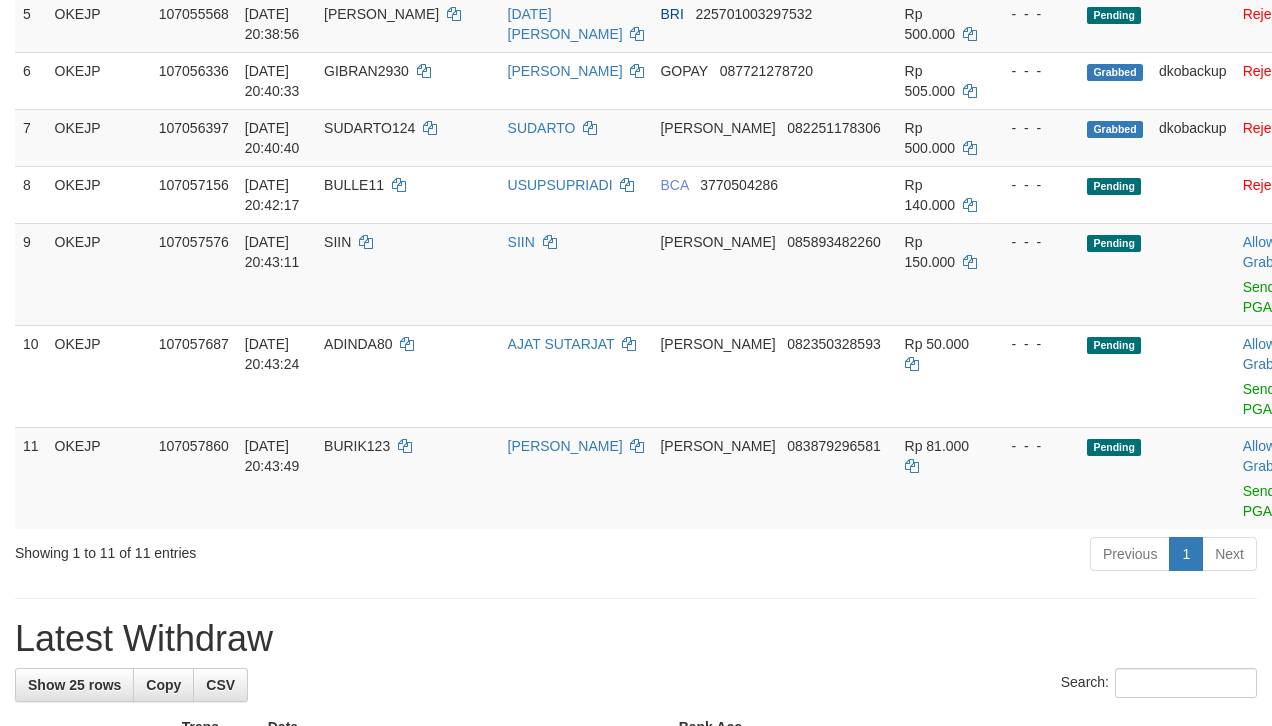 scroll, scrollTop: 533, scrollLeft: 0, axis: vertical 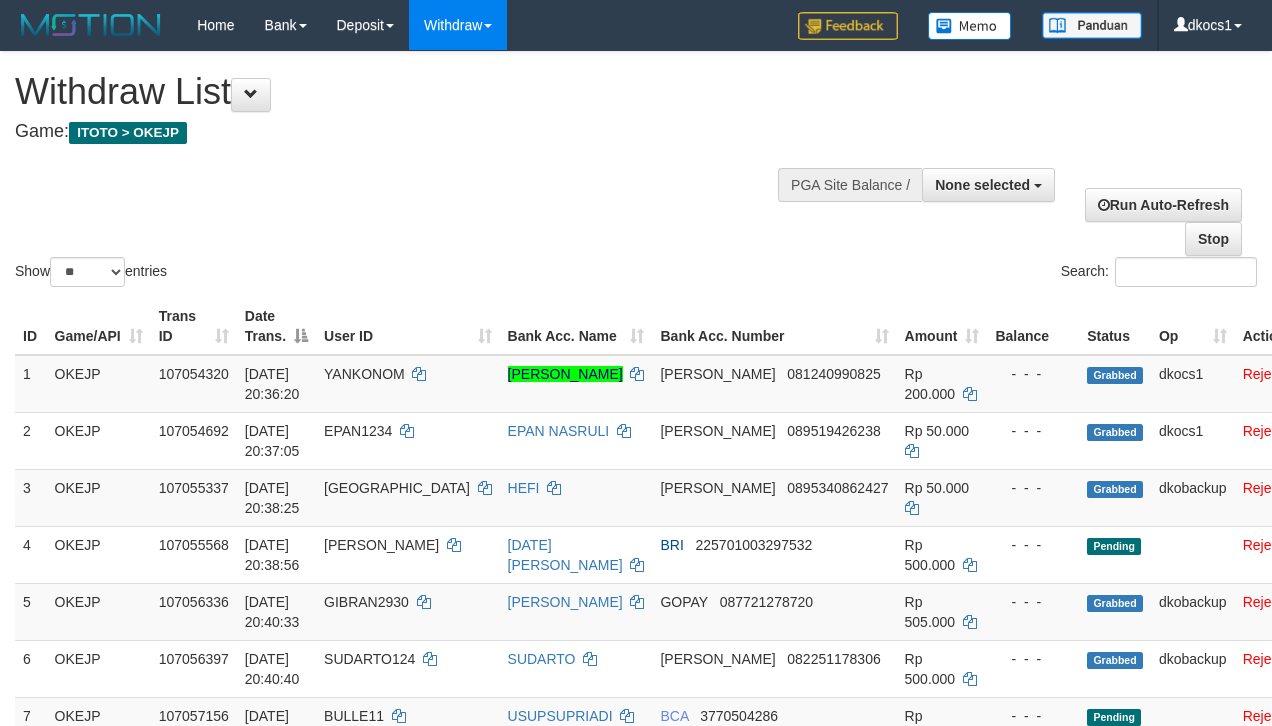 select 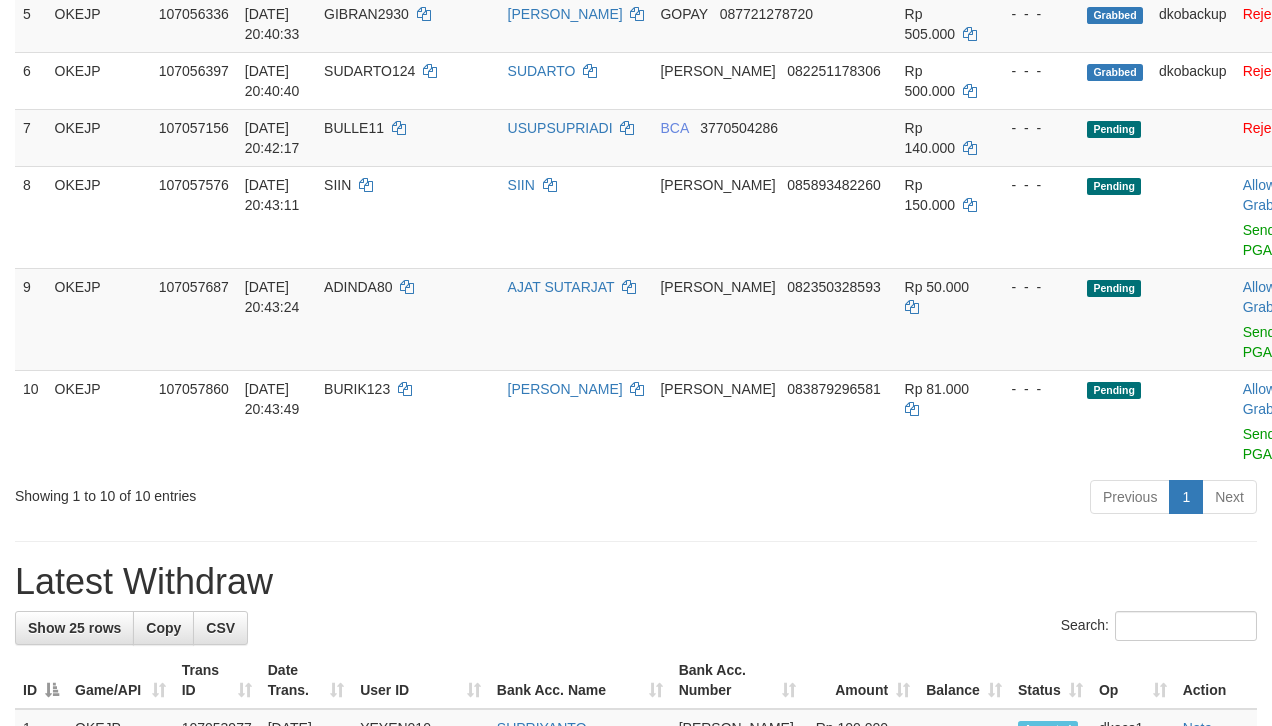 scroll, scrollTop: 533, scrollLeft: 0, axis: vertical 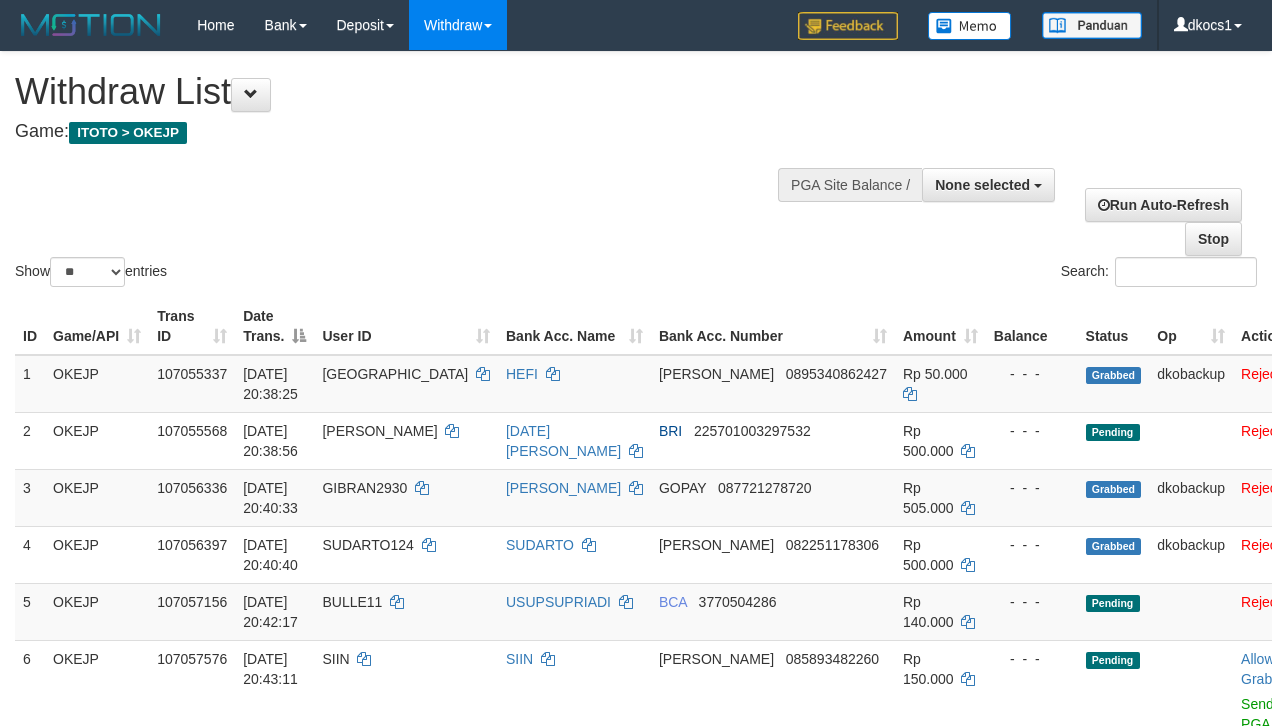 select 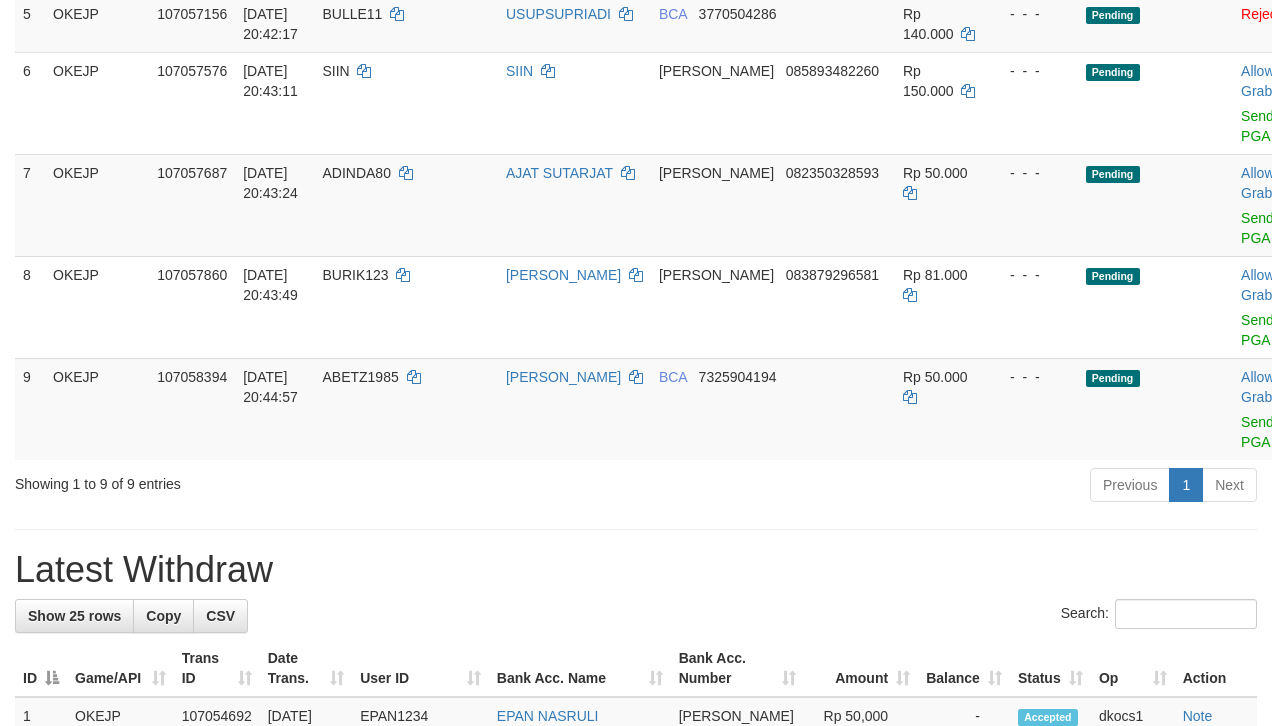 scroll, scrollTop: 533, scrollLeft: 0, axis: vertical 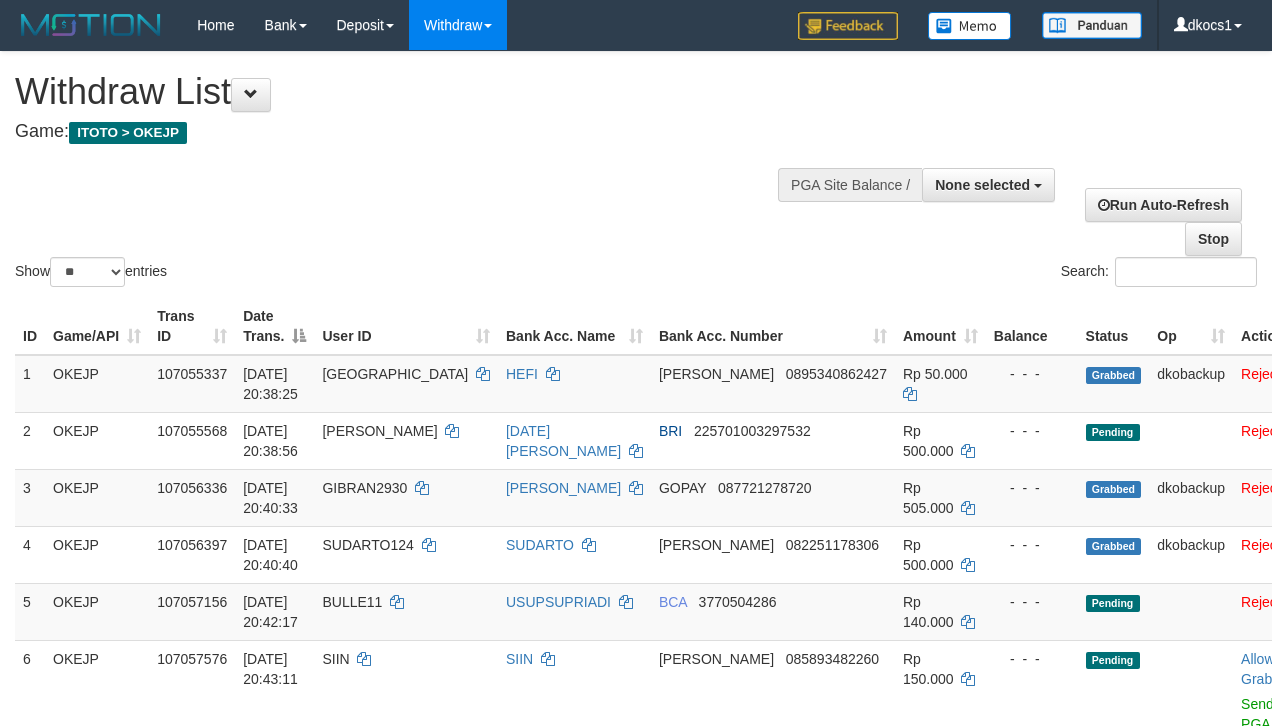 select 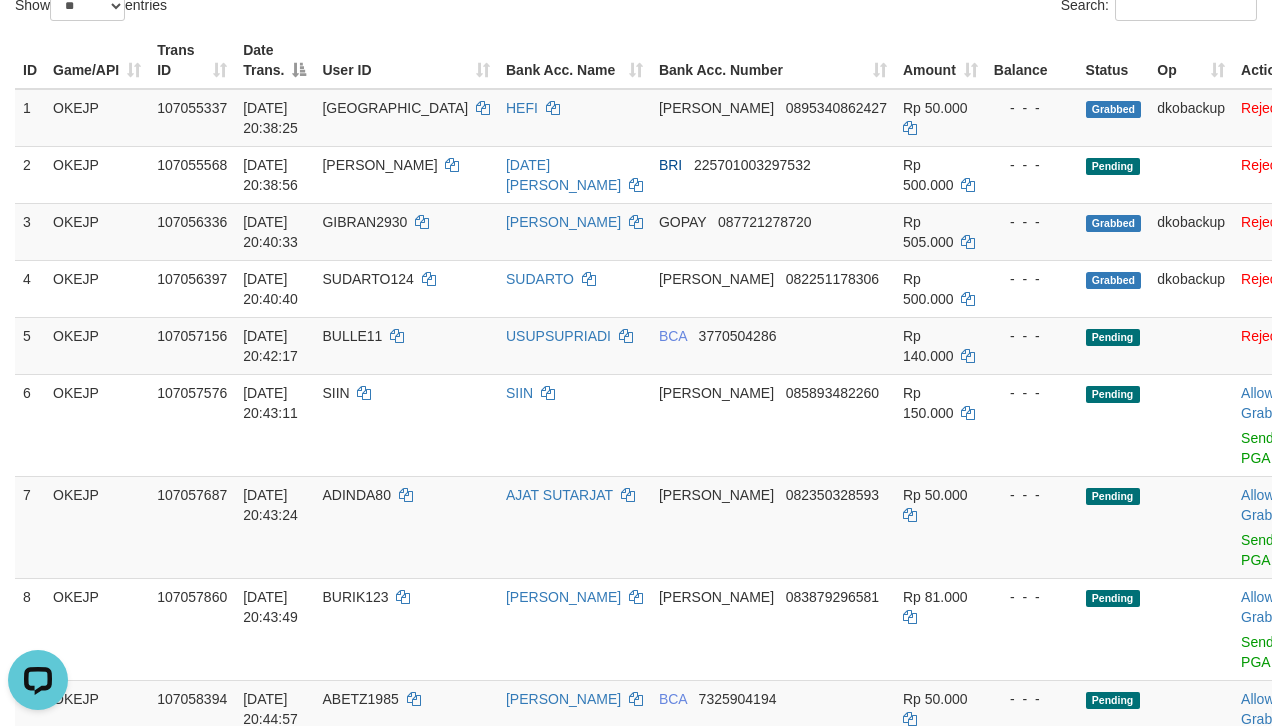 scroll, scrollTop: 0, scrollLeft: 0, axis: both 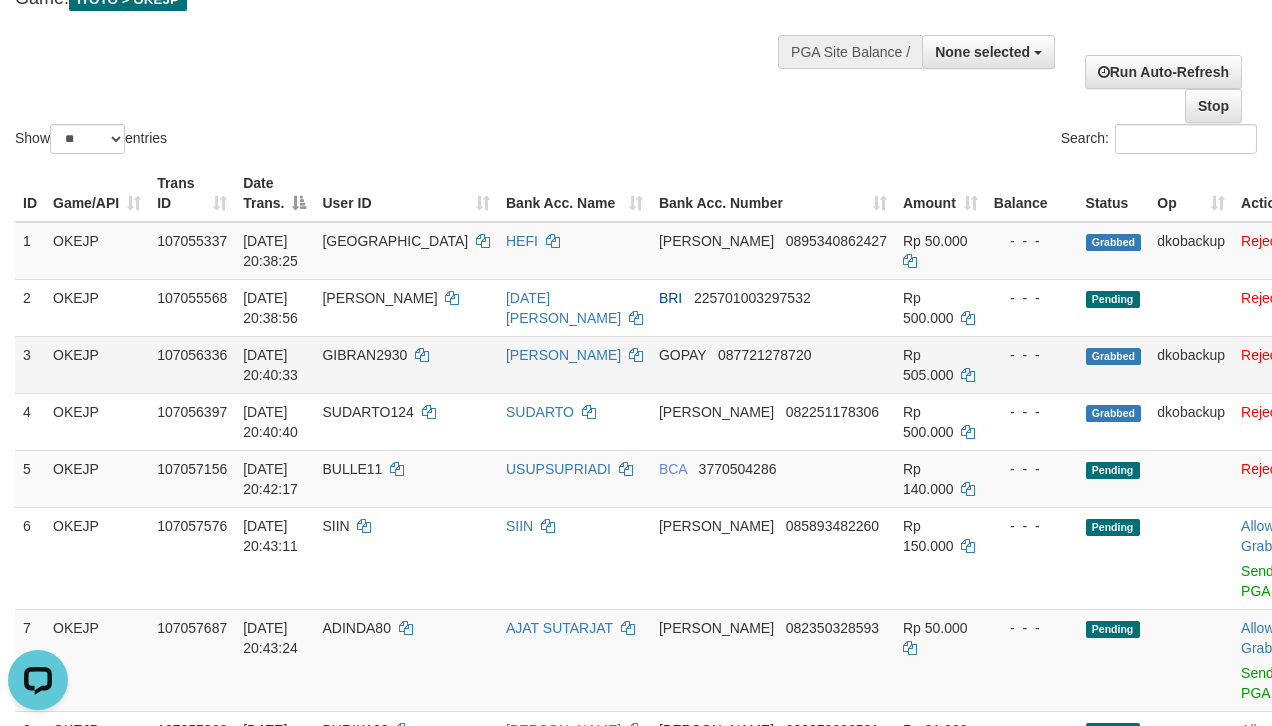 click on "[PERSON_NAME]" at bounding box center [574, 364] 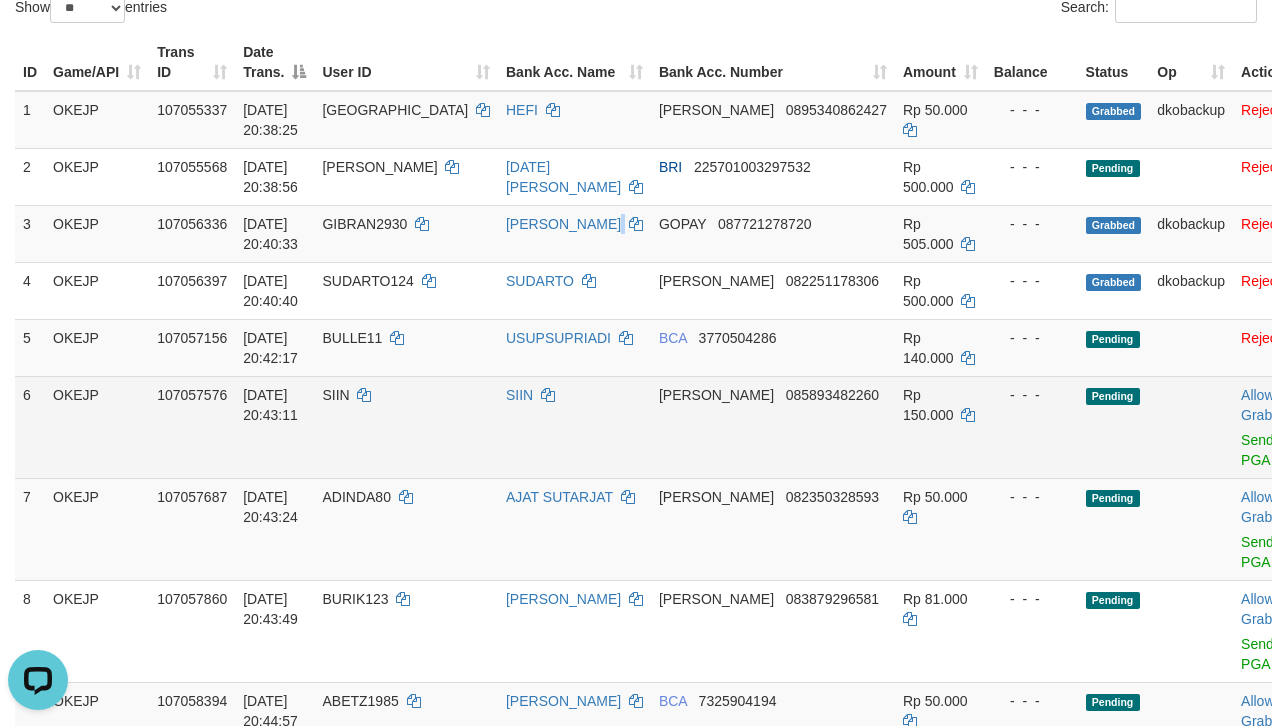 scroll, scrollTop: 266, scrollLeft: 0, axis: vertical 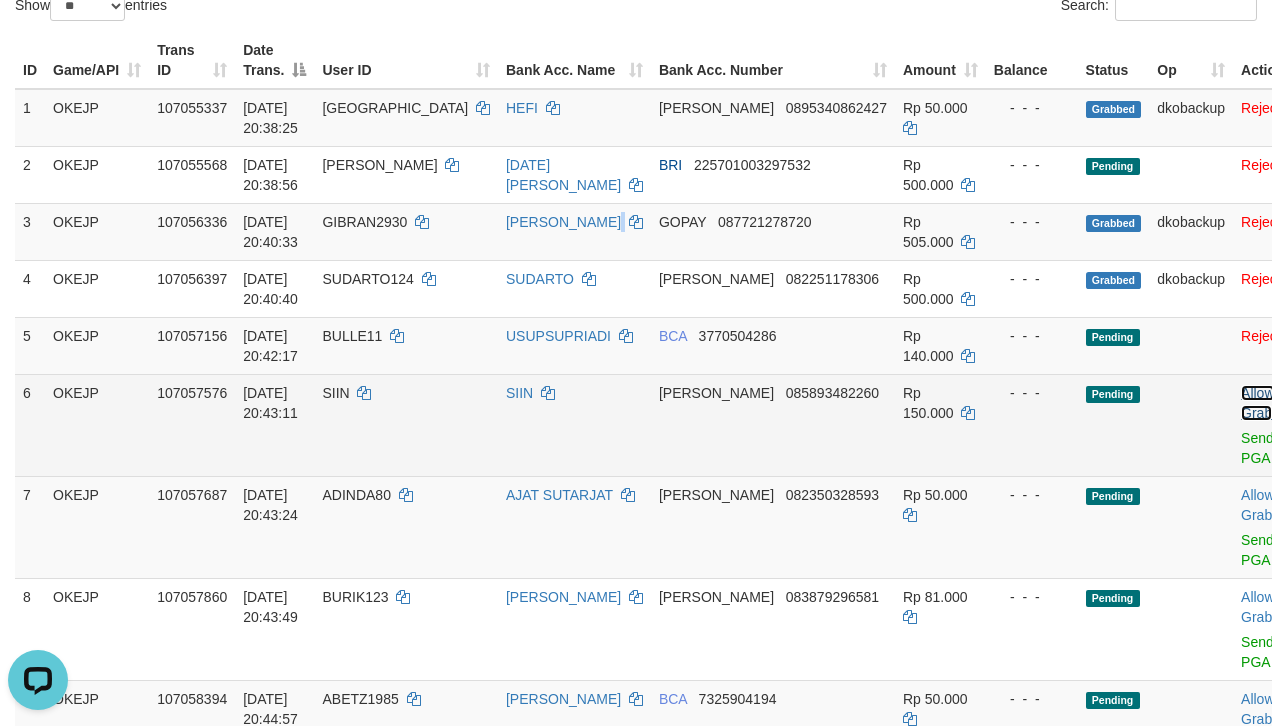 click on "Allow Grab" at bounding box center (1257, 403) 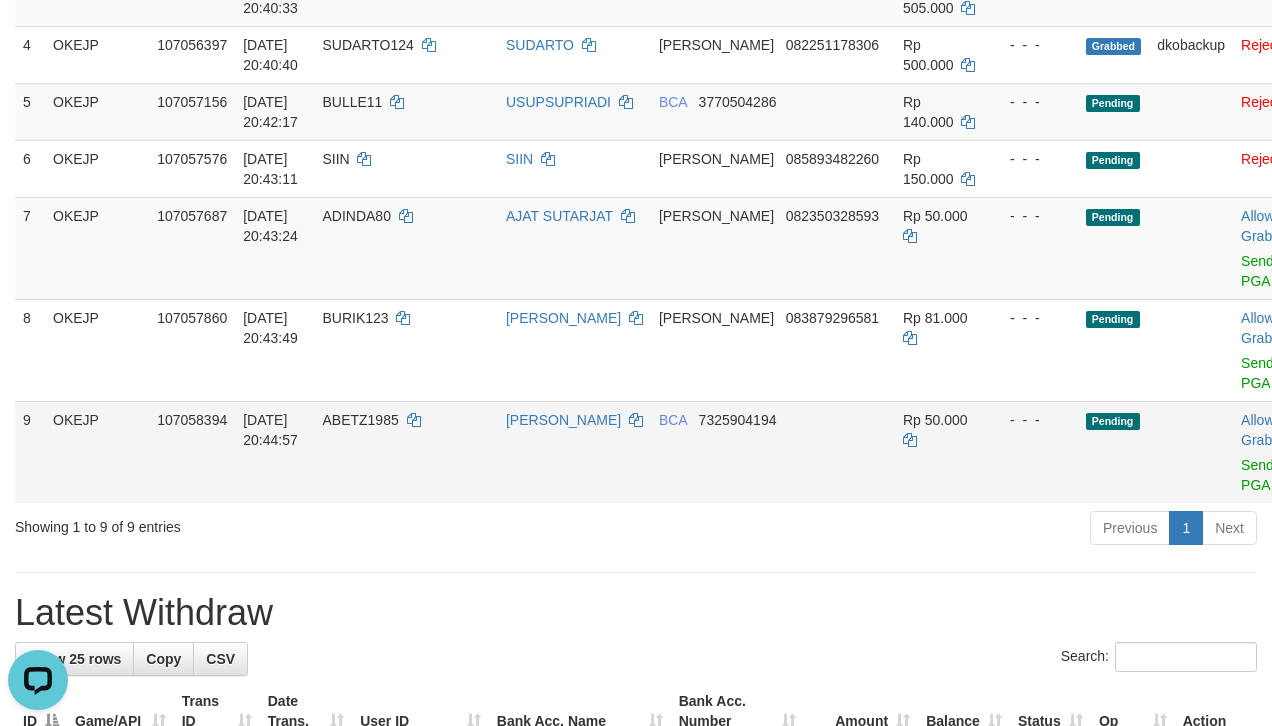 scroll, scrollTop: 533, scrollLeft: 0, axis: vertical 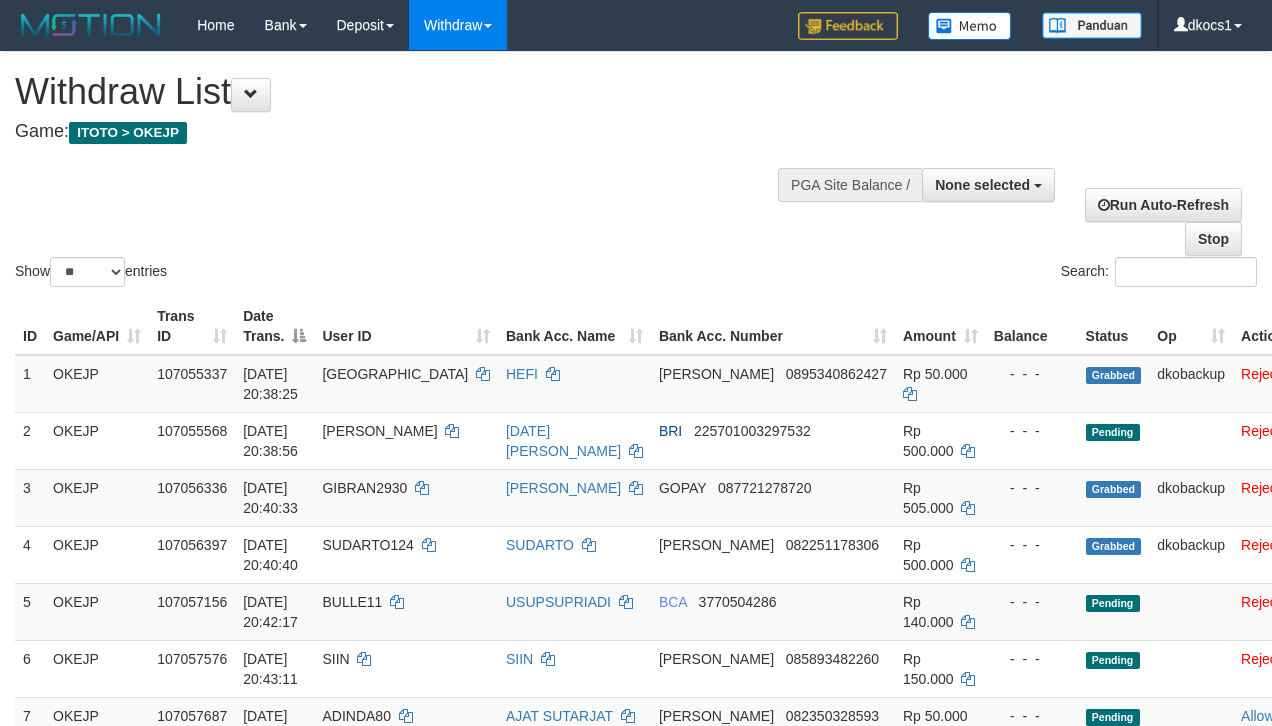 select 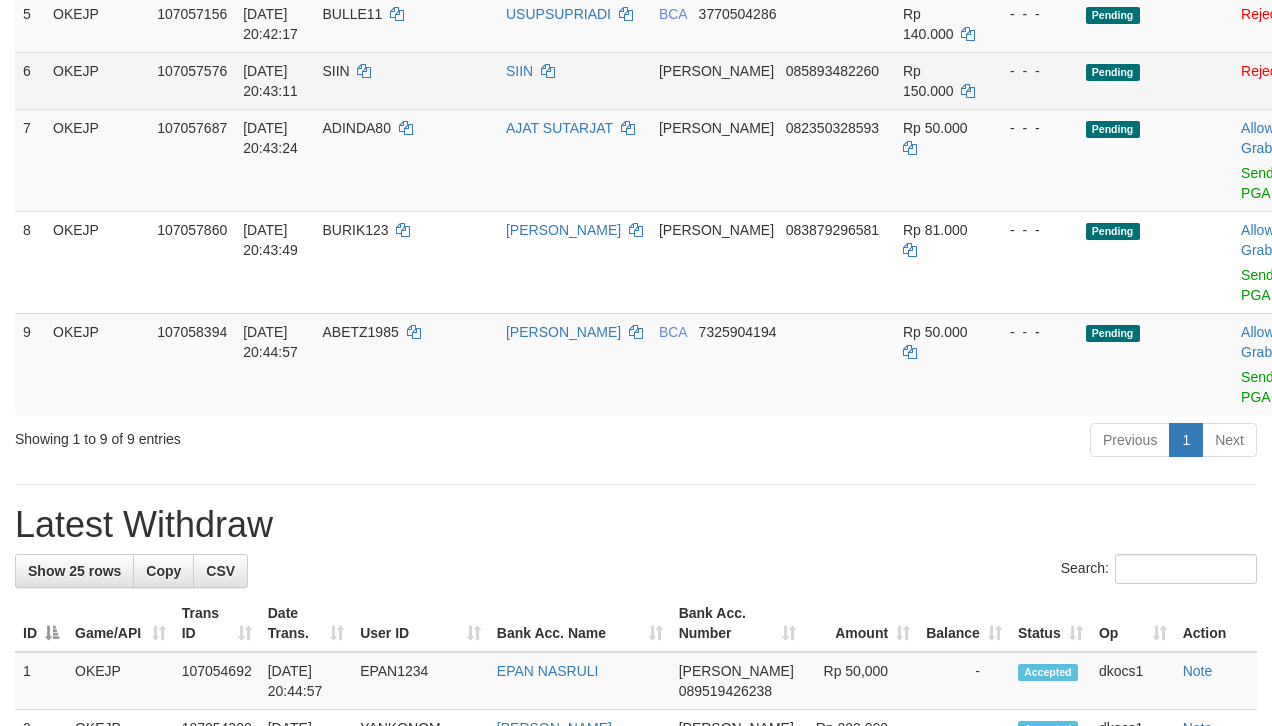scroll, scrollTop: 533, scrollLeft: 0, axis: vertical 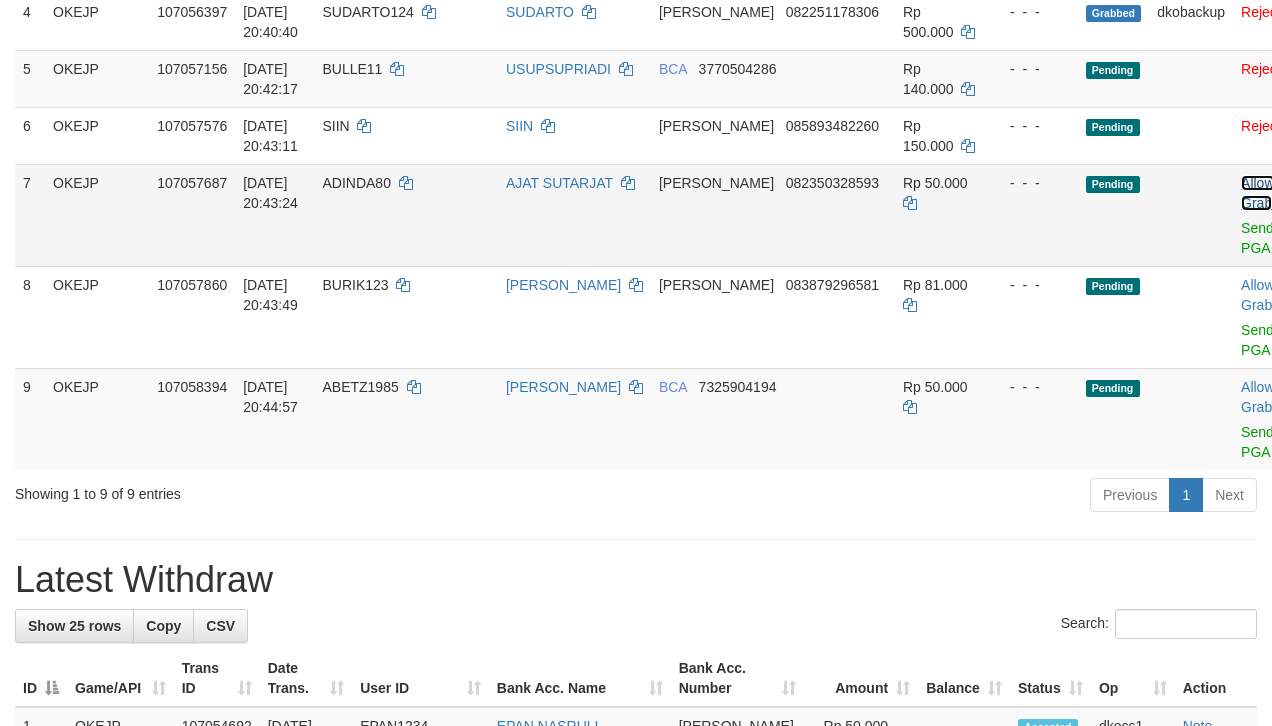 click on "Allow Grab" at bounding box center [1257, 193] 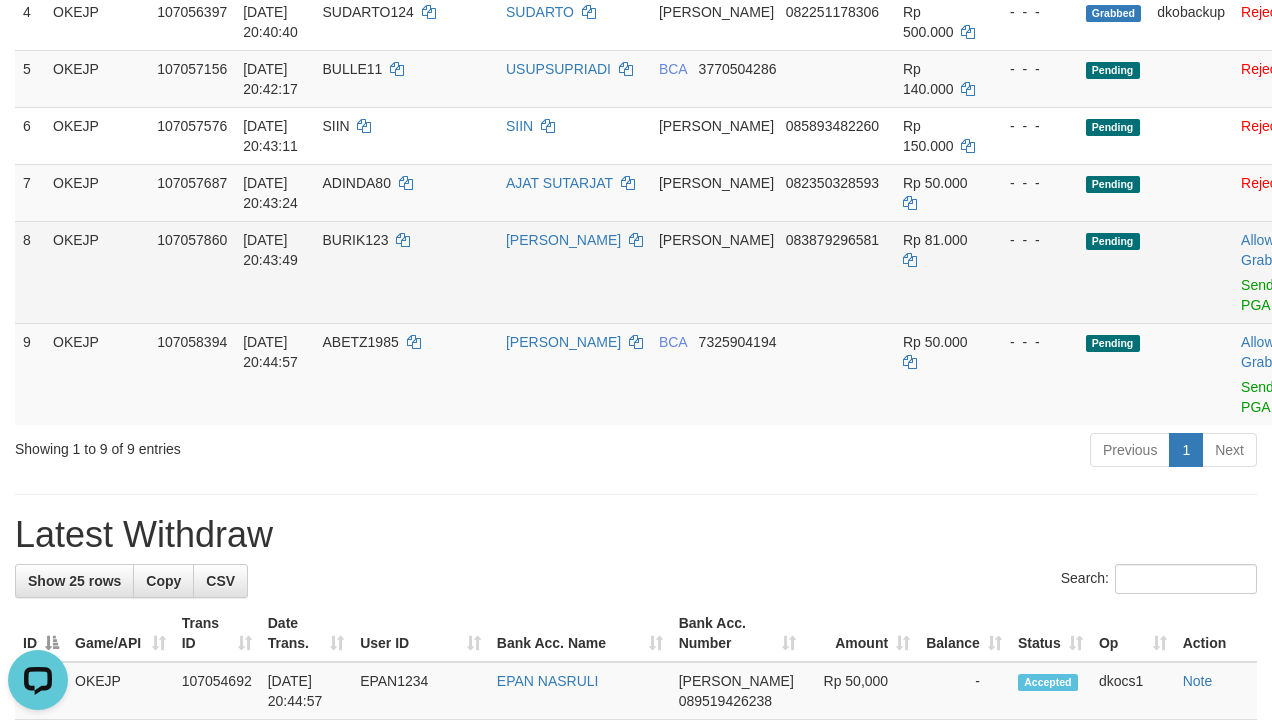 scroll, scrollTop: 0, scrollLeft: 0, axis: both 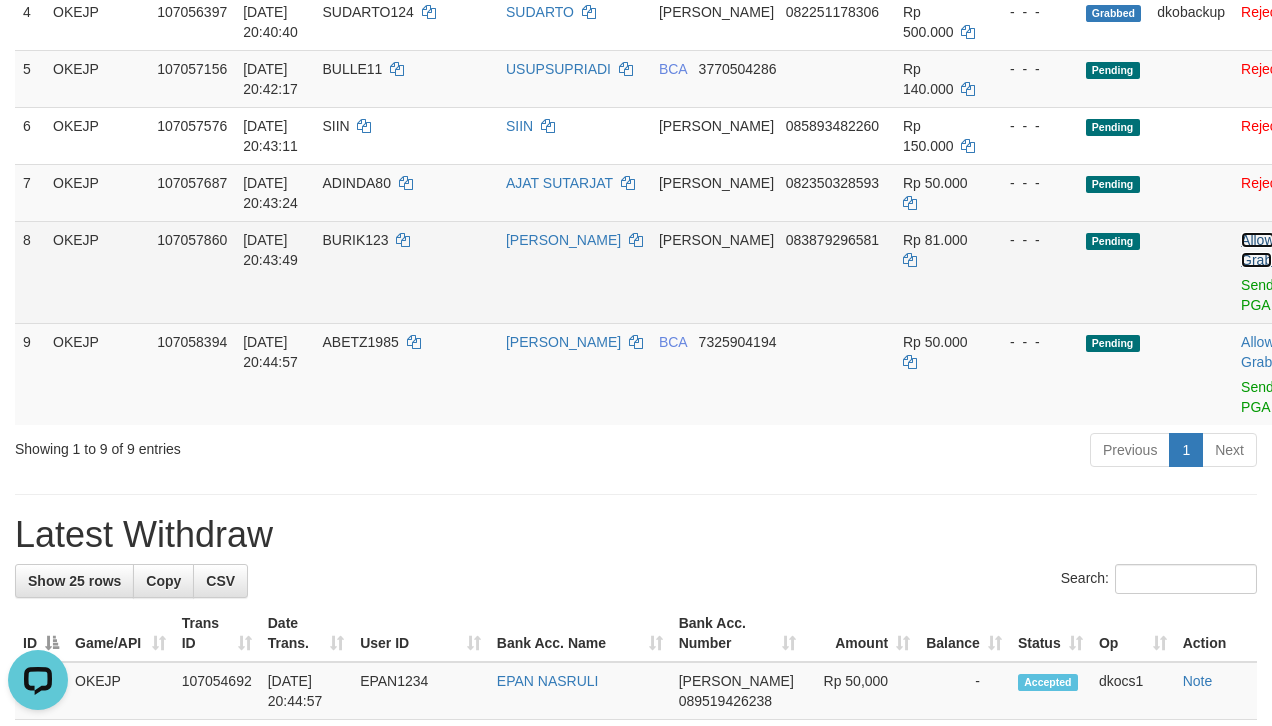click on "Allow Grab" at bounding box center [1257, 250] 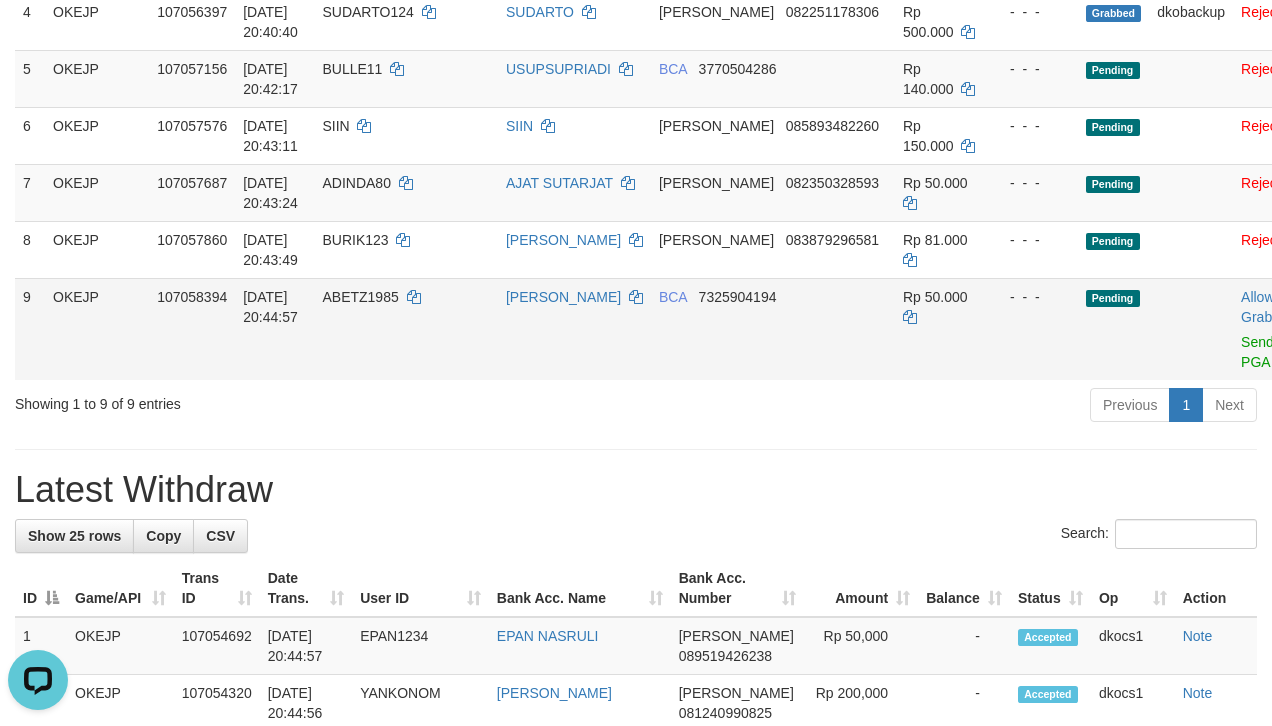 click on "Allow Grab   ·    Reject Send PGA     ·    Note" at bounding box center [1278, 329] 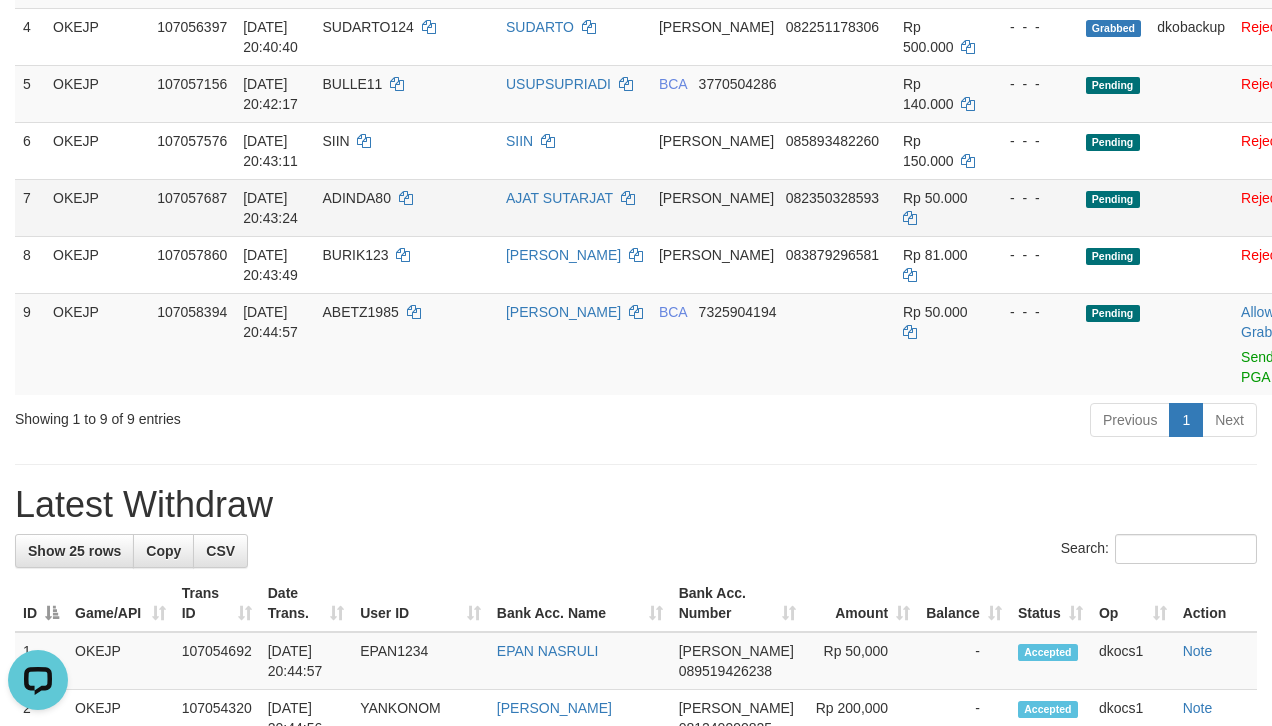 scroll, scrollTop: 501, scrollLeft: 0, axis: vertical 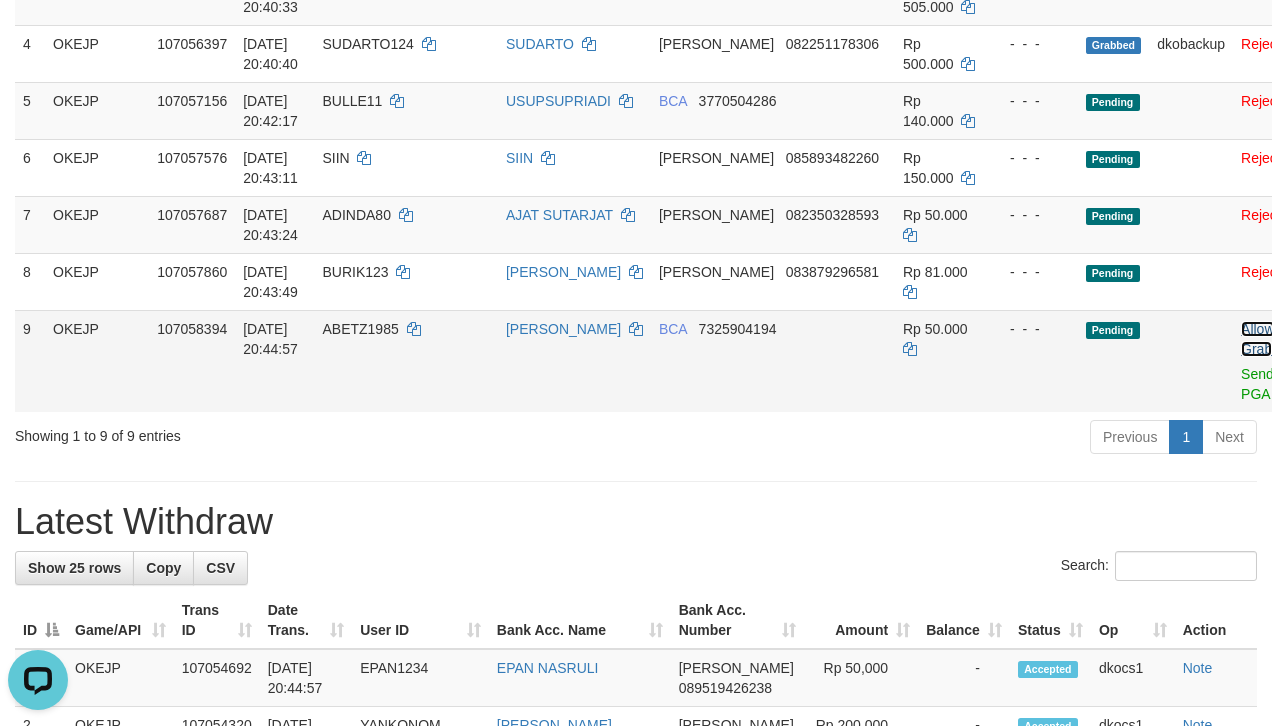 click on "Allow Grab" at bounding box center [1257, 339] 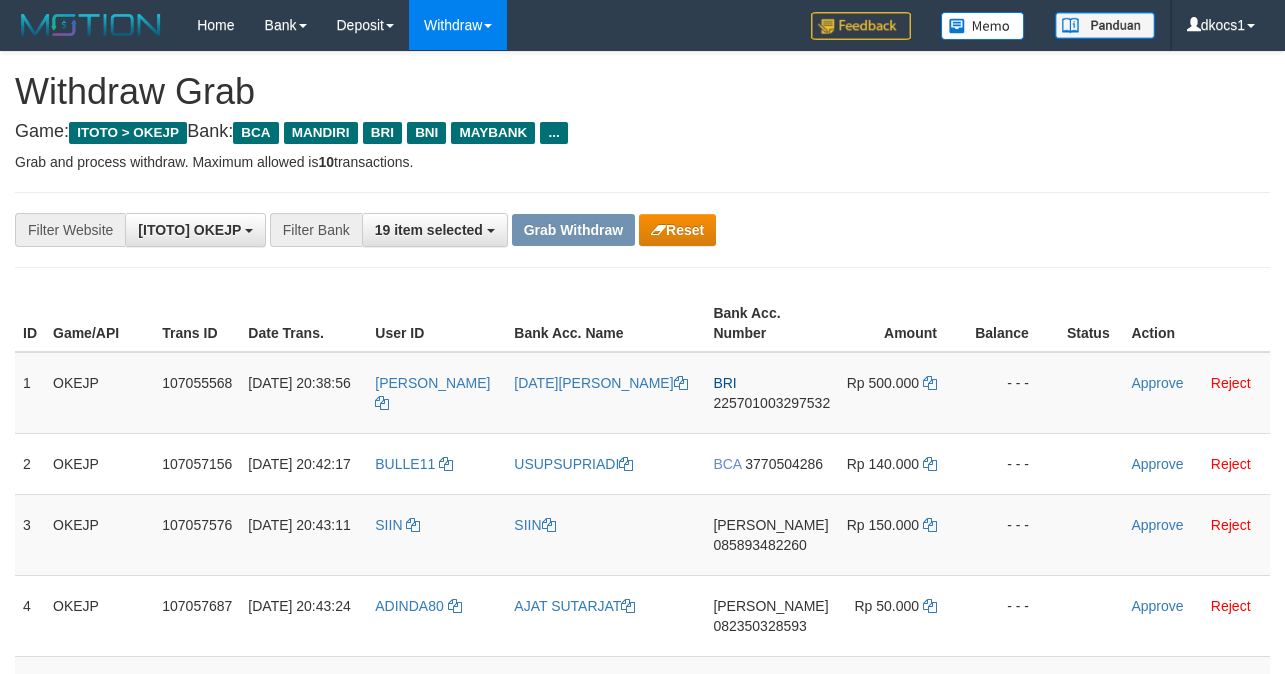 scroll, scrollTop: 0, scrollLeft: 0, axis: both 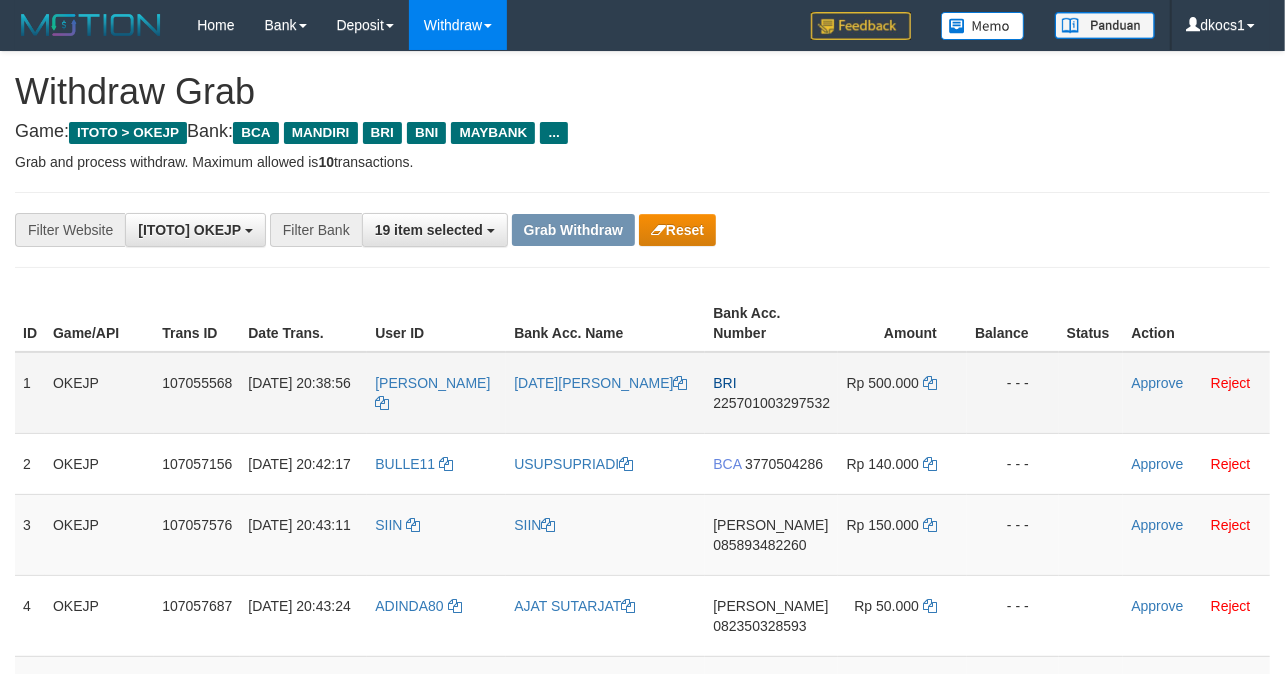 click on "[PERSON_NAME]" at bounding box center [436, 393] 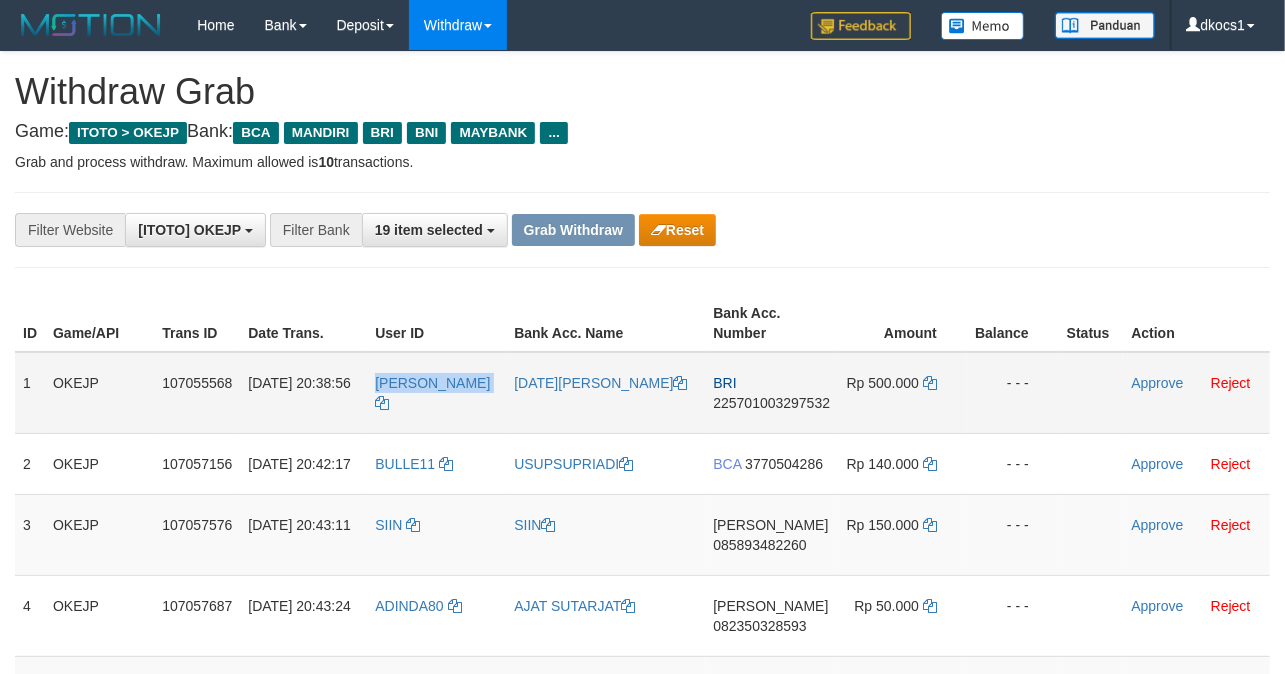 click on "[PERSON_NAME]" at bounding box center [436, 393] 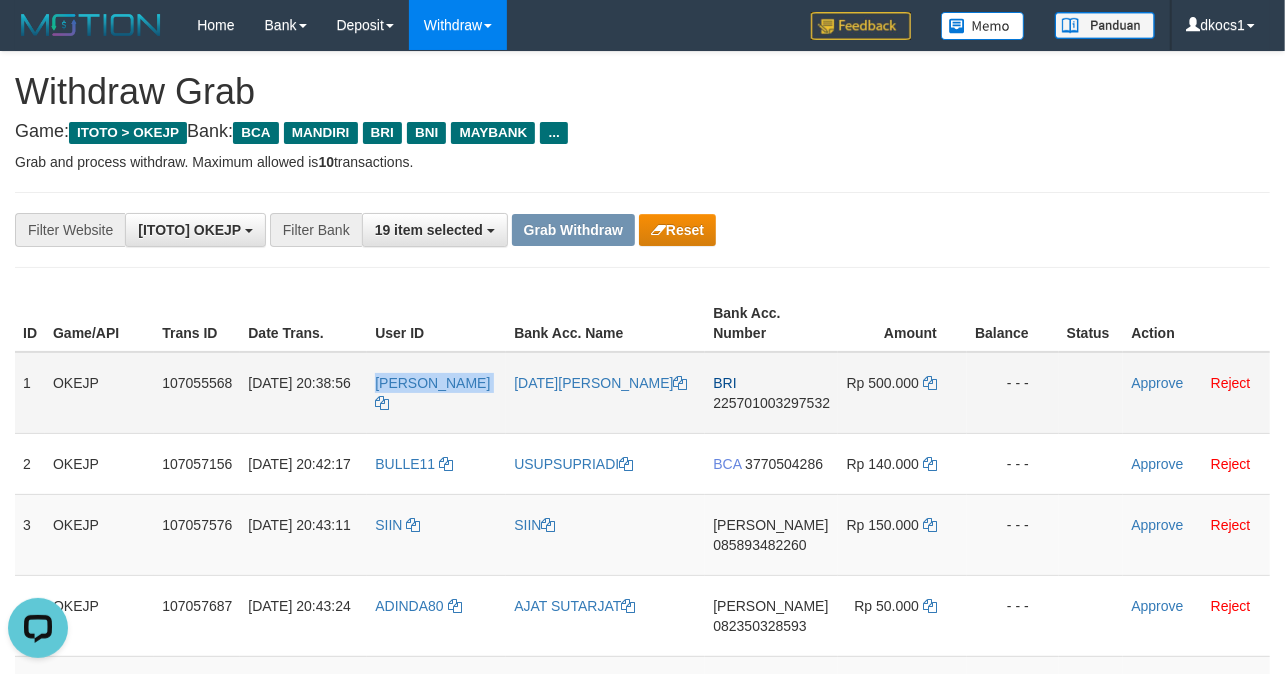 scroll, scrollTop: 0, scrollLeft: 0, axis: both 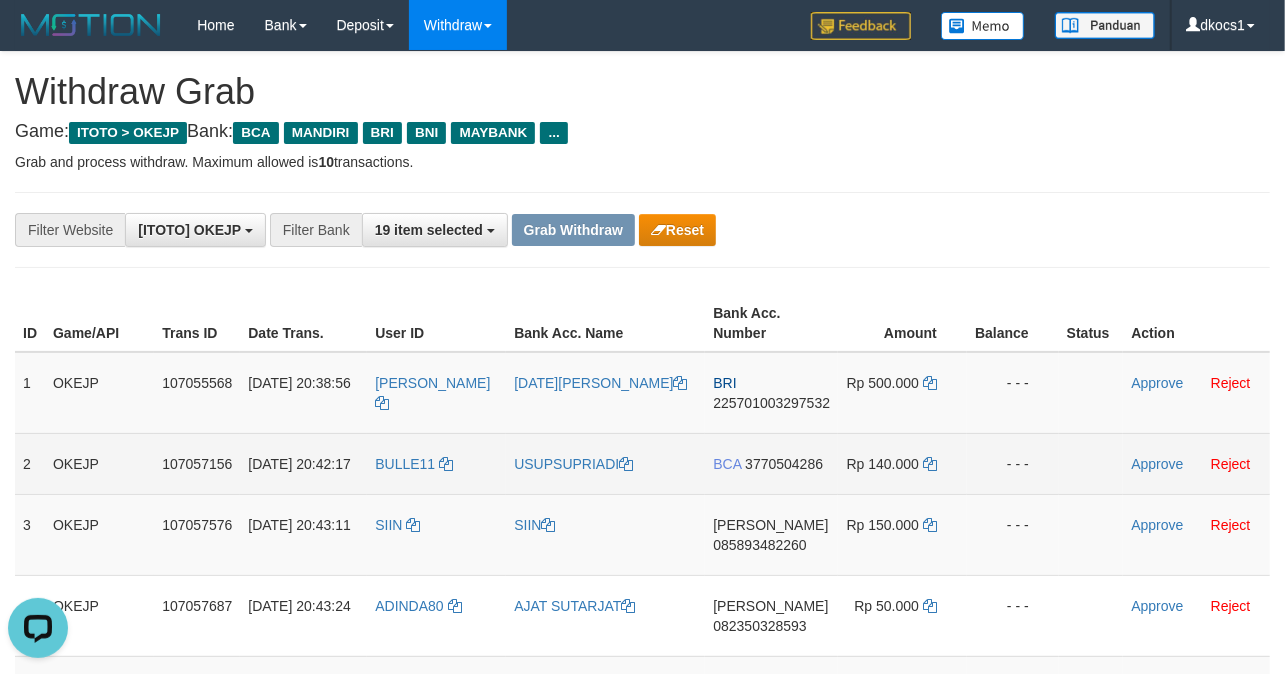 click on "BULLE11" at bounding box center (436, 463) 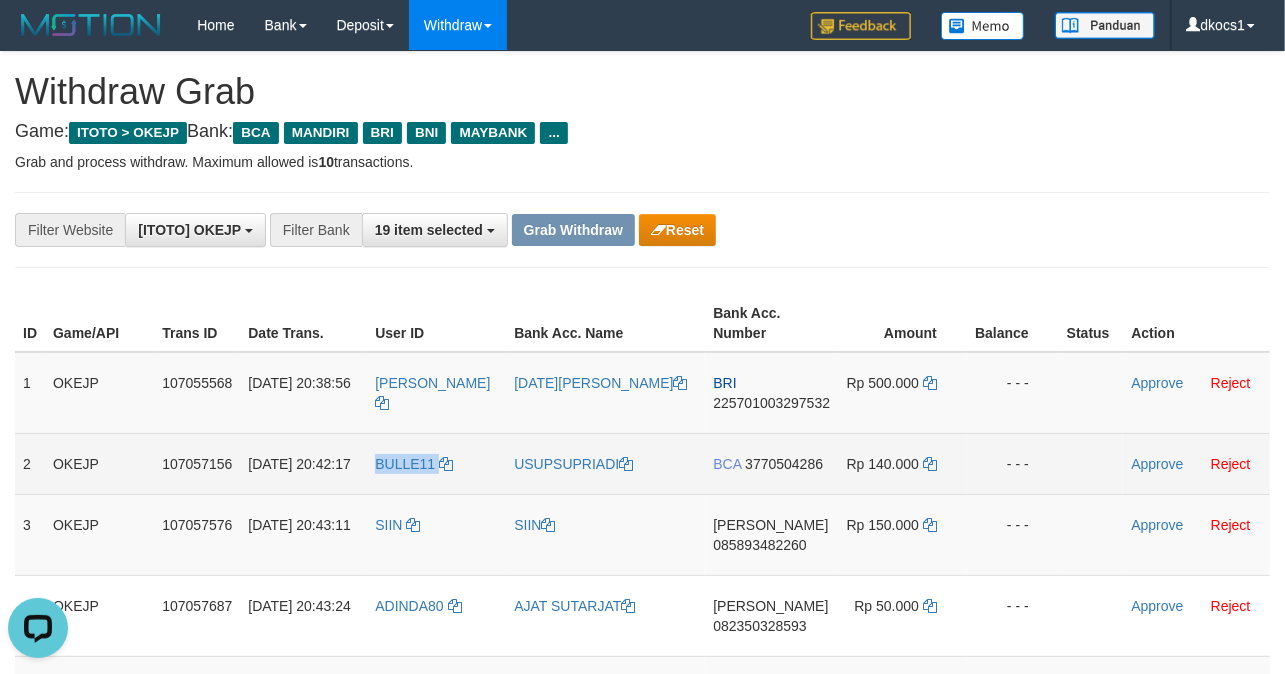 click on "BULLE11" at bounding box center (436, 463) 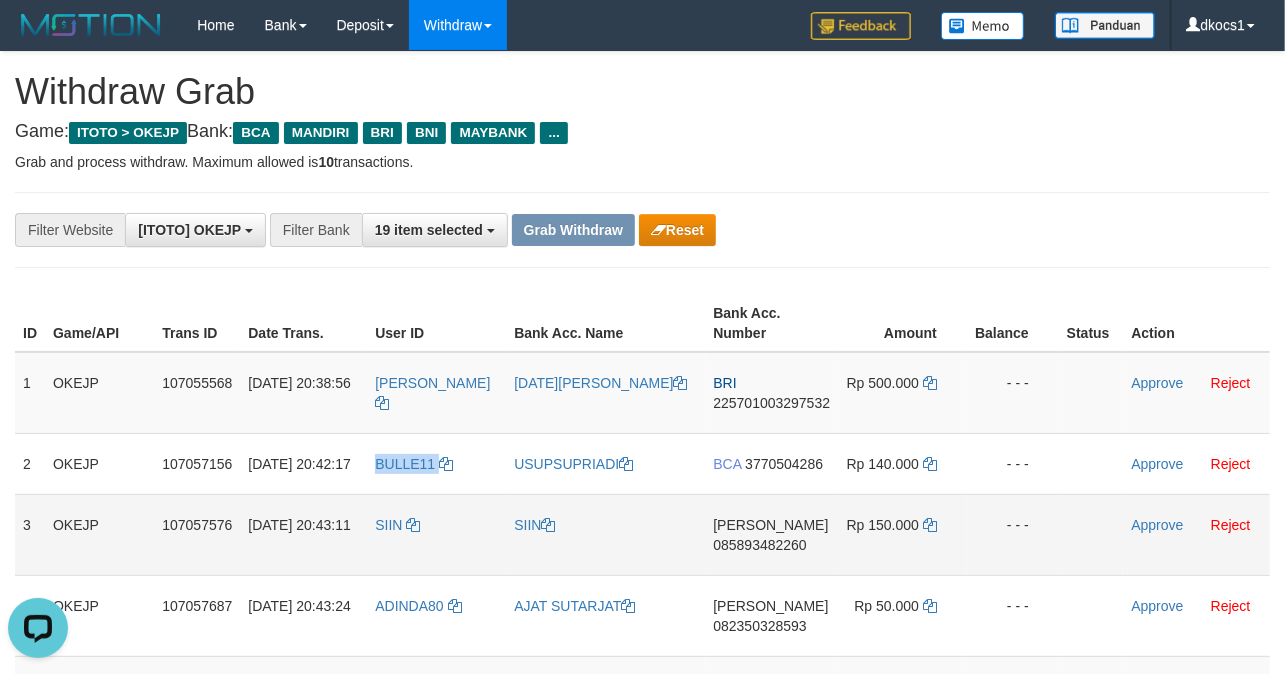 copy on "BULLE11" 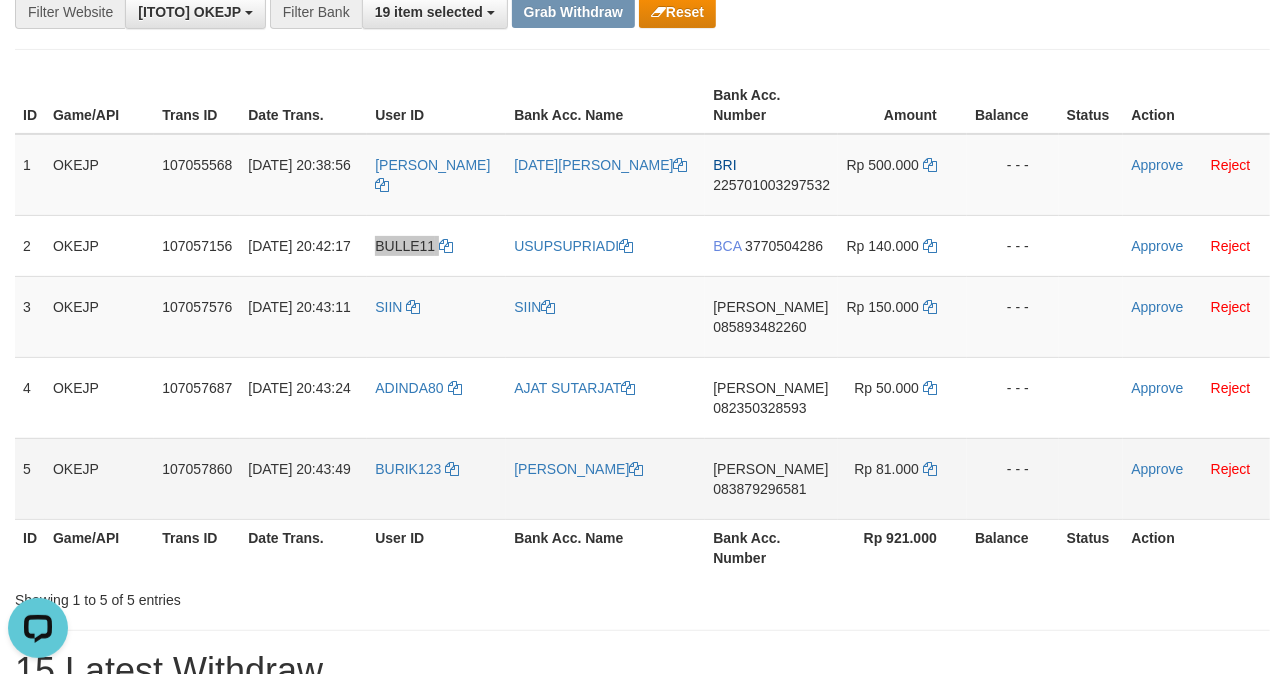 scroll, scrollTop: 266, scrollLeft: 0, axis: vertical 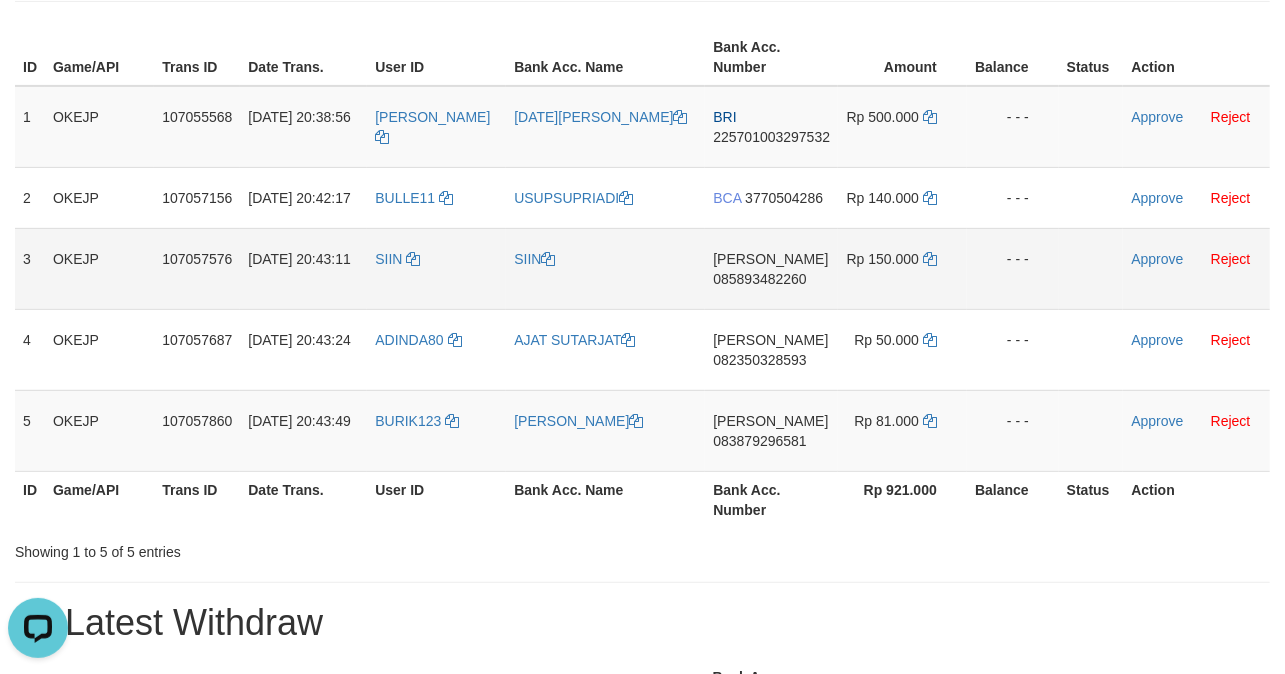 click on "SIIN" at bounding box center (436, 268) 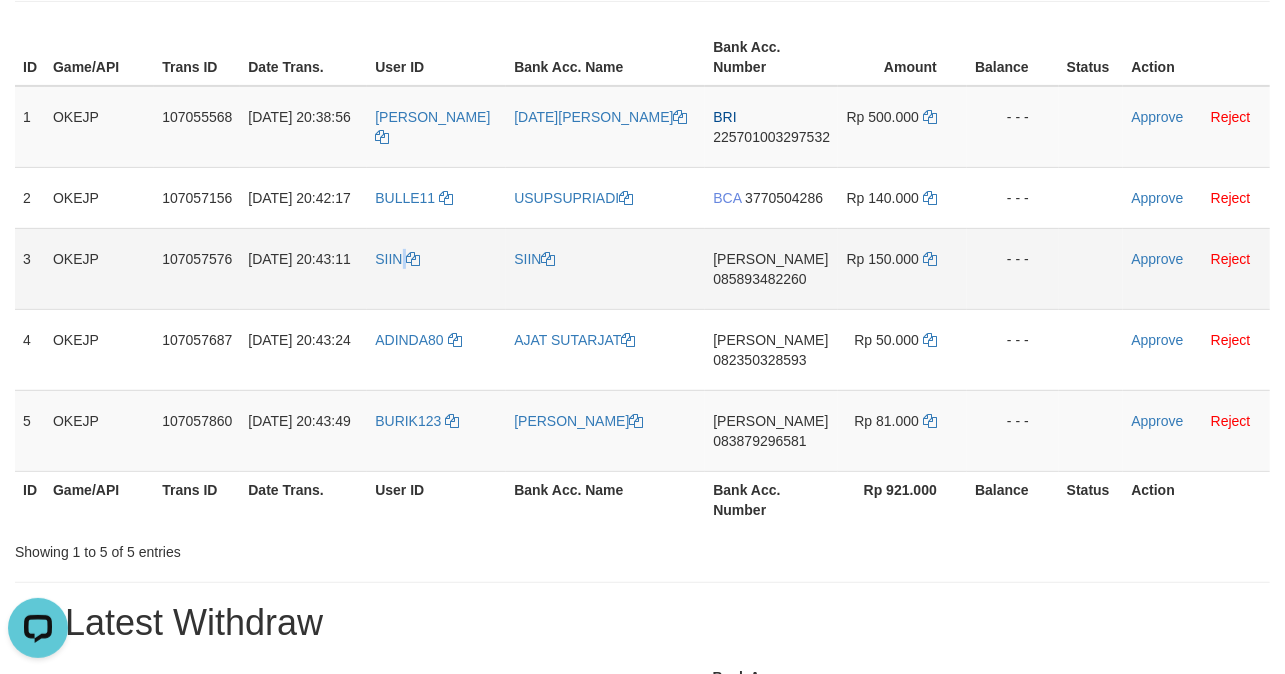 click on "SIIN" at bounding box center [436, 268] 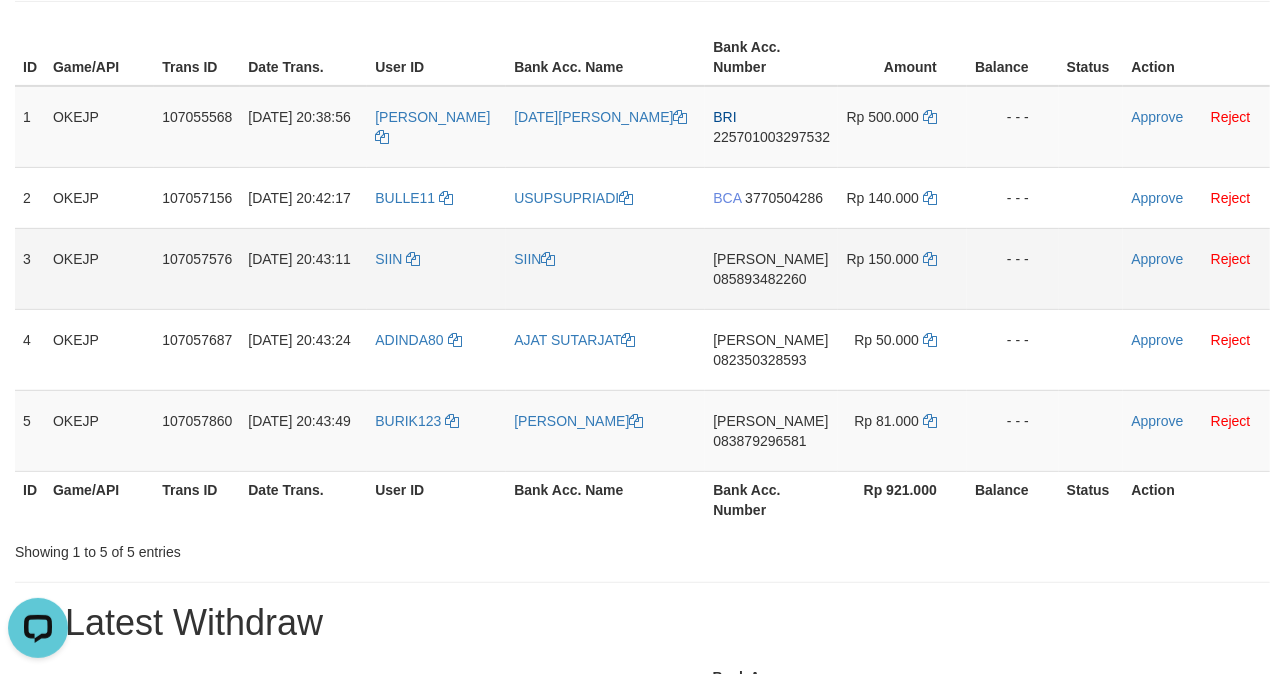 click on "SIIN" at bounding box center (436, 268) 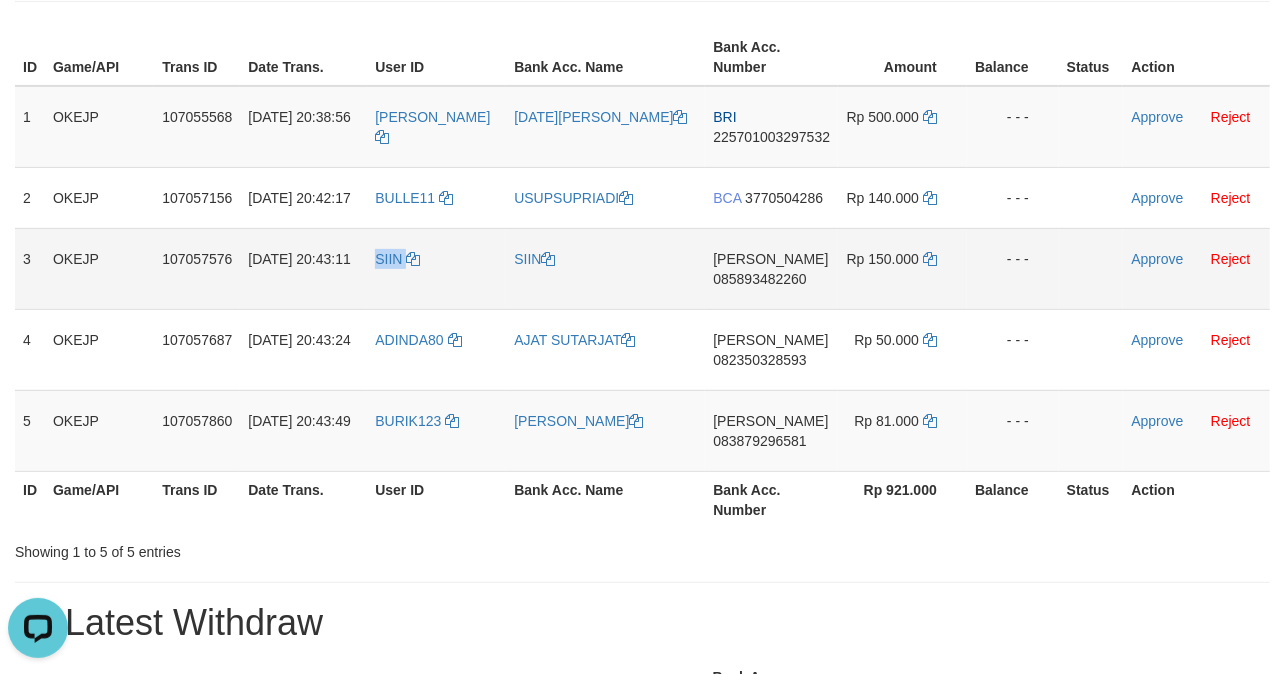 click on "SIIN" at bounding box center [436, 268] 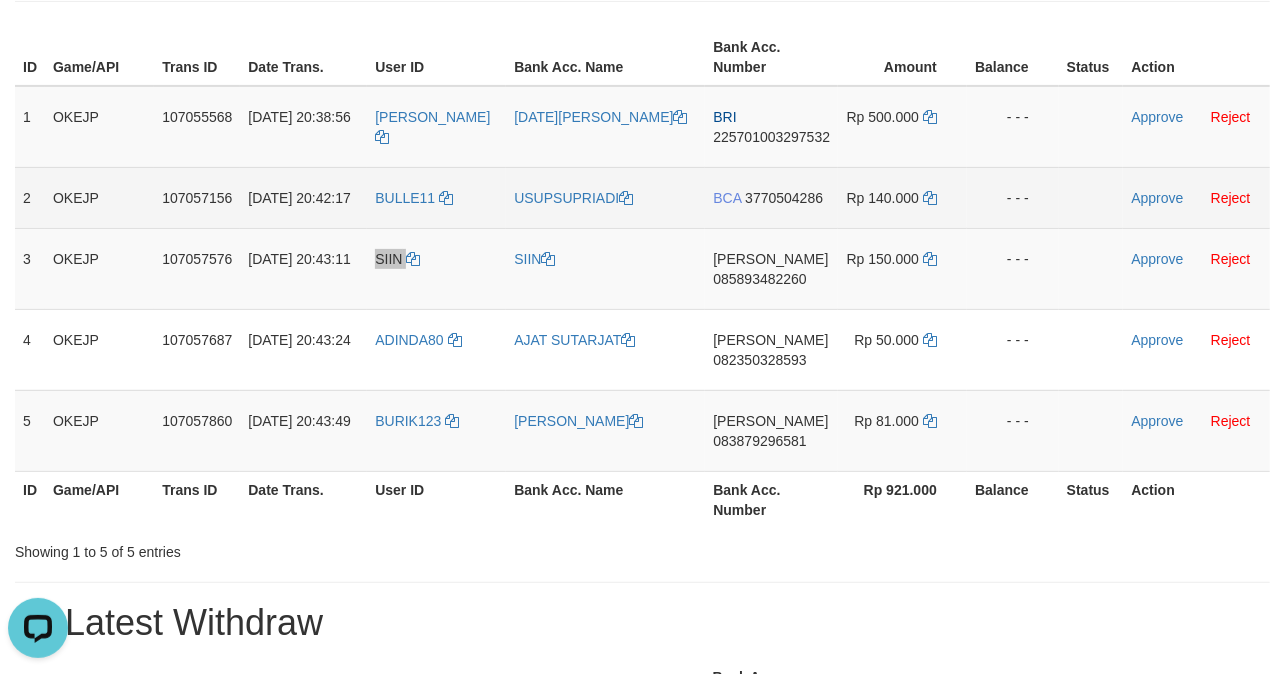 scroll, scrollTop: 0, scrollLeft: 0, axis: both 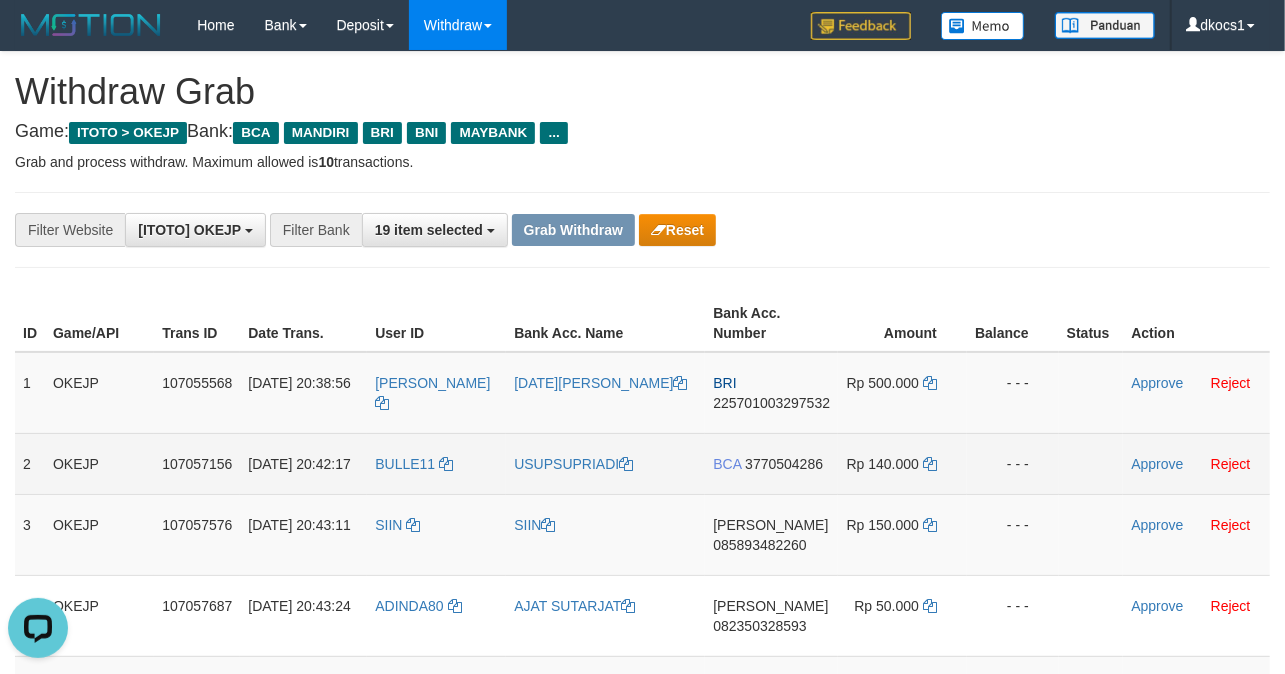 click on "BULLE11" at bounding box center [436, 463] 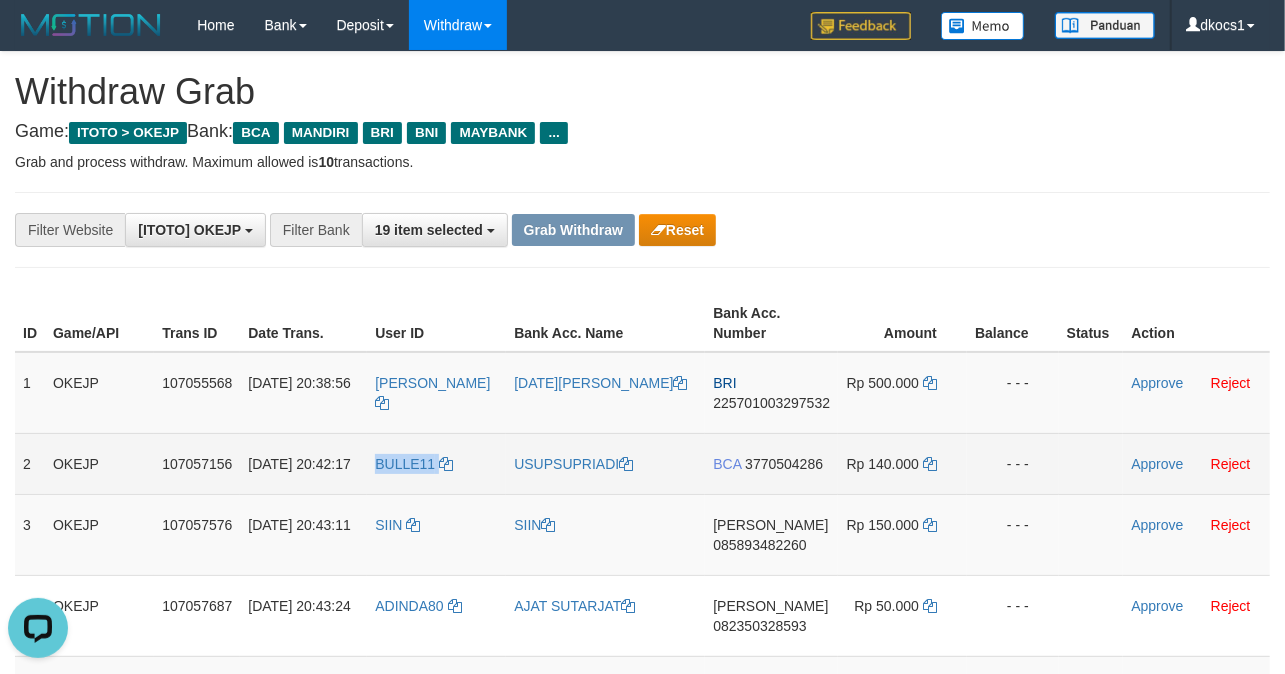 click on "BULLE11" at bounding box center (436, 463) 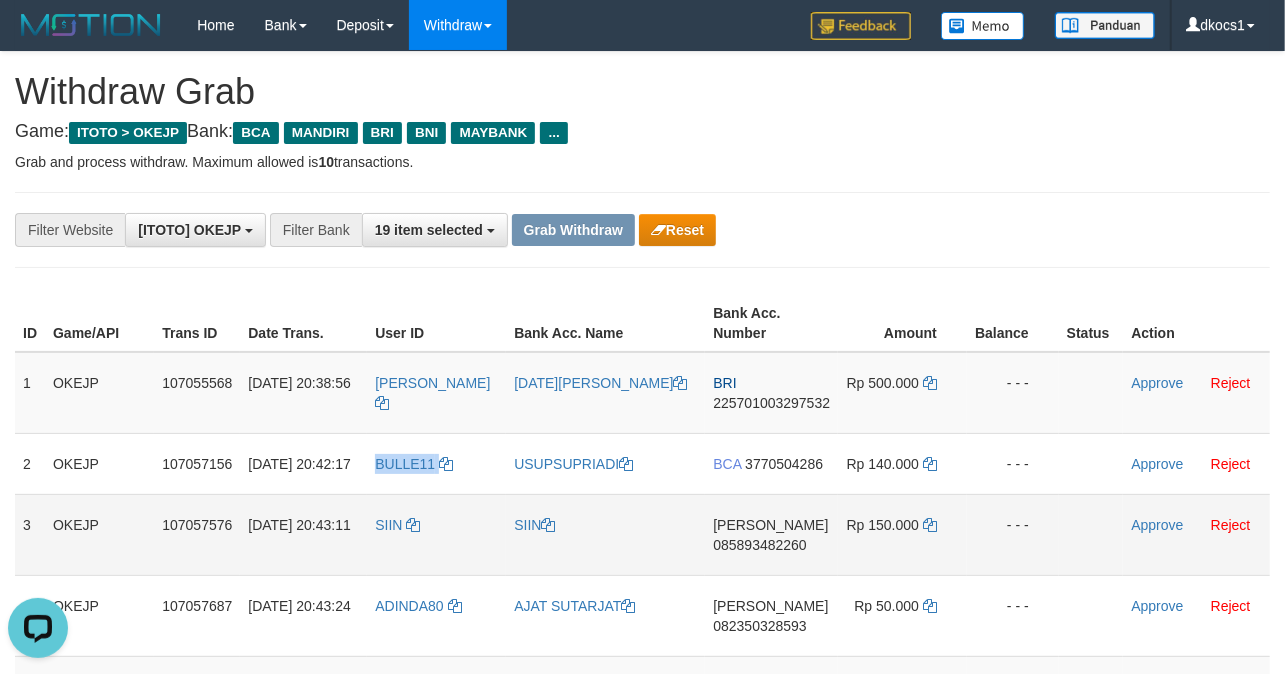 copy on "BULLE11" 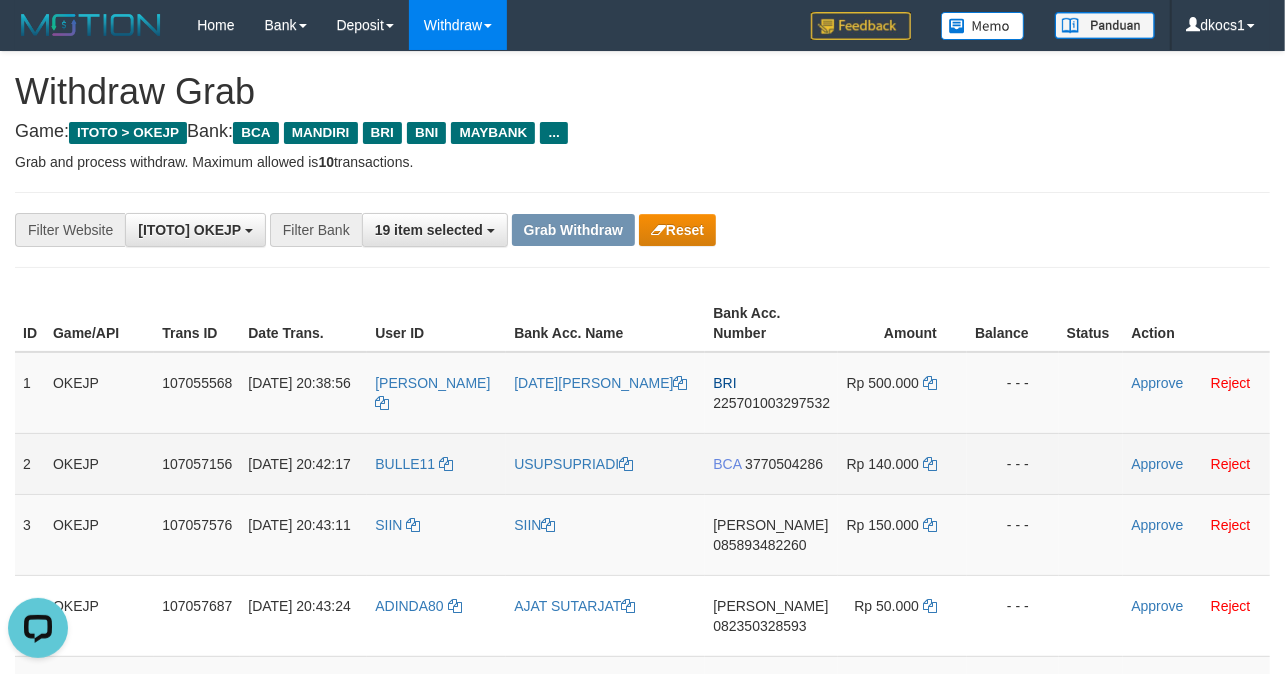 click on "USUPSUPRIADI" at bounding box center (605, 463) 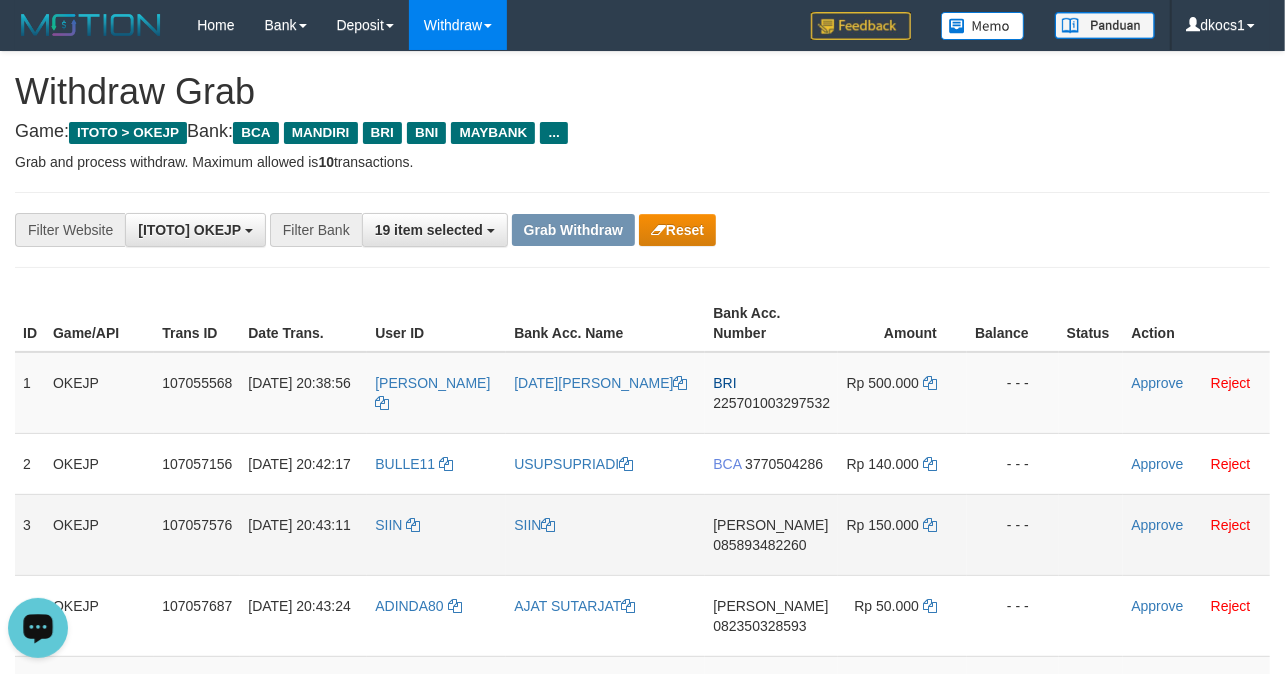 click on "SIIN" at bounding box center [436, 534] 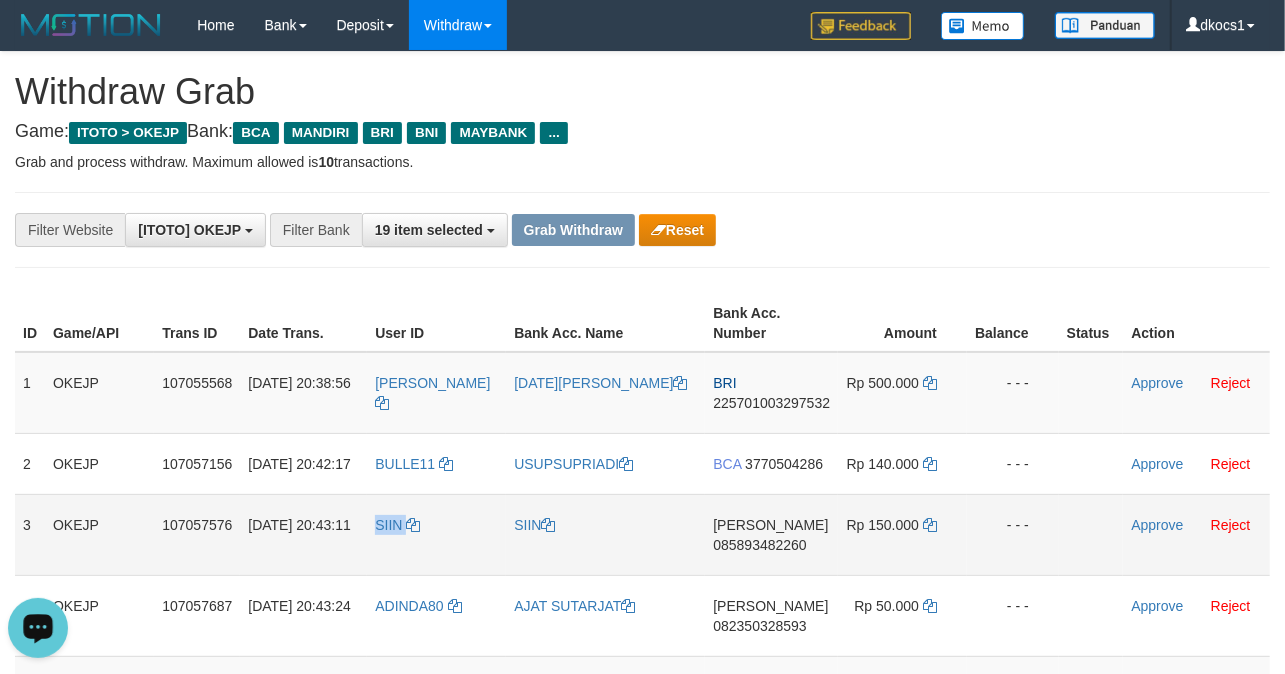 click on "SIIN" at bounding box center (436, 534) 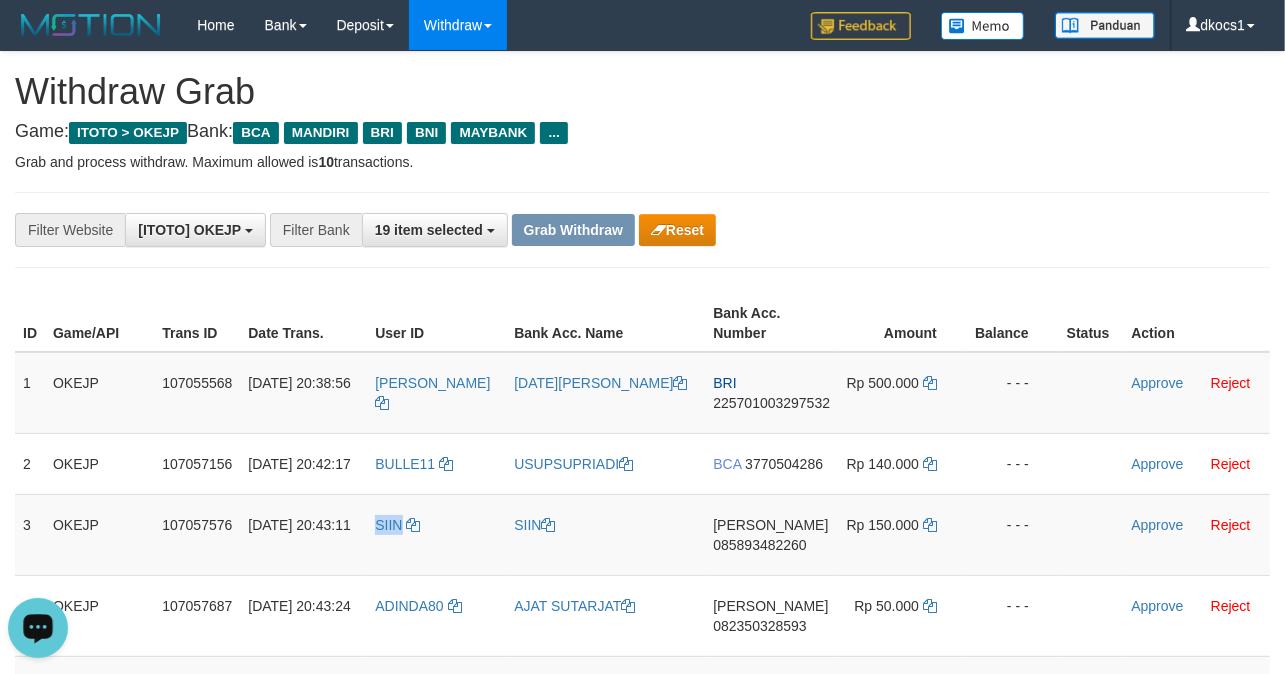 copy on "SIIN" 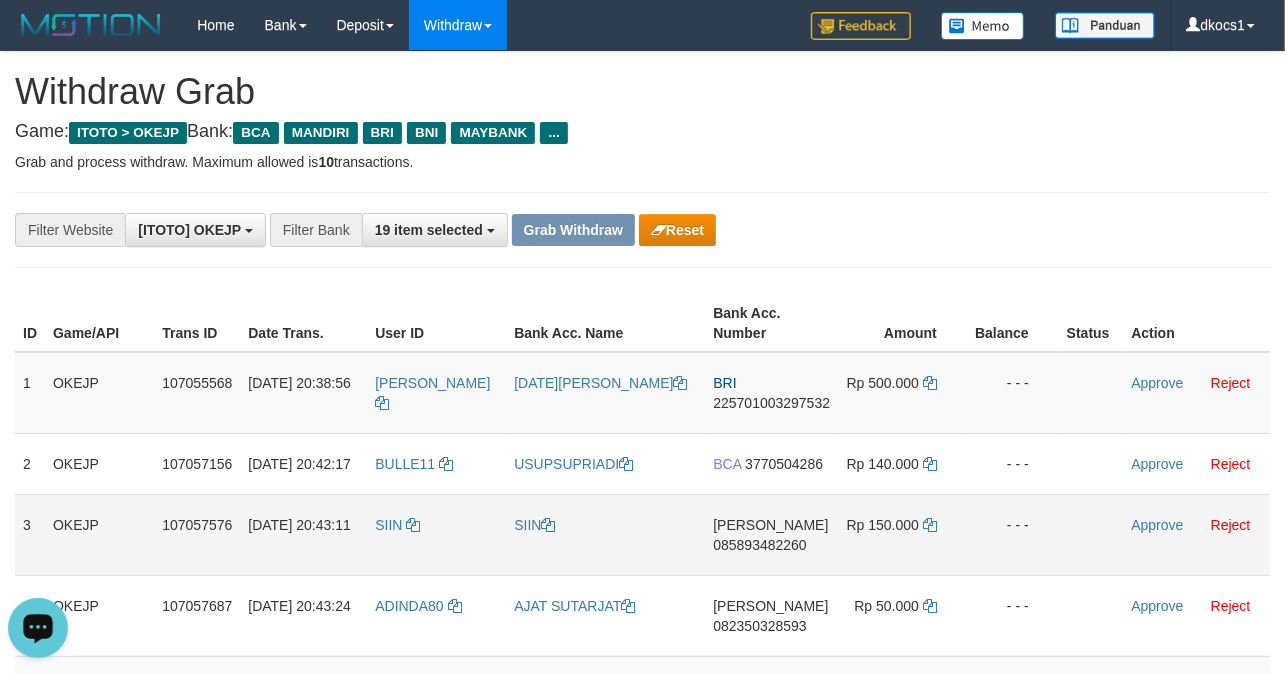click on "SIIN" at bounding box center (605, 534) 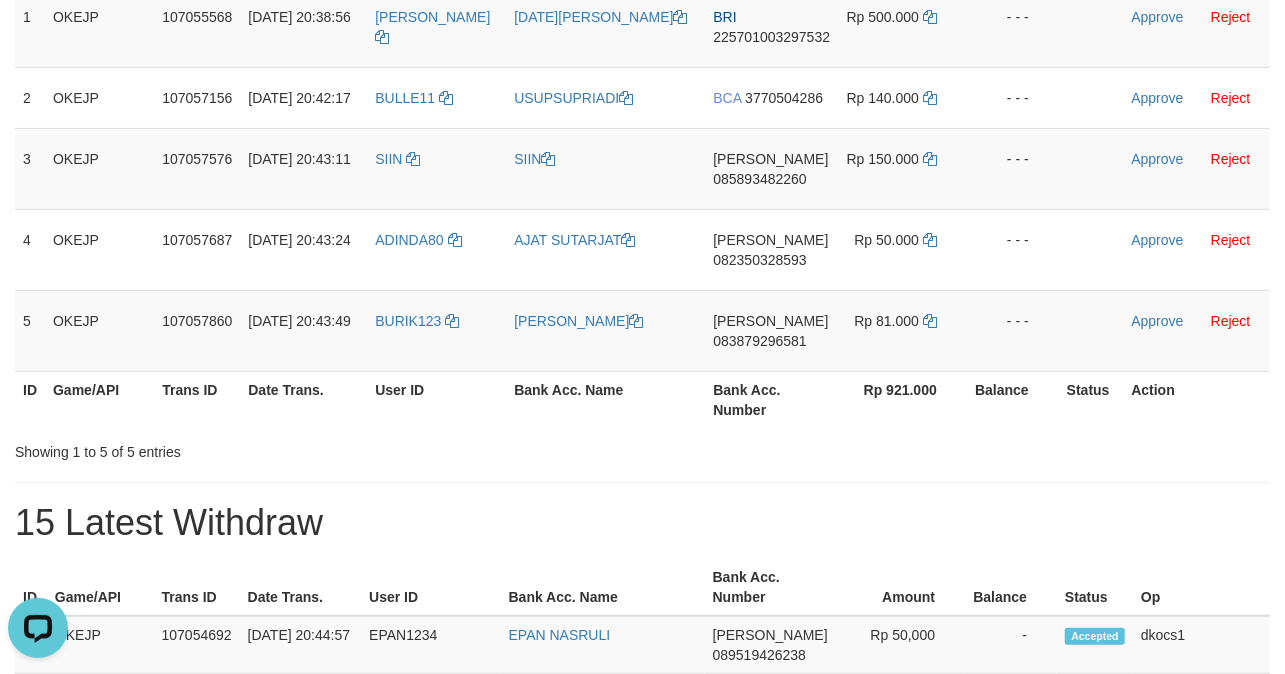 scroll, scrollTop: 400, scrollLeft: 0, axis: vertical 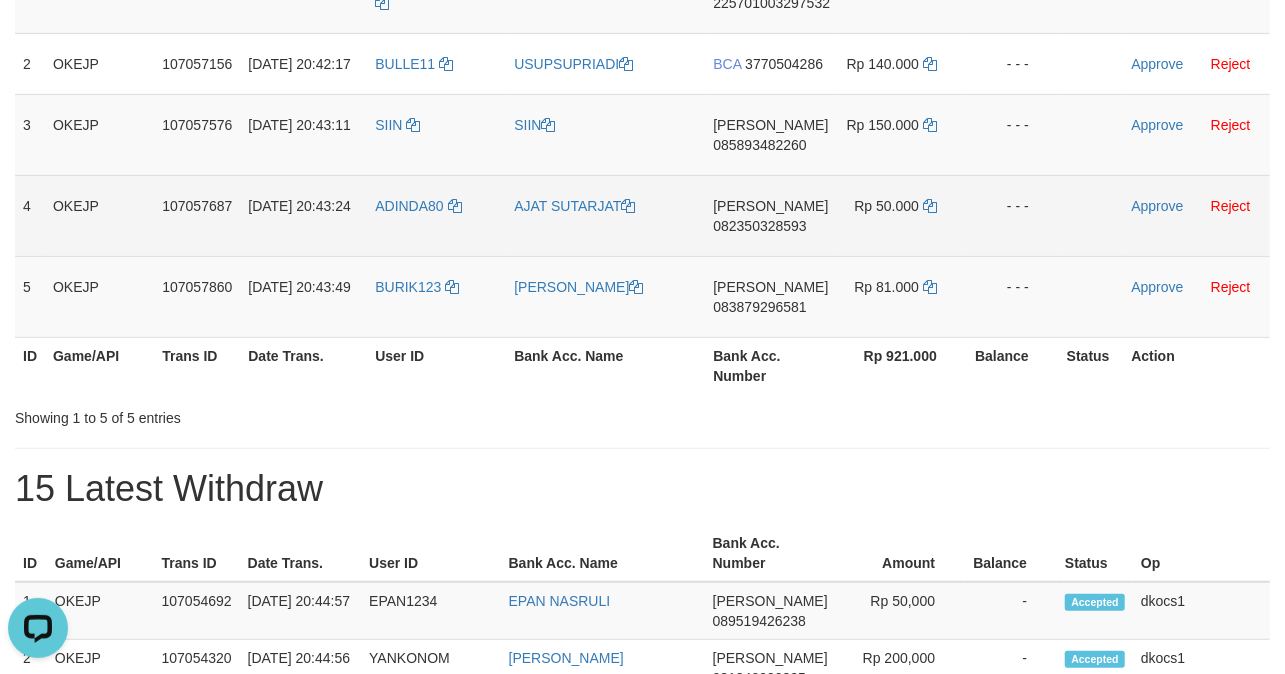 click on "ADINDA80" at bounding box center (436, 215) 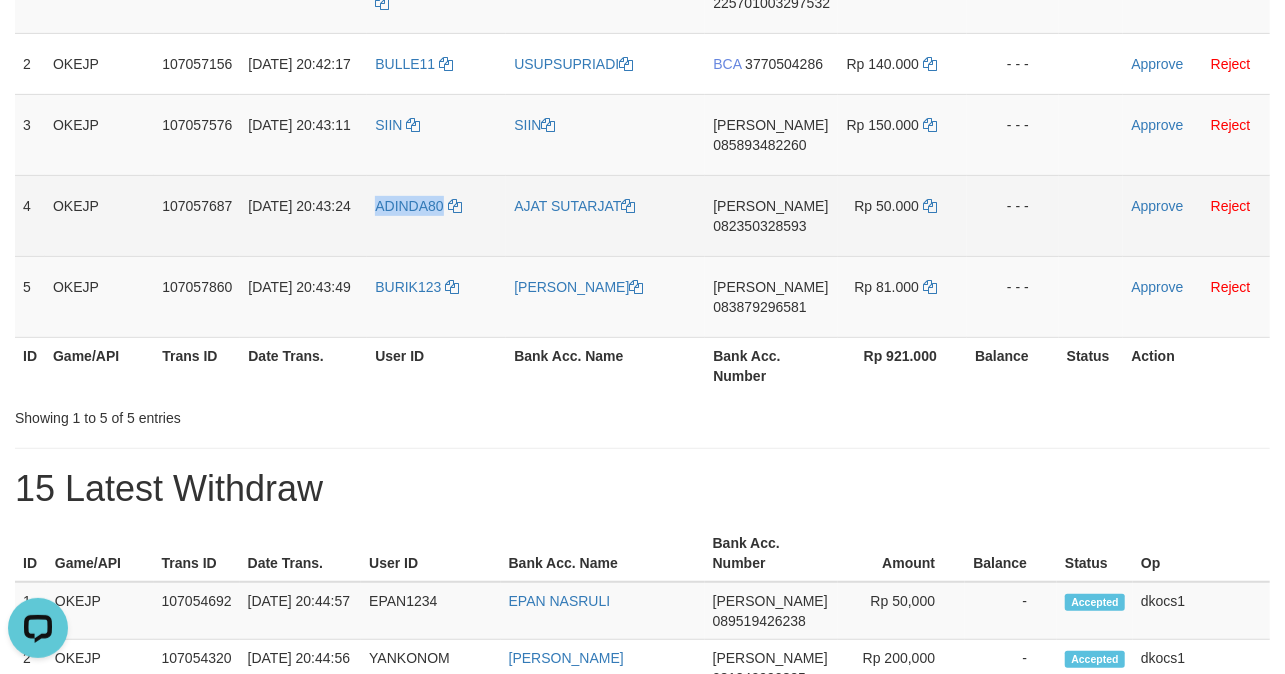 click on "ADINDA80" at bounding box center (436, 215) 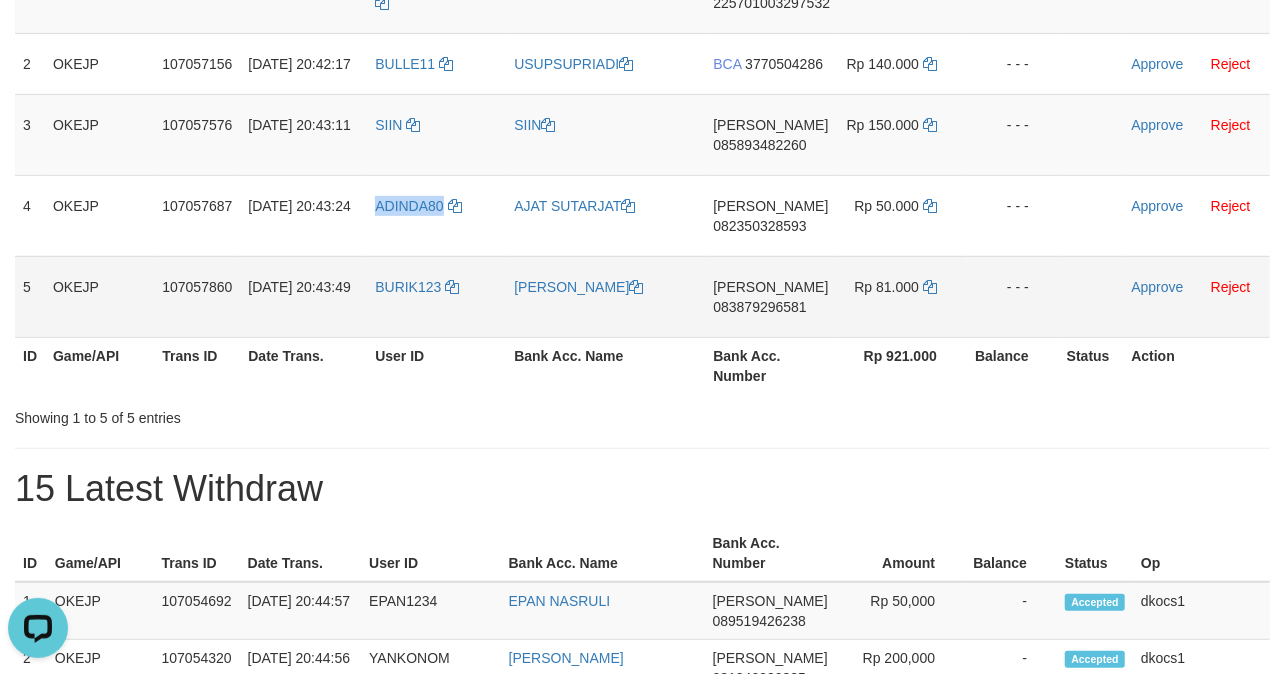 copy on "ADINDA80" 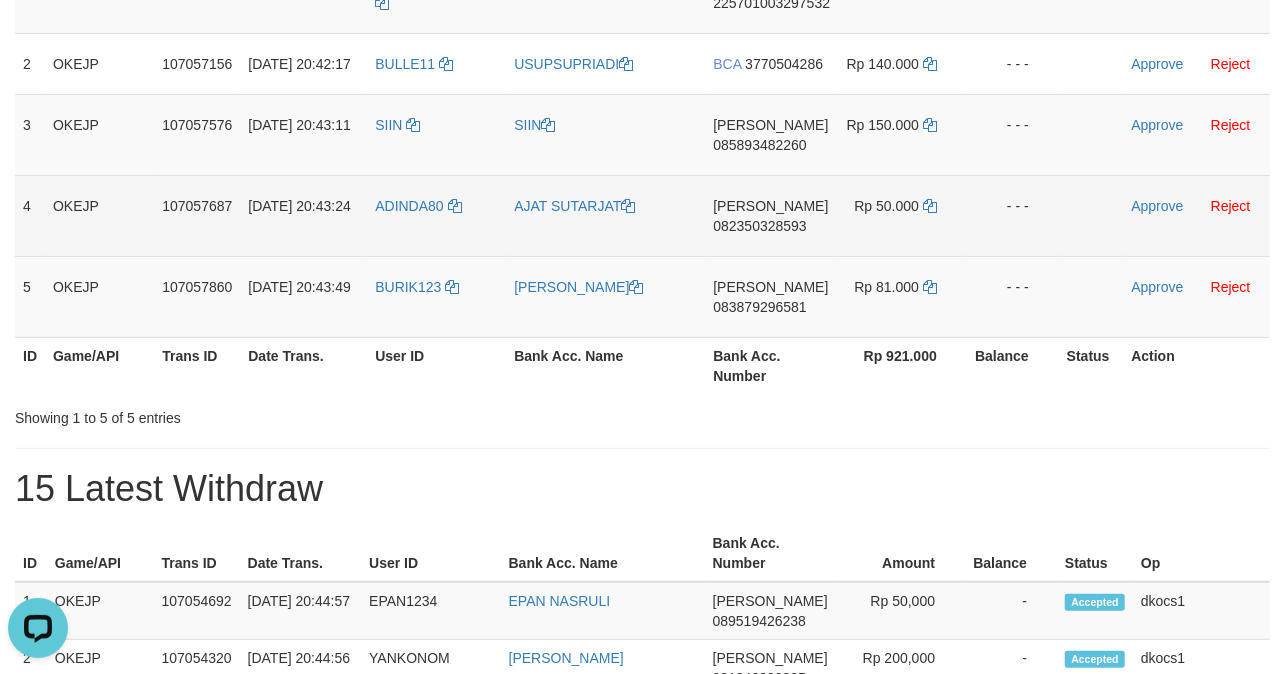 click on "AJAT SUTARJAT" at bounding box center [605, 215] 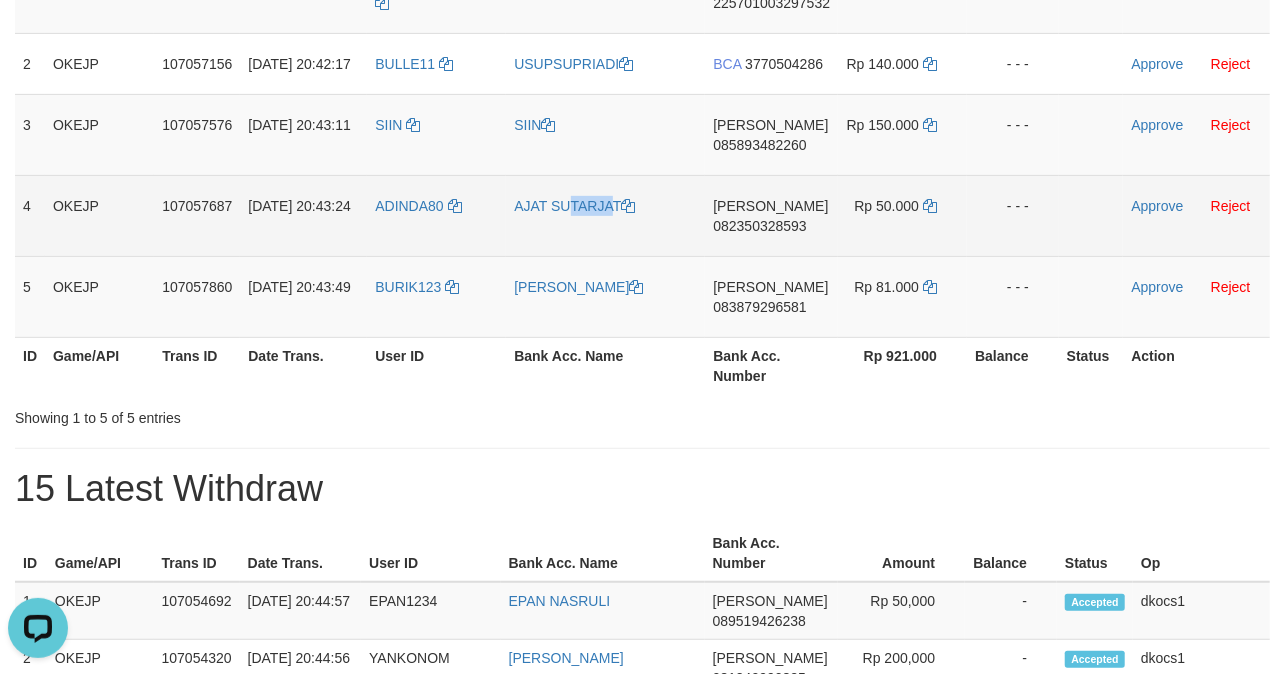 click on "AJAT SUTARJAT" at bounding box center (605, 215) 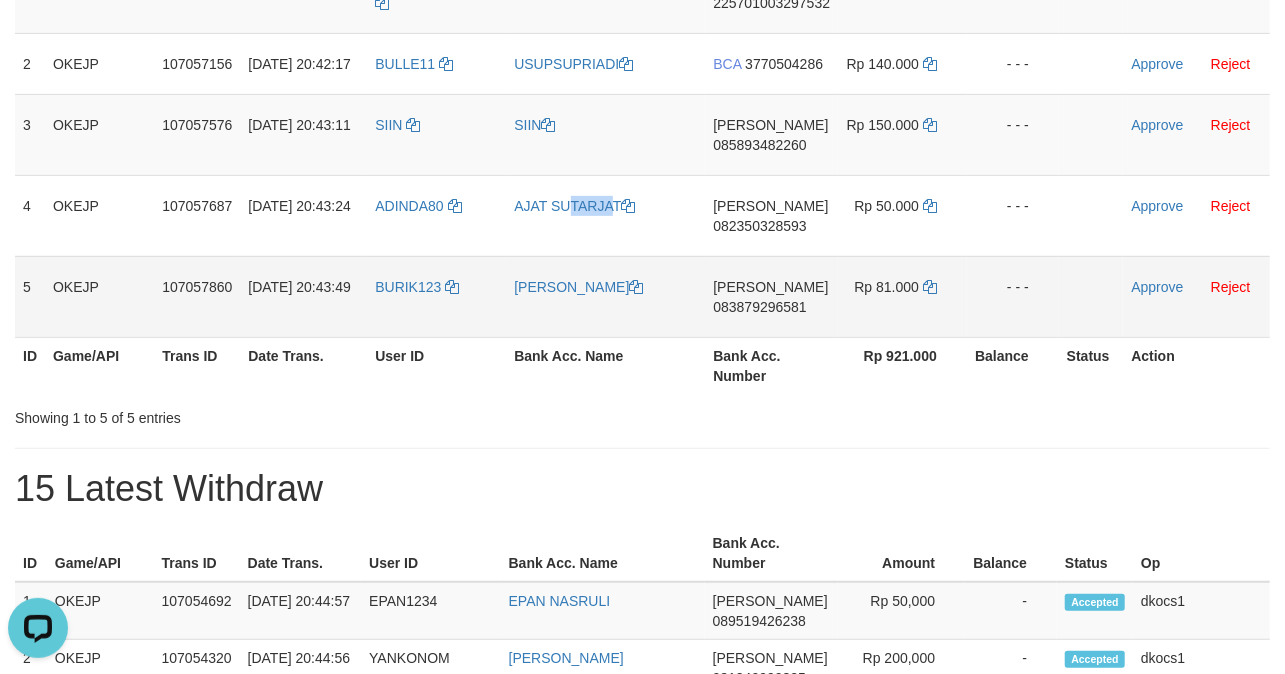 copy on "AJAT SUTARJAT" 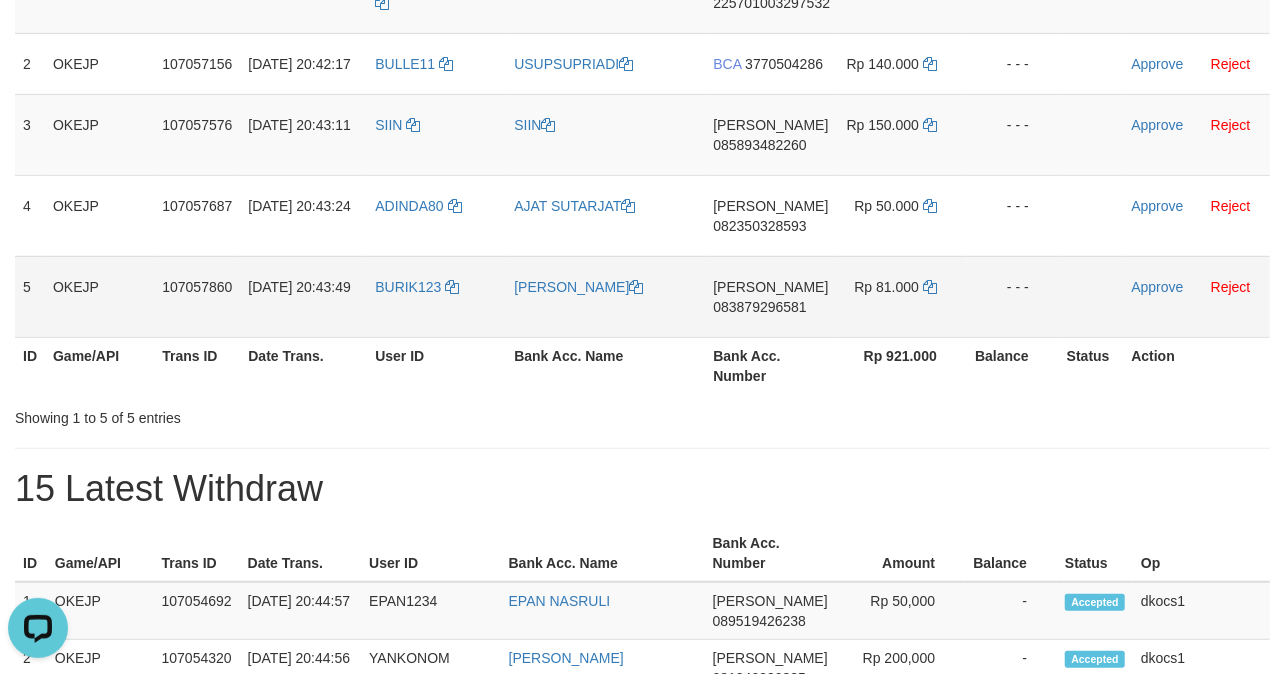 click on "BURIK123" at bounding box center [436, 296] 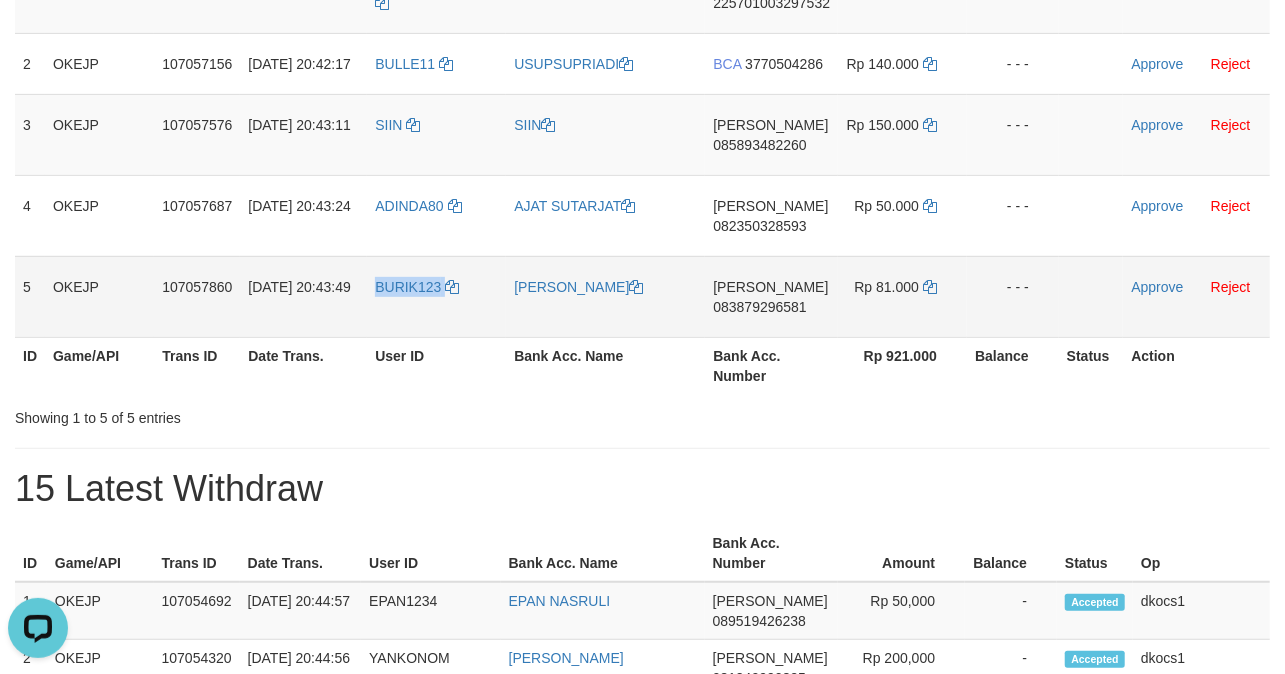 click on "BURIK123" at bounding box center [436, 296] 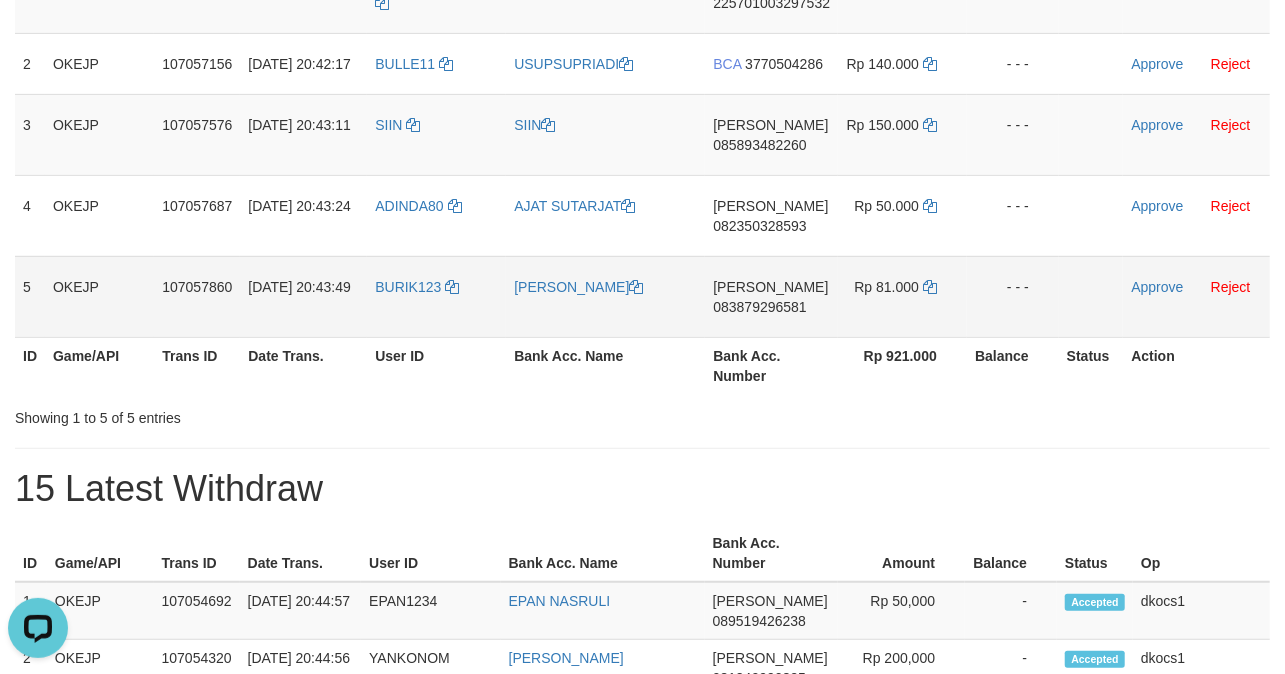 click on "[PERSON_NAME]" at bounding box center [605, 296] 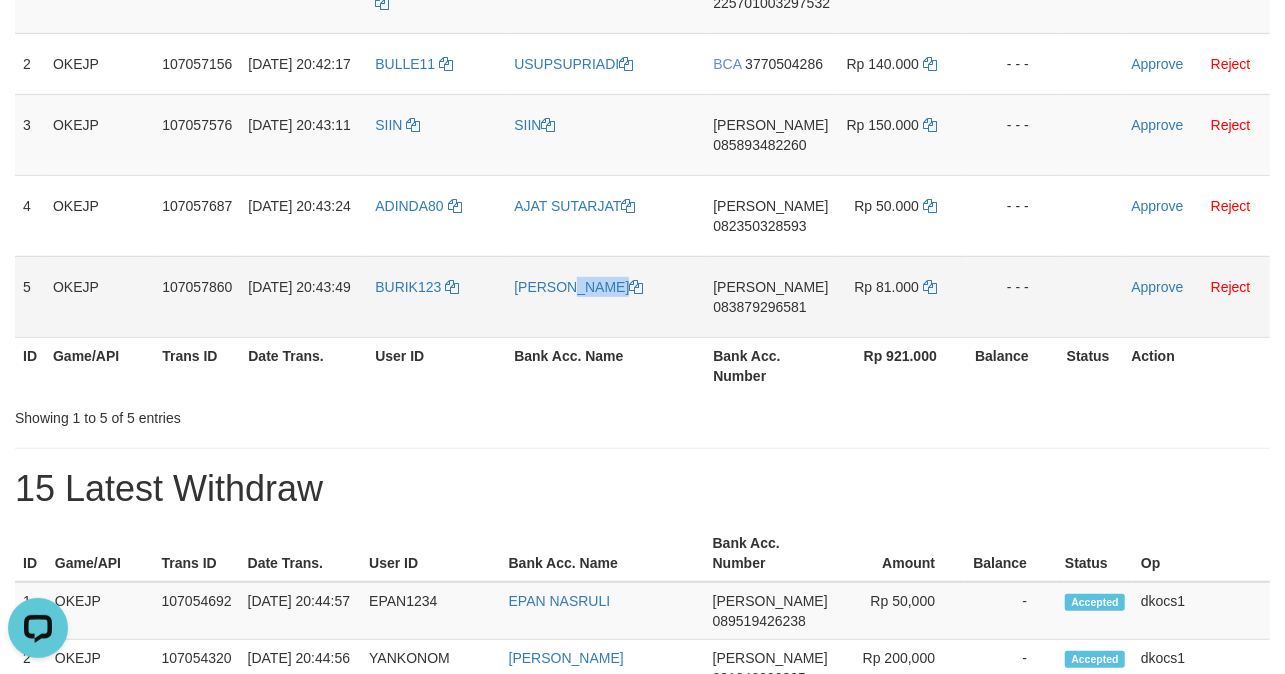 click on "[PERSON_NAME]" at bounding box center (605, 296) 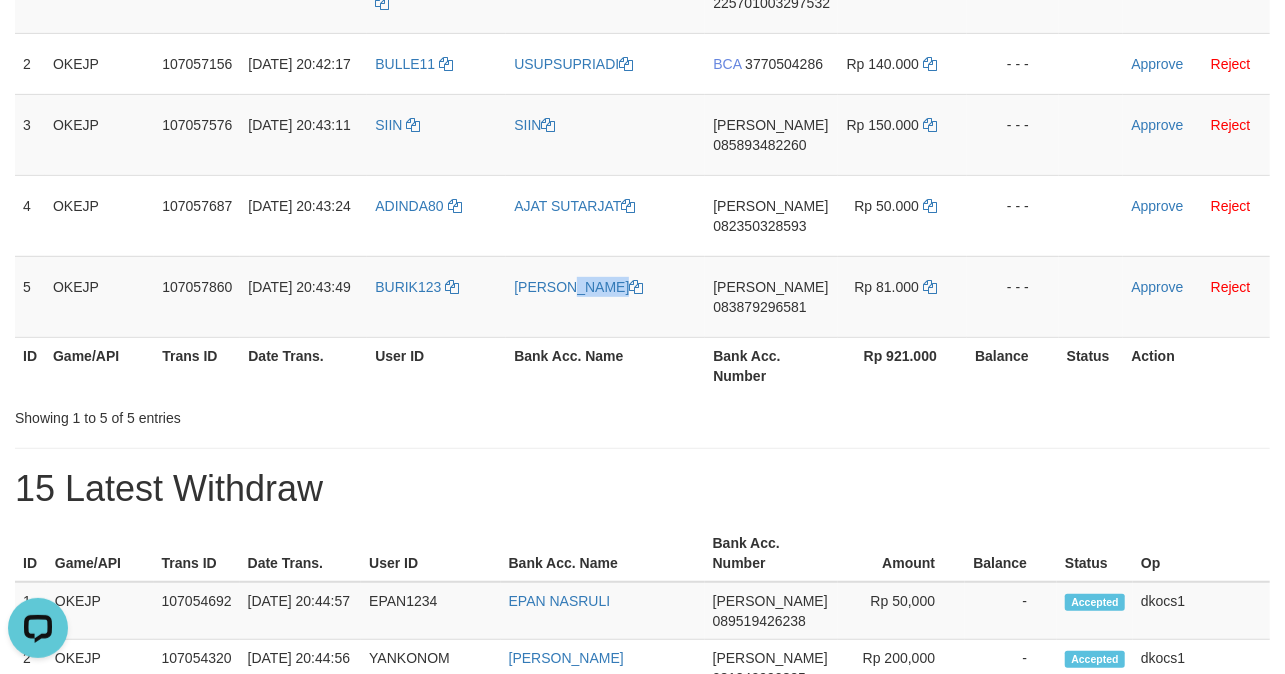 drag, startPoint x: 569, startPoint y: 338, endPoint x: 386, endPoint y: 409, distance: 196.2906 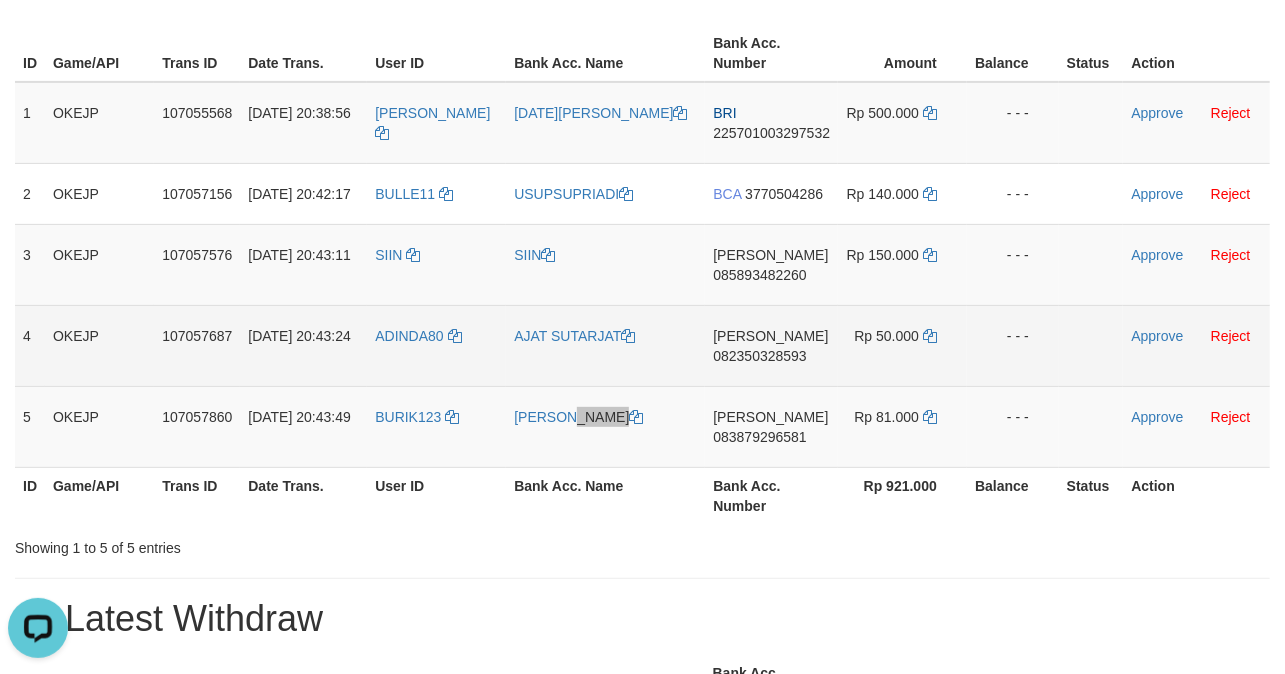 scroll, scrollTop: 266, scrollLeft: 0, axis: vertical 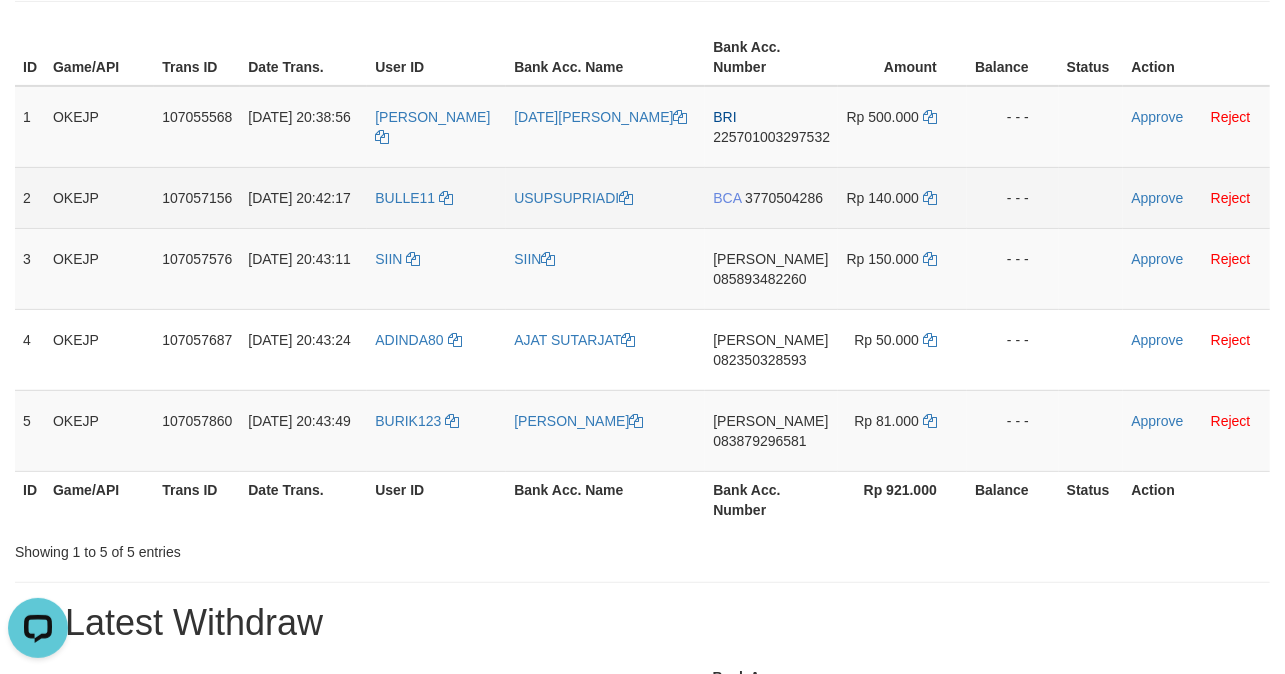 click on "BCA
3770504286" at bounding box center [771, 197] 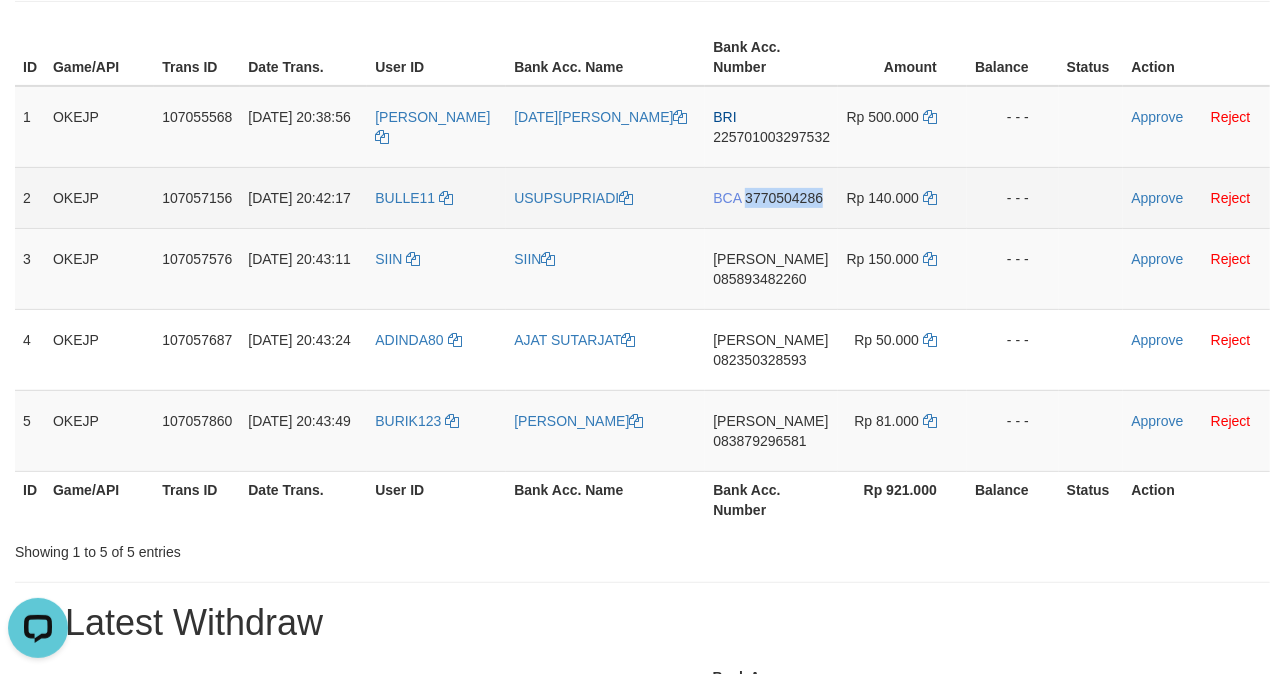 click on "BCA
3770504286" at bounding box center (771, 197) 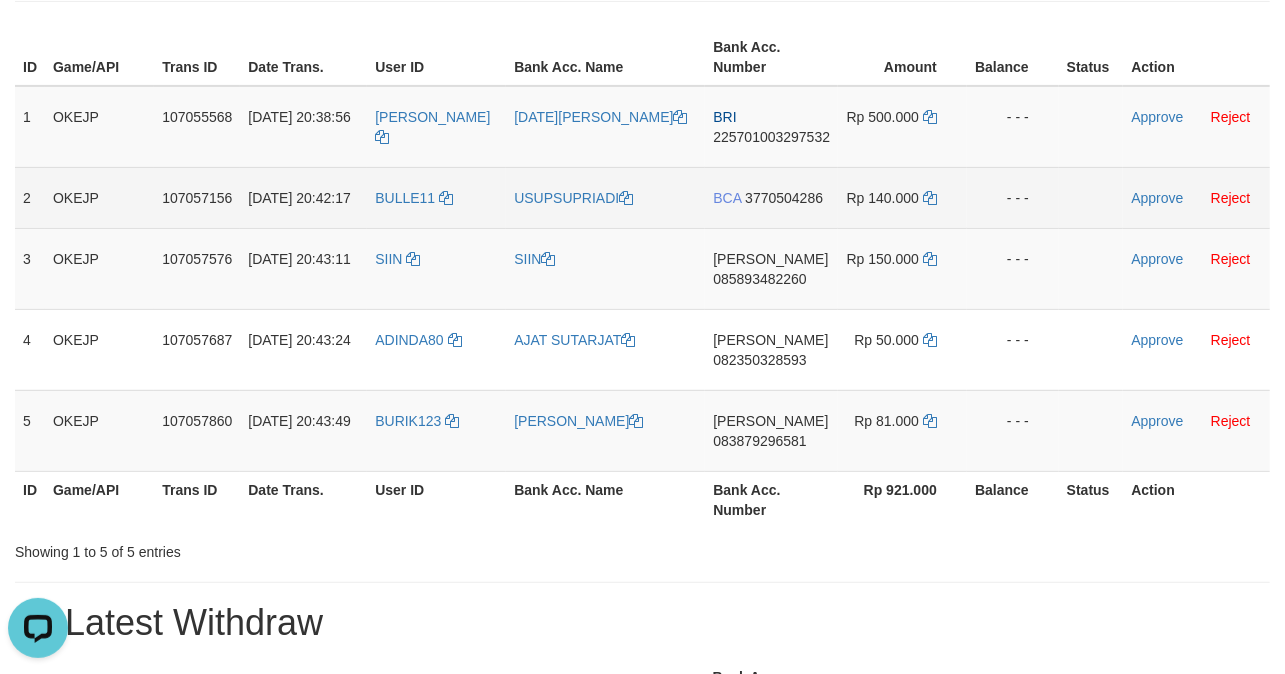 click on "Rp 140.000" at bounding box center [902, 197] 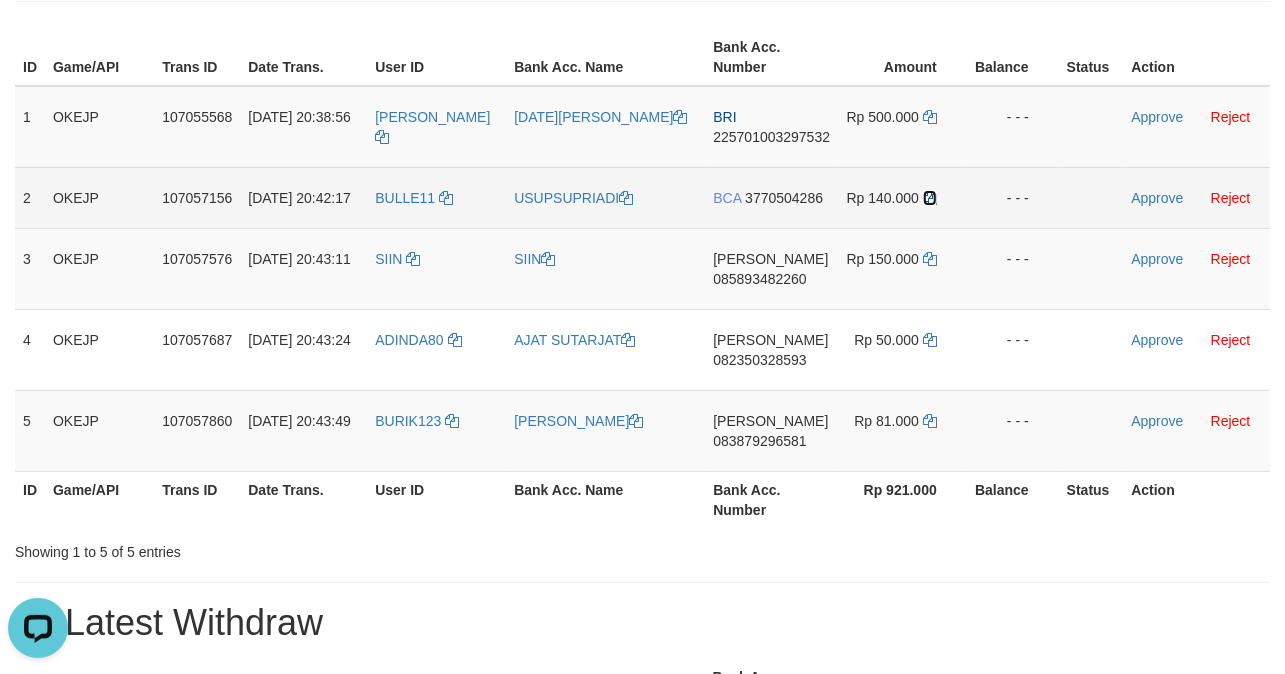 click at bounding box center [930, 198] 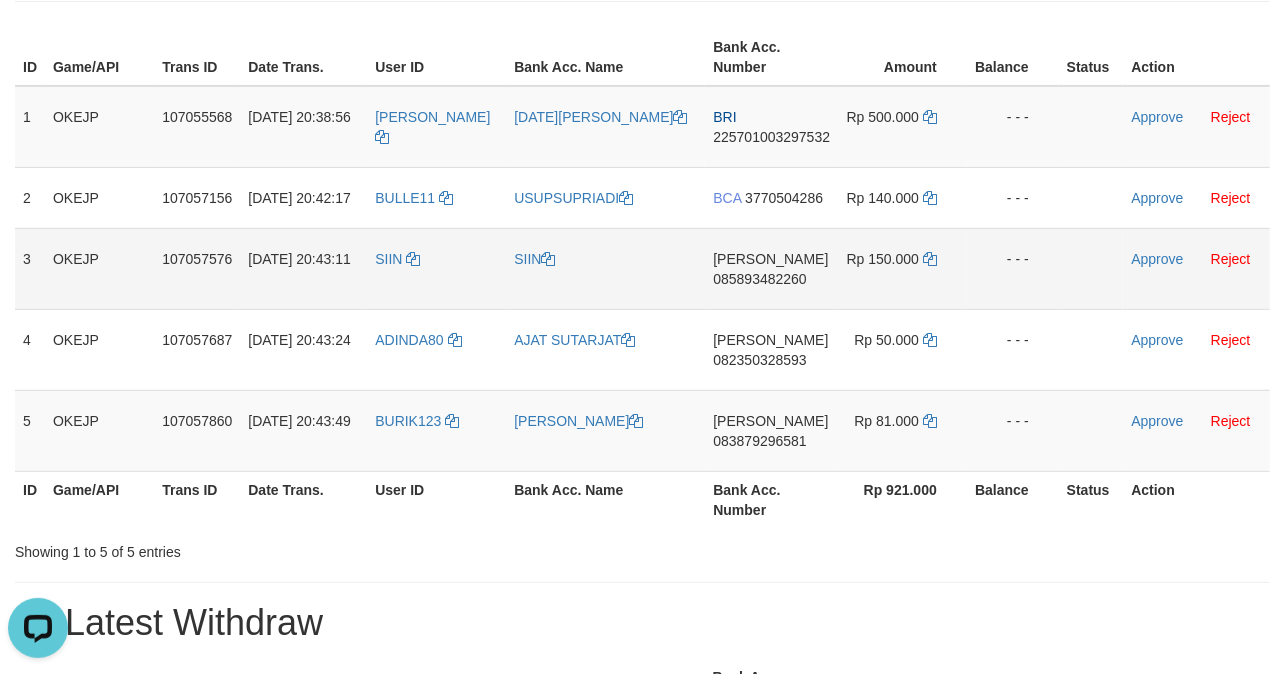 click on "DANA
085893482260" at bounding box center (771, 268) 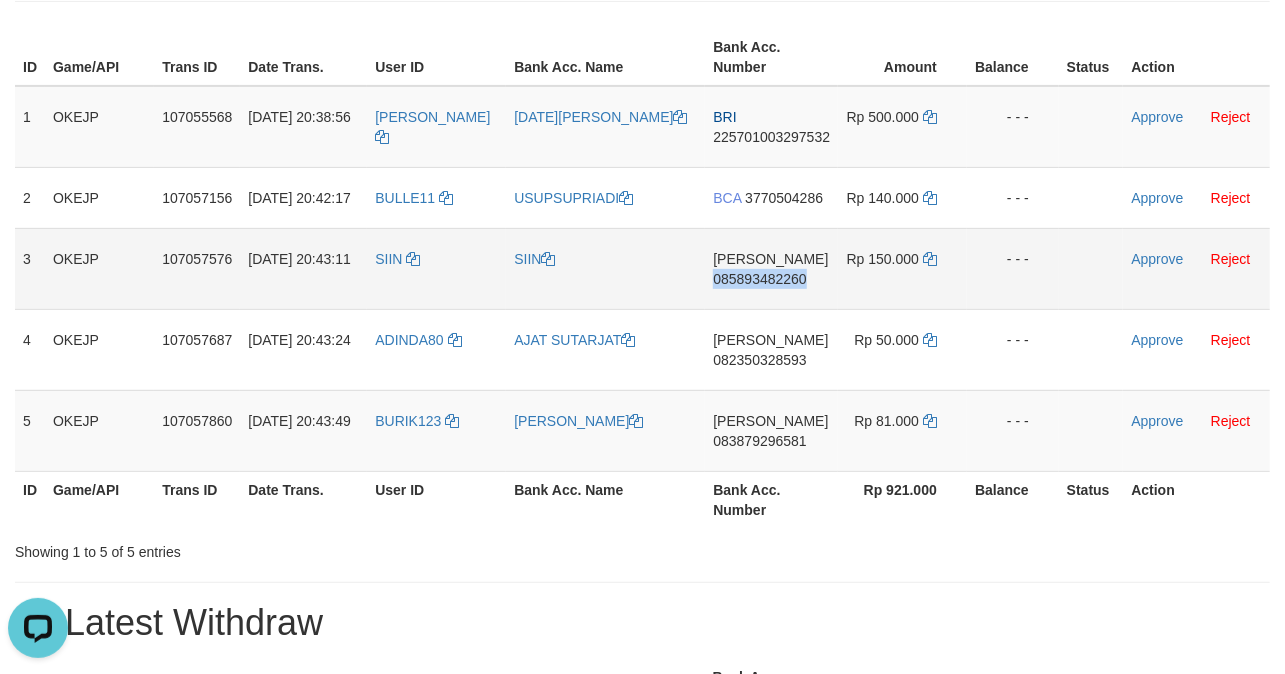 click on "DANA
085893482260" at bounding box center [771, 268] 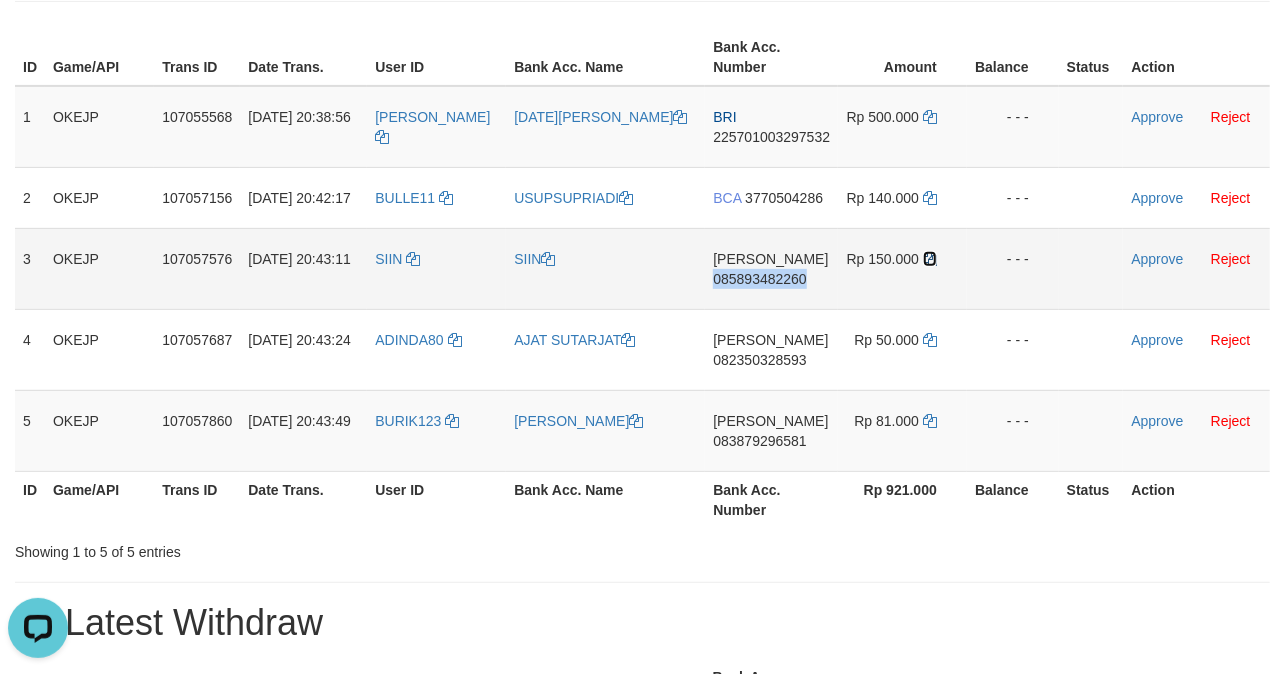 click at bounding box center (930, 259) 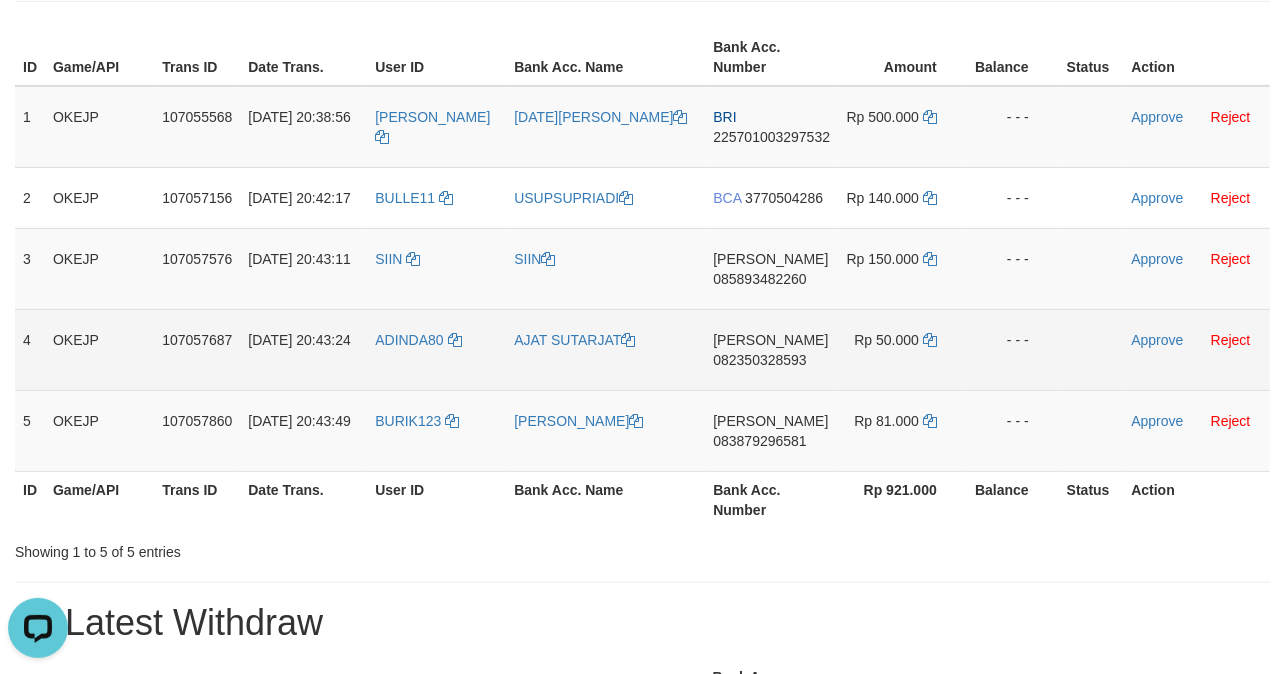 click on "DANA
082350328593" at bounding box center [771, 349] 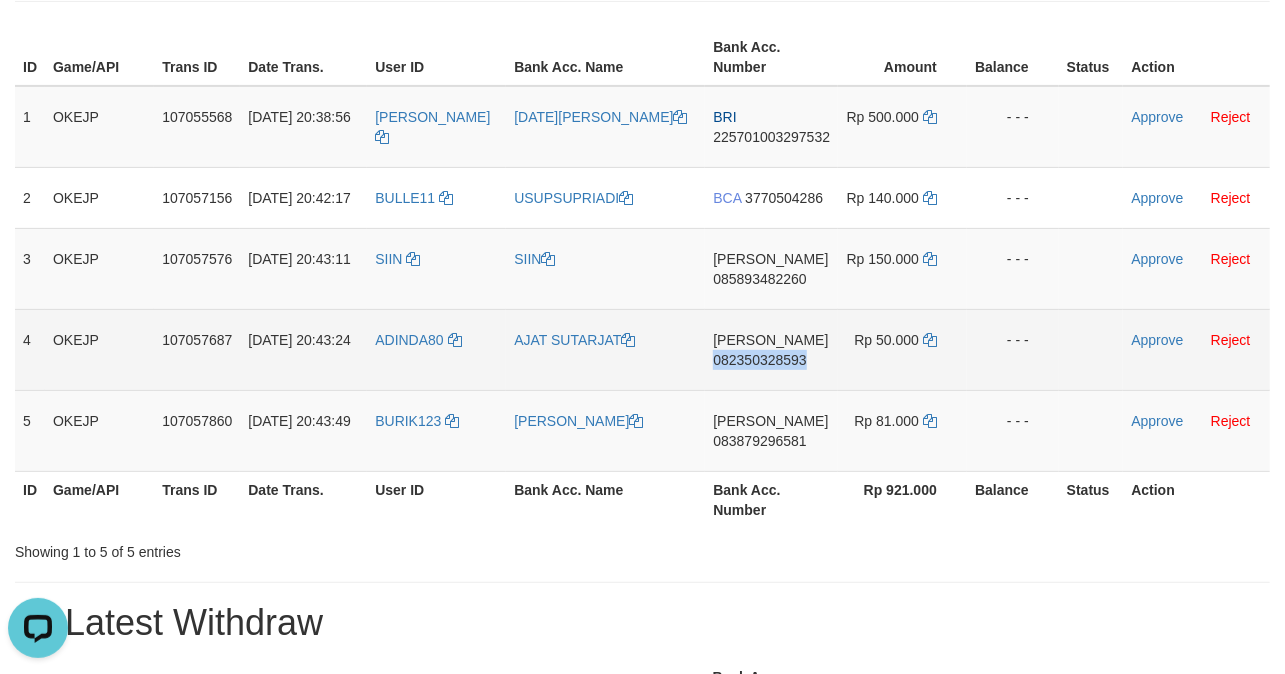 click on "DANA
082350328593" at bounding box center [771, 349] 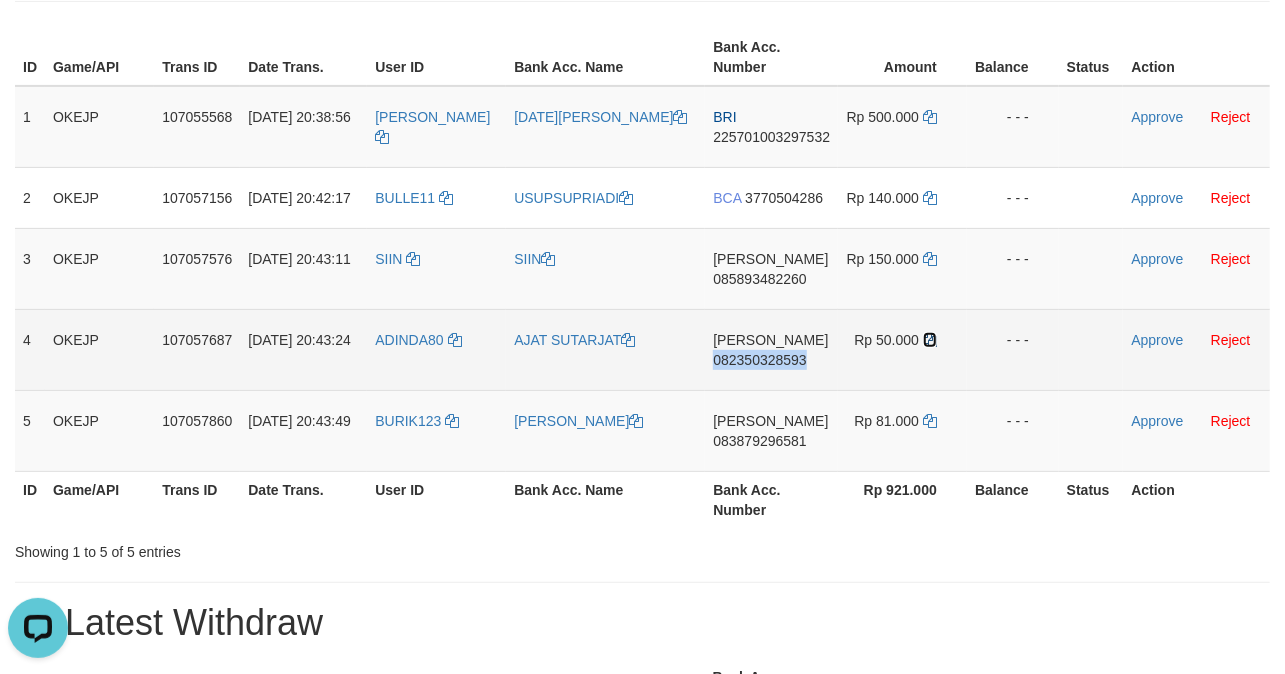 click at bounding box center (930, 340) 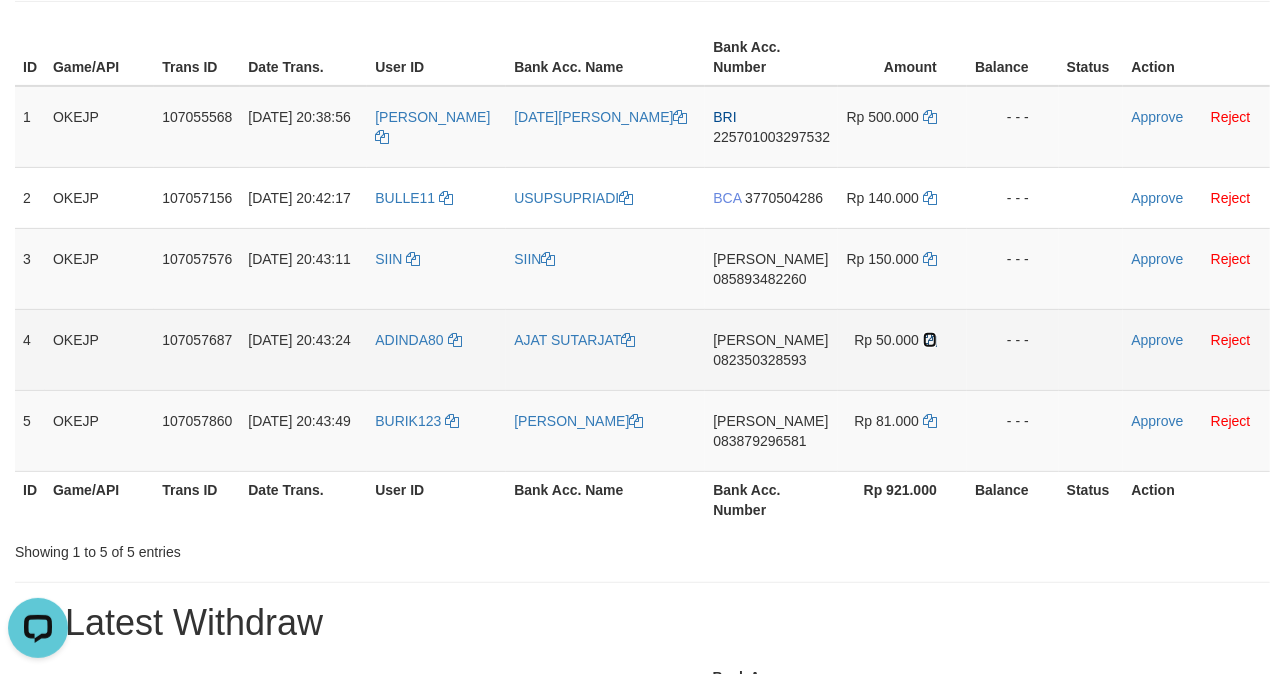 click at bounding box center (930, 340) 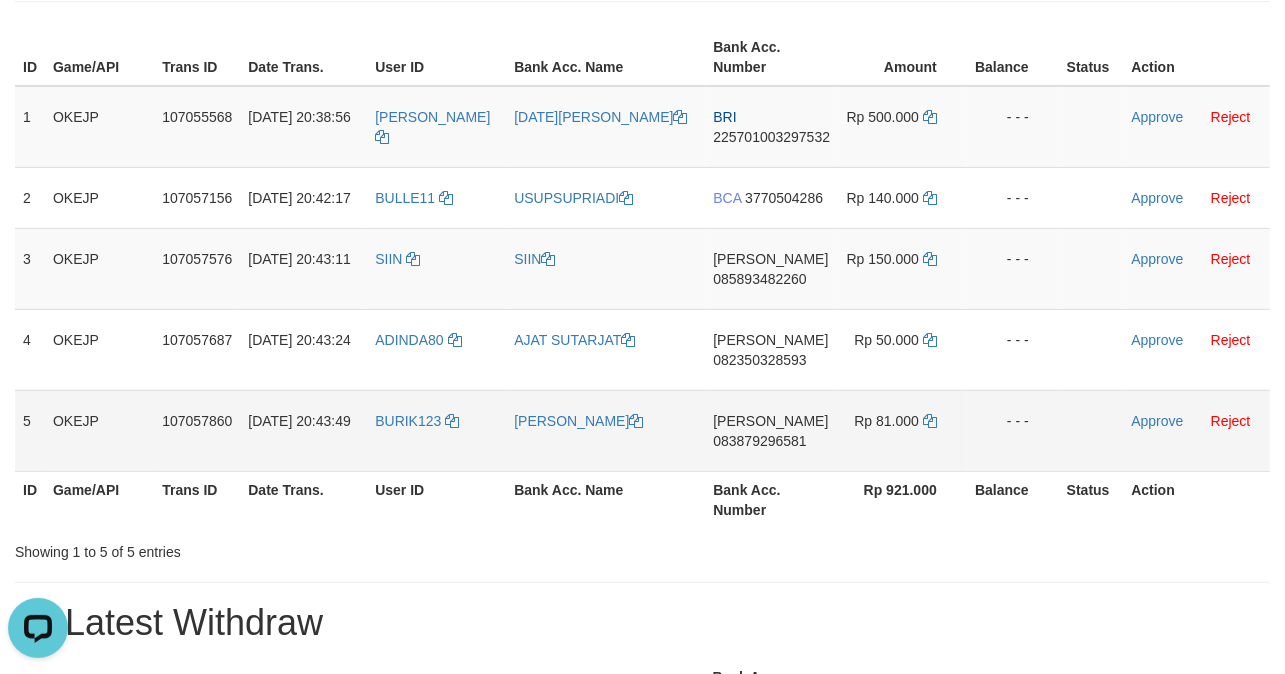 click on "DANA
083879296581" at bounding box center (771, 430) 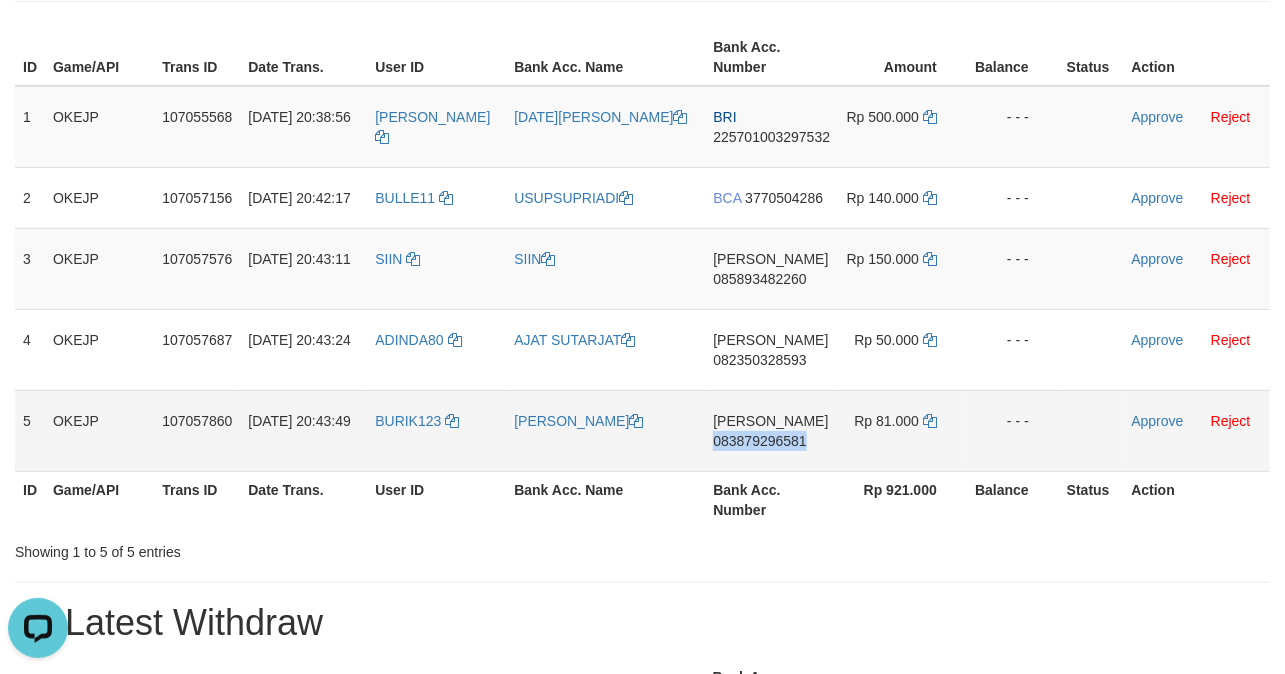 click on "DANA
083879296581" at bounding box center [771, 430] 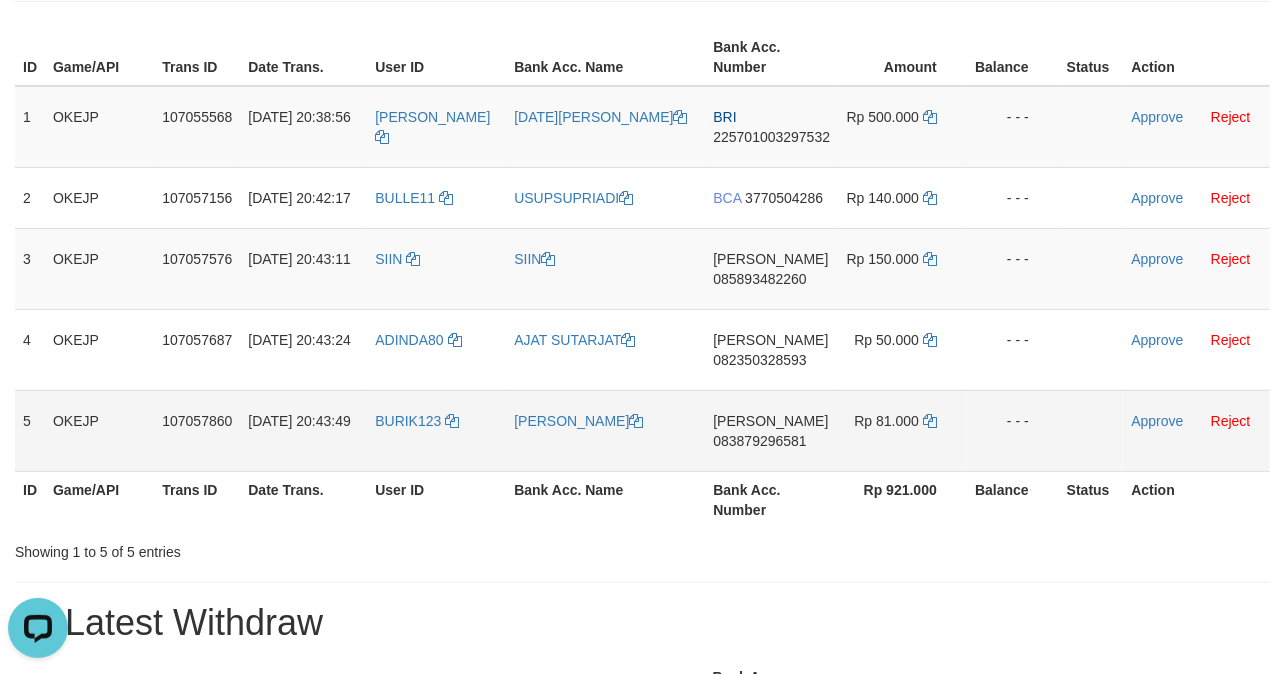 click on "Rp 81.000" at bounding box center [902, 430] 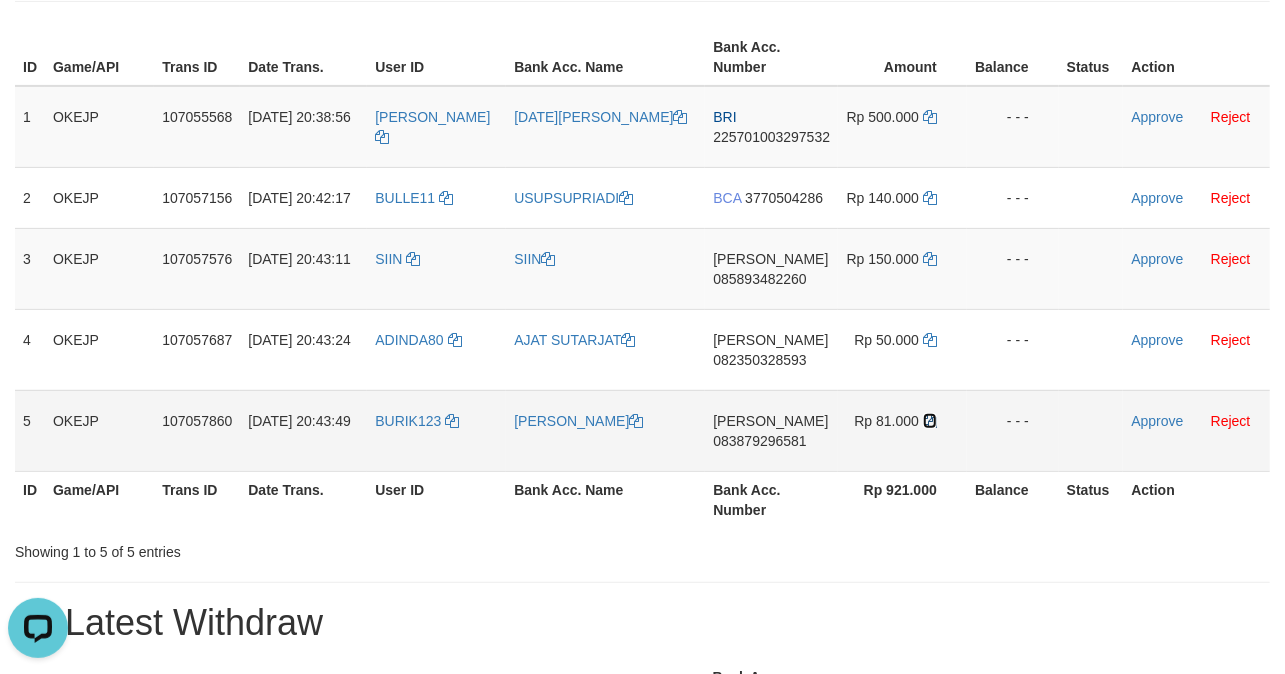 click at bounding box center (930, 421) 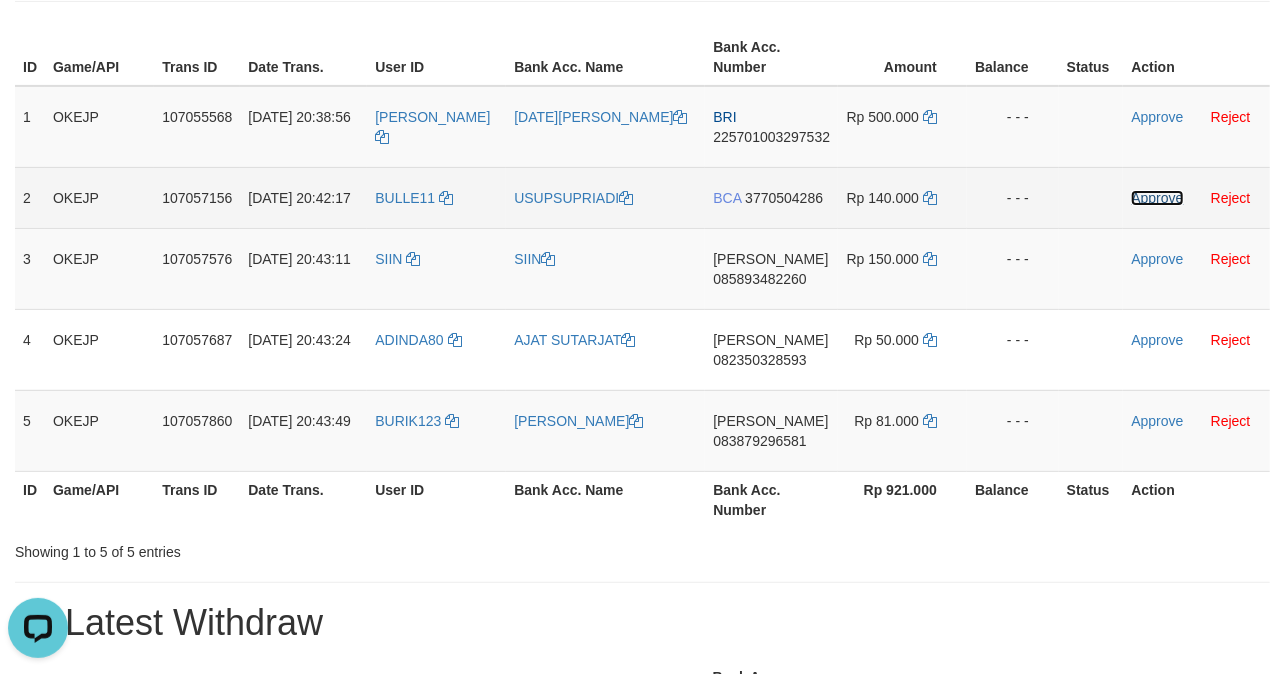 click on "Approve" at bounding box center (1157, 198) 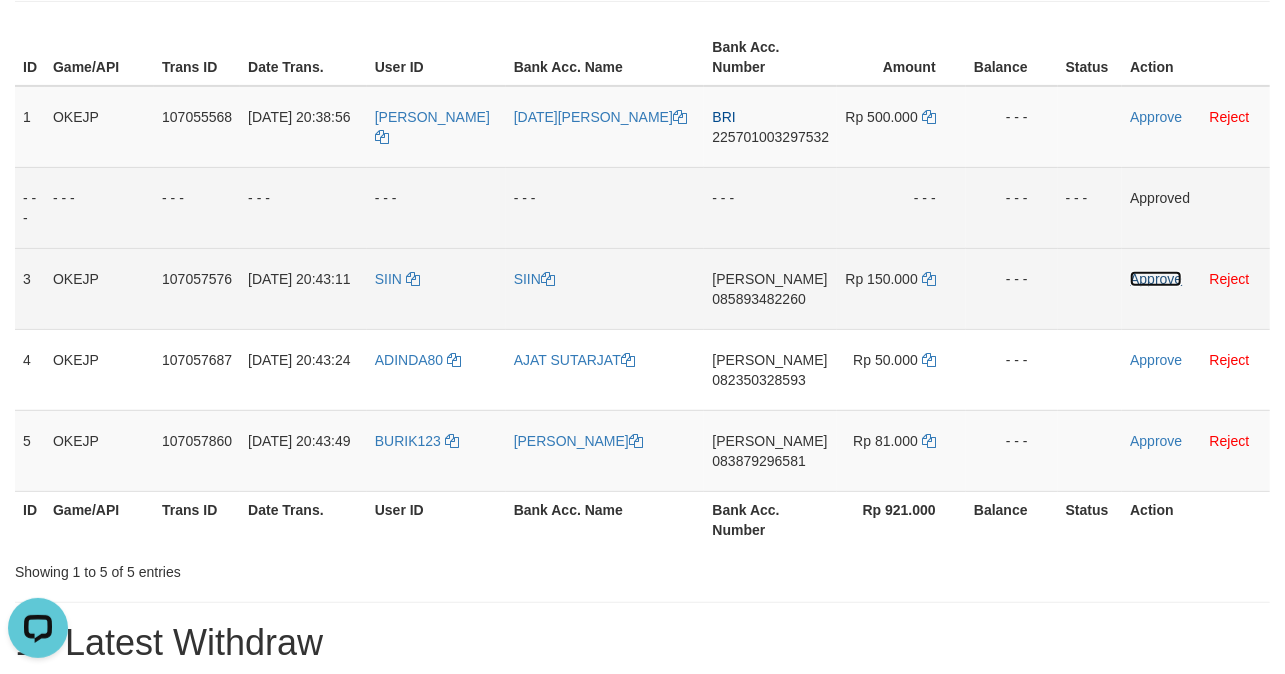 click on "Approve" at bounding box center (1156, 279) 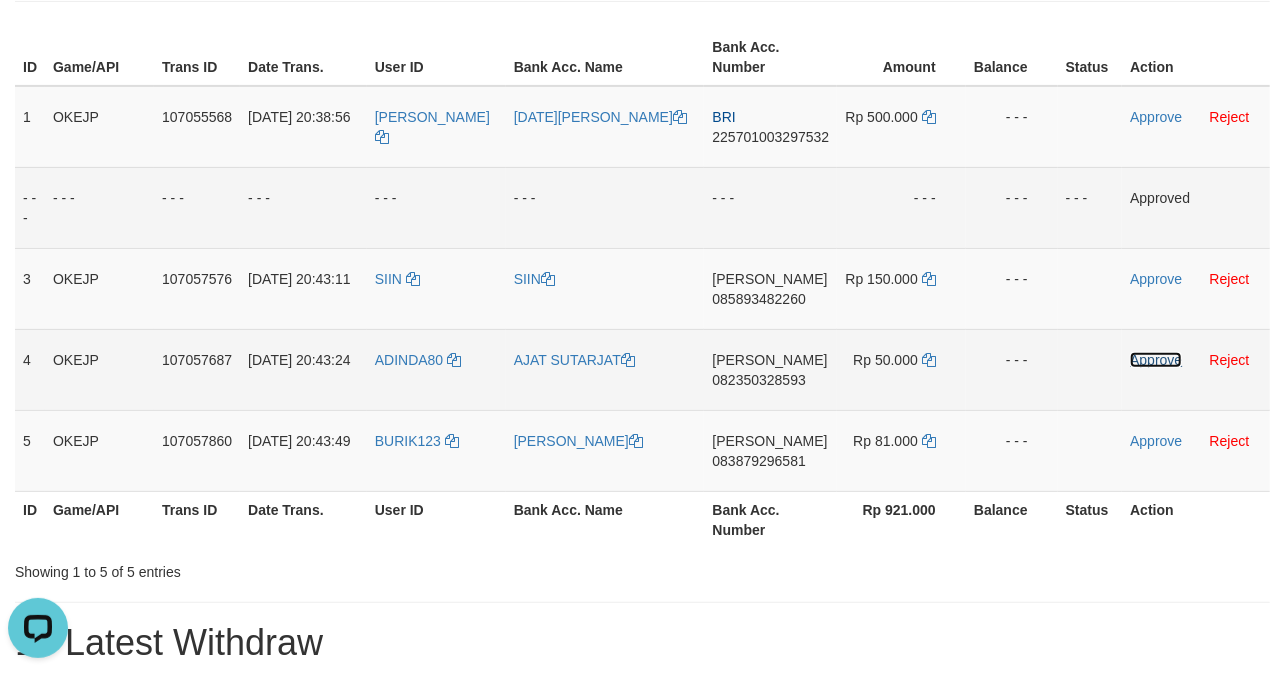 click on "Approve" at bounding box center [1156, 360] 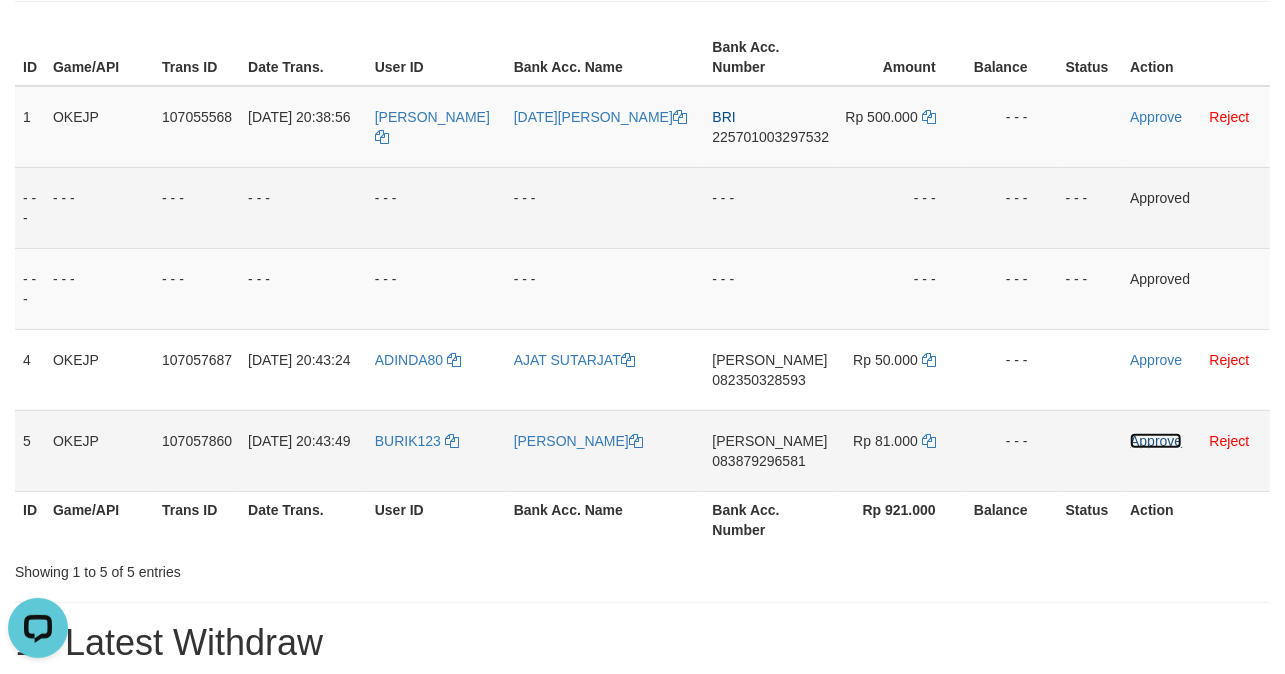 click on "Approve" at bounding box center [1156, 441] 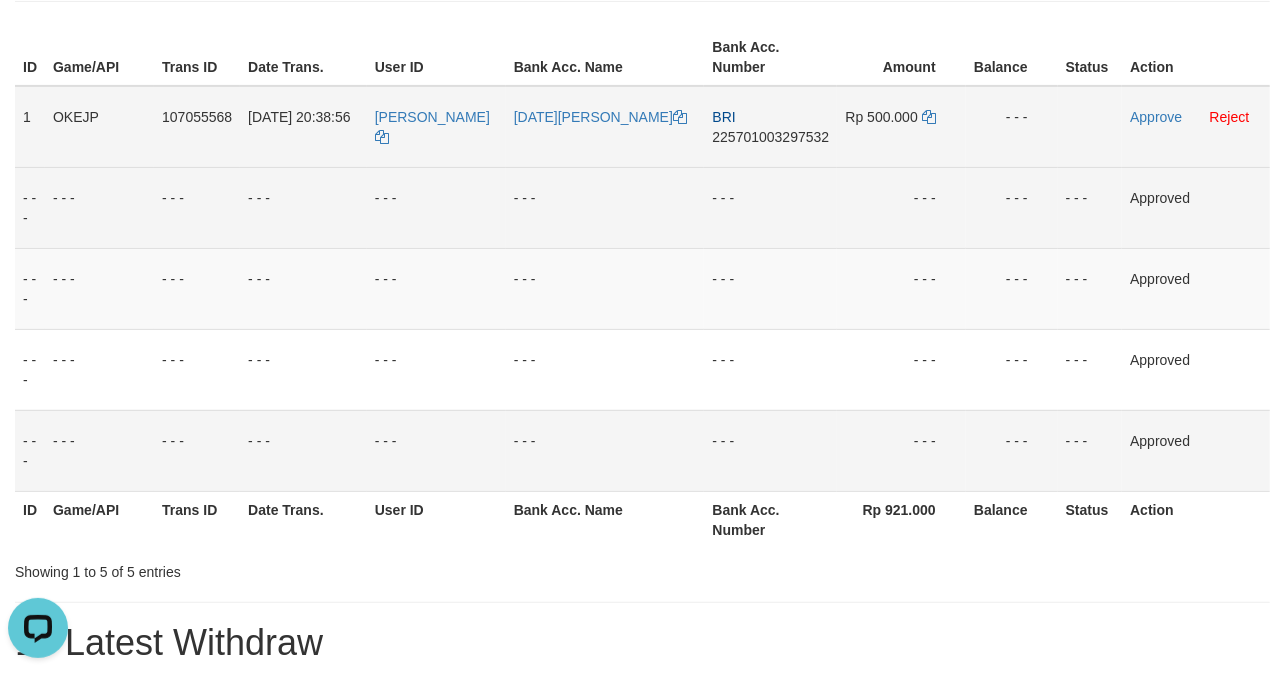 click on "[PERSON_NAME]" at bounding box center [436, 127] 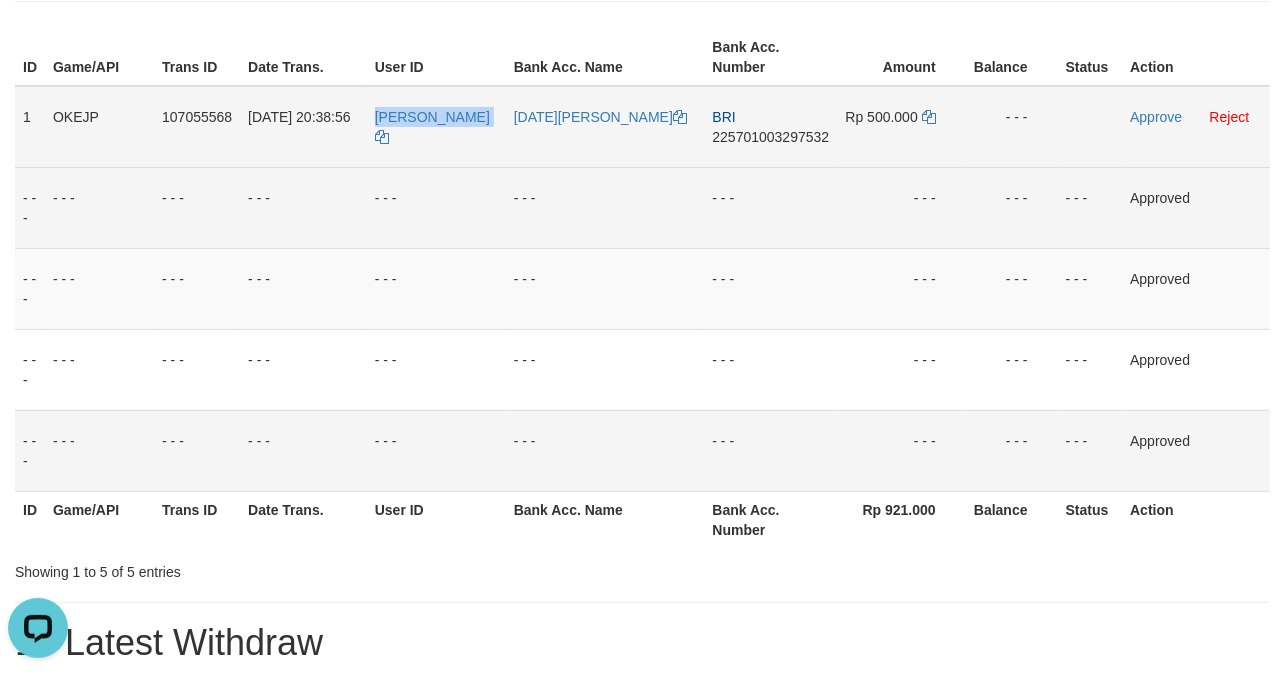 click on "[PERSON_NAME]" at bounding box center (436, 127) 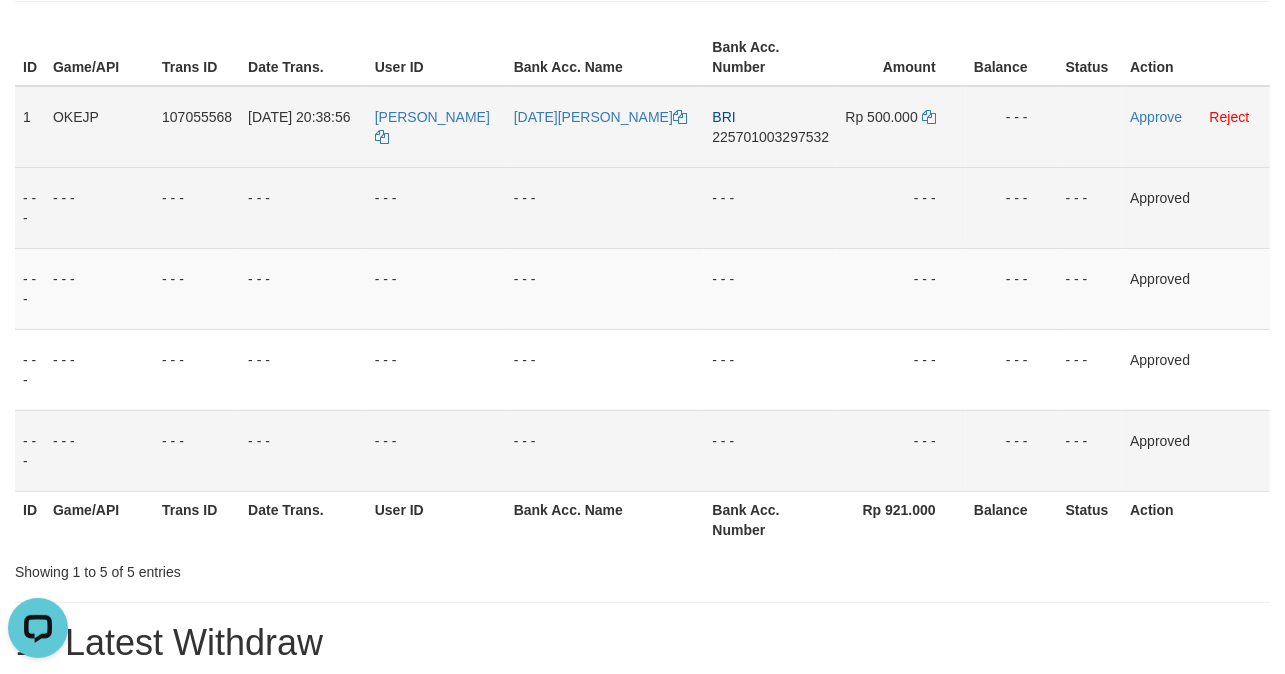 click on "[DATE][PERSON_NAME]" at bounding box center [605, 127] 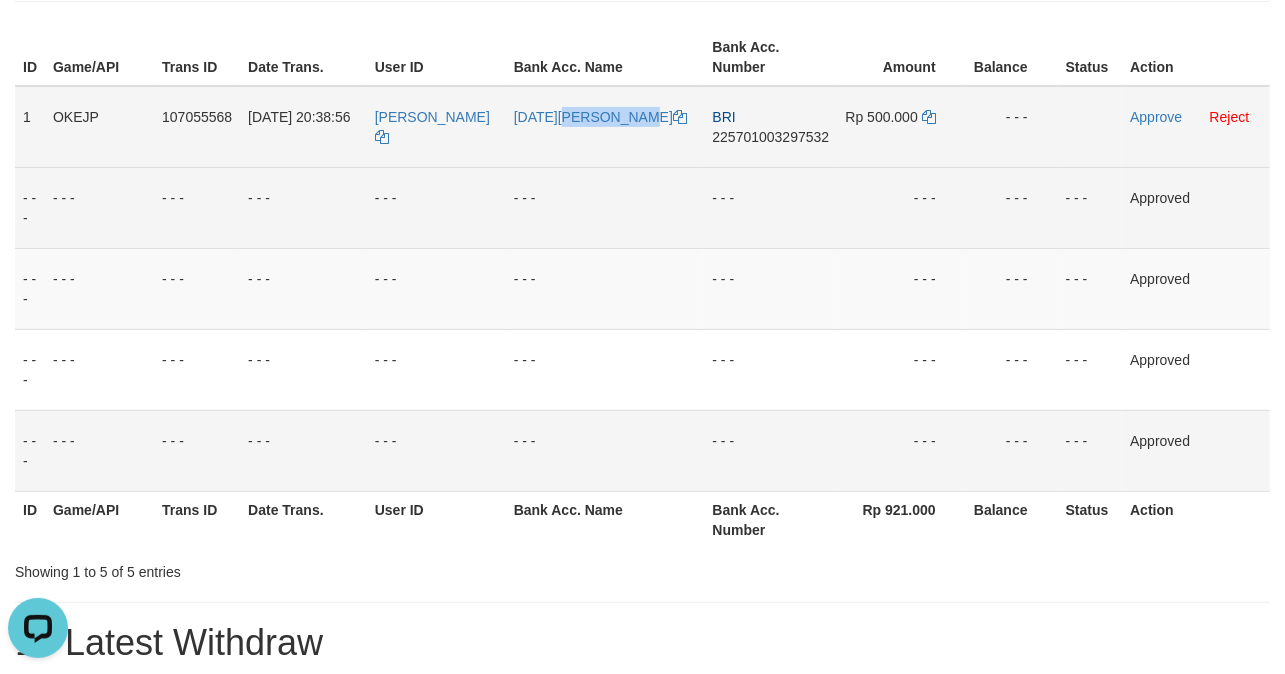 click on "[DATE][PERSON_NAME]" at bounding box center (605, 127) 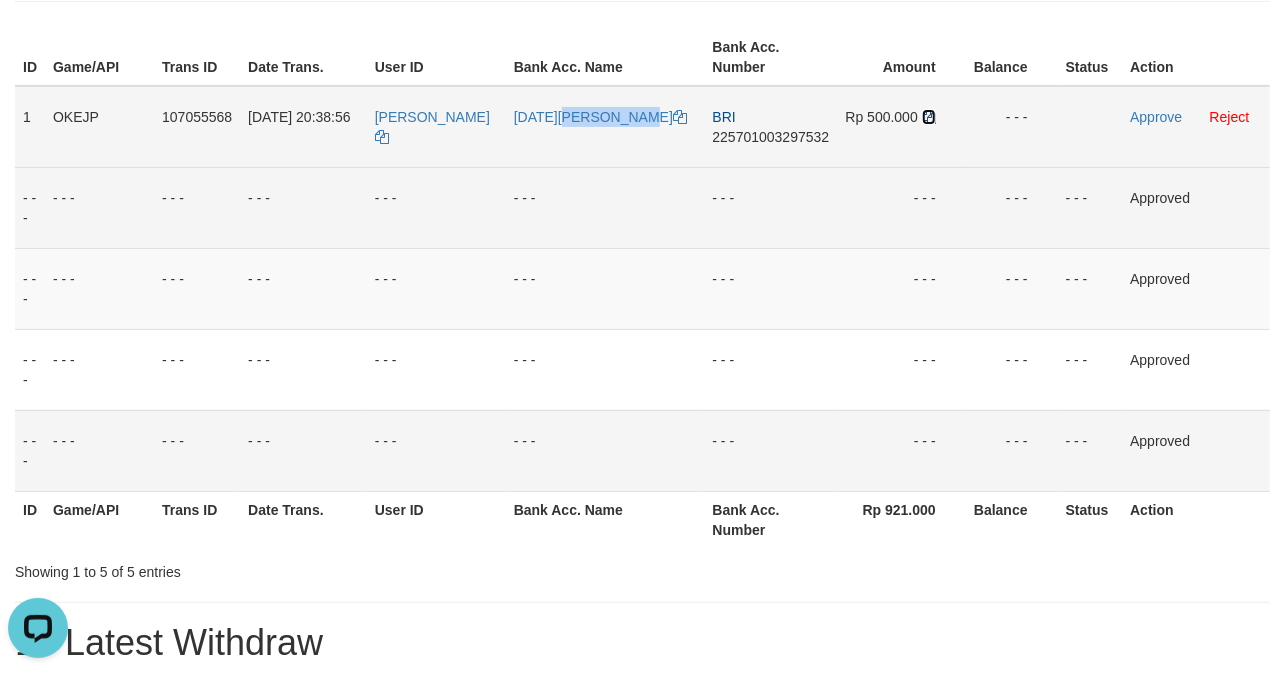 click at bounding box center (929, 117) 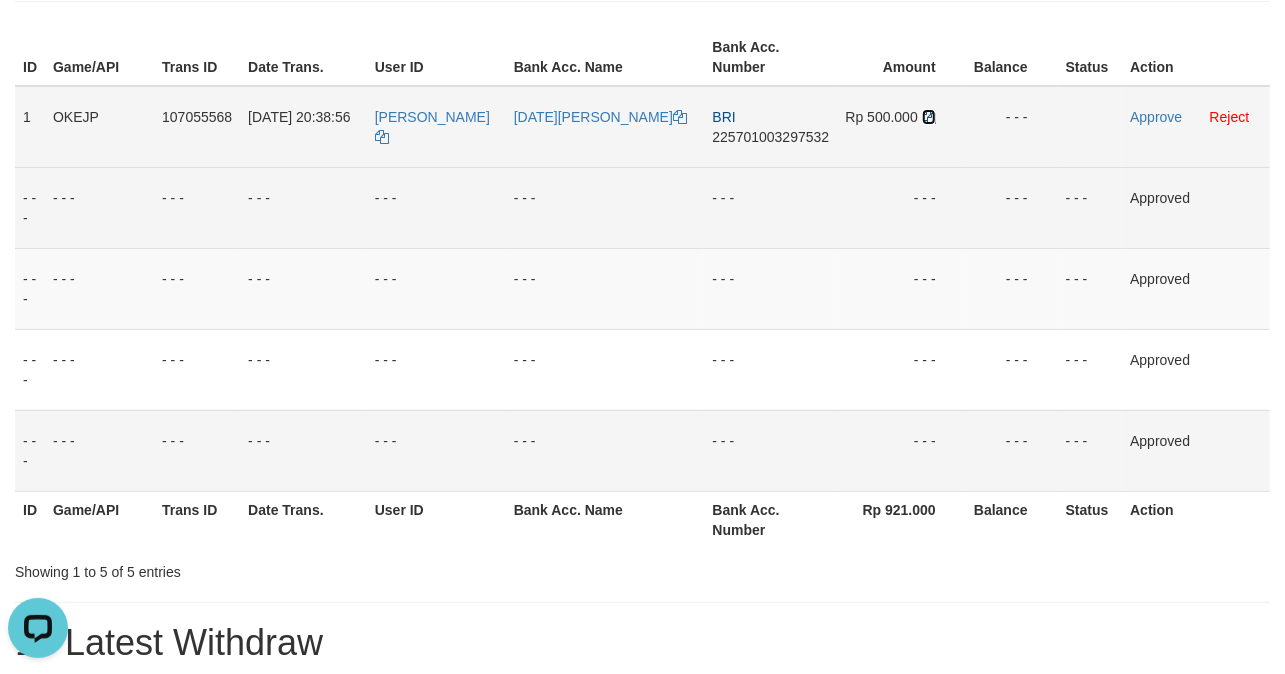 click at bounding box center [929, 117] 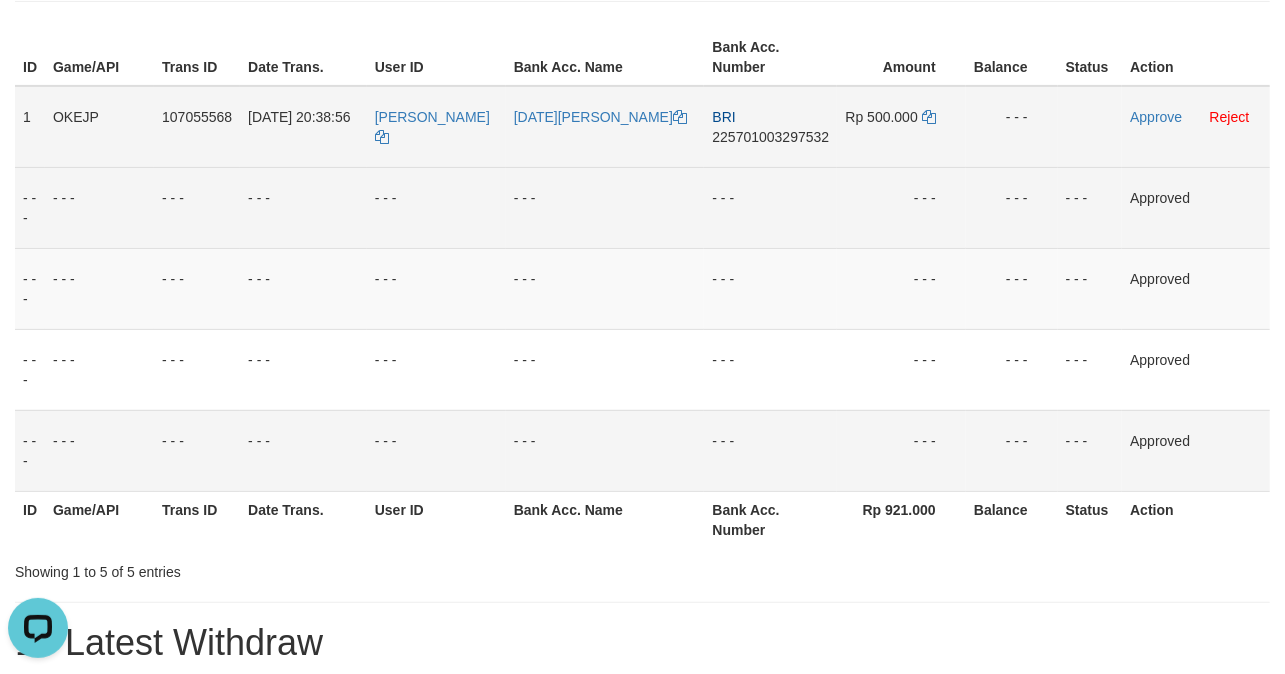 click on "BRI
225701003297532" at bounding box center [770, 127] 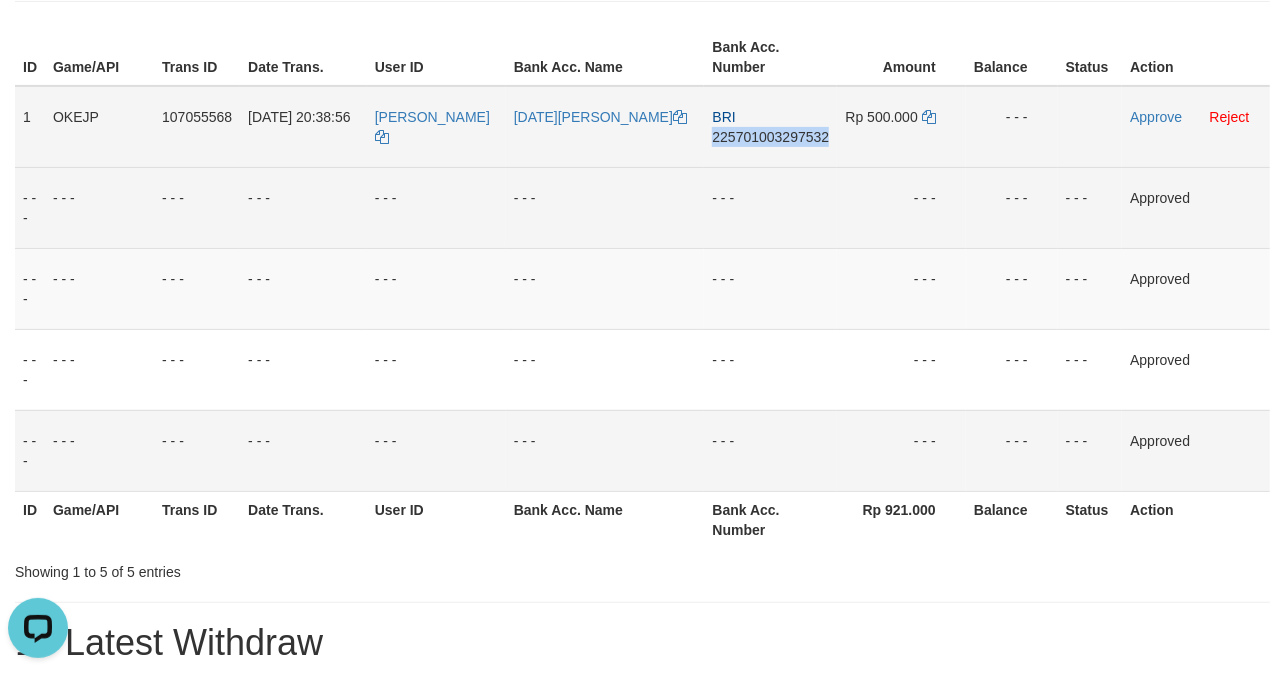 click on "BRI
225701003297532" at bounding box center [770, 127] 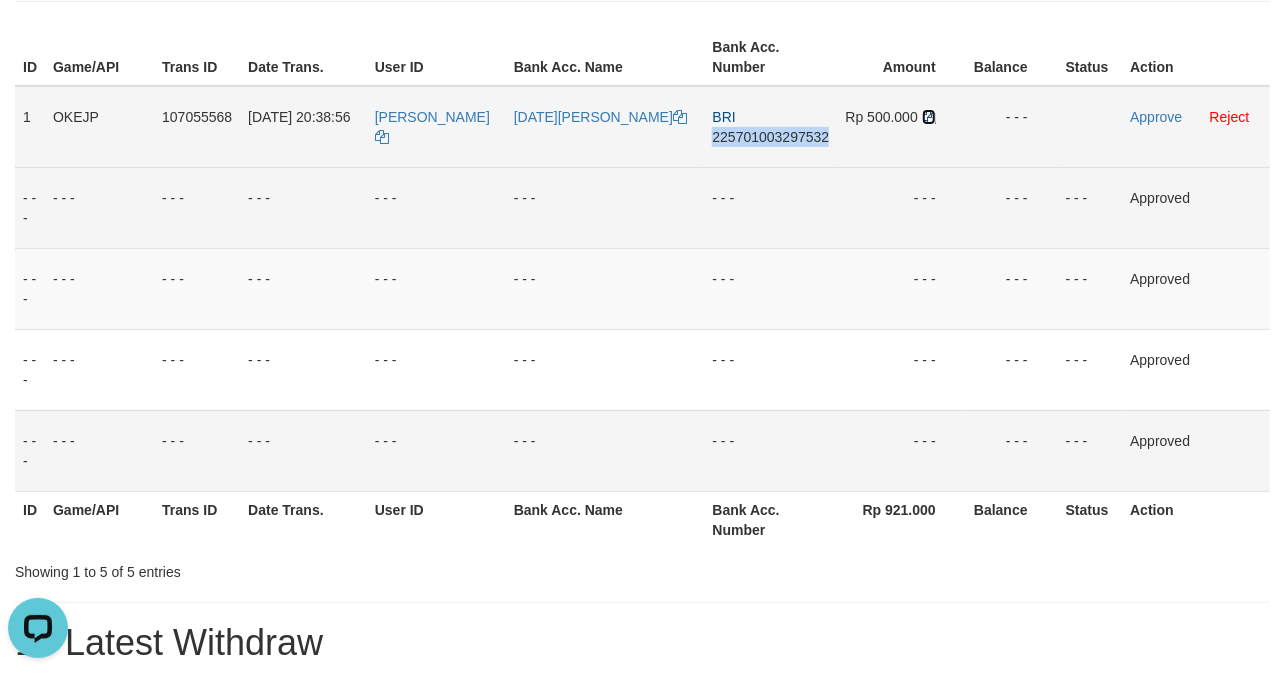 click at bounding box center (929, 117) 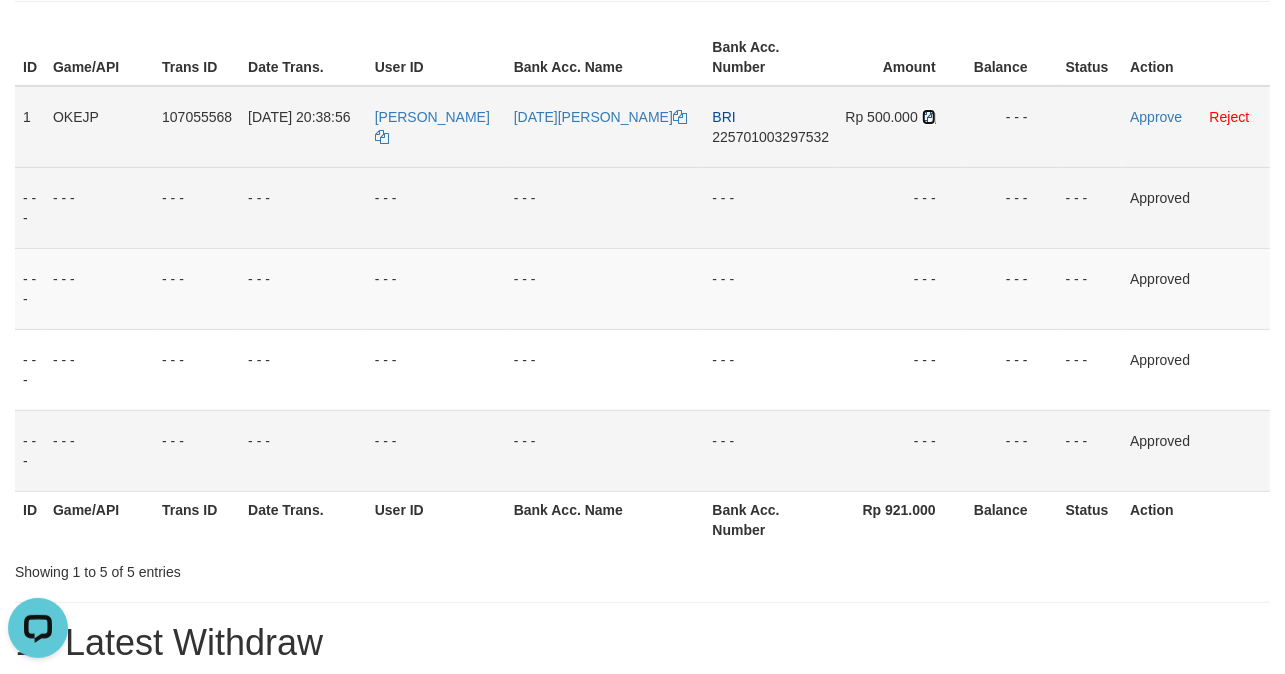 click at bounding box center (929, 117) 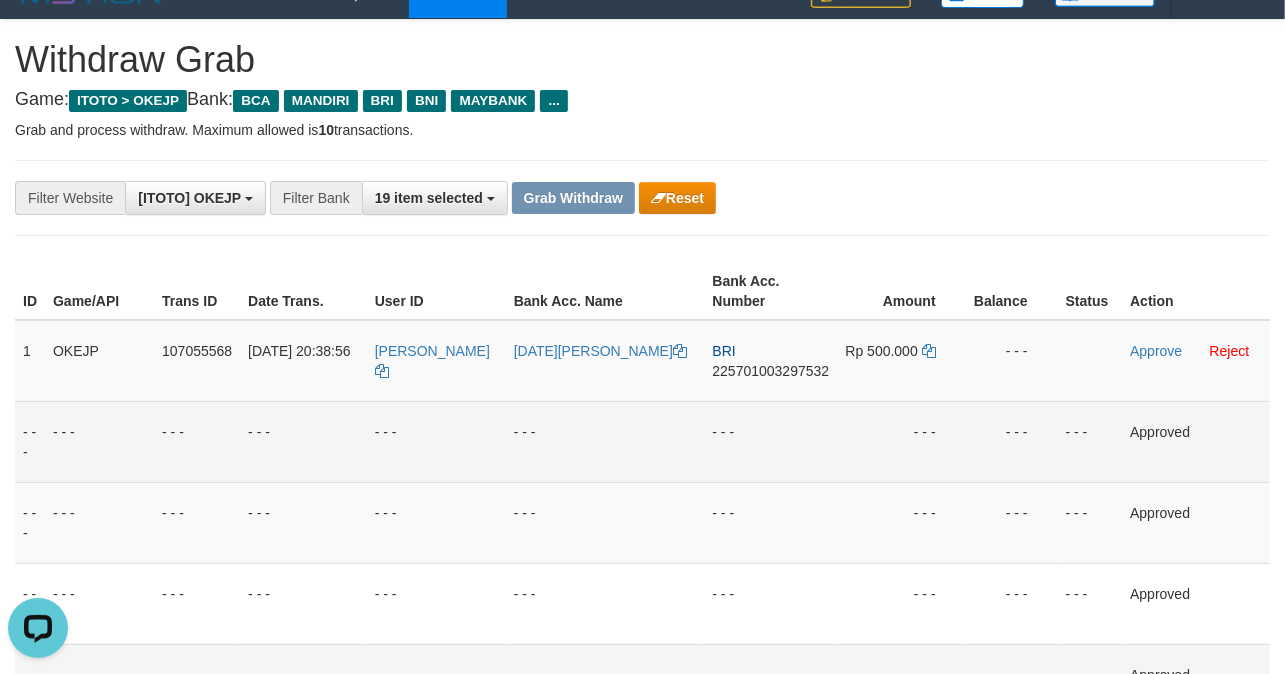scroll, scrollTop: 0, scrollLeft: 0, axis: both 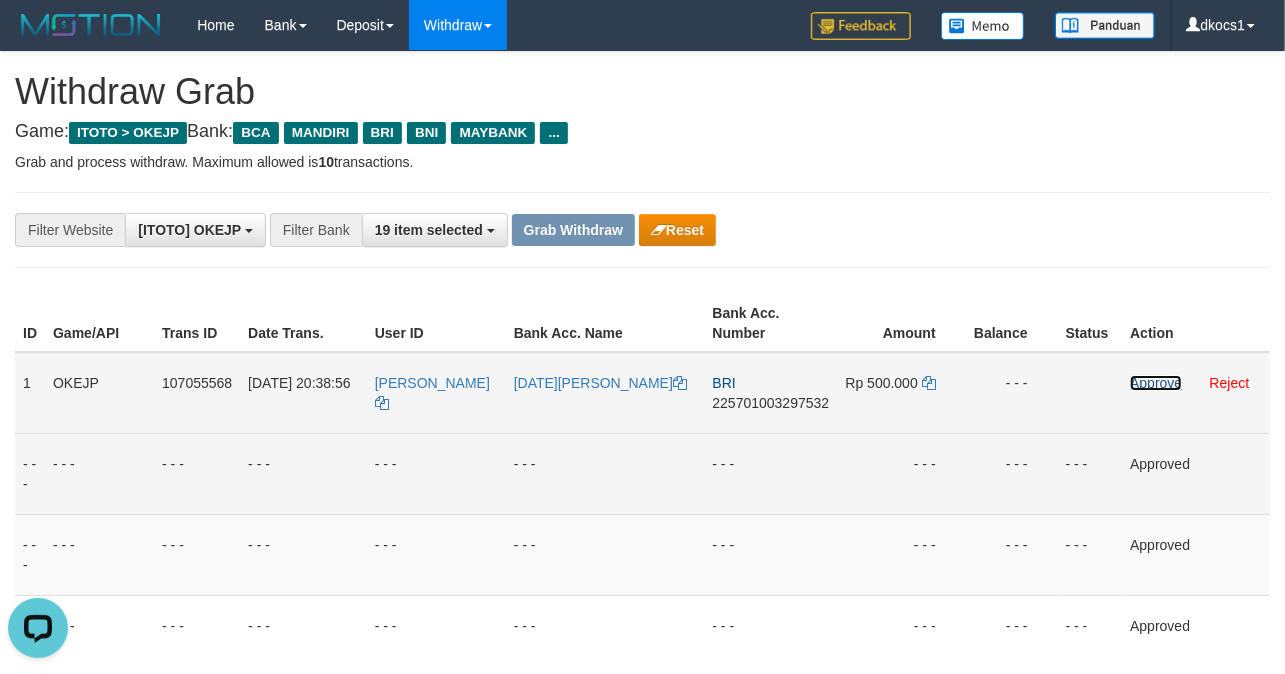 click on "Approve" at bounding box center (1156, 383) 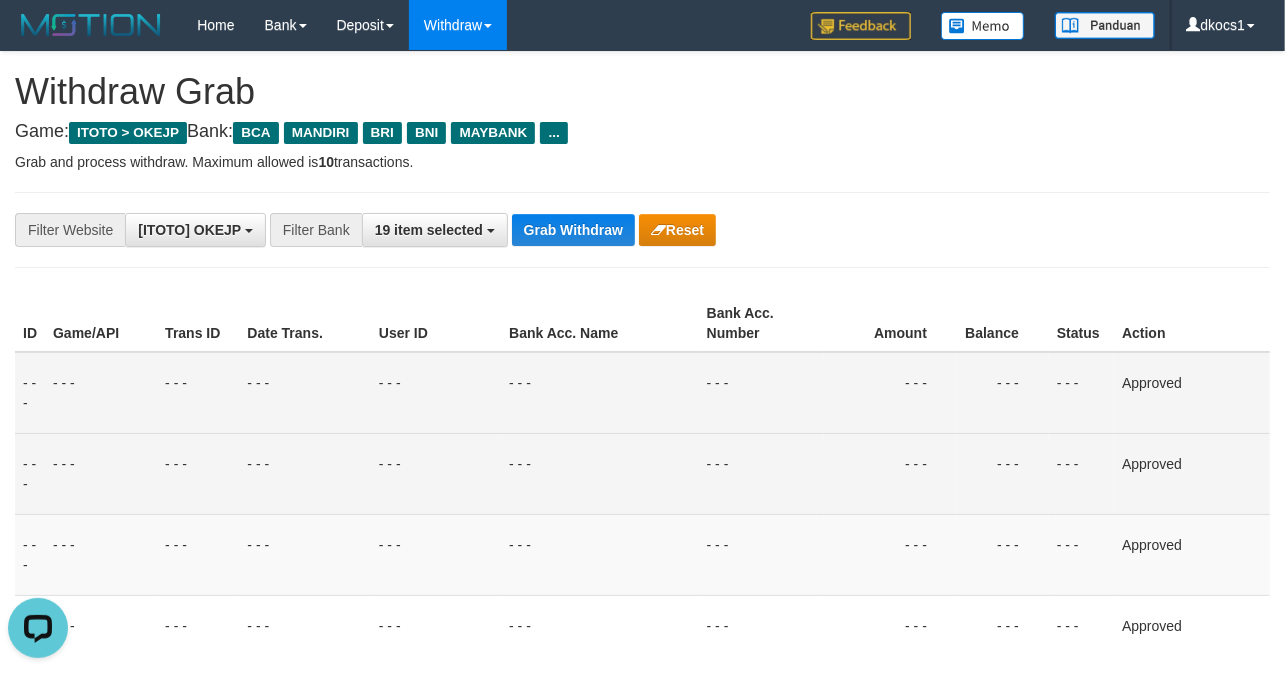 drag, startPoint x: 549, startPoint y: 265, endPoint x: 557, endPoint y: 252, distance: 15.264338 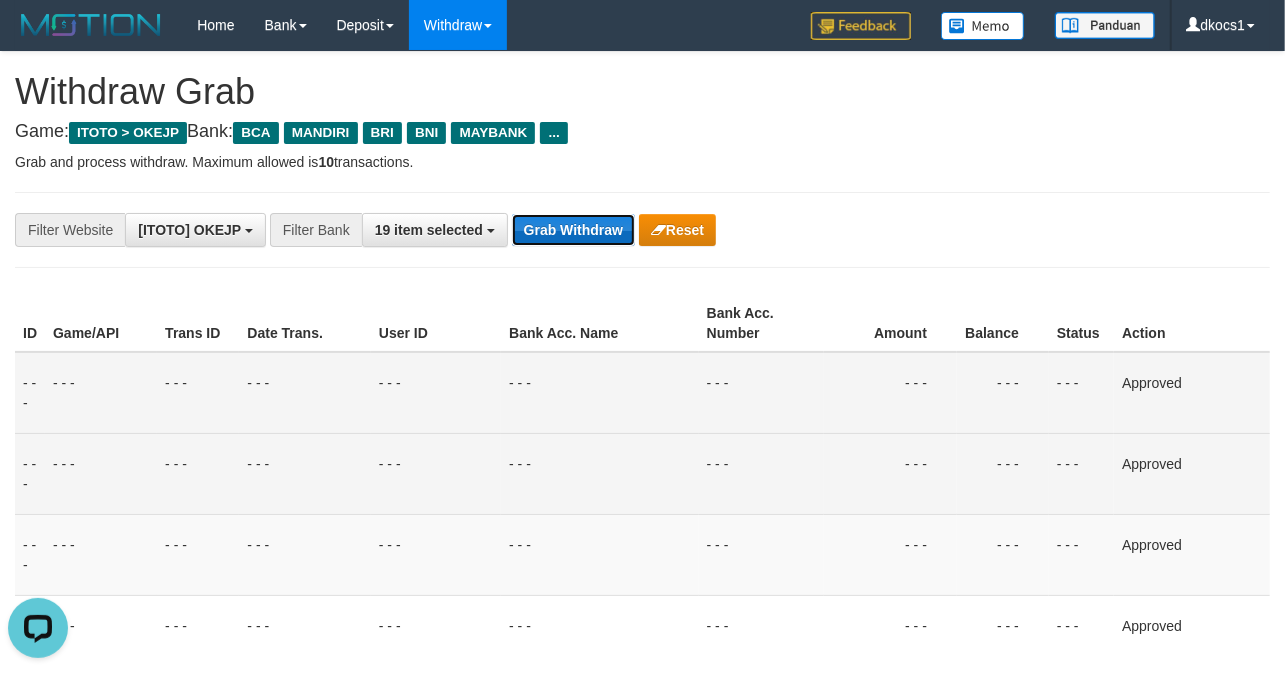 click on "Grab Withdraw" at bounding box center (573, 230) 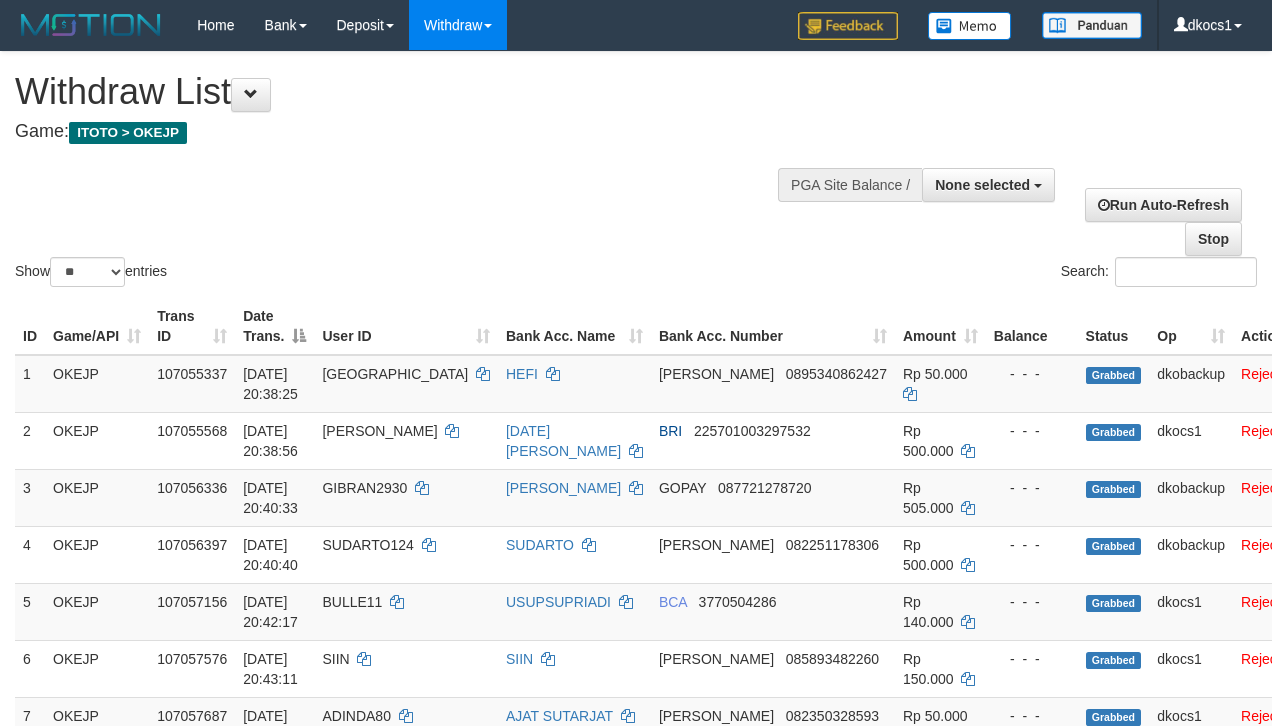 select 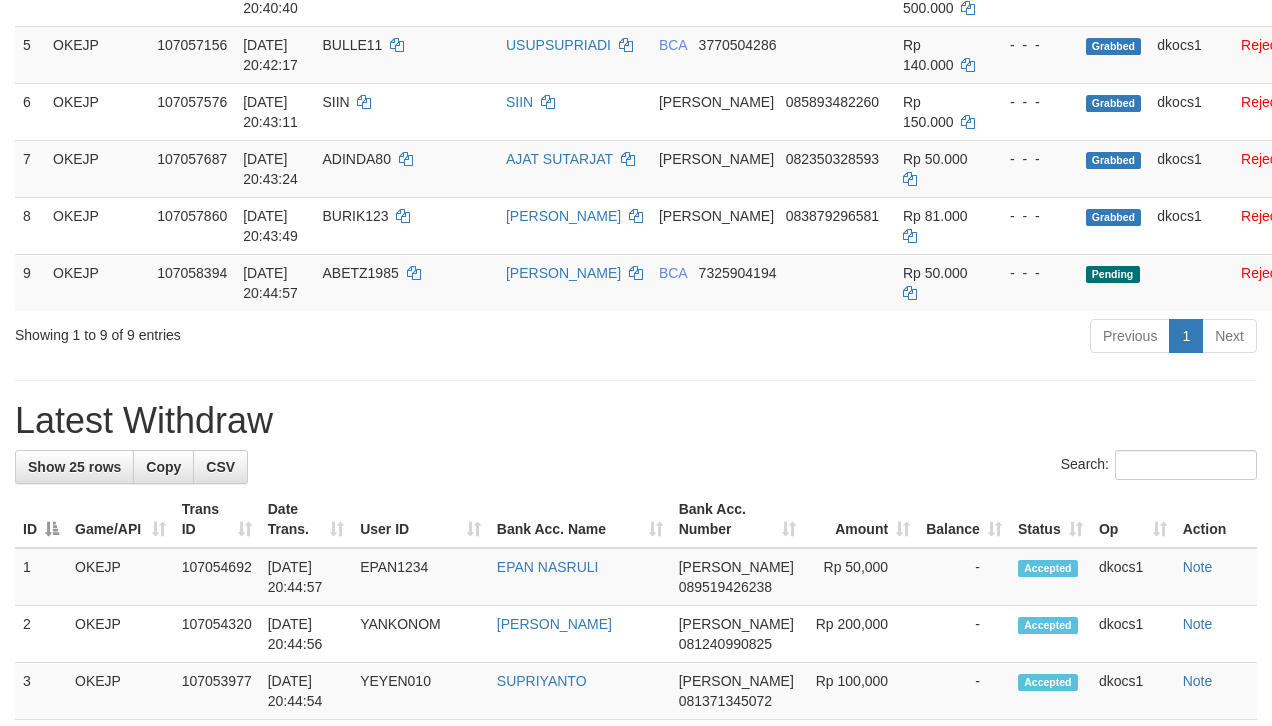 scroll, scrollTop: 501, scrollLeft: 0, axis: vertical 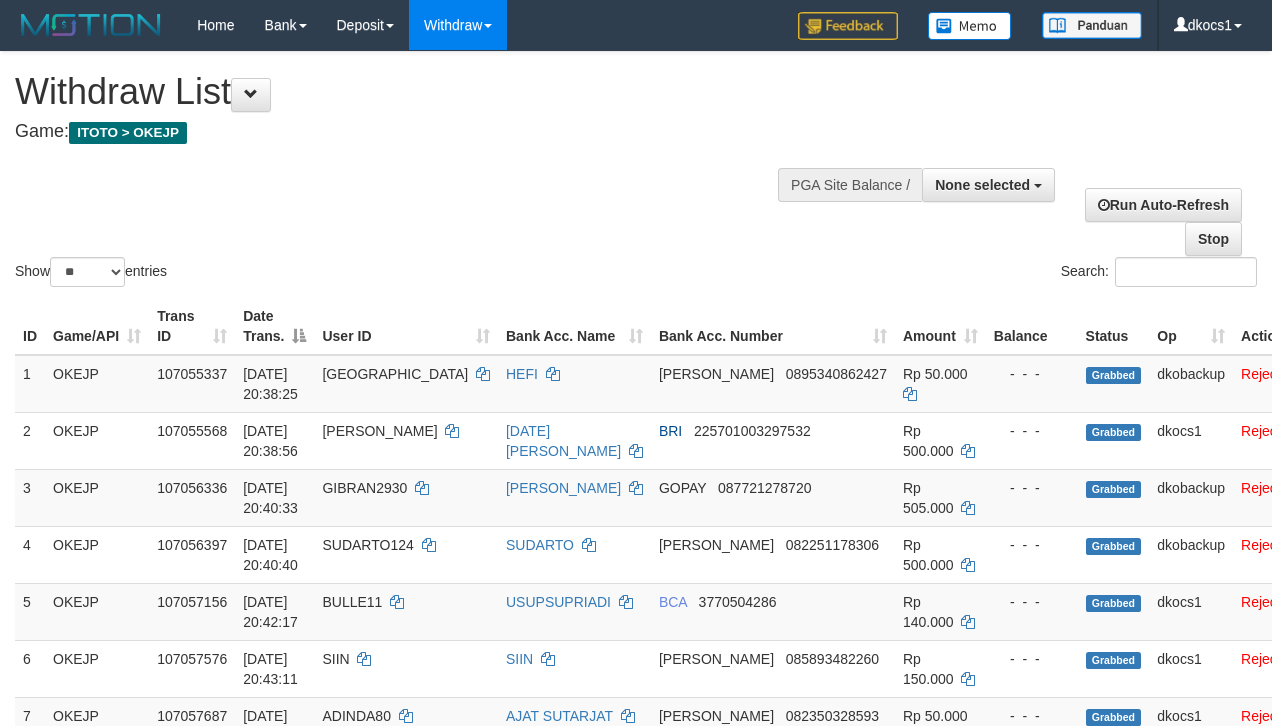 select 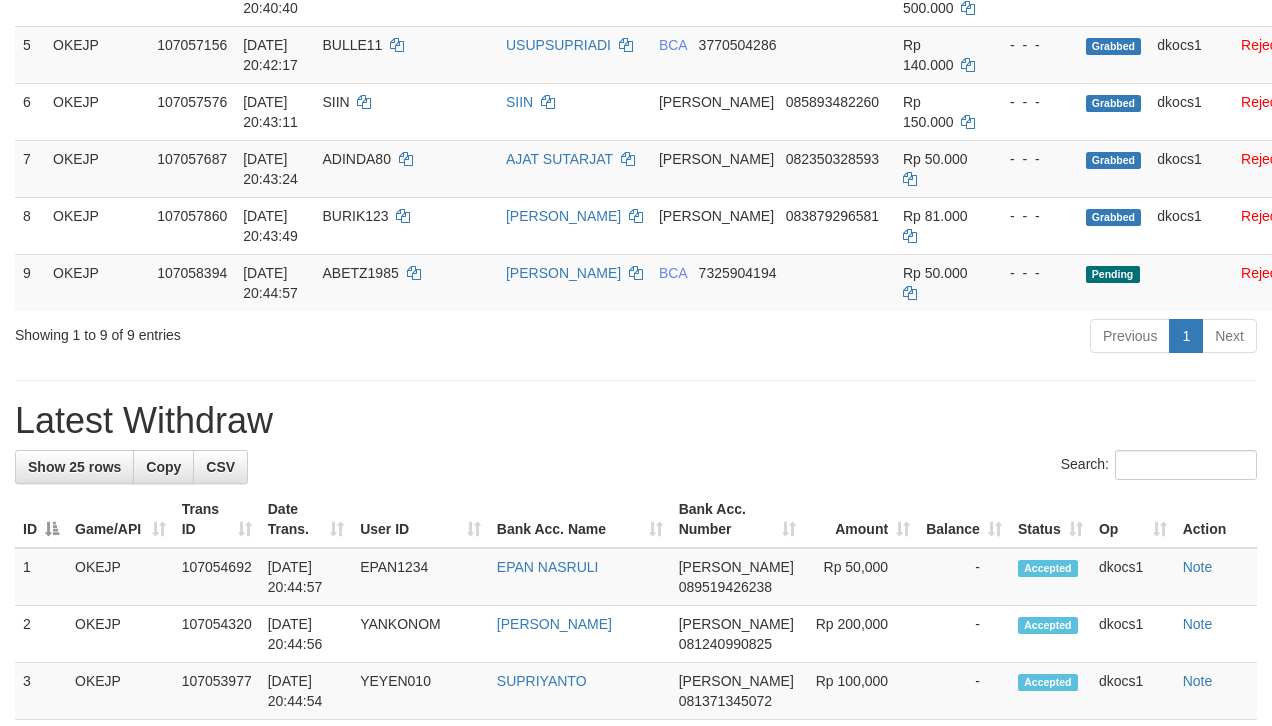 scroll, scrollTop: 501, scrollLeft: 0, axis: vertical 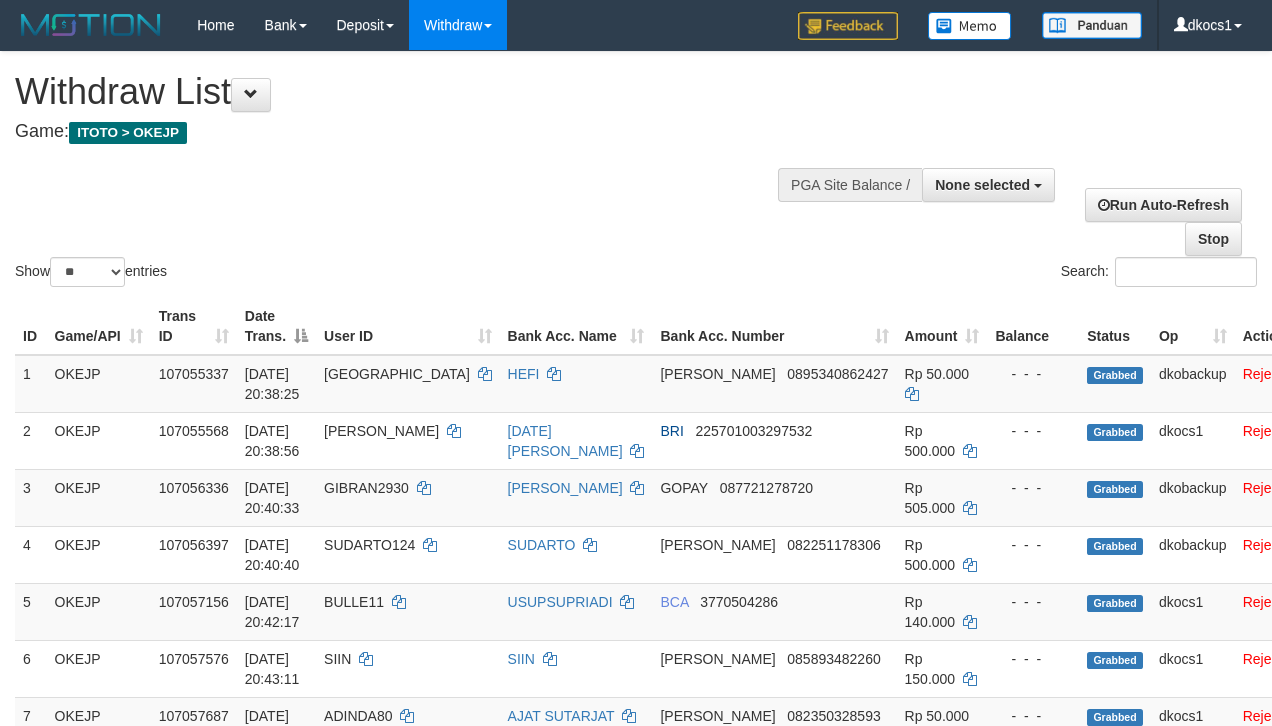 select 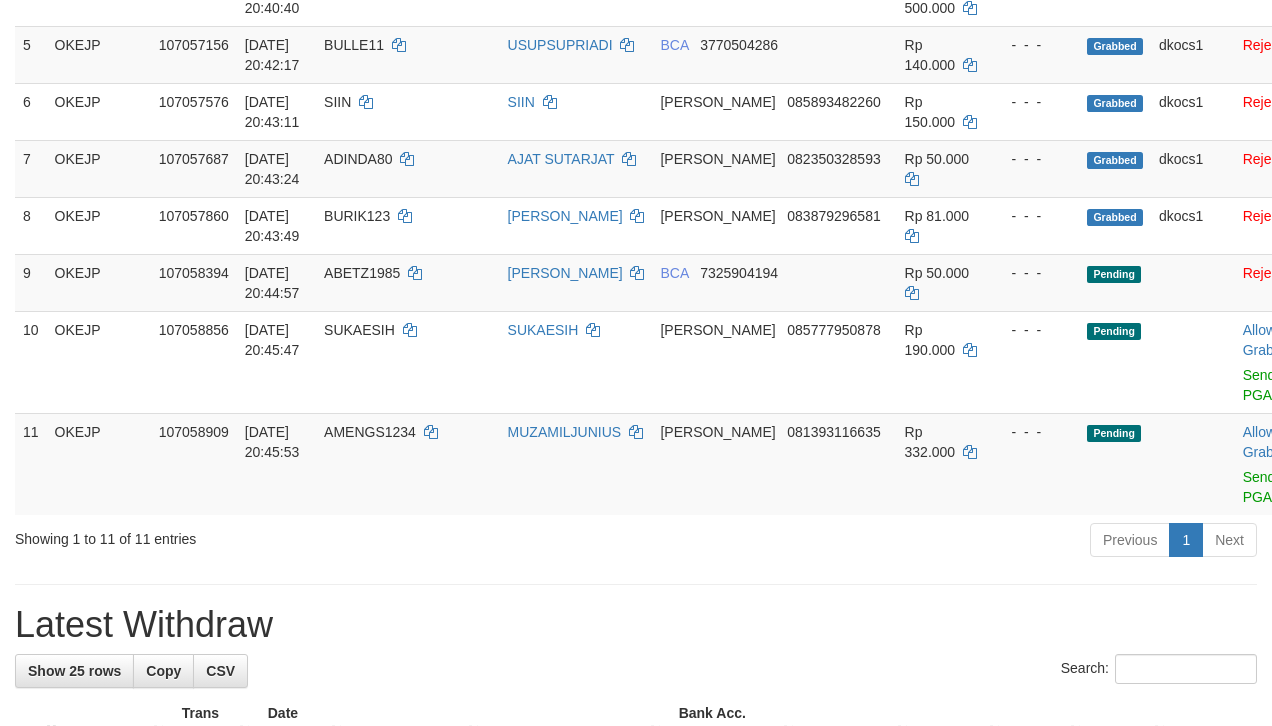 scroll, scrollTop: 501, scrollLeft: 0, axis: vertical 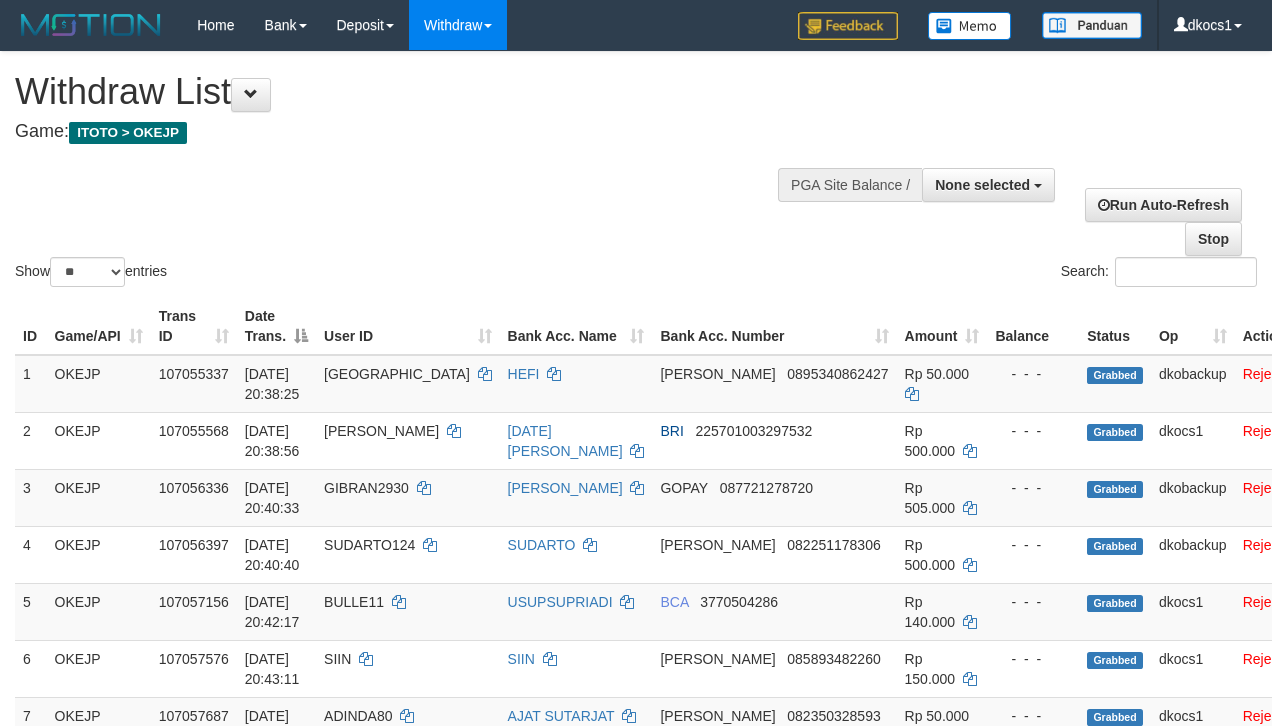 select 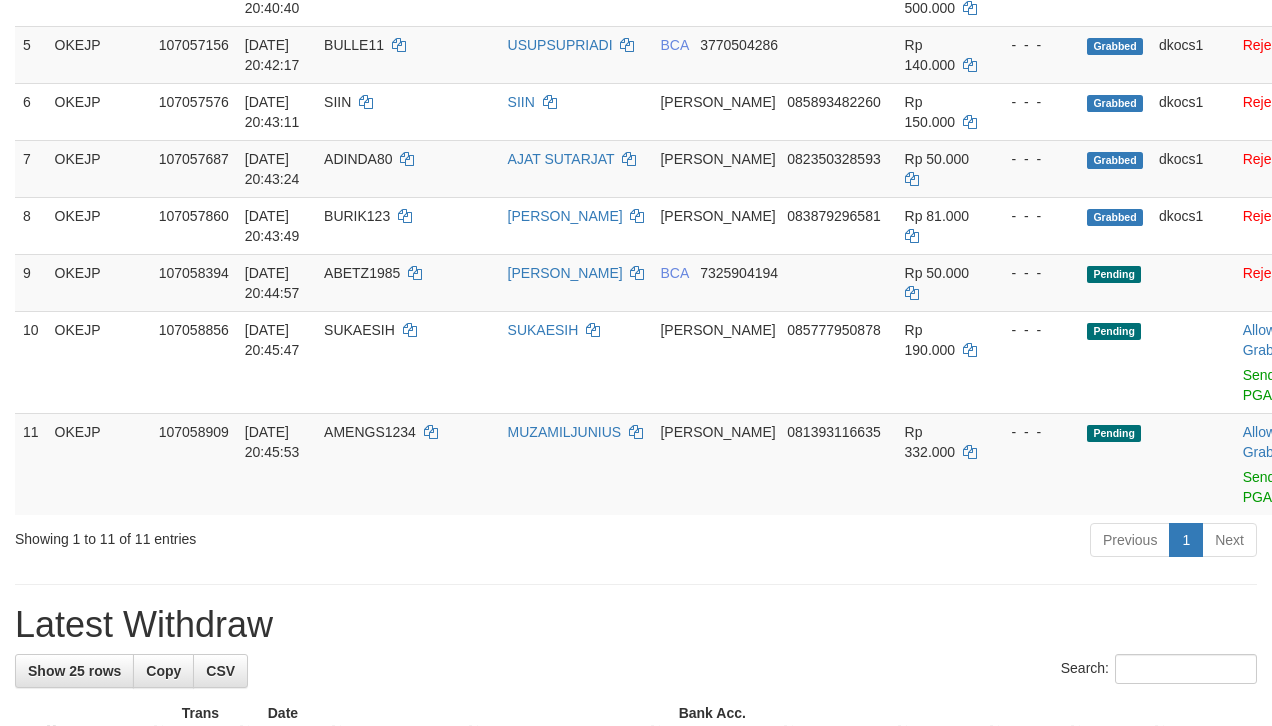 scroll, scrollTop: 501, scrollLeft: 0, axis: vertical 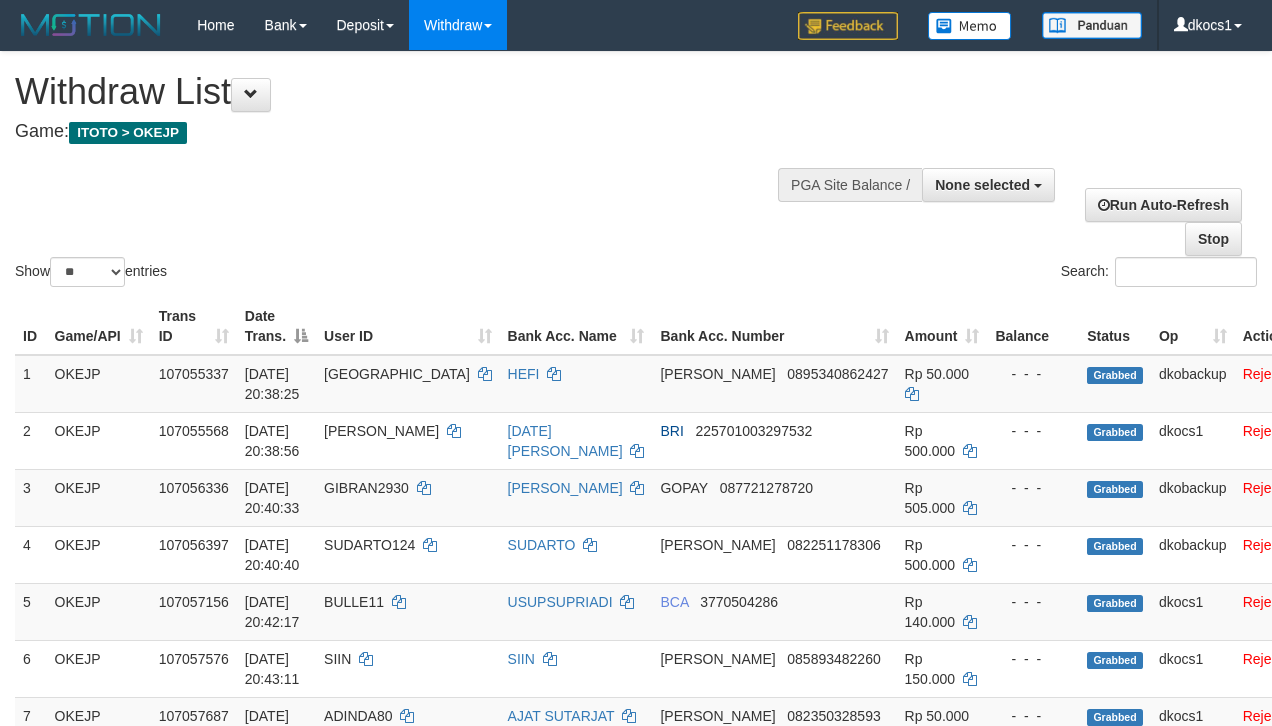 select 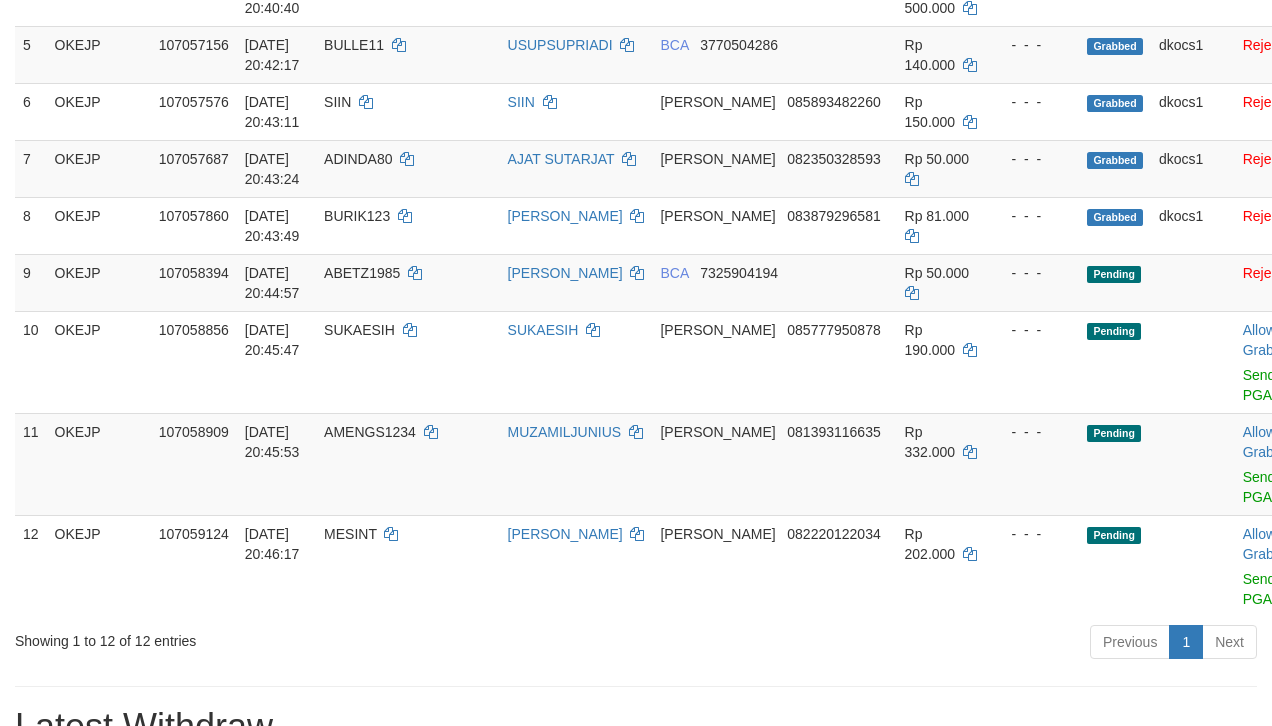 scroll, scrollTop: 501, scrollLeft: 0, axis: vertical 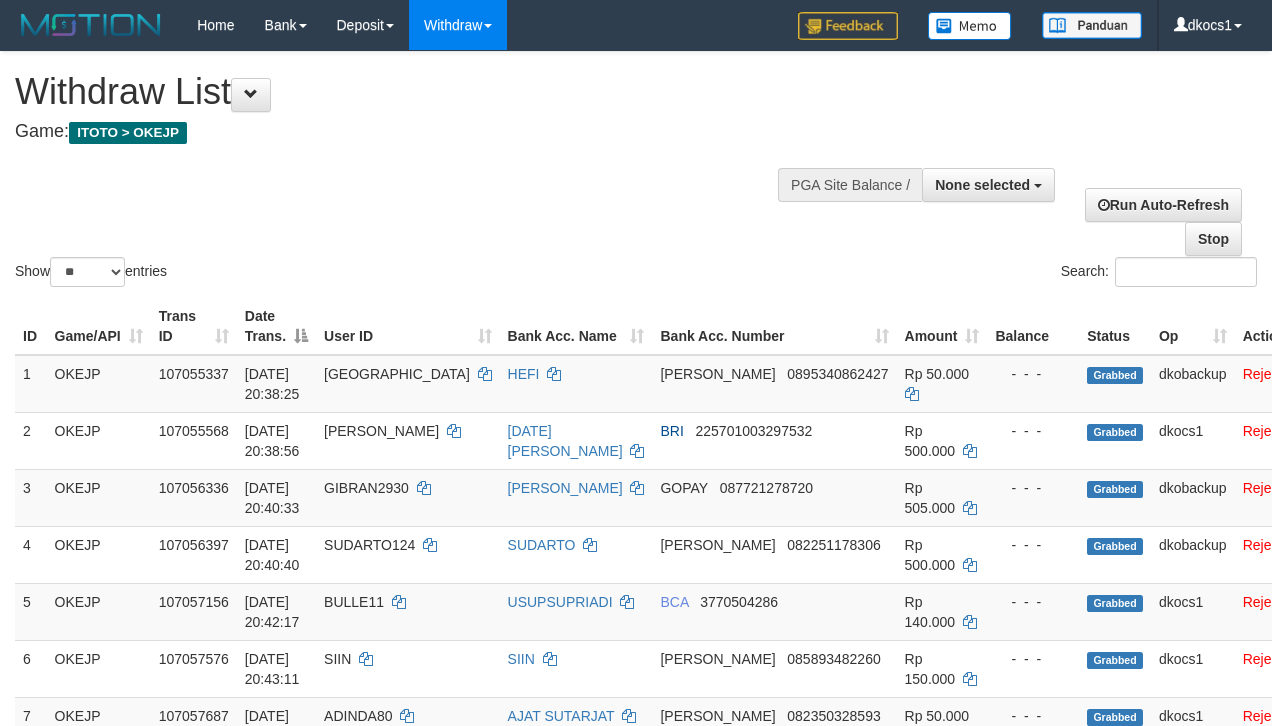 select 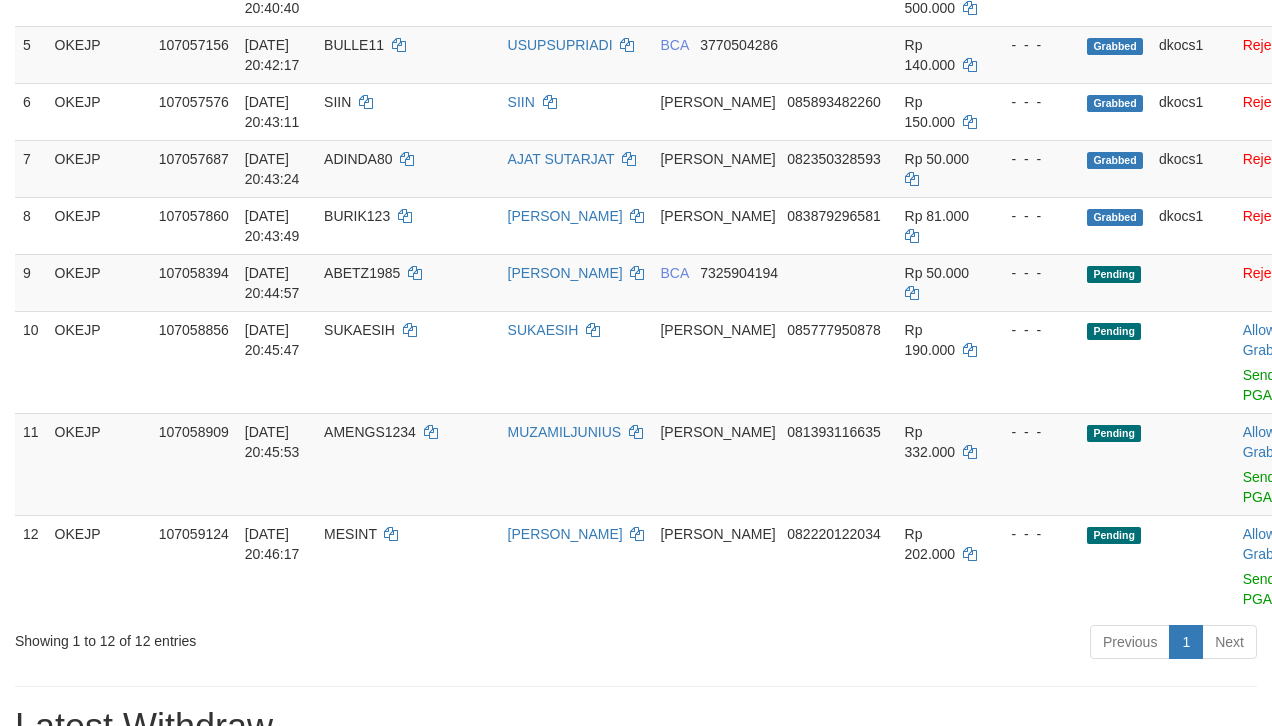 scroll, scrollTop: 501, scrollLeft: 0, axis: vertical 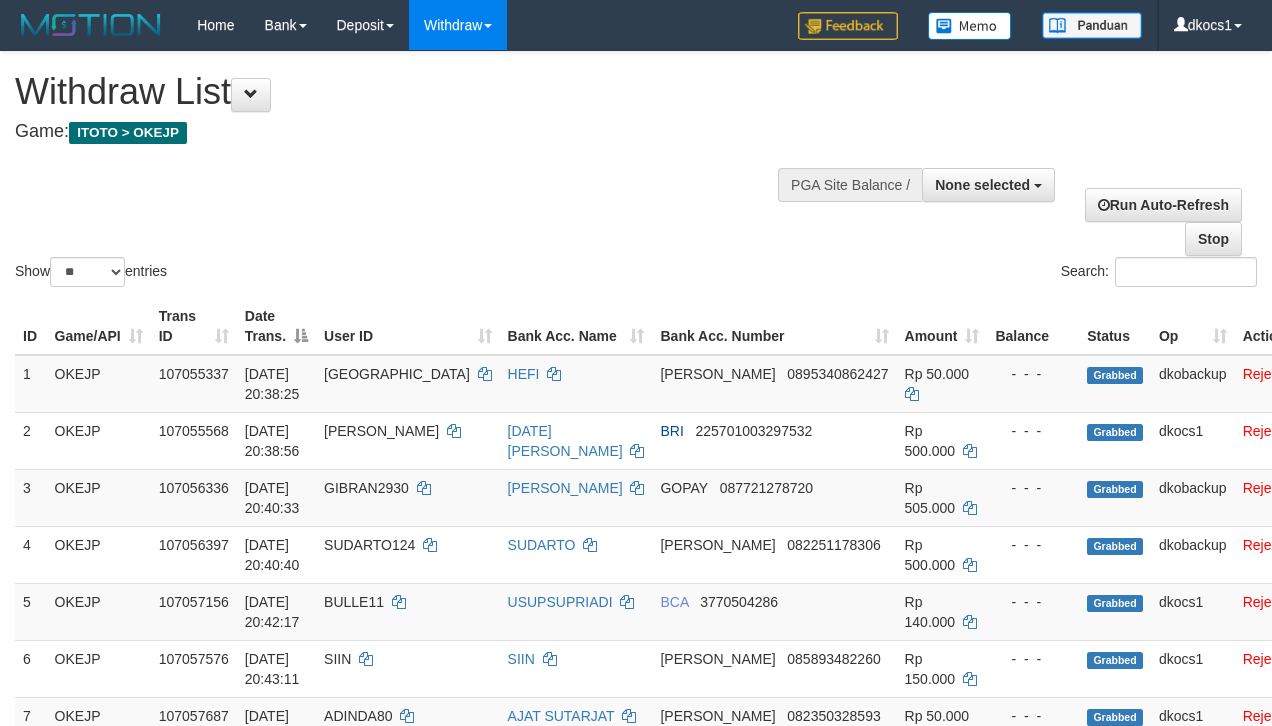 select 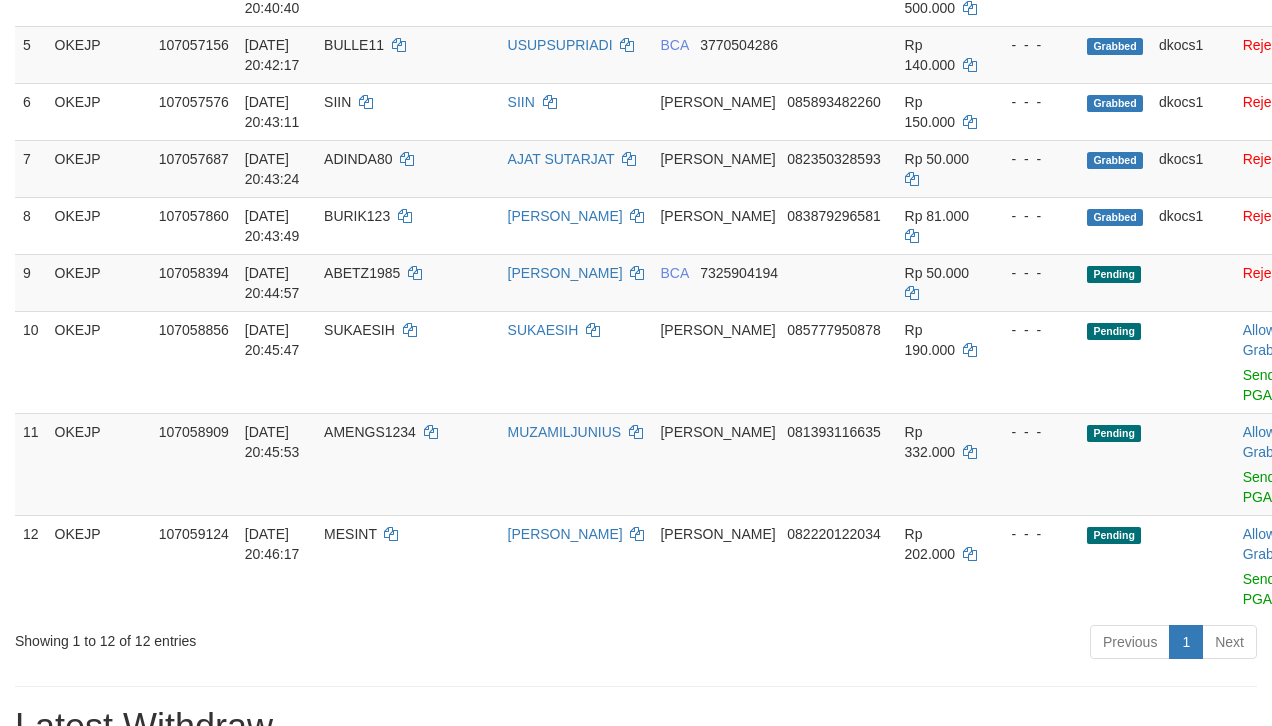 scroll, scrollTop: 501, scrollLeft: 0, axis: vertical 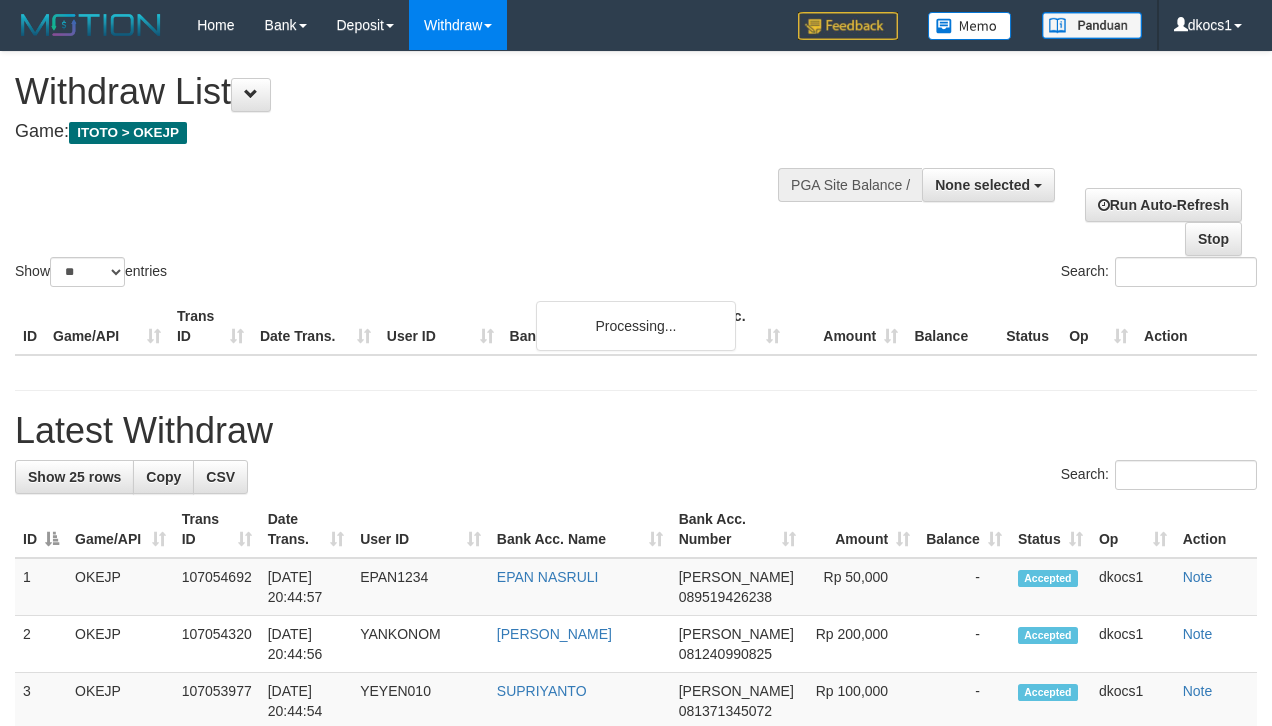 select 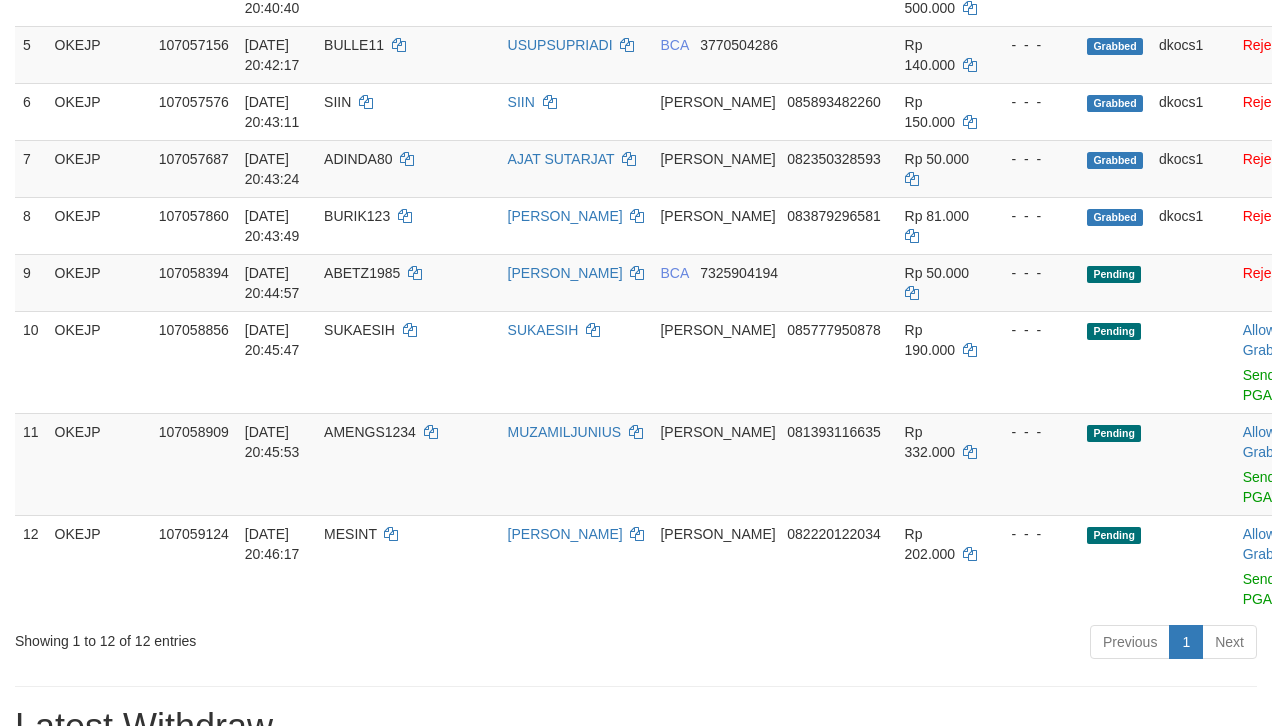 scroll, scrollTop: 501, scrollLeft: 0, axis: vertical 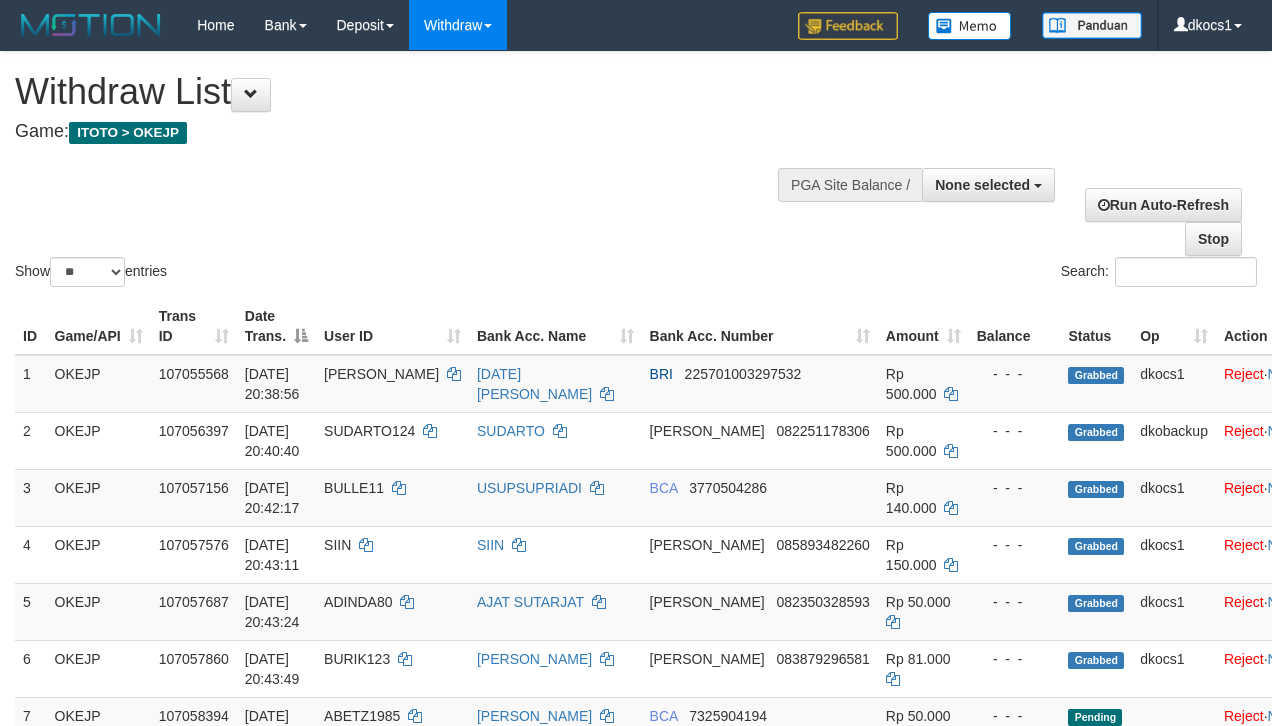 select 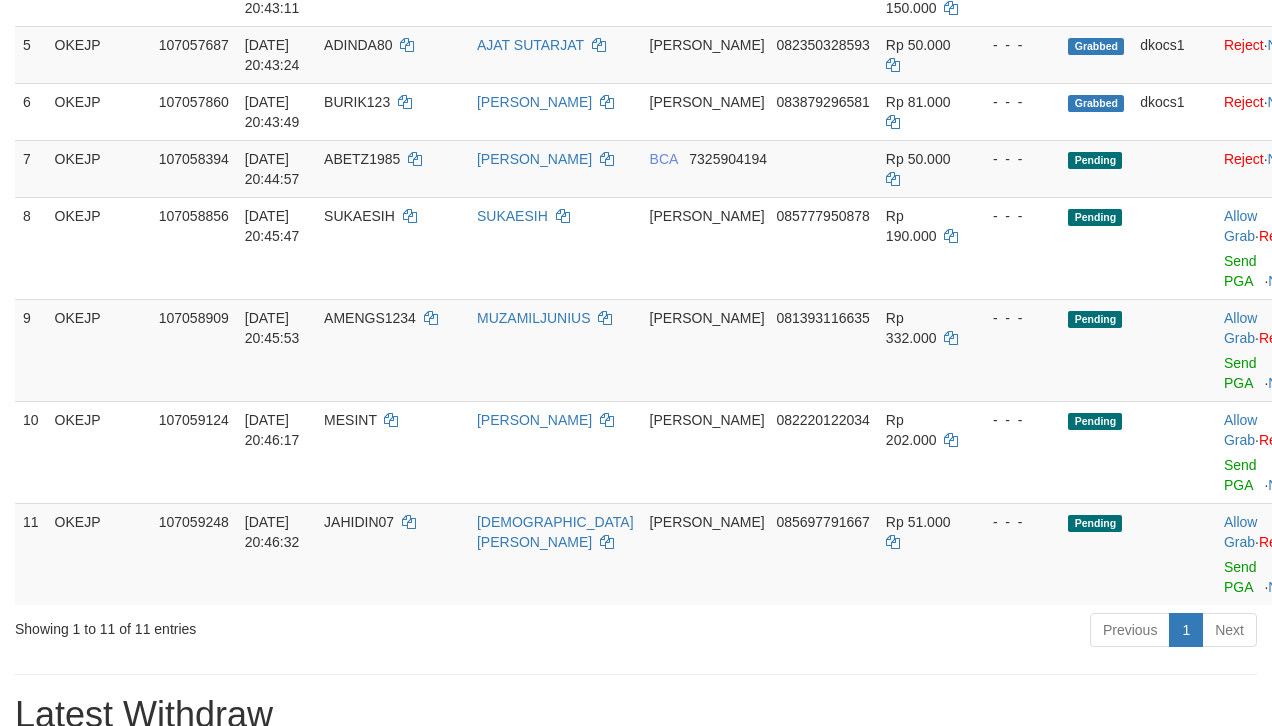 scroll, scrollTop: 501, scrollLeft: 0, axis: vertical 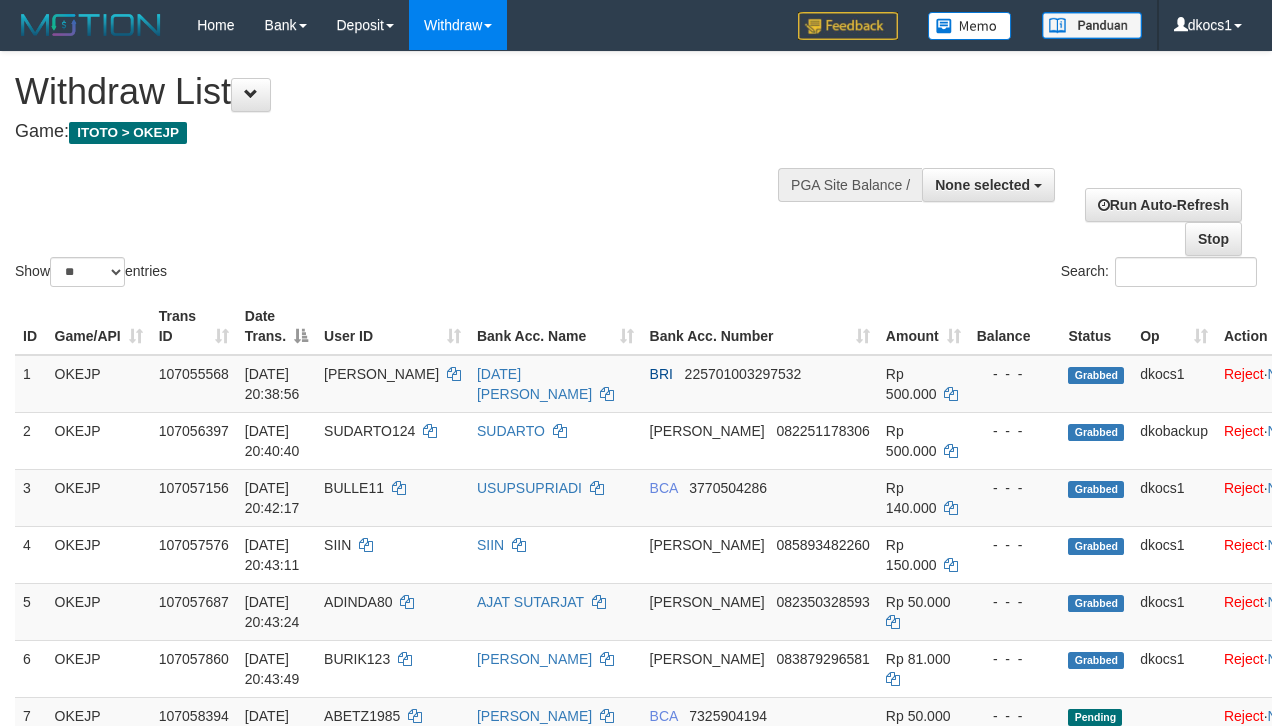 select 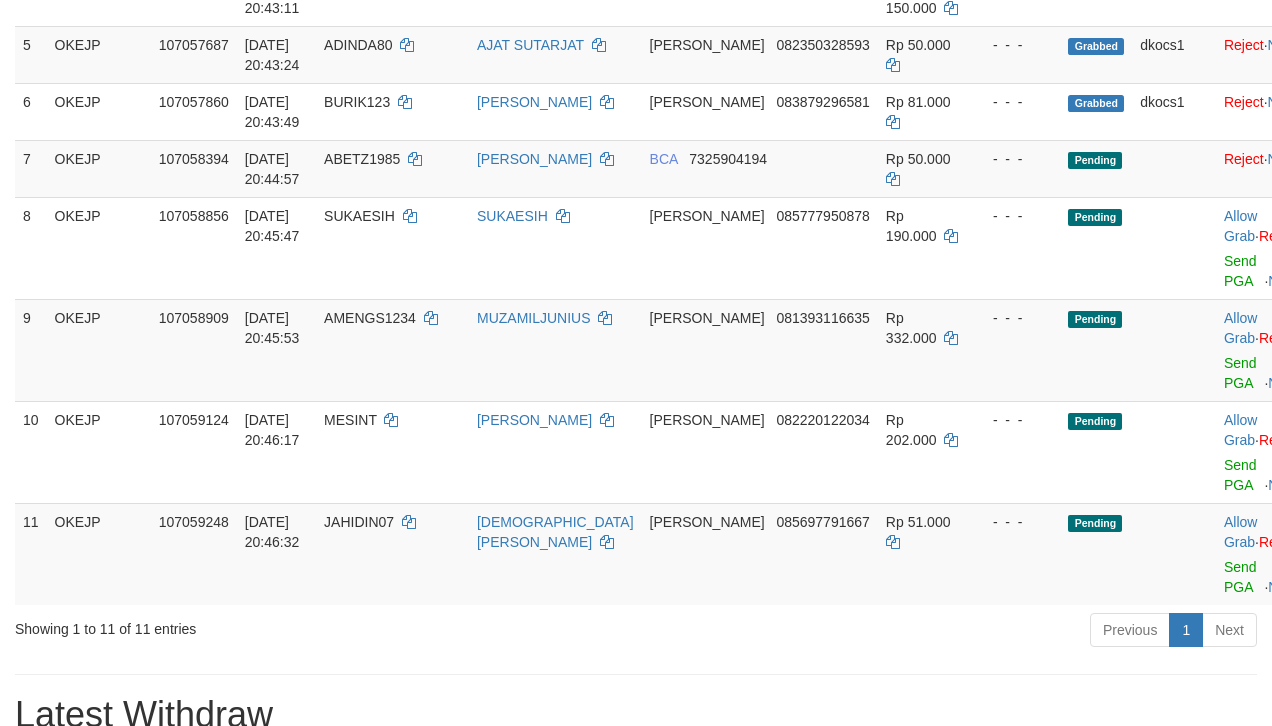scroll, scrollTop: 501, scrollLeft: 0, axis: vertical 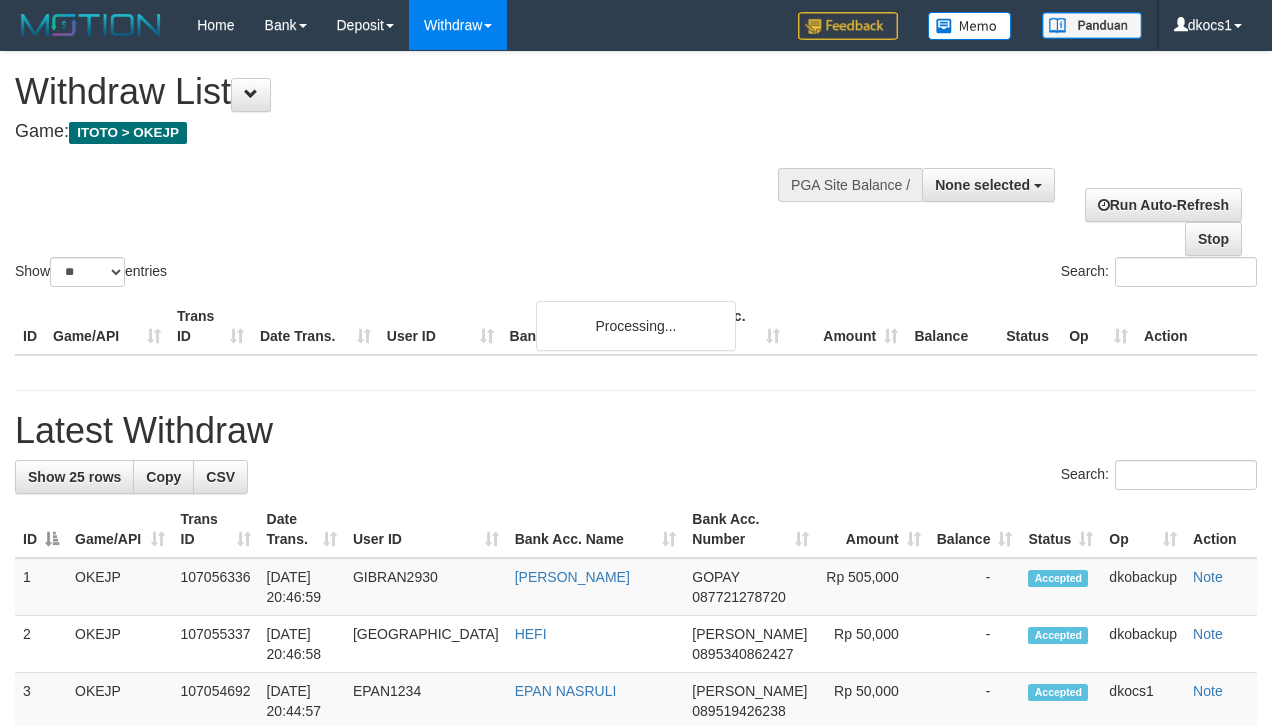 select 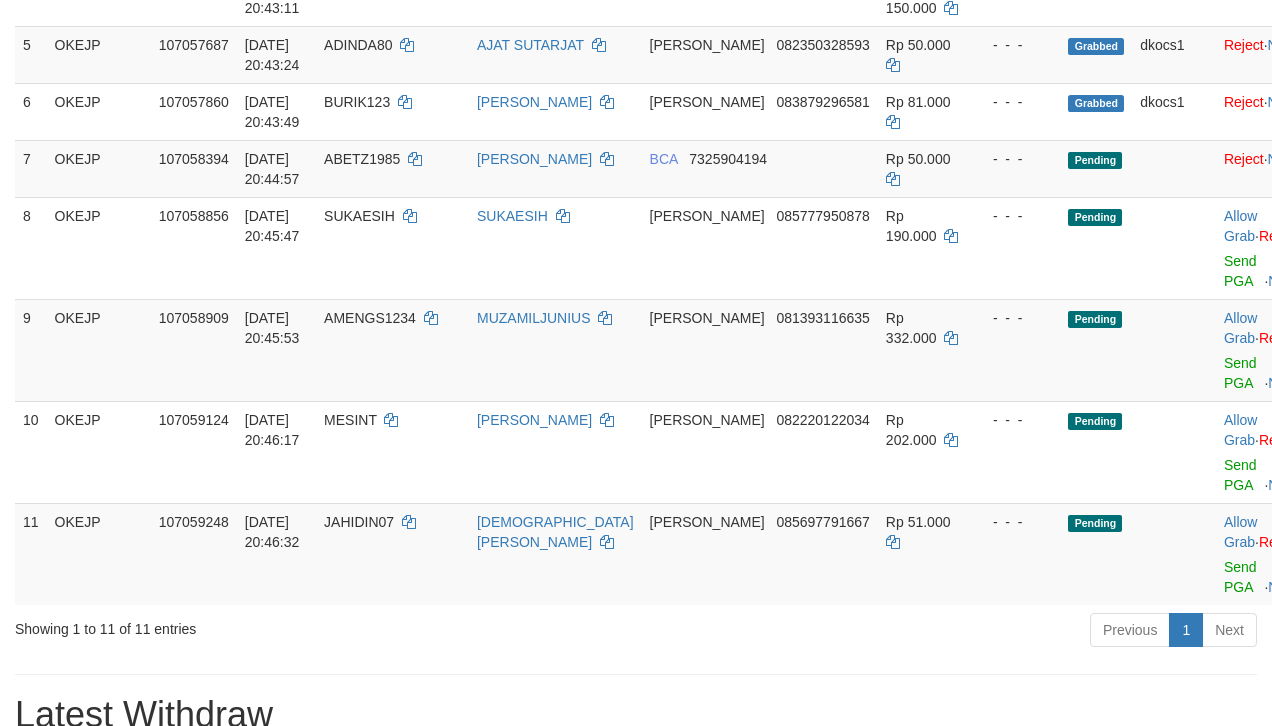 scroll, scrollTop: 501, scrollLeft: 0, axis: vertical 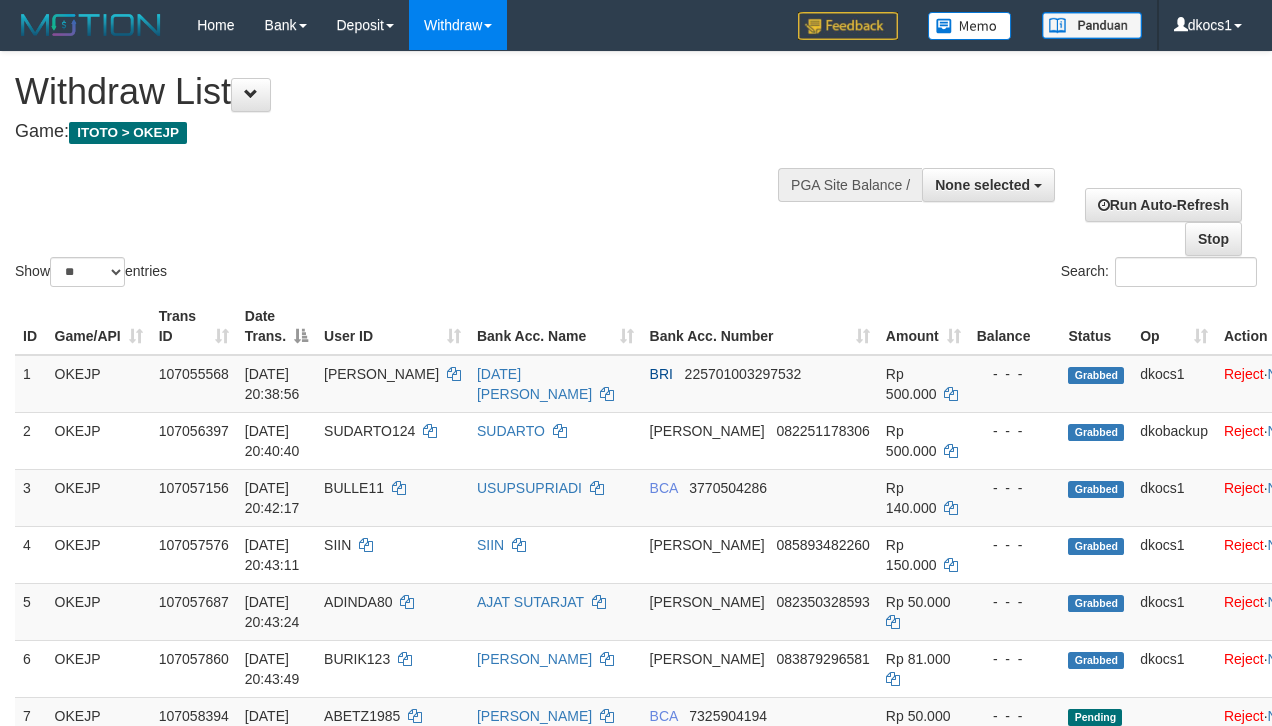 select 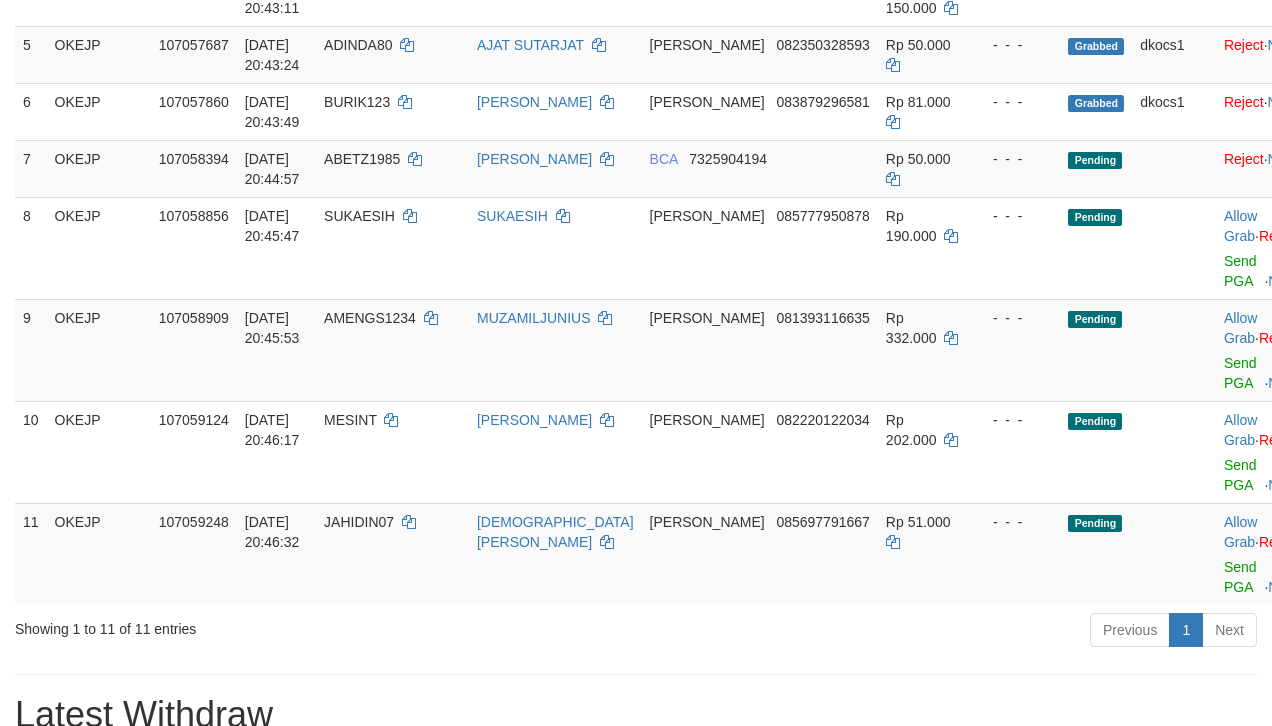 scroll, scrollTop: 501, scrollLeft: 0, axis: vertical 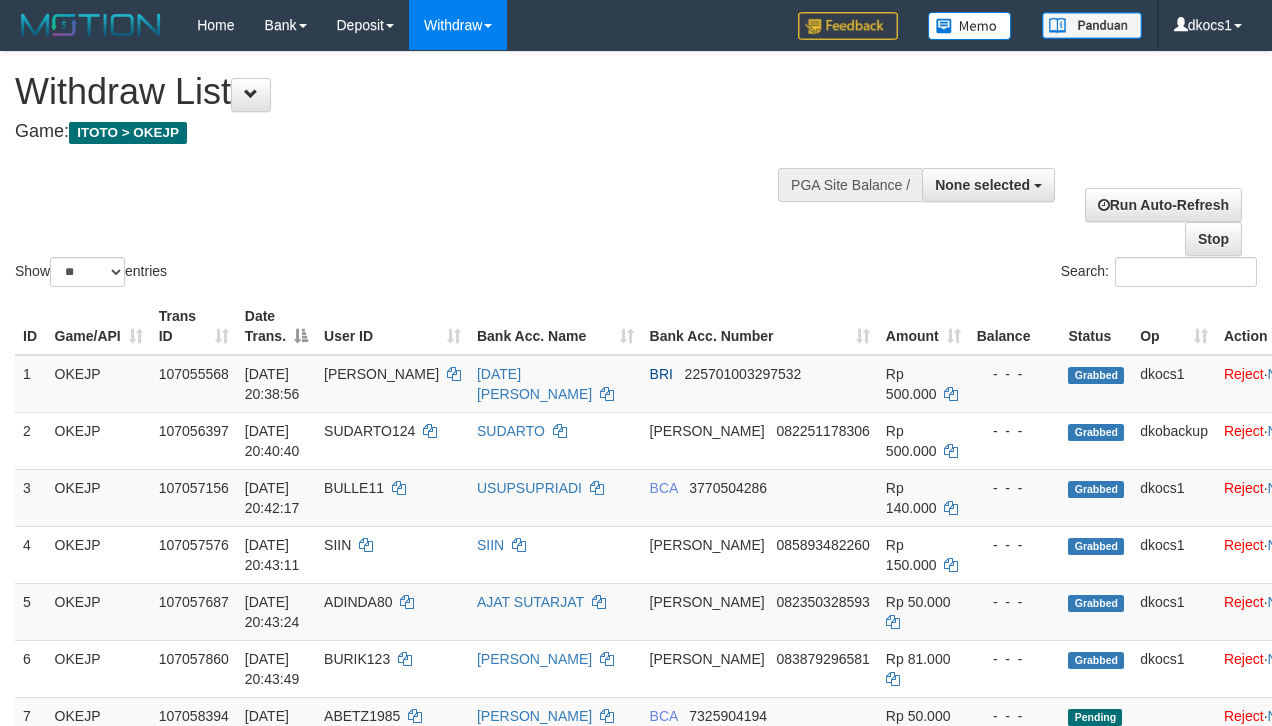 select 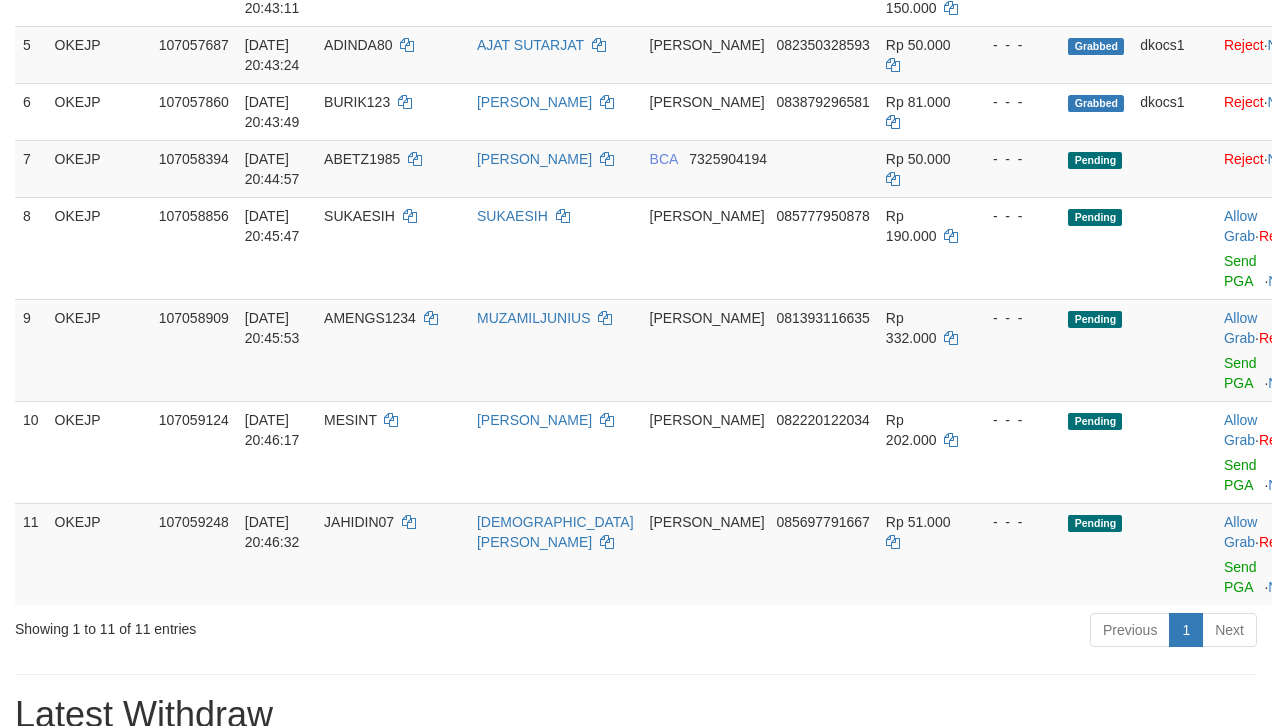 scroll, scrollTop: 501, scrollLeft: 0, axis: vertical 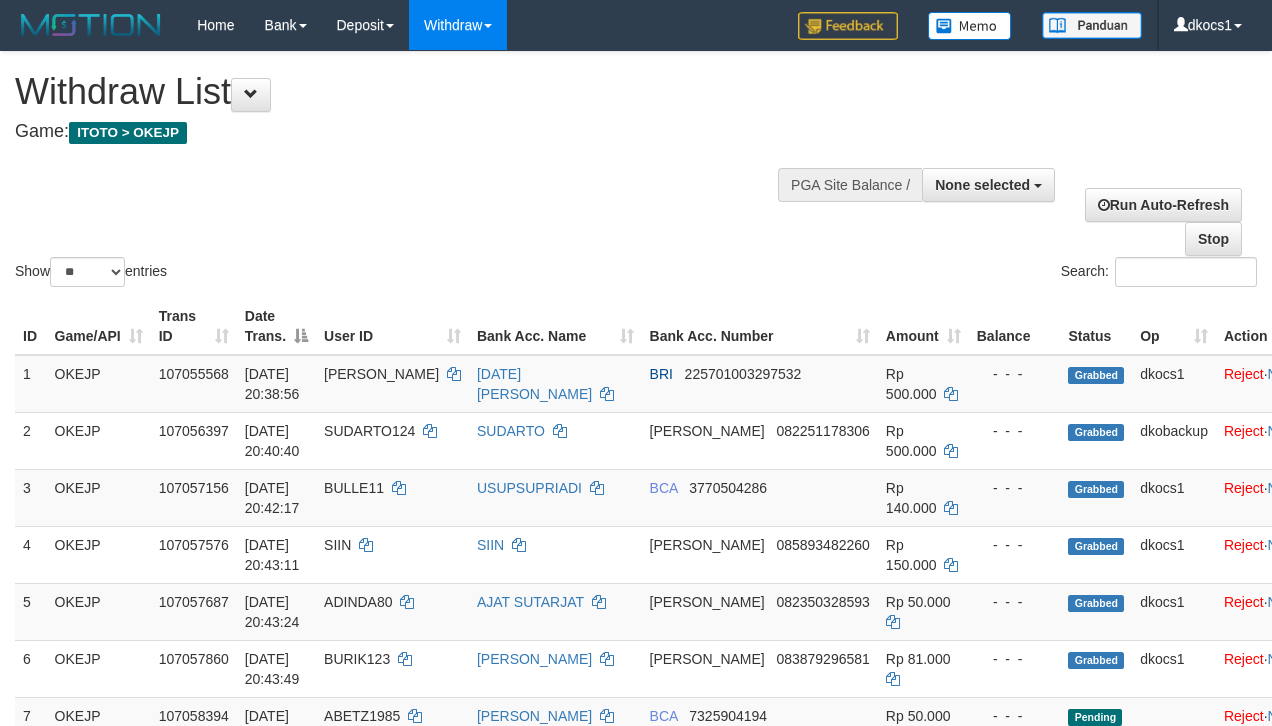 select 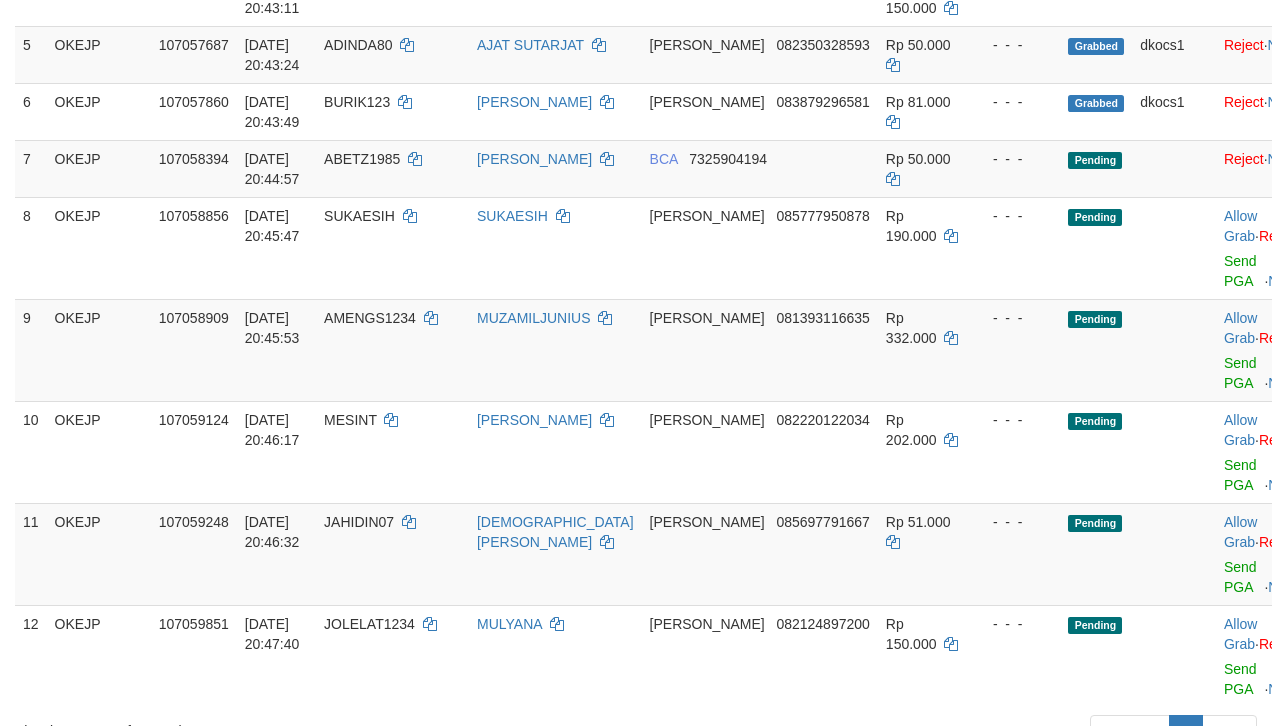 scroll, scrollTop: 501, scrollLeft: 0, axis: vertical 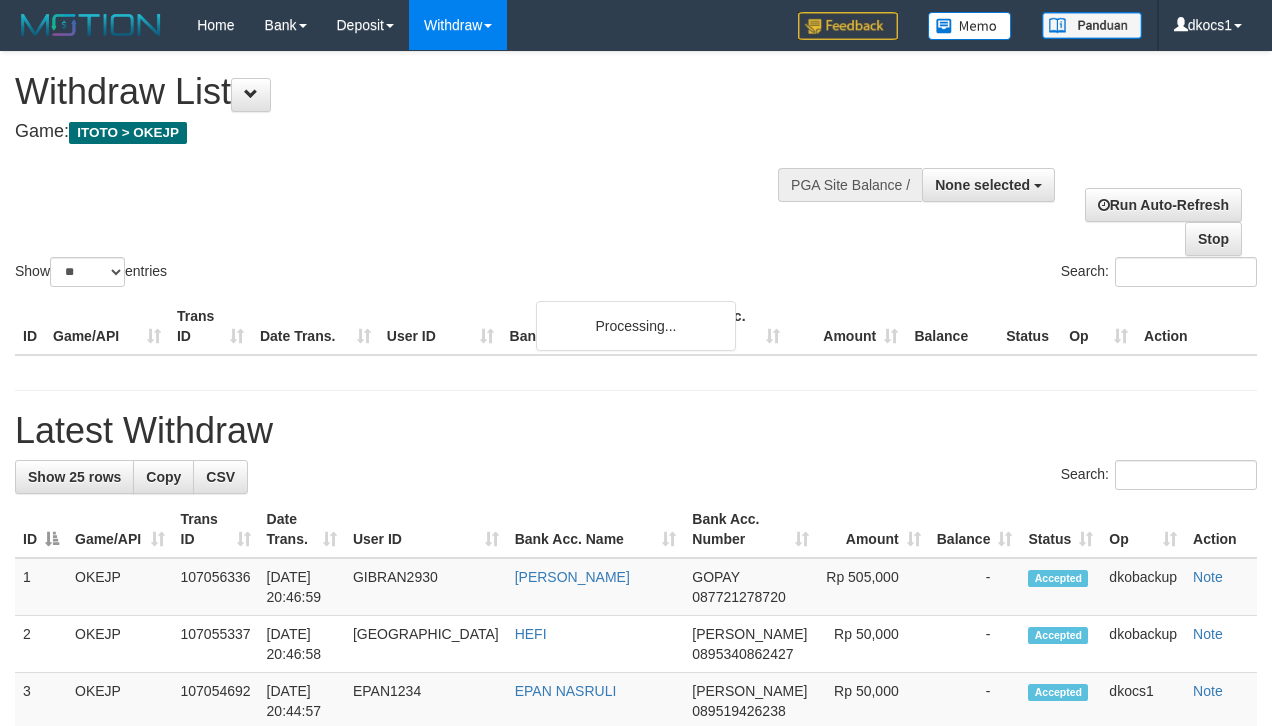 select 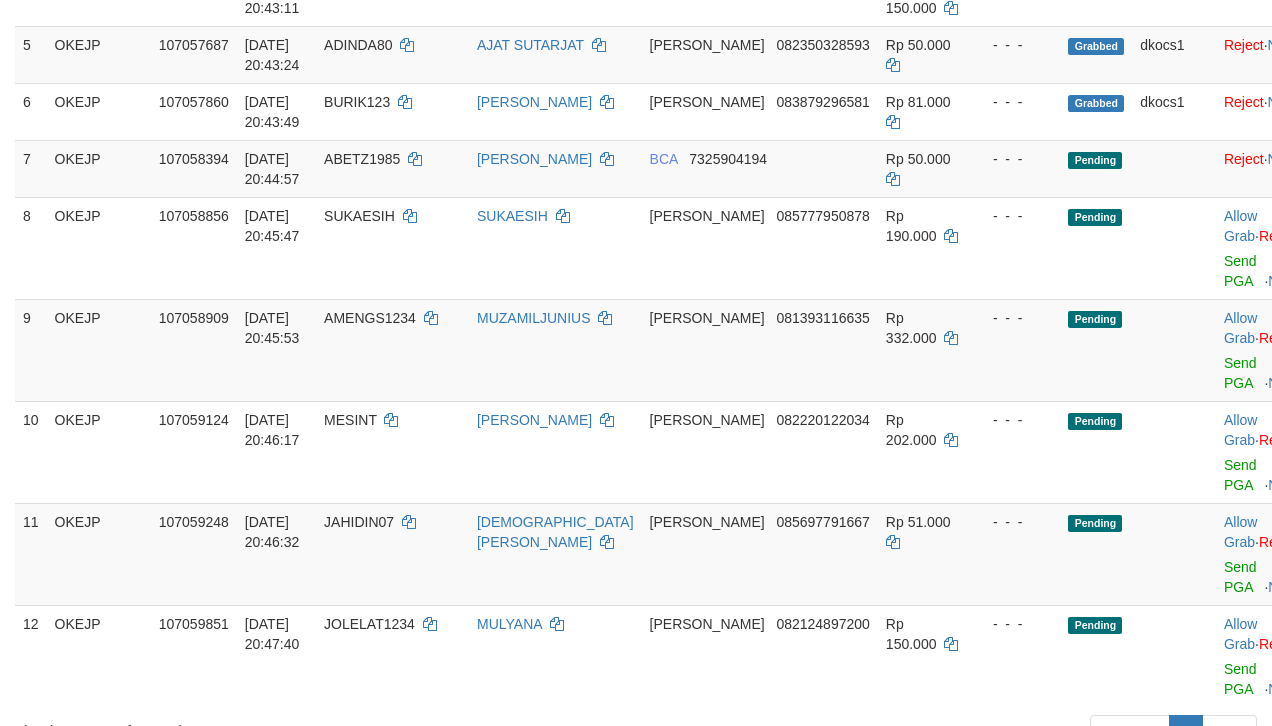scroll, scrollTop: 501, scrollLeft: 0, axis: vertical 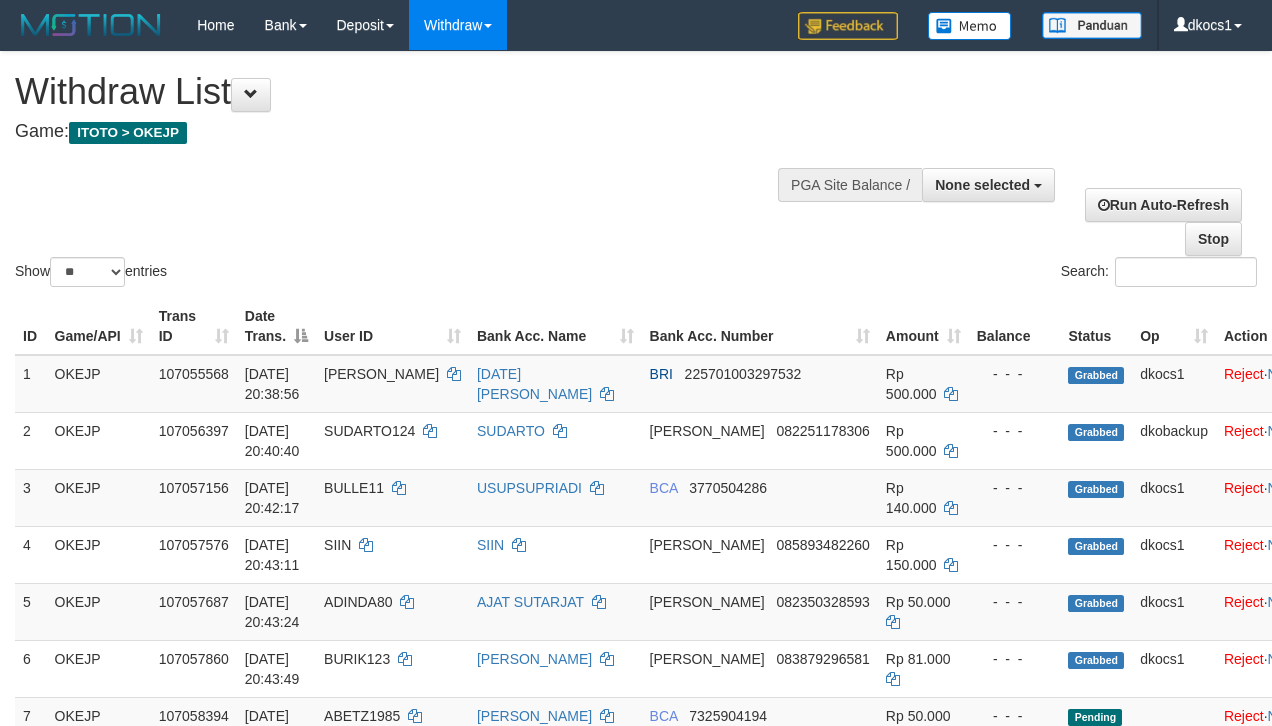 select 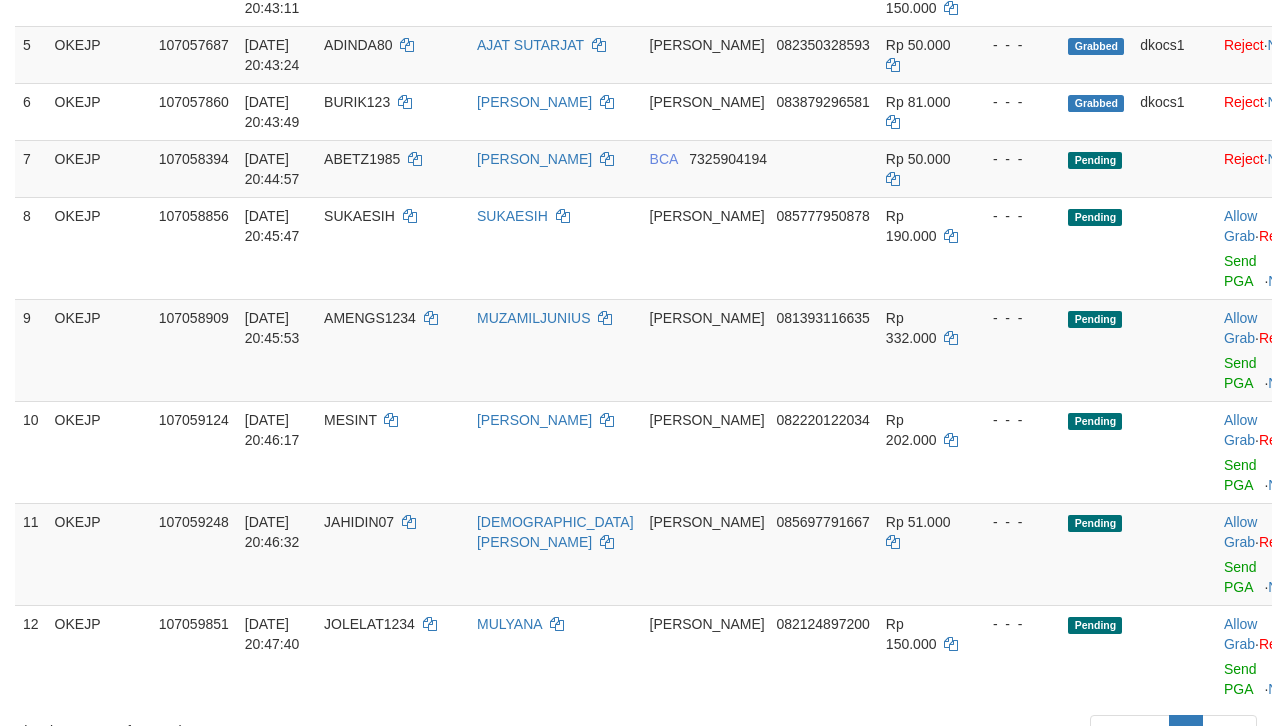 scroll, scrollTop: 501, scrollLeft: 0, axis: vertical 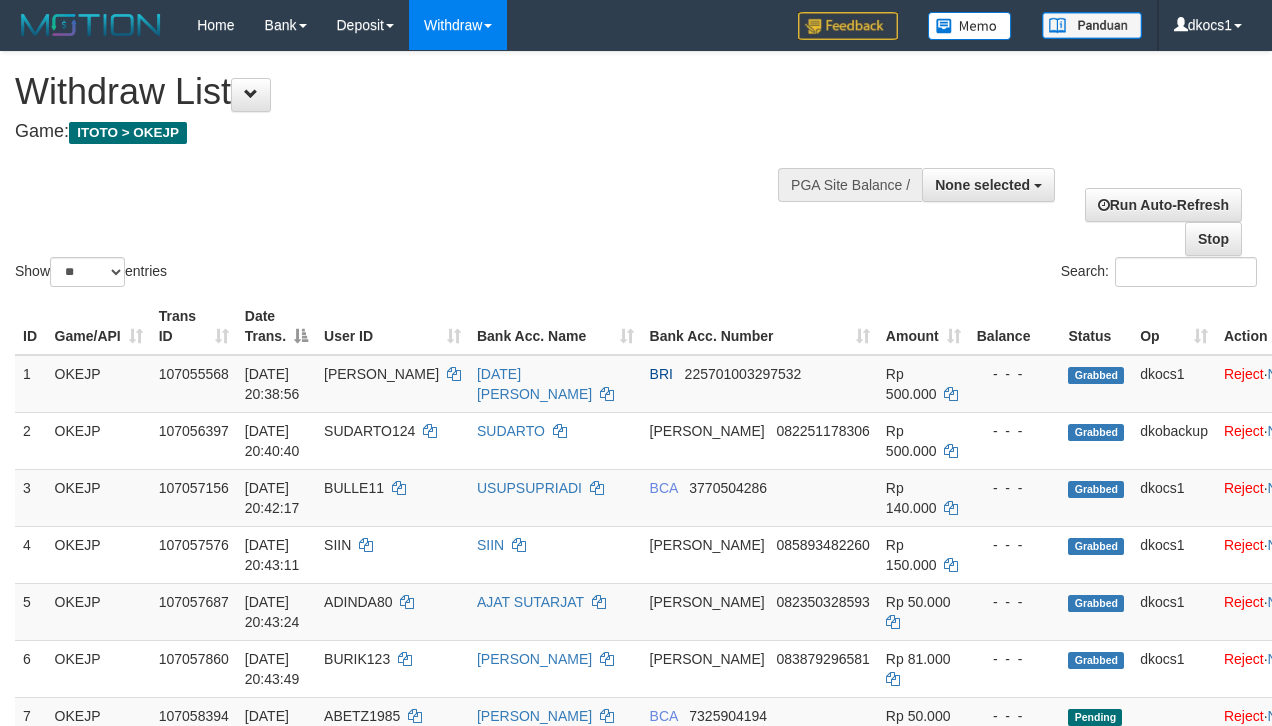 select 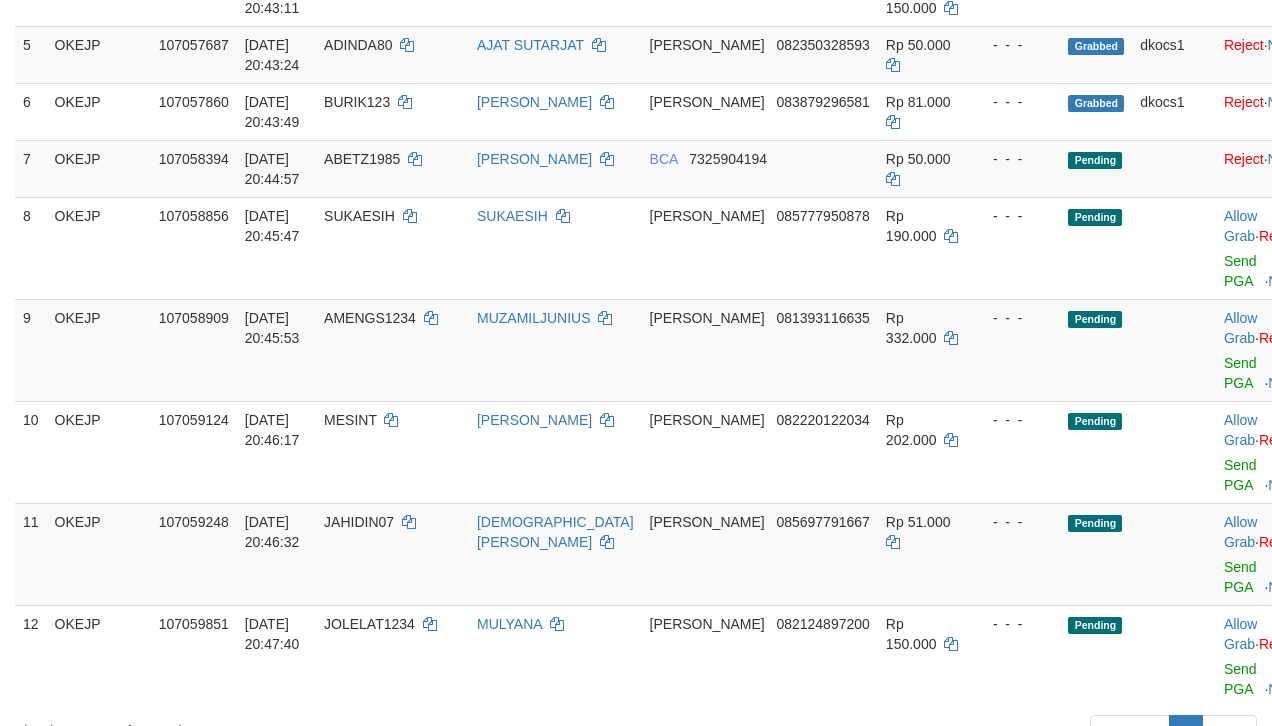 scroll, scrollTop: 501, scrollLeft: 0, axis: vertical 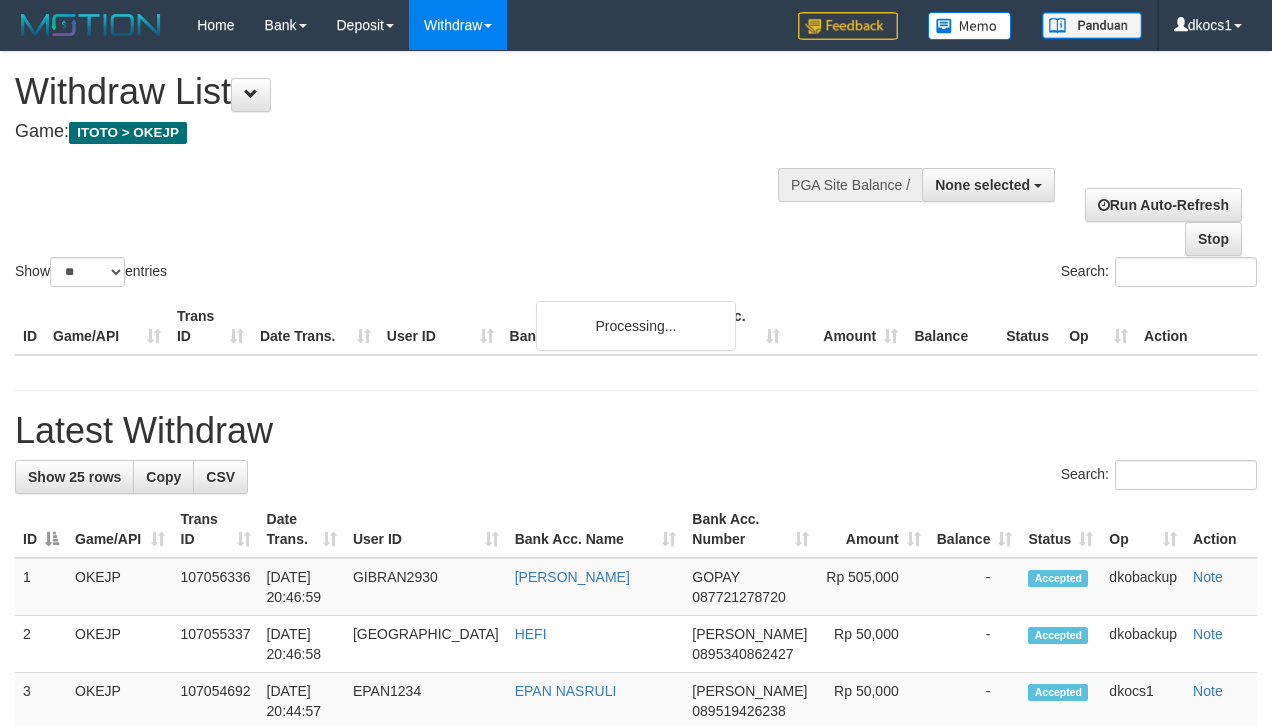 select 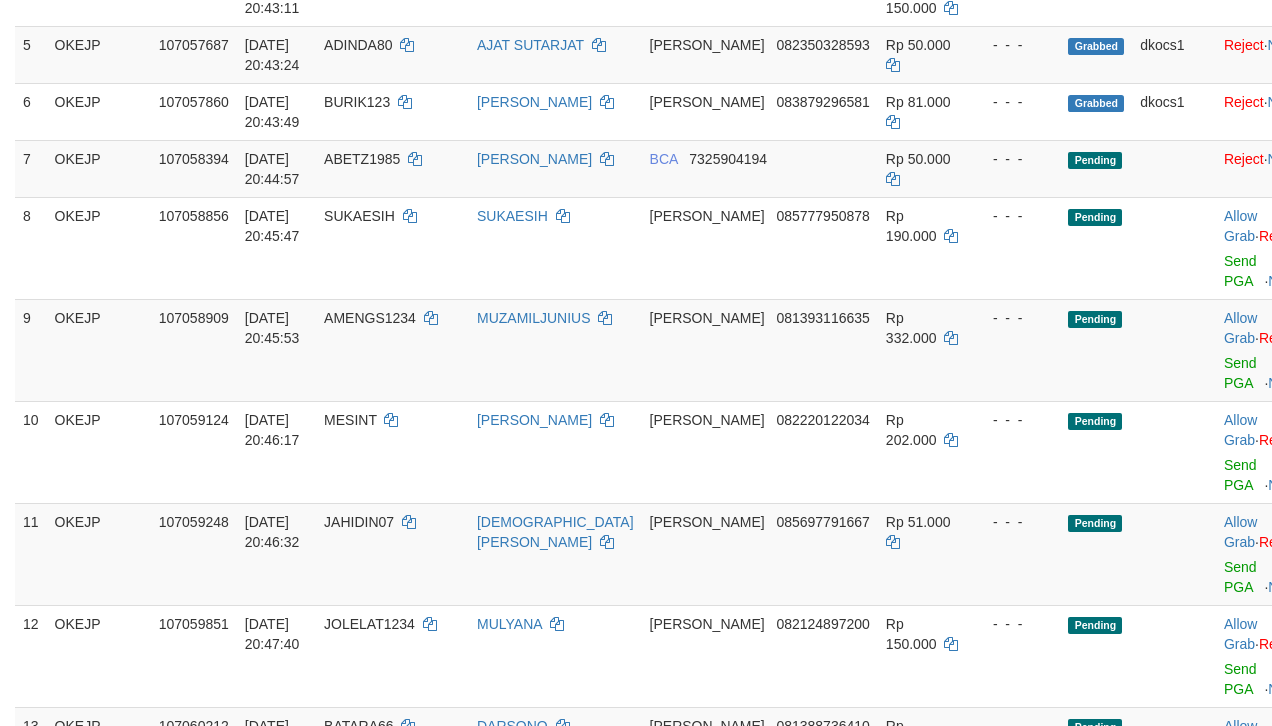 scroll, scrollTop: 501, scrollLeft: 0, axis: vertical 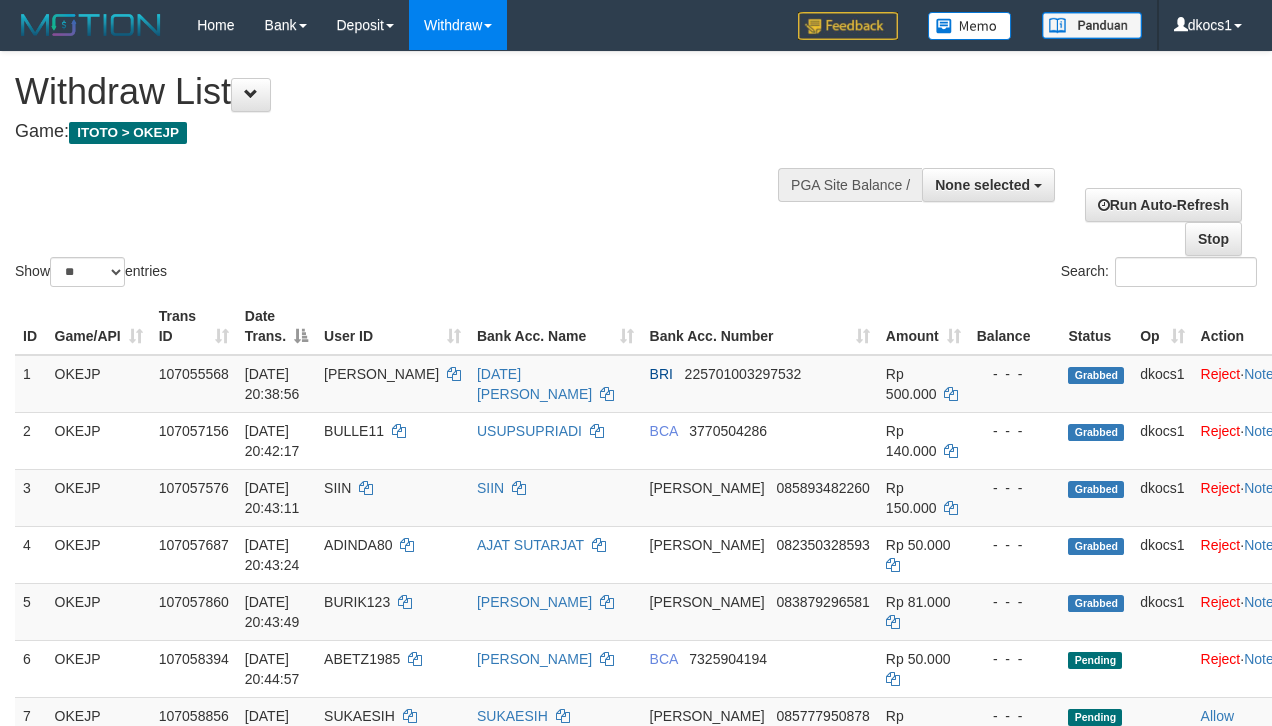select 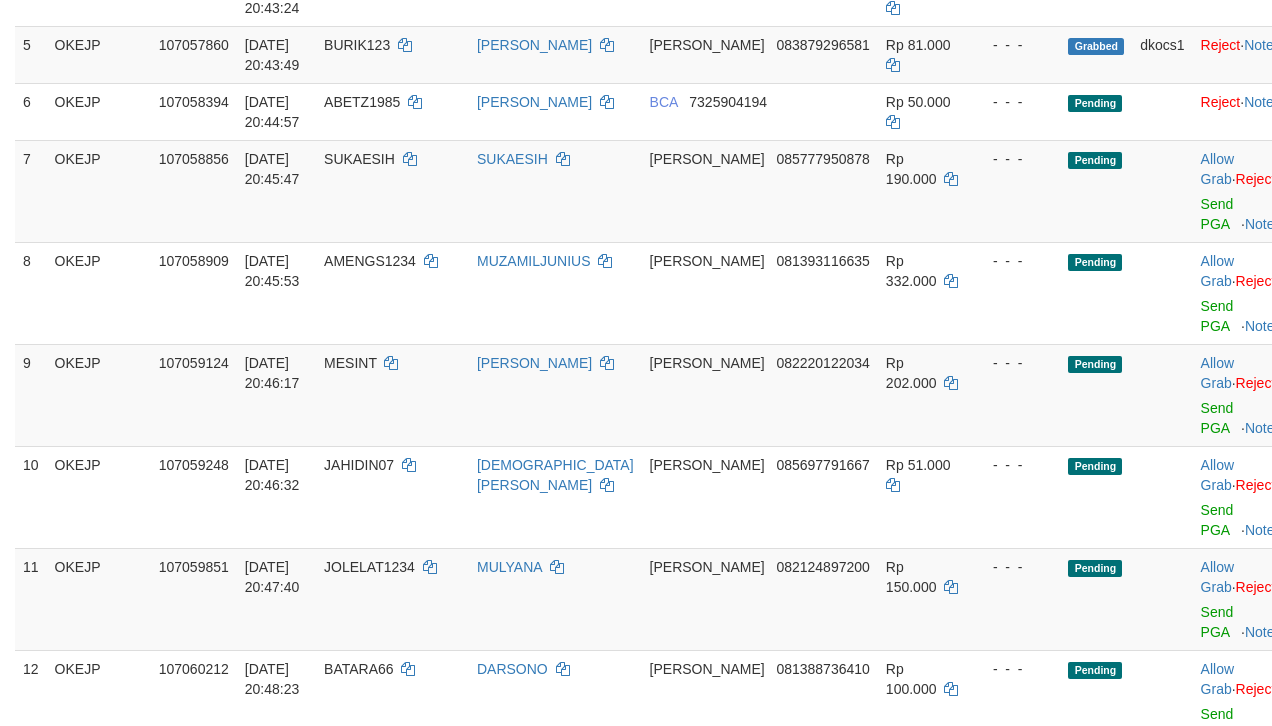 scroll, scrollTop: 501, scrollLeft: 0, axis: vertical 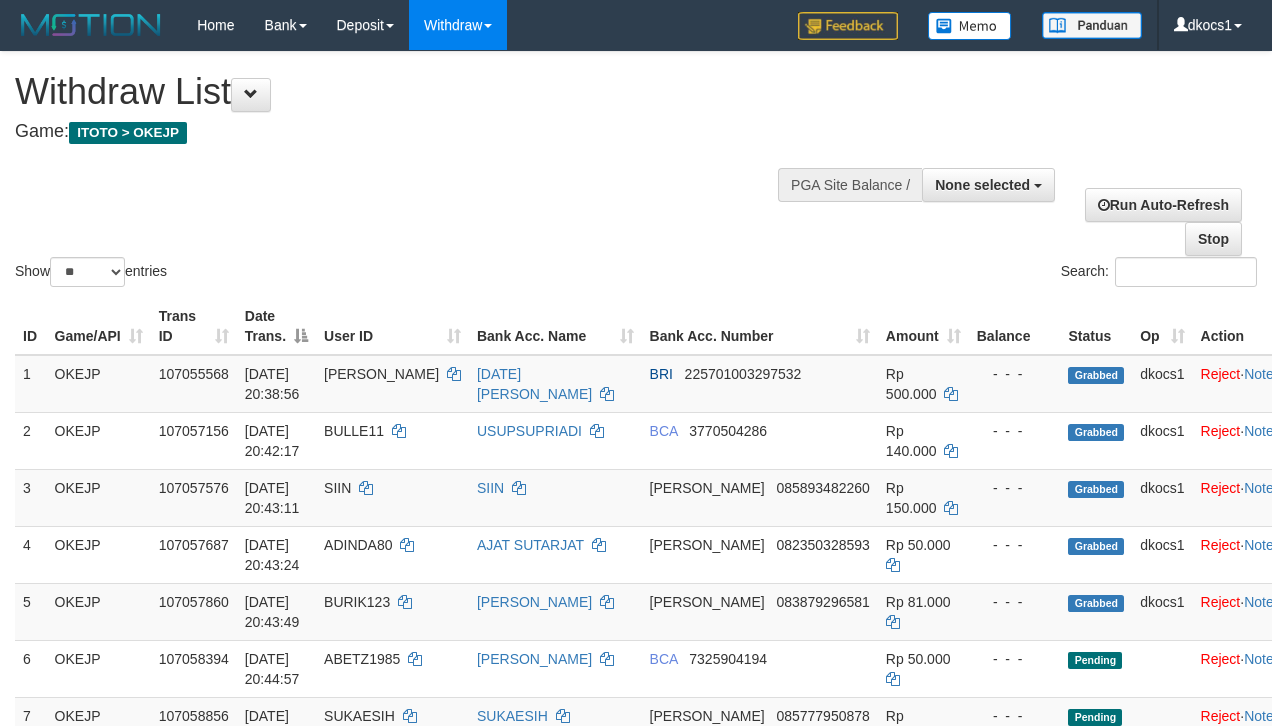 select 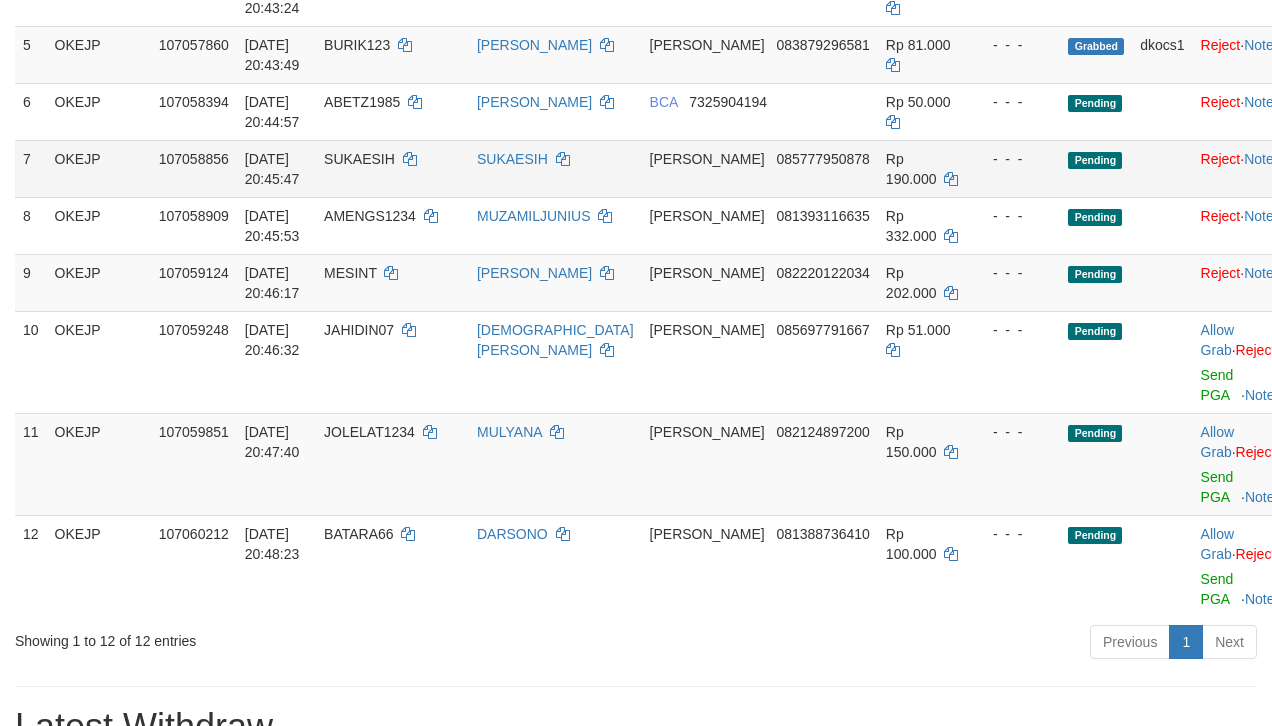 scroll, scrollTop: 501, scrollLeft: 0, axis: vertical 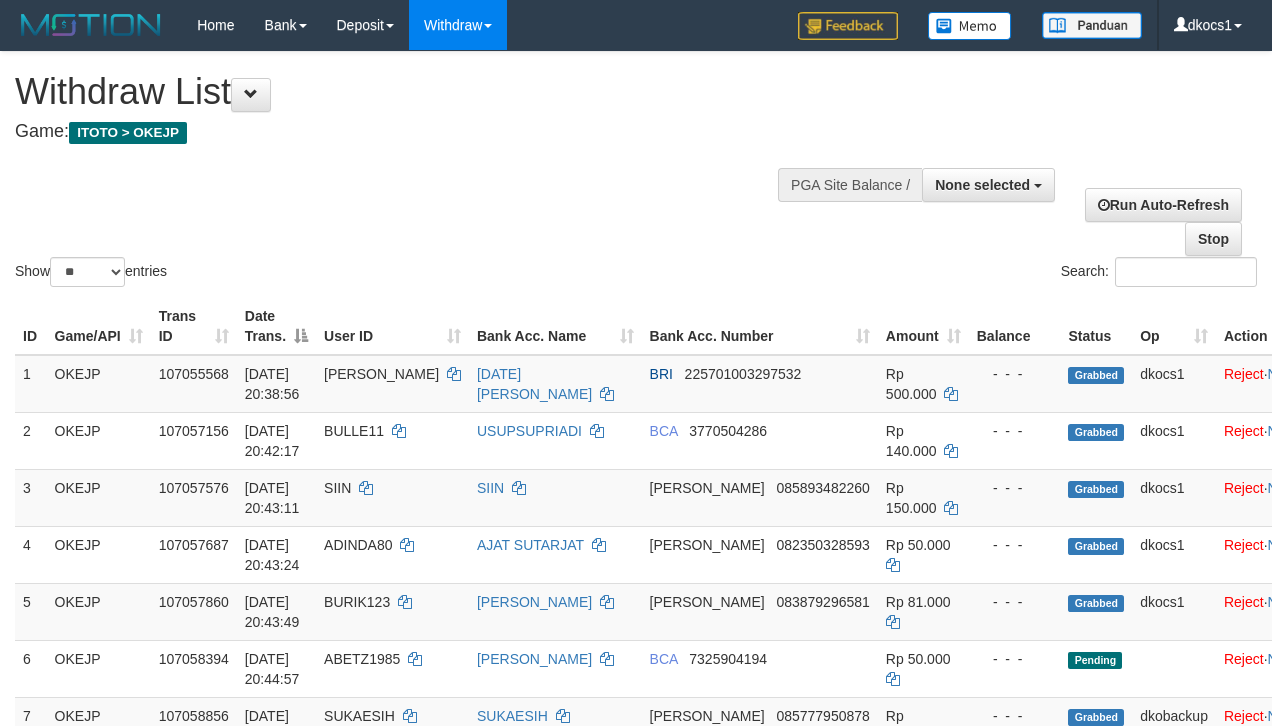 select 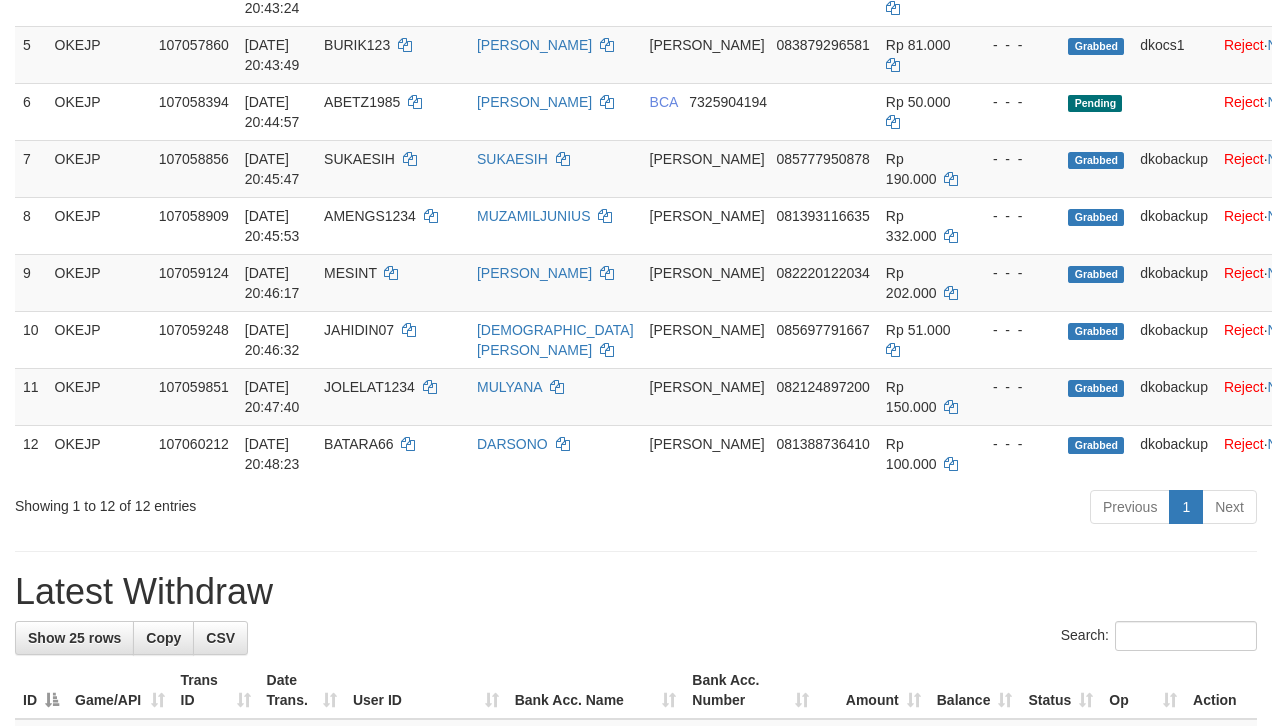 scroll, scrollTop: 501, scrollLeft: 0, axis: vertical 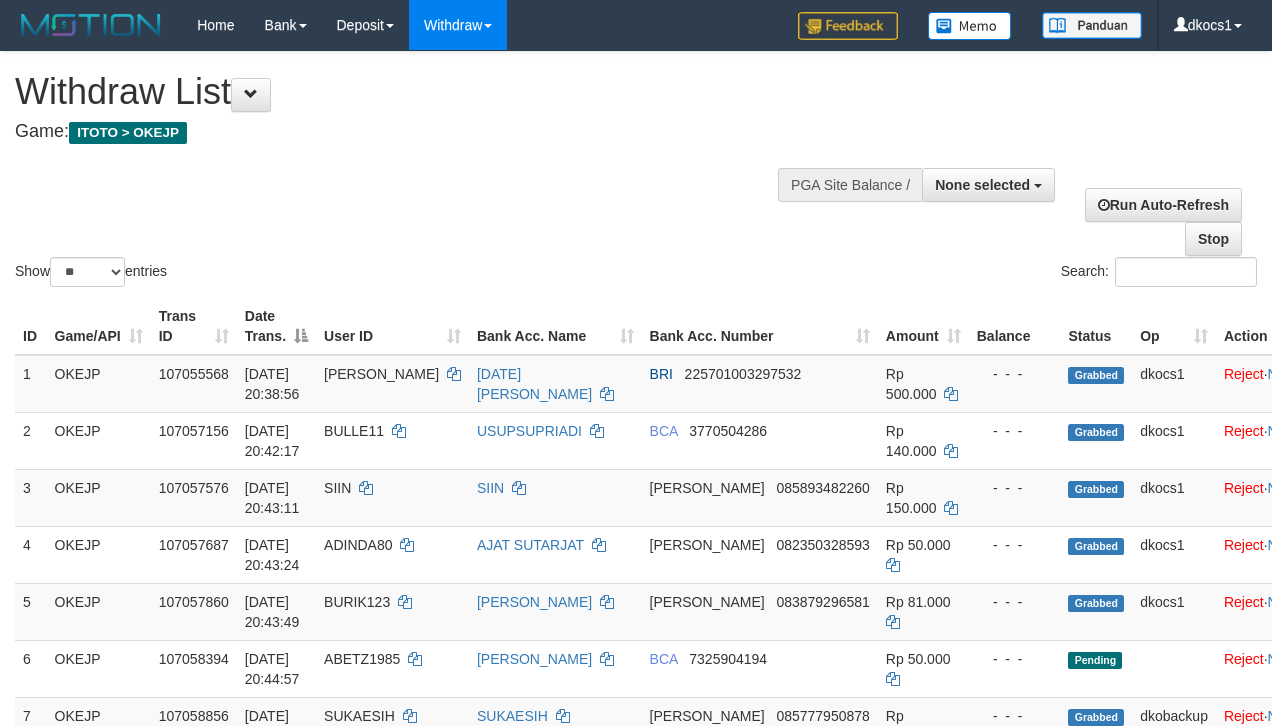 select 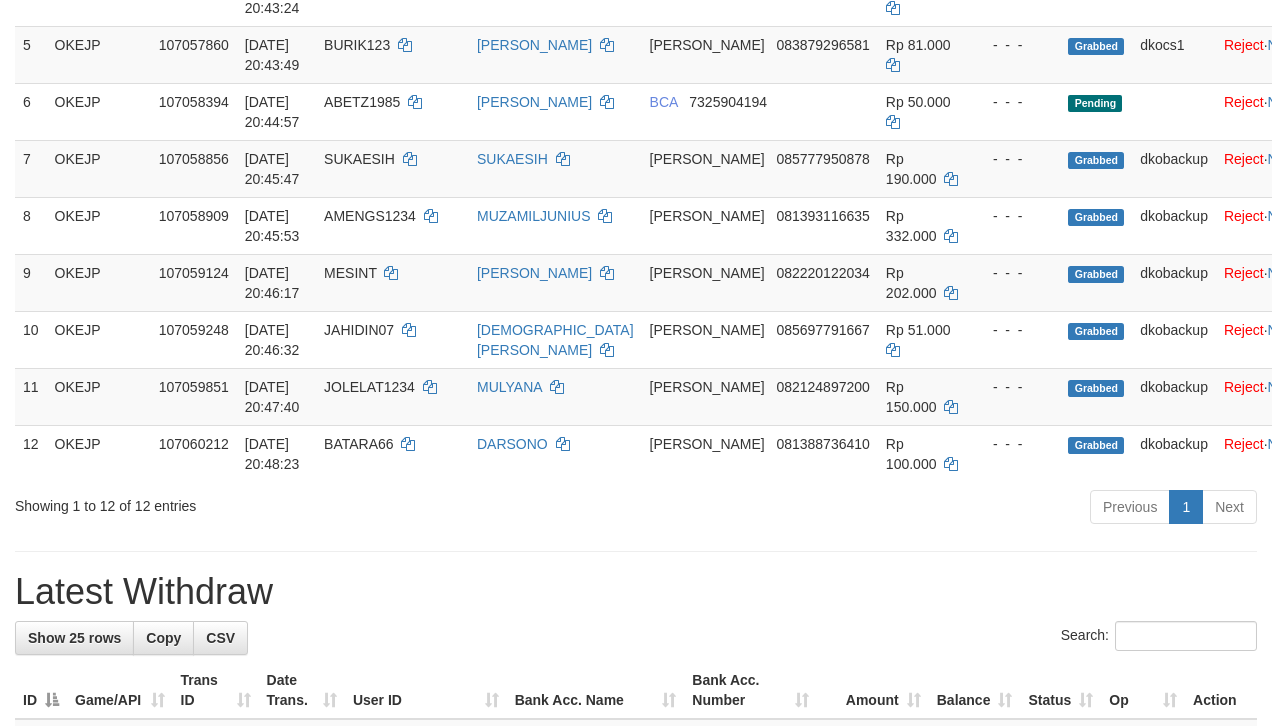 scroll, scrollTop: 501, scrollLeft: 0, axis: vertical 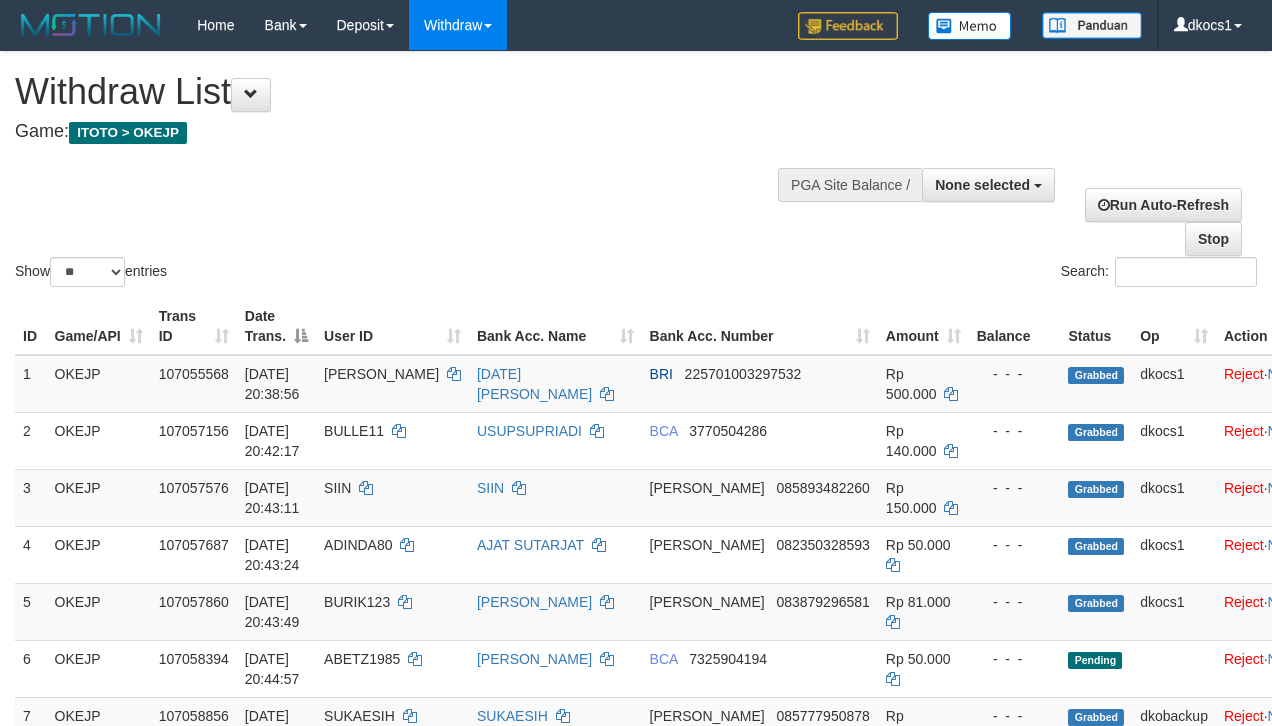 select 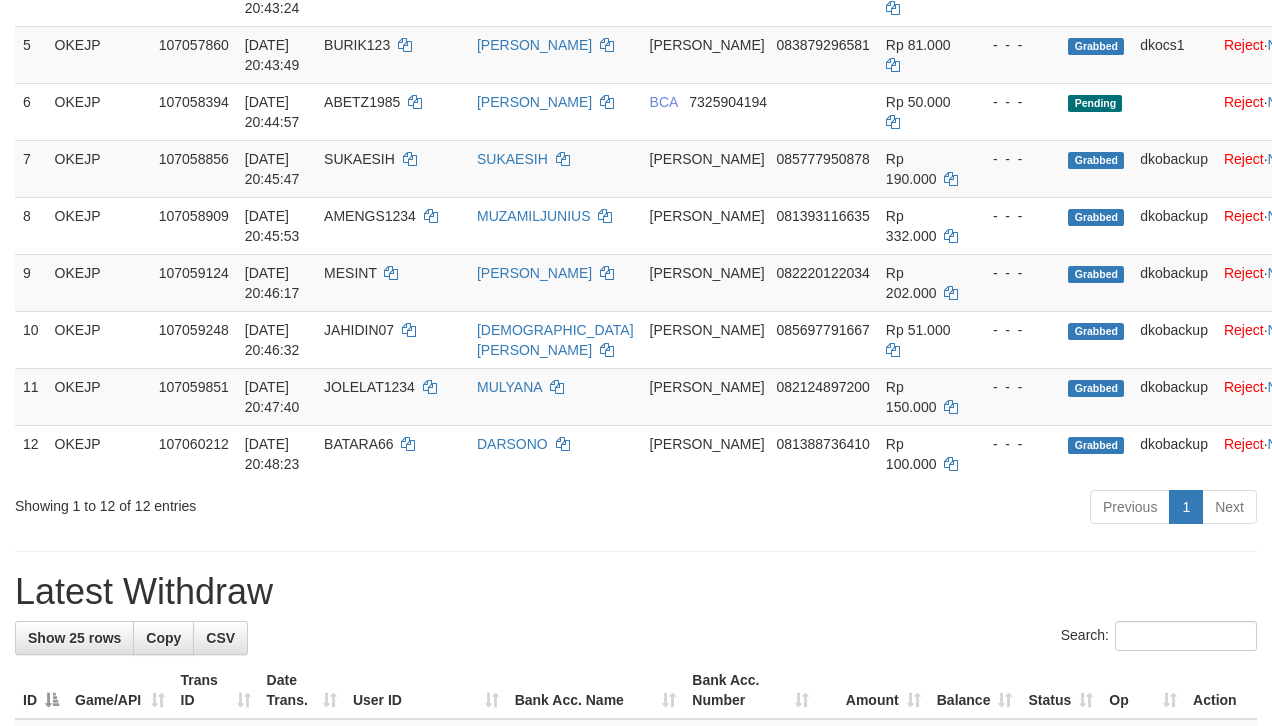scroll, scrollTop: 501, scrollLeft: 0, axis: vertical 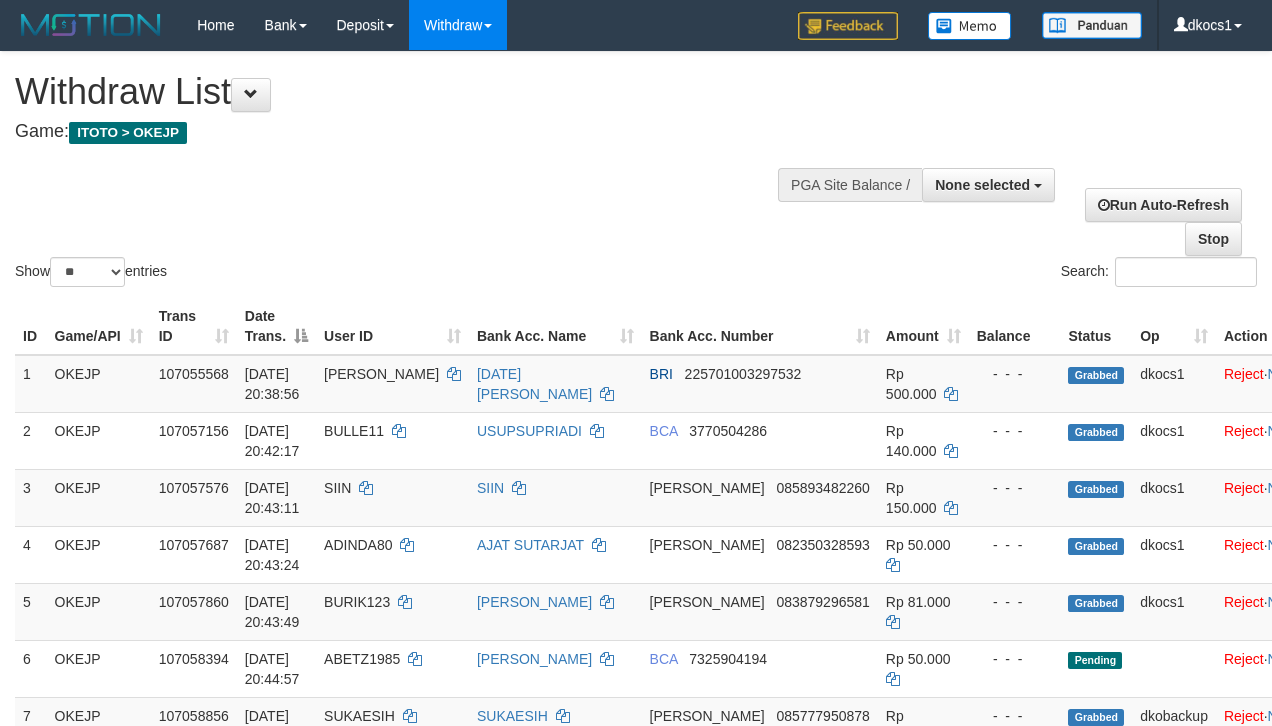select 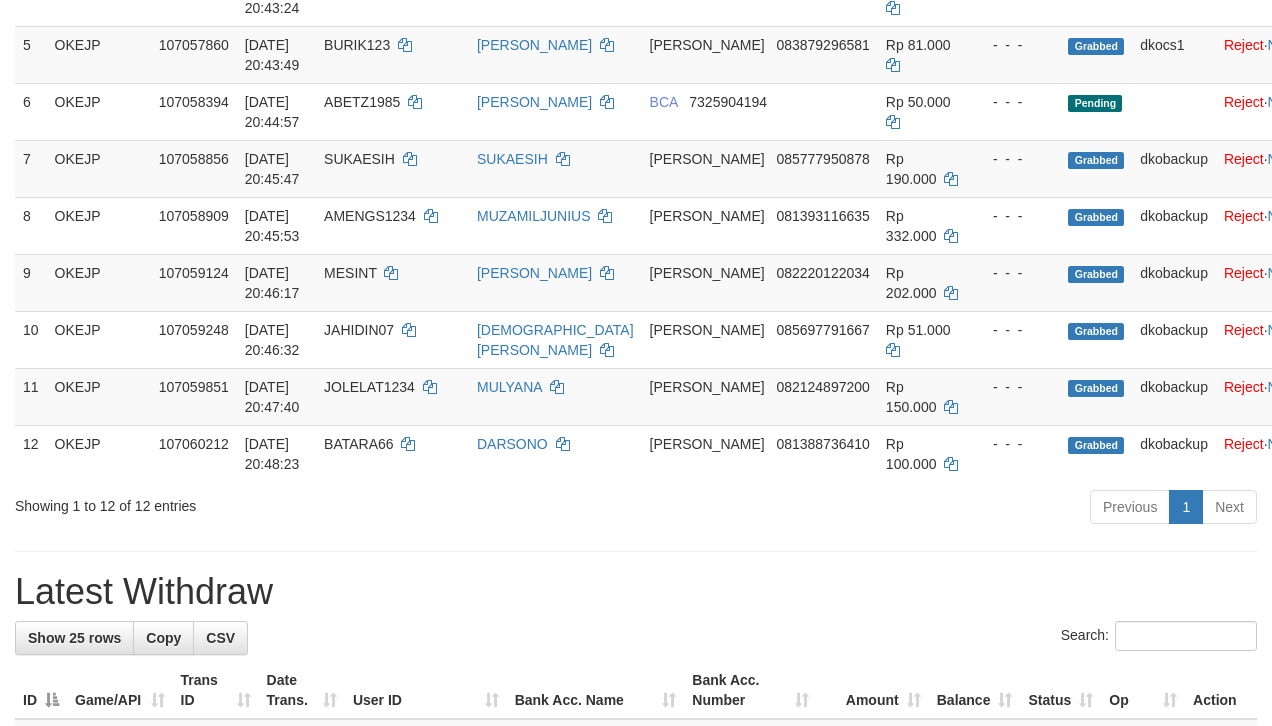 scroll, scrollTop: 501, scrollLeft: 0, axis: vertical 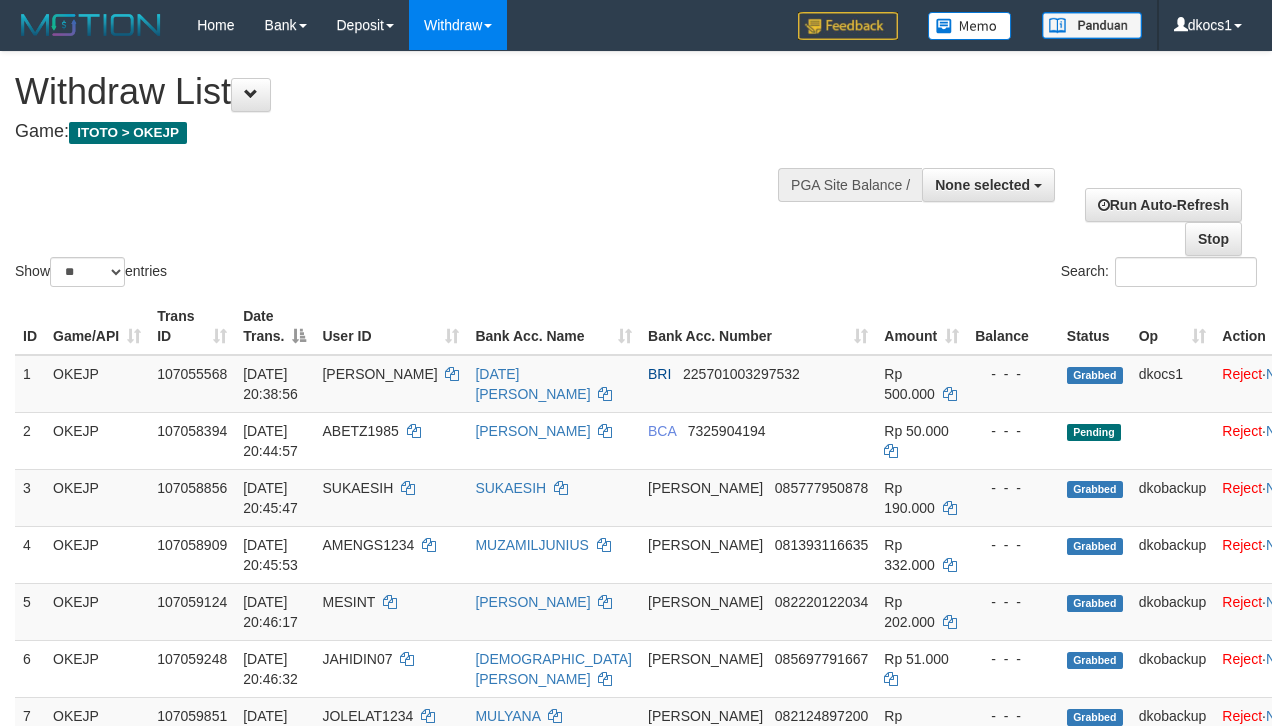 select 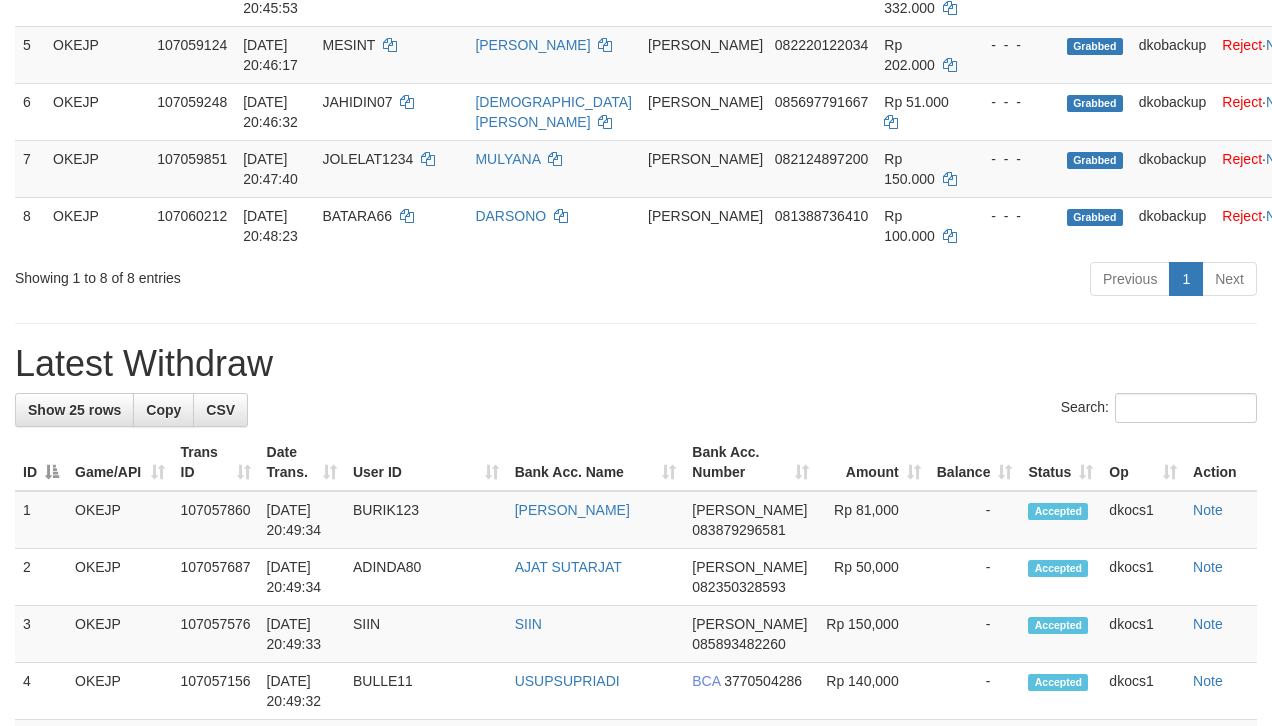 scroll, scrollTop: 501, scrollLeft: 0, axis: vertical 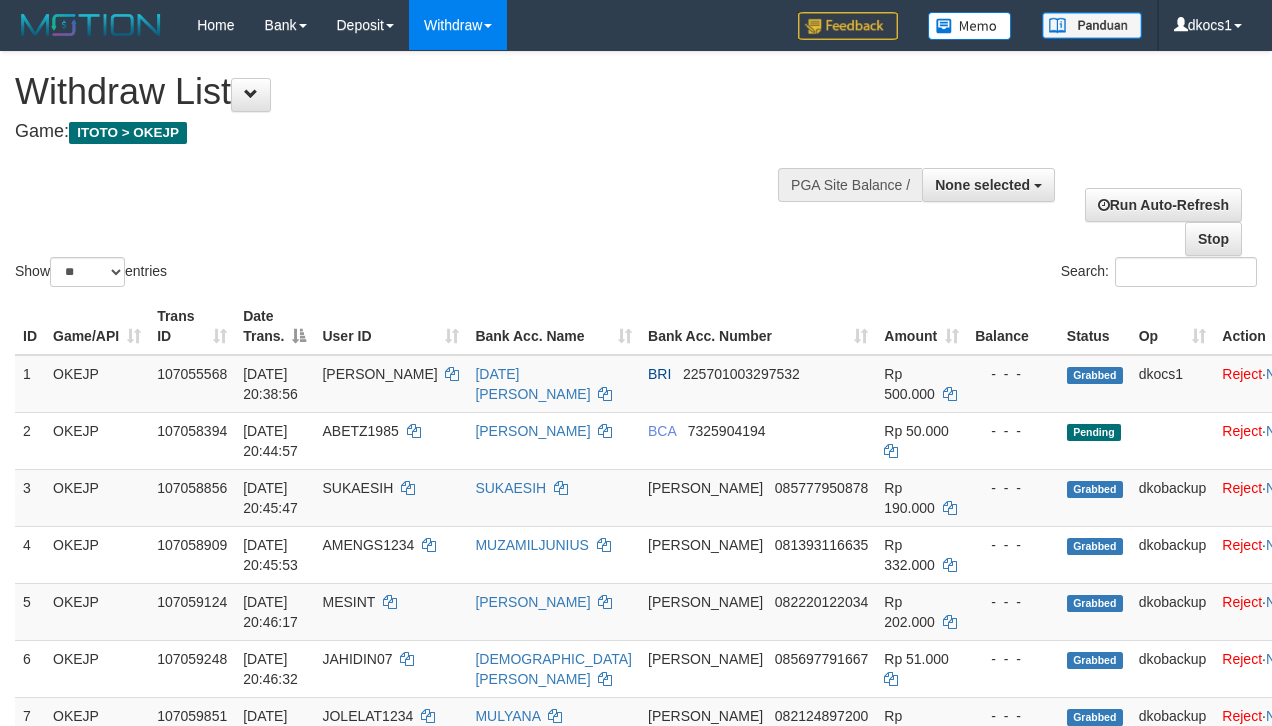 select 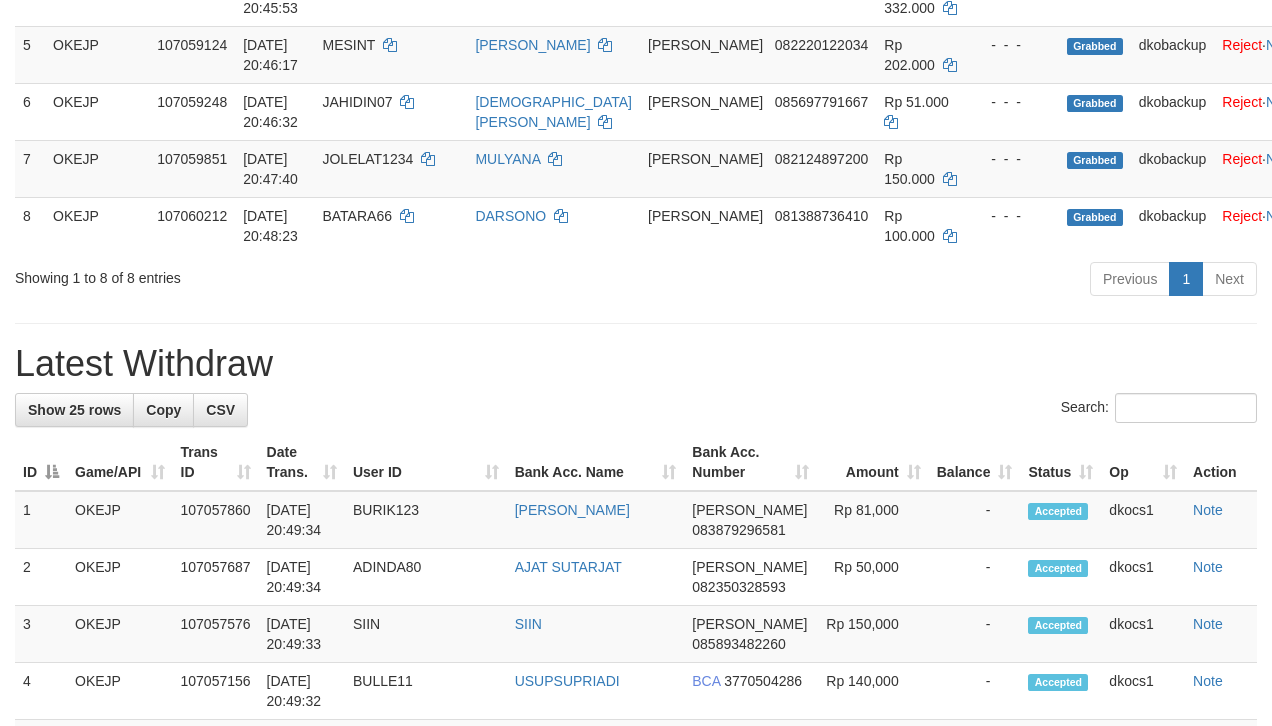 scroll, scrollTop: 501, scrollLeft: 0, axis: vertical 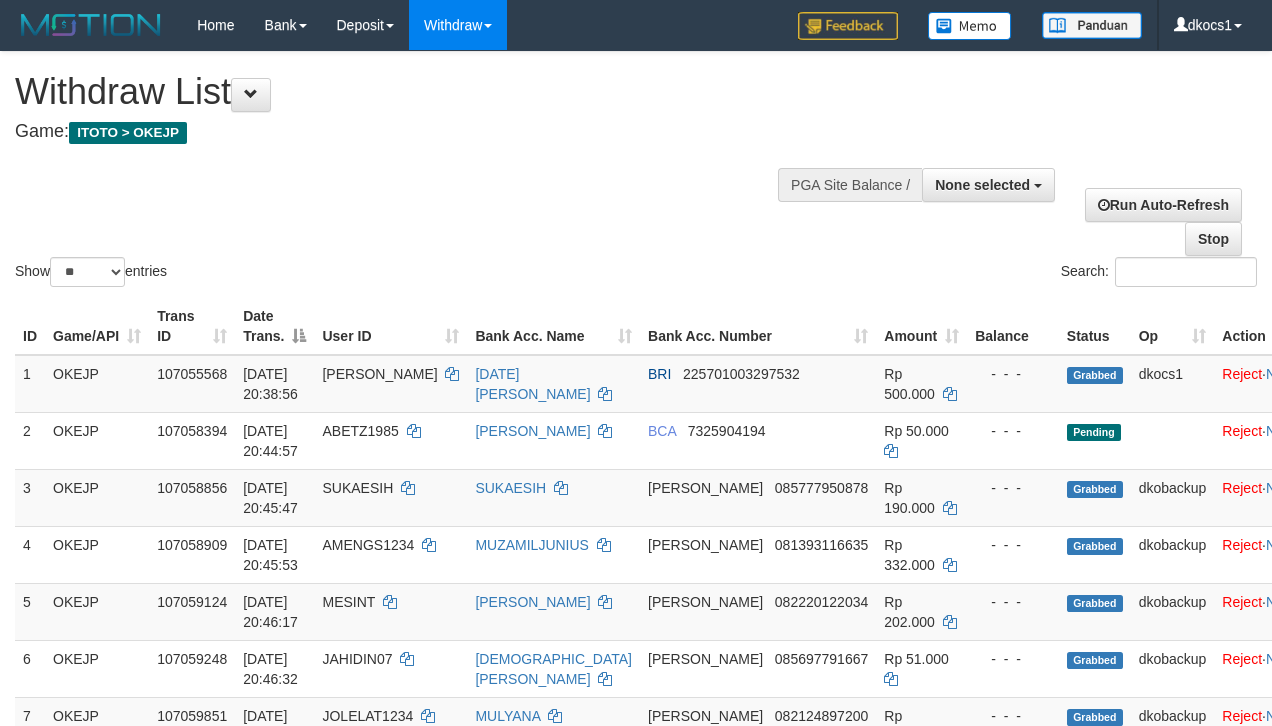 select 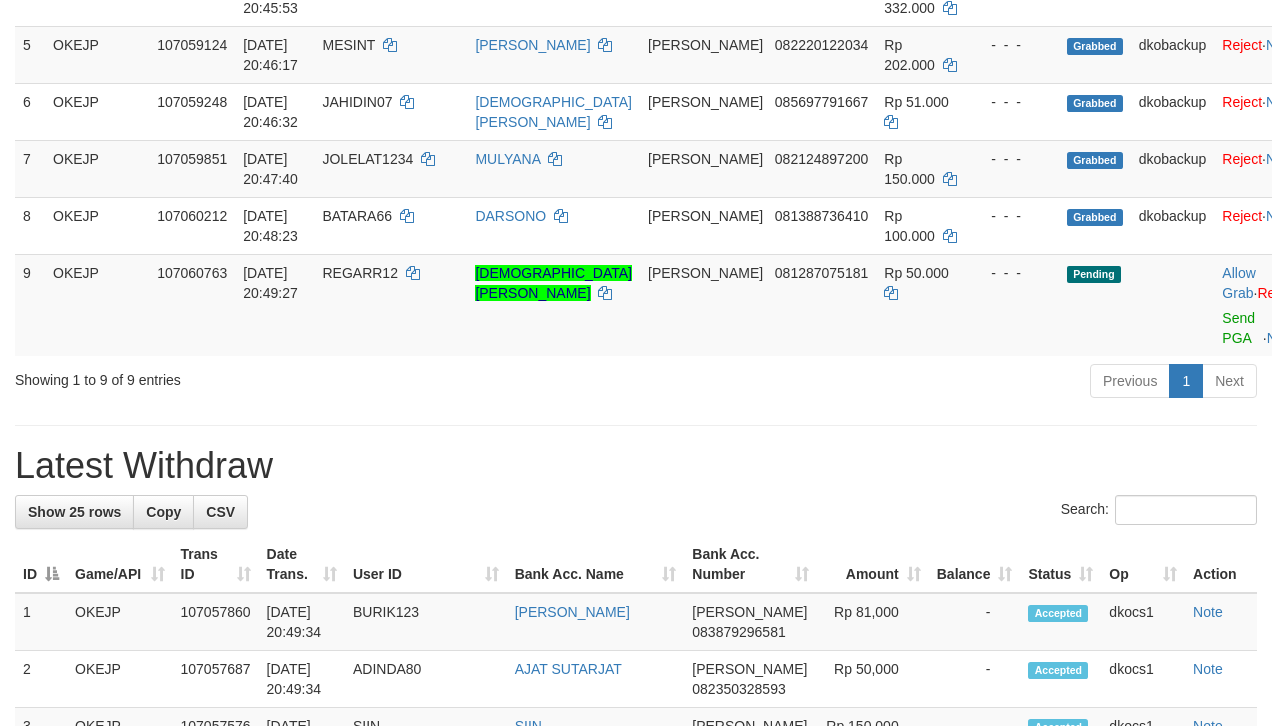 scroll, scrollTop: 501, scrollLeft: 0, axis: vertical 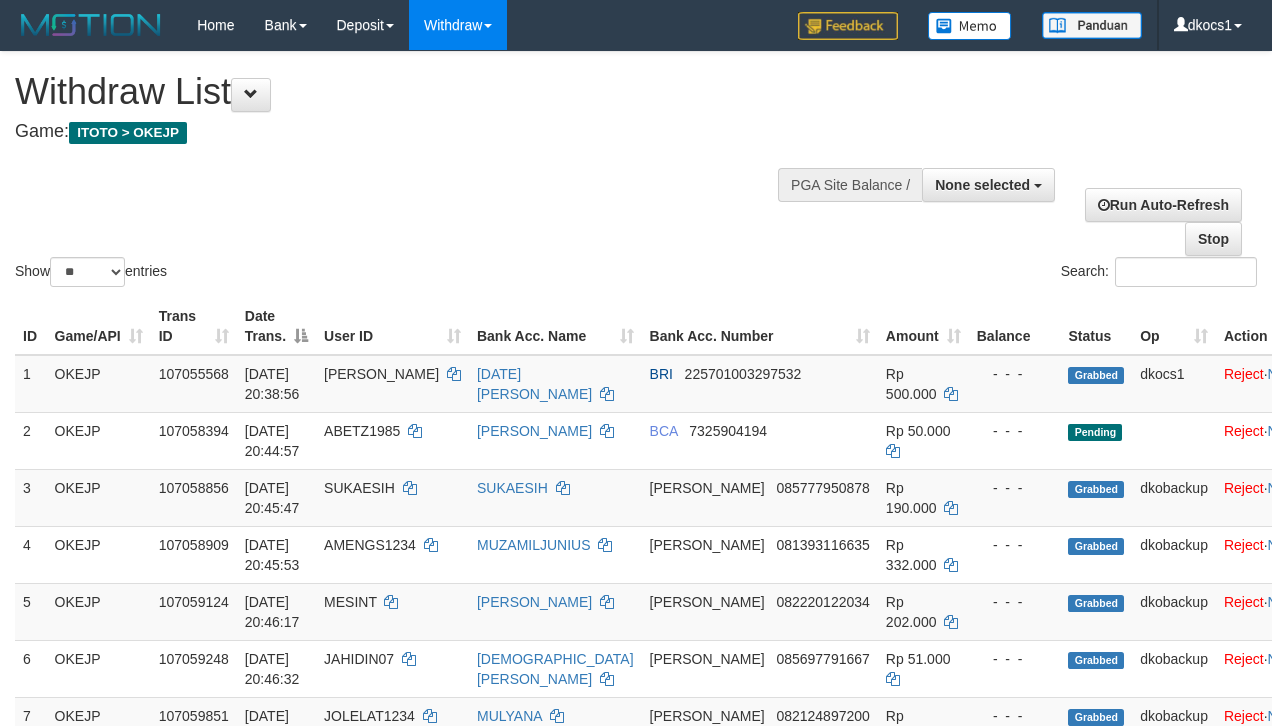 select 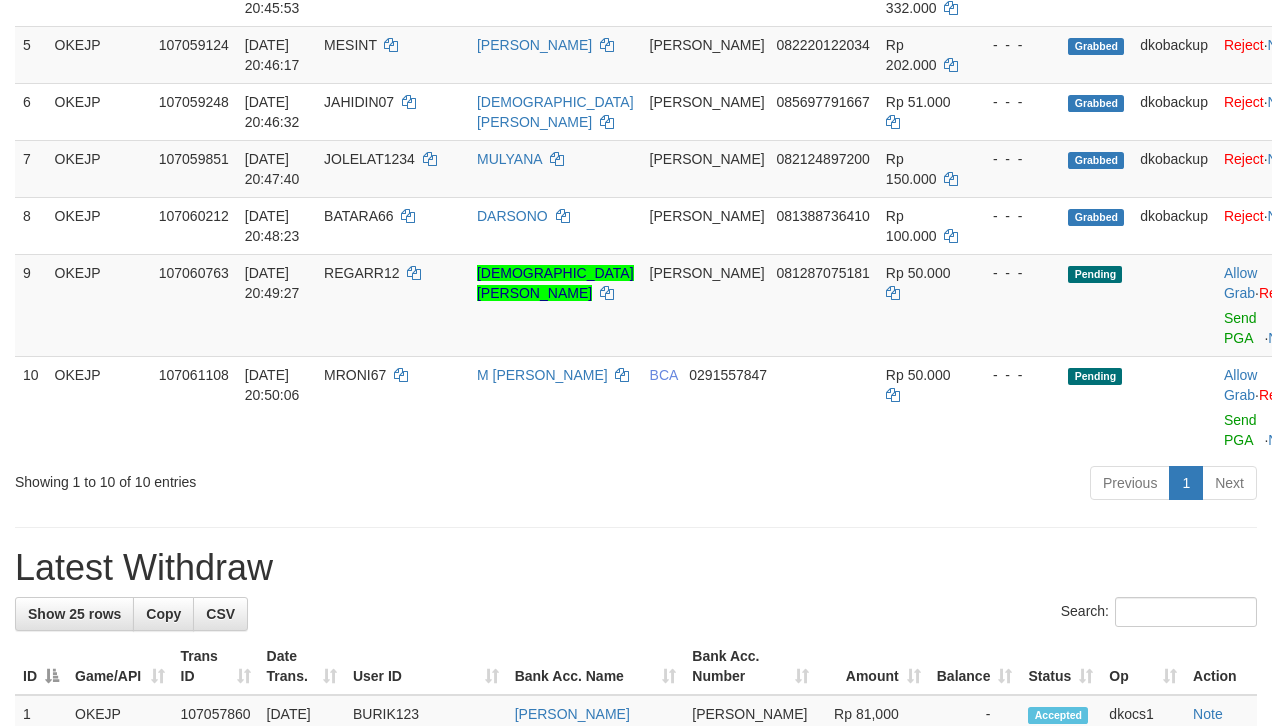 scroll, scrollTop: 501, scrollLeft: 0, axis: vertical 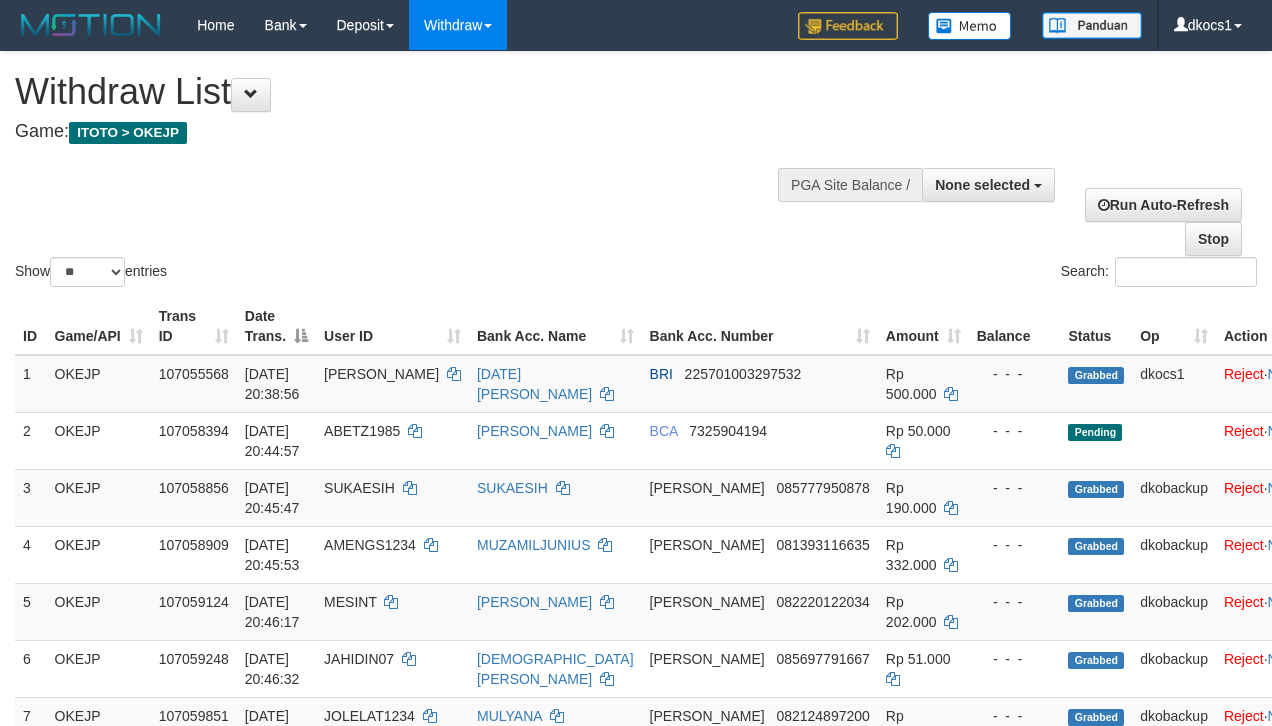 select 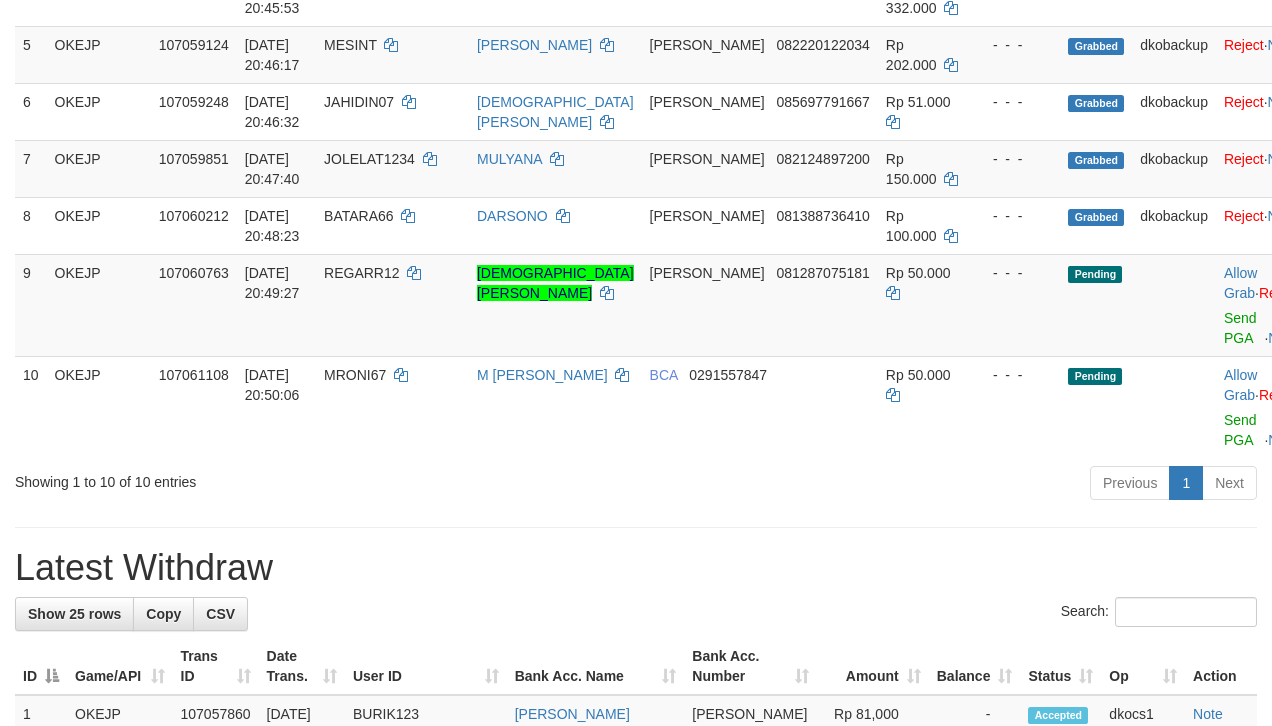 scroll, scrollTop: 501, scrollLeft: 0, axis: vertical 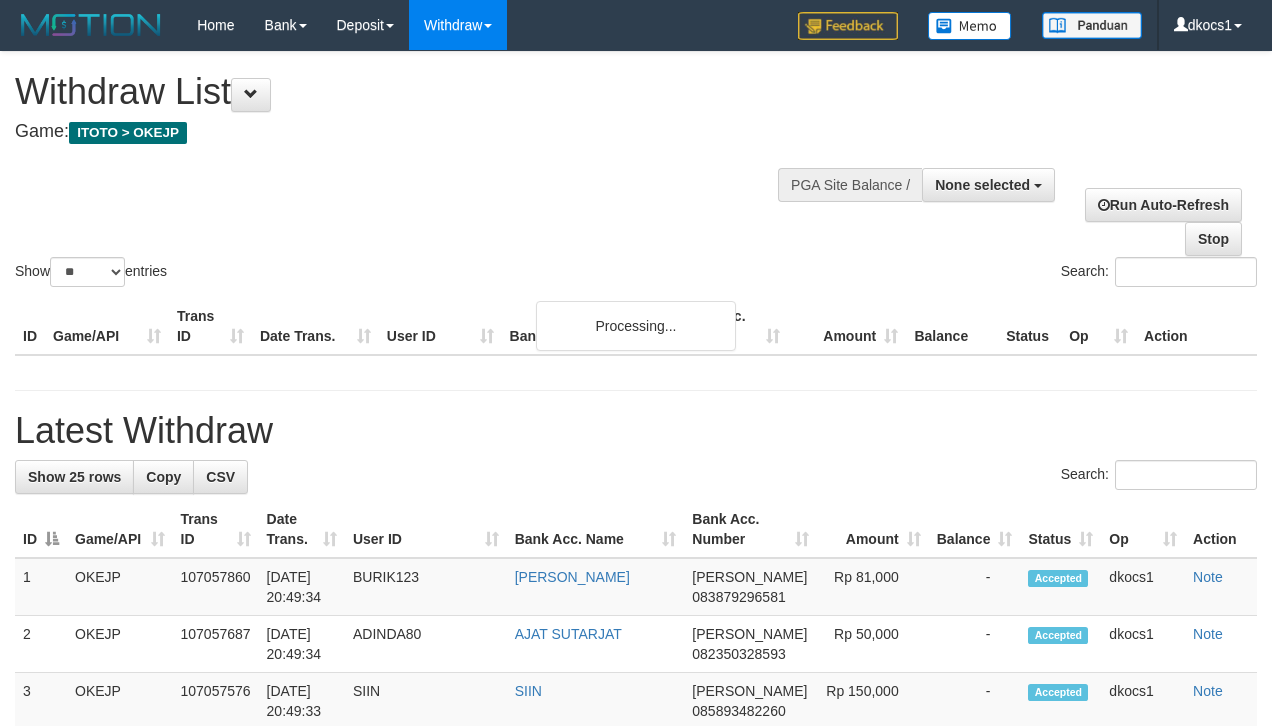 select 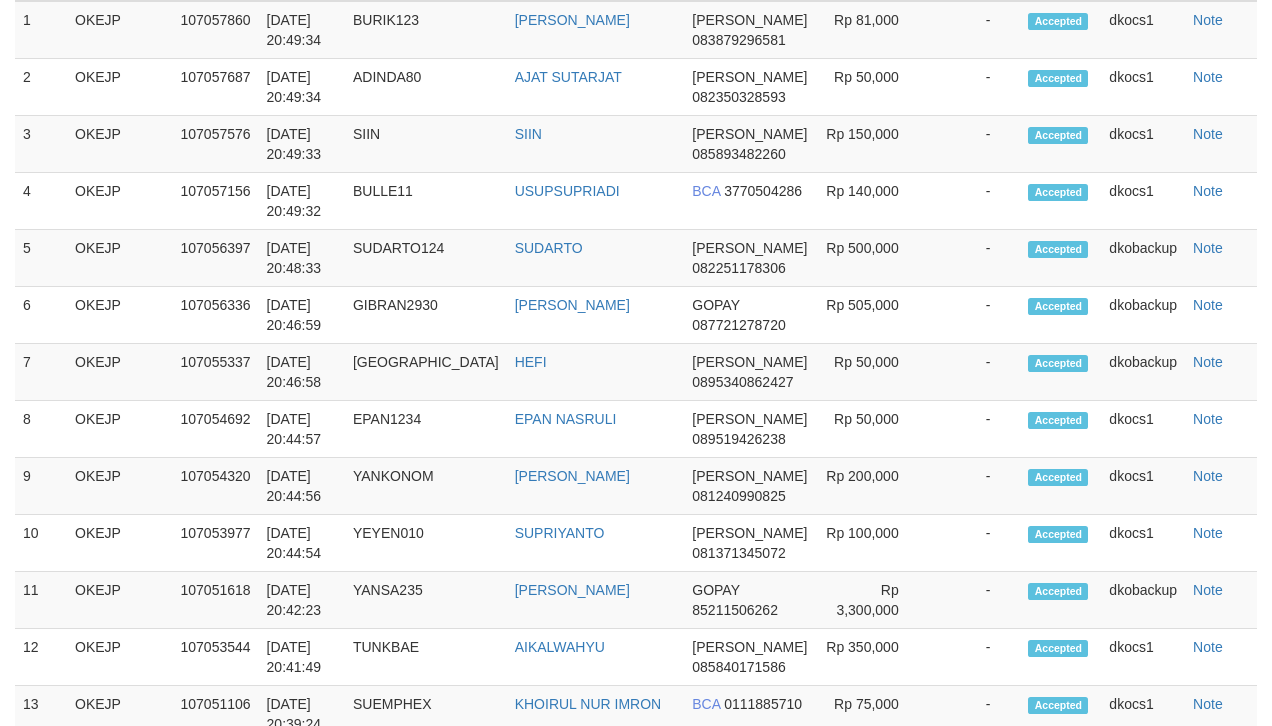 scroll, scrollTop: 501, scrollLeft: 0, axis: vertical 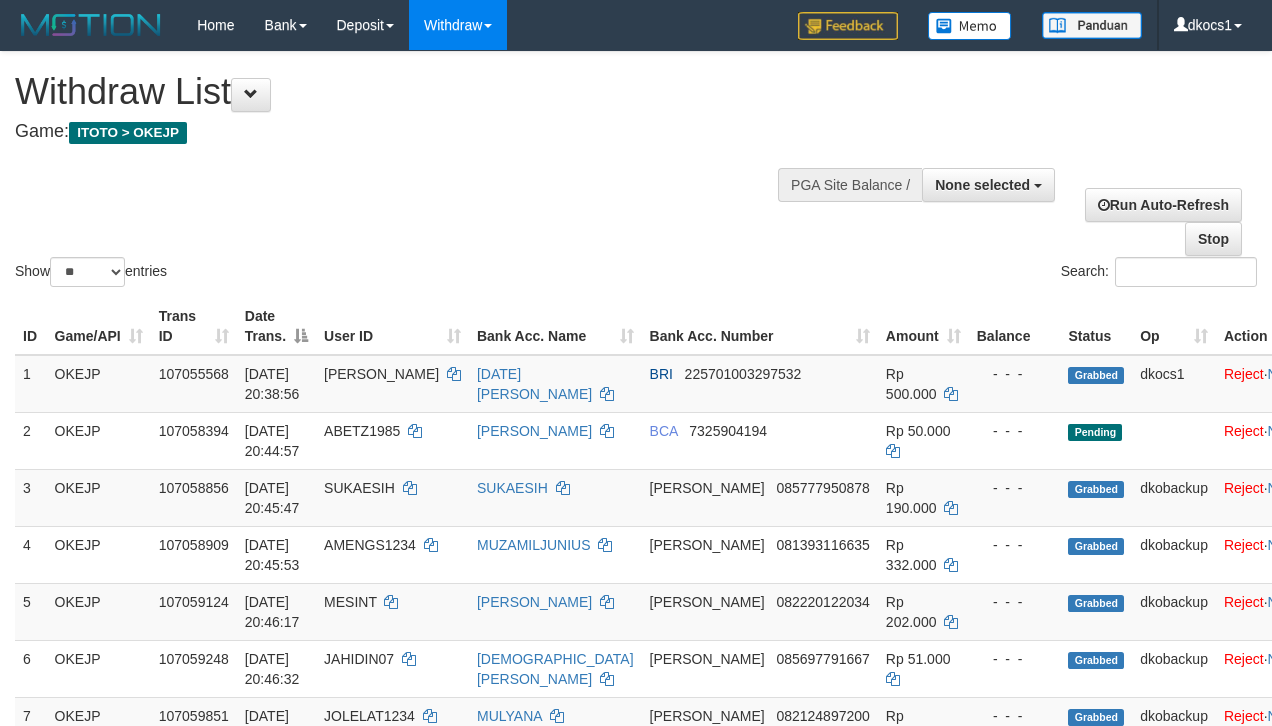 select 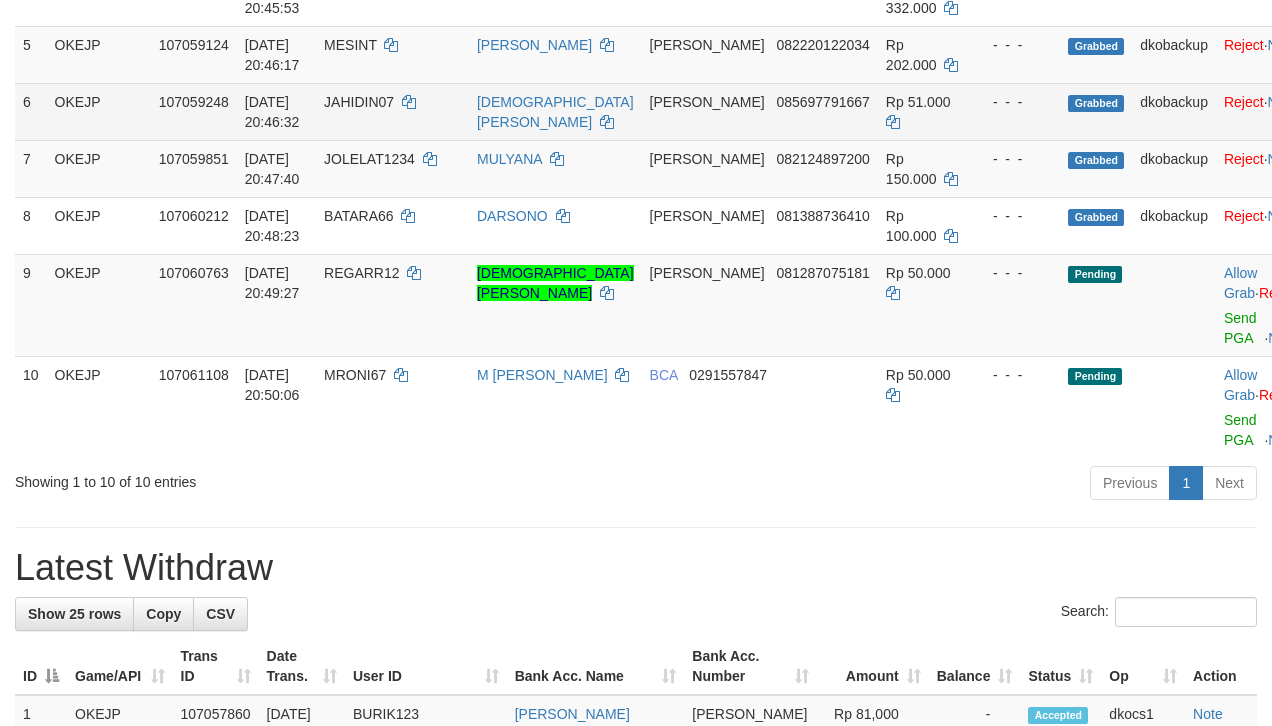 scroll, scrollTop: 501, scrollLeft: 0, axis: vertical 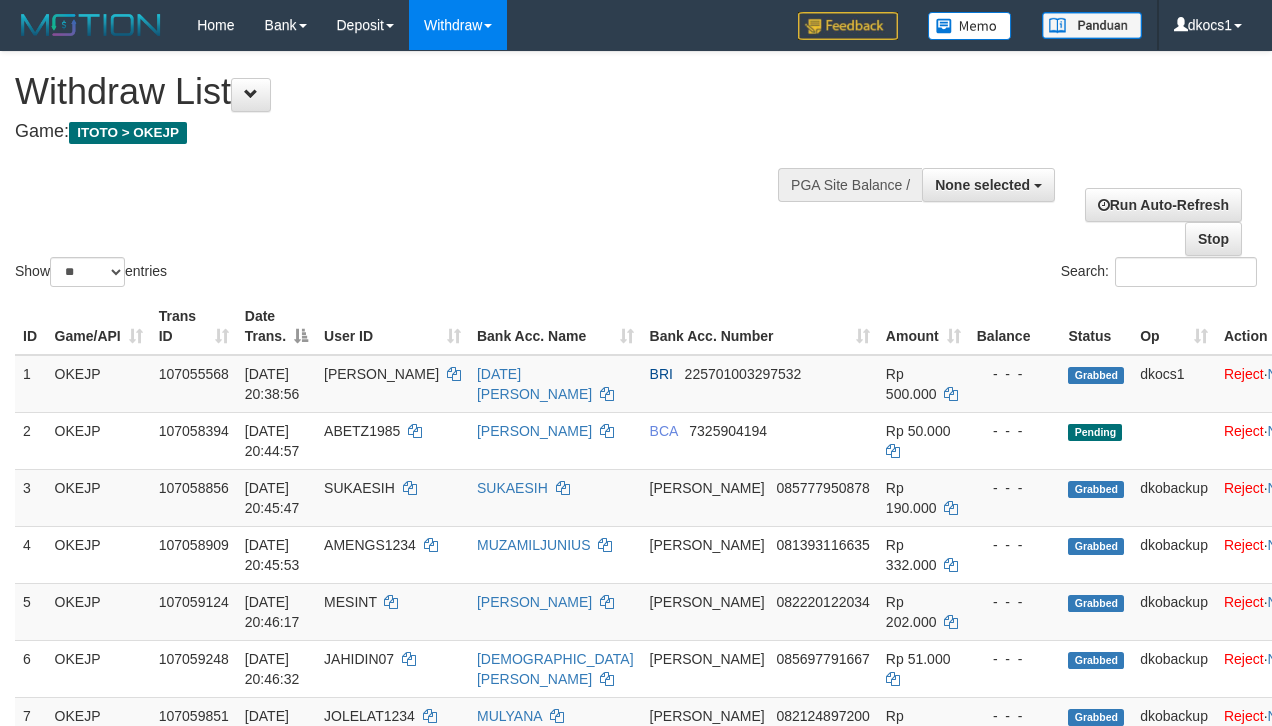 select 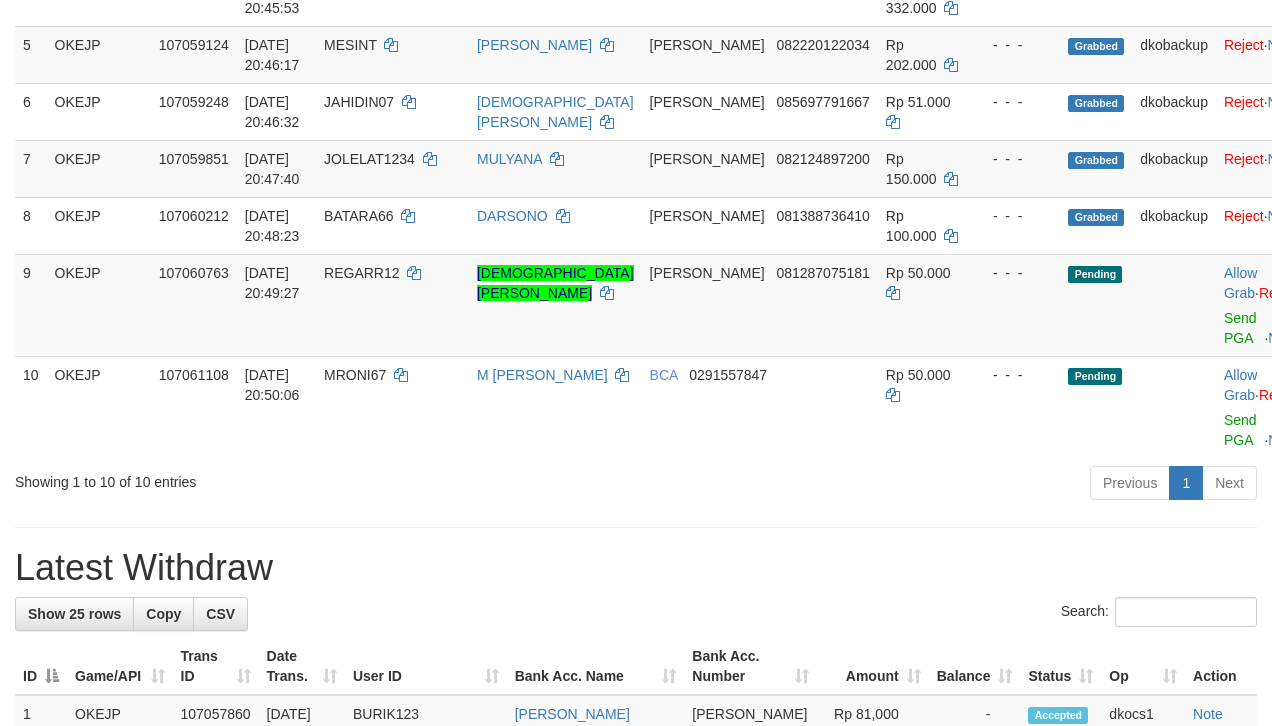 scroll, scrollTop: 501, scrollLeft: 0, axis: vertical 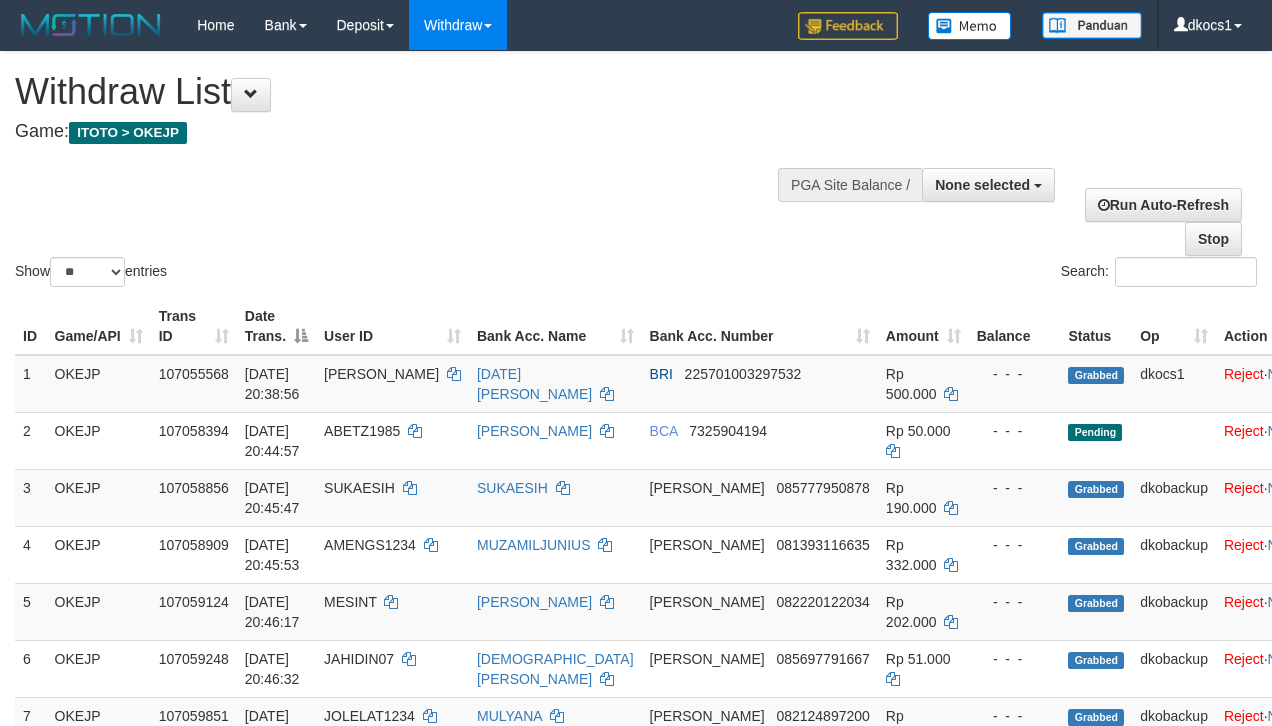 select 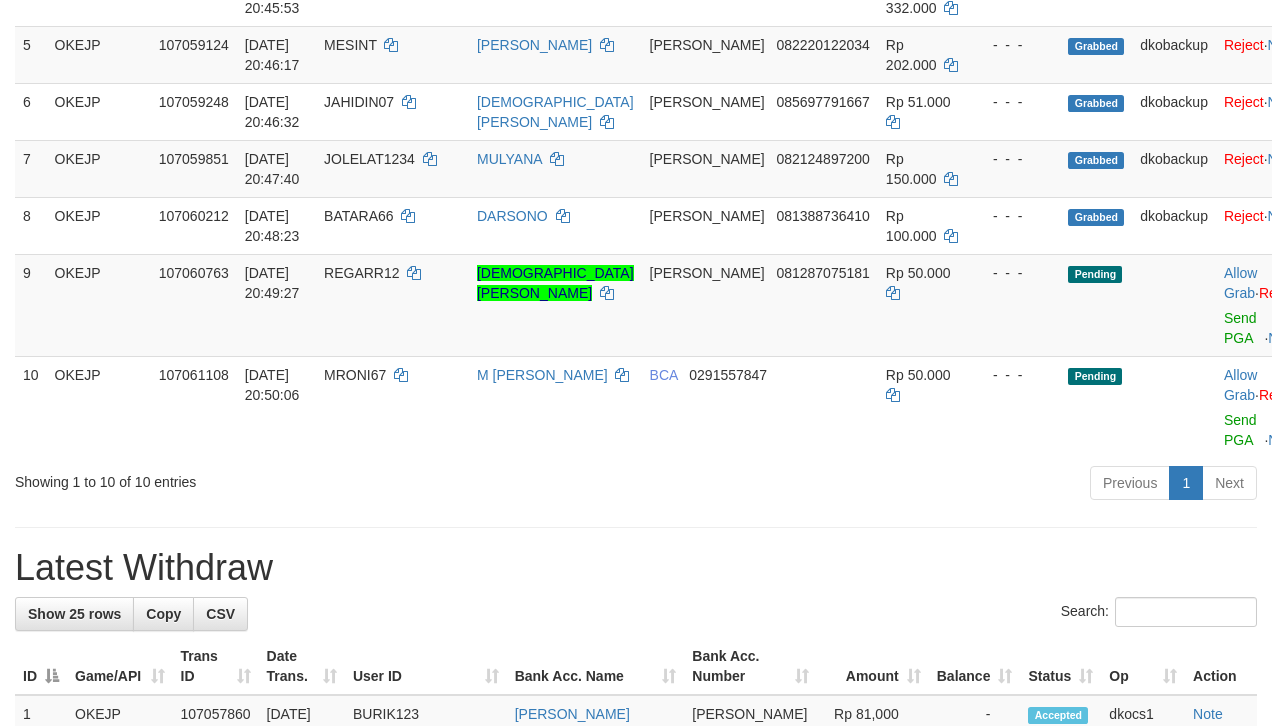 scroll, scrollTop: 501, scrollLeft: 0, axis: vertical 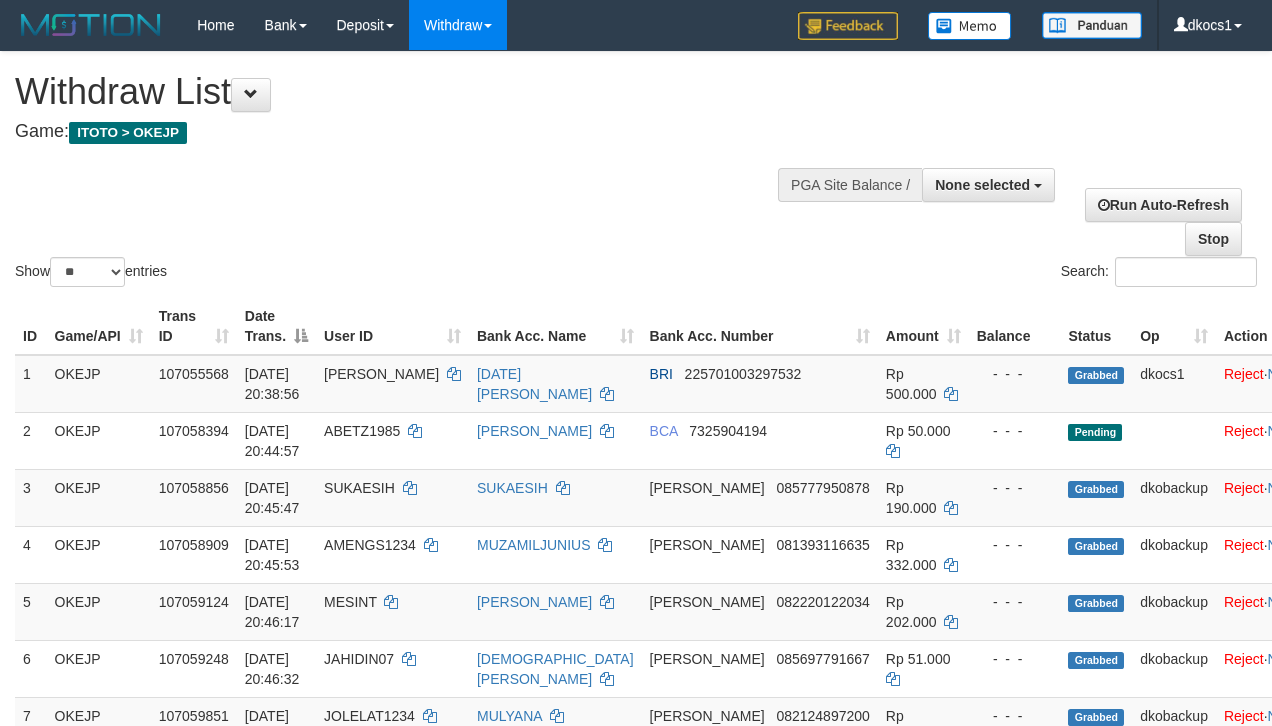 select 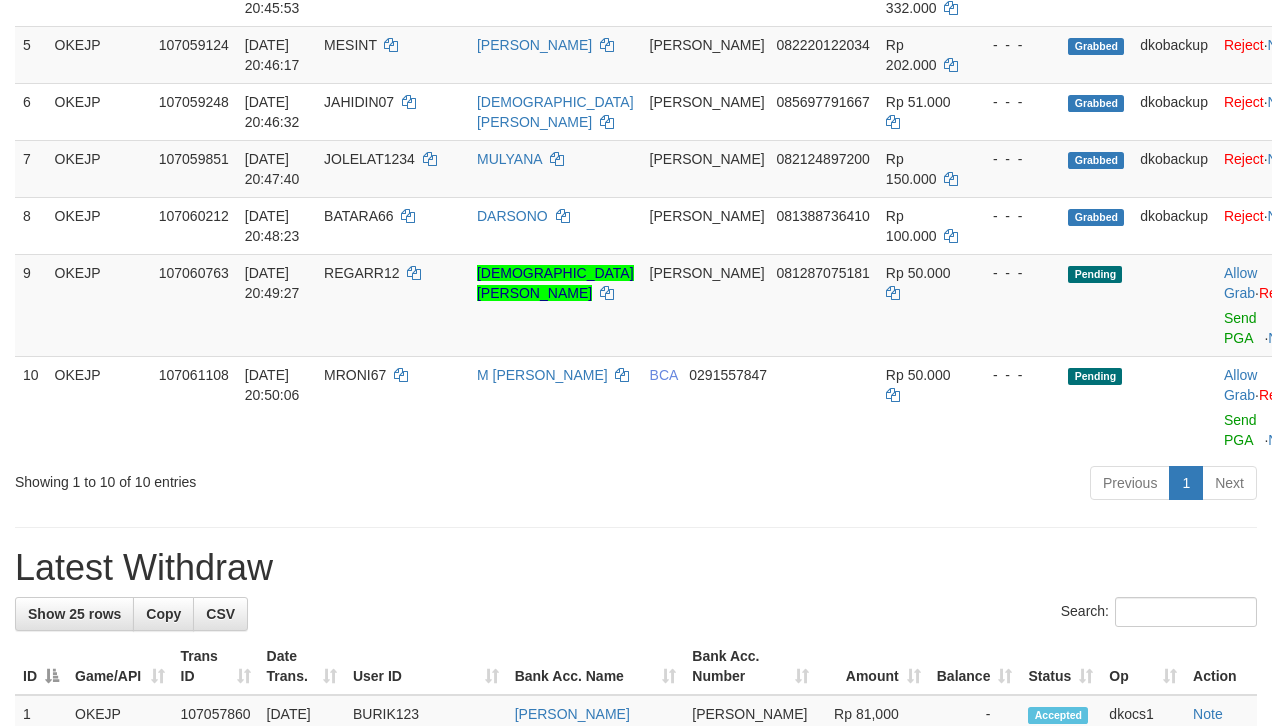 scroll, scrollTop: 501, scrollLeft: 0, axis: vertical 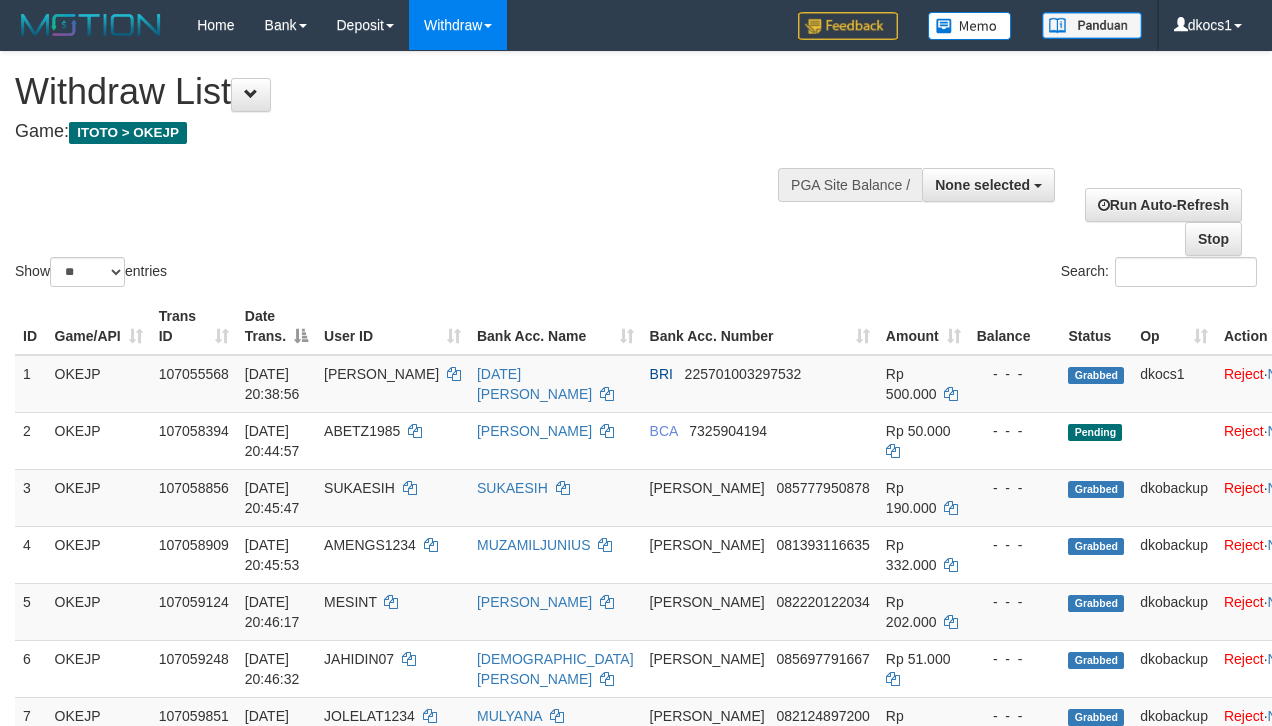 select 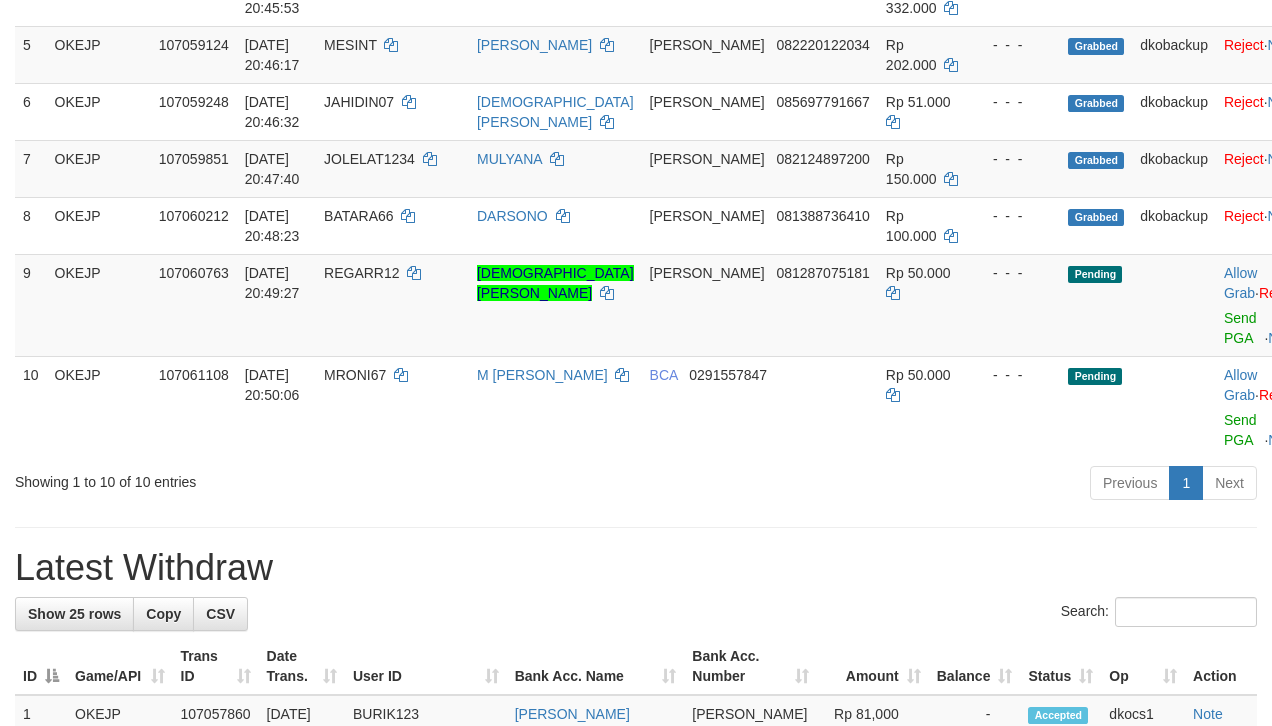 scroll, scrollTop: 501, scrollLeft: 0, axis: vertical 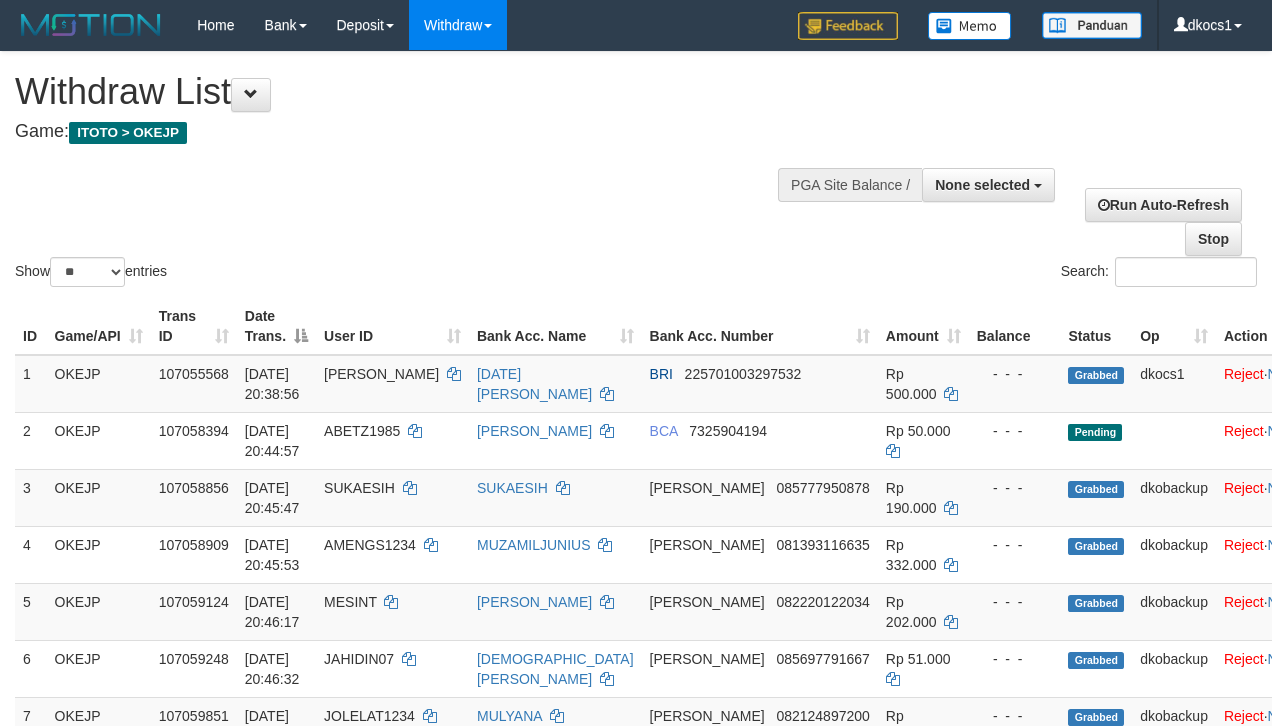 select 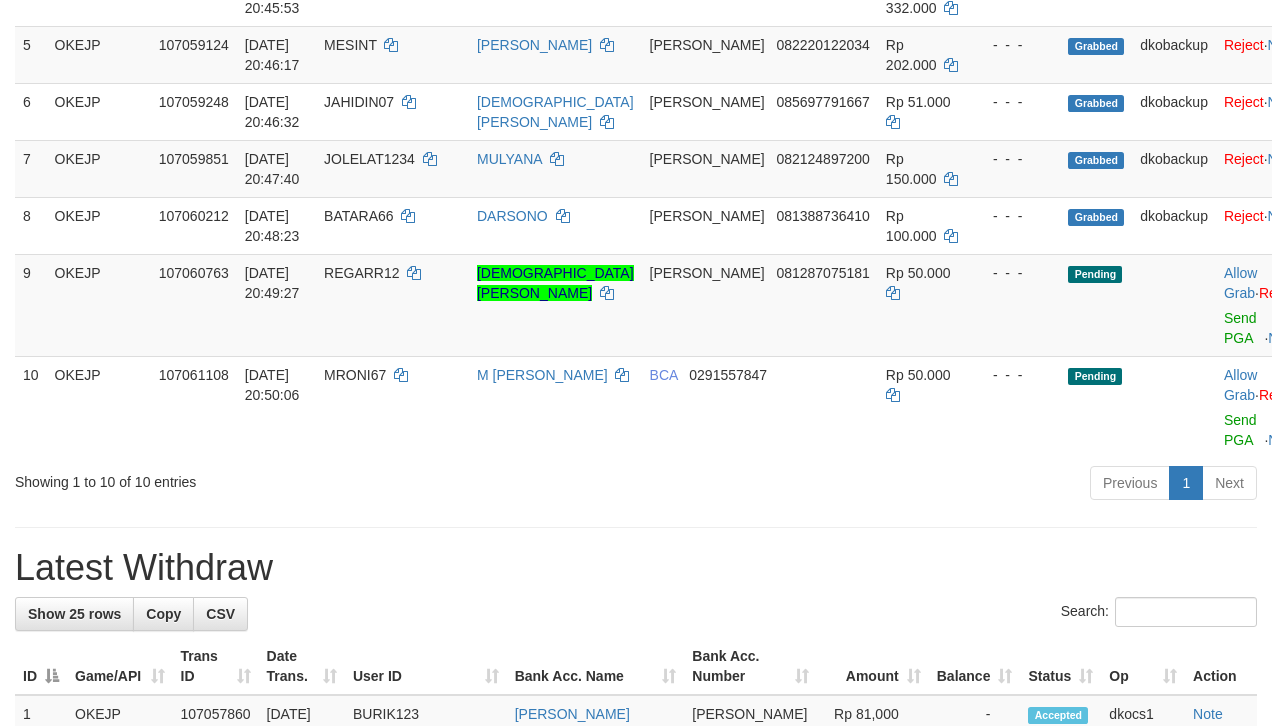scroll, scrollTop: 501, scrollLeft: 0, axis: vertical 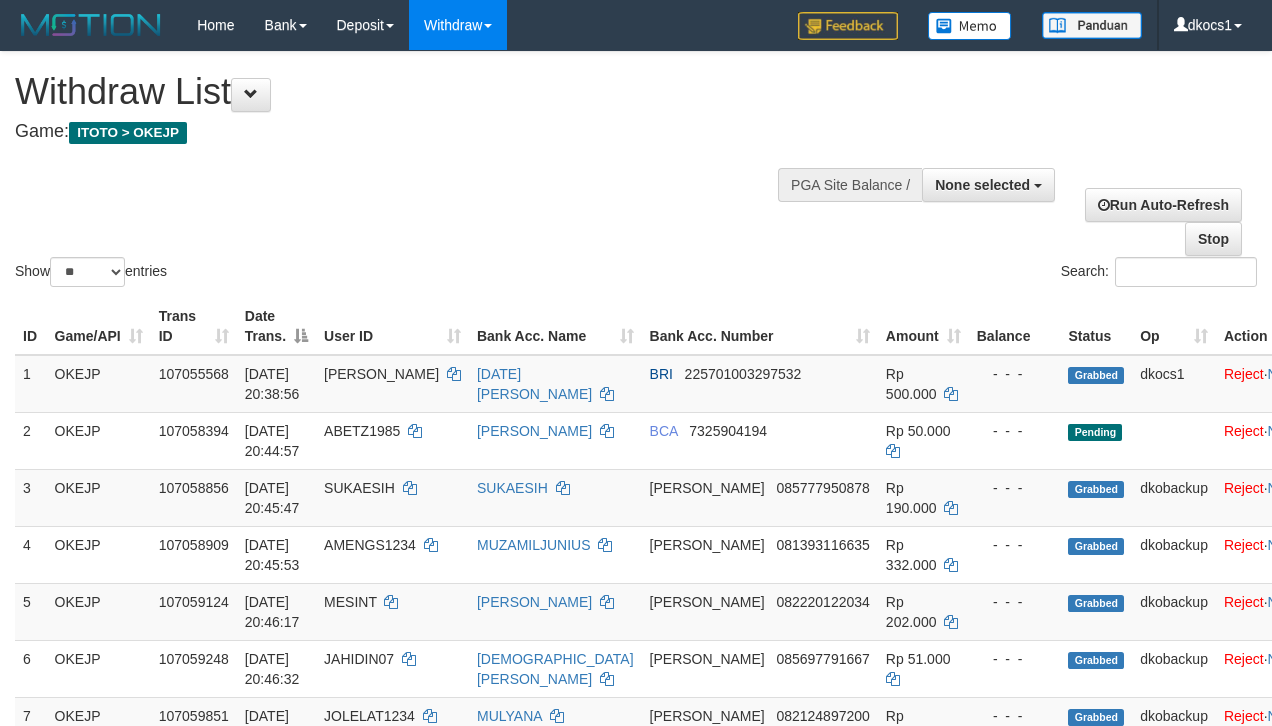 select 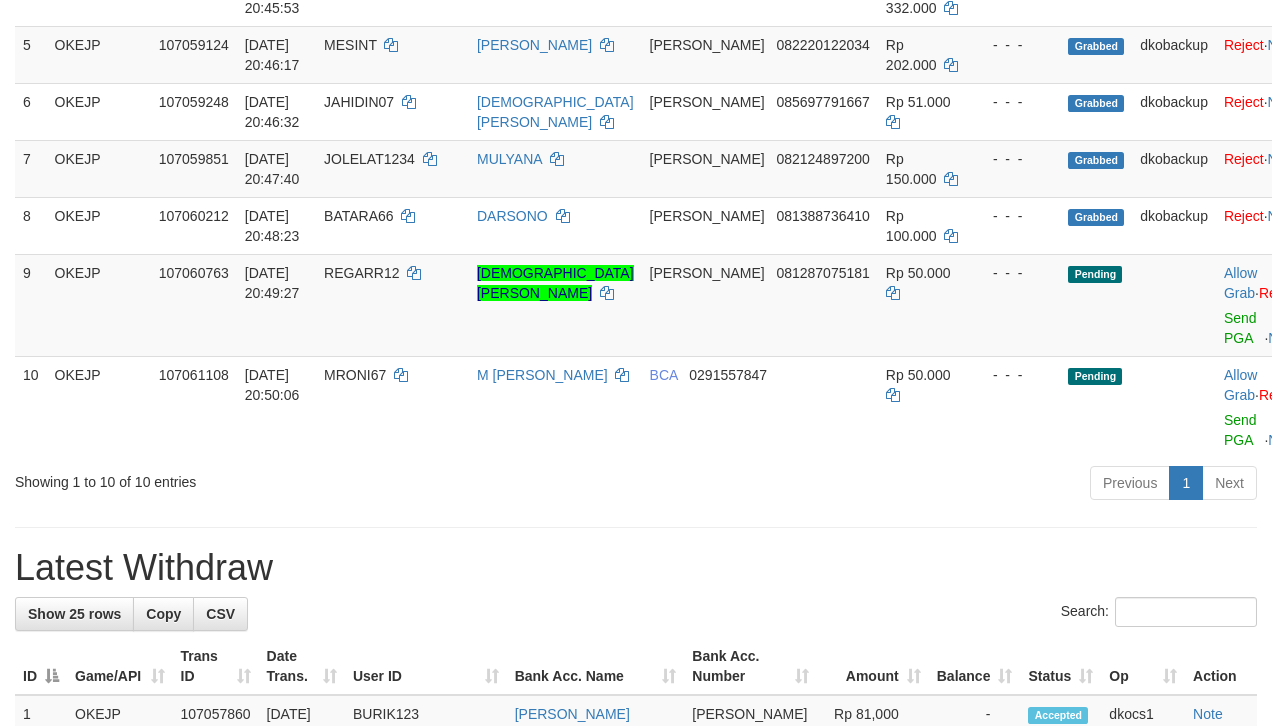 scroll, scrollTop: 501, scrollLeft: 0, axis: vertical 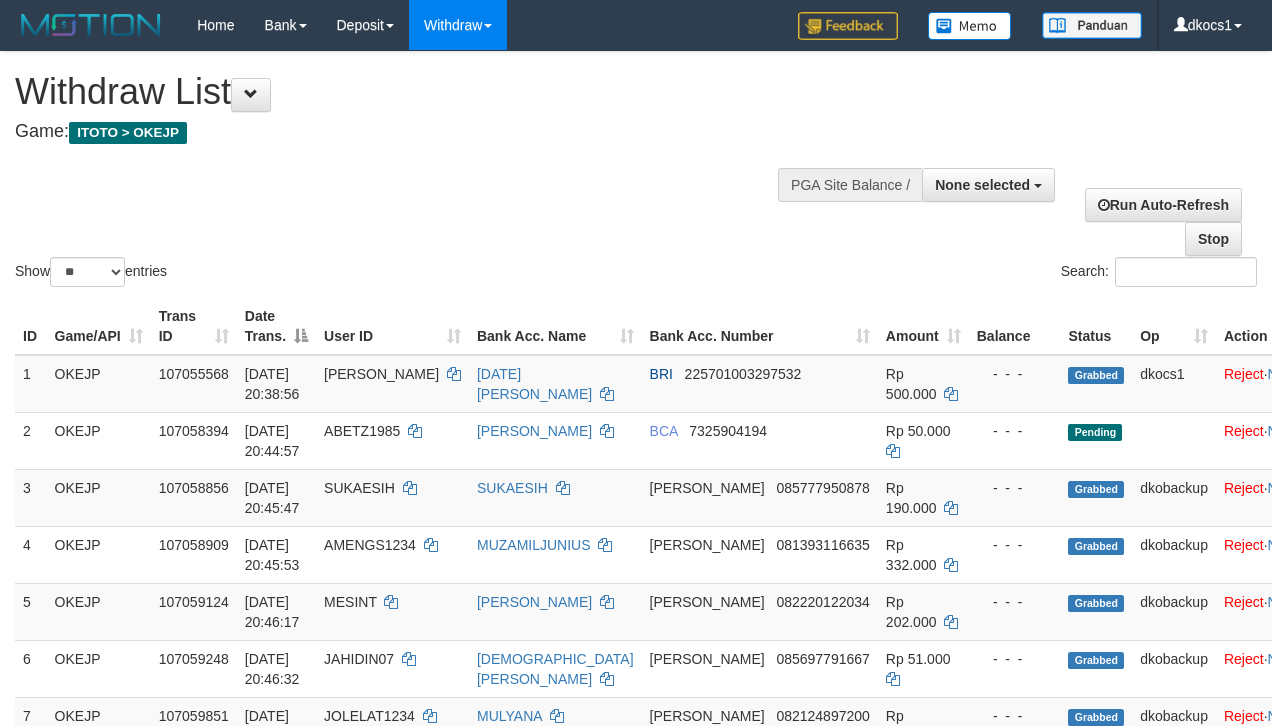 select 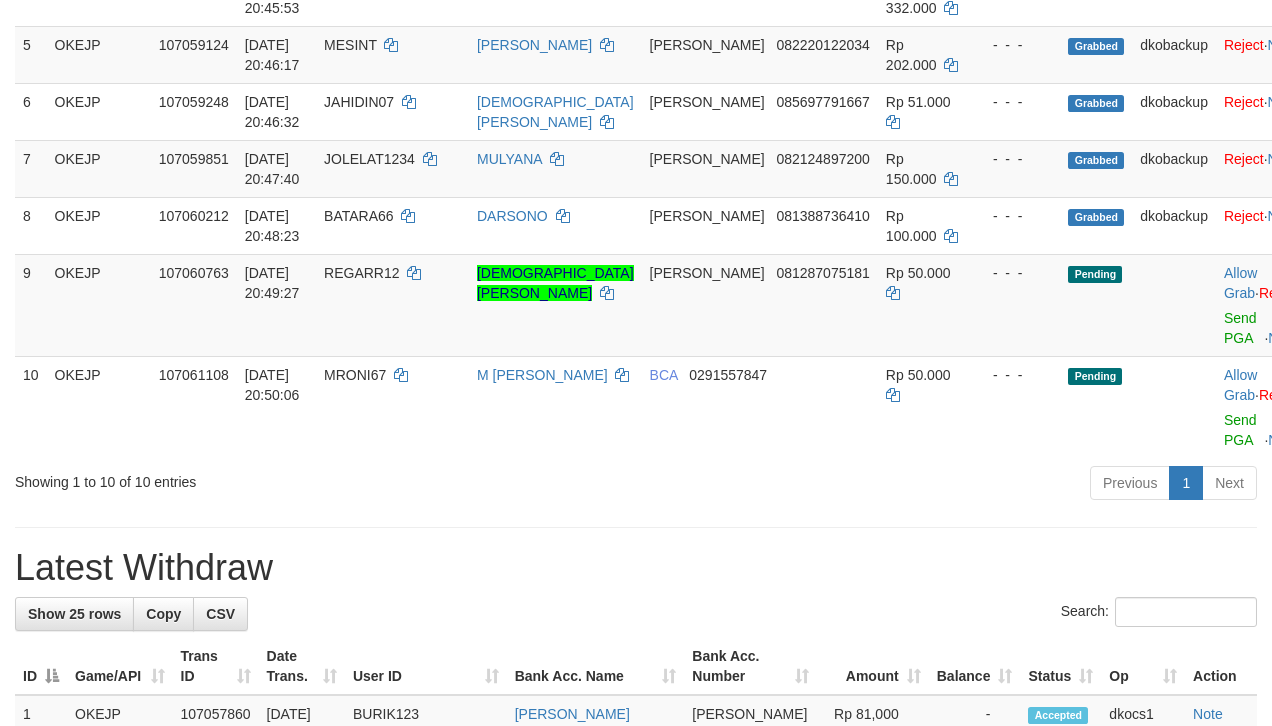 scroll, scrollTop: 501, scrollLeft: 0, axis: vertical 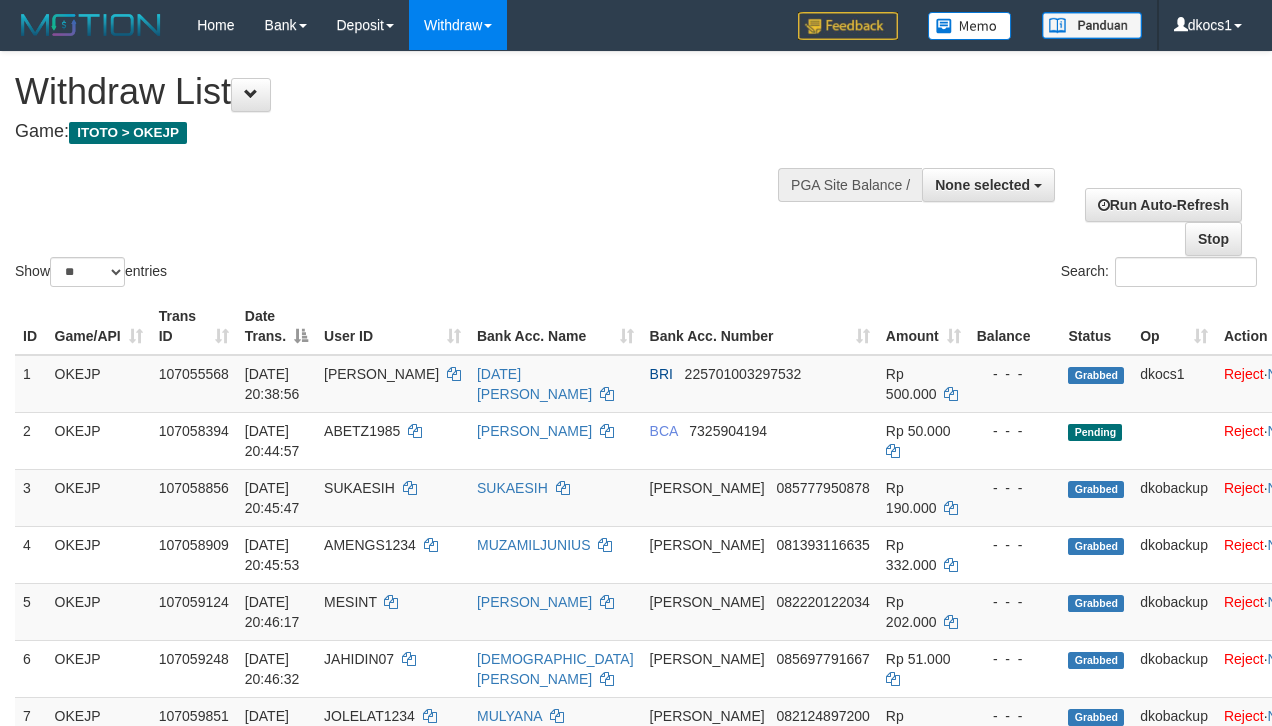 select 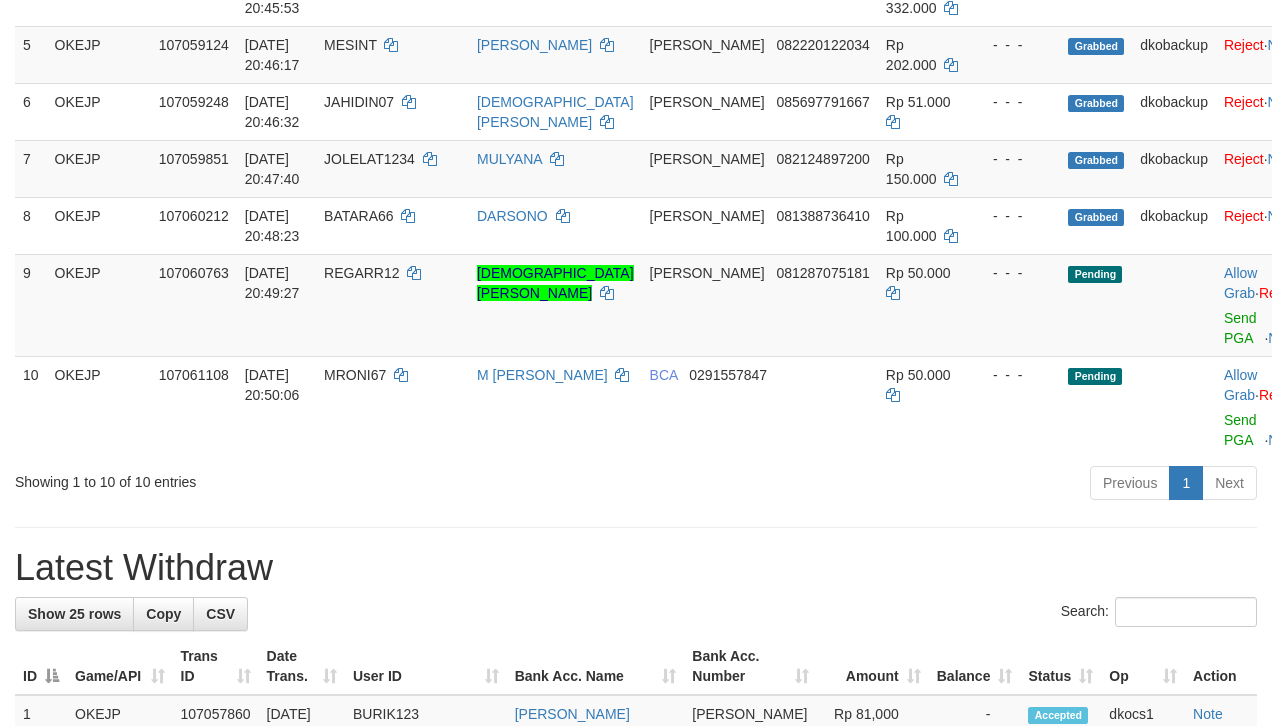 scroll, scrollTop: 501, scrollLeft: 0, axis: vertical 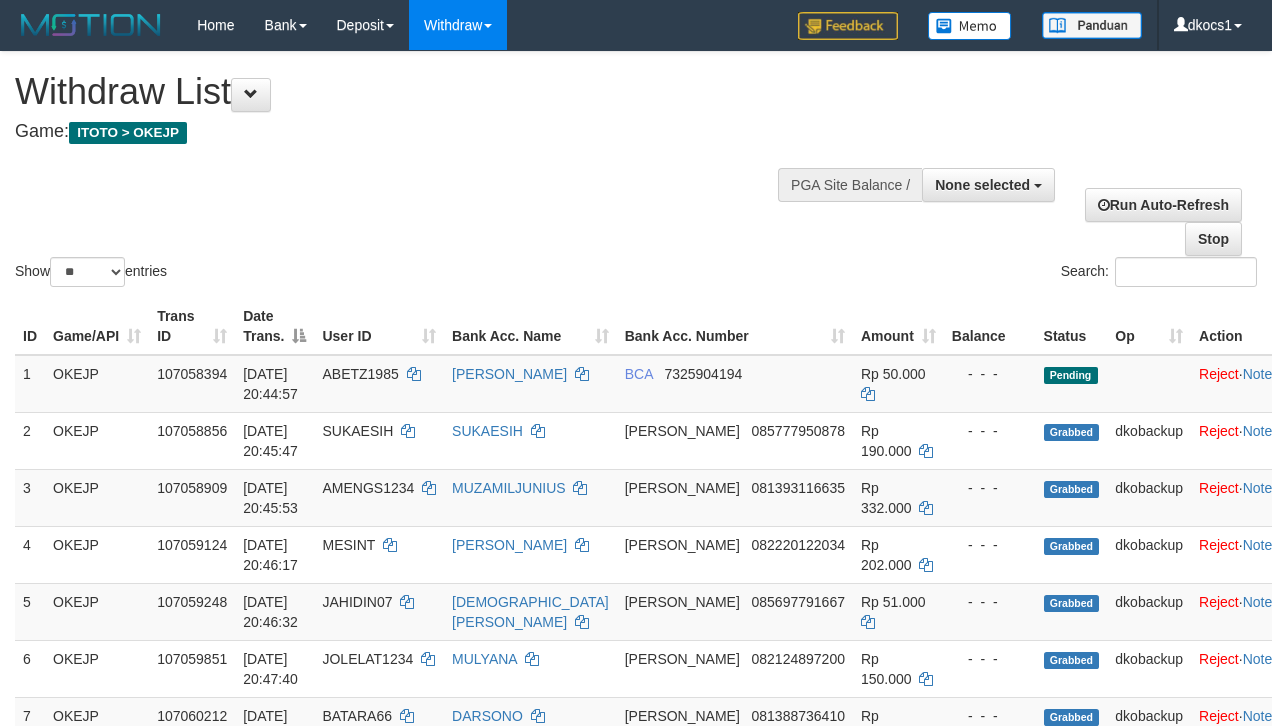 select 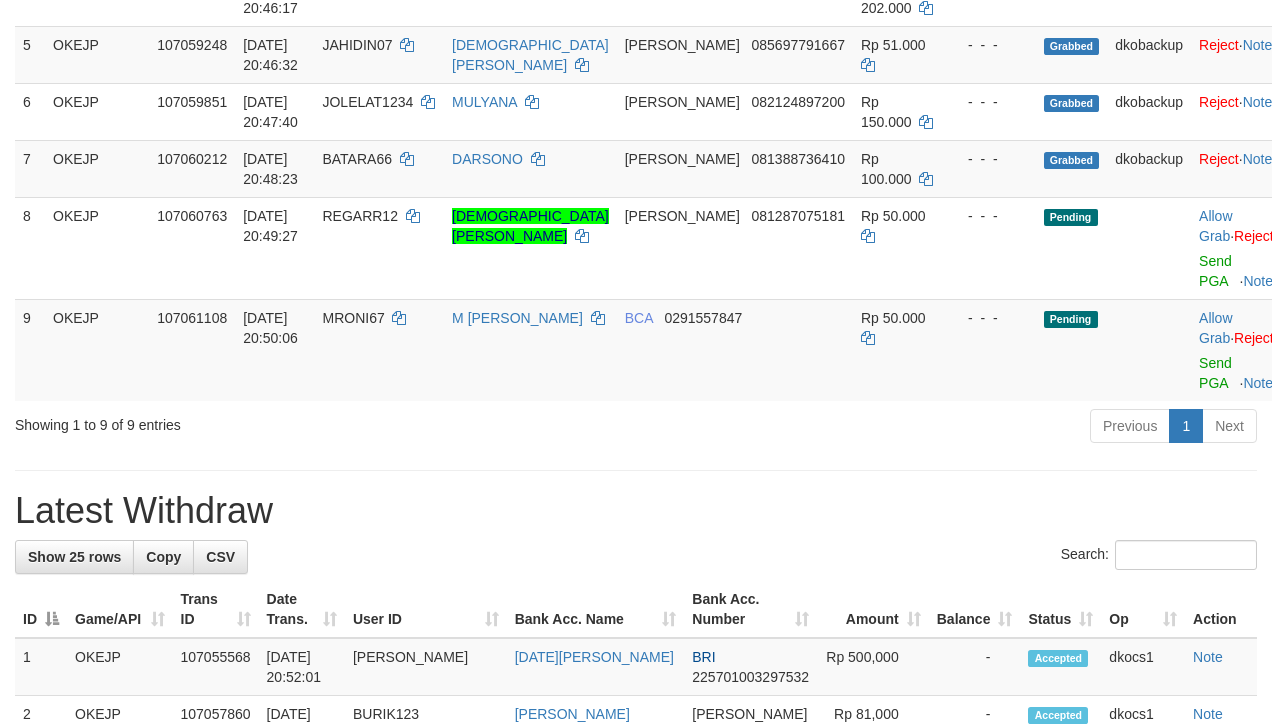 scroll, scrollTop: 501, scrollLeft: 0, axis: vertical 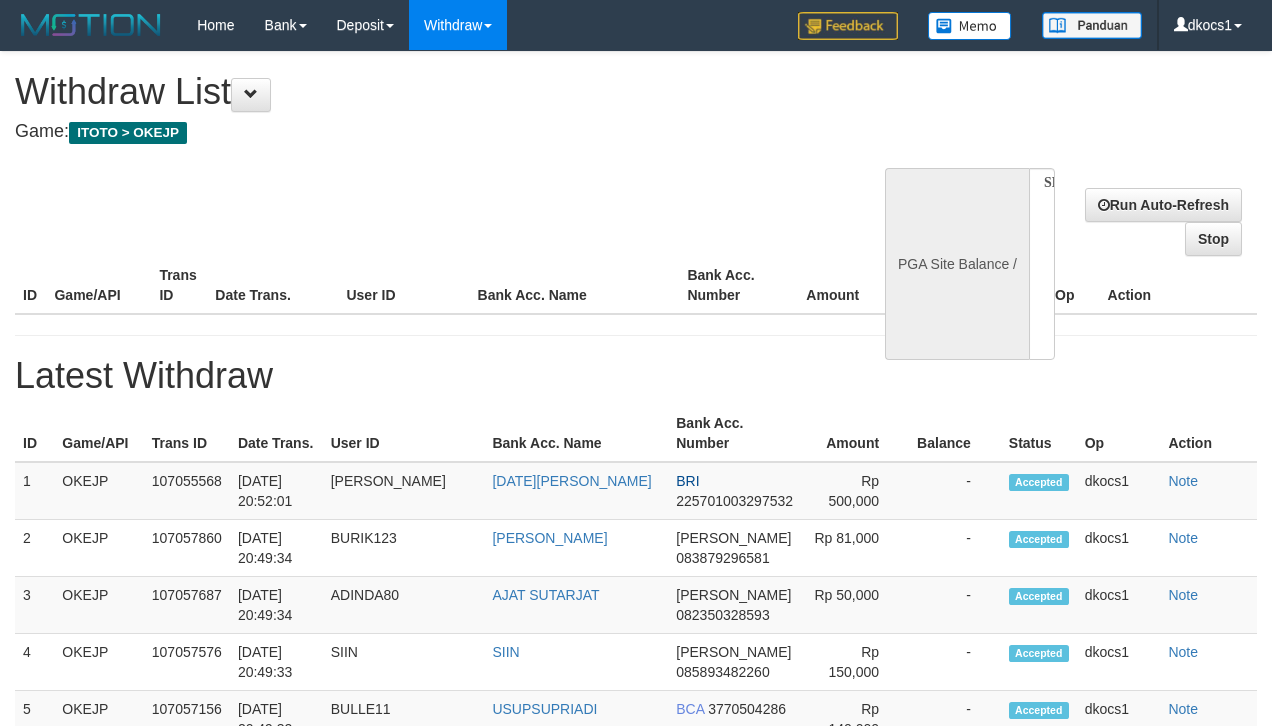select 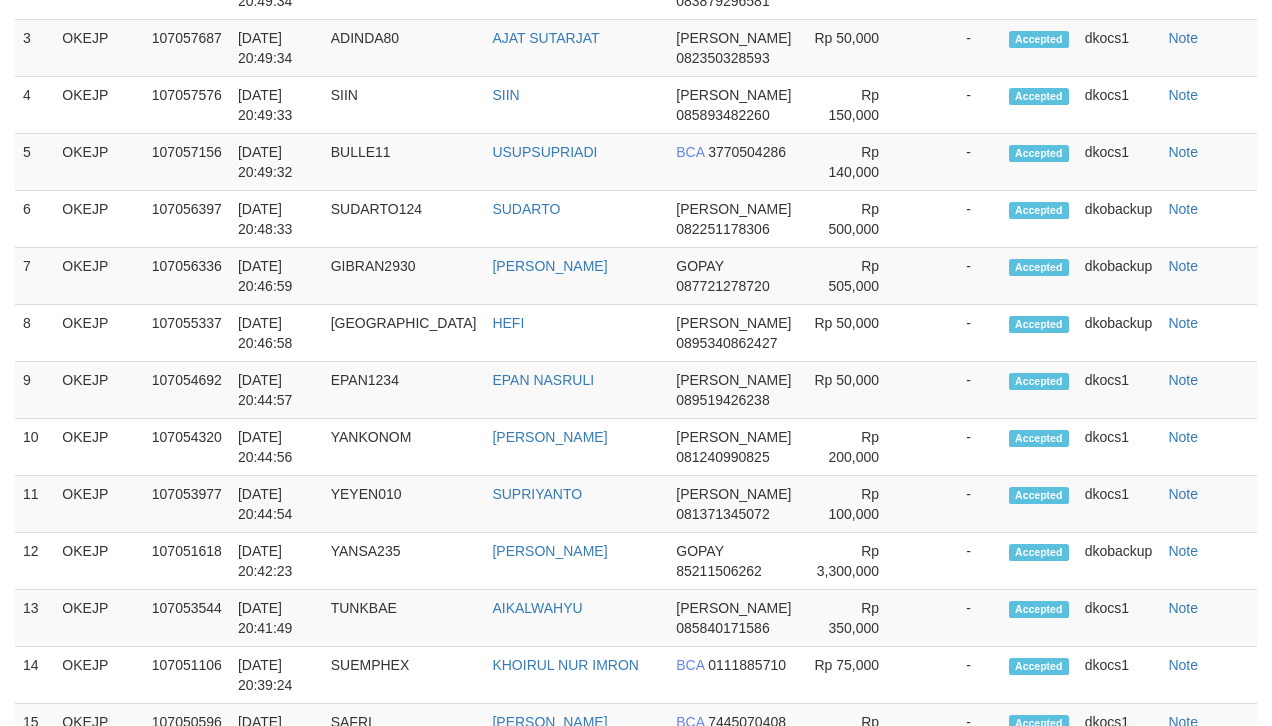 select on "**" 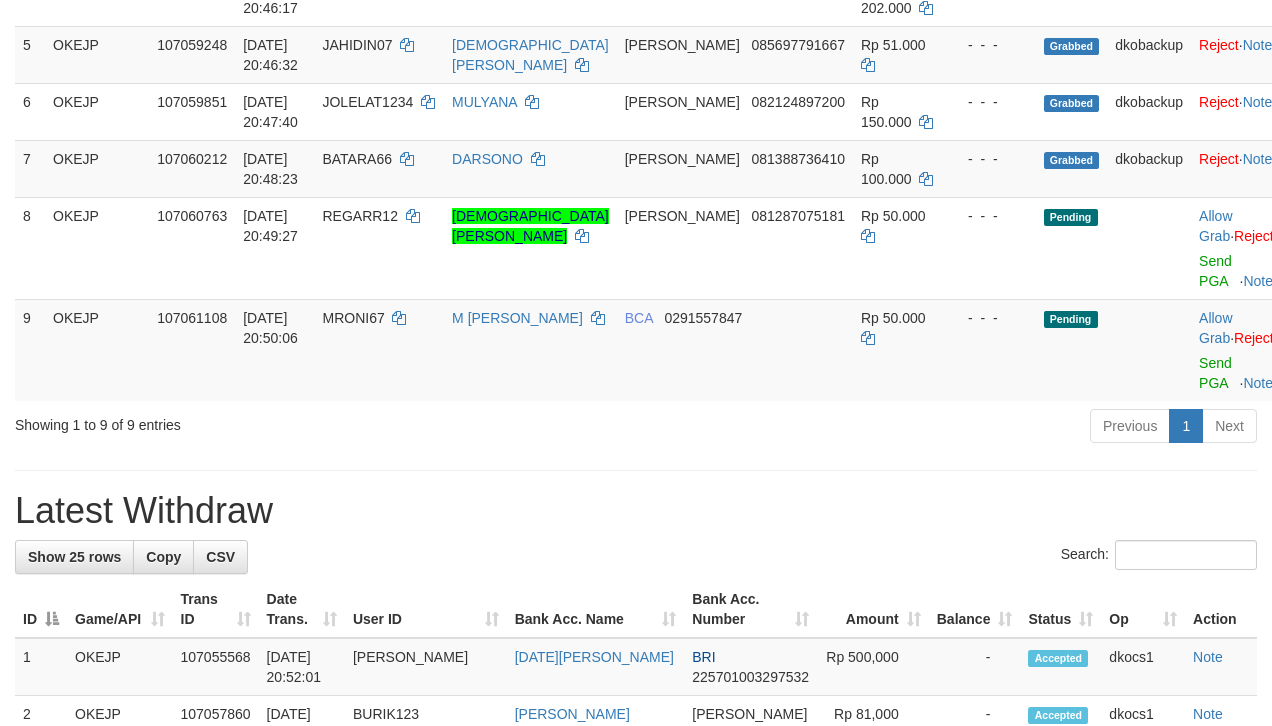 scroll, scrollTop: 501, scrollLeft: 0, axis: vertical 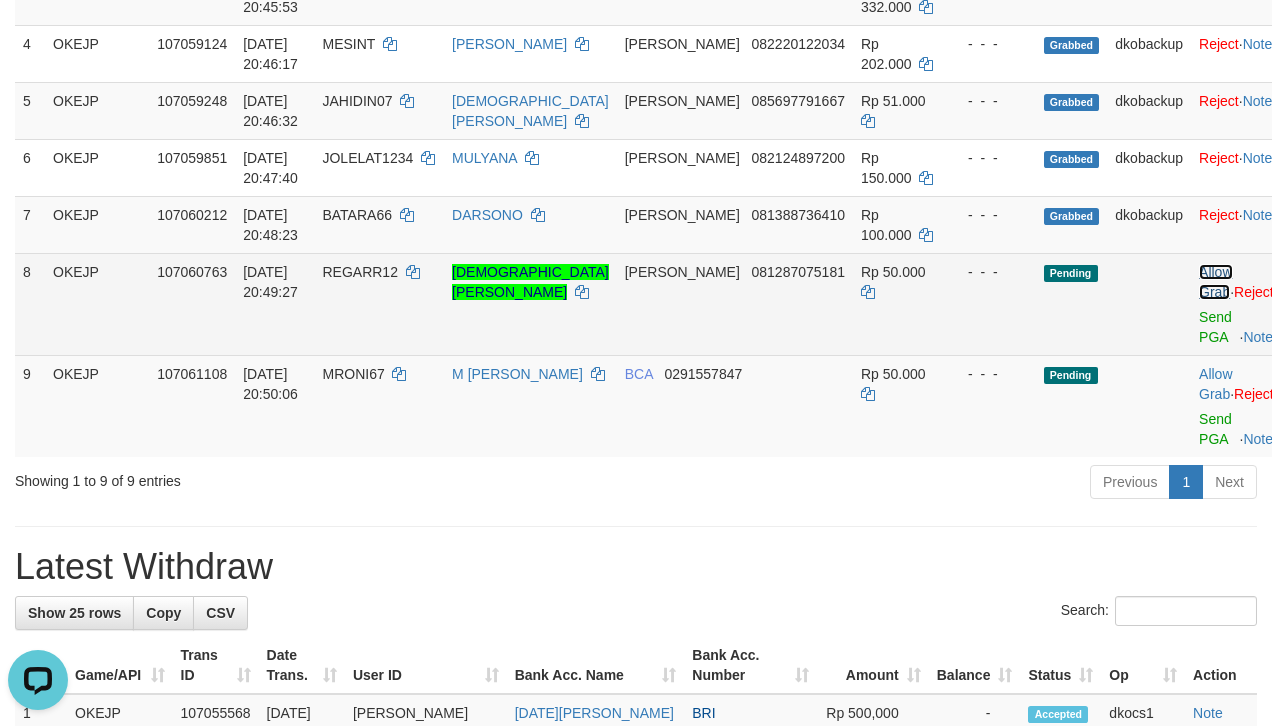 click on "Allow Grab" at bounding box center [1215, 282] 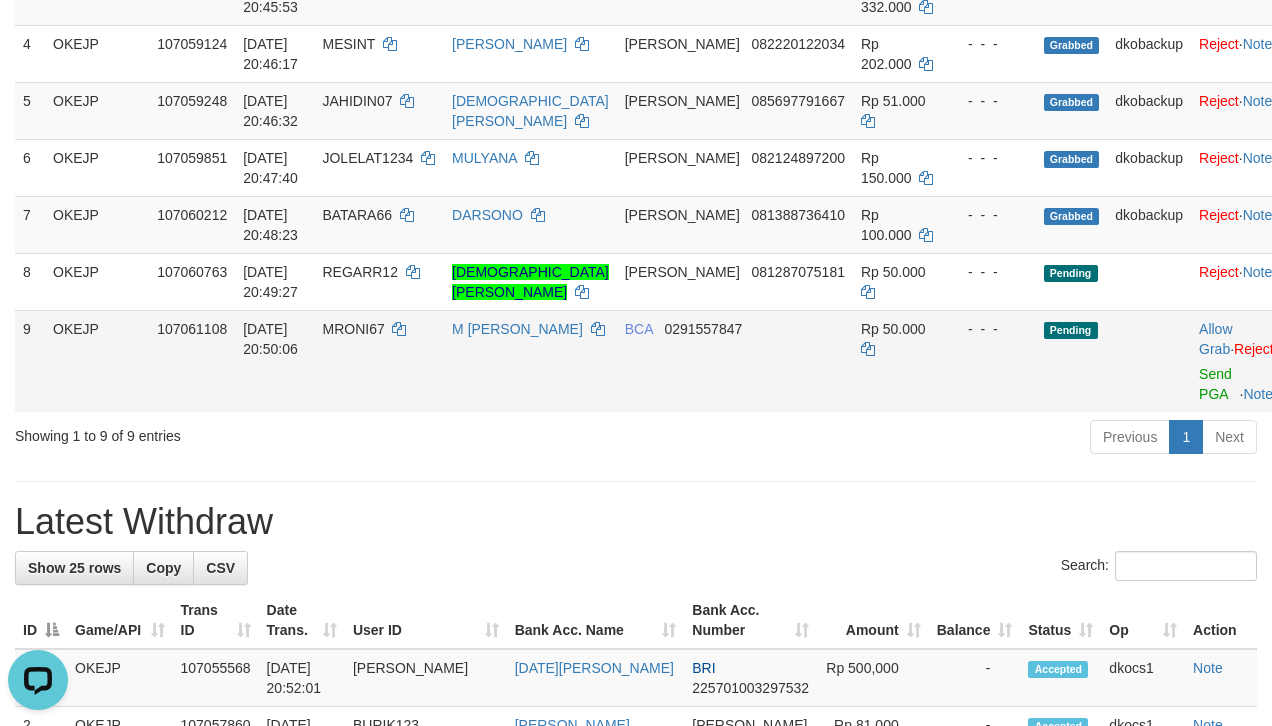 click on "Allow Grab   ·    Reject Send PGA     ·    Note" at bounding box center [1236, 361] 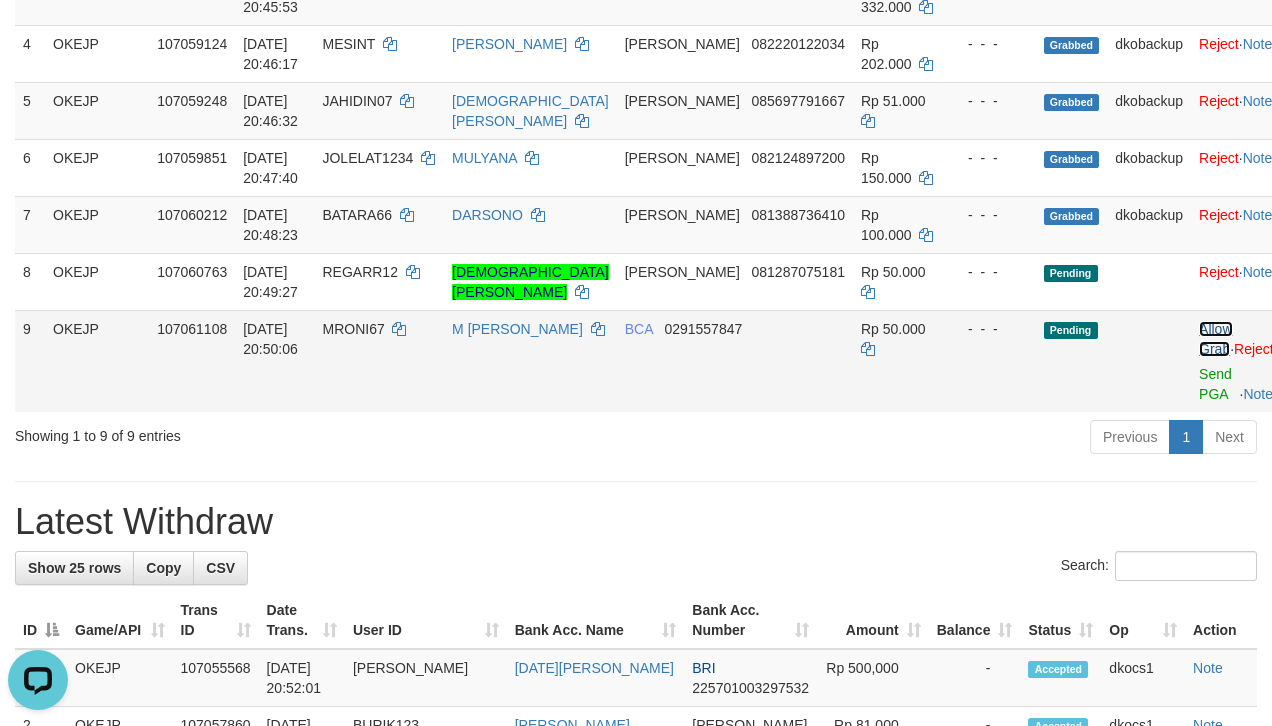 click on "Allow Grab" at bounding box center (1215, 339) 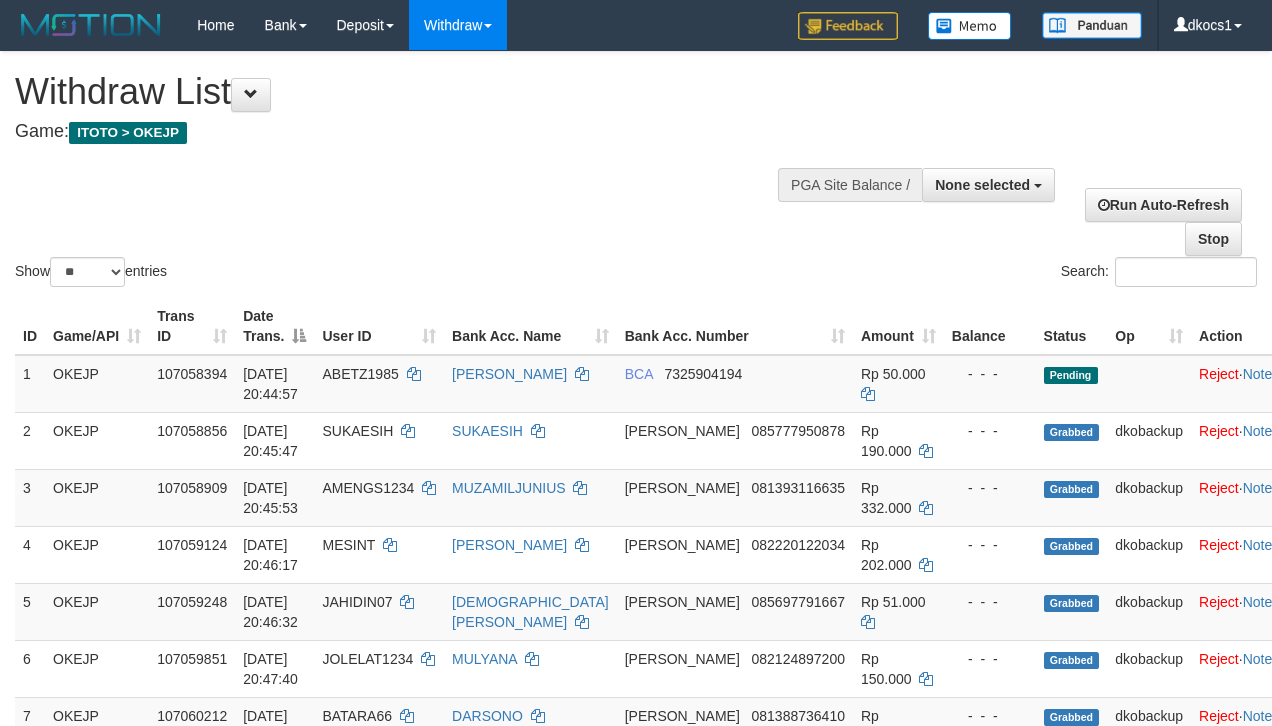 select 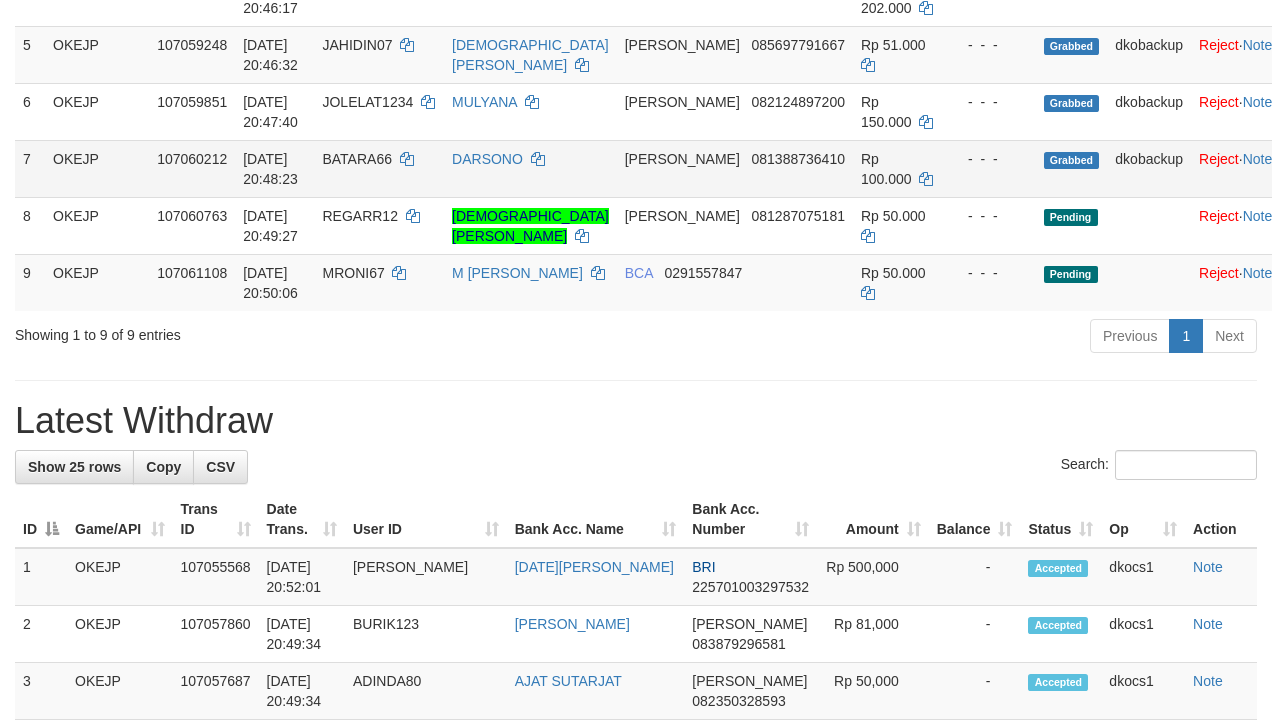 scroll, scrollTop: 501, scrollLeft: 0, axis: vertical 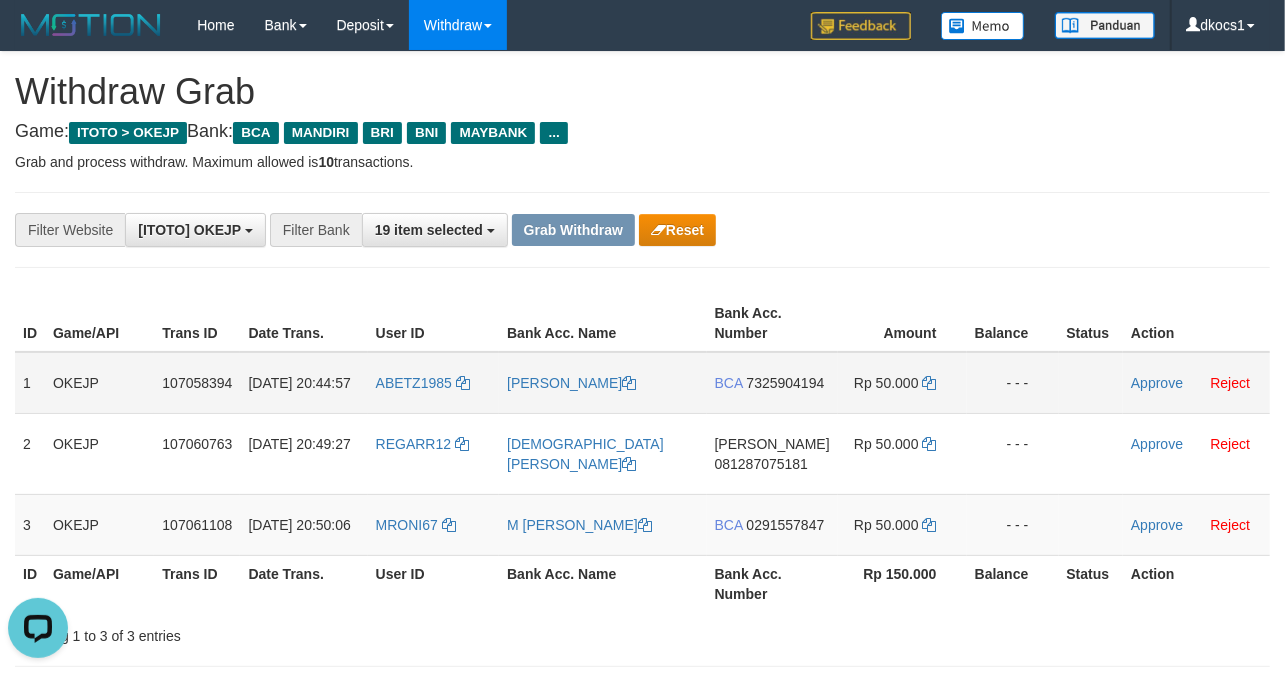 click on "ABETZ1985" at bounding box center (433, 383) 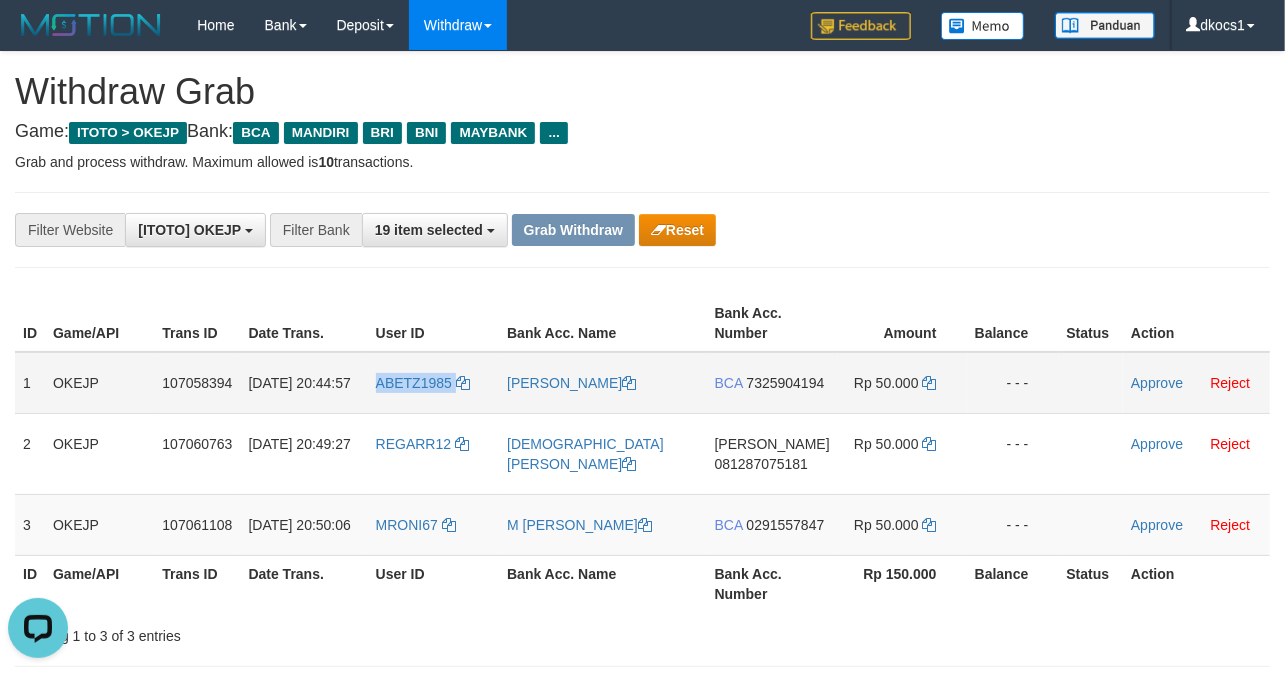 click on "ABETZ1985" at bounding box center [433, 383] 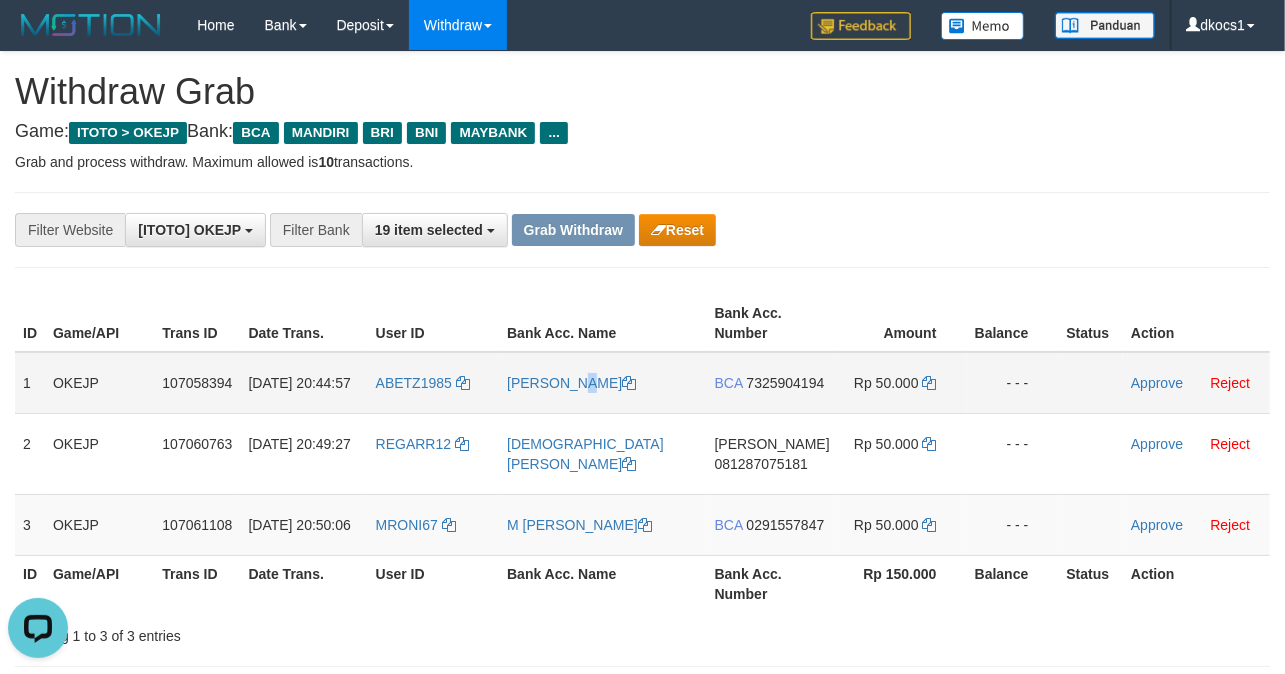 click on "[PERSON_NAME]" at bounding box center (603, 383) 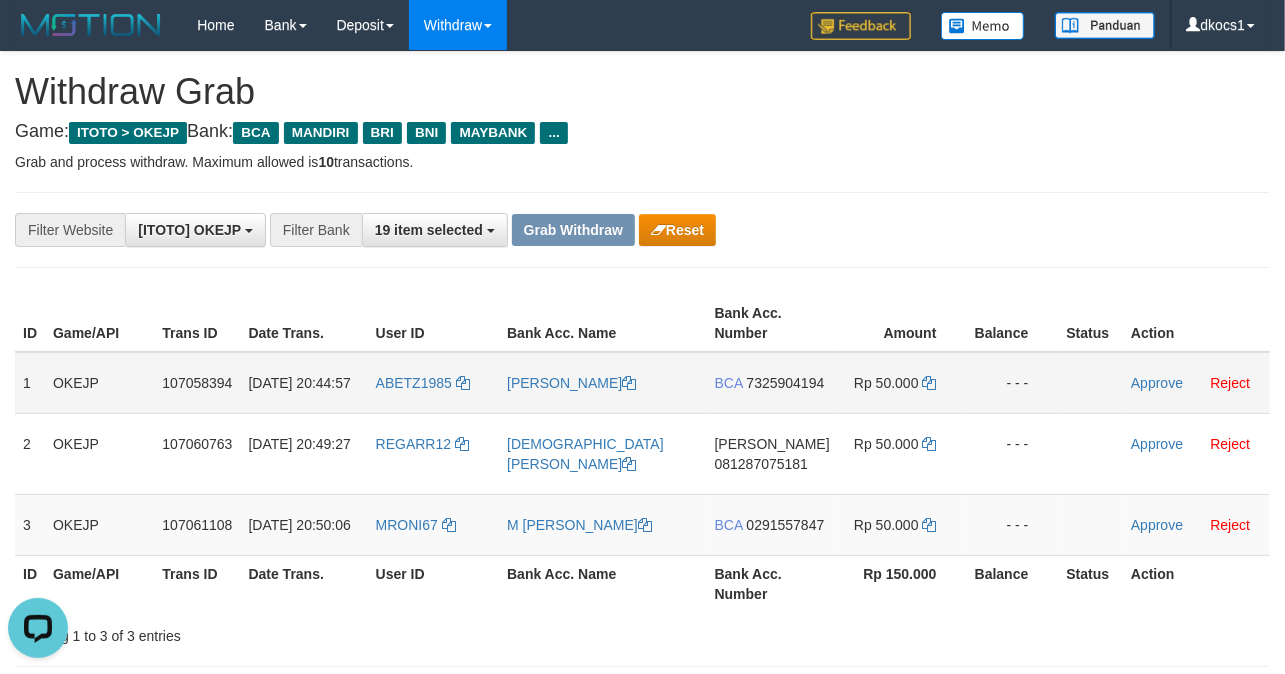 click on "[PERSON_NAME]" at bounding box center (603, 383) 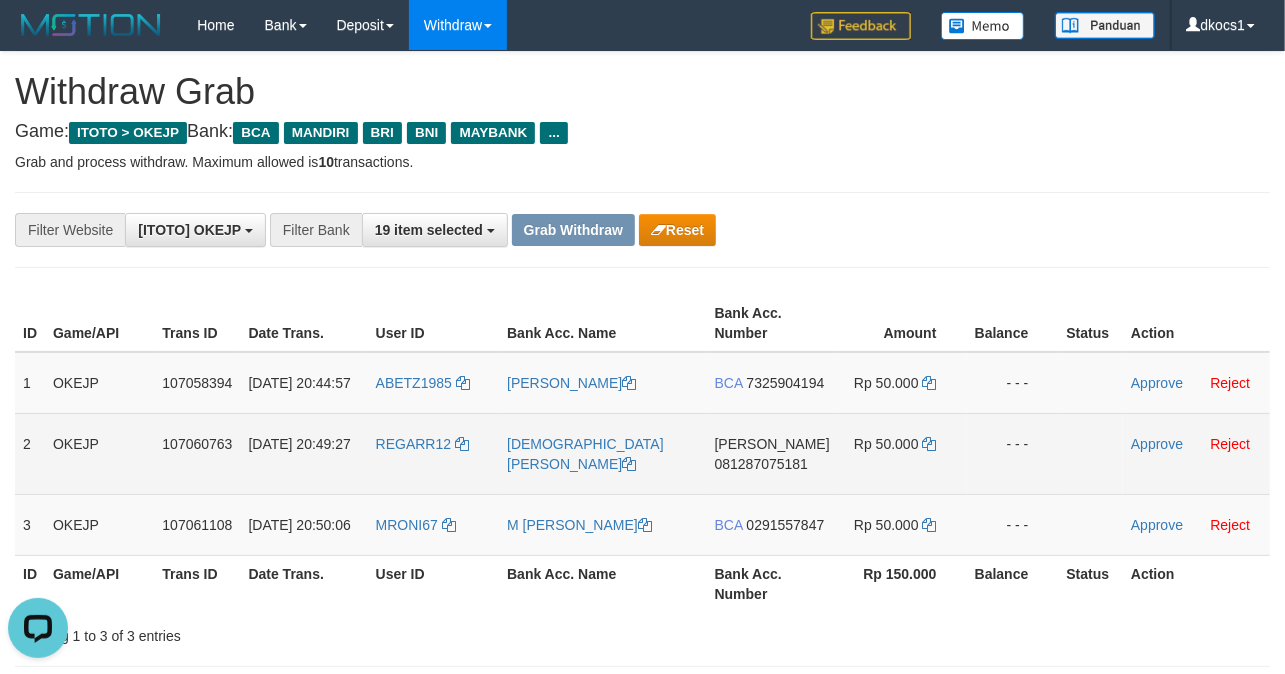 copy on "[PERSON_NAME]" 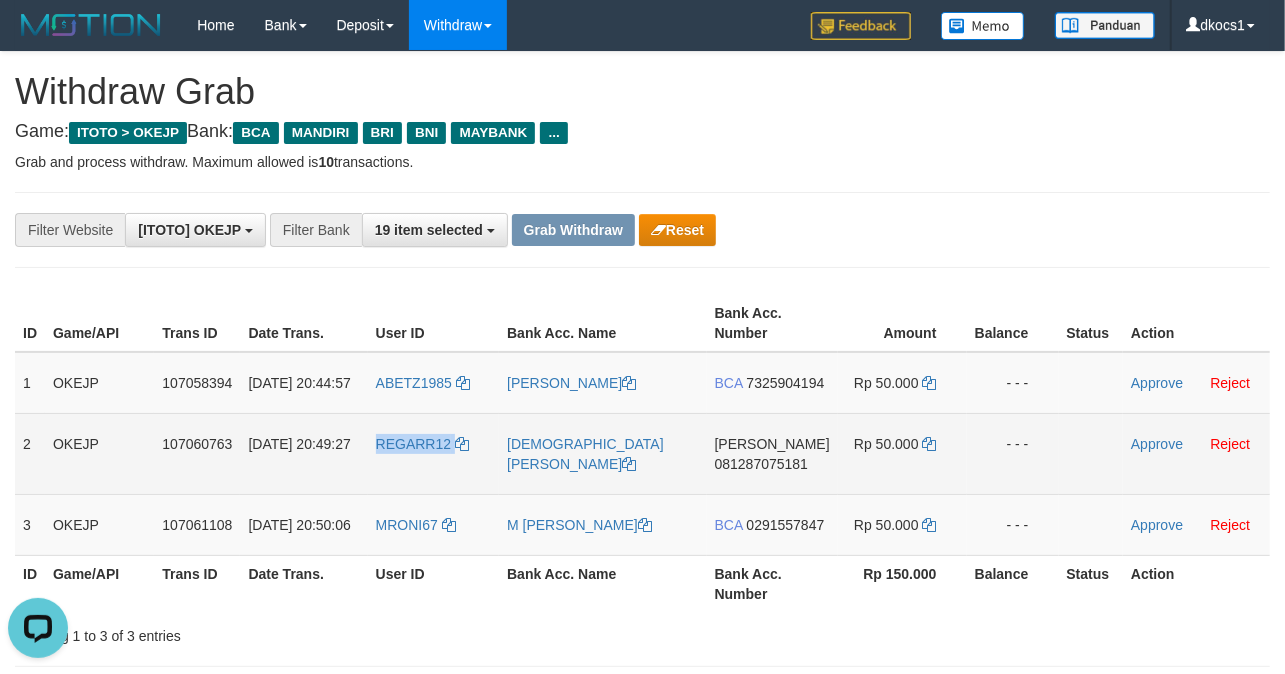 click on "REGARR12" at bounding box center [433, 453] 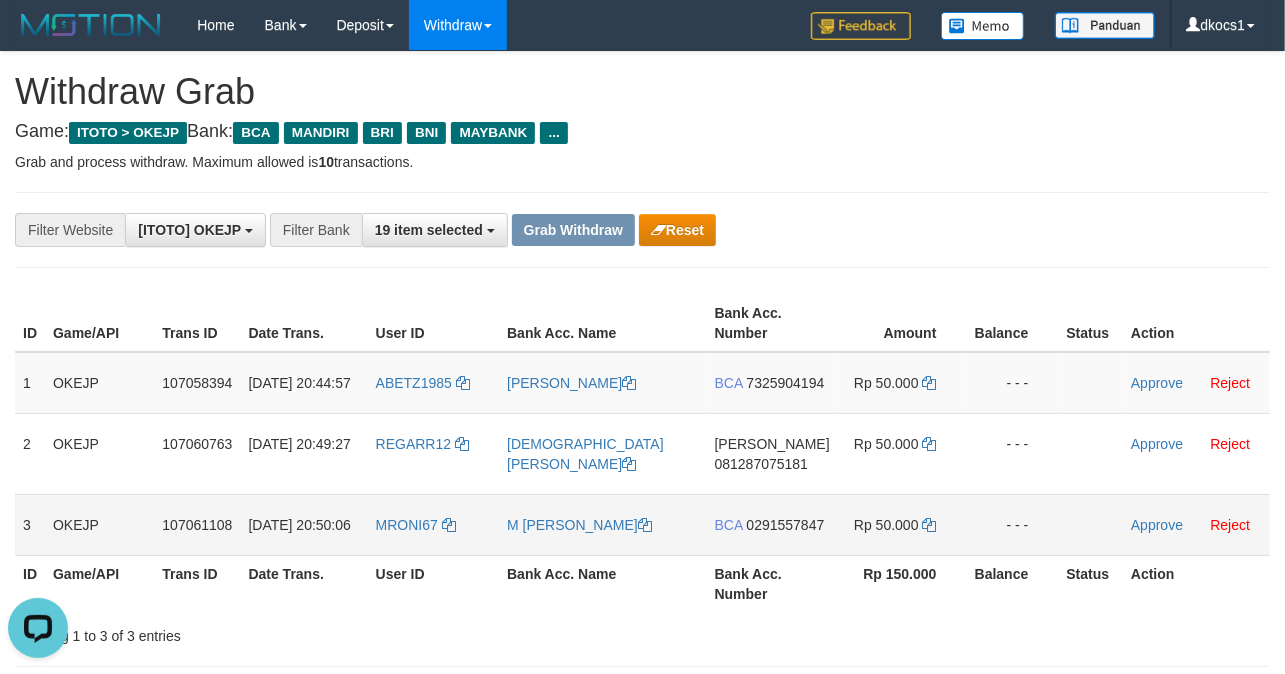click on "MRONI67" at bounding box center (433, 524) 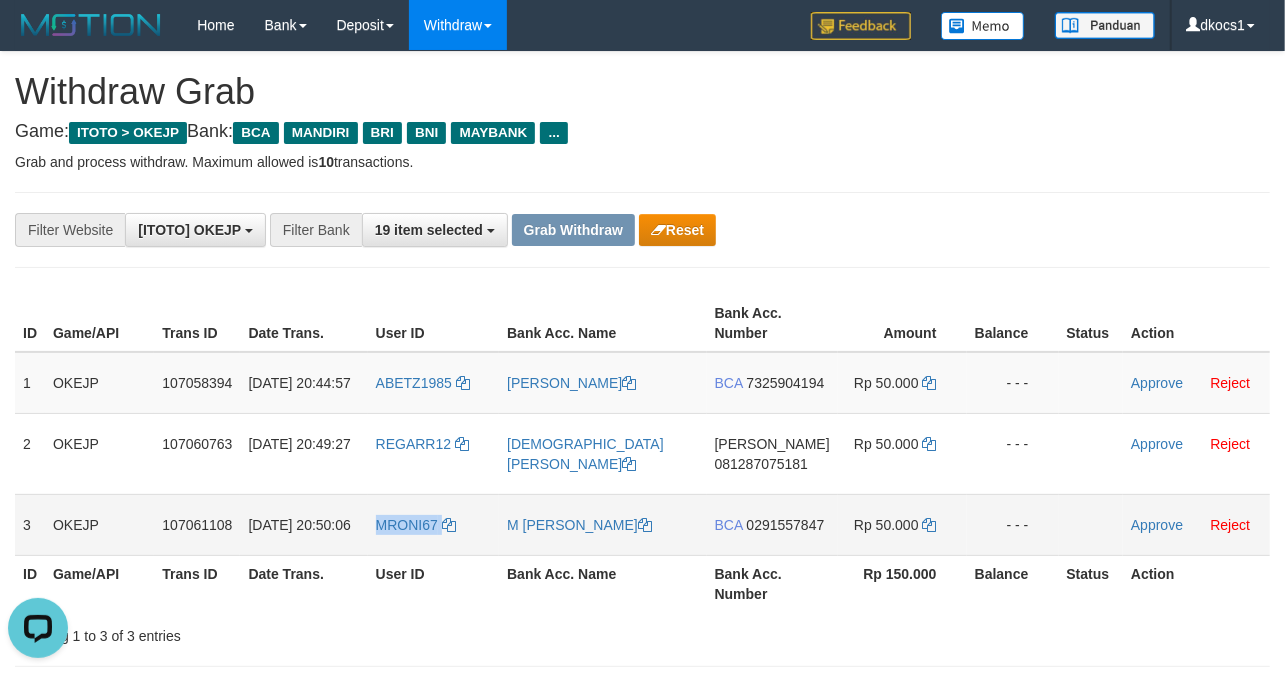 click on "MRONI67" at bounding box center [433, 524] 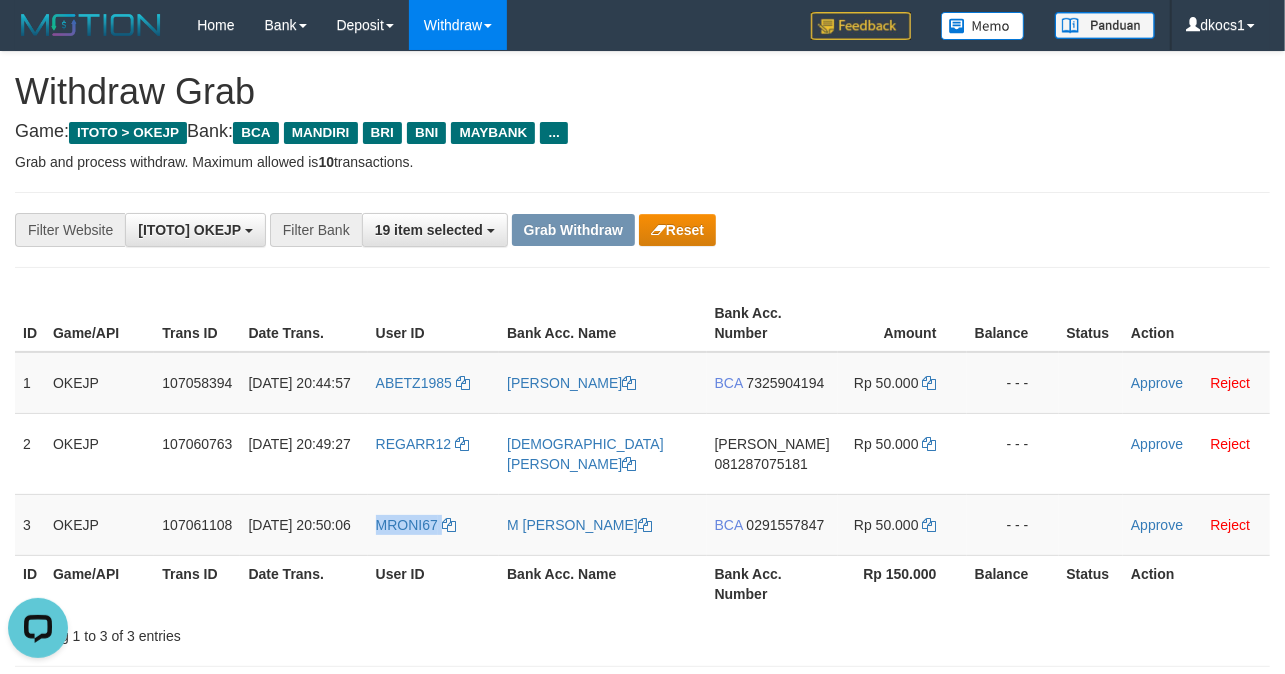 copy on "MRONI67" 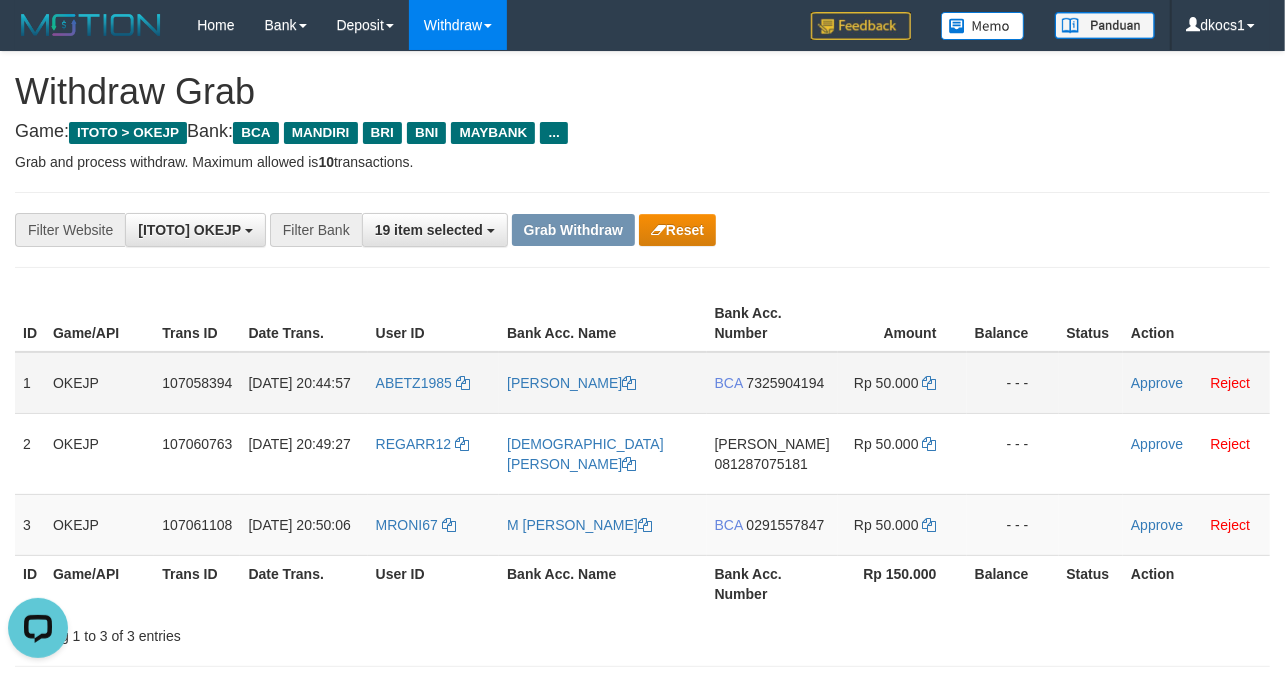 click on "[PERSON_NAME]" at bounding box center (603, 383) 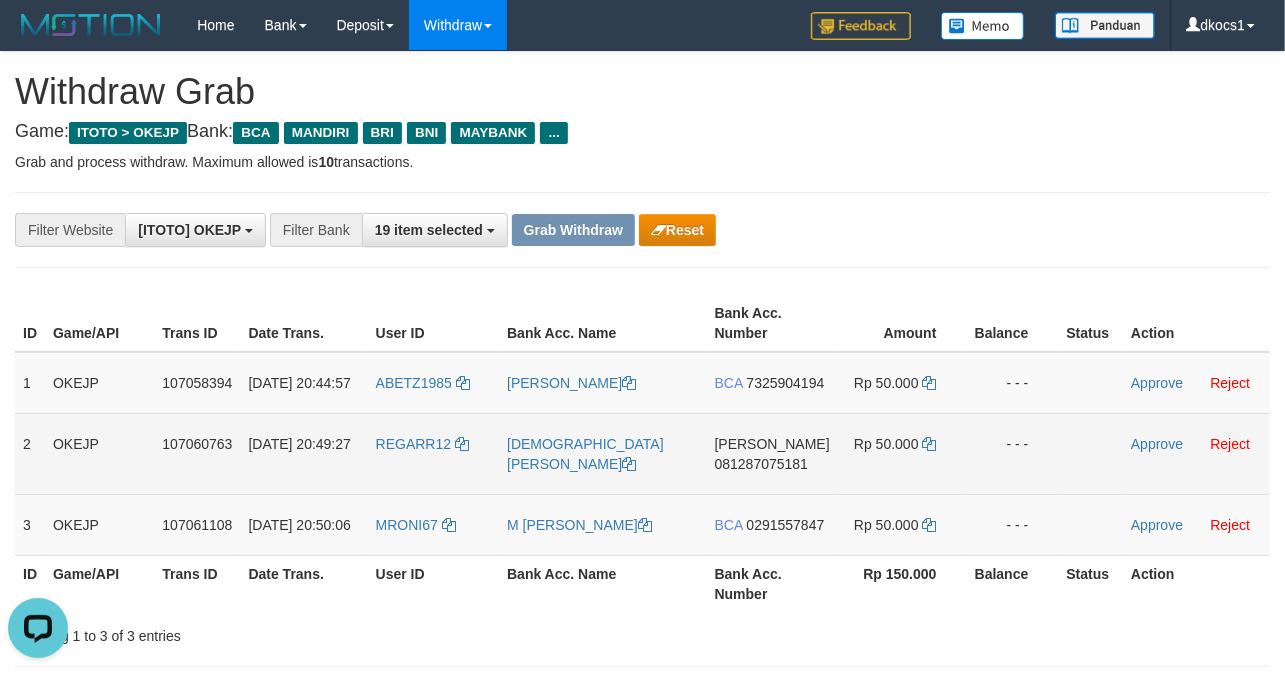 click on "[DEMOGRAPHIC_DATA][PERSON_NAME]" at bounding box center (603, 453) 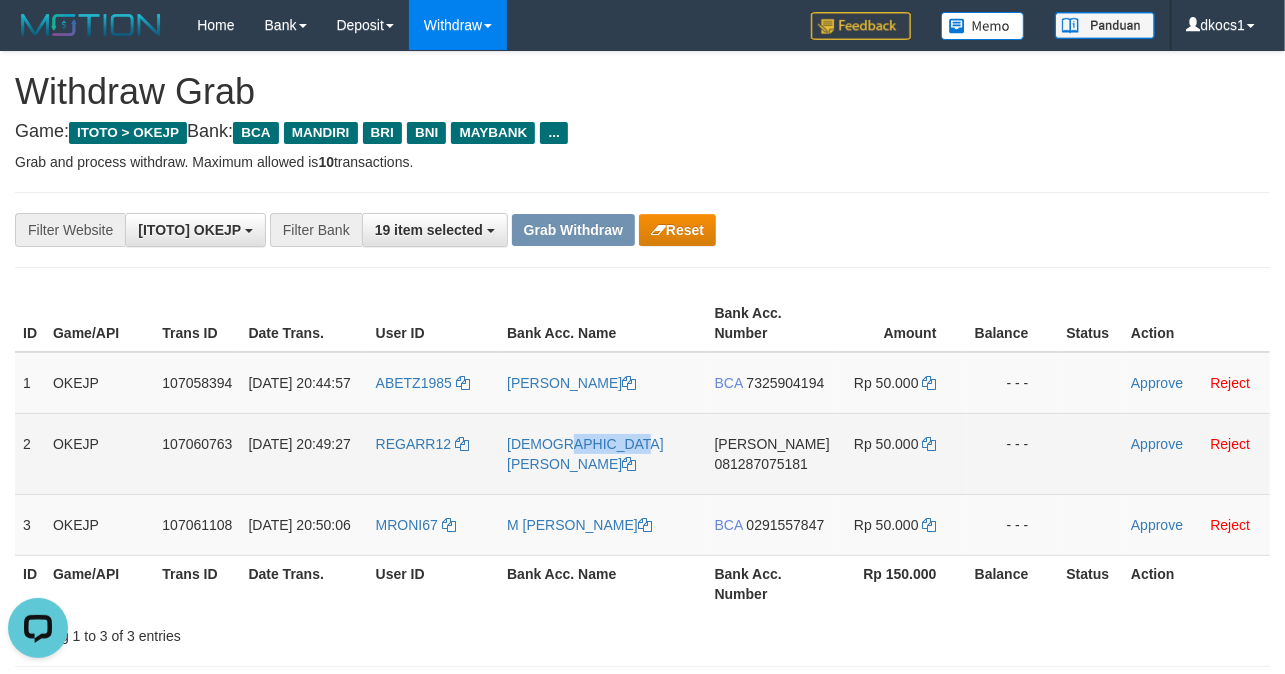 click on "[DEMOGRAPHIC_DATA][PERSON_NAME]" at bounding box center (603, 453) 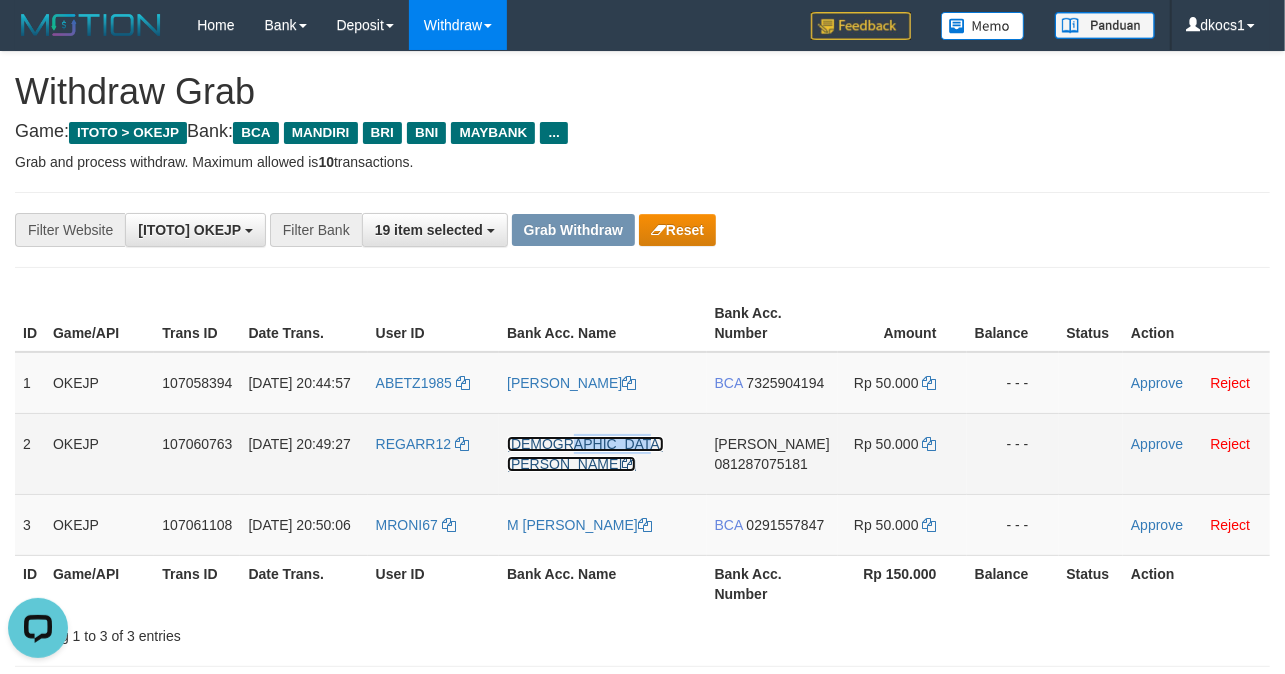click on "[DEMOGRAPHIC_DATA][PERSON_NAME]" at bounding box center (585, 454) 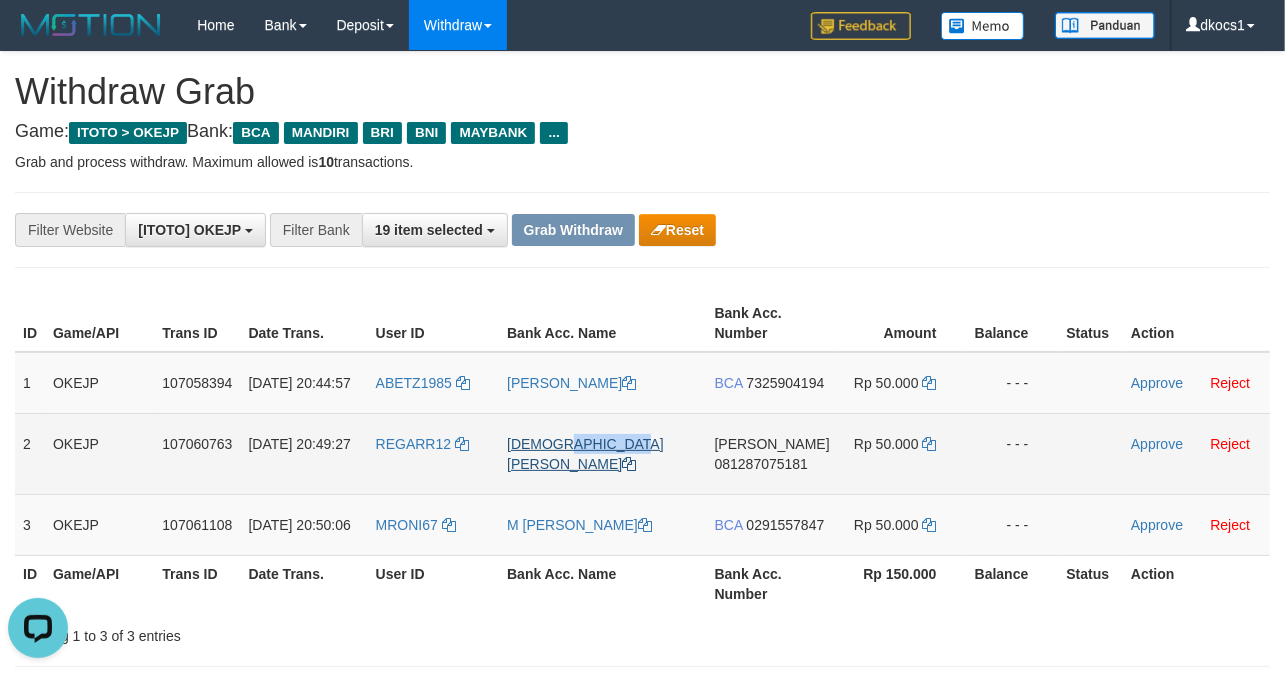 copy on "MUHAMMAD" 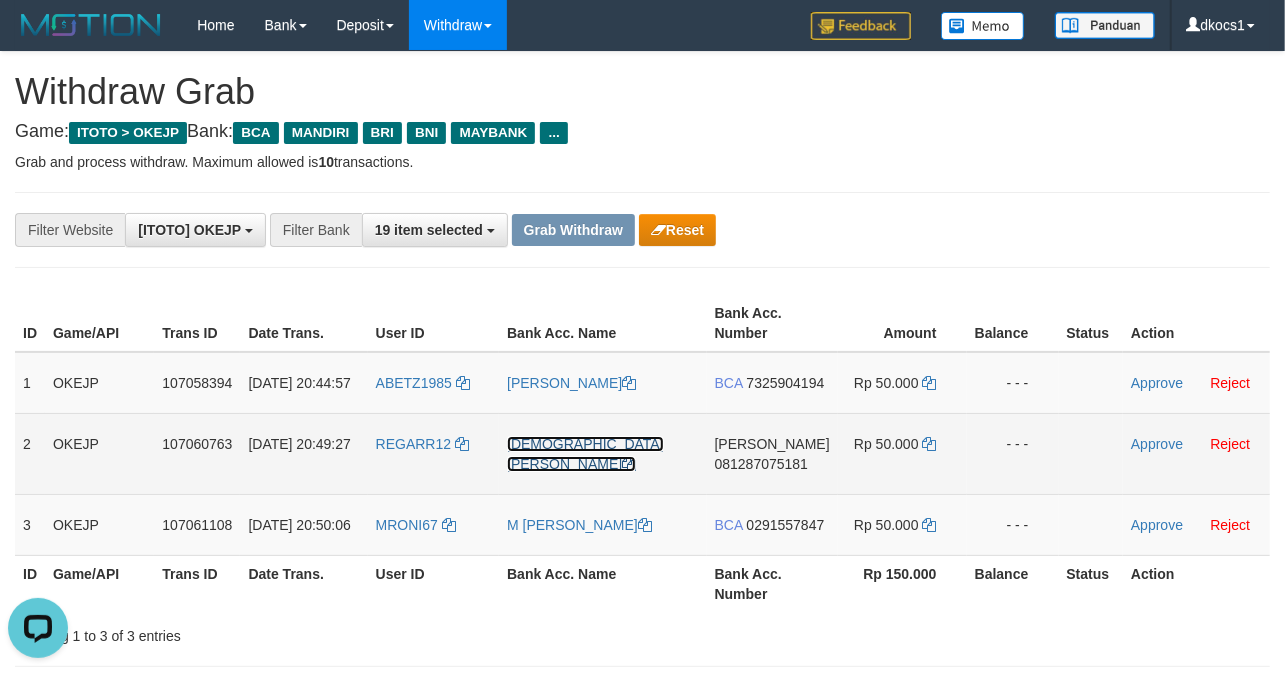 click on "[DEMOGRAPHIC_DATA][PERSON_NAME]" at bounding box center (585, 454) 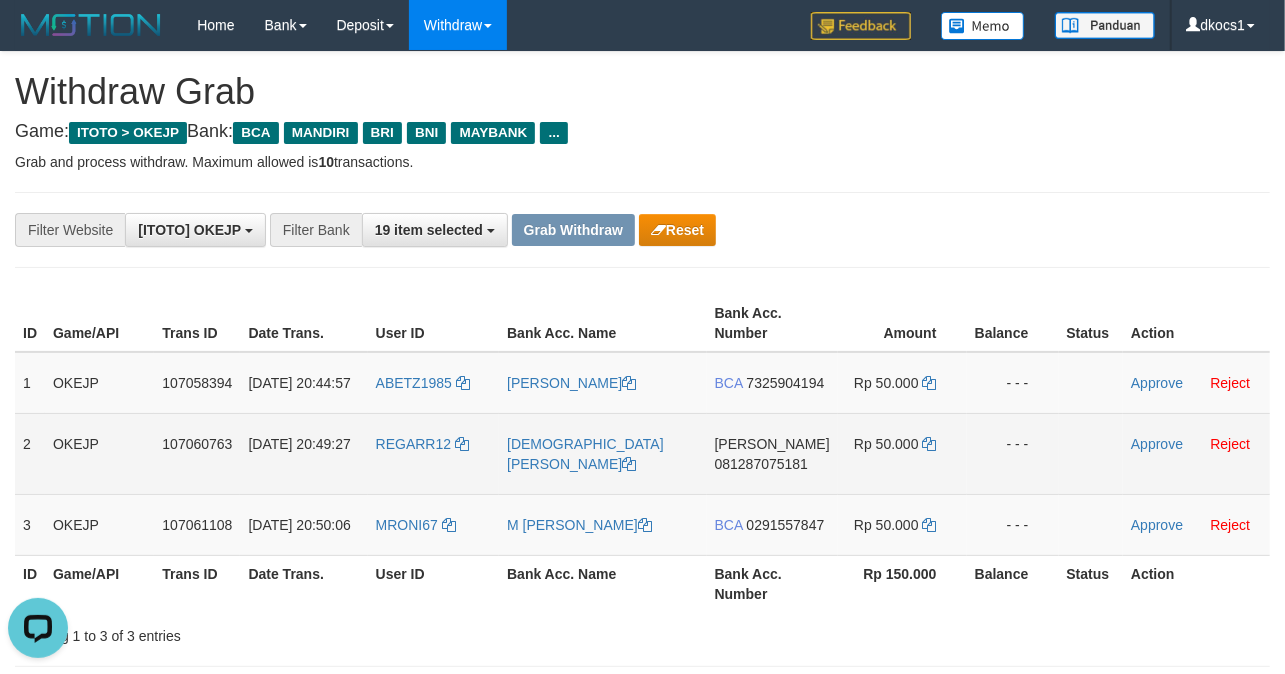 click on "[DEMOGRAPHIC_DATA][PERSON_NAME]" at bounding box center (603, 453) 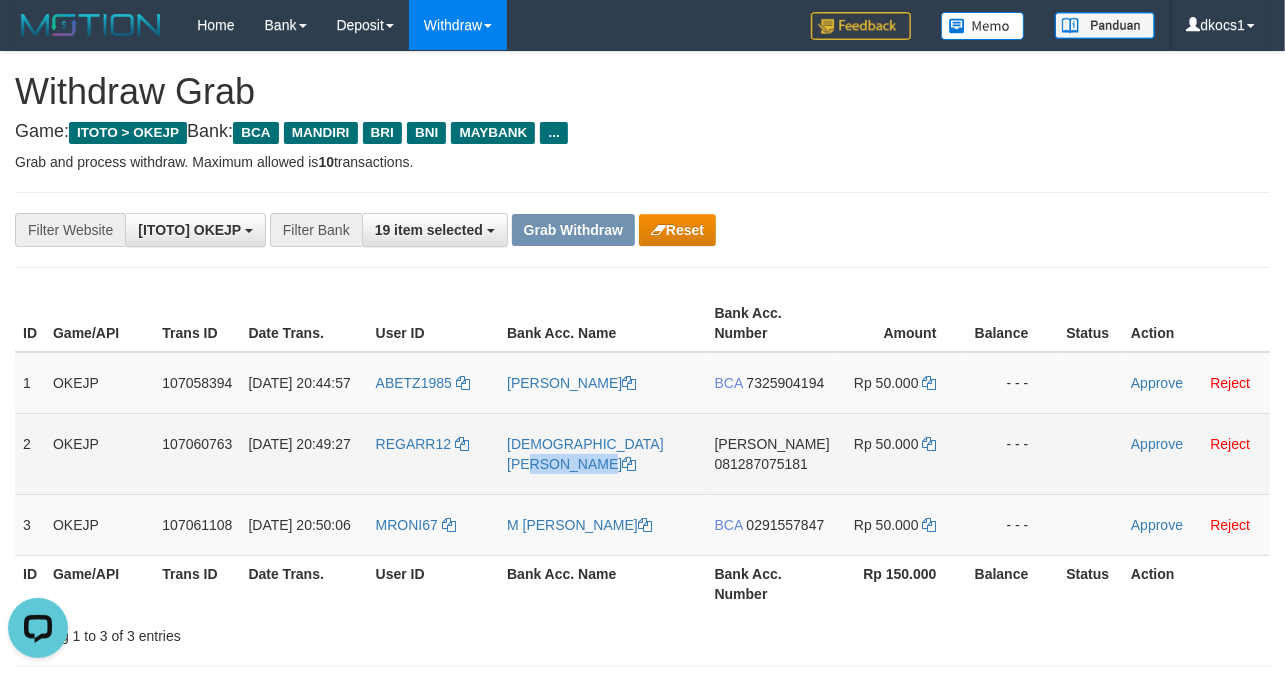 click on "[DEMOGRAPHIC_DATA][PERSON_NAME]" at bounding box center (603, 453) 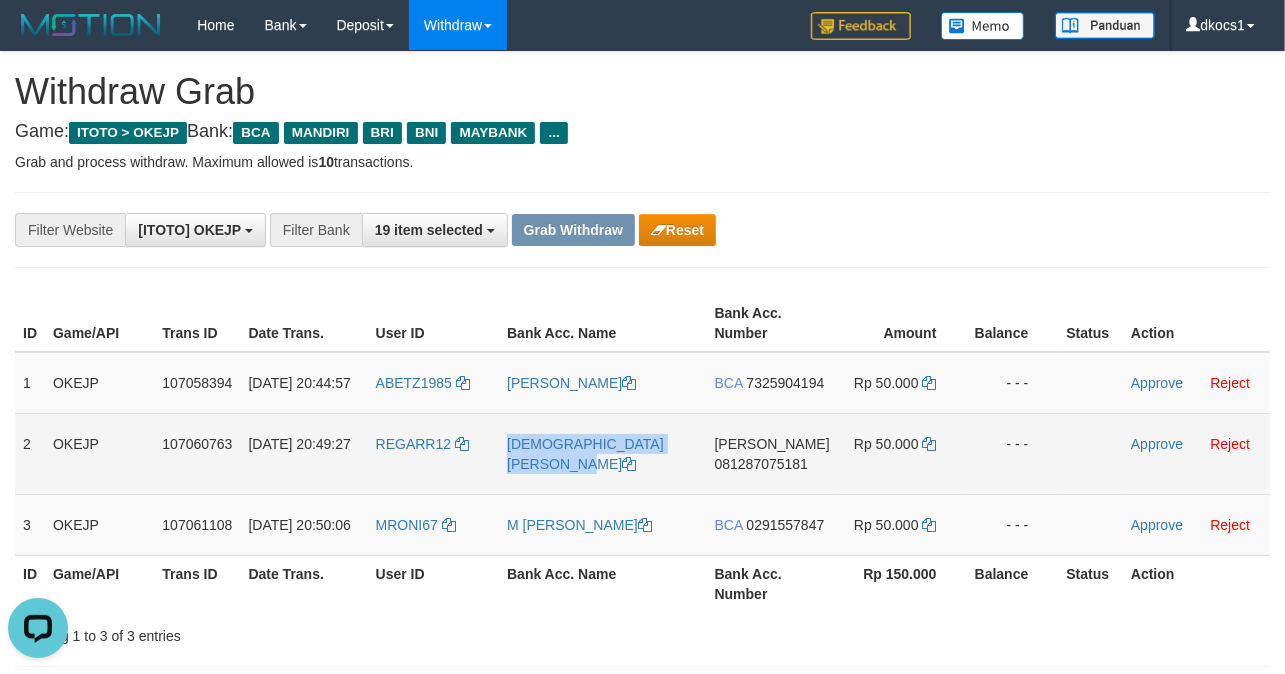 copy on "MUHAMMAD DEDE PURWANT" 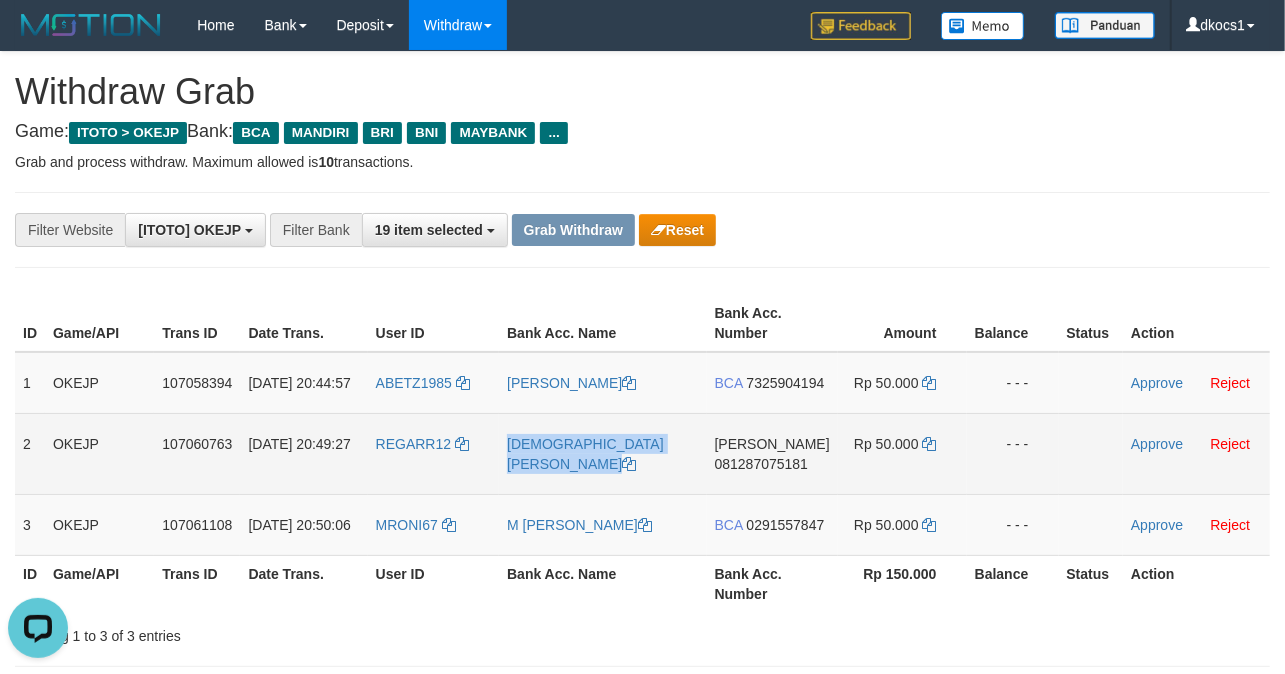 copy on "[DEMOGRAPHIC_DATA][PERSON_NAME]" 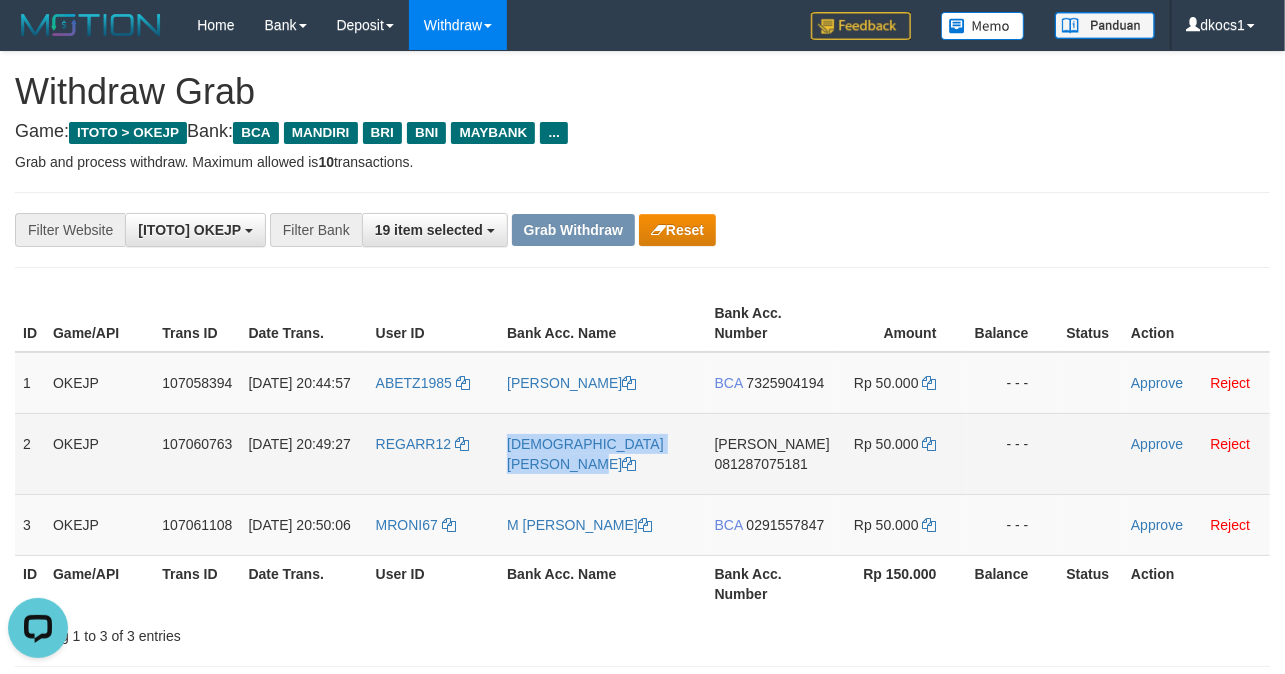 copy on "[DEMOGRAPHIC_DATA][PERSON_NAME]" 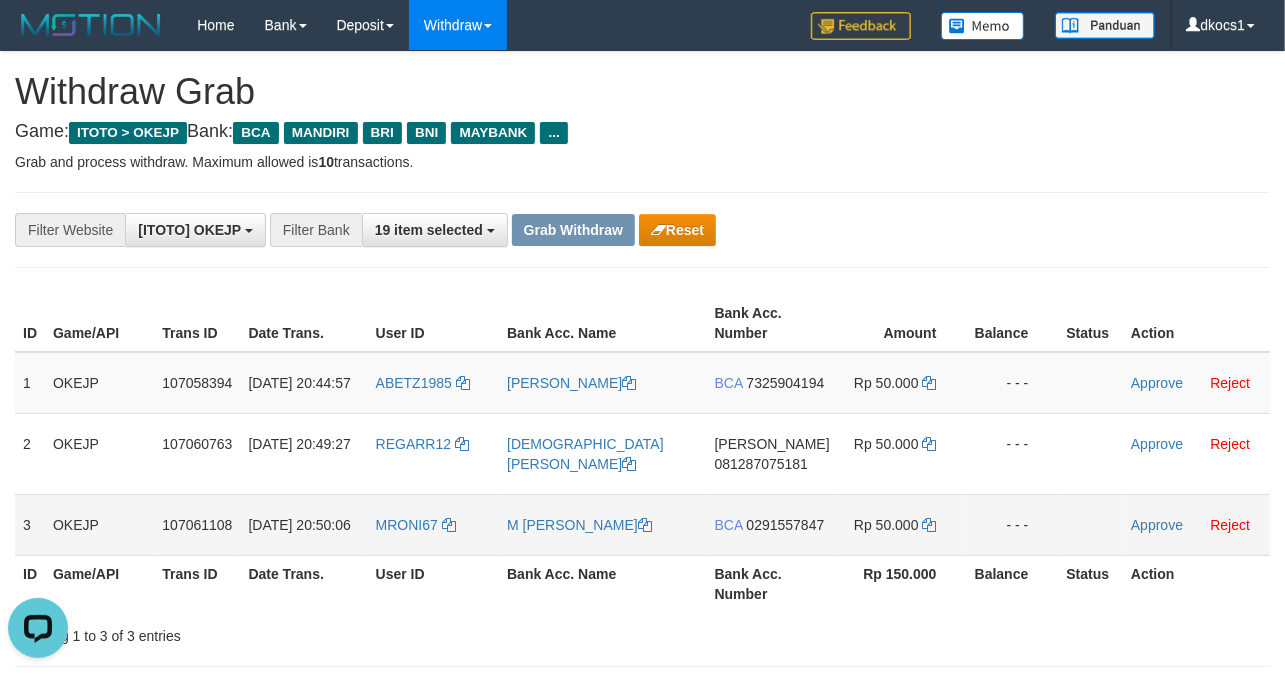 click on "M [PERSON_NAME]" at bounding box center [603, 524] 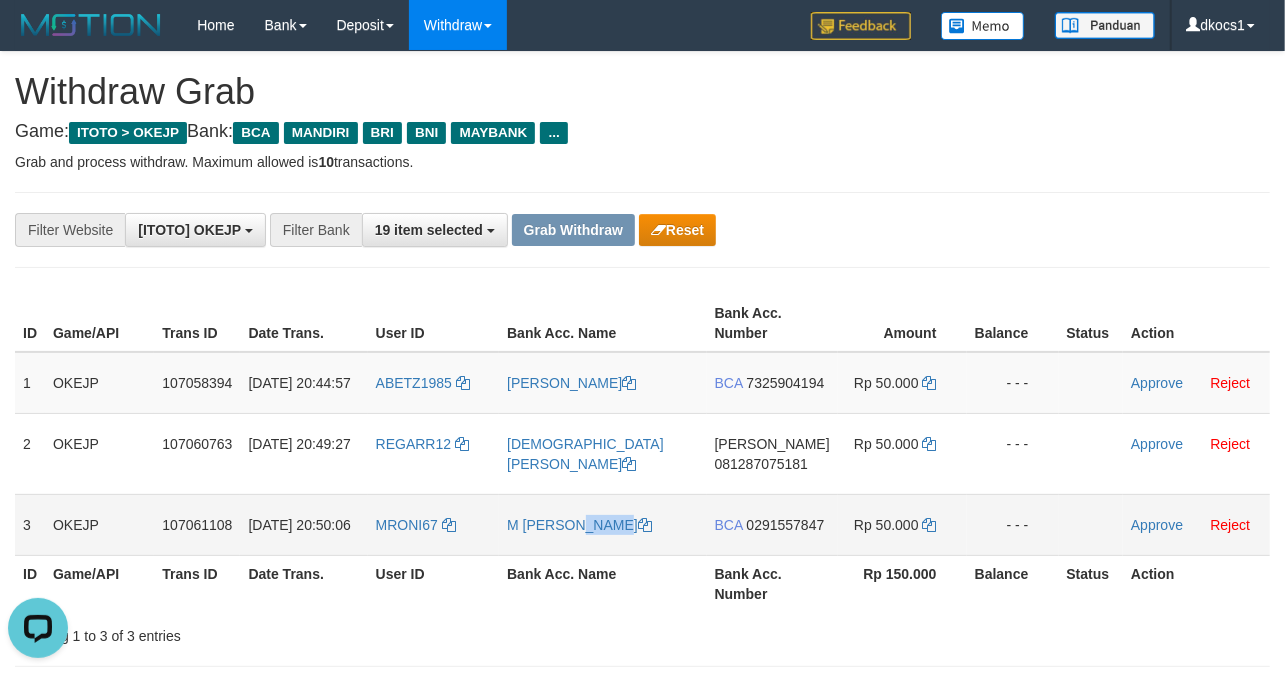 click on "M [PERSON_NAME]" at bounding box center (603, 524) 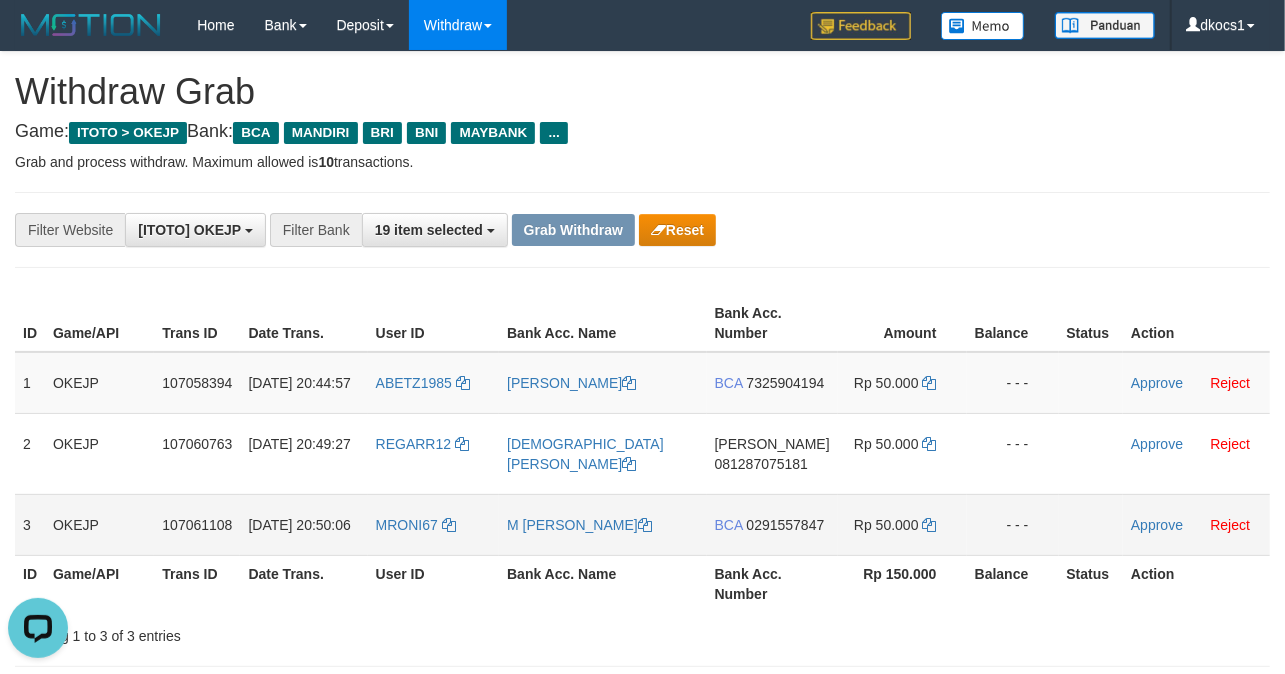 click on "M [PERSON_NAME]" at bounding box center (603, 524) 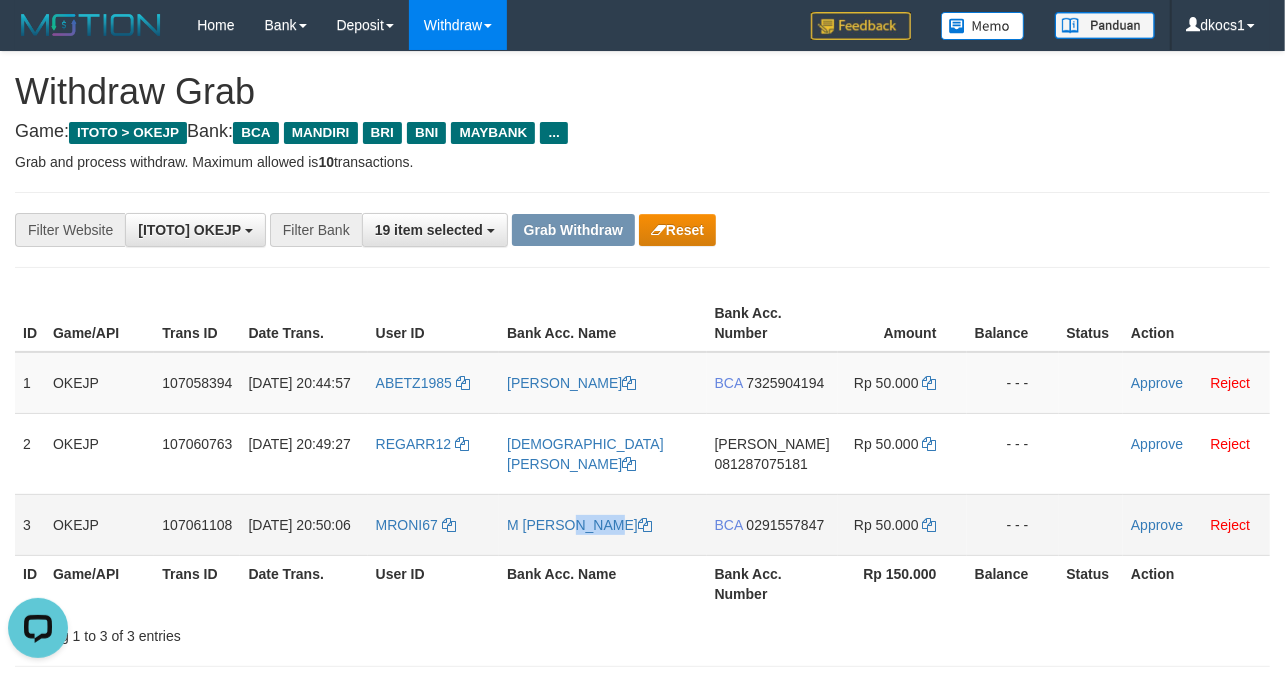 drag, startPoint x: 526, startPoint y: 560, endPoint x: 562, endPoint y: 560, distance: 36 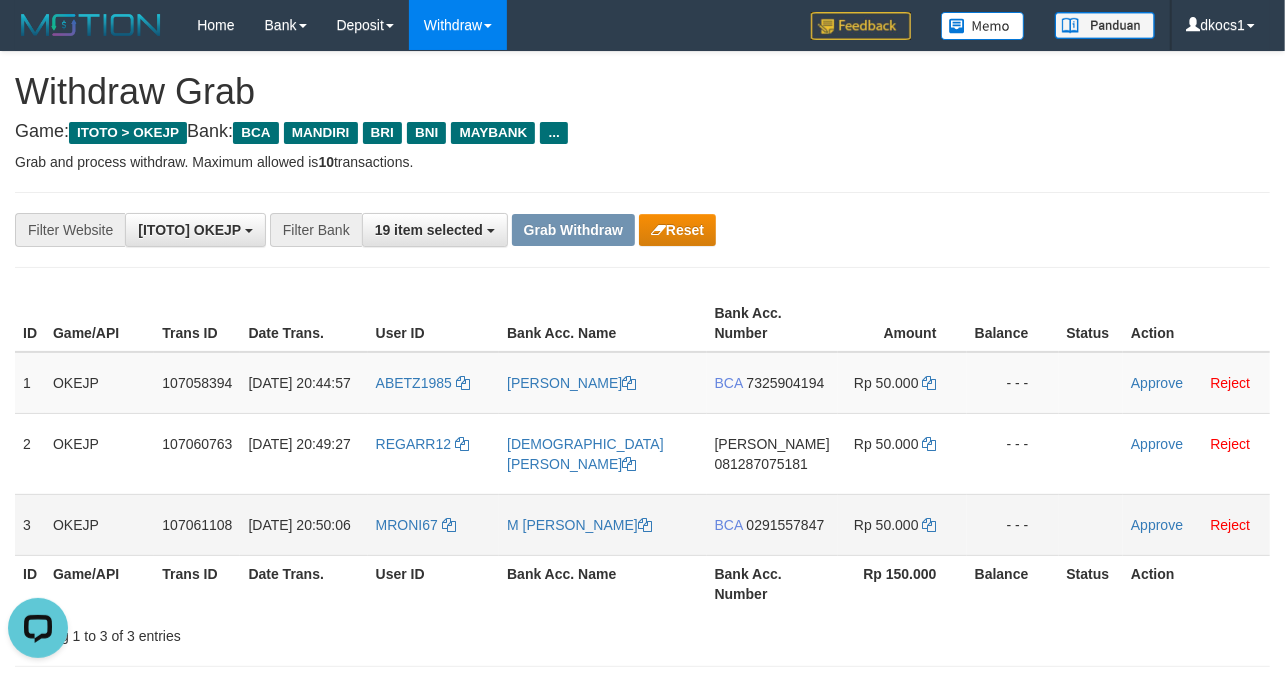 click on "M [PERSON_NAME]" at bounding box center (603, 524) 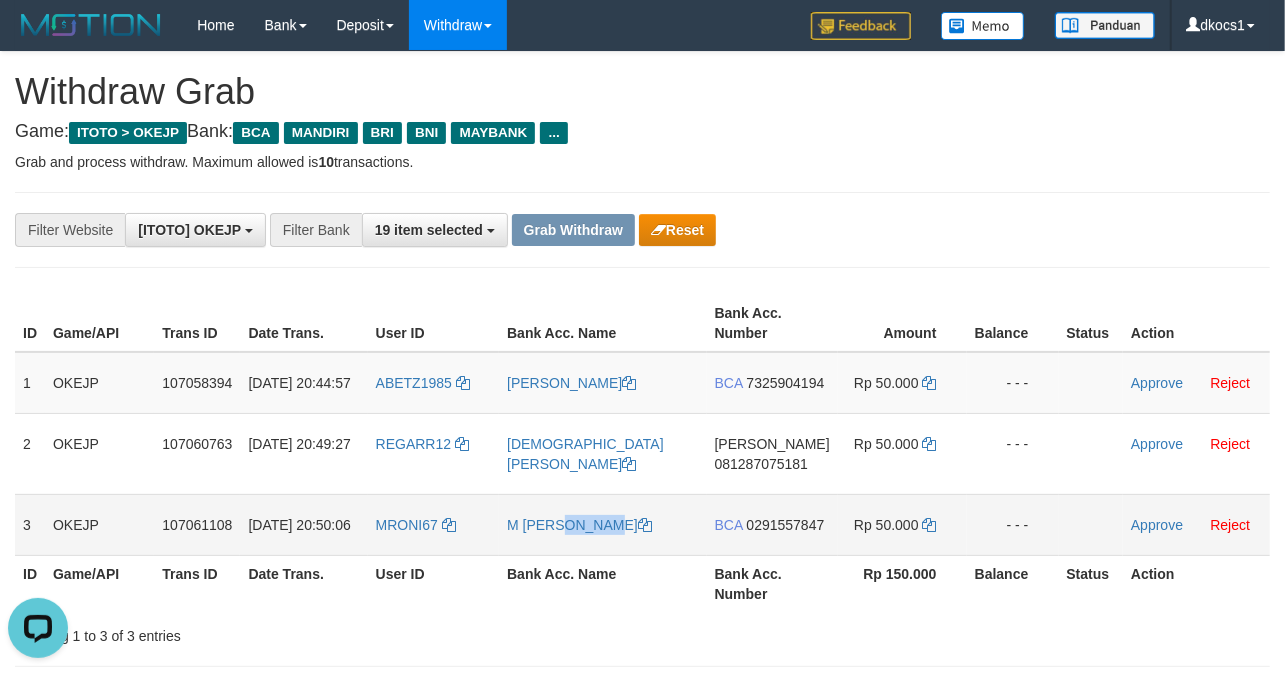drag, startPoint x: 510, startPoint y: 557, endPoint x: 549, endPoint y: 557, distance: 39 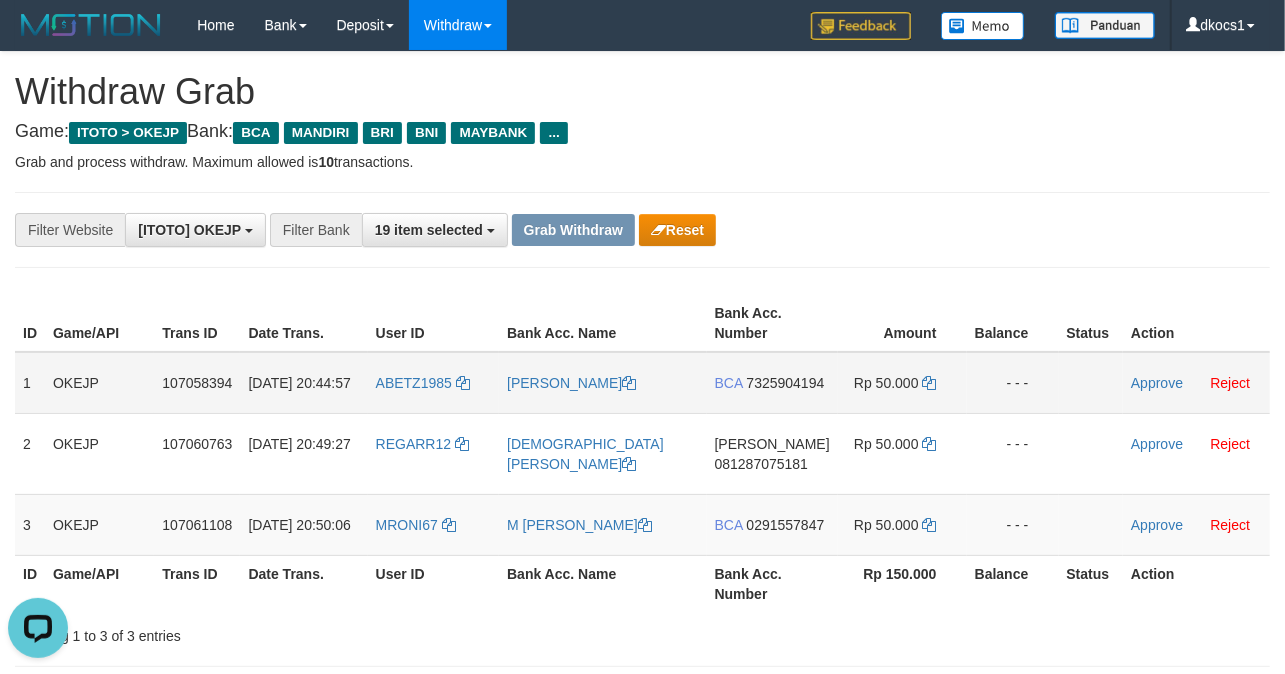 click on "BCA
7325904194" at bounding box center [772, 383] 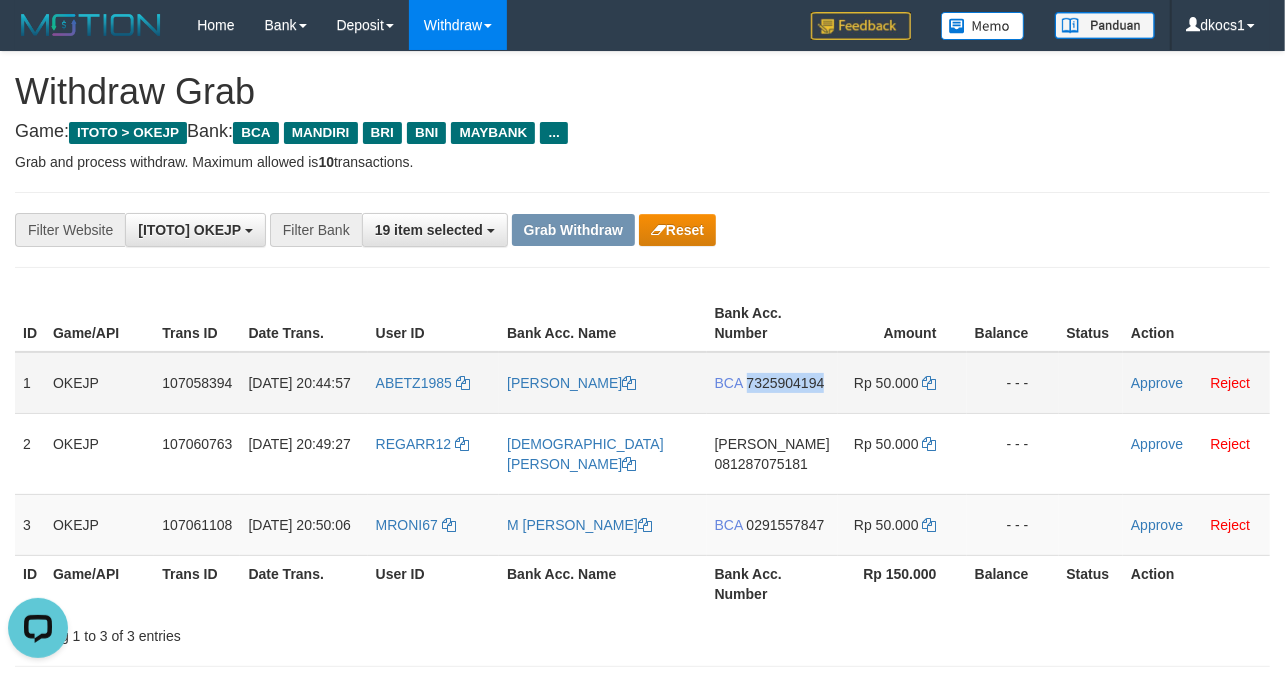 click on "BCA
7325904194" at bounding box center (772, 383) 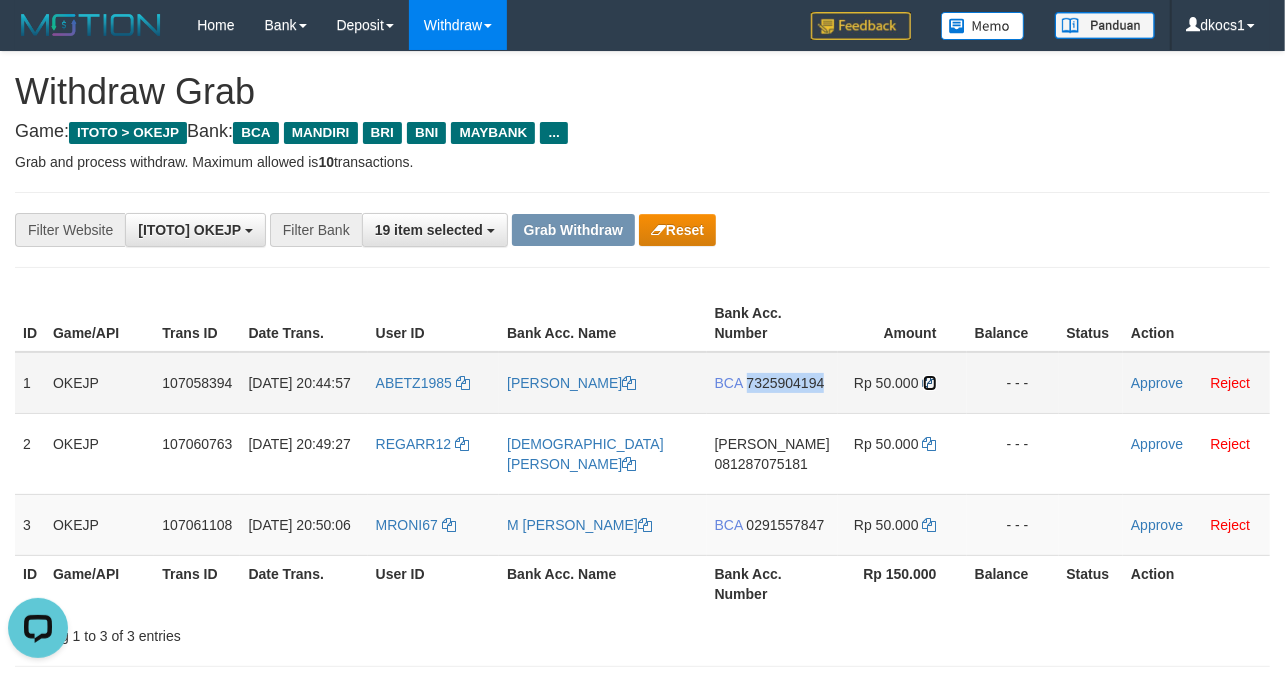 click at bounding box center [930, 383] 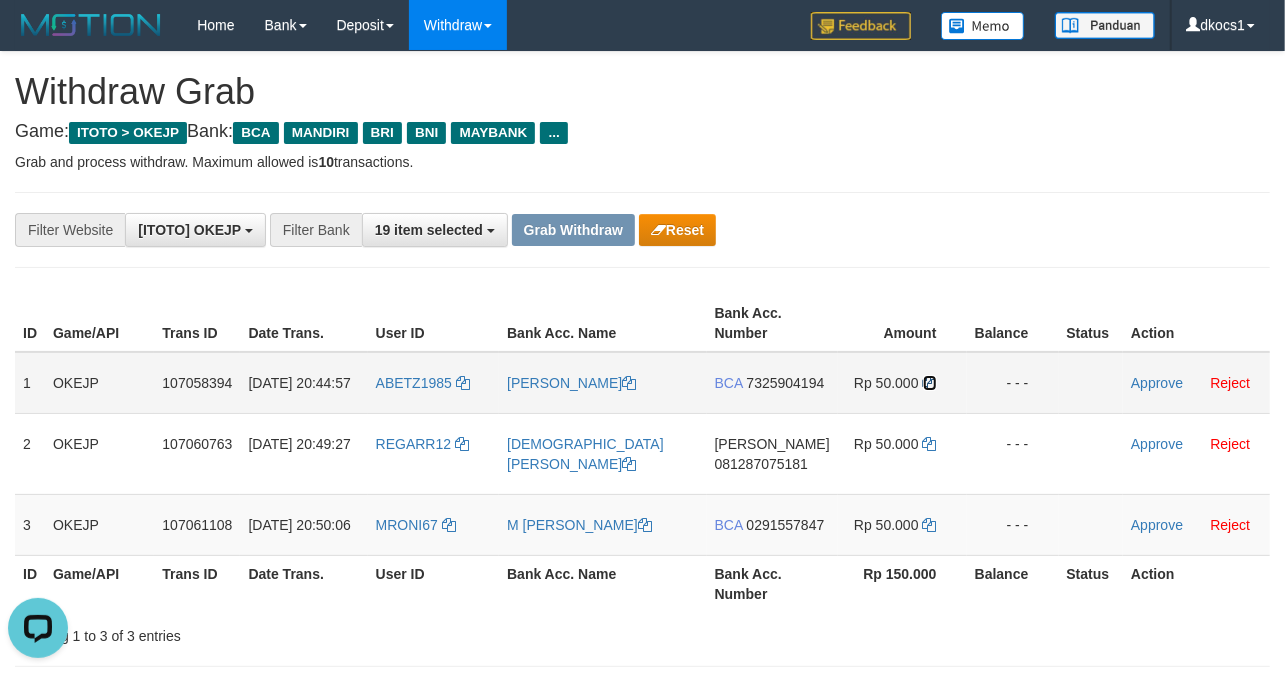 click at bounding box center (930, 383) 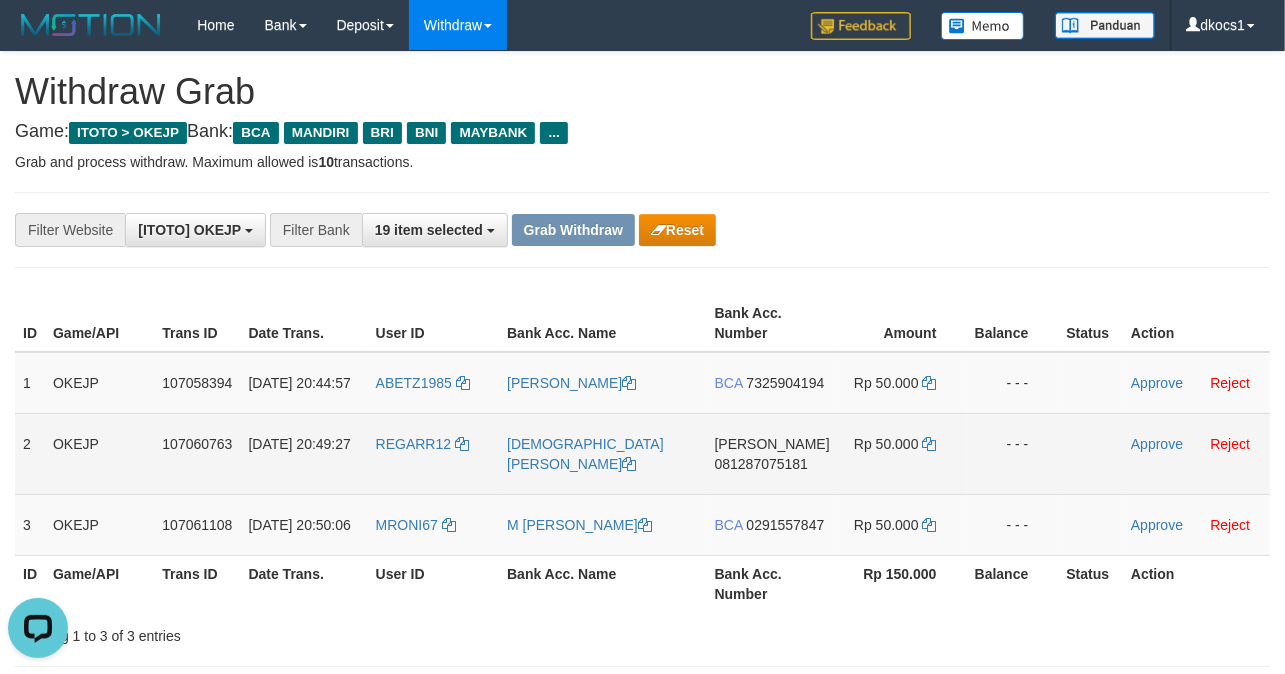 click on "DANA
081287075181" at bounding box center (772, 453) 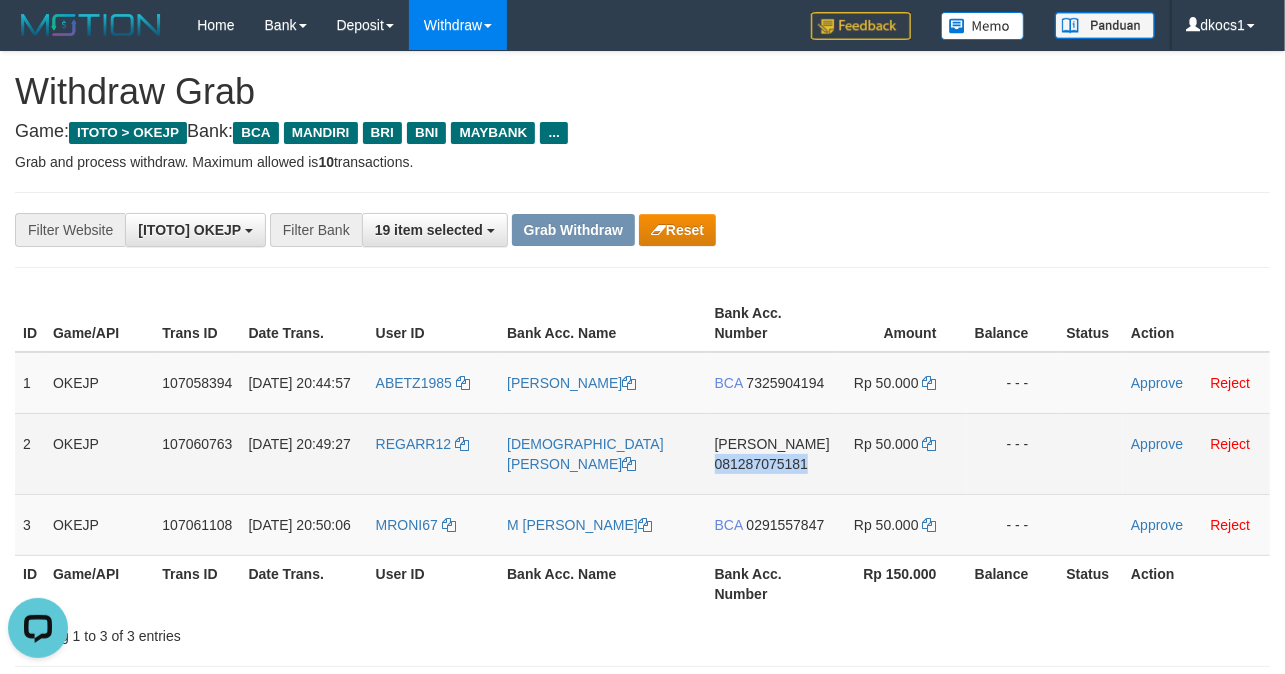click on "DANA
081287075181" at bounding box center (772, 453) 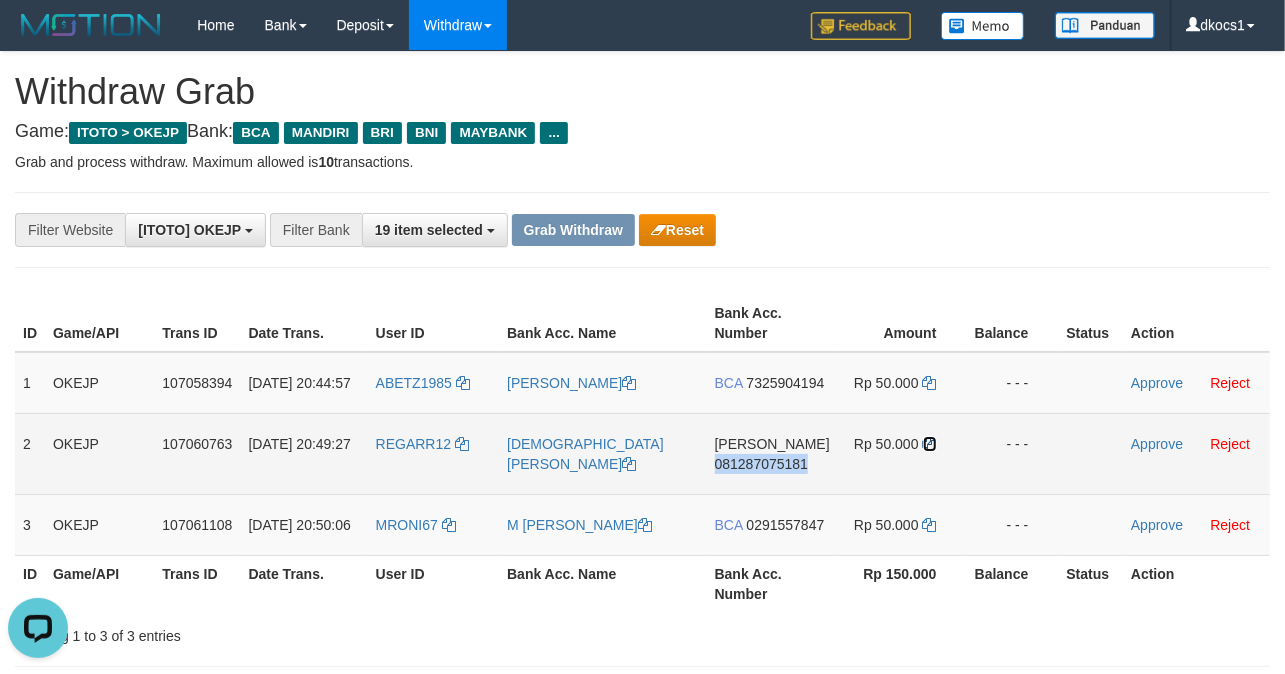 click at bounding box center [930, 444] 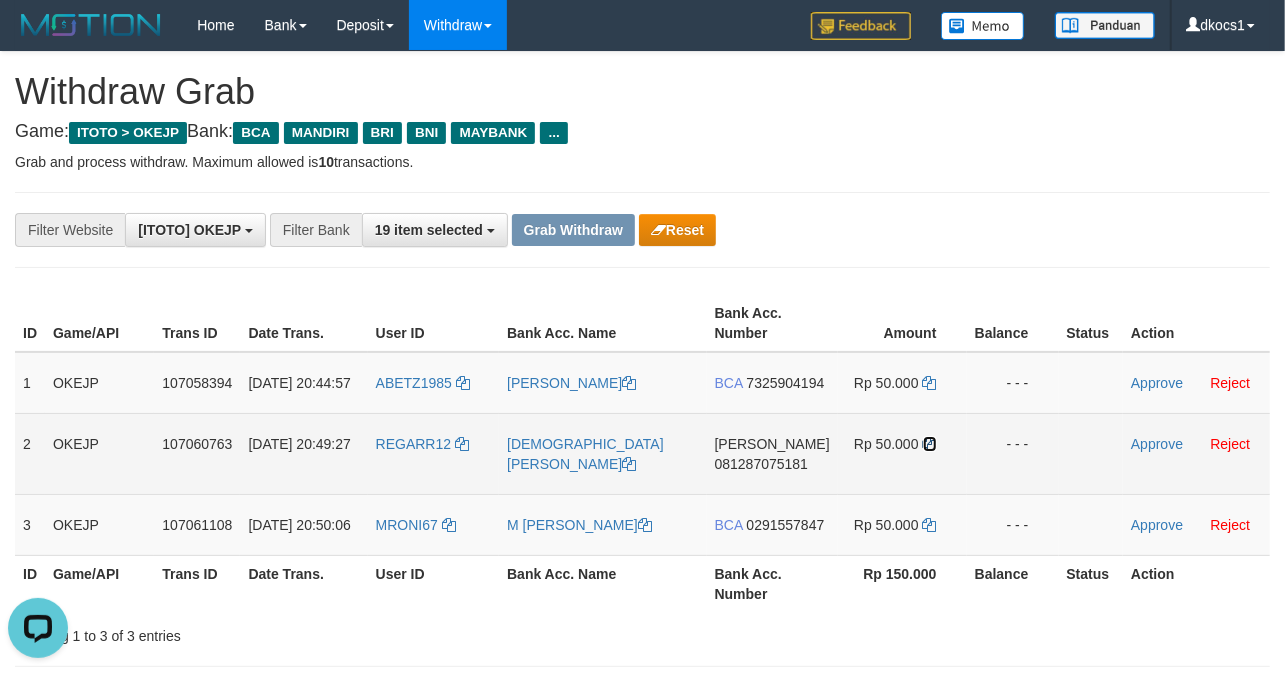 click at bounding box center [930, 444] 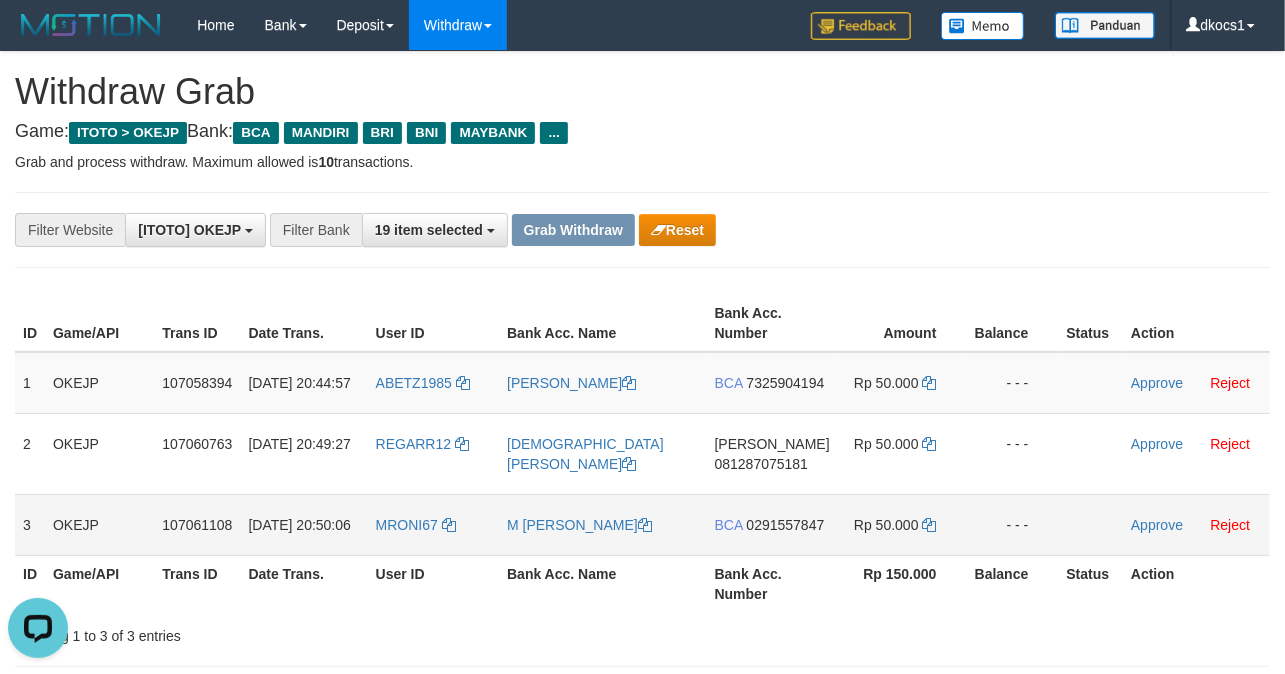 click on "BCA
0291557847" at bounding box center [772, 524] 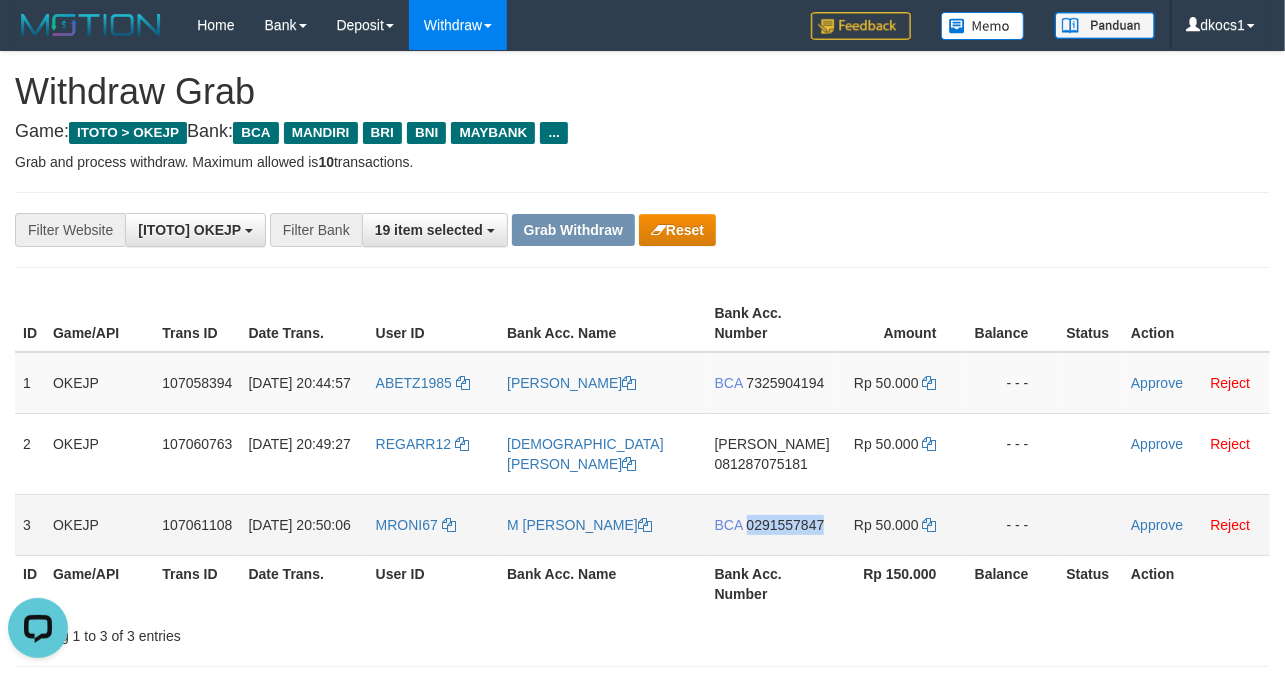 click on "BCA
0291557847" at bounding box center [772, 524] 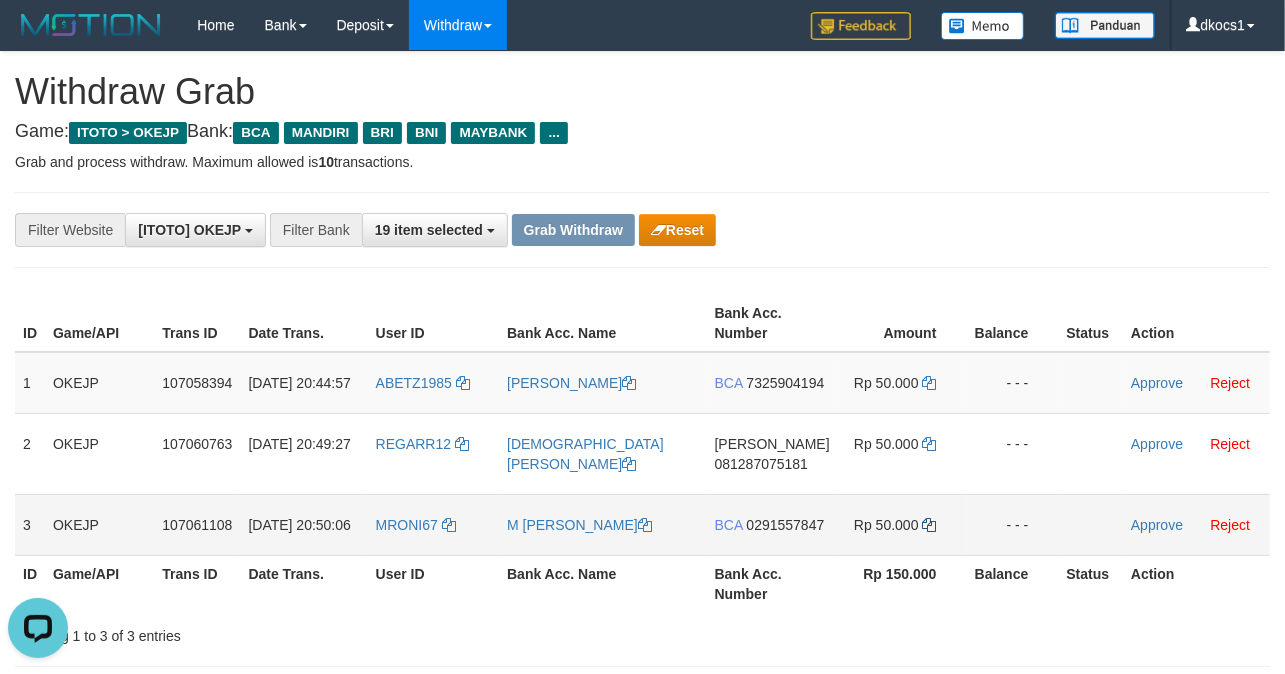 drag, startPoint x: 928, startPoint y: 556, endPoint x: 921, endPoint y: 542, distance: 15.652476 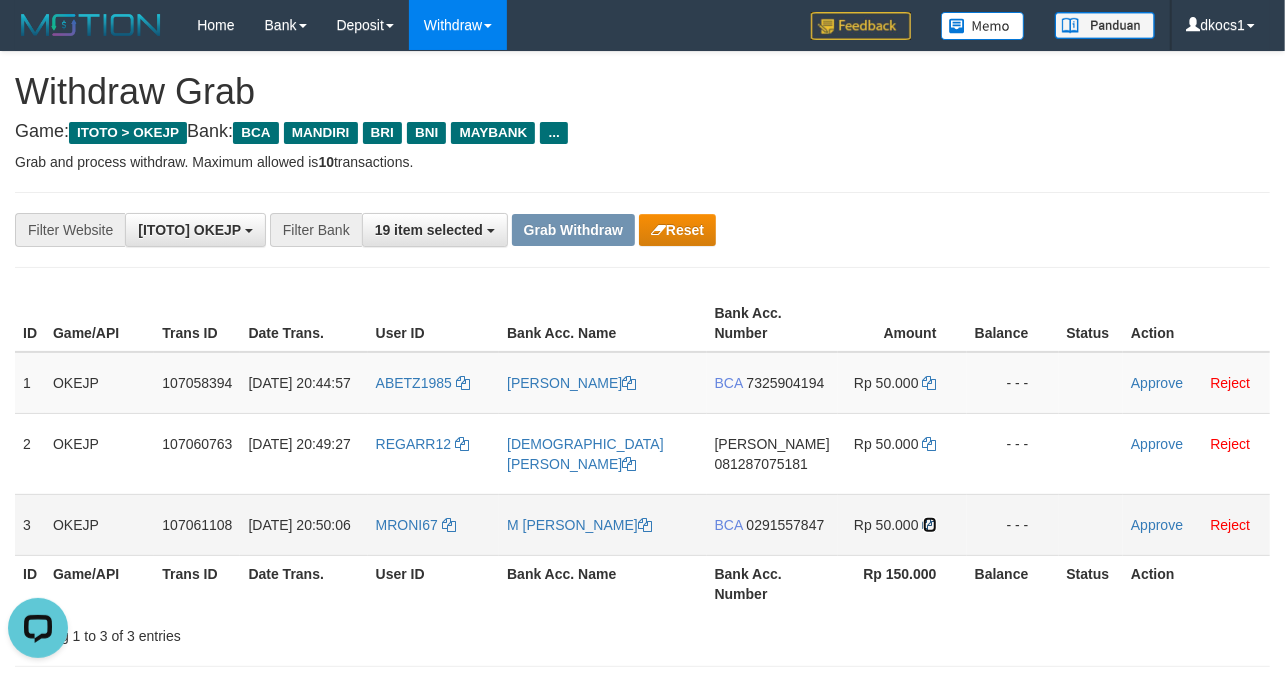 click at bounding box center (930, 525) 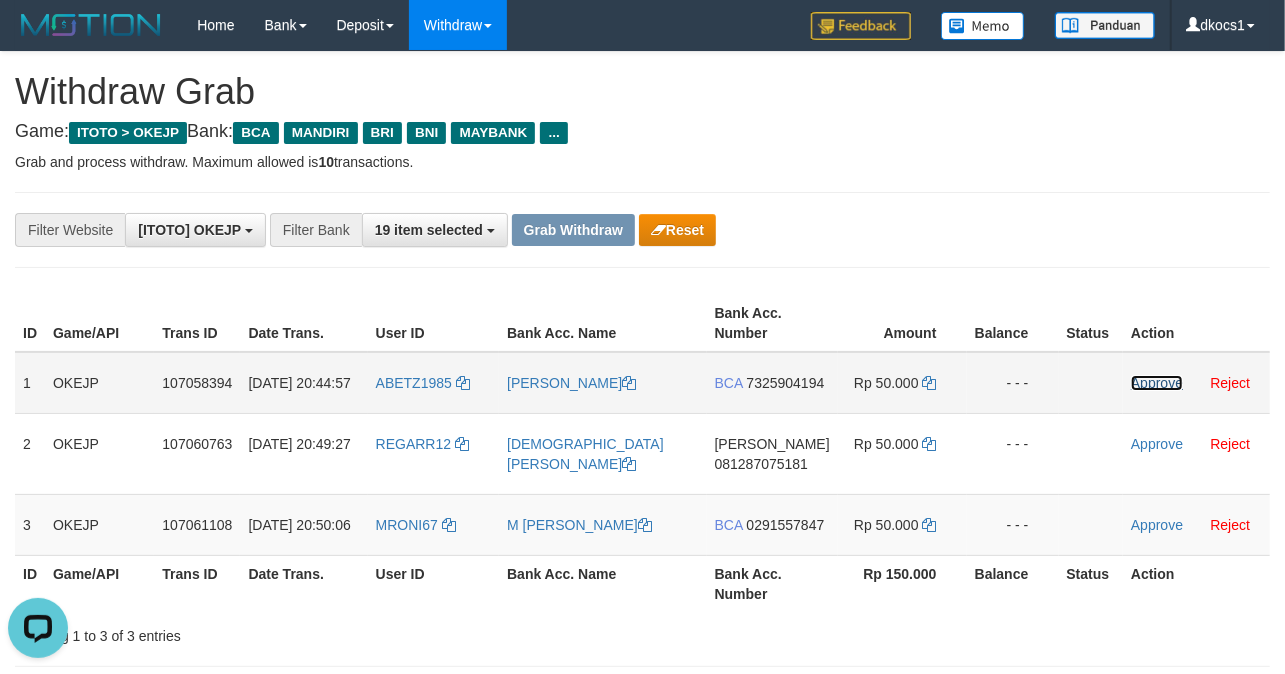 click on "Approve" at bounding box center [1157, 383] 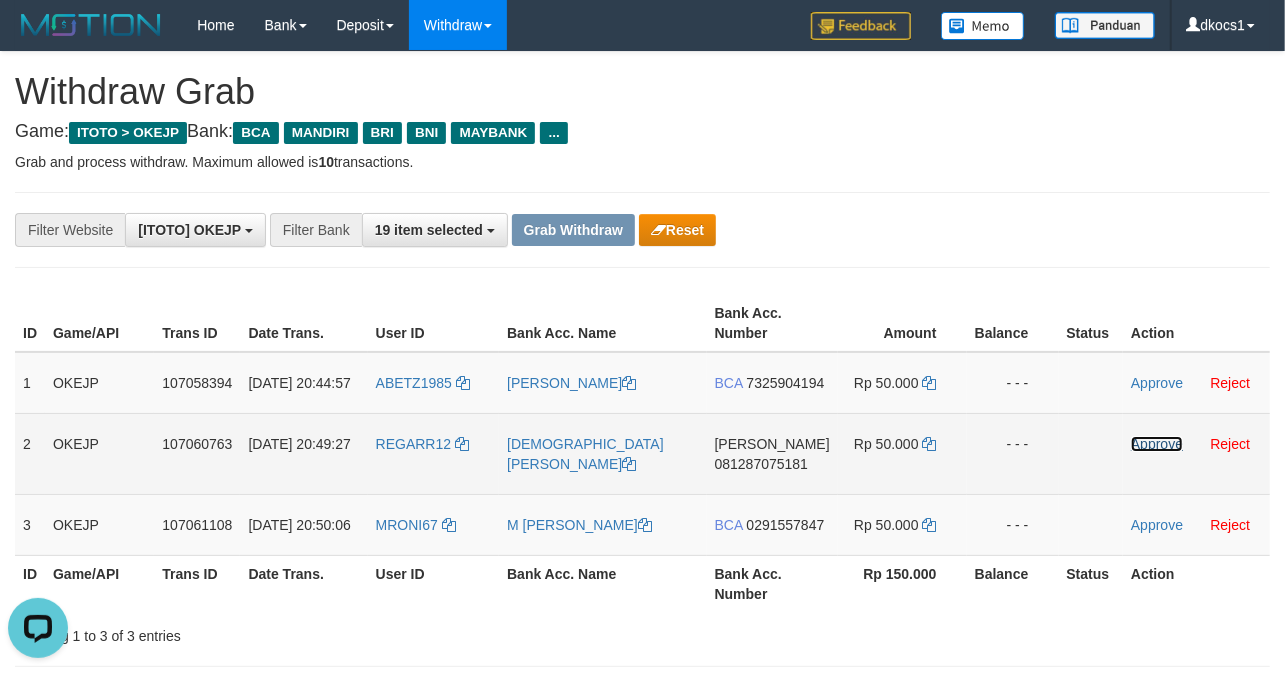 click on "Approve" at bounding box center (1157, 444) 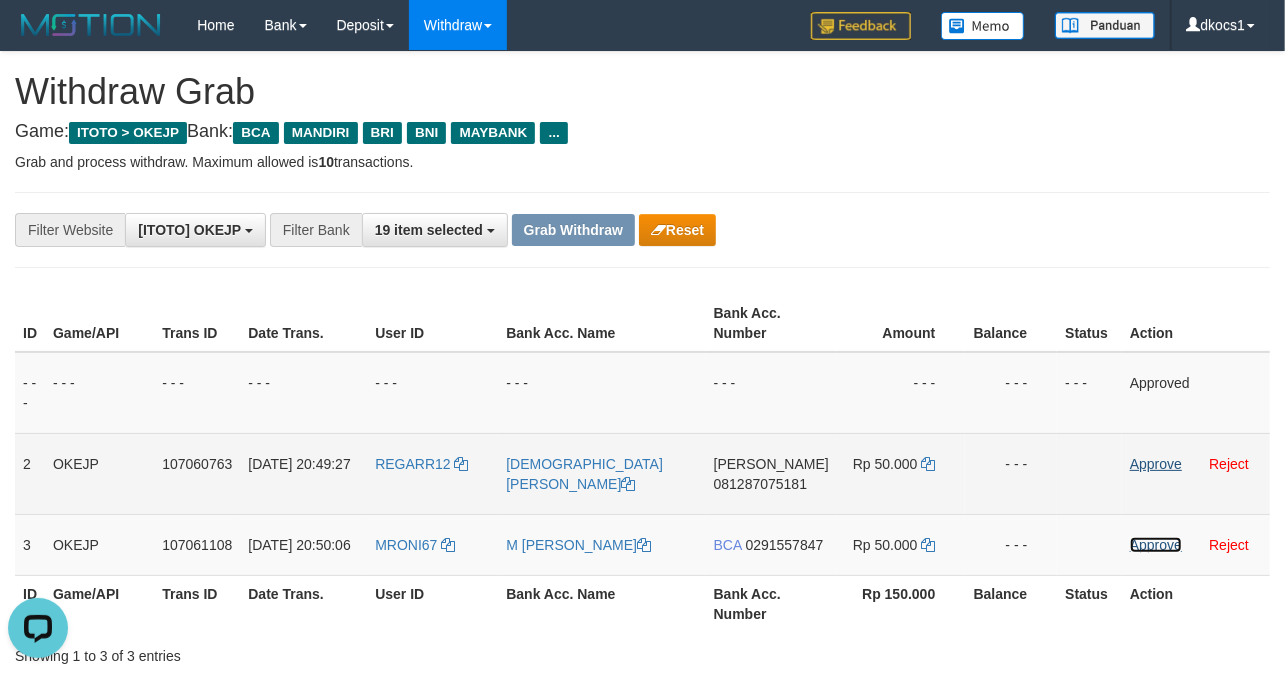 click on "Approve" at bounding box center (1156, 545) 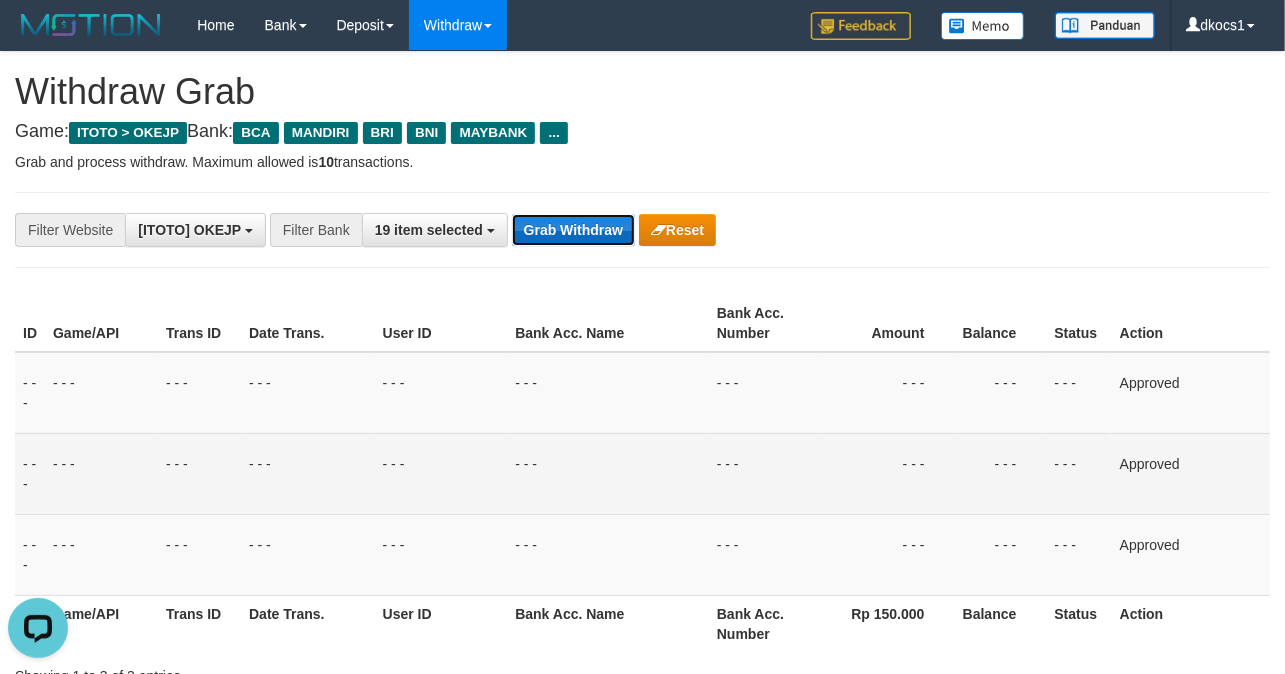 click on "Grab Withdraw" at bounding box center (573, 230) 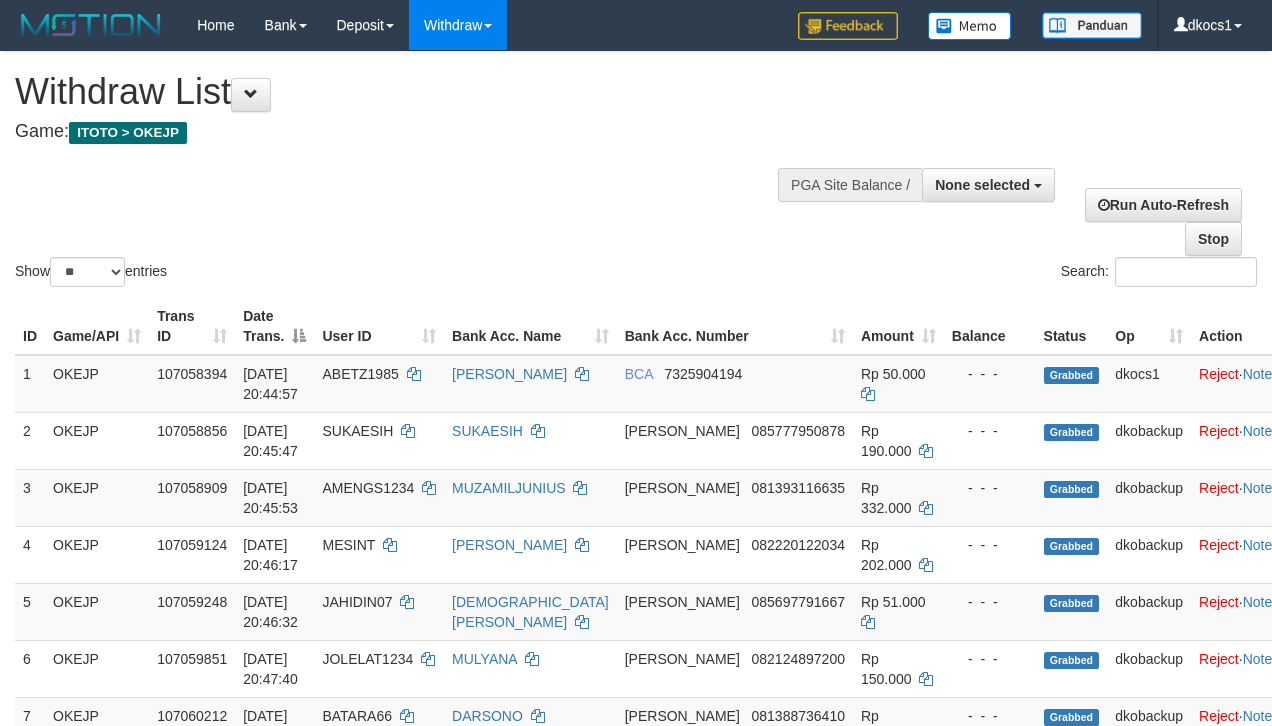 select 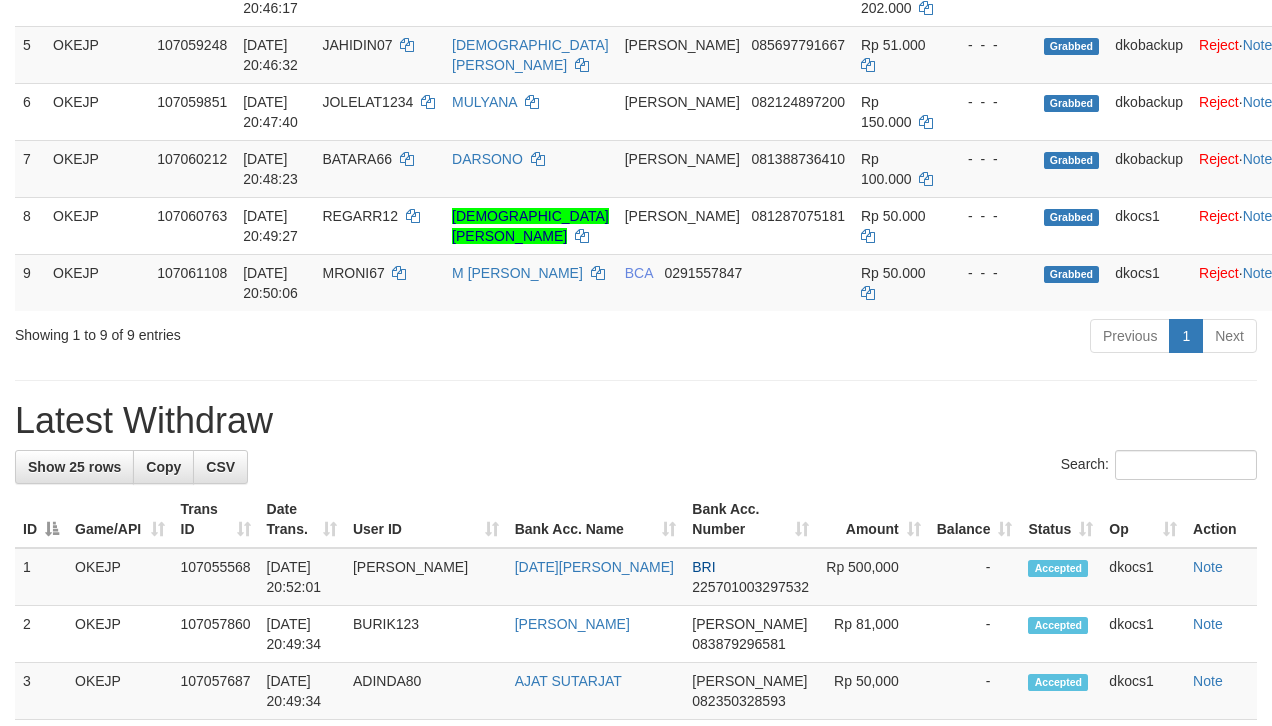 scroll, scrollTop: 501, scrollLeft: 0, axis: vertical 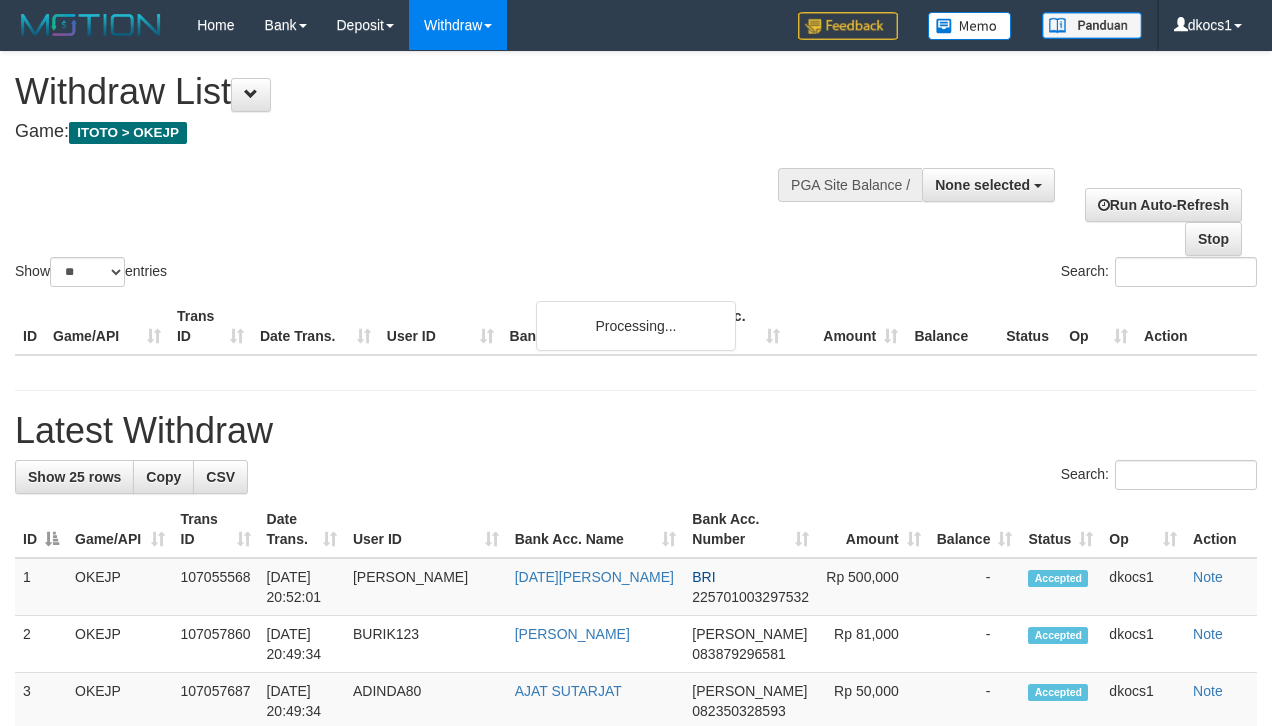 select 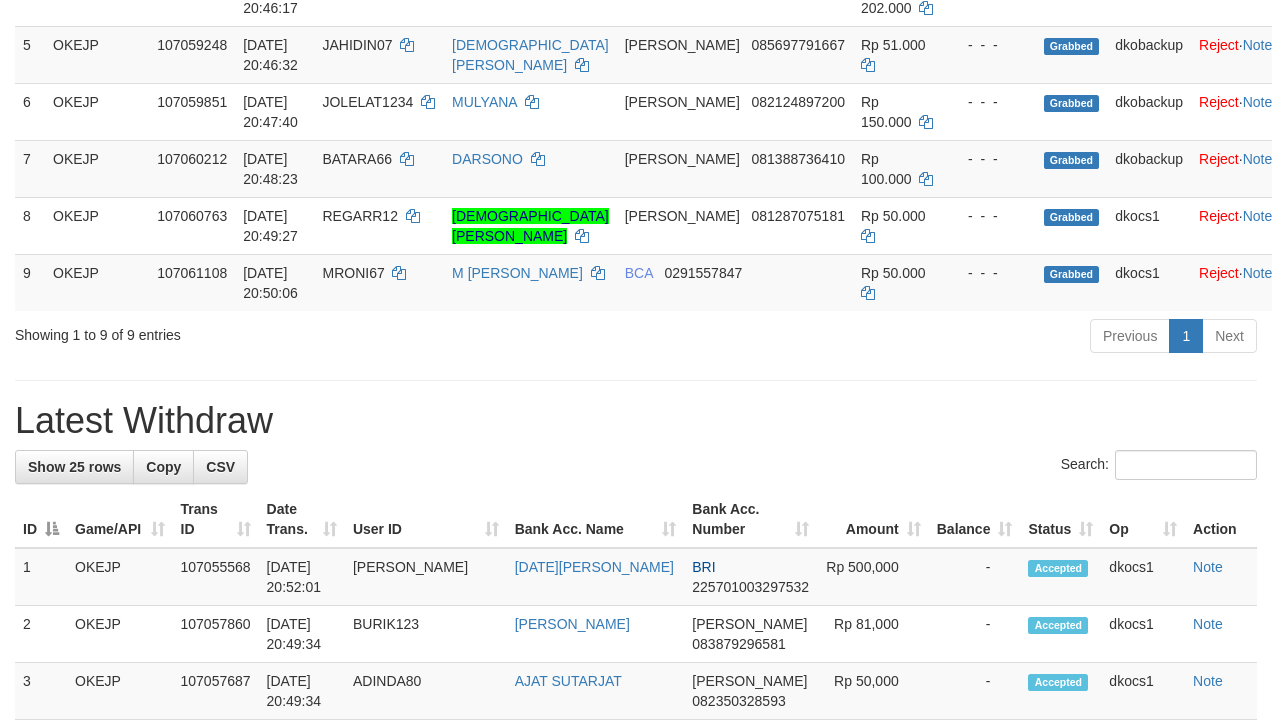 scroll, scrollTop: 501, scrollLeft: 0, axis: vertical 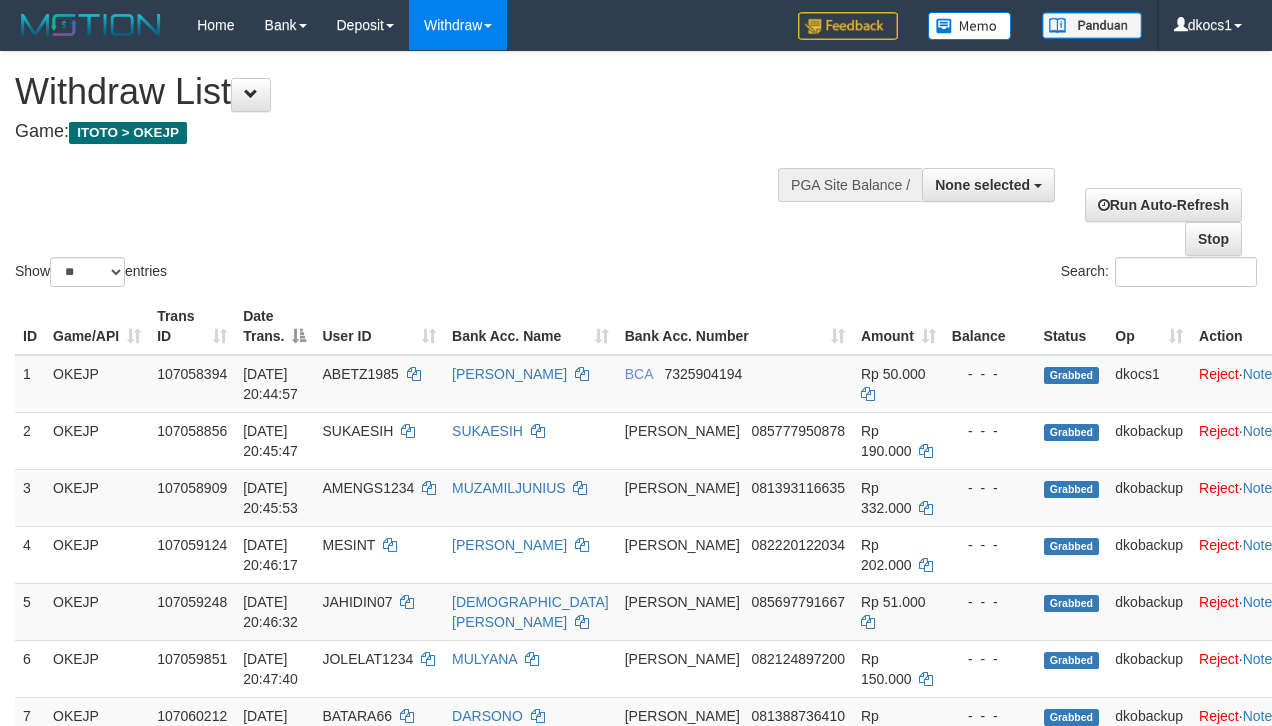 select 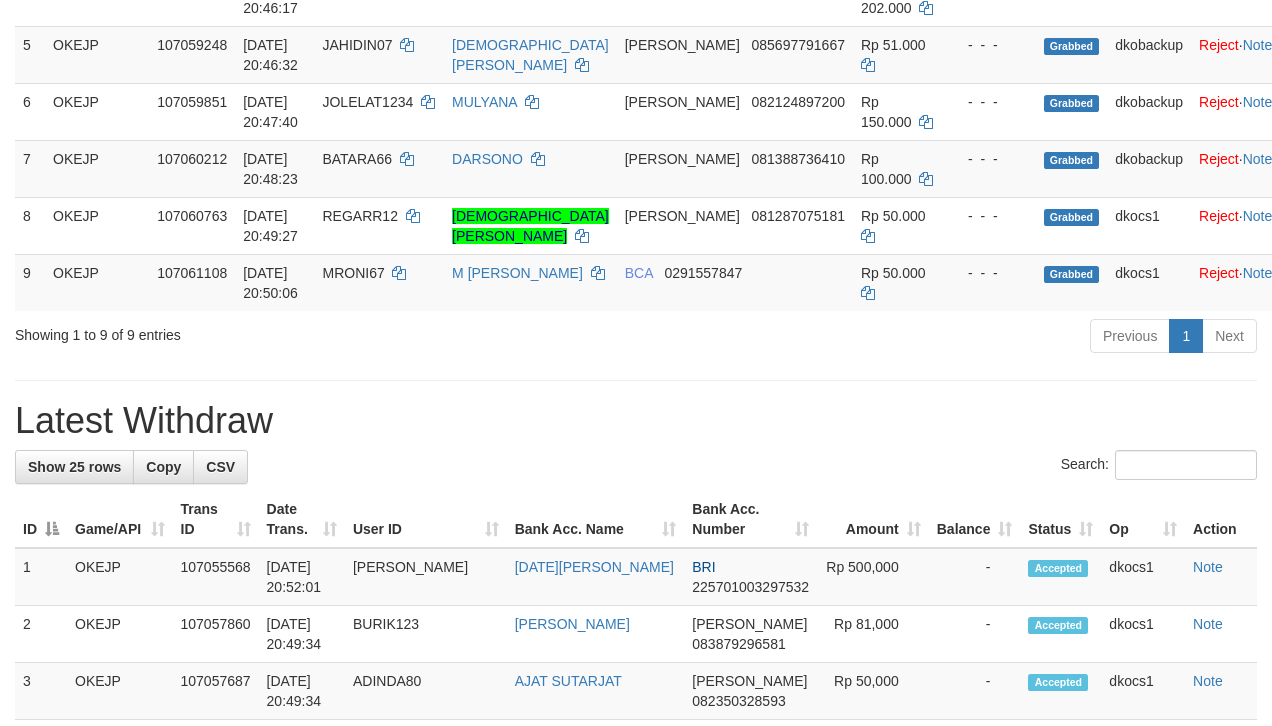 scroll, scrollTop: 501, scrollLeft: 0, axis: vertical 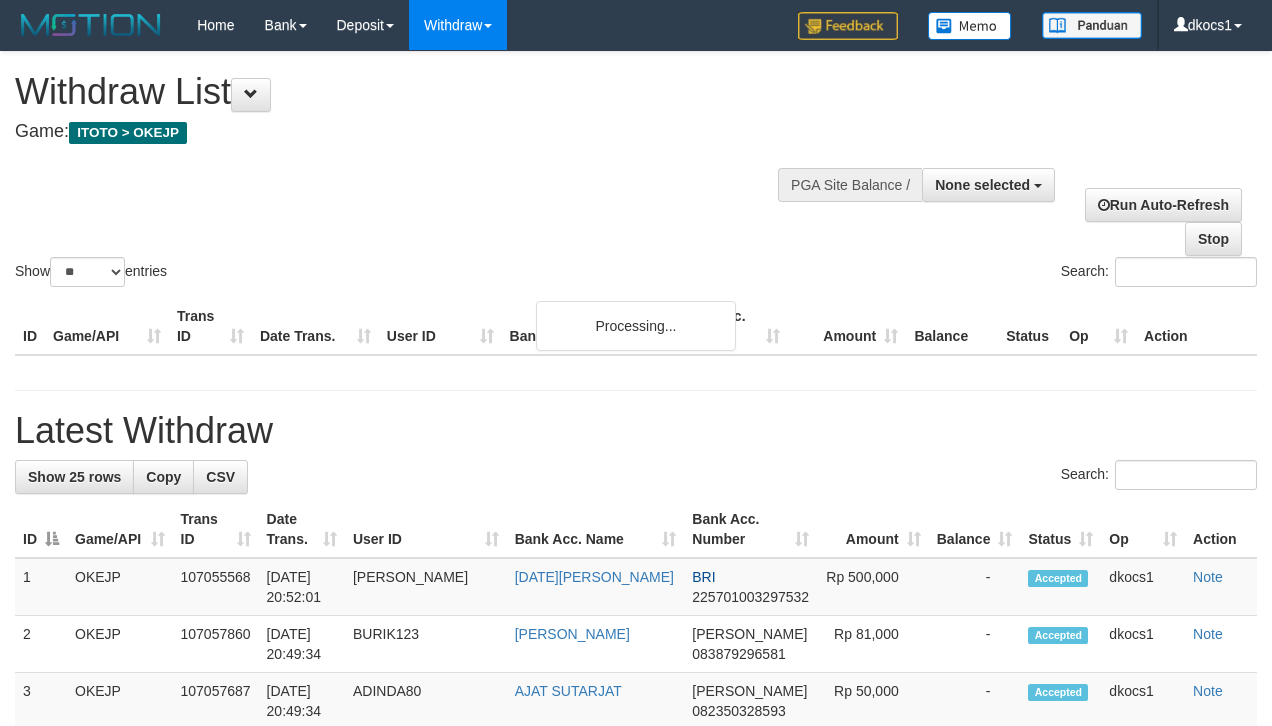 select 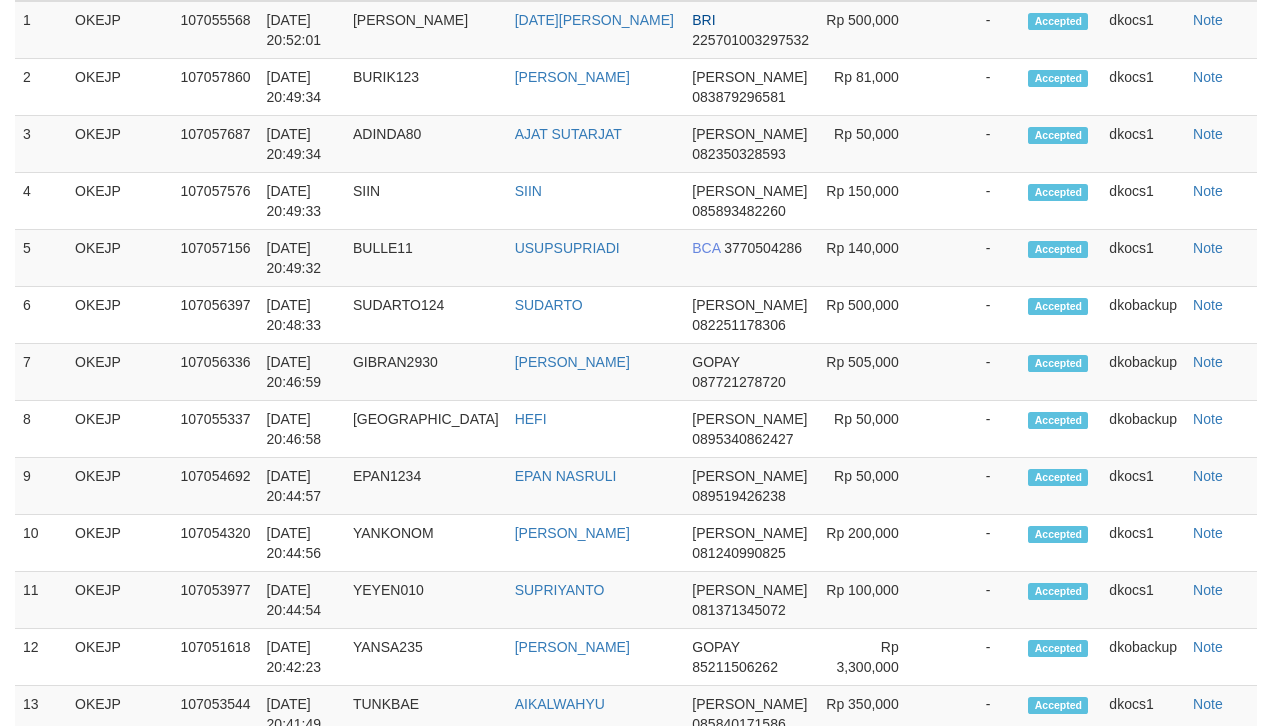scroll, scrollTop: 501, scrollLeft: 0, axis: vertical 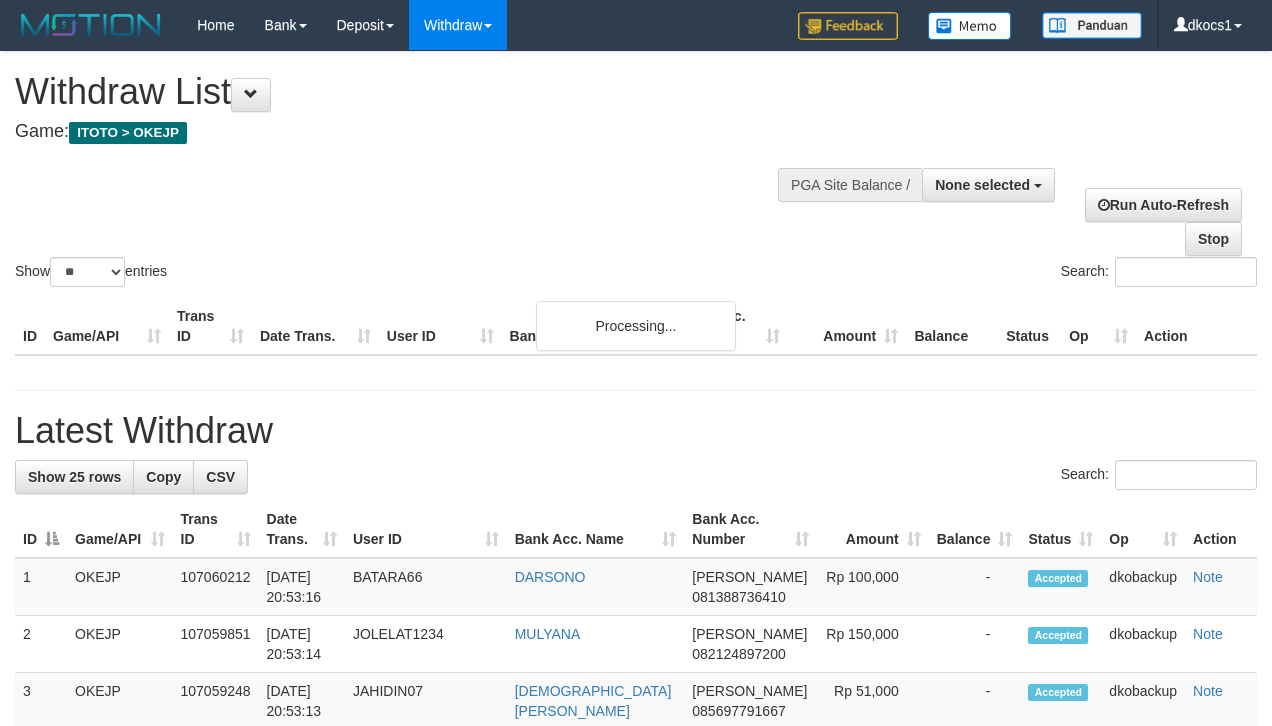 select 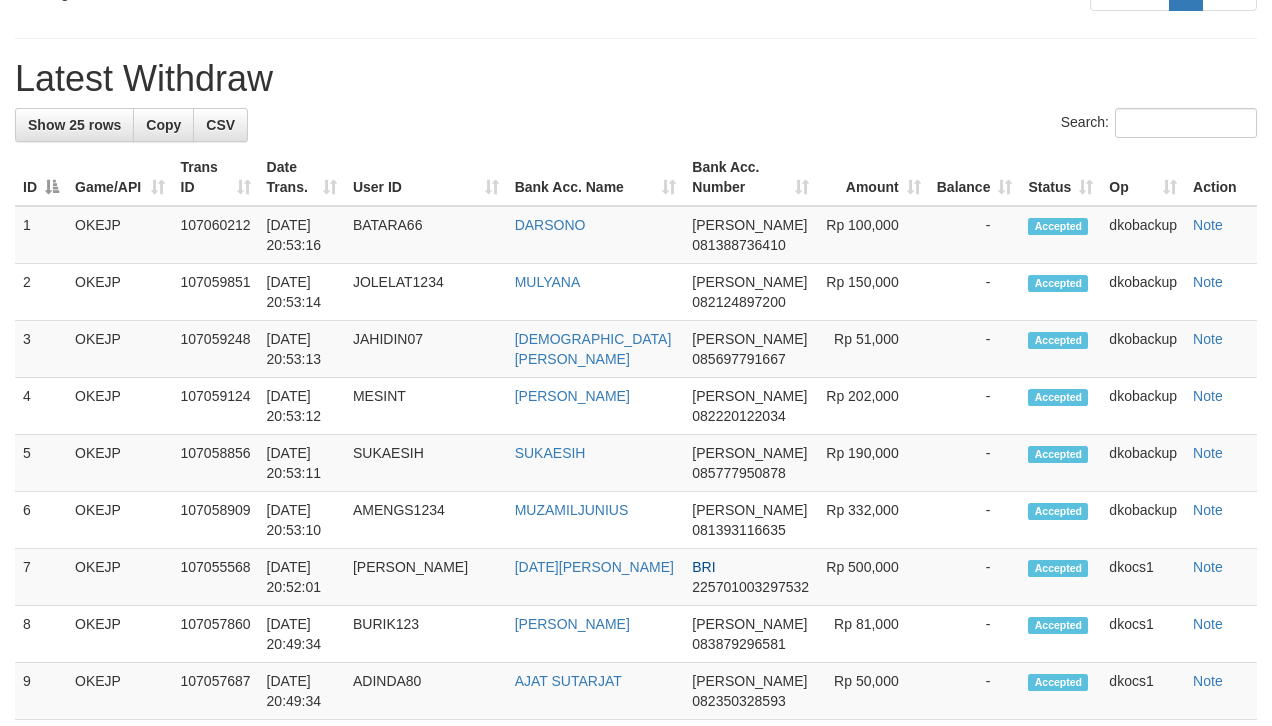scroll, scrollTop: 501, scrollLeft: 0, axis: vertical 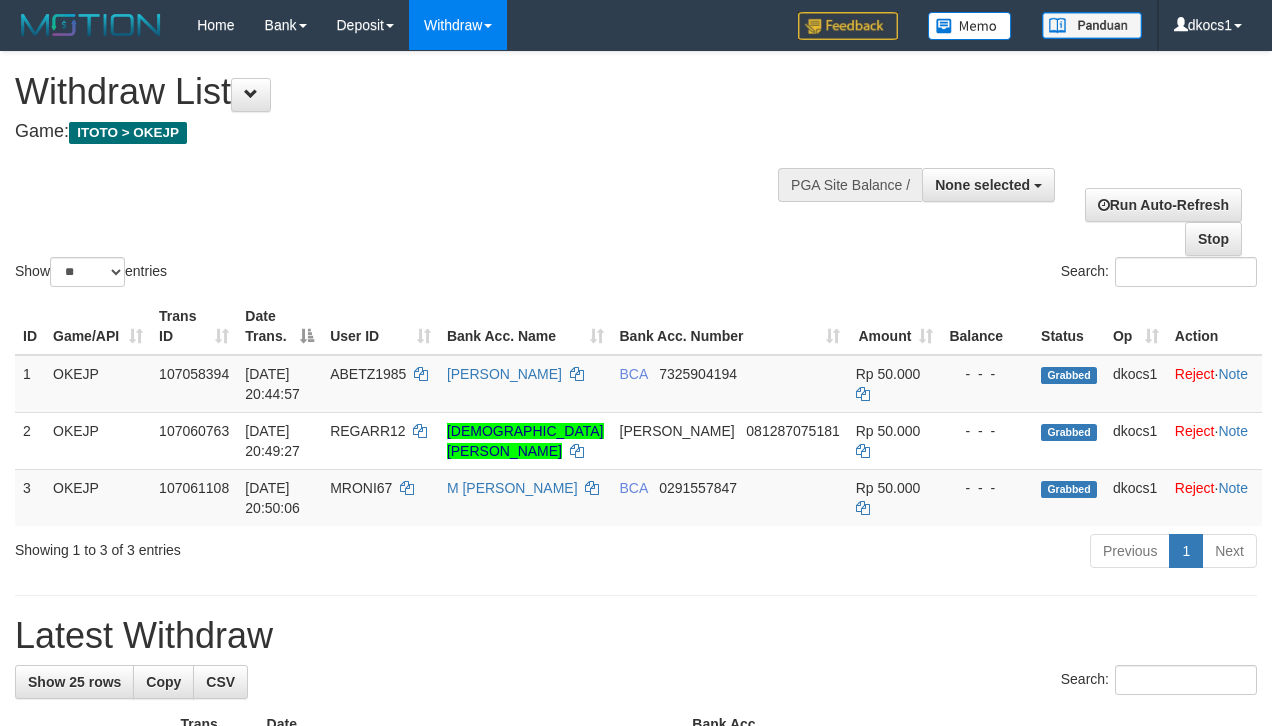 select 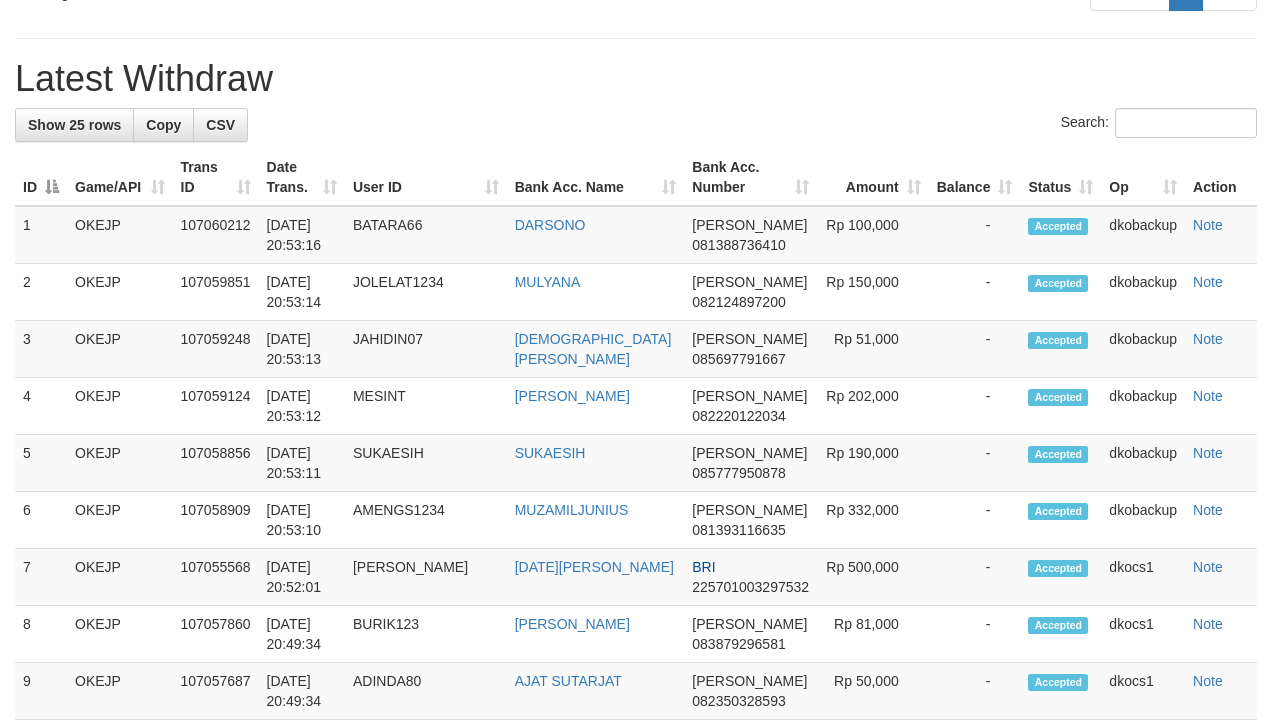 scroll, scrollTop: 501, scrollLeft: 0, axis: vertical 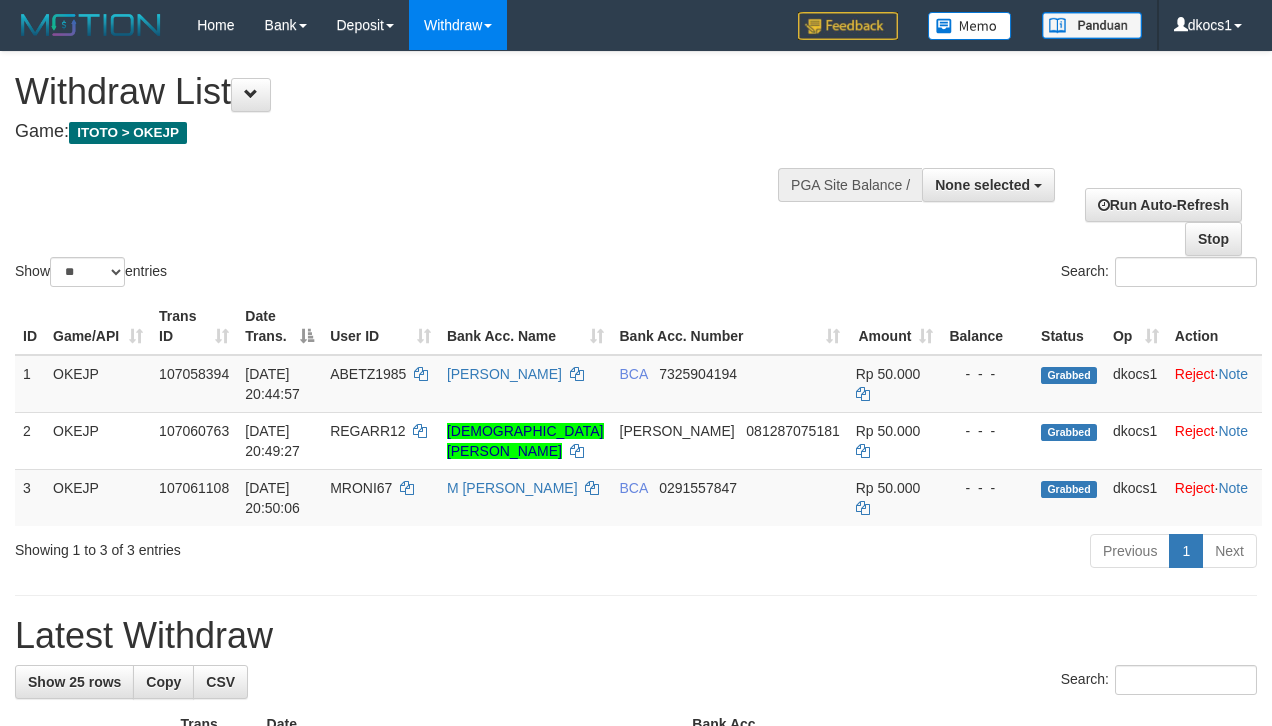 select 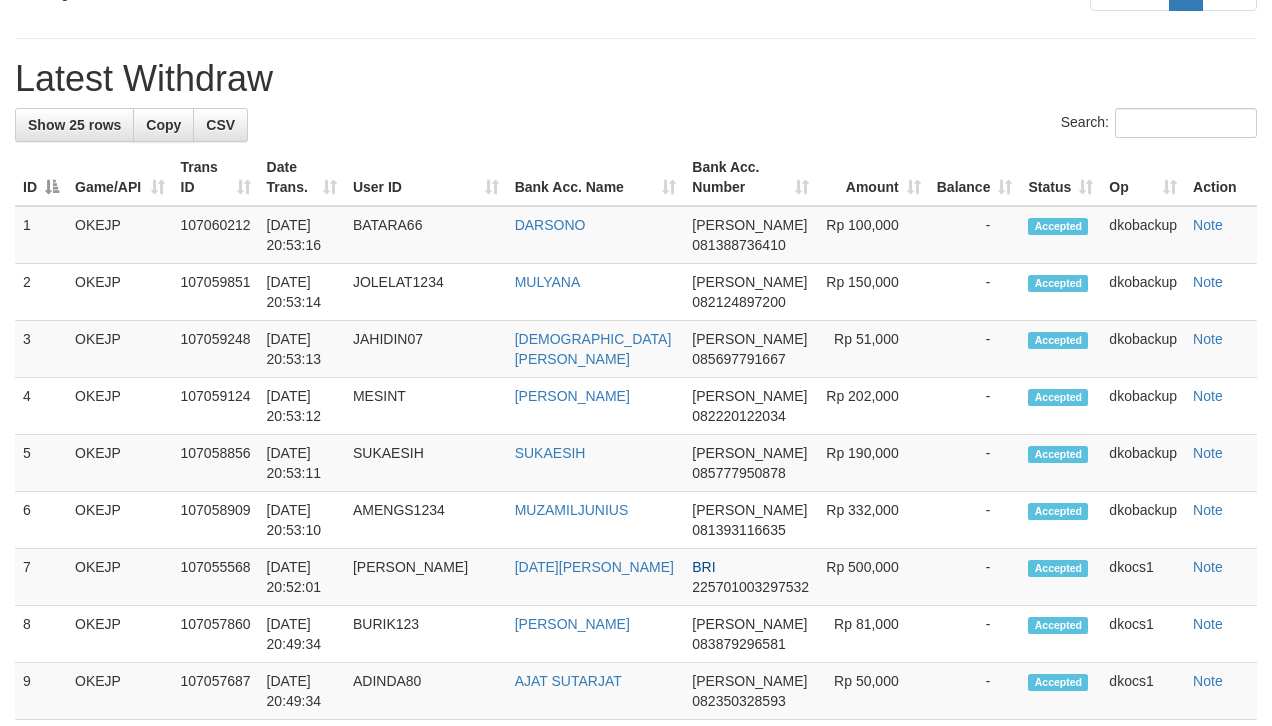 scroll, scrollTop: 501, scrollLeft: 0, axis: vertical 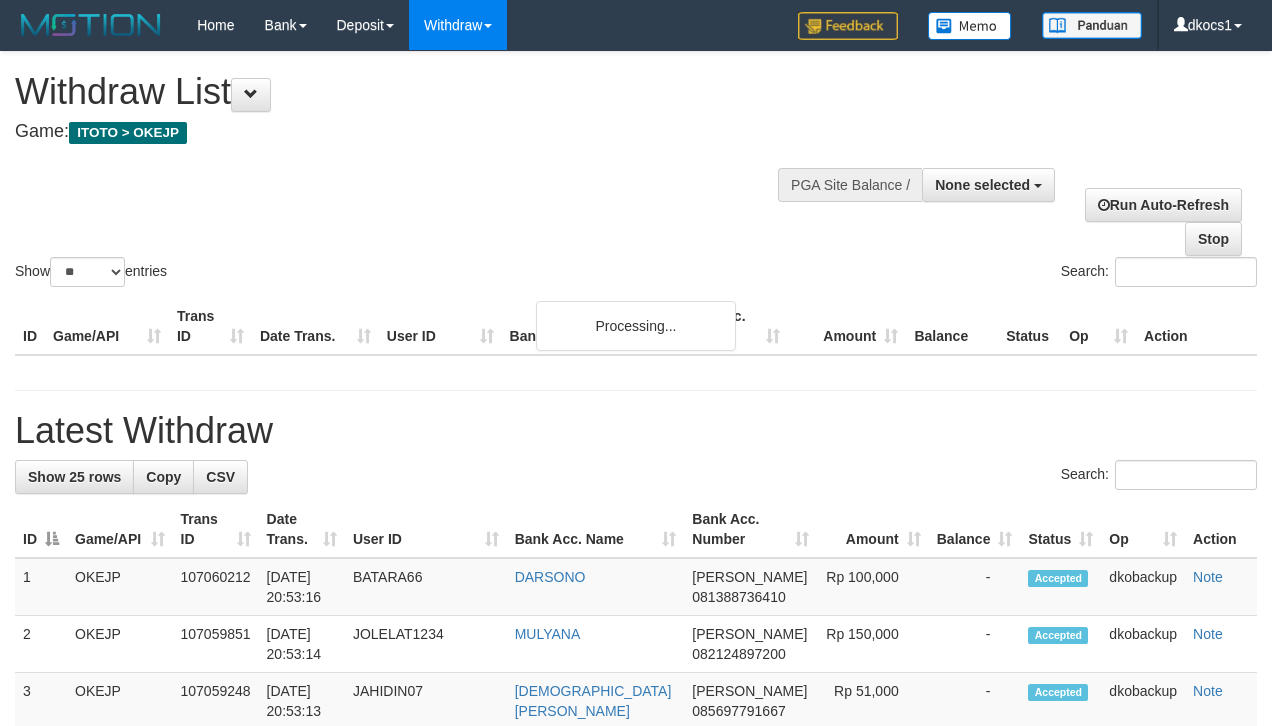 select 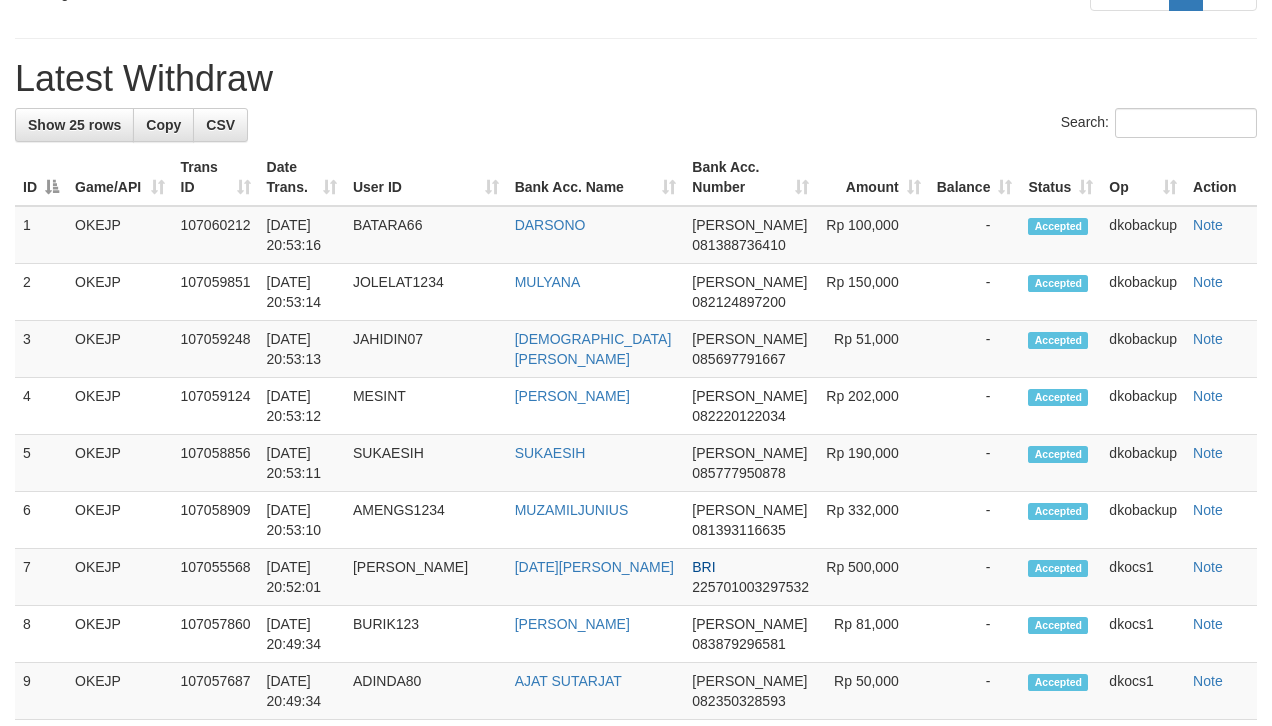 scroll, scrollTop: 501, scrollLeft: 0, axis: vertical 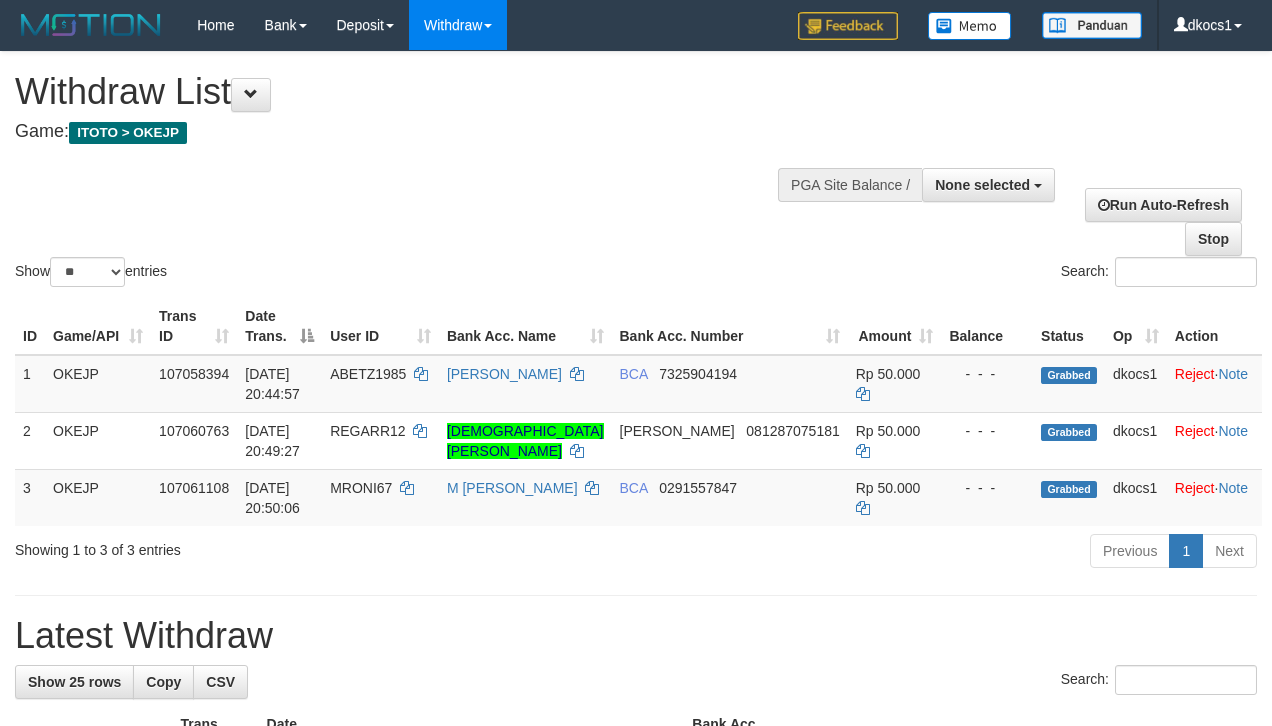 select 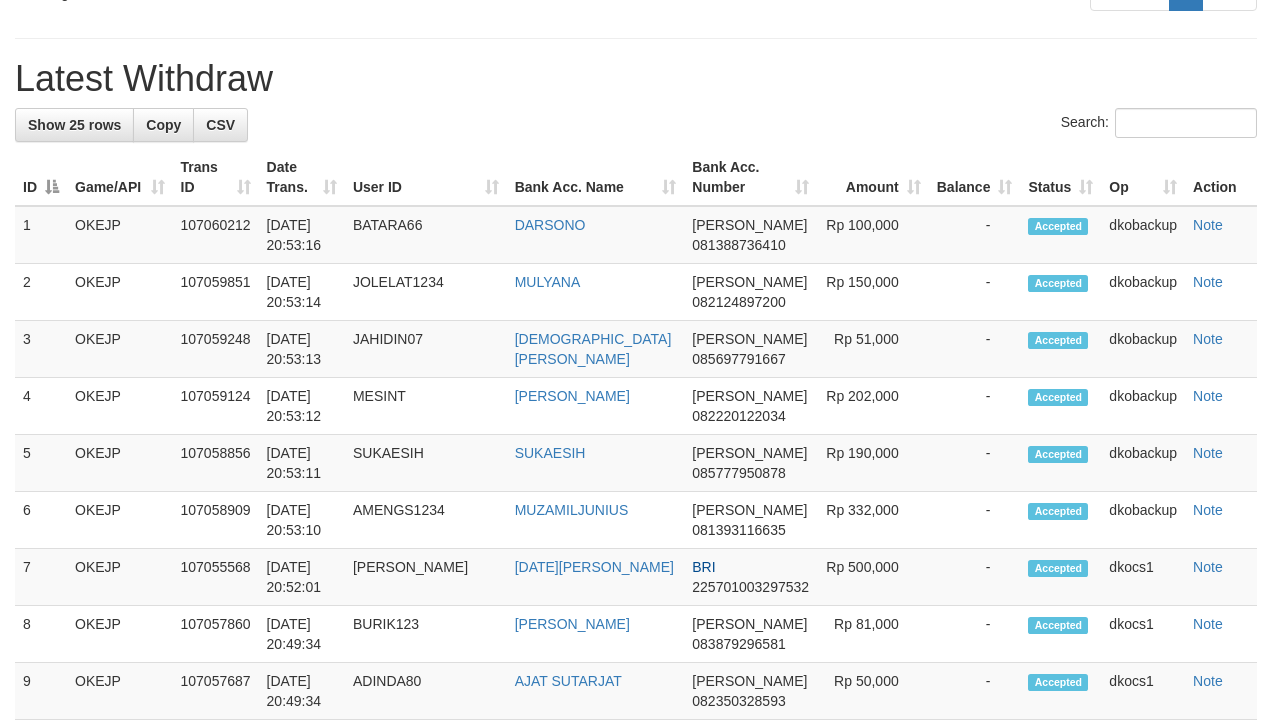 scroll, scrollTop: 501, scrollLeft: 0, axis: vertical 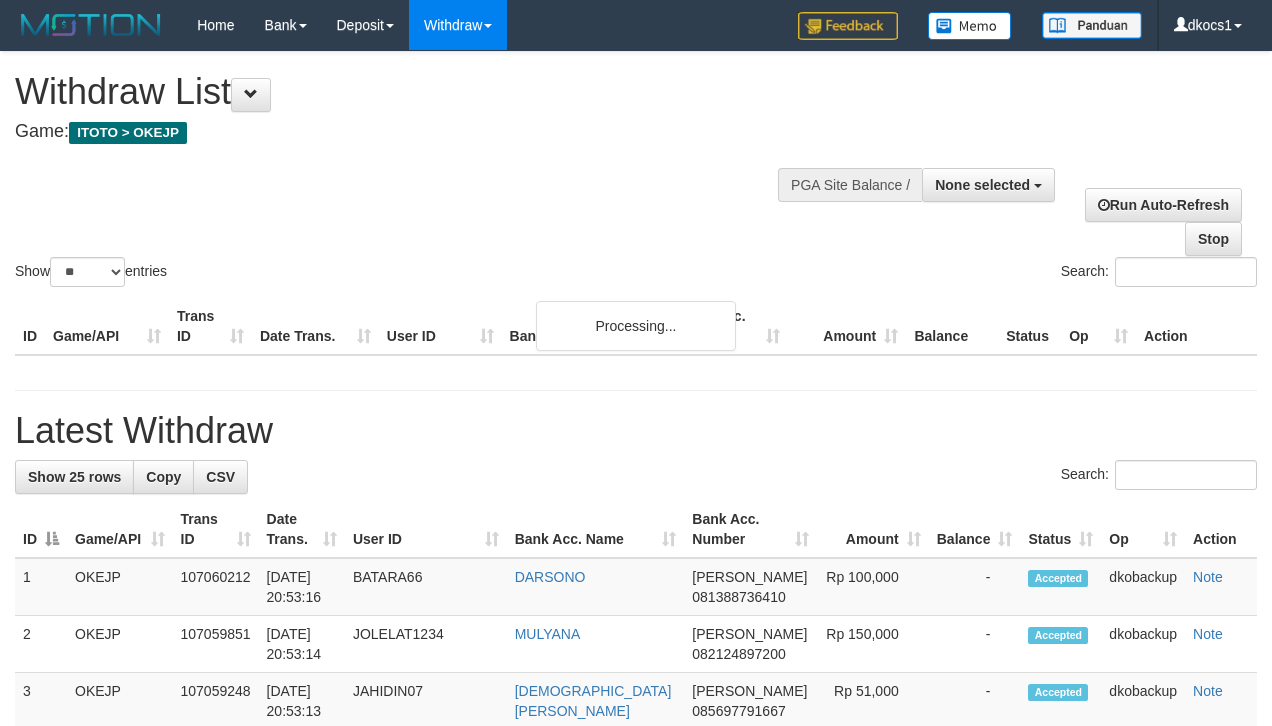 select 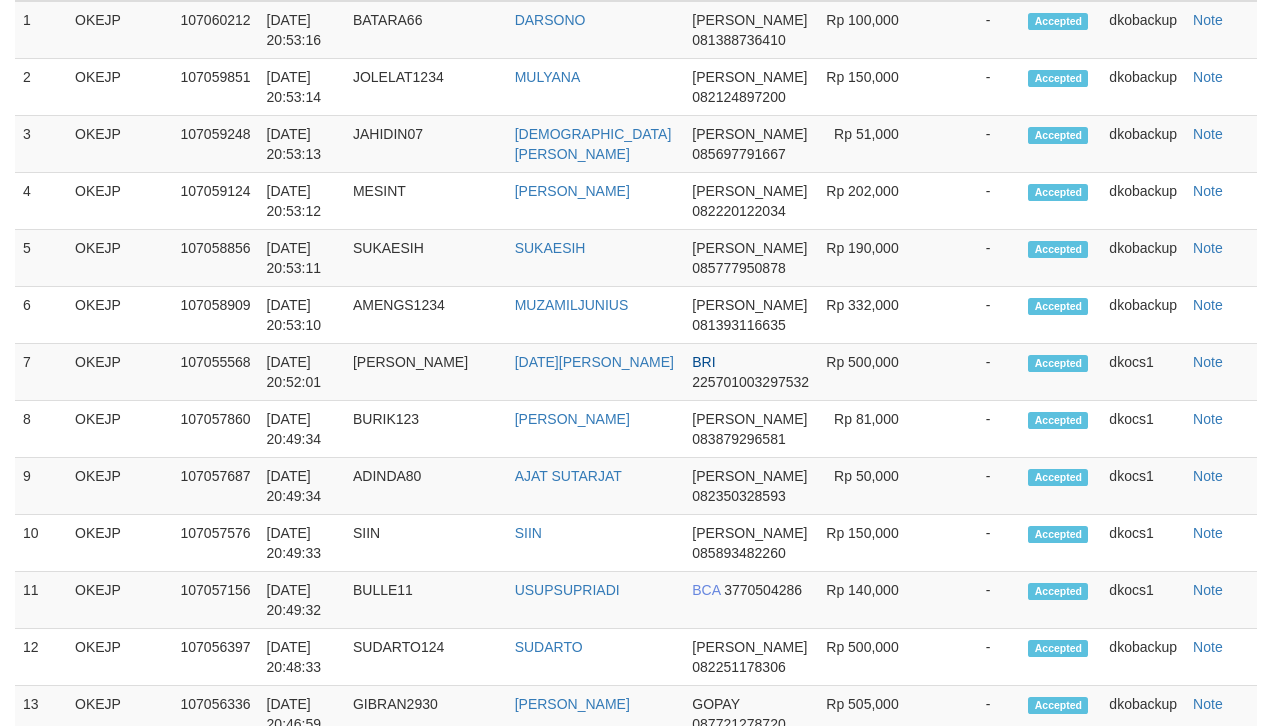 scroll, scrollTop: 501, scrollLeft: 0, axis: vertical 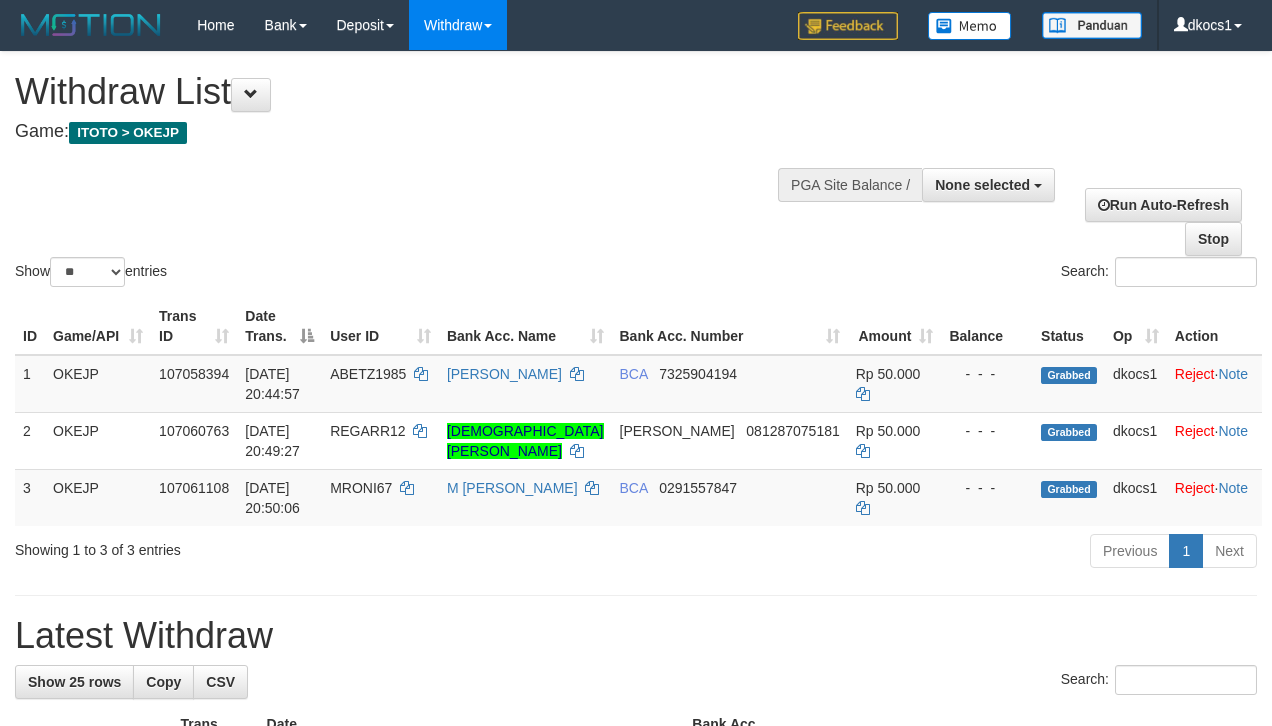 select 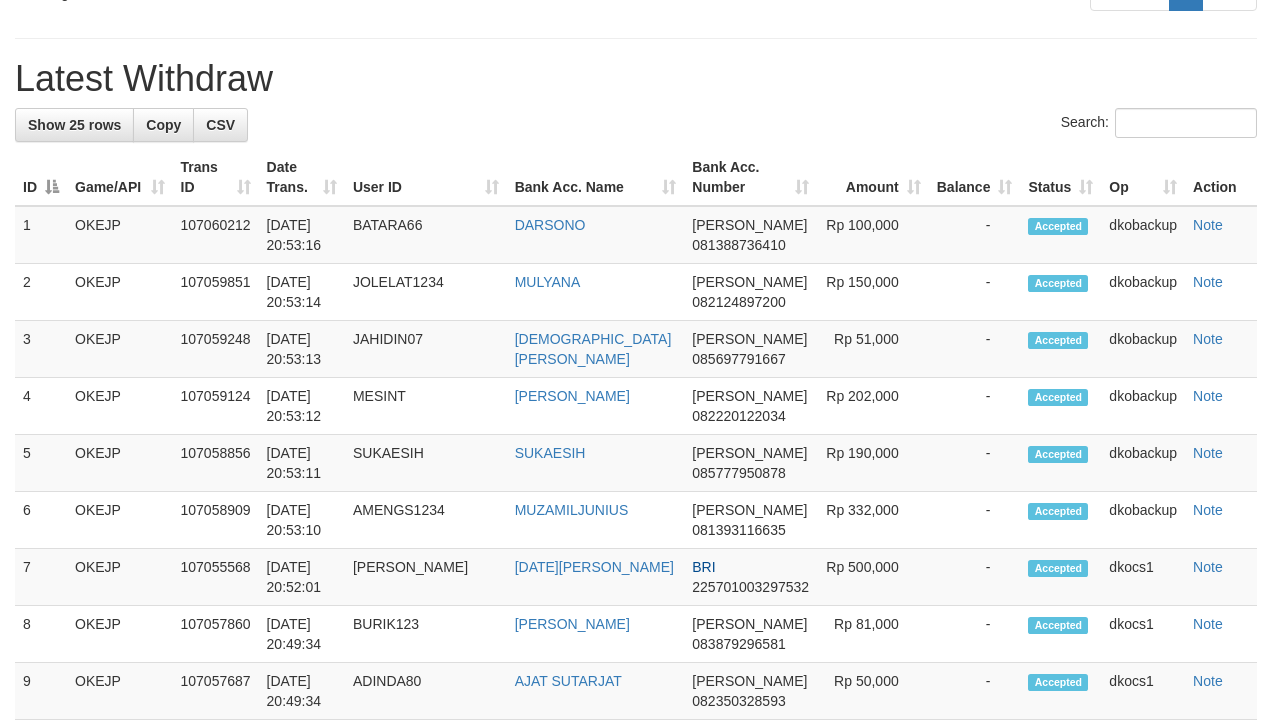 scroll, scrollTop: 501, scrollLeft: 0, axis: vertical 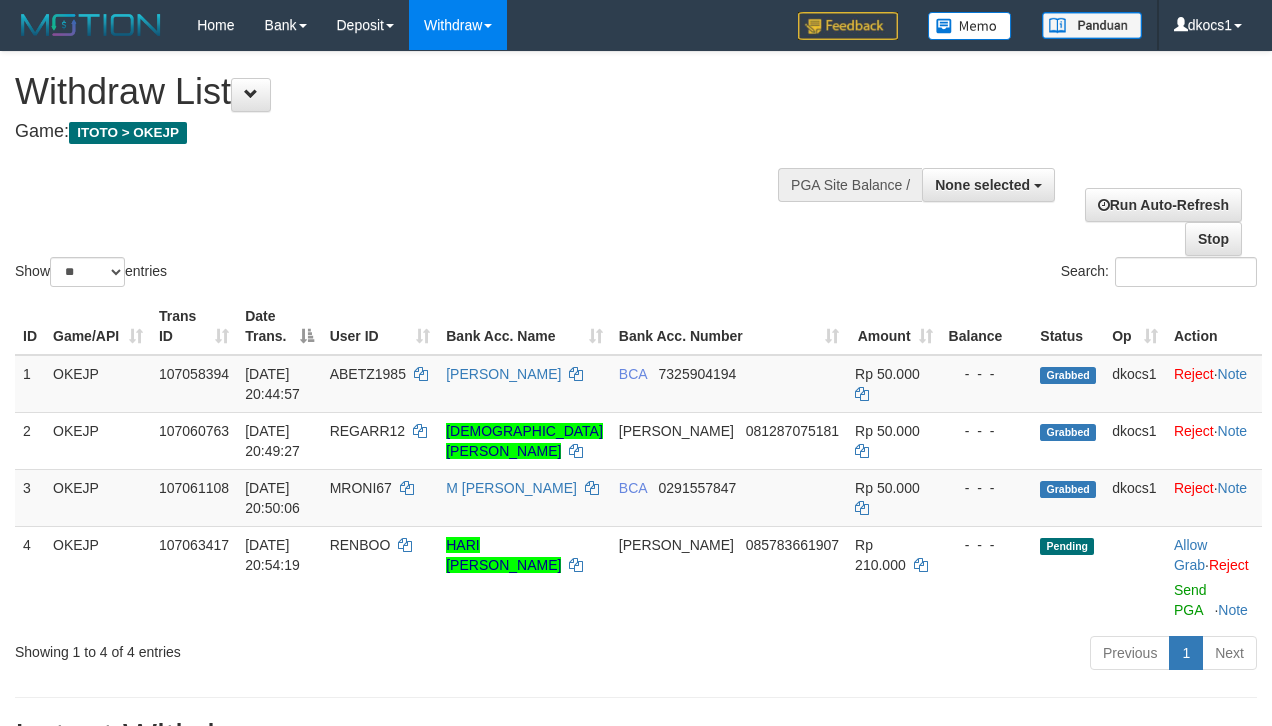 select 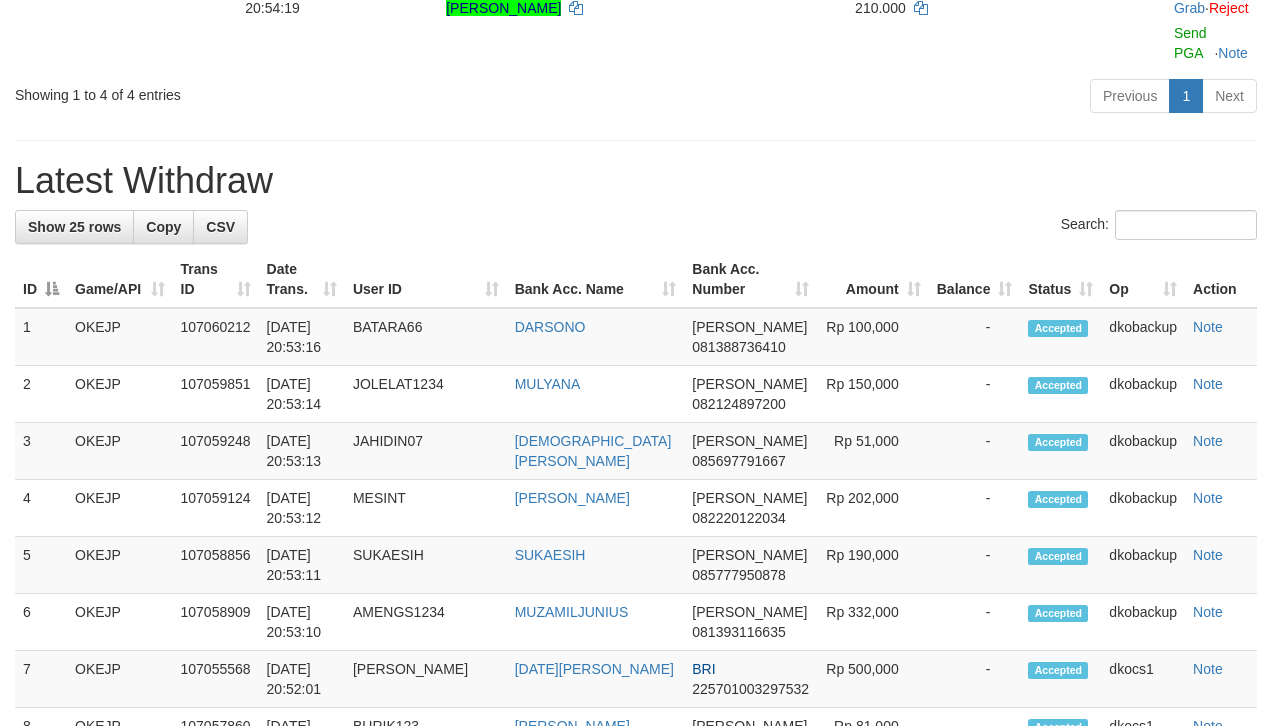 scroll, scrollTop: 501, scrollLeft: 0, axis: vertical 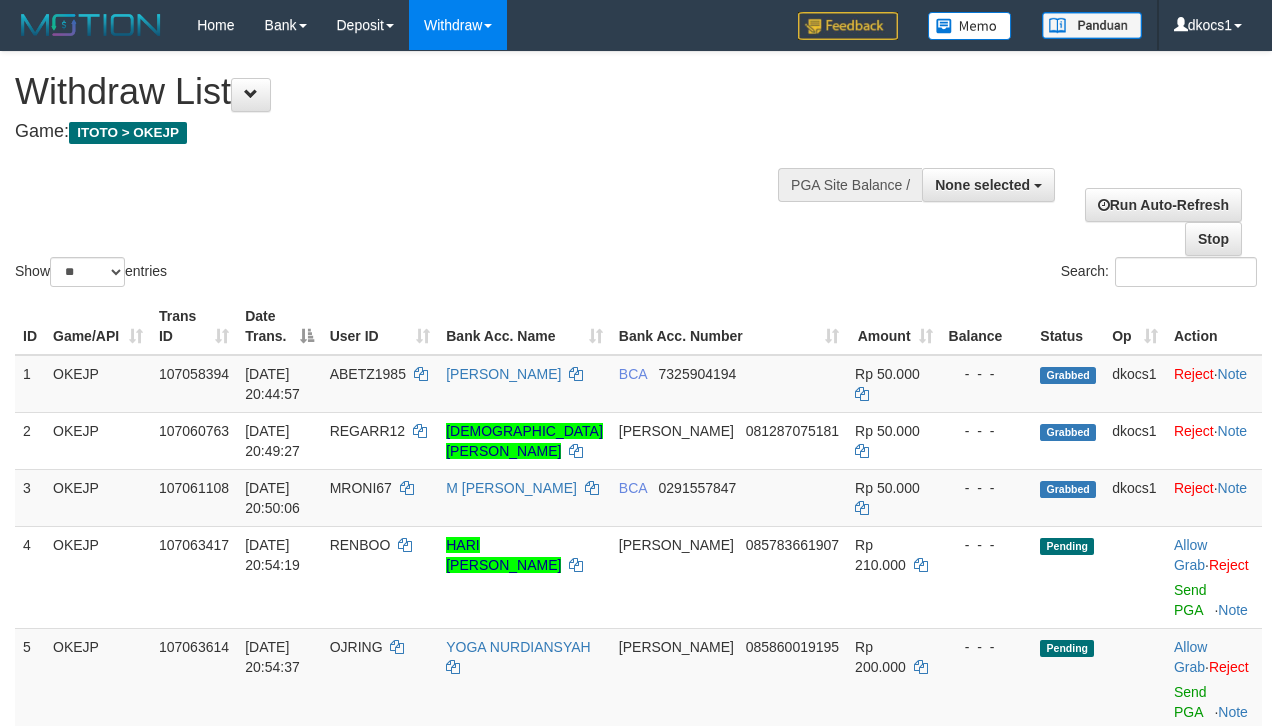 select 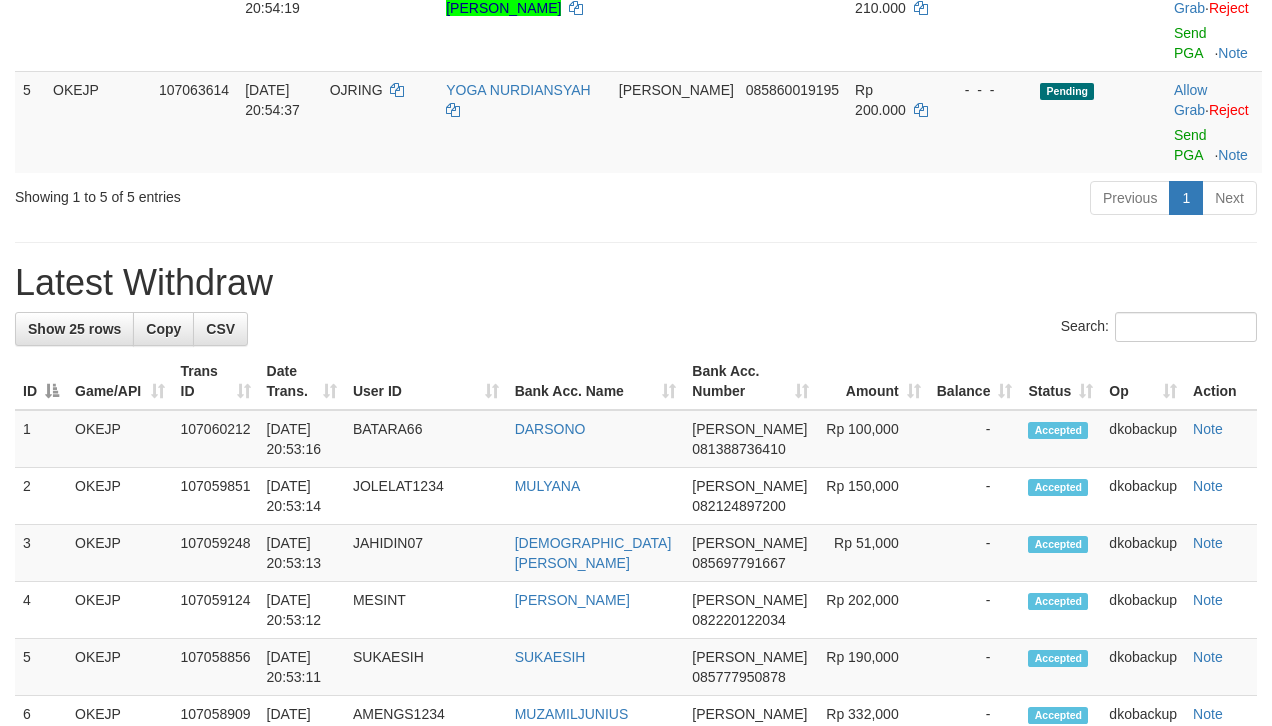 scroll, scrollTop: 501, scrollLeft: 0, axis: vertical 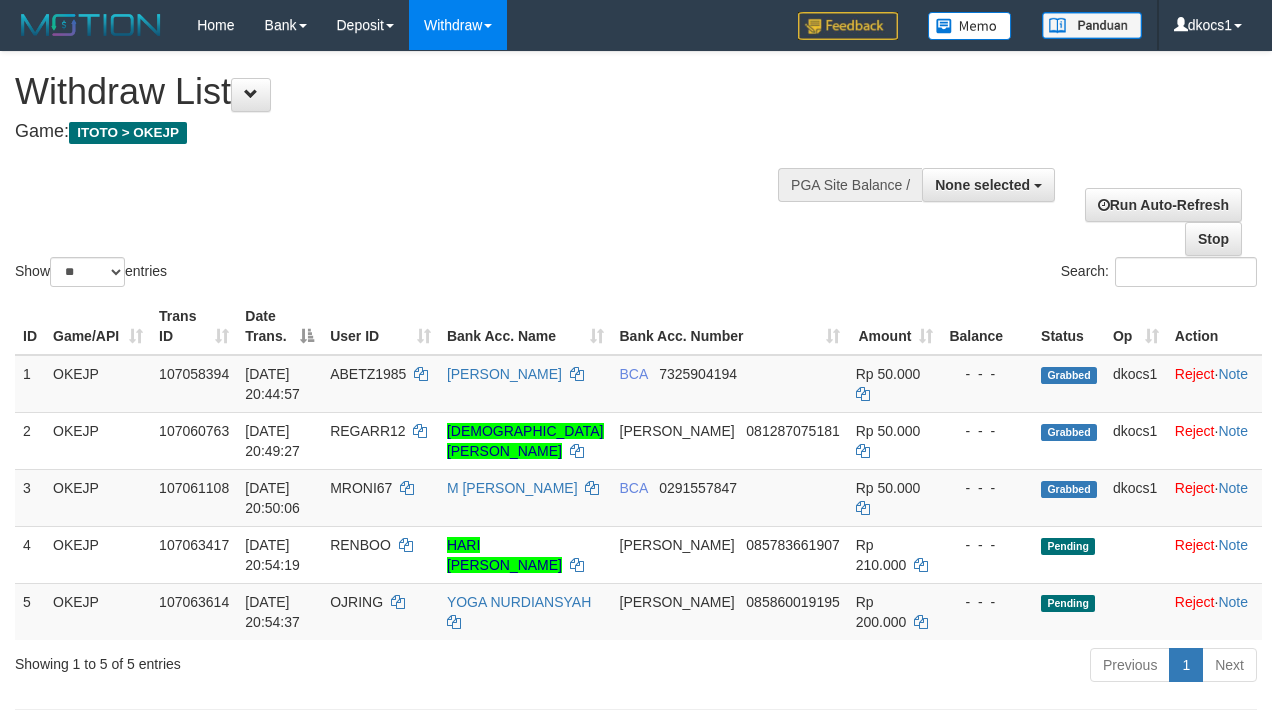 select 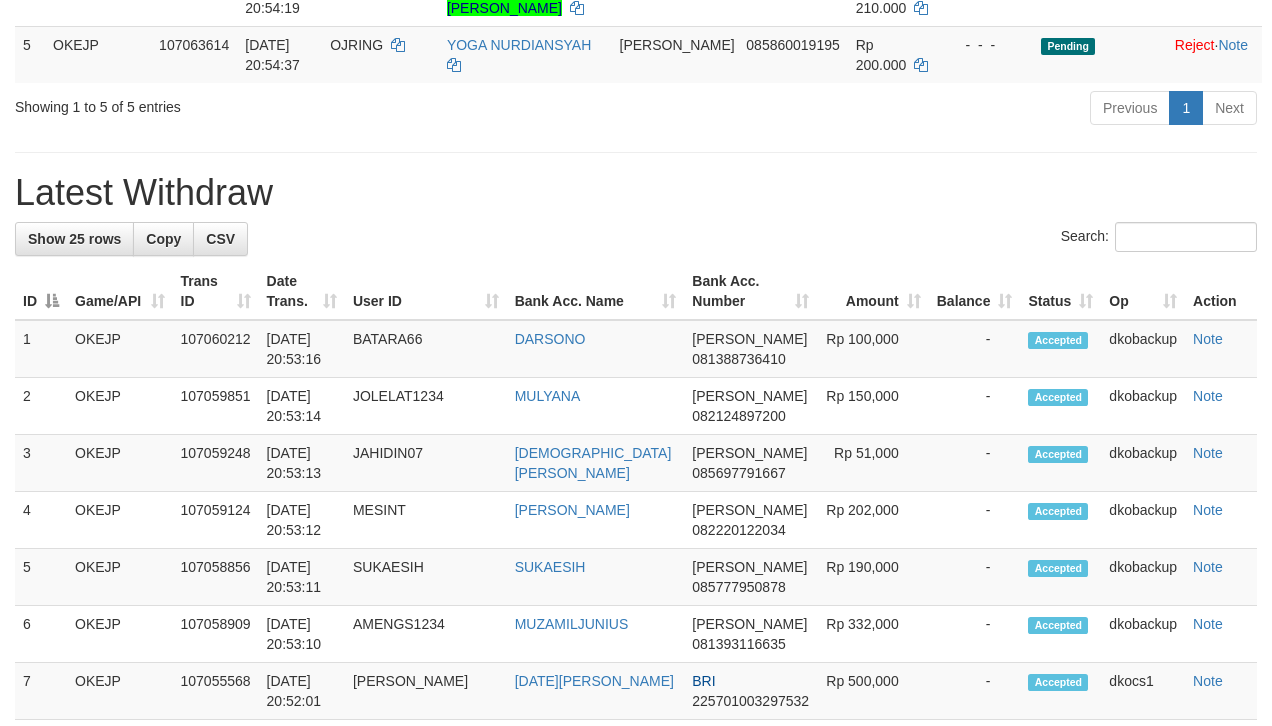 scroll, scrollTop: 501, scrollLeft: 0, axis: vertical 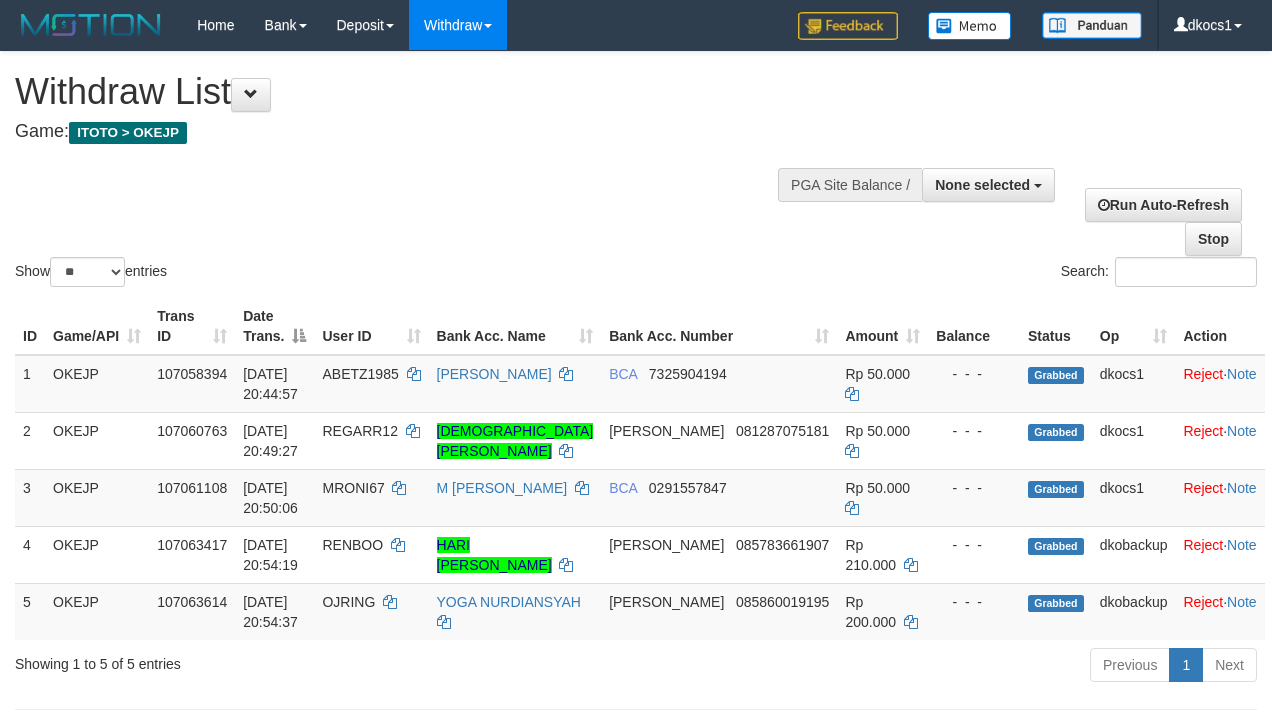 select 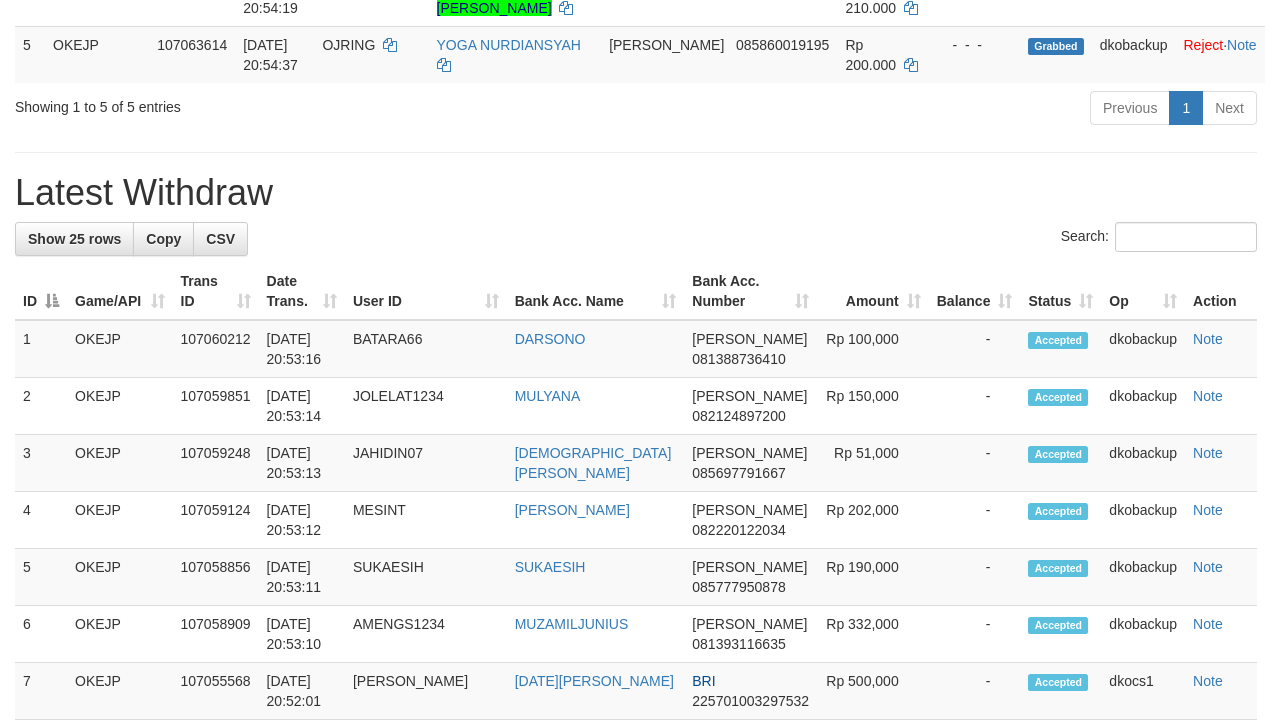 scroll, scrollTop: 501, scrollLeft: 0, axis: vertical 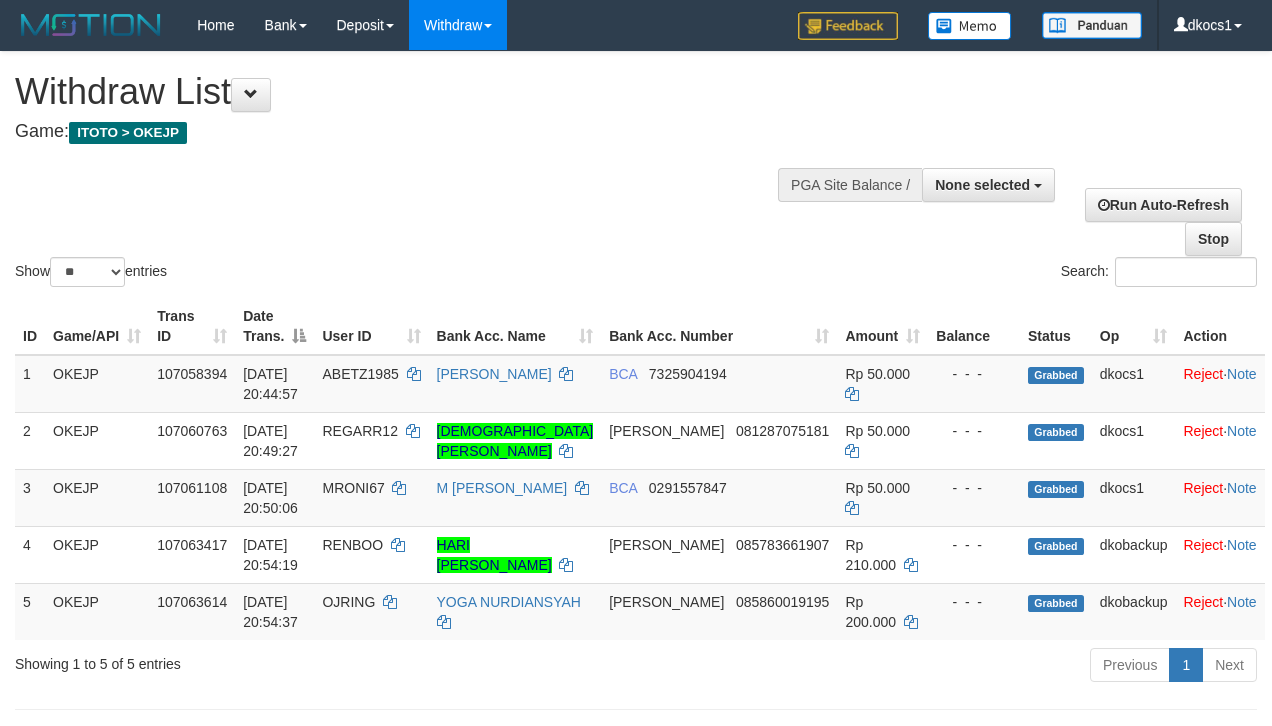 select 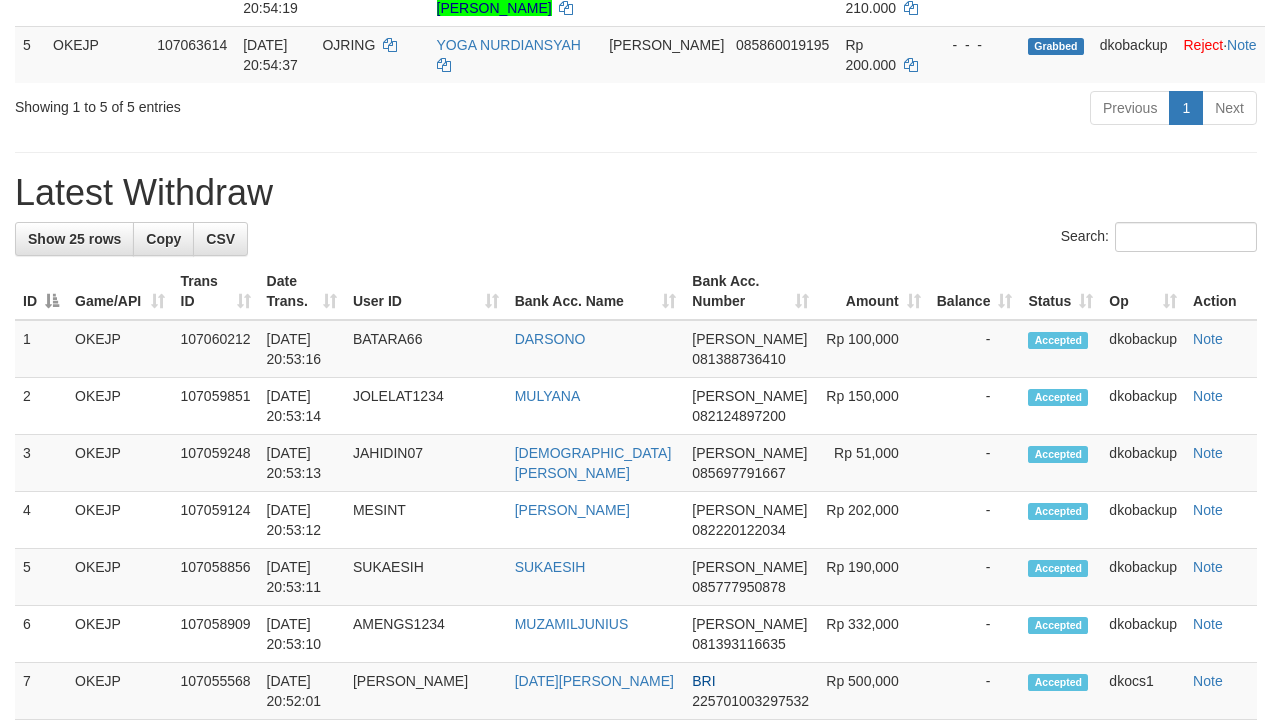 scroll, scrollTop: 501, scrollLeft: 0, axis: vertical 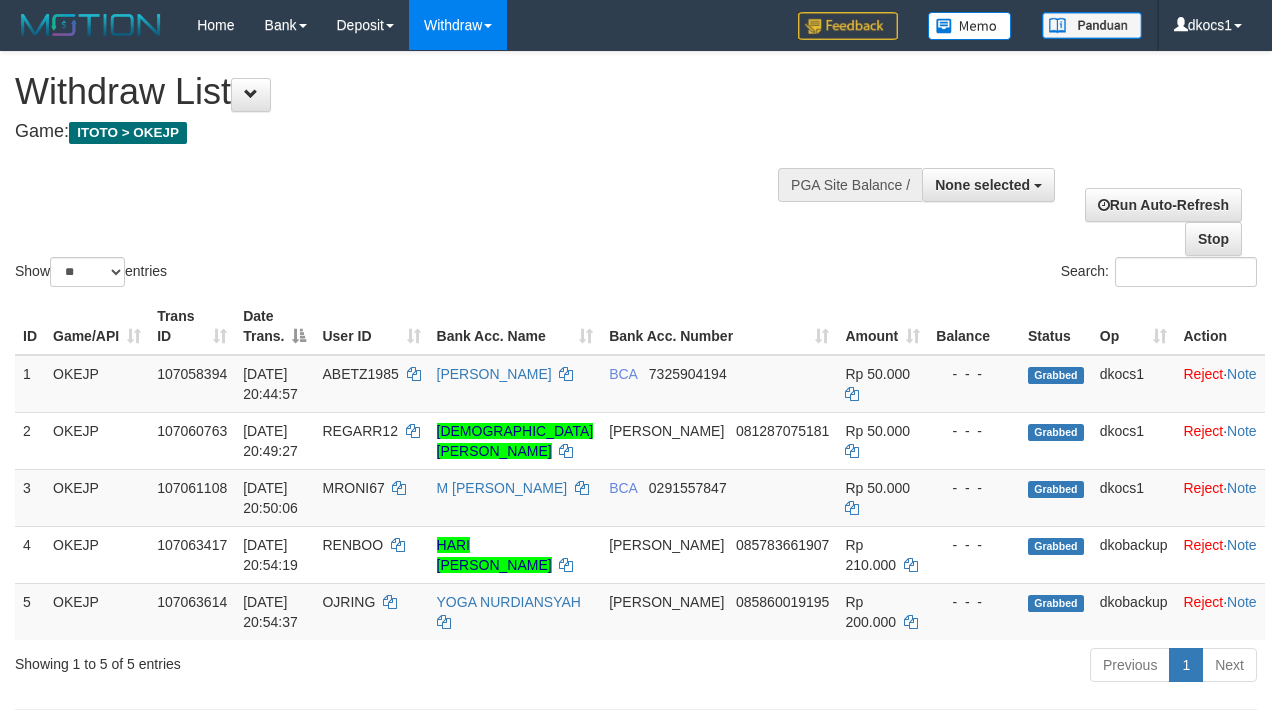 select 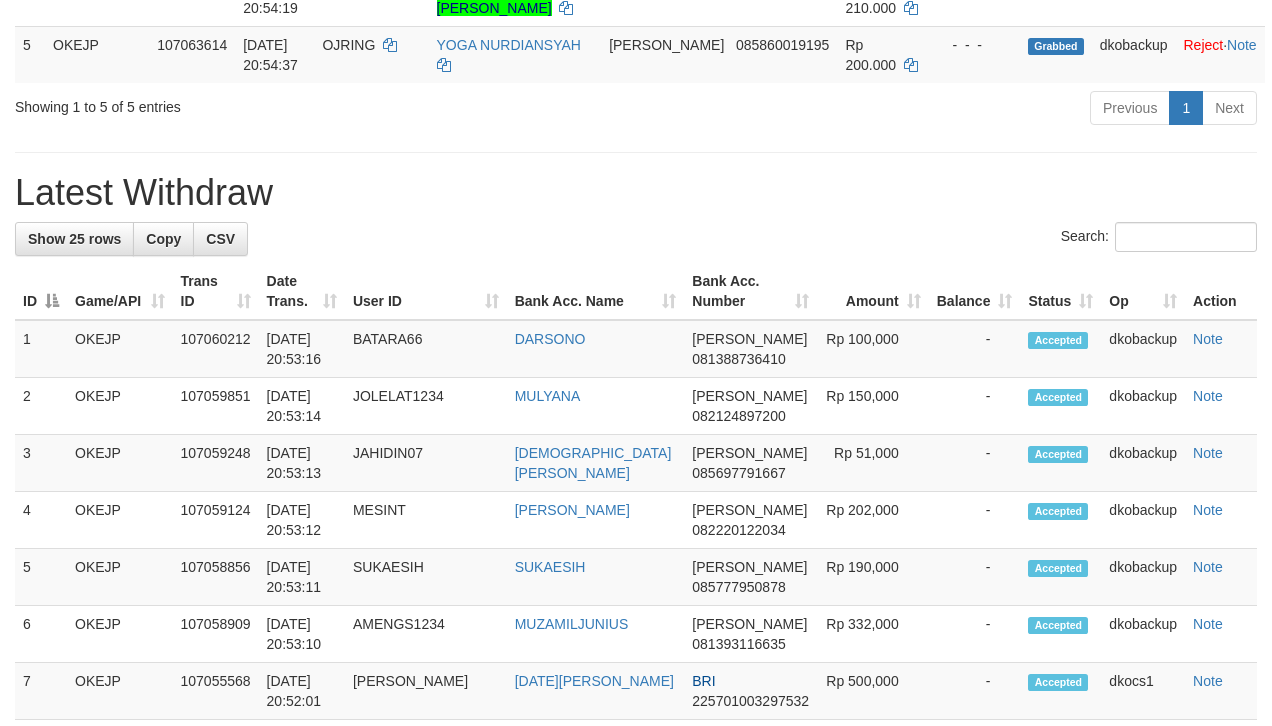 scroll, scrollTop: 501, scrollLeft: 0, axis: vertical 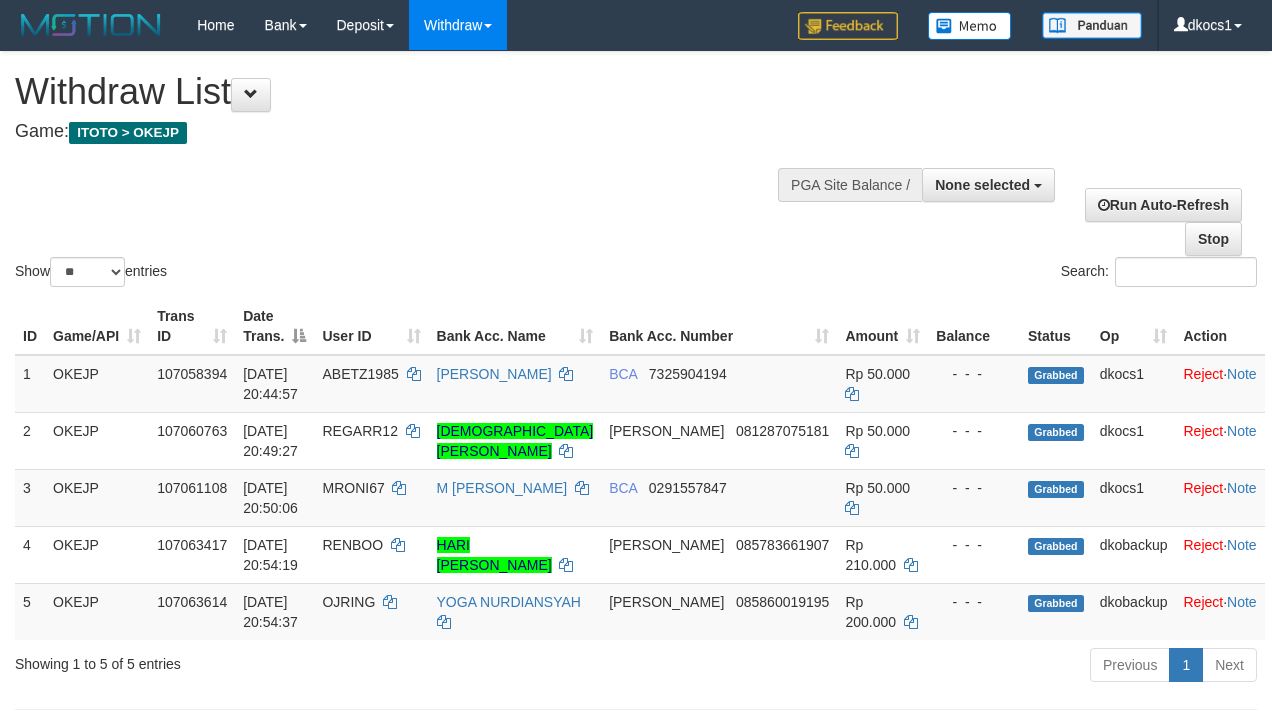 select 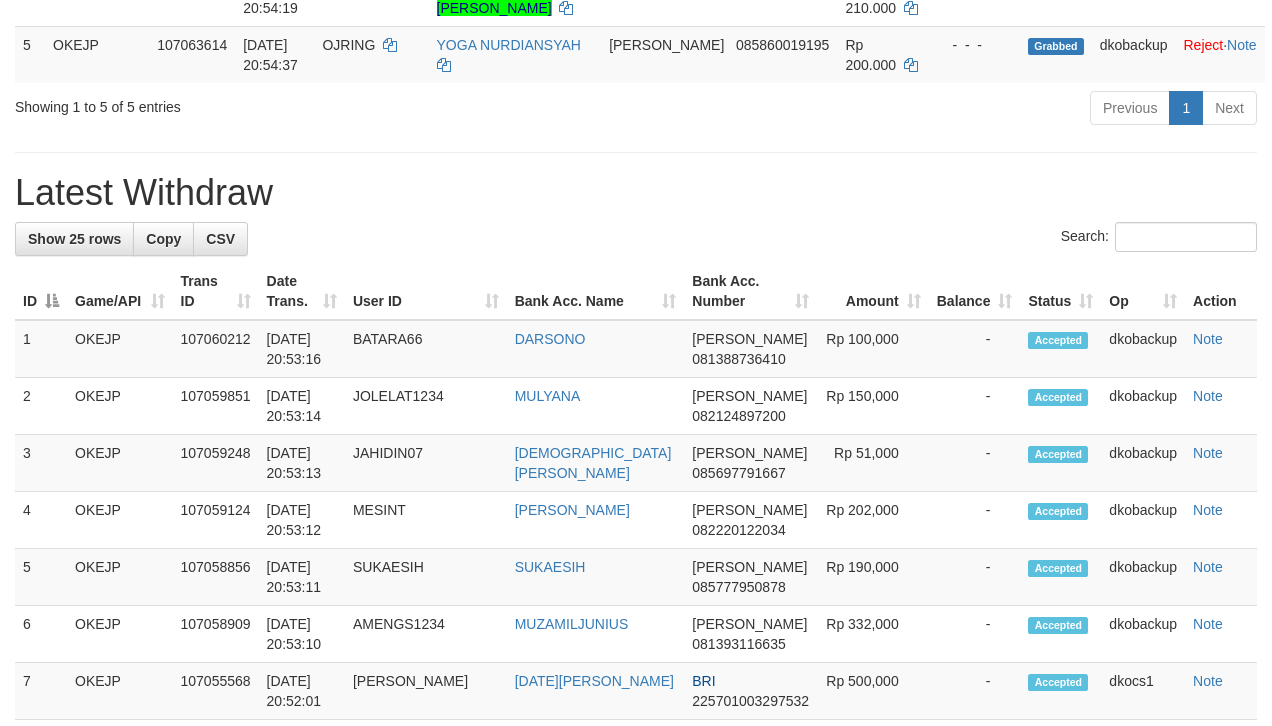 scroll, scrollTop: 501, scrollLeft: 0, axis: vertical 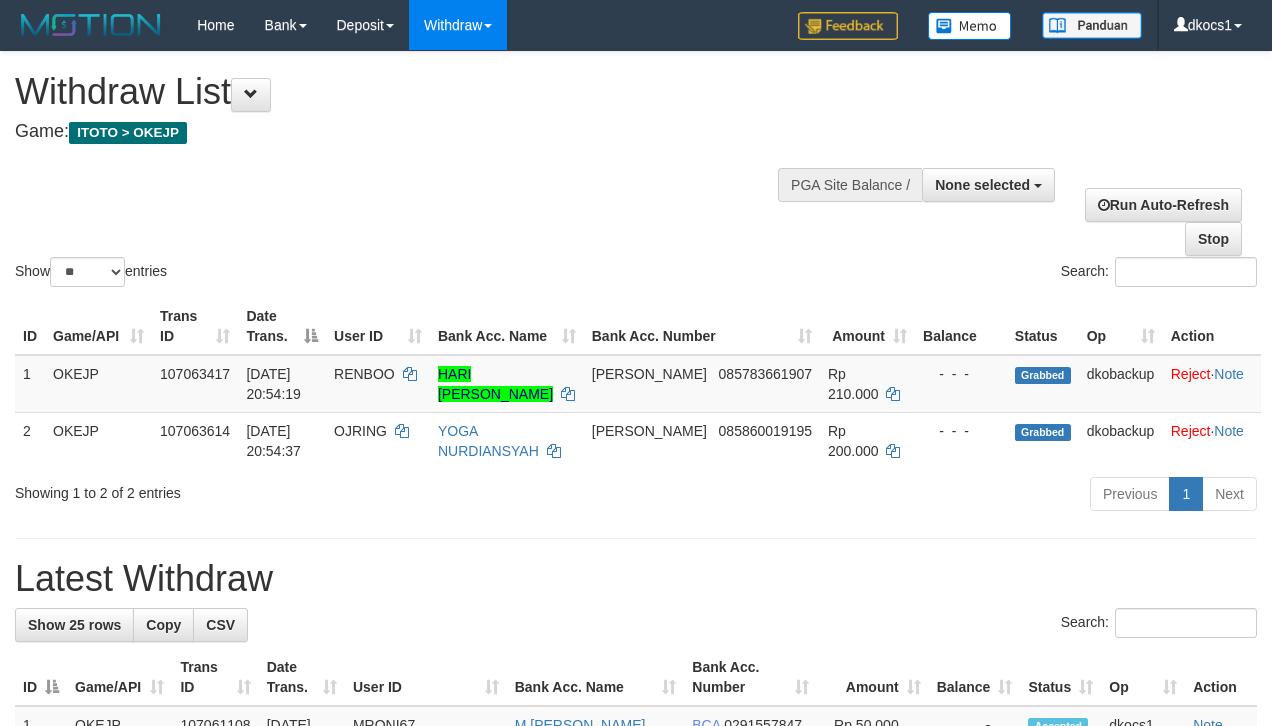 select 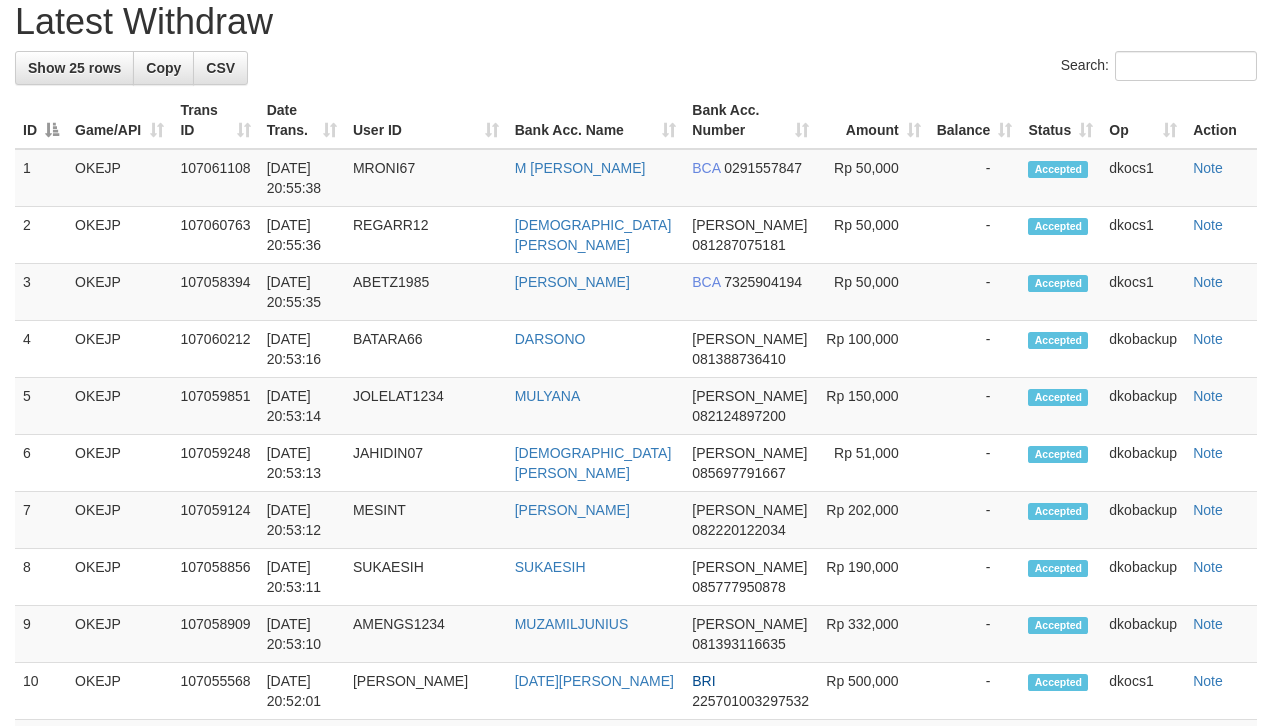 scroll, scrollTop: 501, scrollLeft: 0, axis: vertical 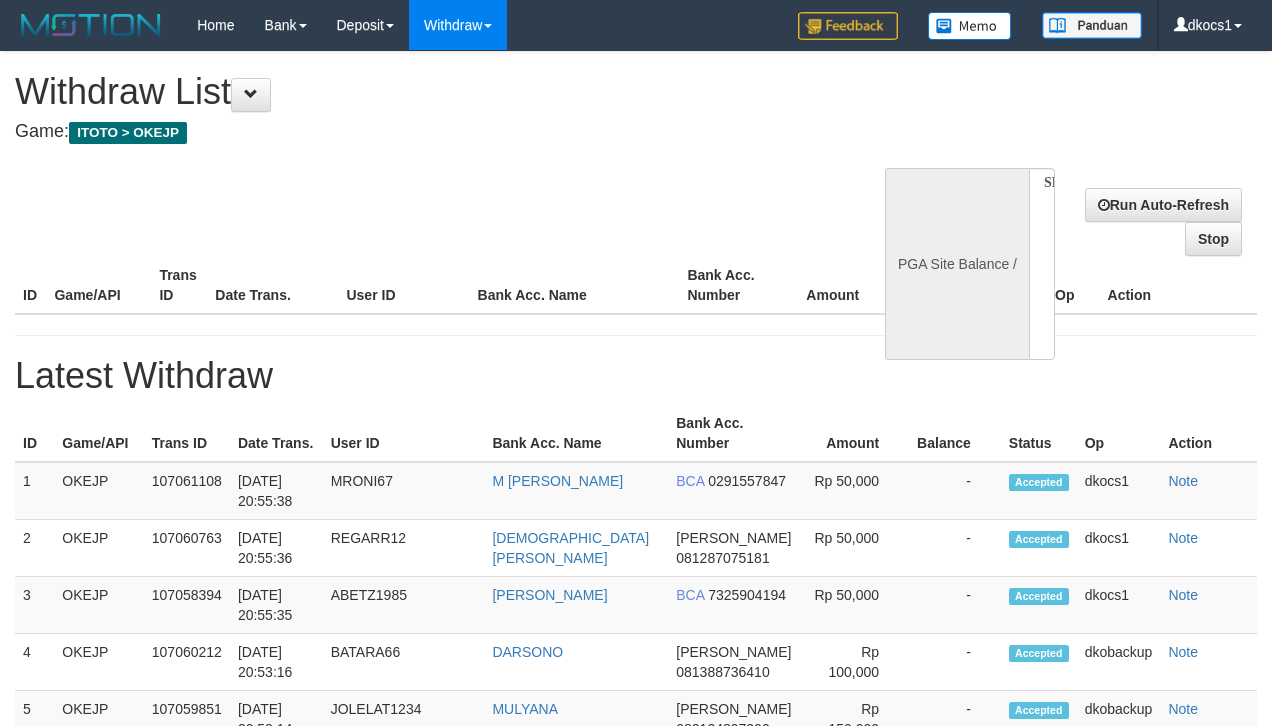 select 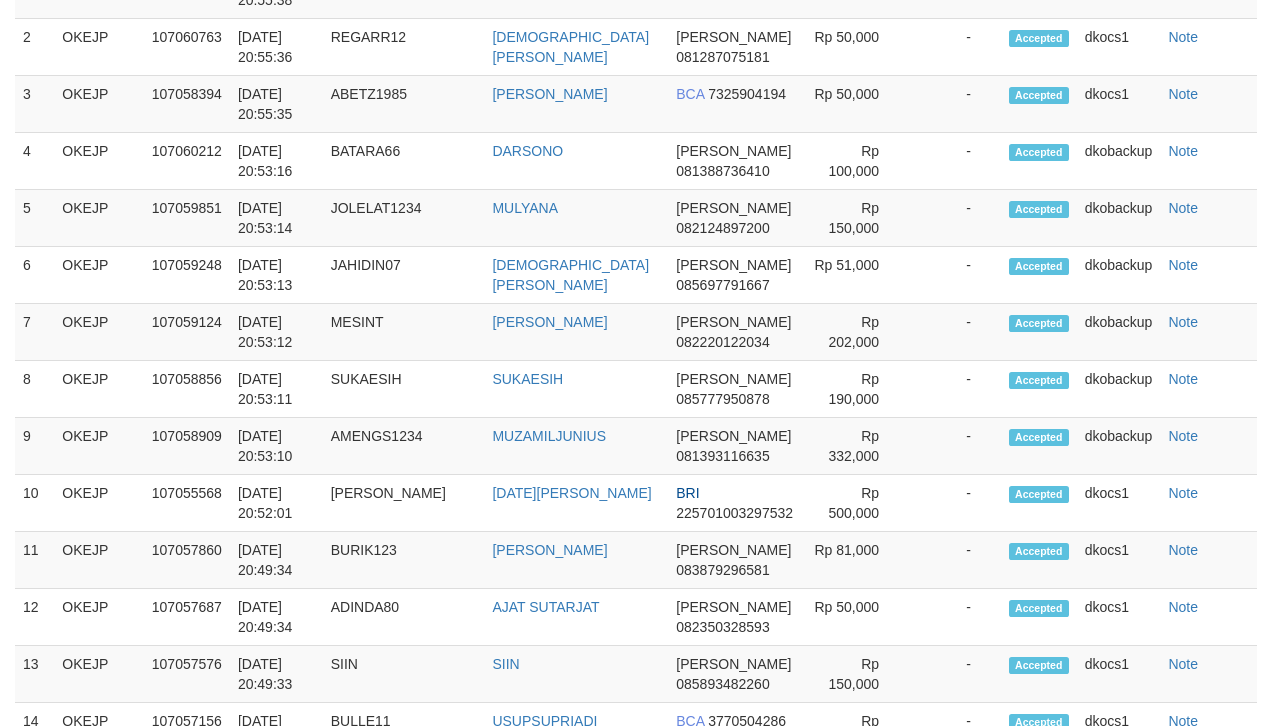 select on "**" 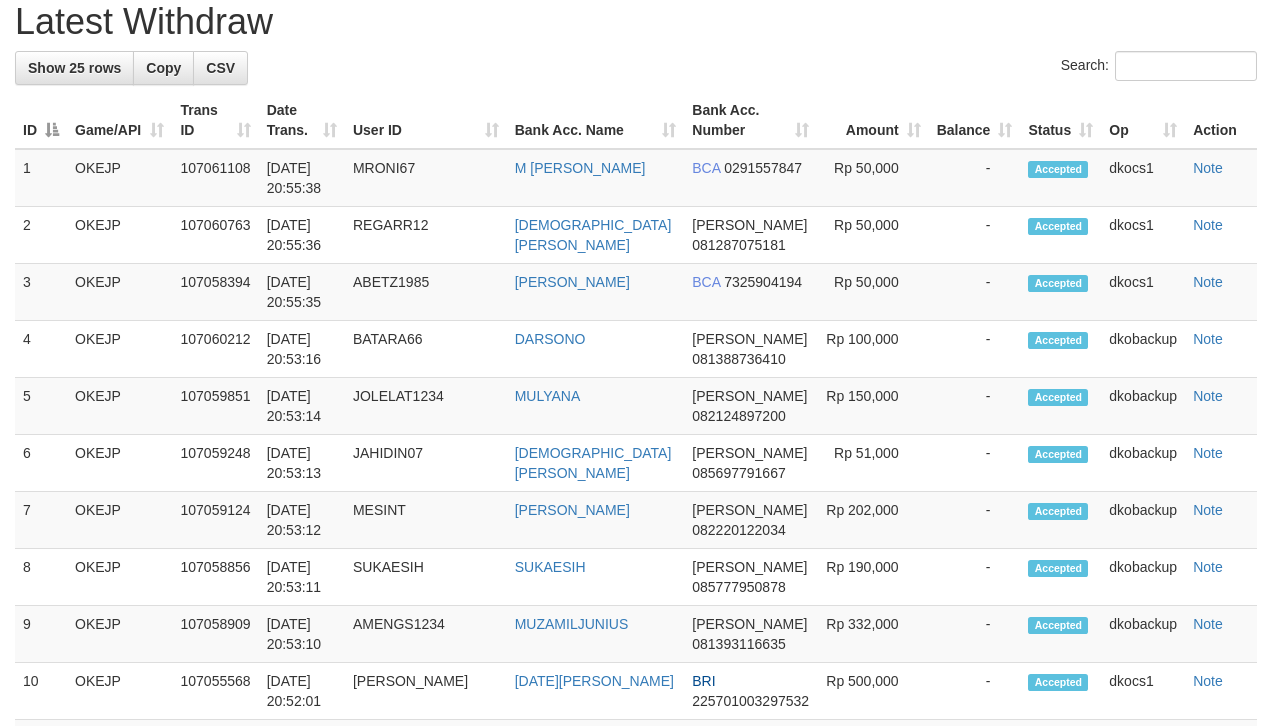 scroll, scrollTop: 501, scrollLeft: 0, axis: vertical 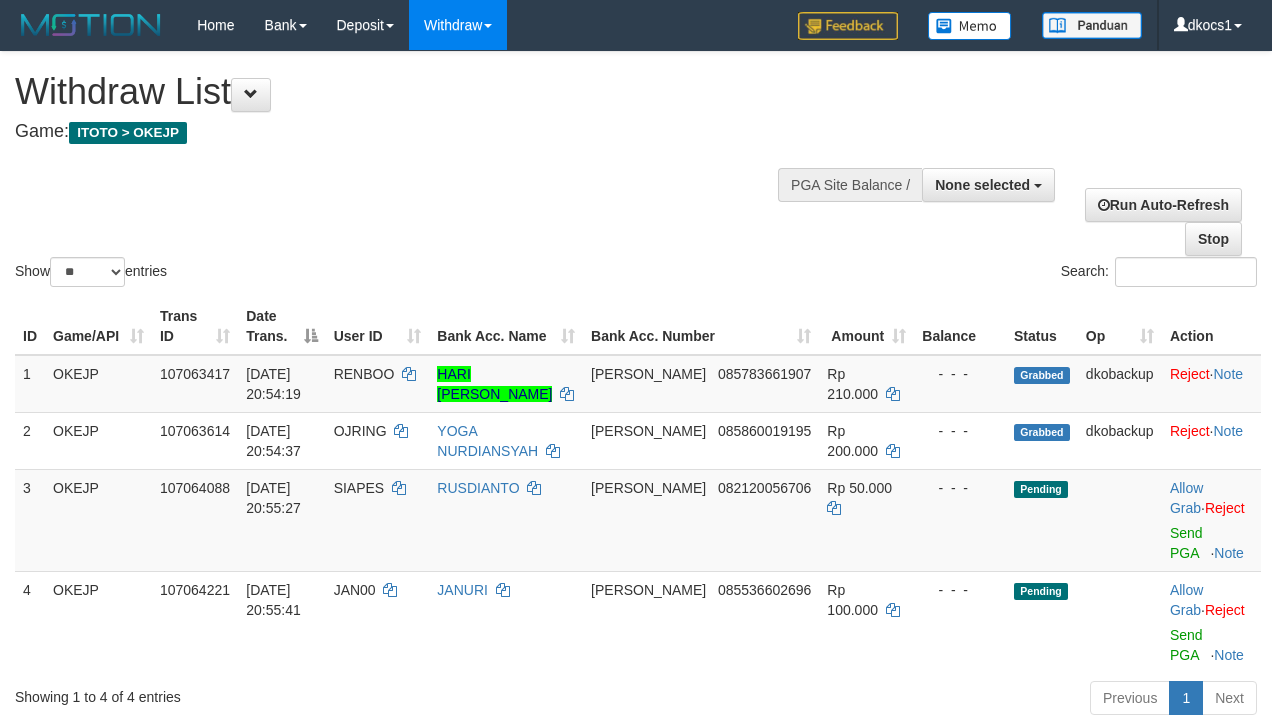 select 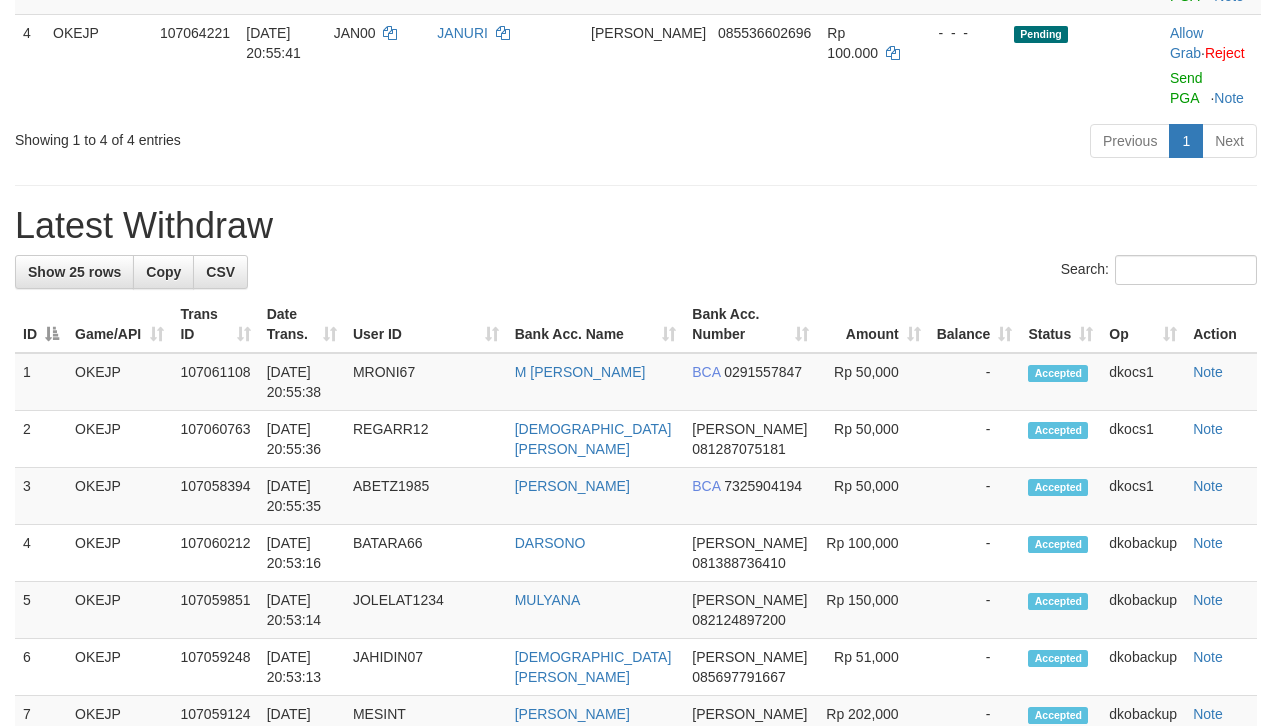 scroll, scrollTop: 501, scrollLeft: 0, axis: vertical 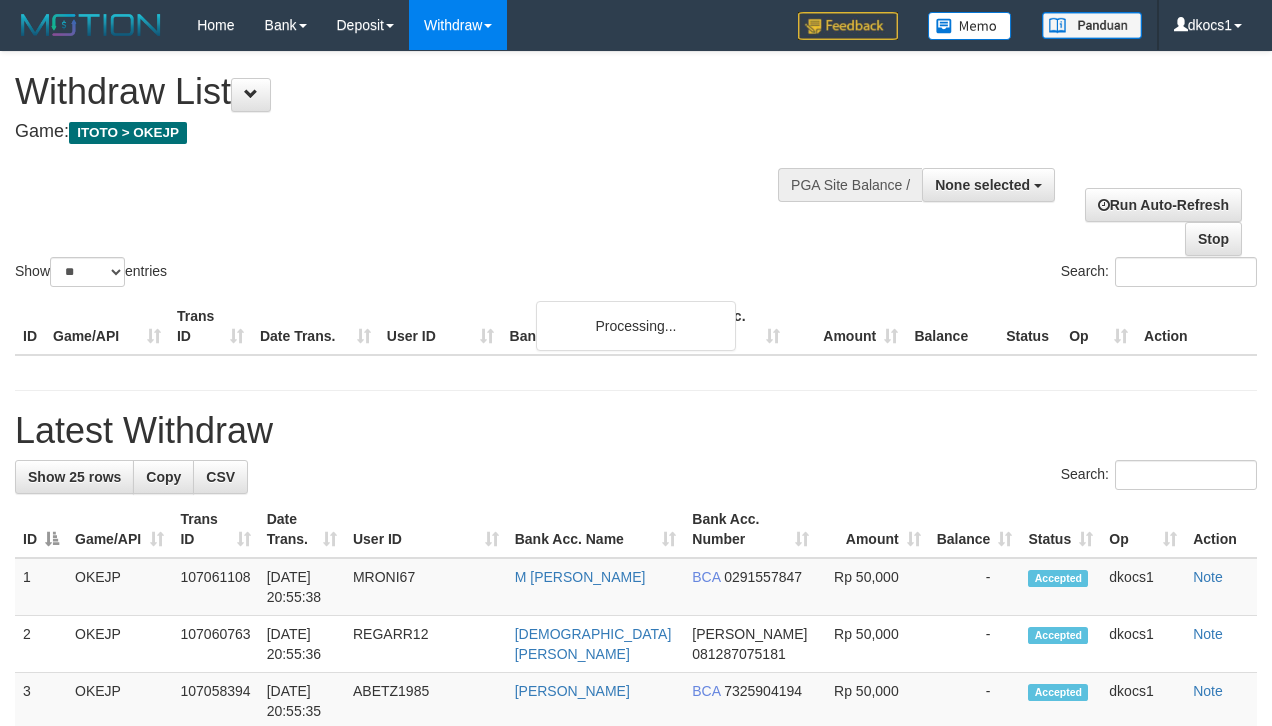 select 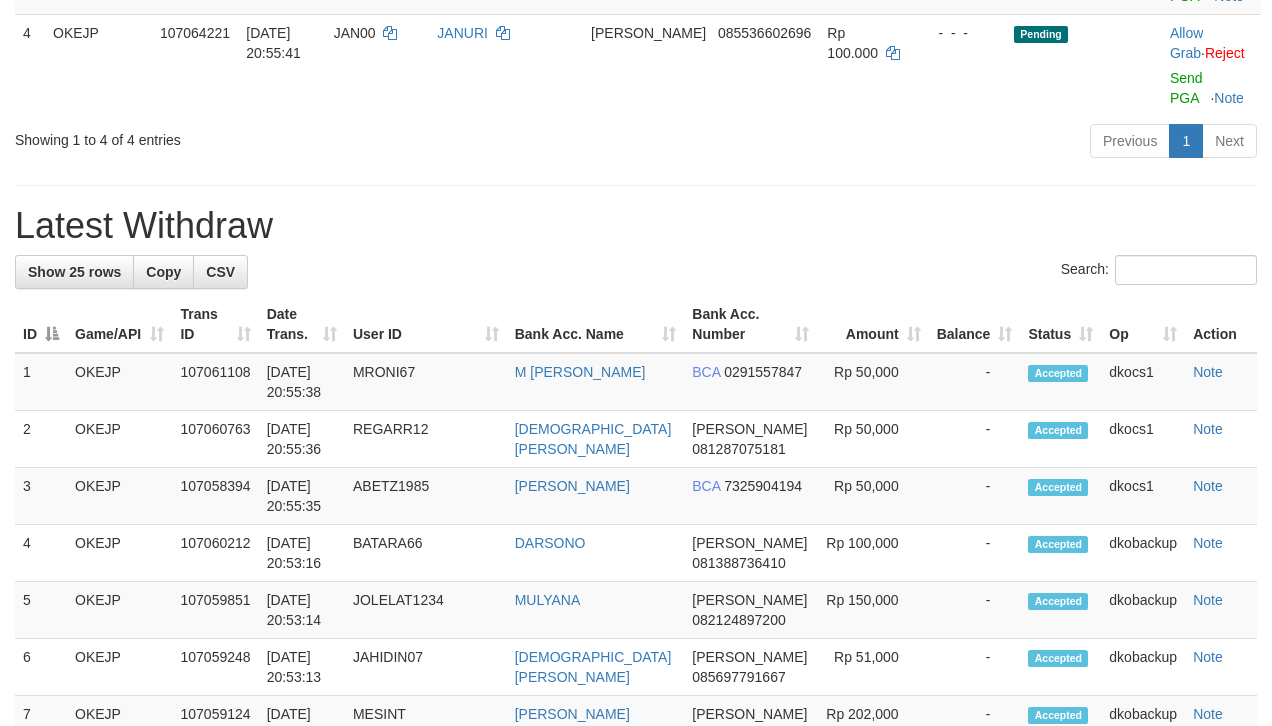 scroll, scrollTop: 501, scrollLeft: 0, axis: vertical 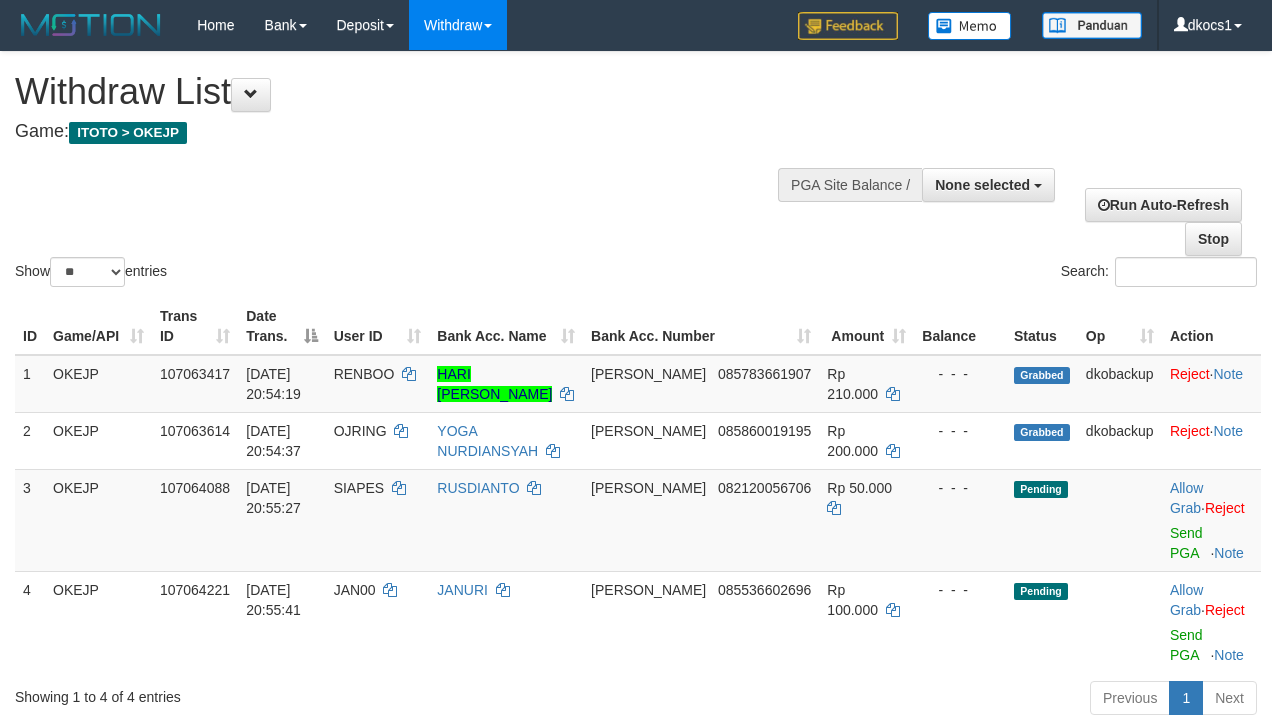 select 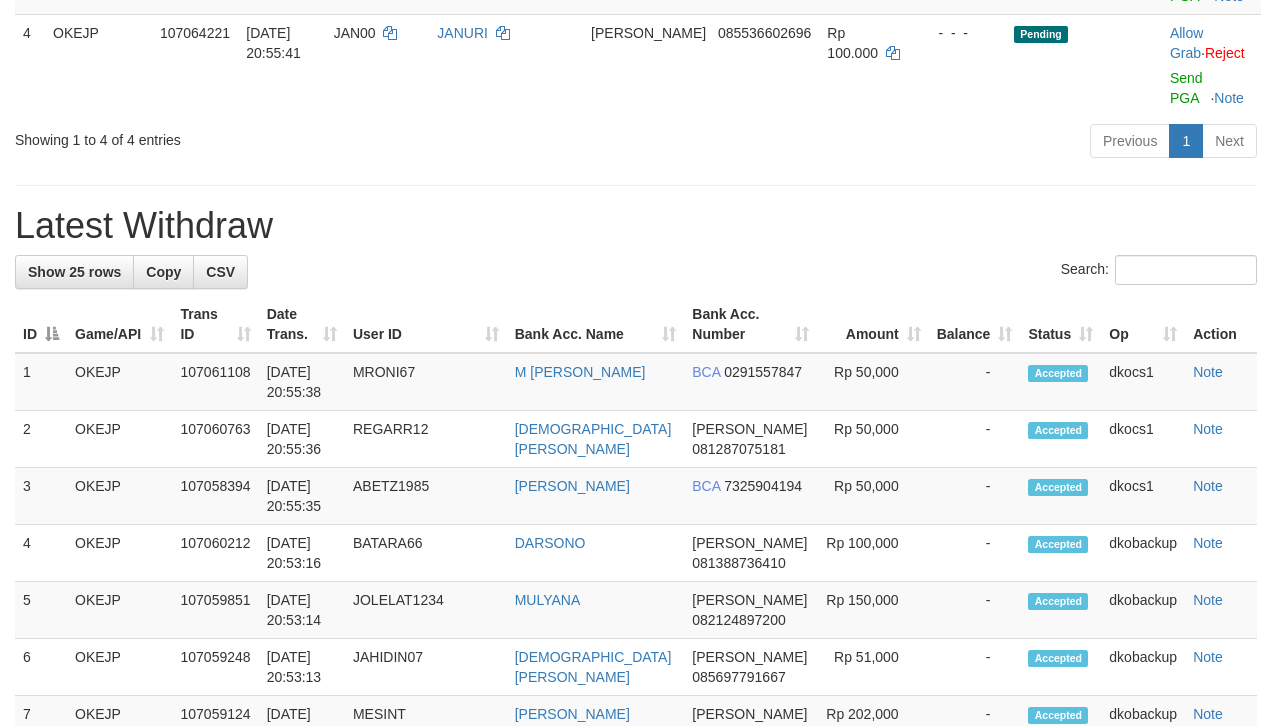 scroll, scrollTop: 501, scrollLeft: 0, axis: vertical 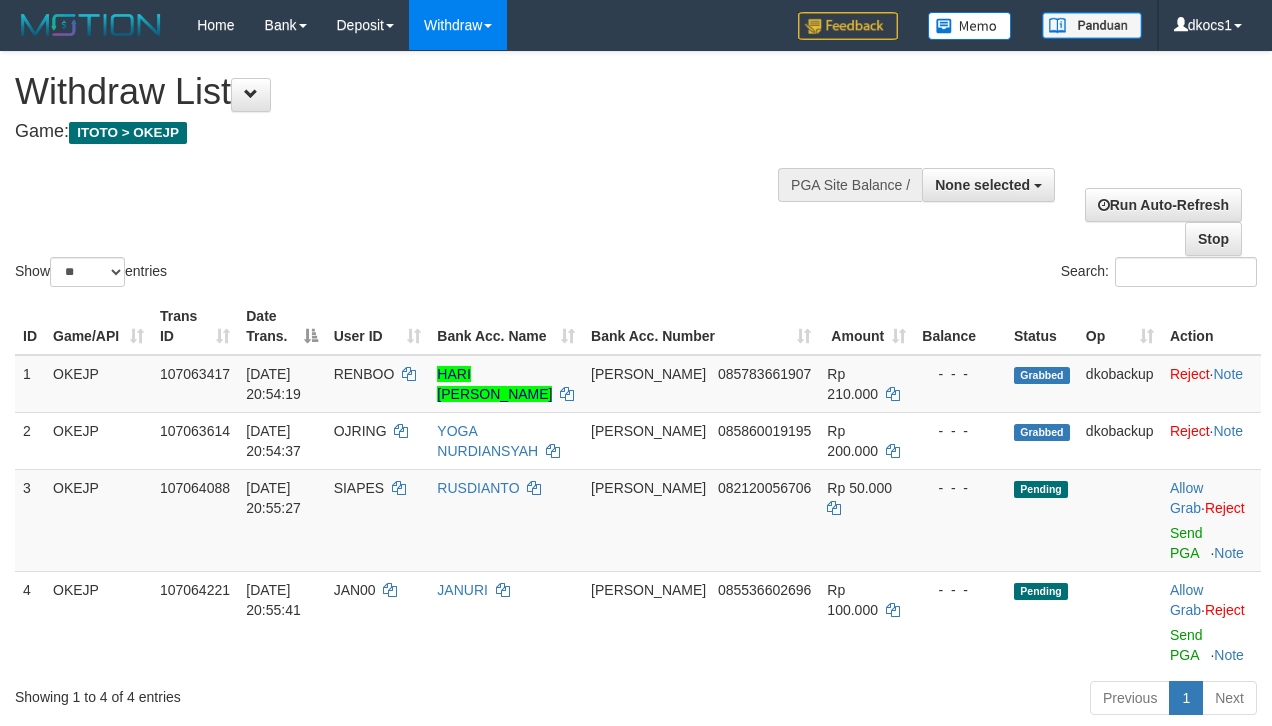 select 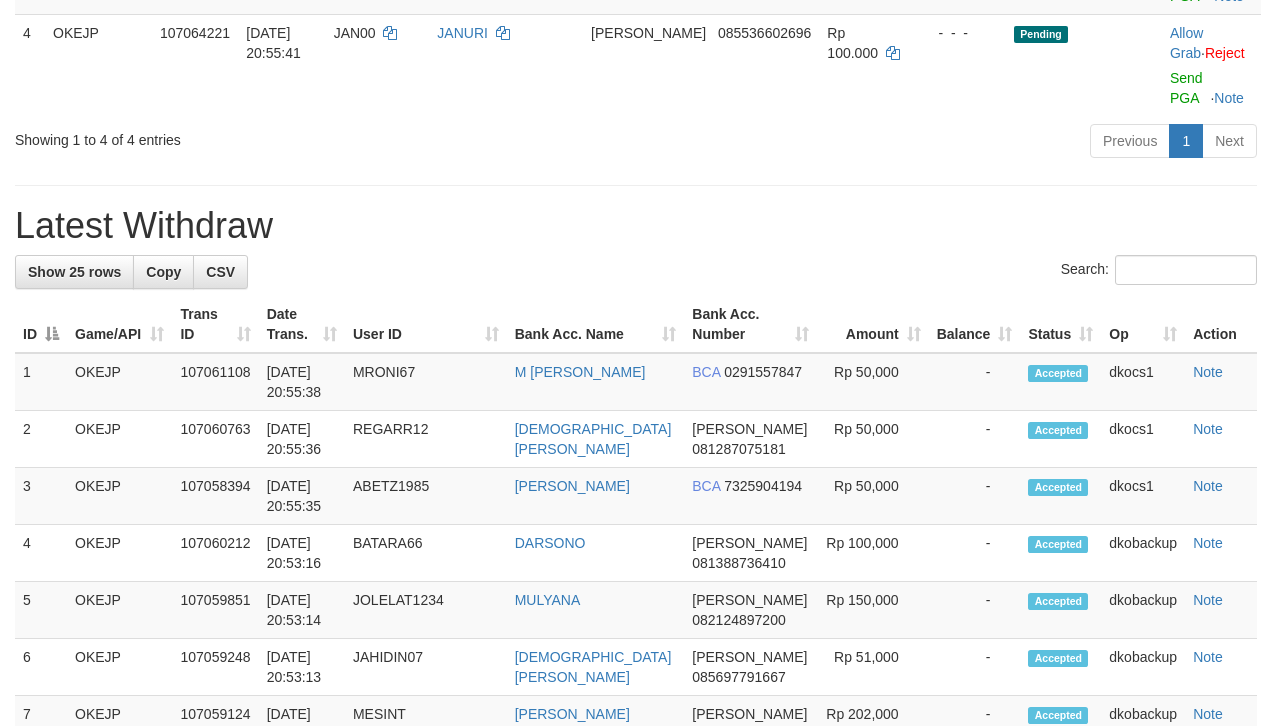 scroll, scrollTop: 501, scrollLeft: 0, axis: vertical 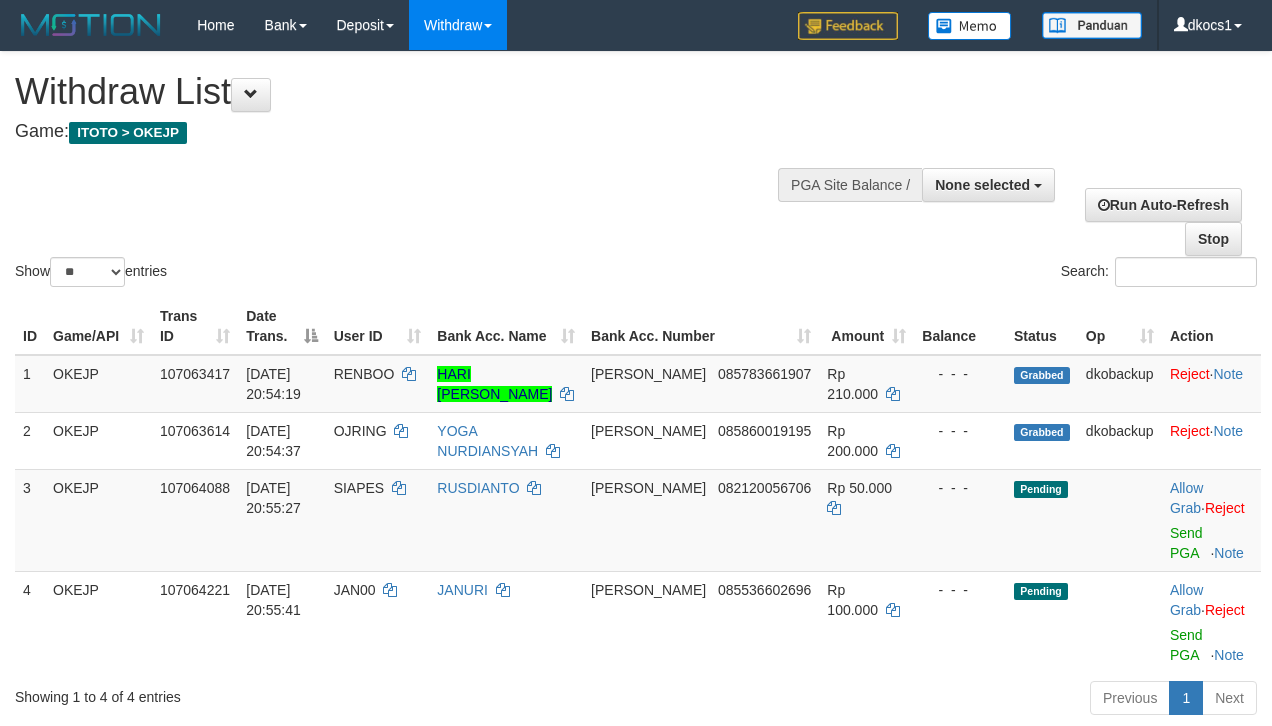 select 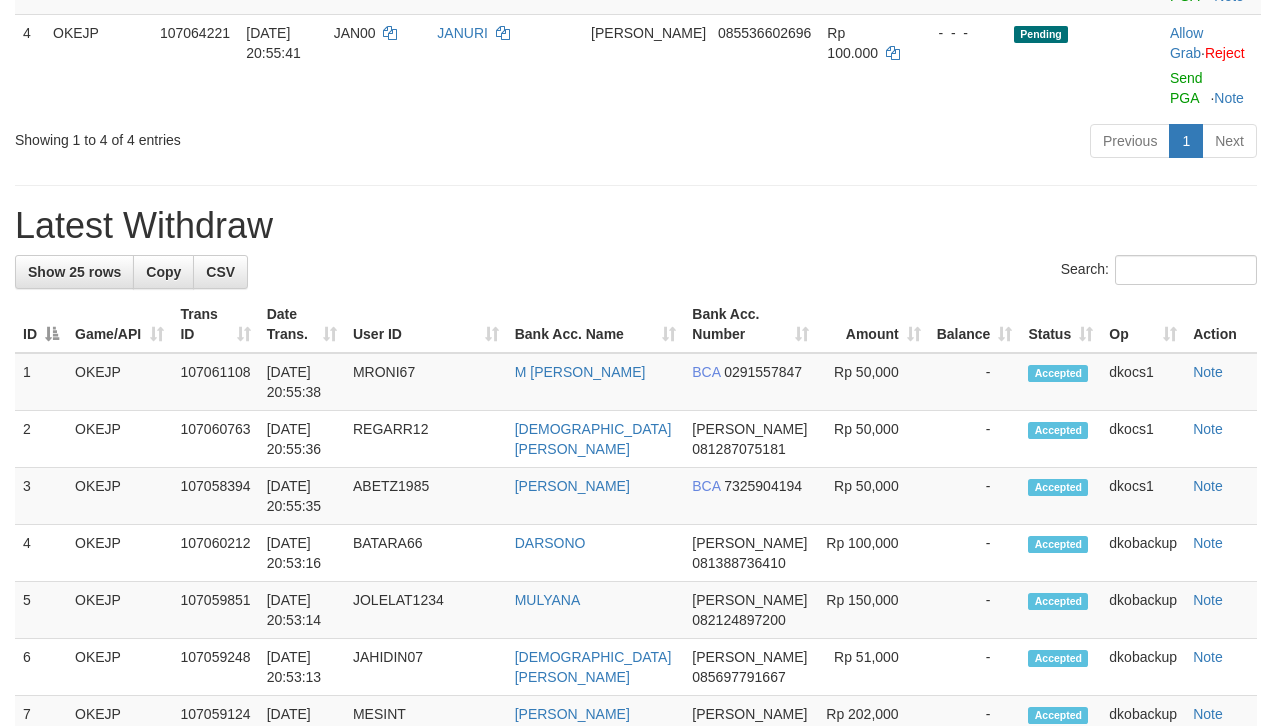 scroll, scrollTop: 501, scrollLeft: 0, axis: vertical 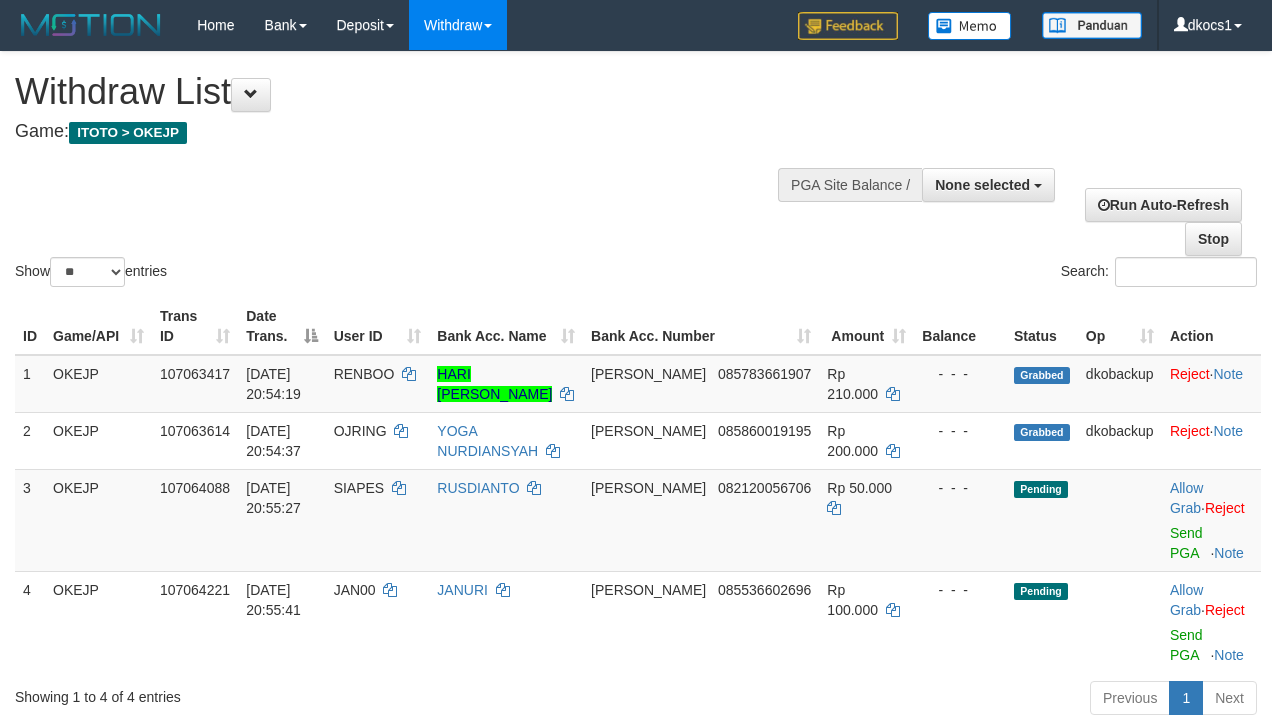 select 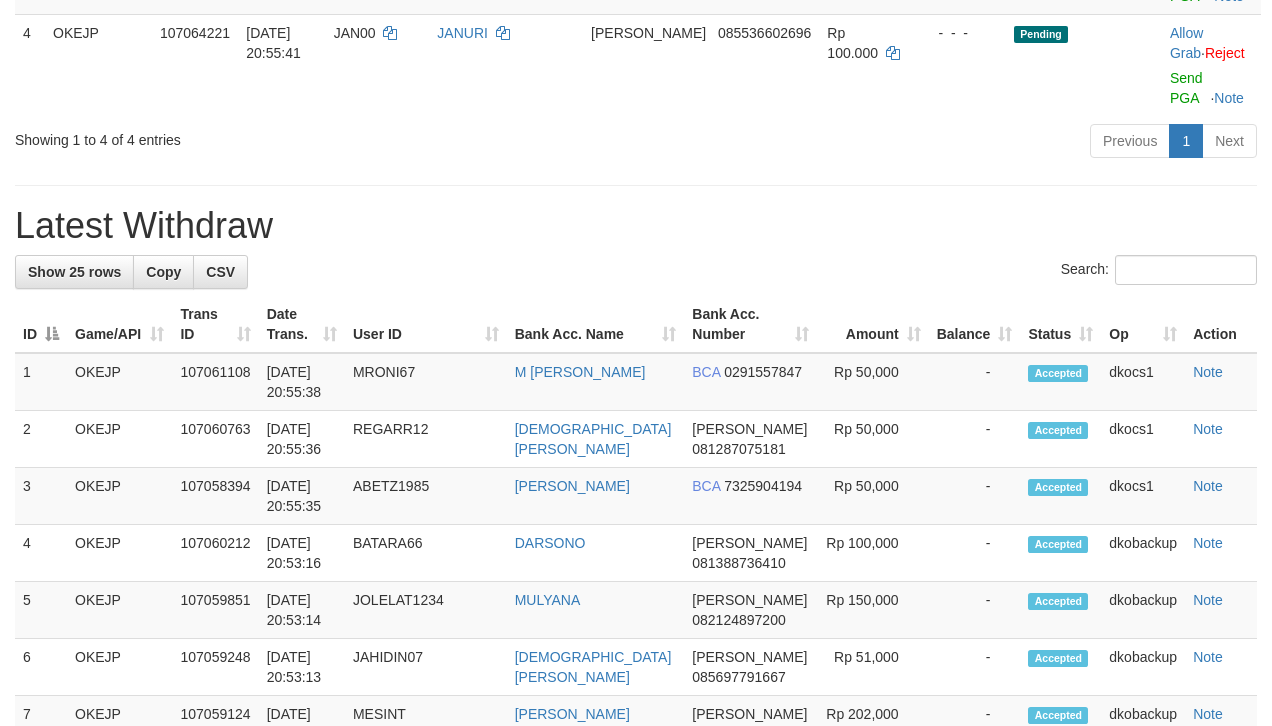 scroll, scrollTop: 501, scrollLeft: 0, axis: vertical 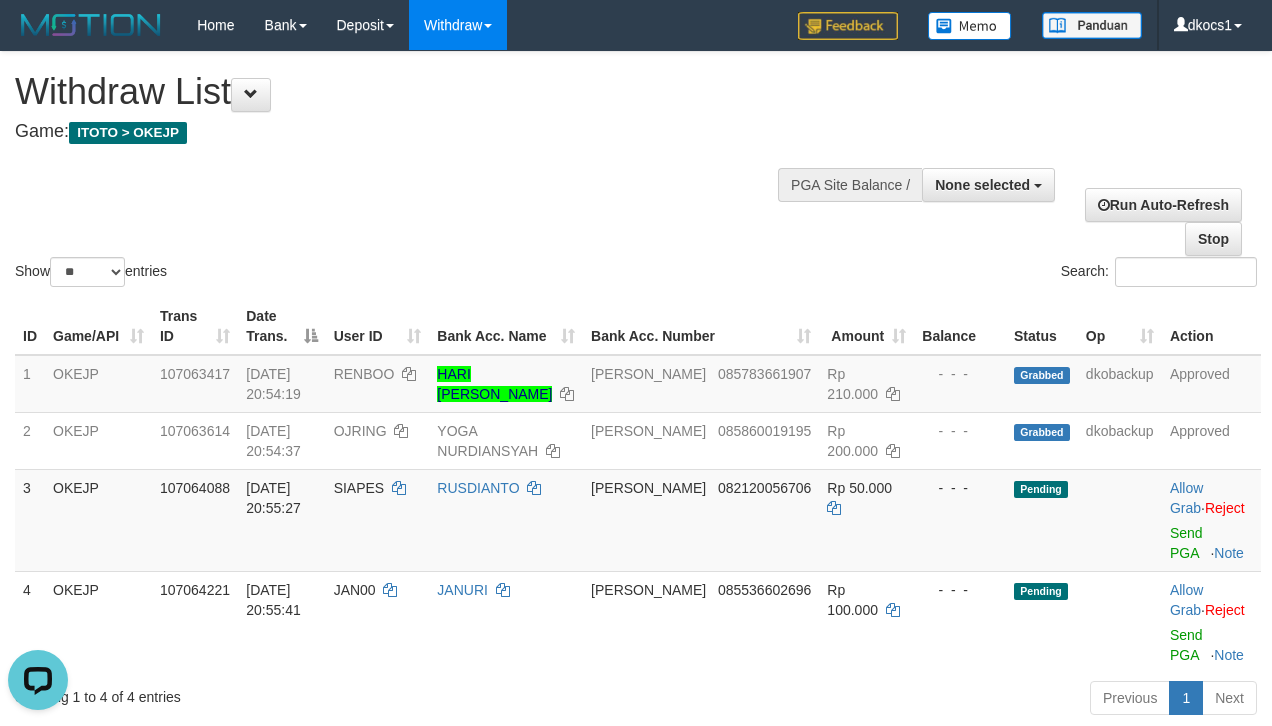 click on "Show  ** ** ** ***  entries Search:" at bounding box center (636, 171) 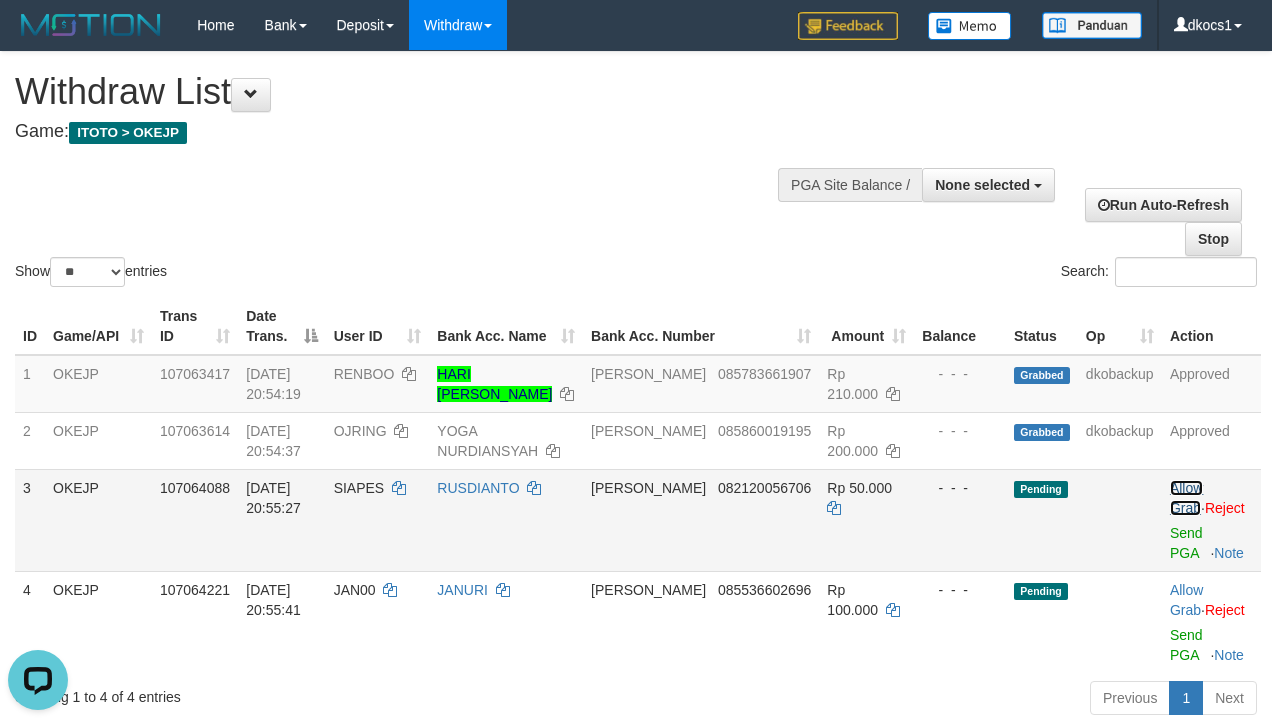click on "Allow Grab" at bounding box center (1186, 498) 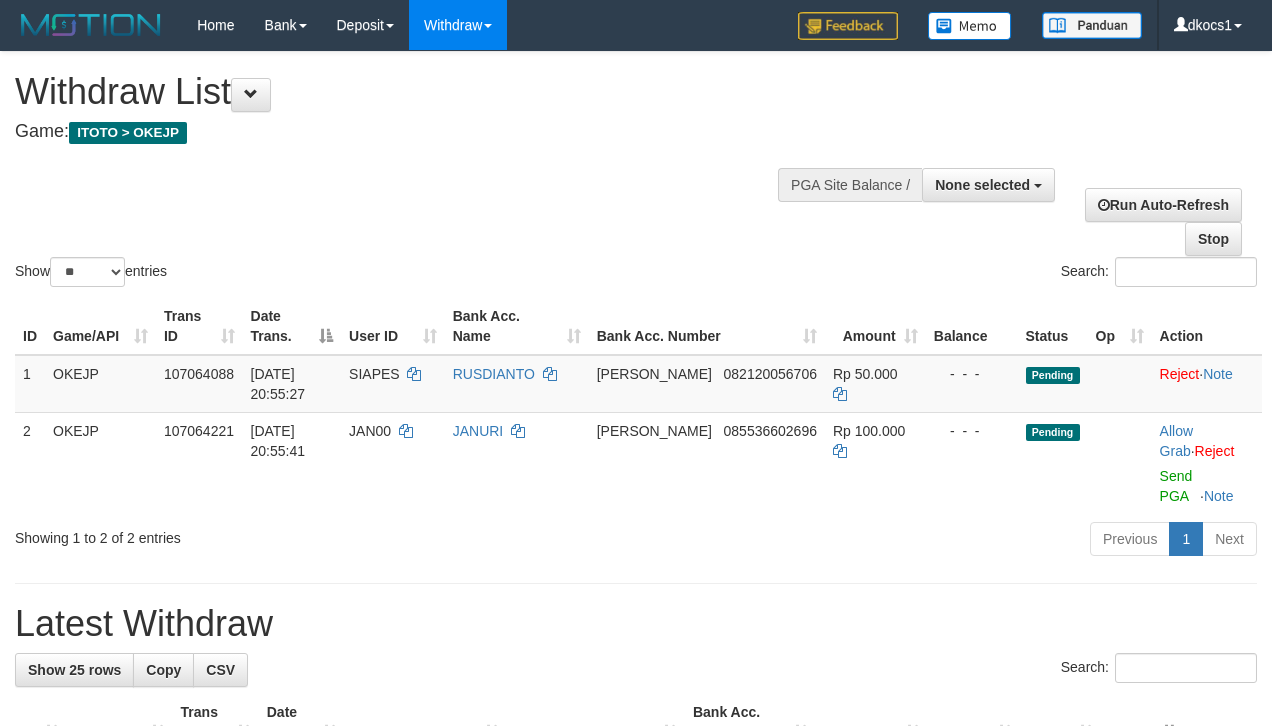 select 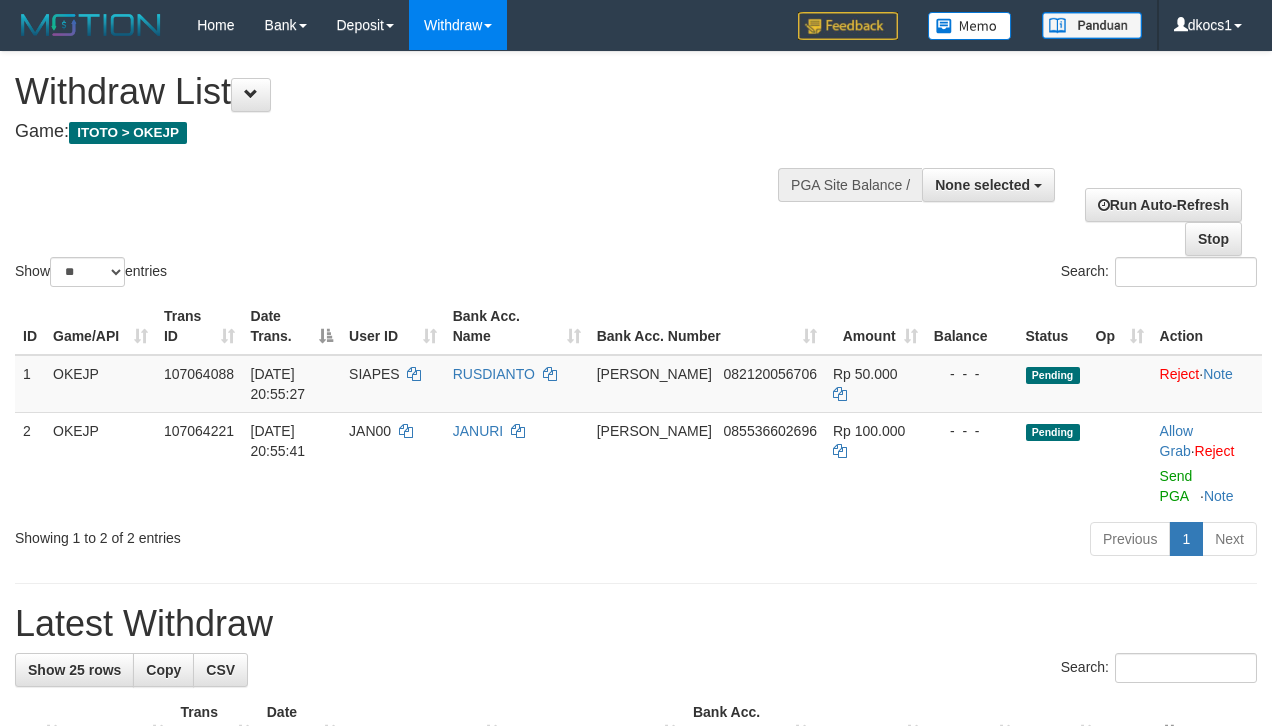 scroll, scrollTop: 0, scrollLeft: 0, axis: both 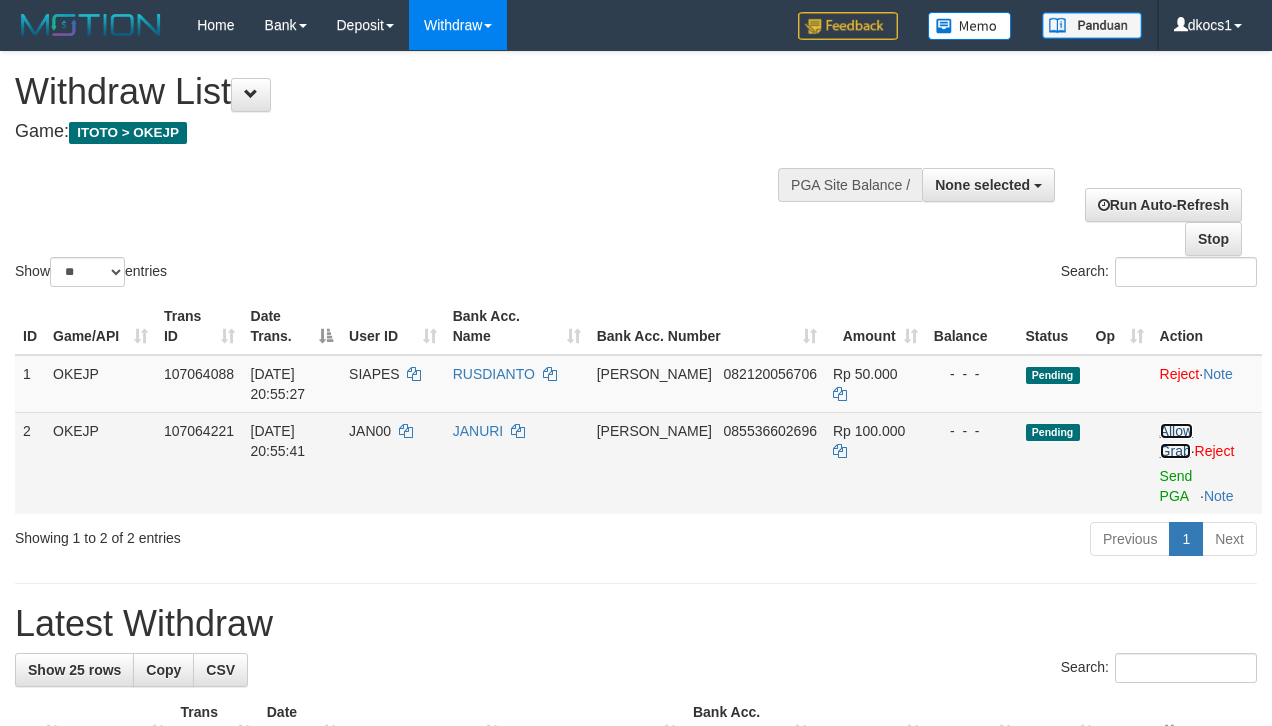 click on "Allow Grab" at bounding box center (1176, 441) 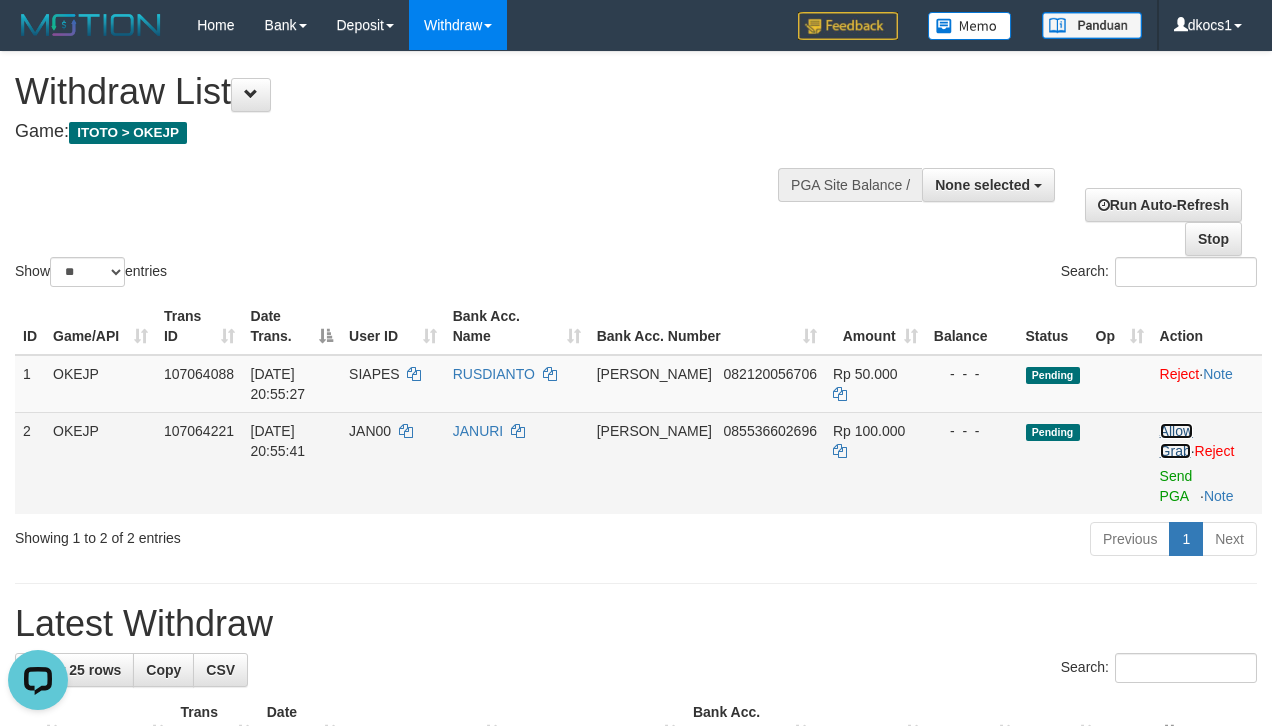 scroll, scrollTop: 0, scrollLeft: 0, axis: both 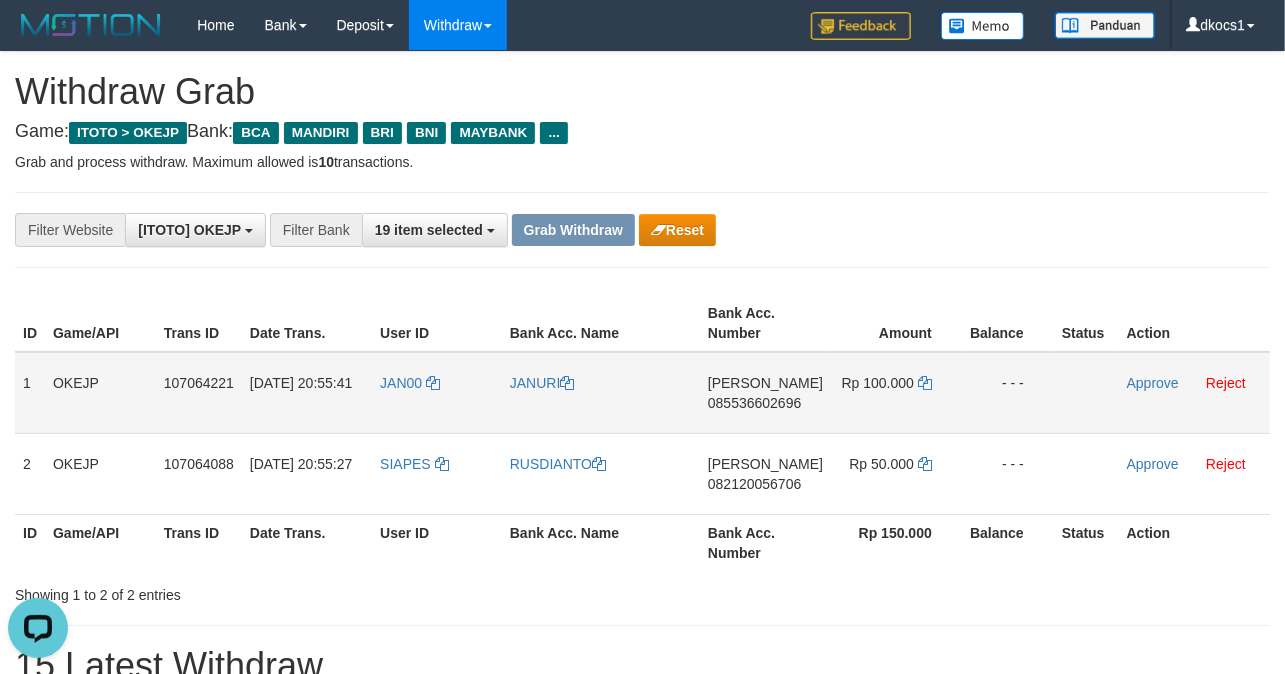click on "JAN00" at bounding box center (437, 393) 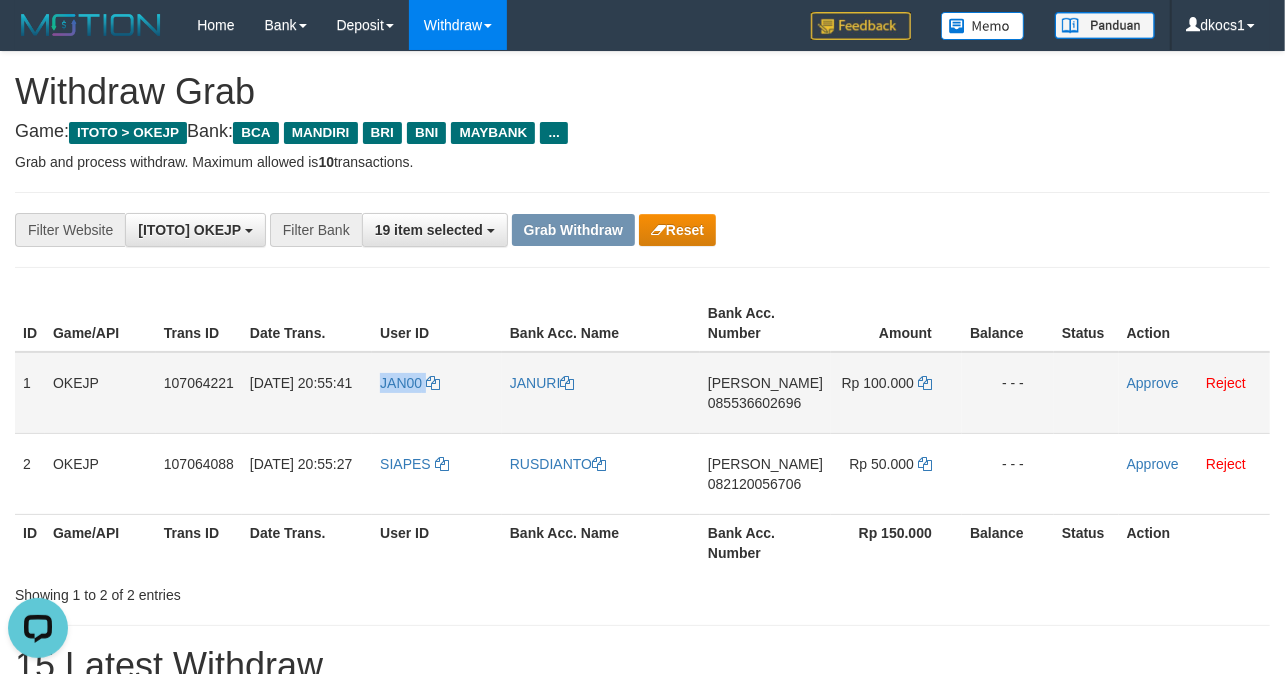 click on "JAN00" at bounding box center (437, 393) 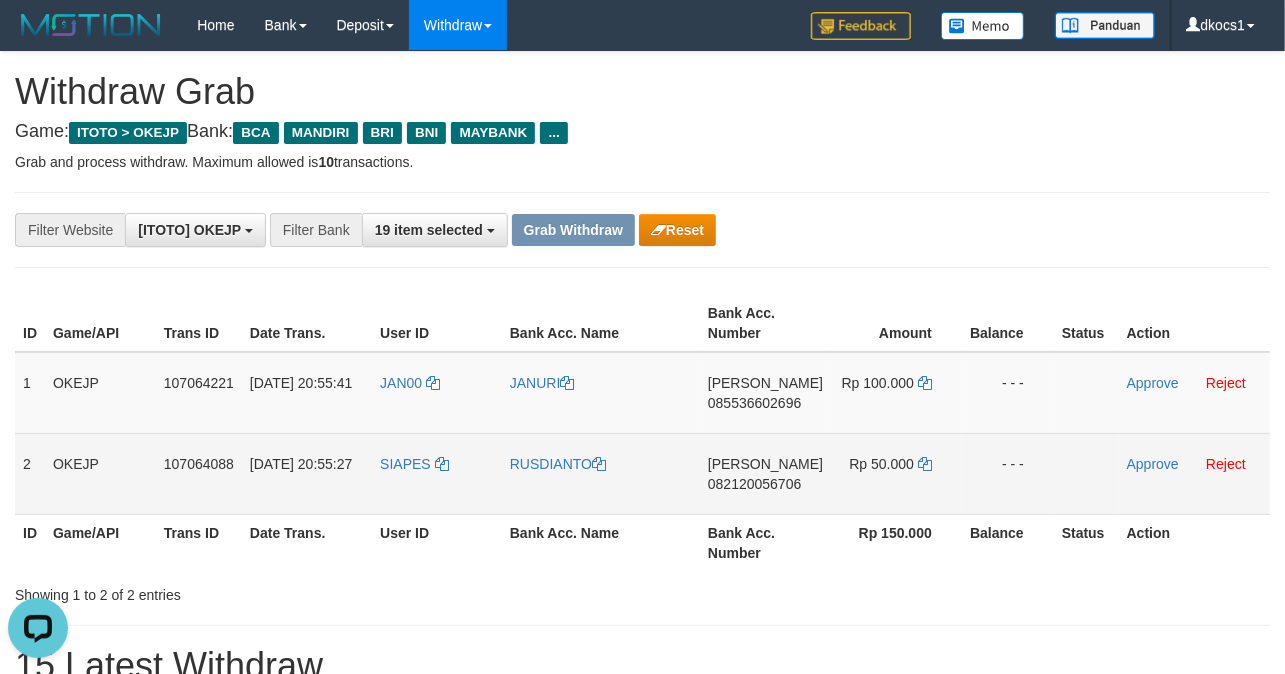 click on "SIAPES" at bounding box center (437, 473) 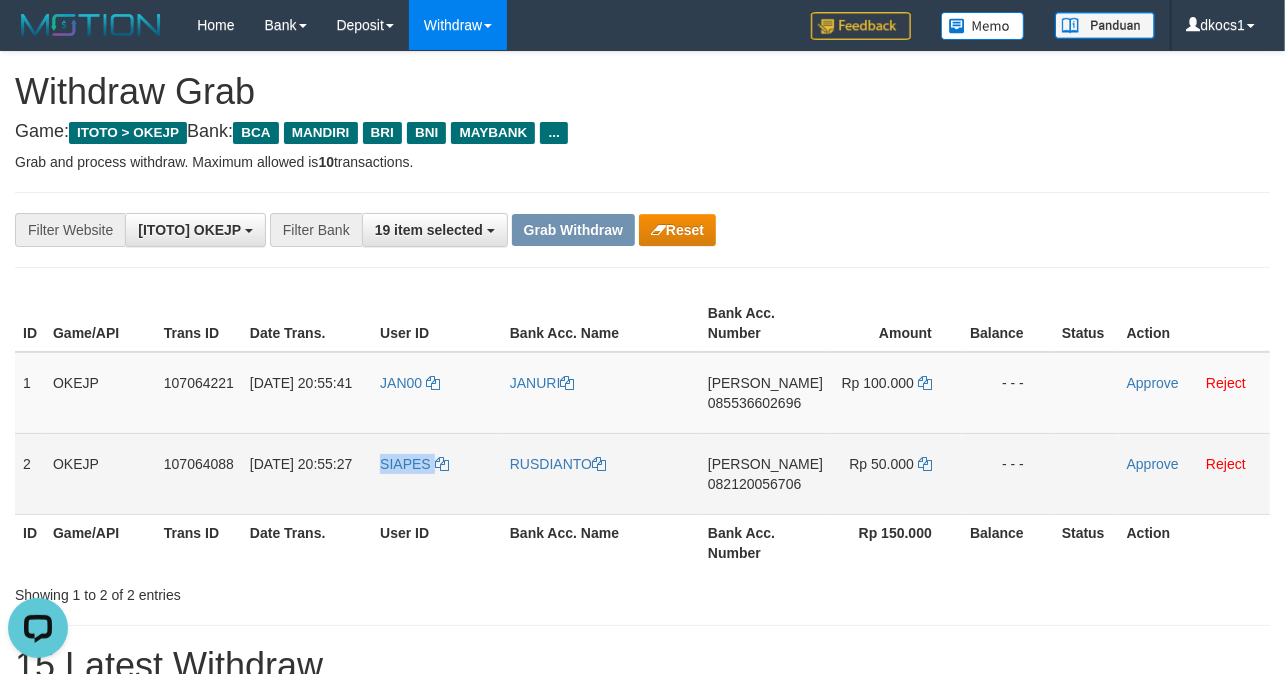 click on "SIAPES" at bounding box center [437, 473] 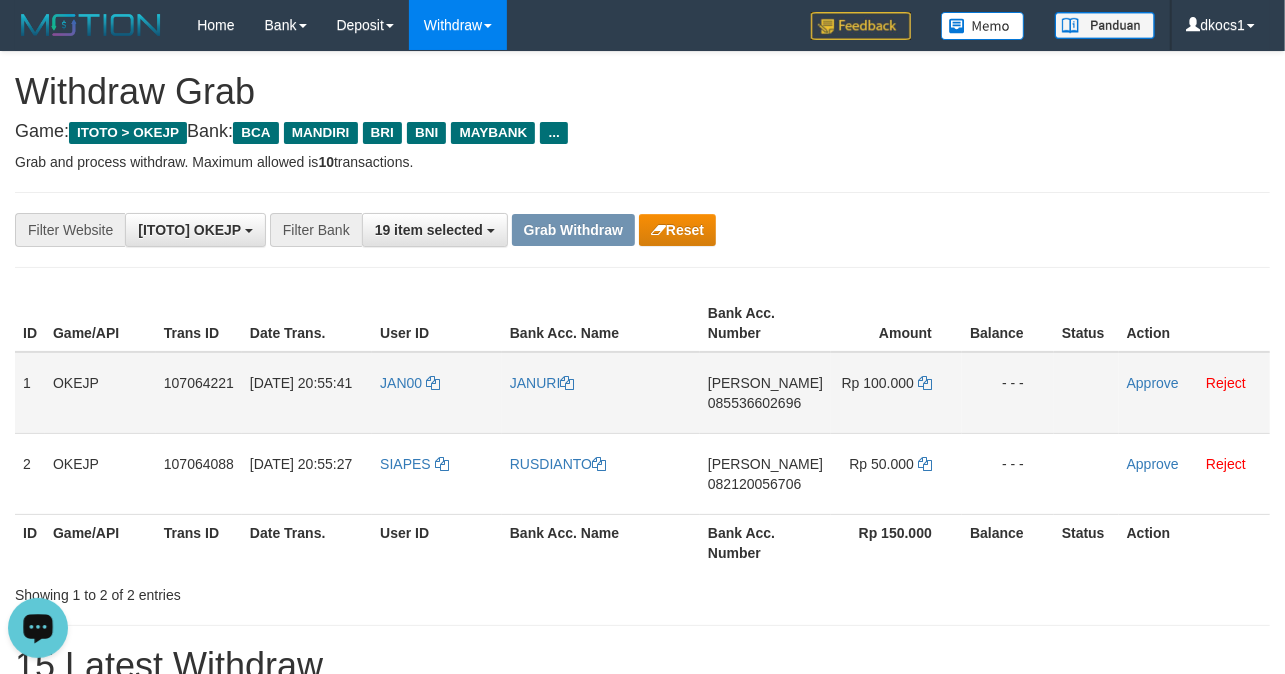 click on "JANURI" at bounding box center [601, 393] 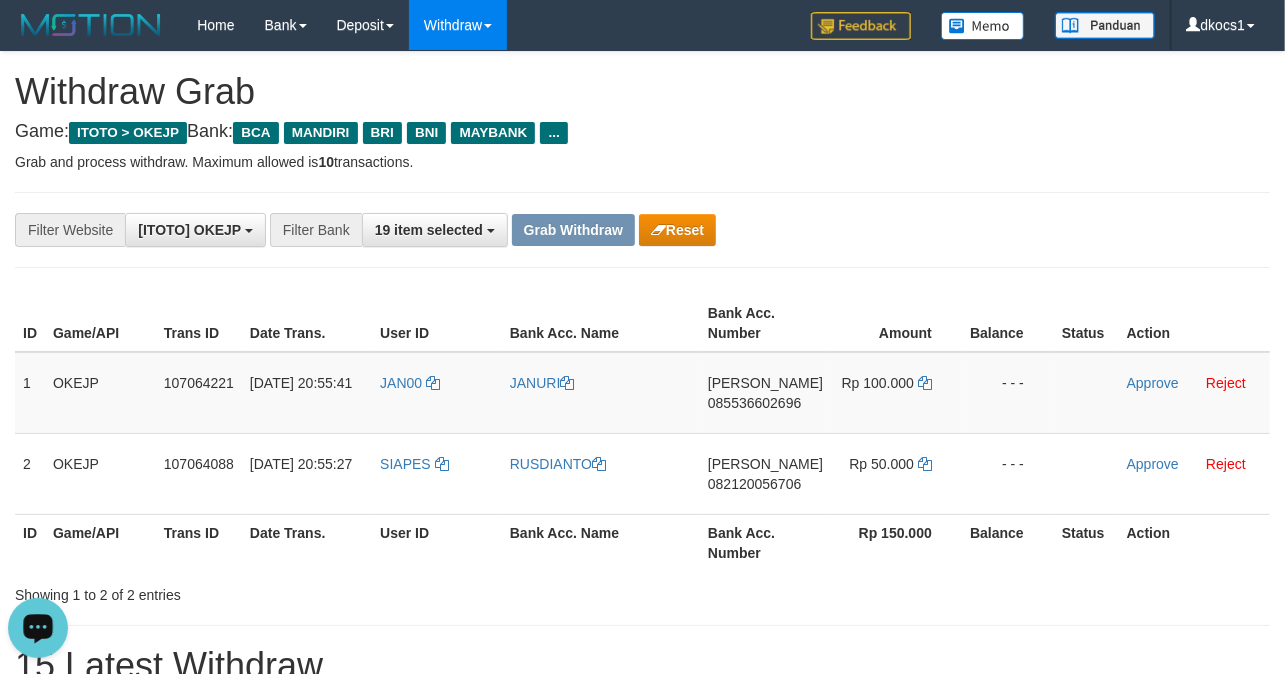 copy on "JANURI" 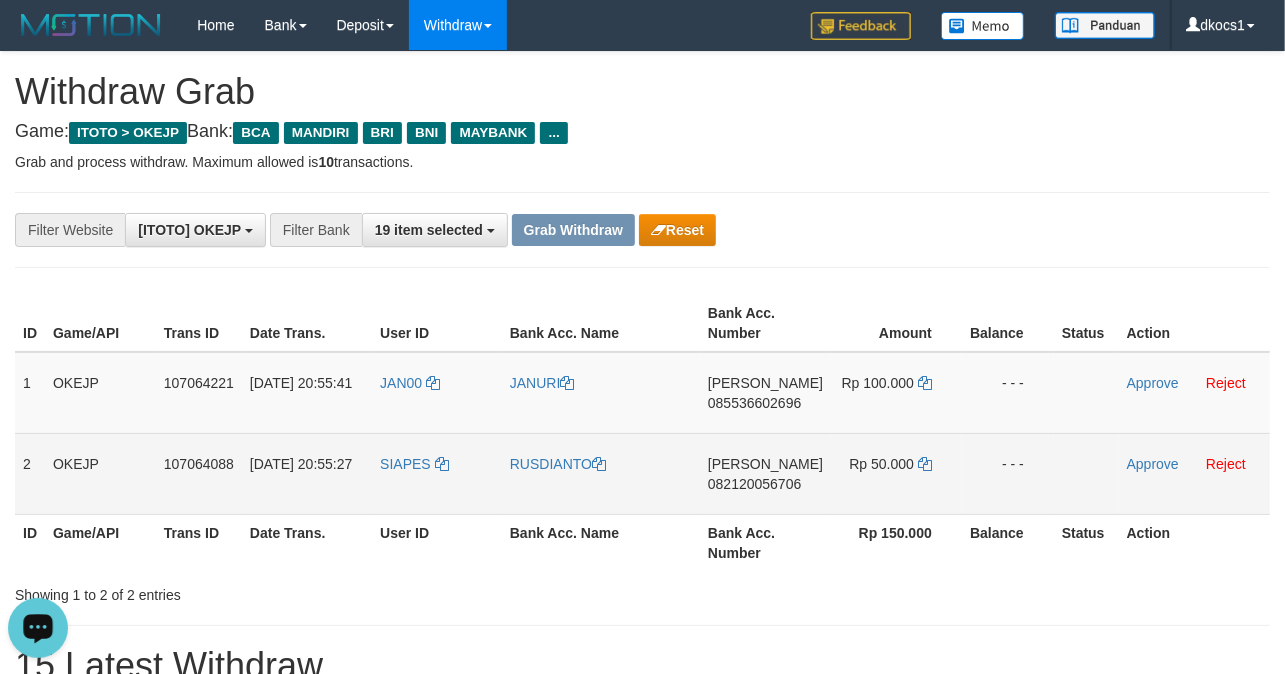 click on "RUSDIANTO" at bounding box center [601, 473] 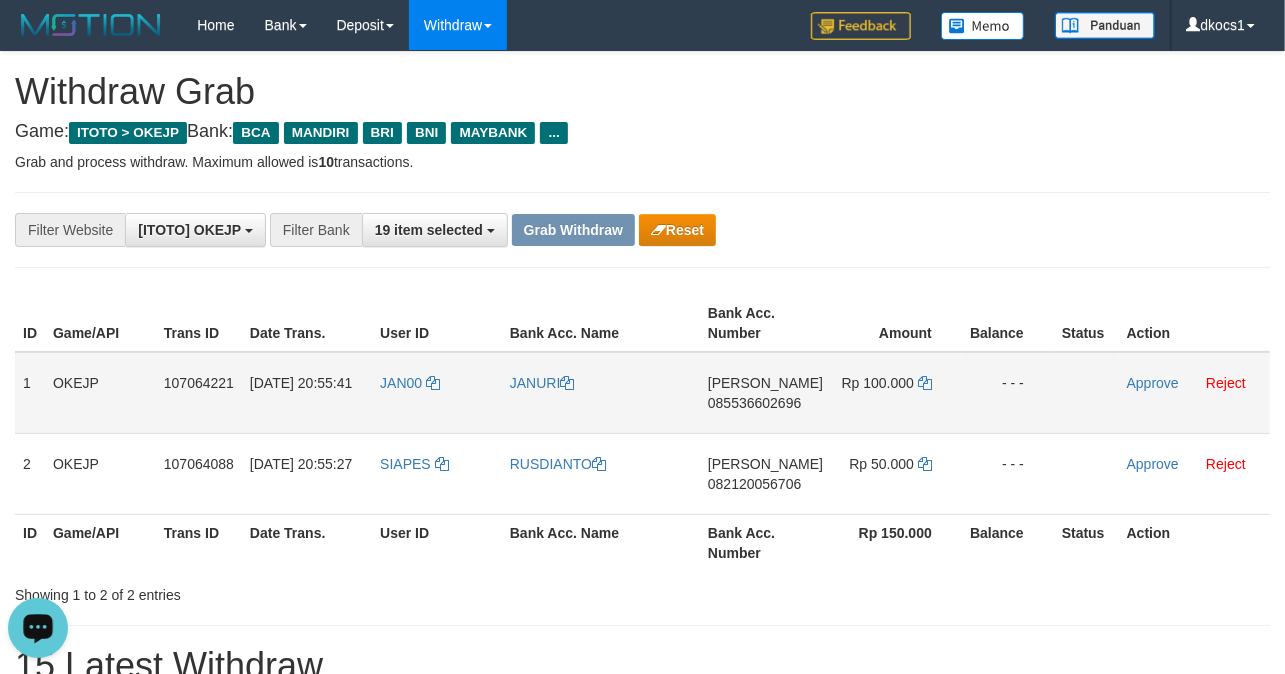 click on "DANA
085536602696" at bounding box center [765, 393] 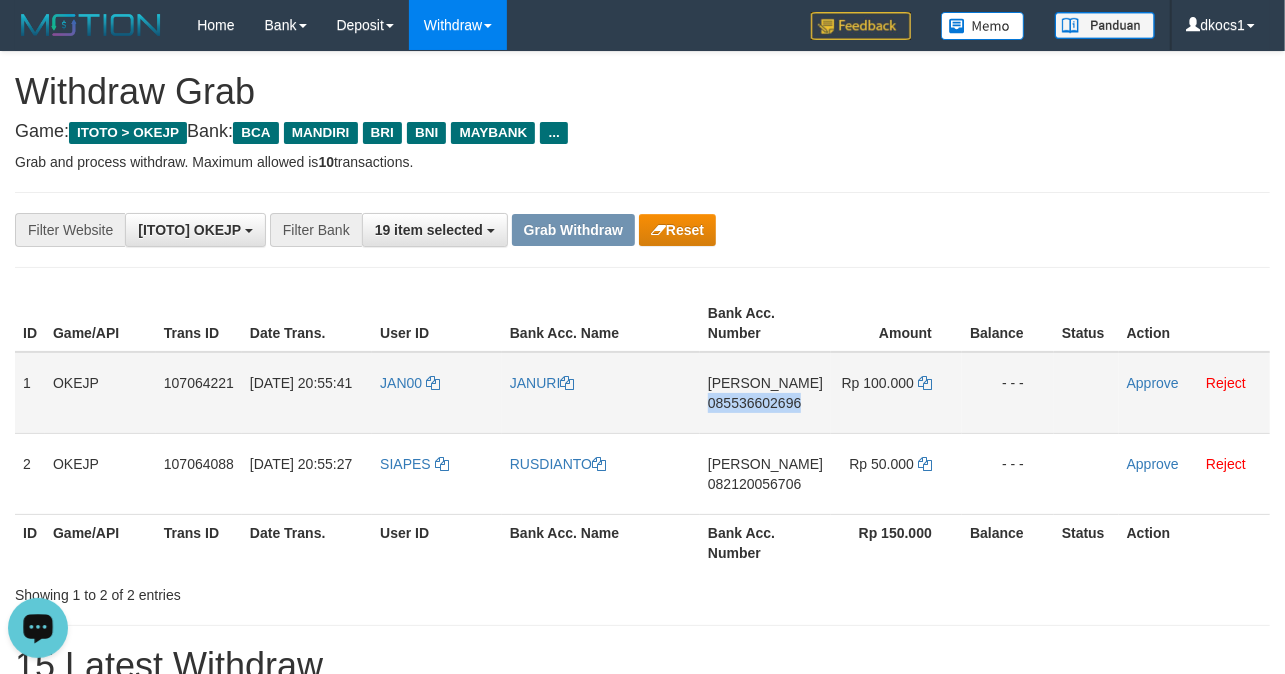 click on "DANA
085536602696" at bounding box center (765, 393) 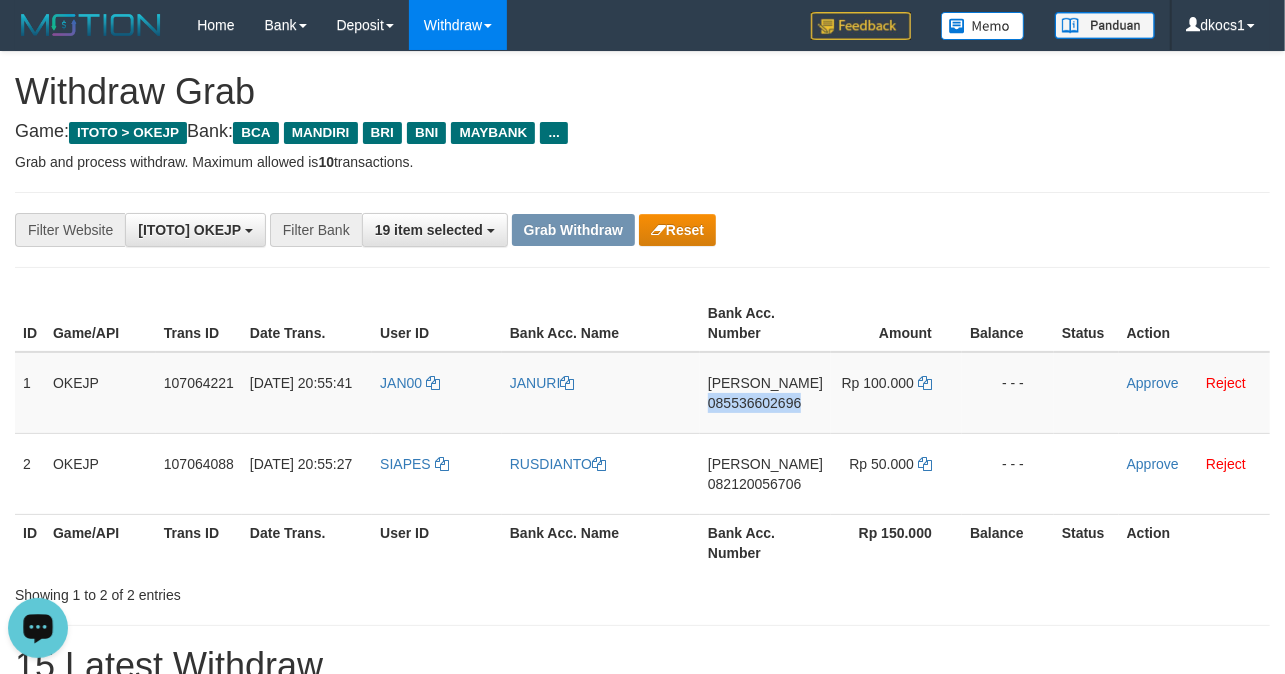 copy on "085536602696" 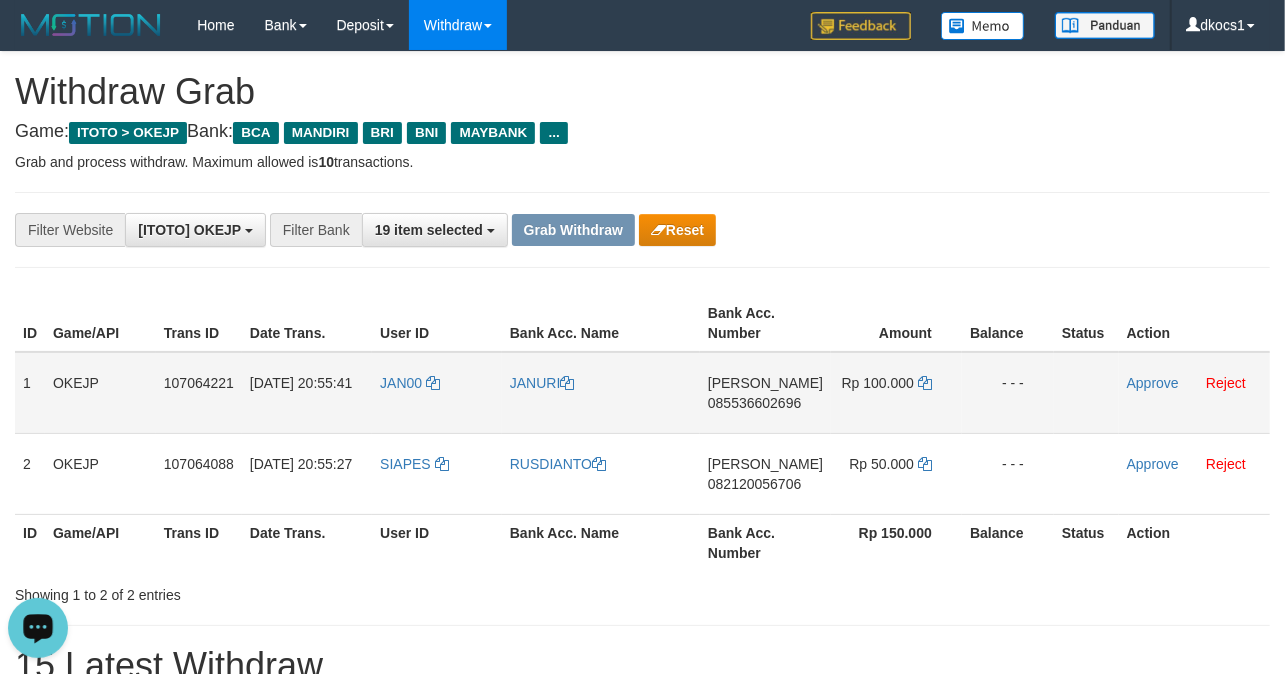 drag, startPoint x: 914, startPoint y: 366, endPoint x: 892, endPoint y: 404, distance: 43.908997 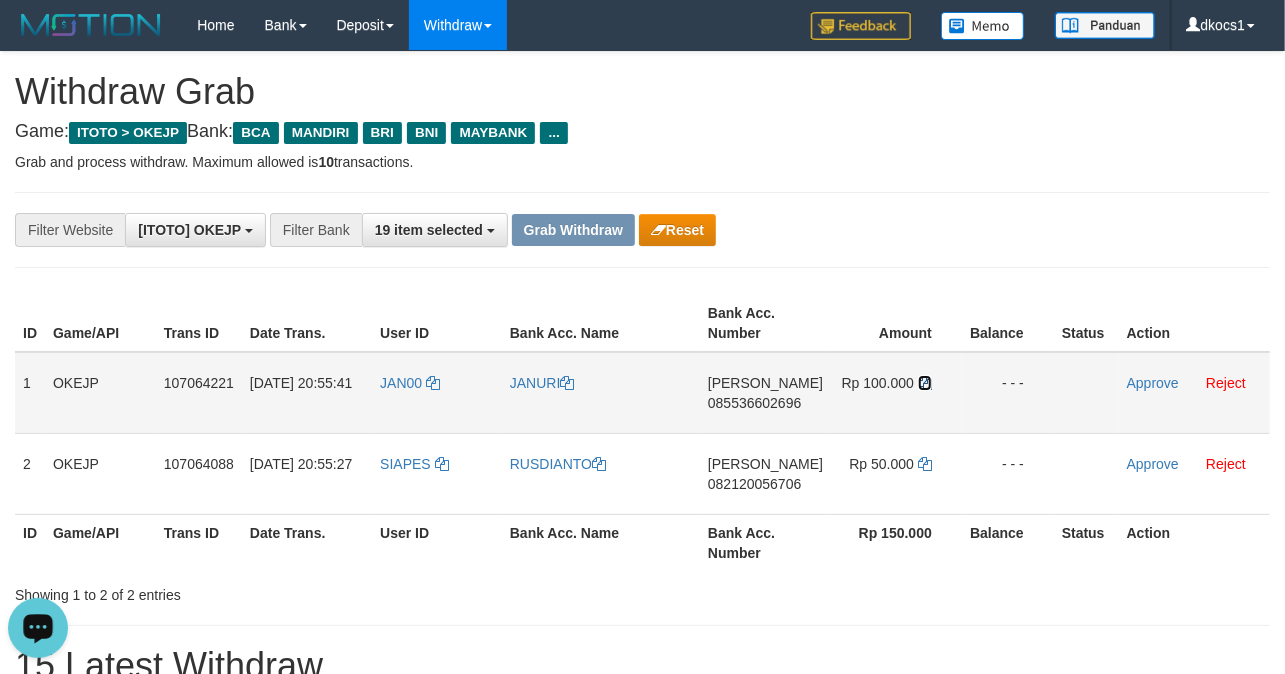click at bounding box center (925, 383) 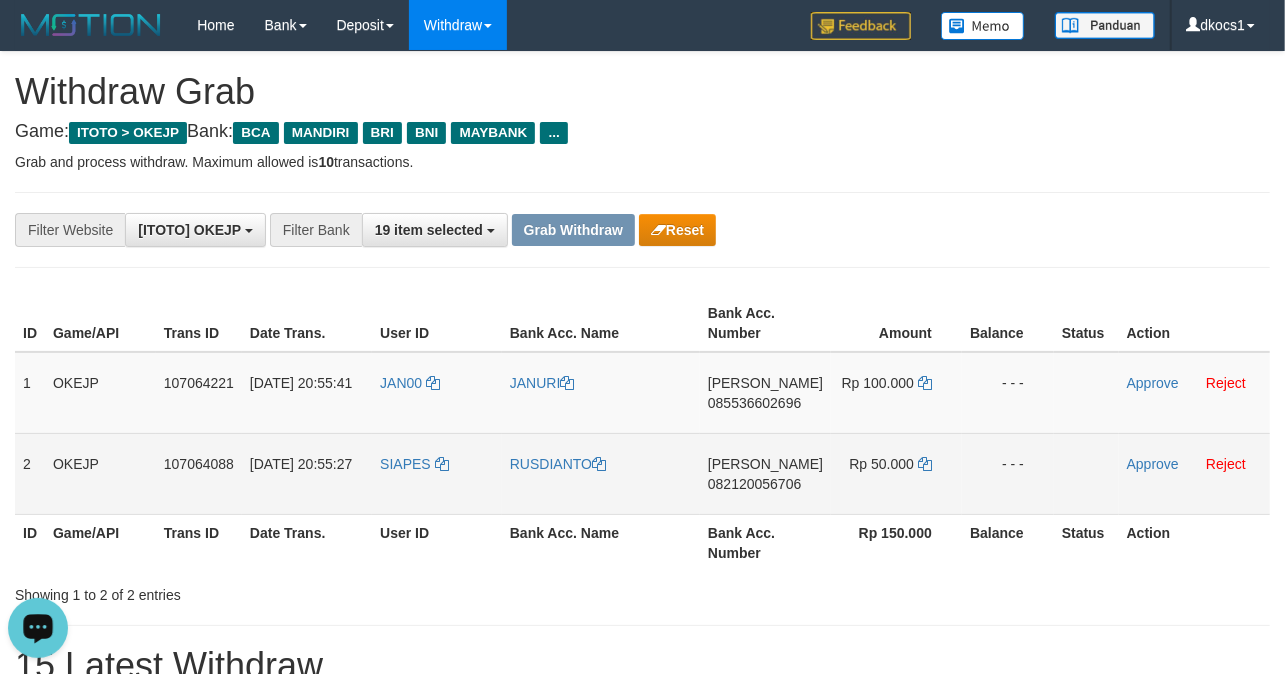 click on "082120056706" at bounding box center [754, 484] 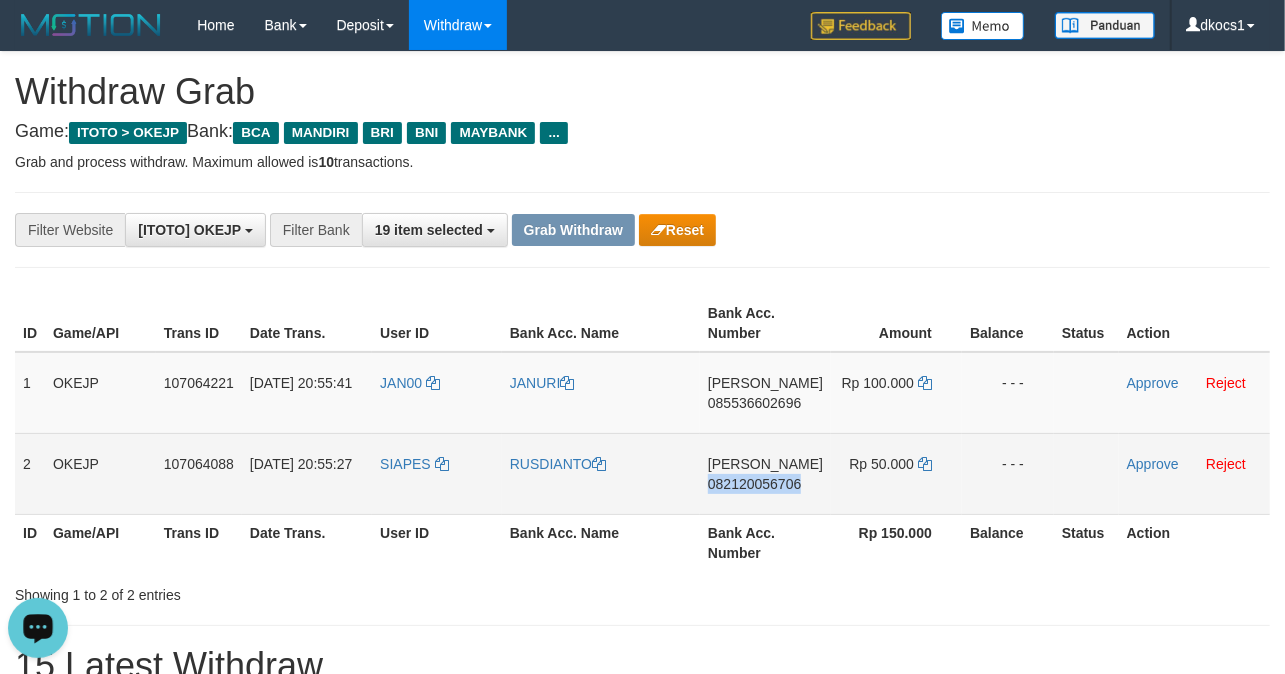 click on "DANA
082120056706" at bounding box center (765, 473) 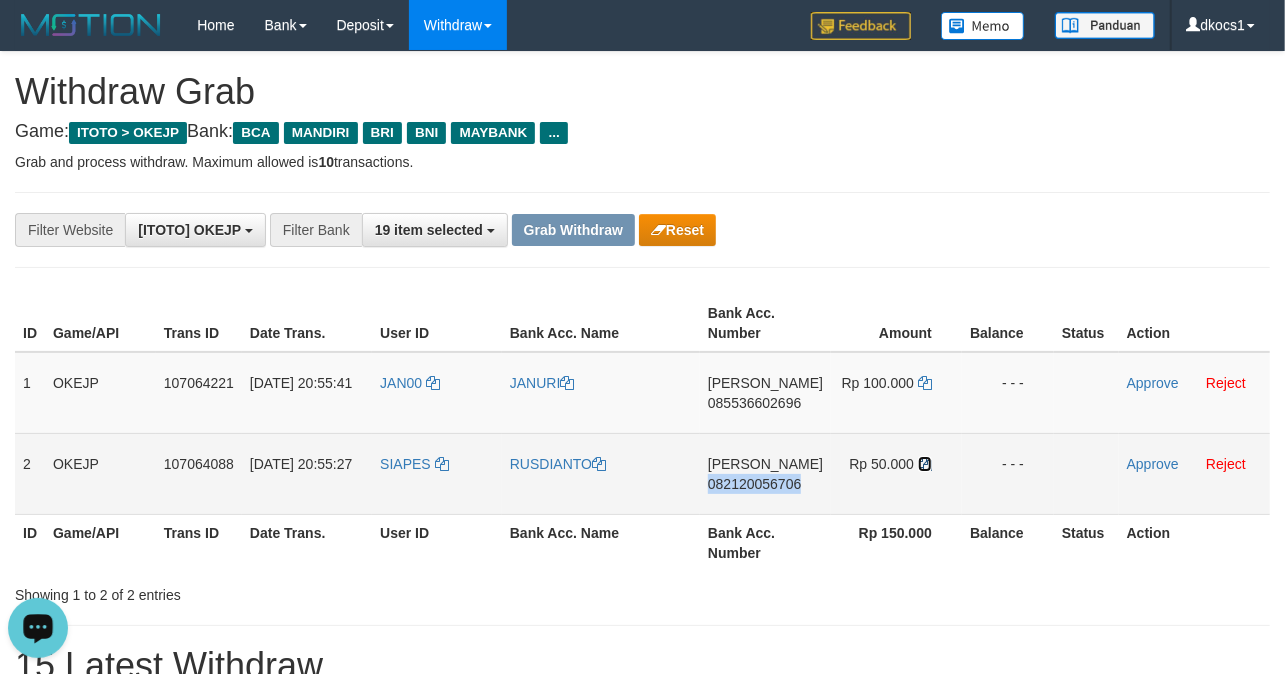 click at bounding box center [925, 464] 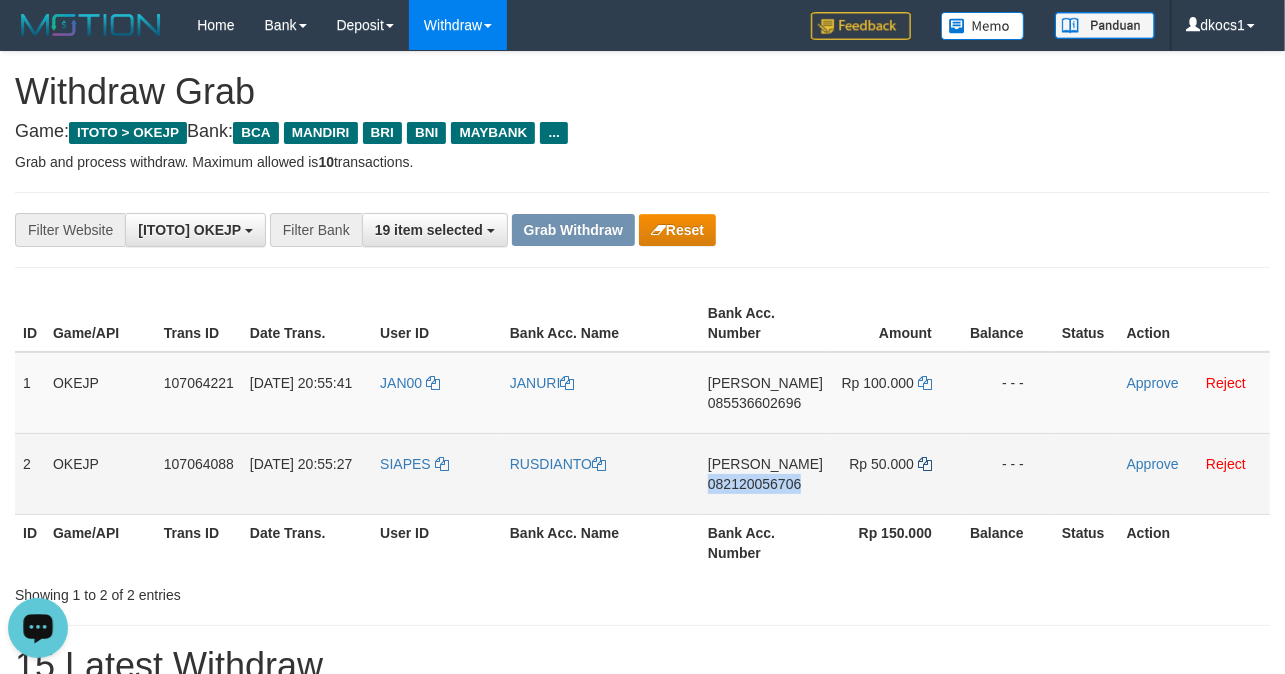 copy on "082120056706" 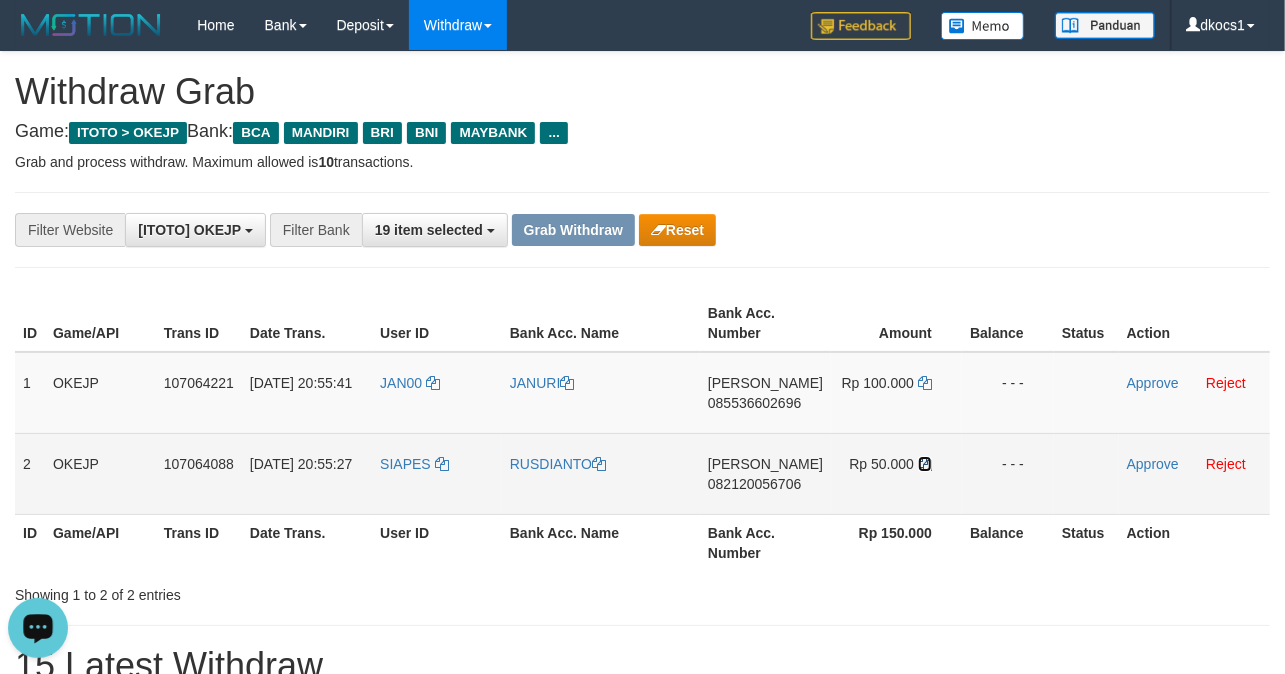 click at bounding box center [925, 464] 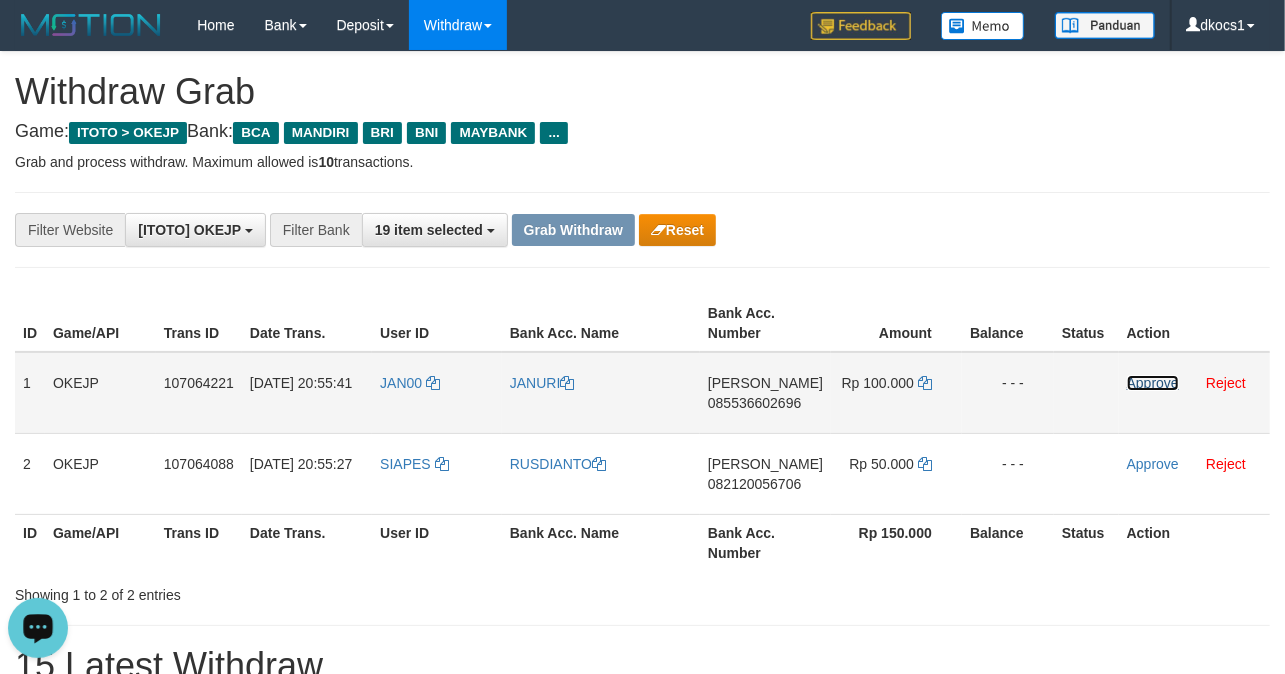 click on "Approve" at bounding box center [1153, 383] 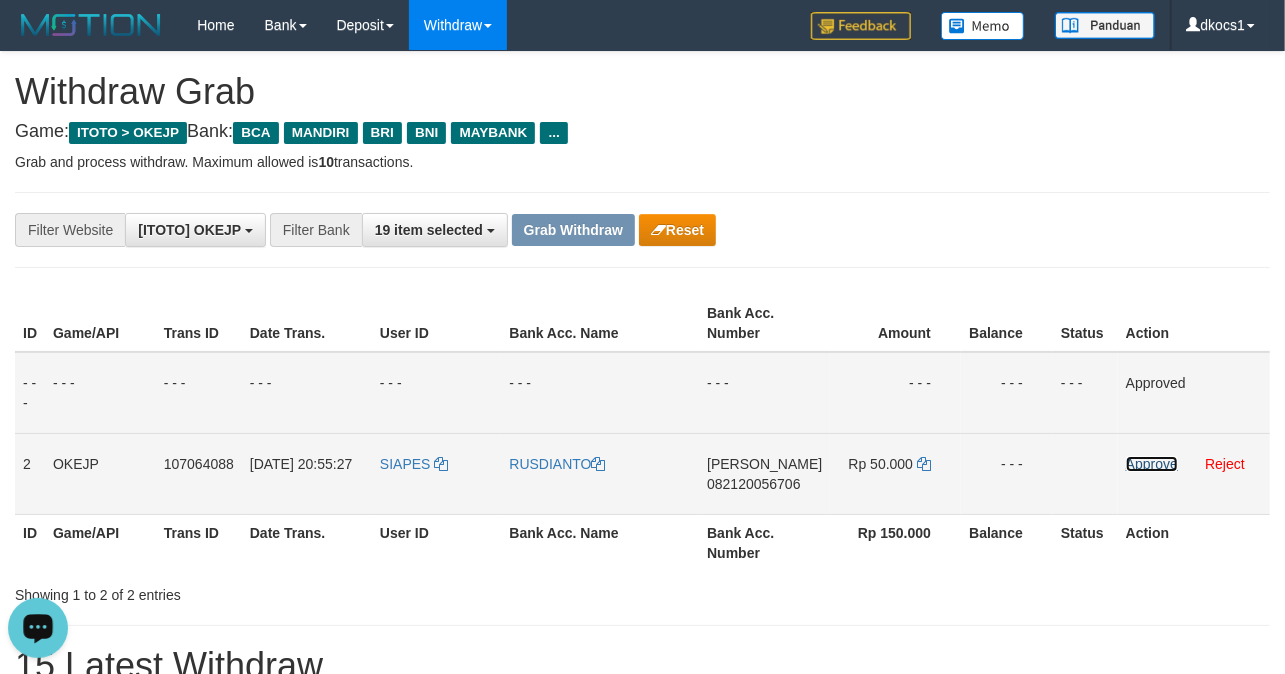 click on "Approve" at bounding box center [1152, 464] 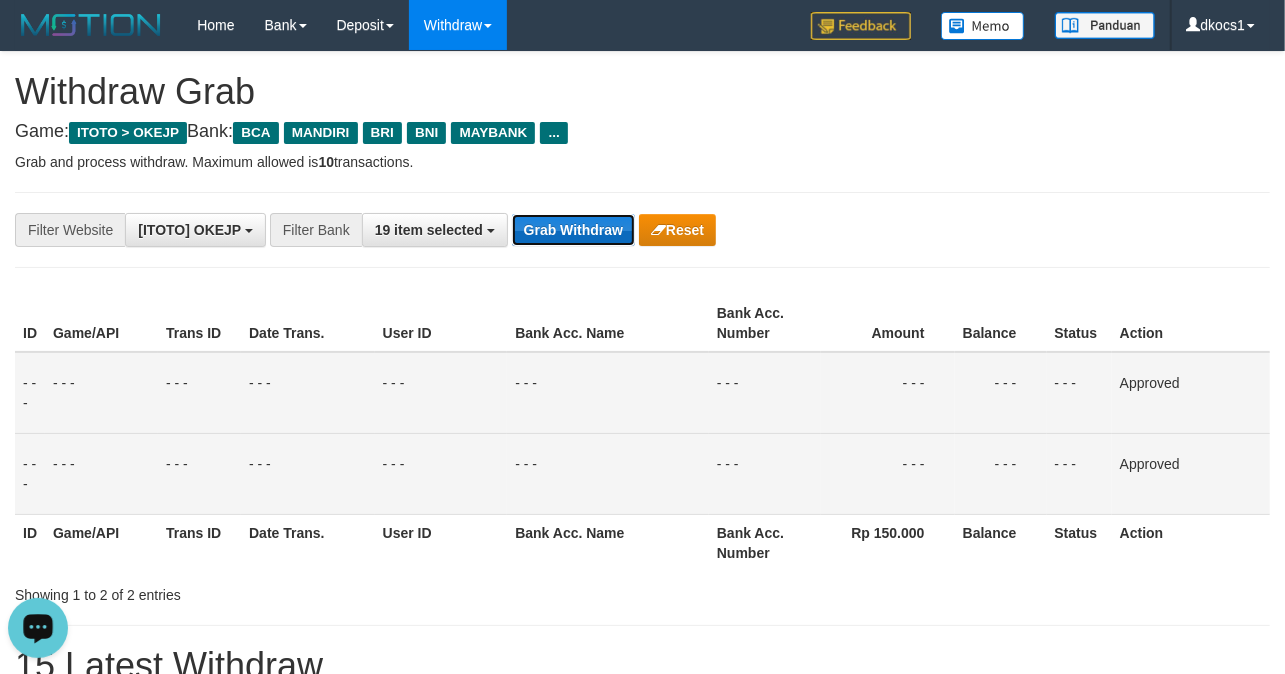 click on "Grab Withdraw" at bounding box center [573, 230] 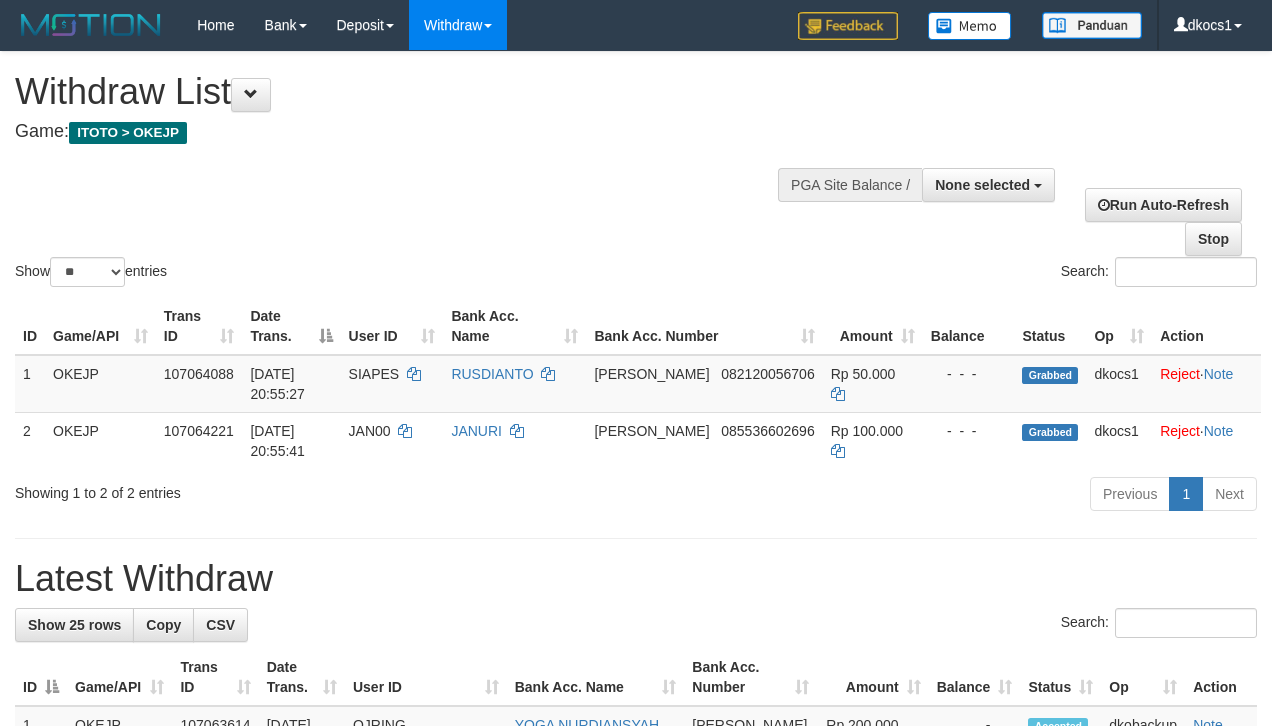 select 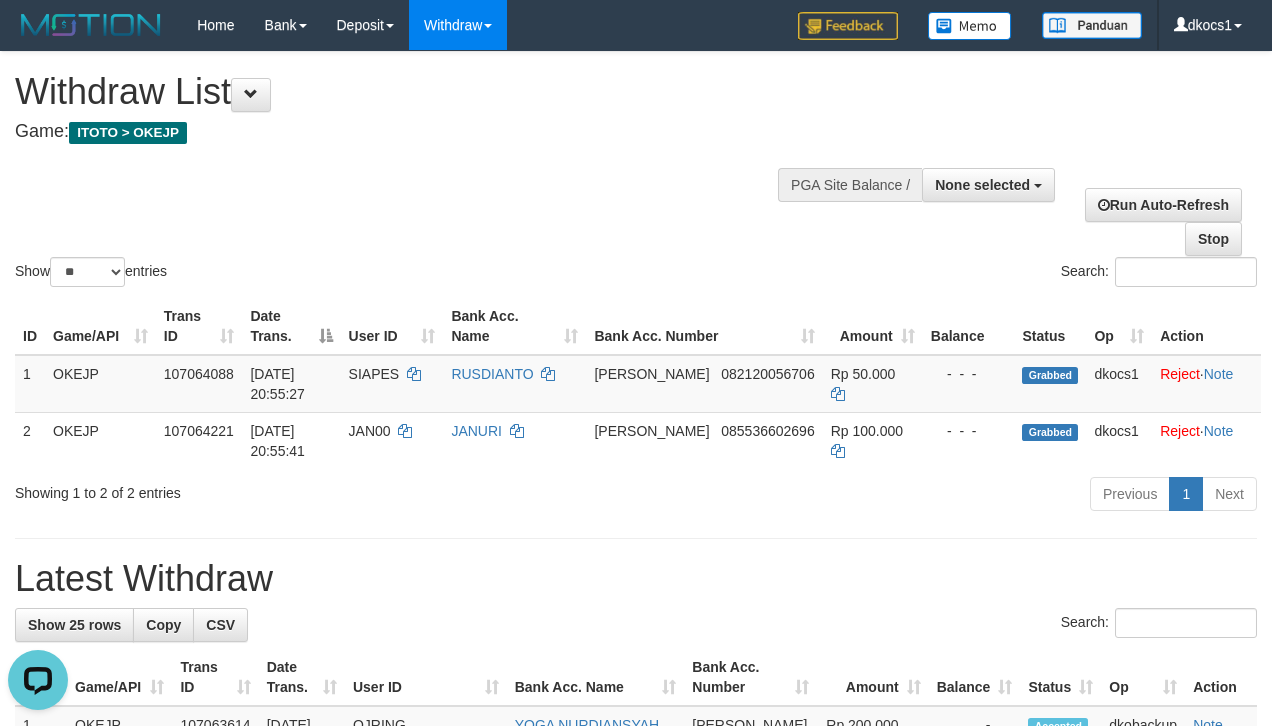 scroll, scrollTop: 0, scrollLeft: 0, axis: both 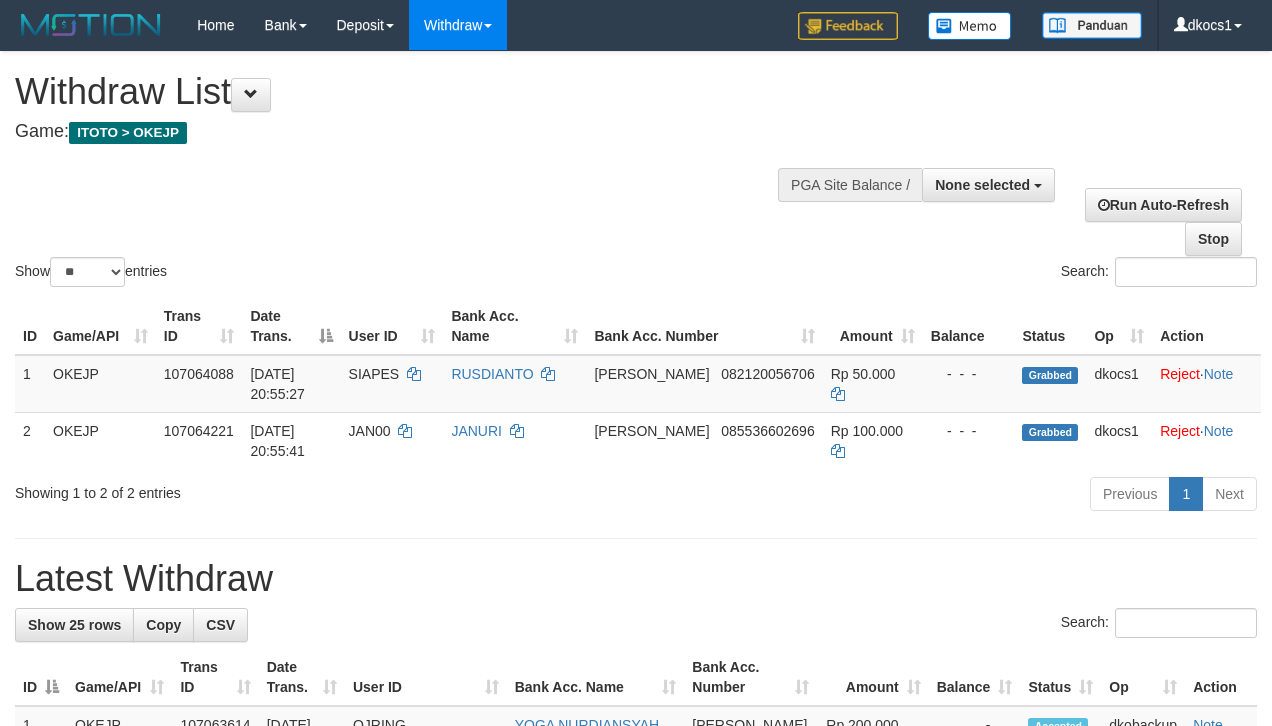 select 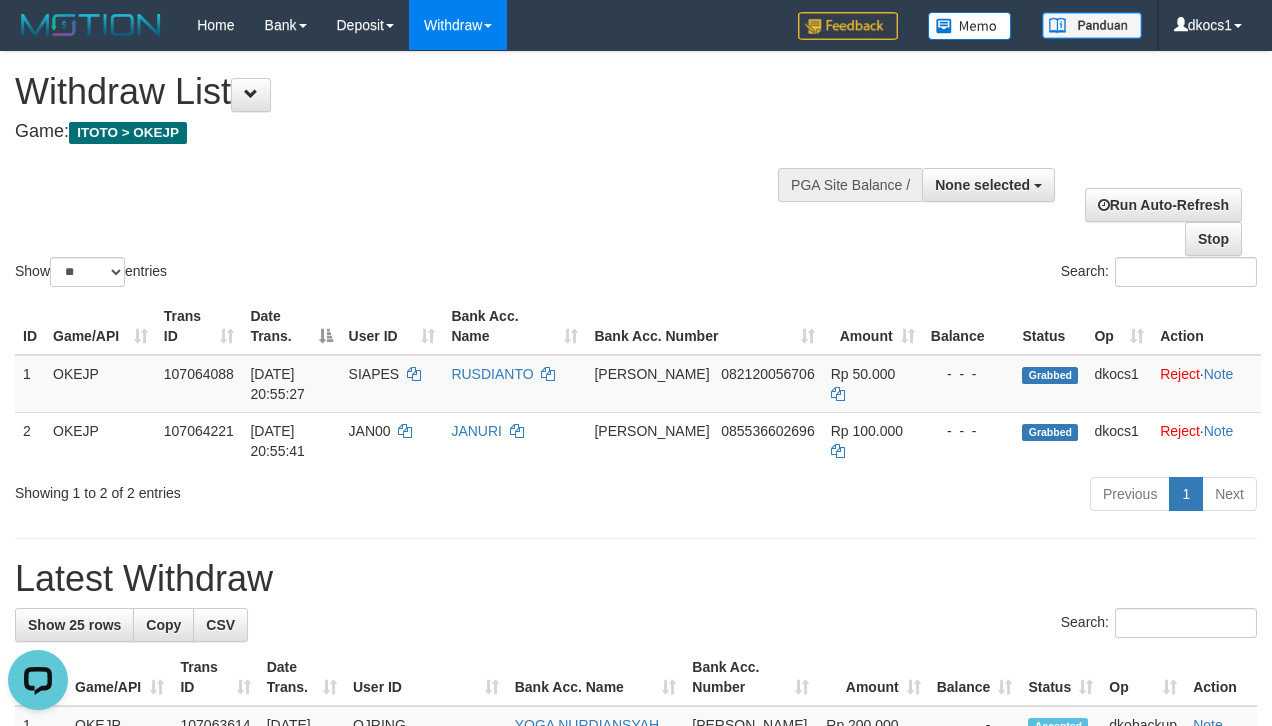 scroll, scrollTop: 0, scrollLeft: 0, axis: both 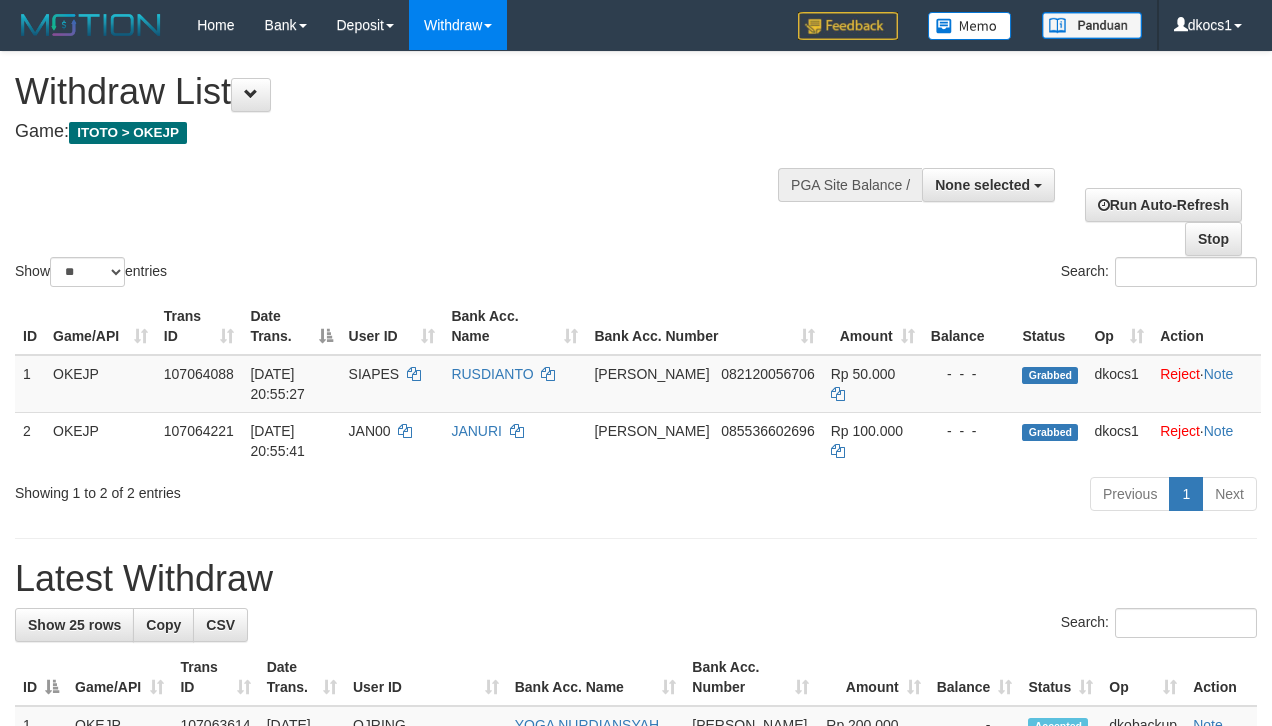 select 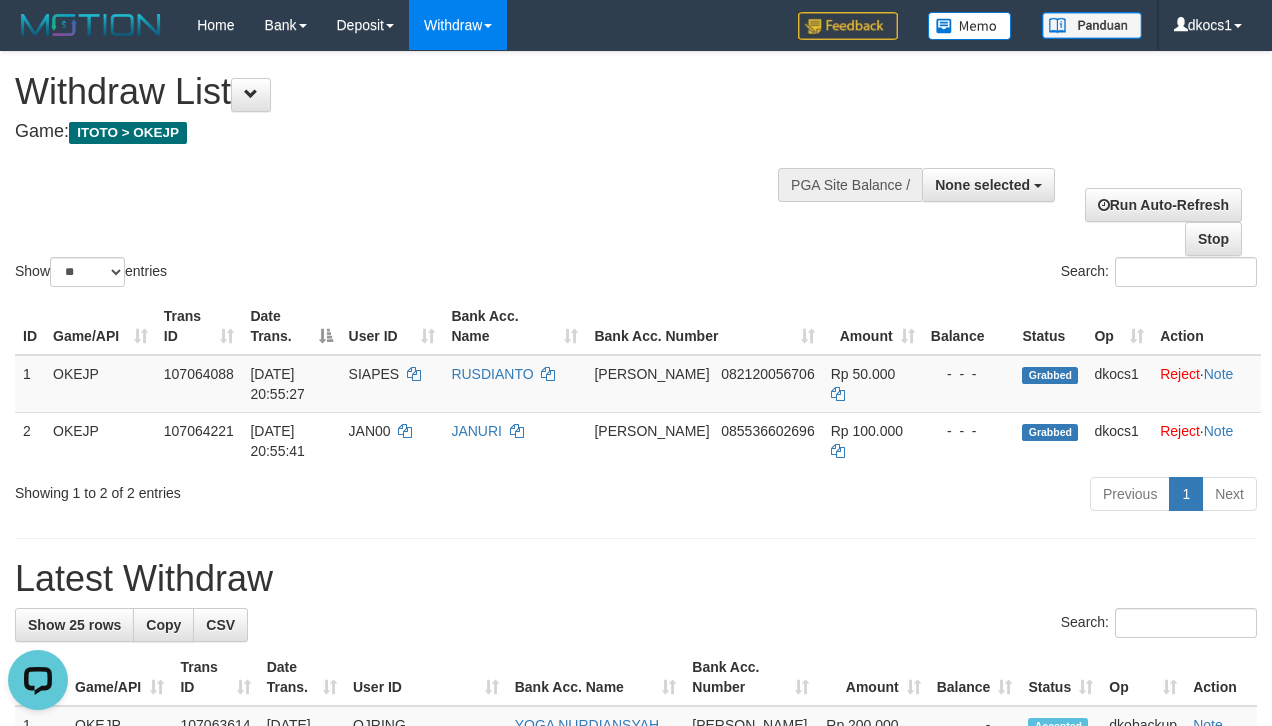 scroll, scrollTop: 0, scrollLeft: 0, axis: both 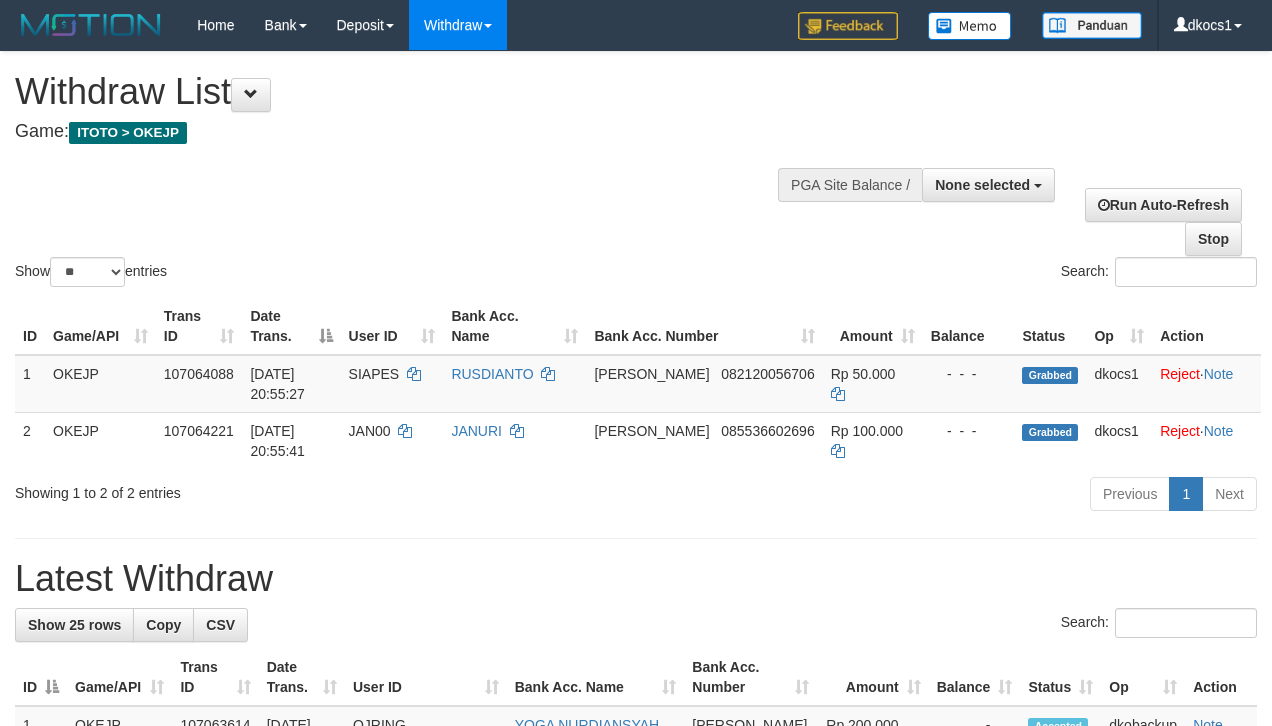select 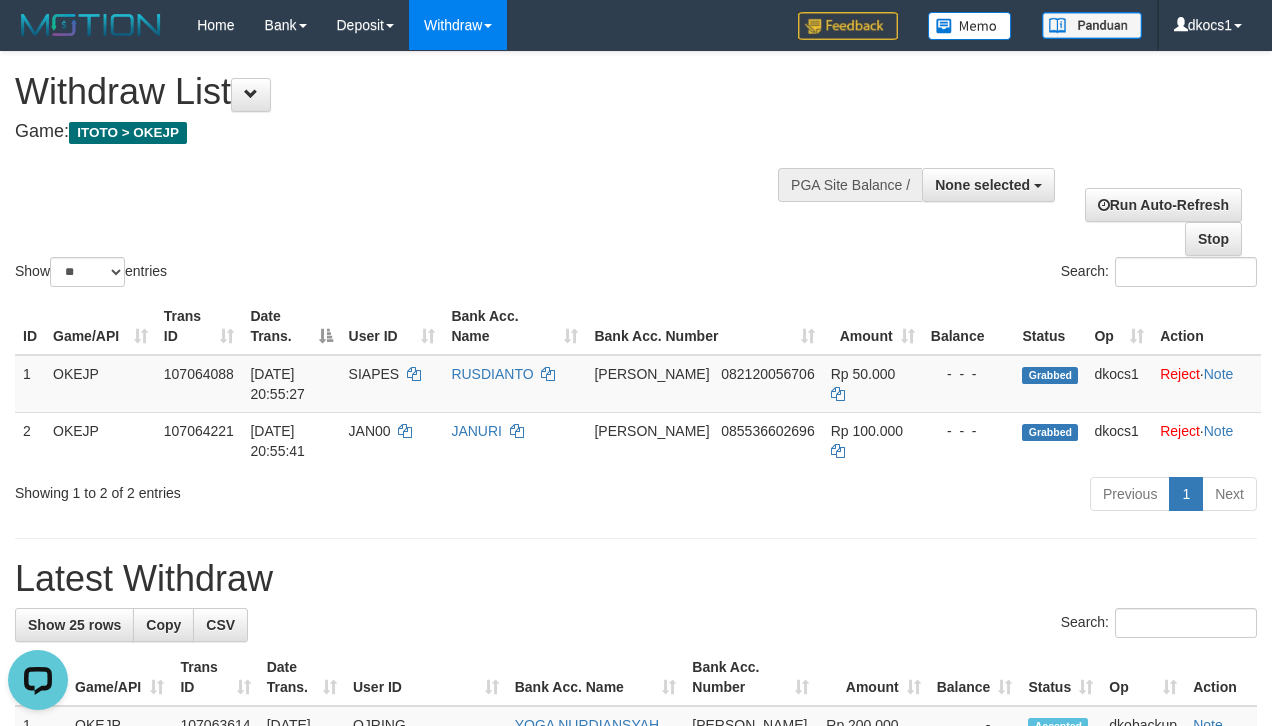 scroll, scrollTop: 0, scrollLeft: 0, axis: both 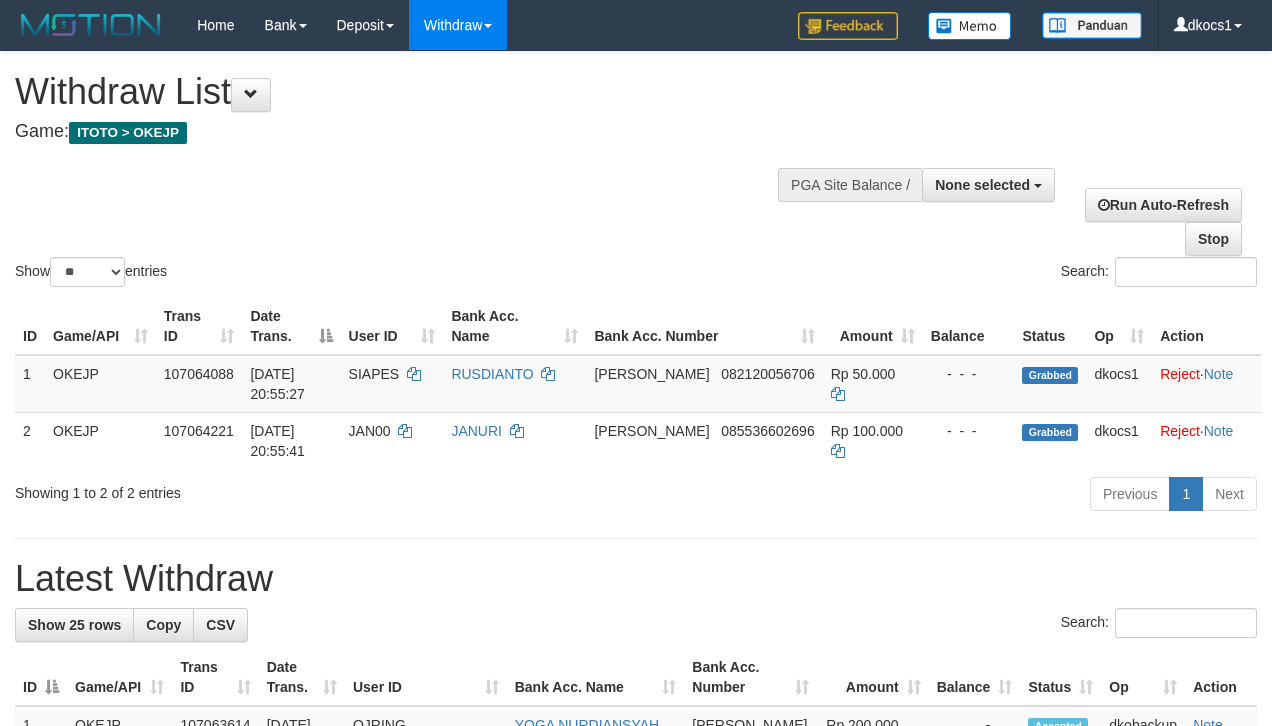 select 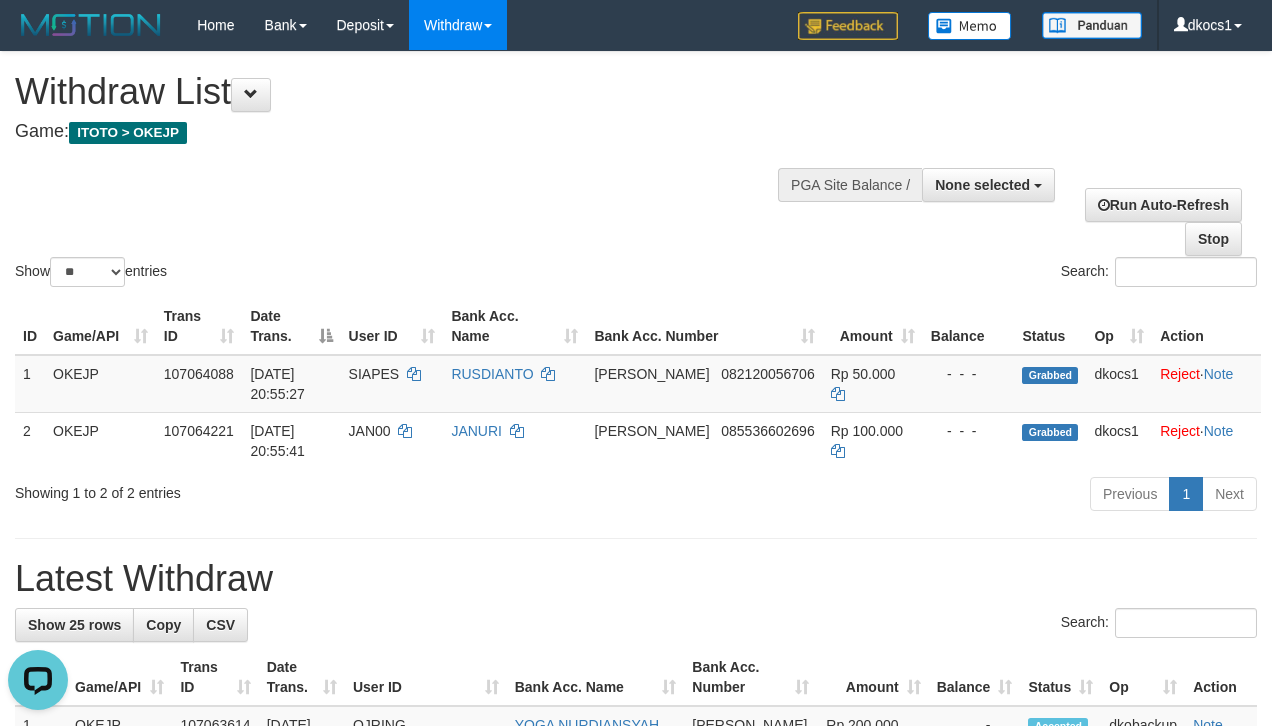 scroll, scrollTop: 0, scrollLeft: 0, axis: both 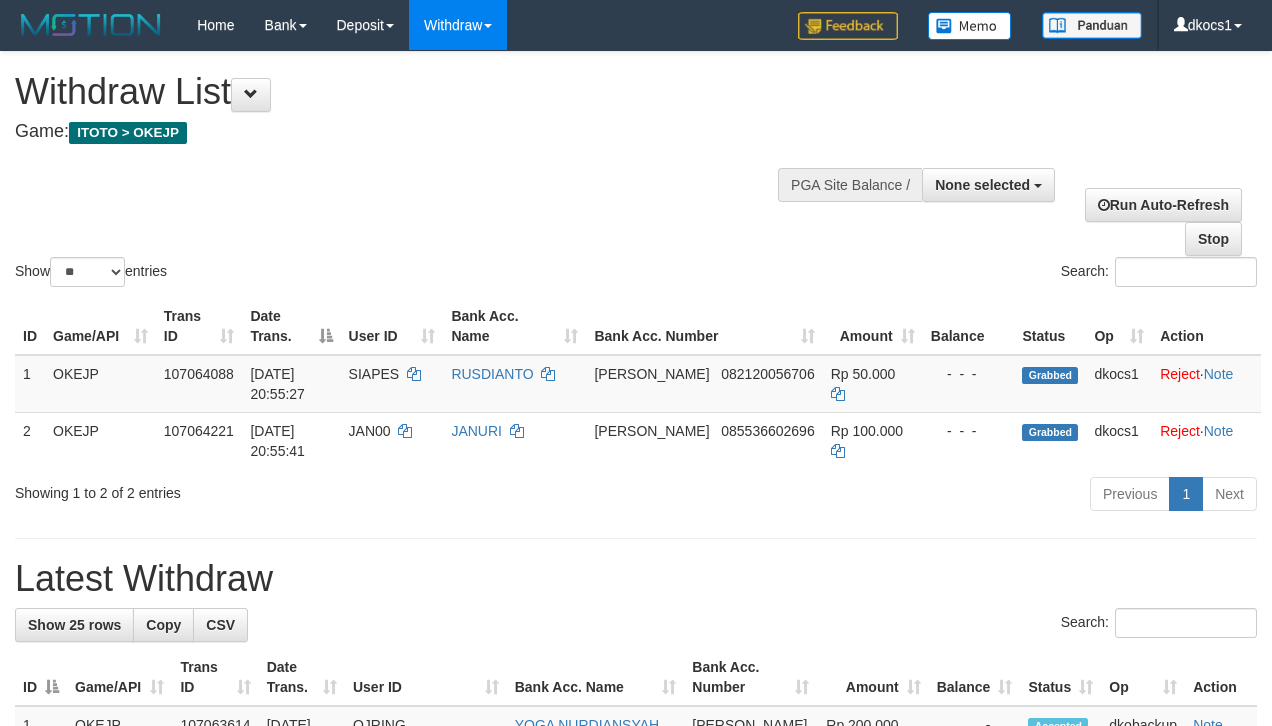 select 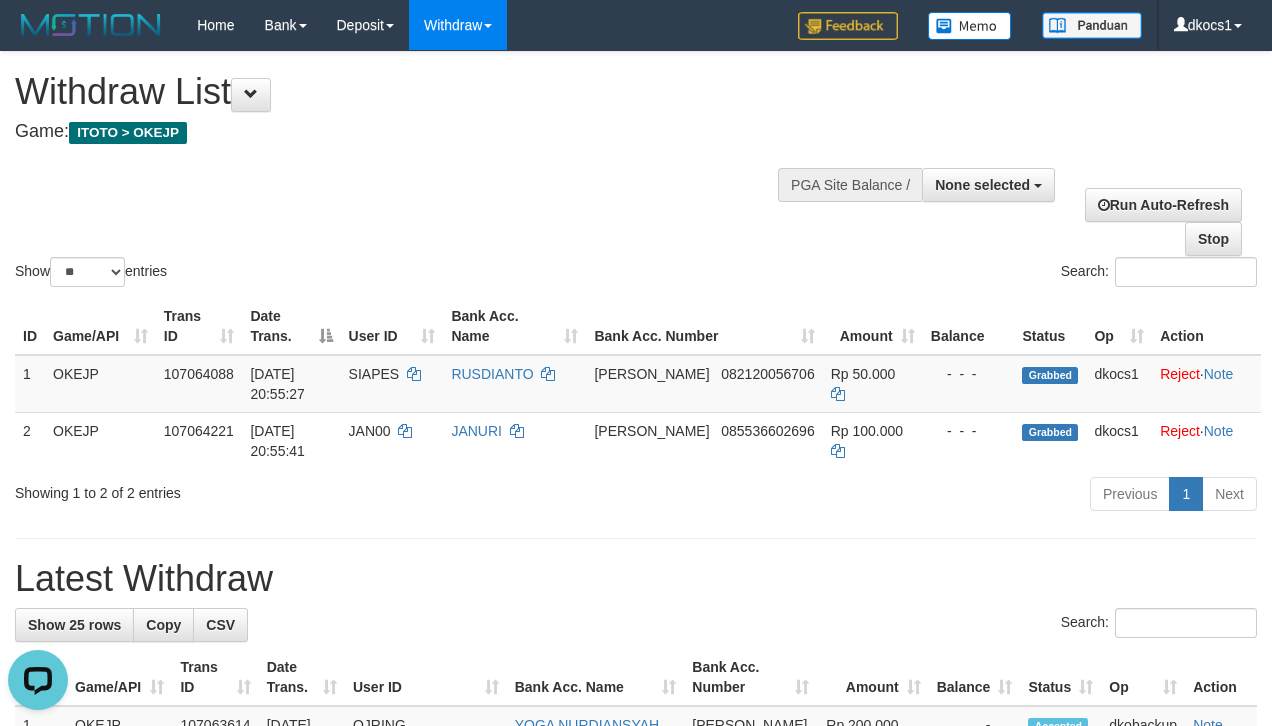 scroll, scrollTop: 0, scrollLeft: 0, axis: both 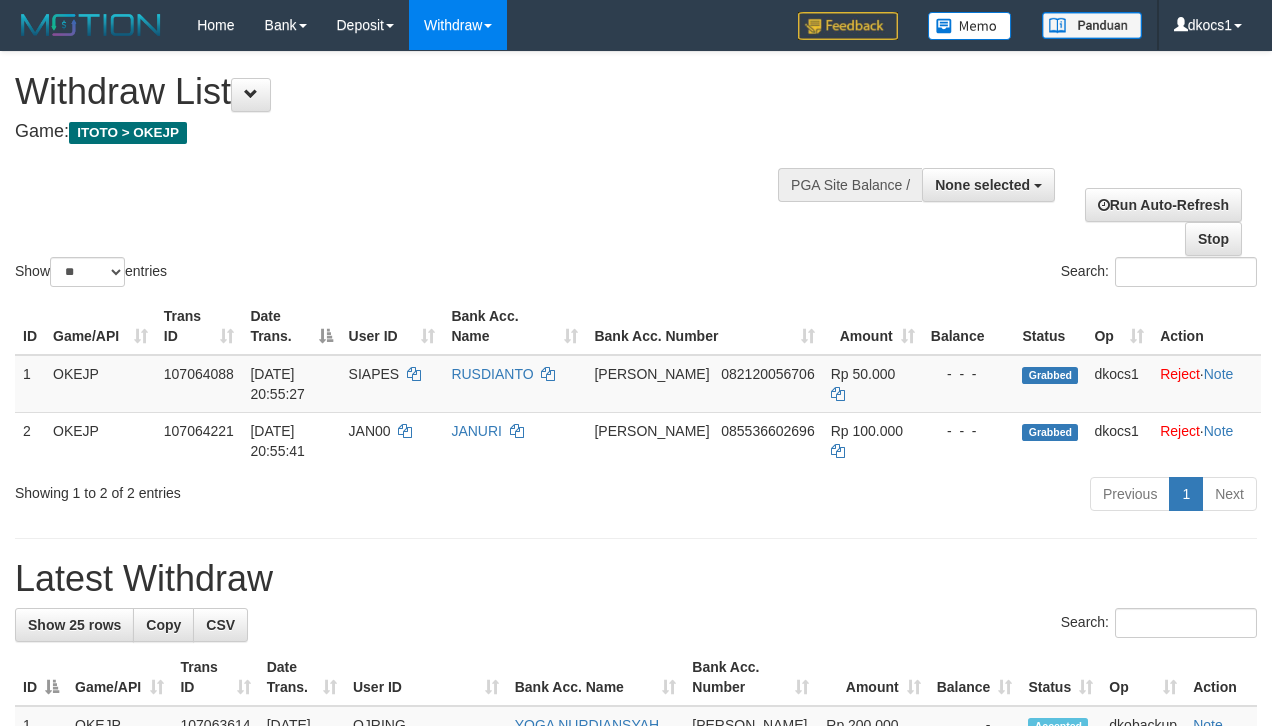 select 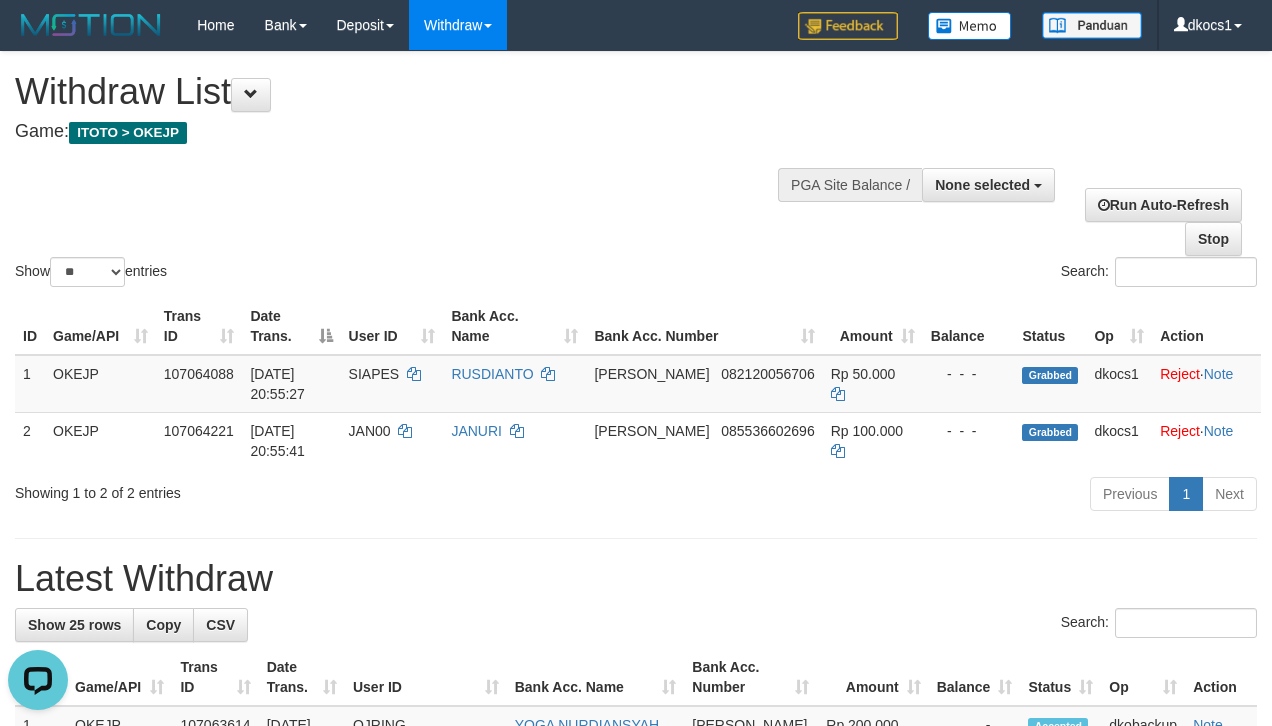 scroll, scrollTop: 0, scrollLeft: 0, axis: both 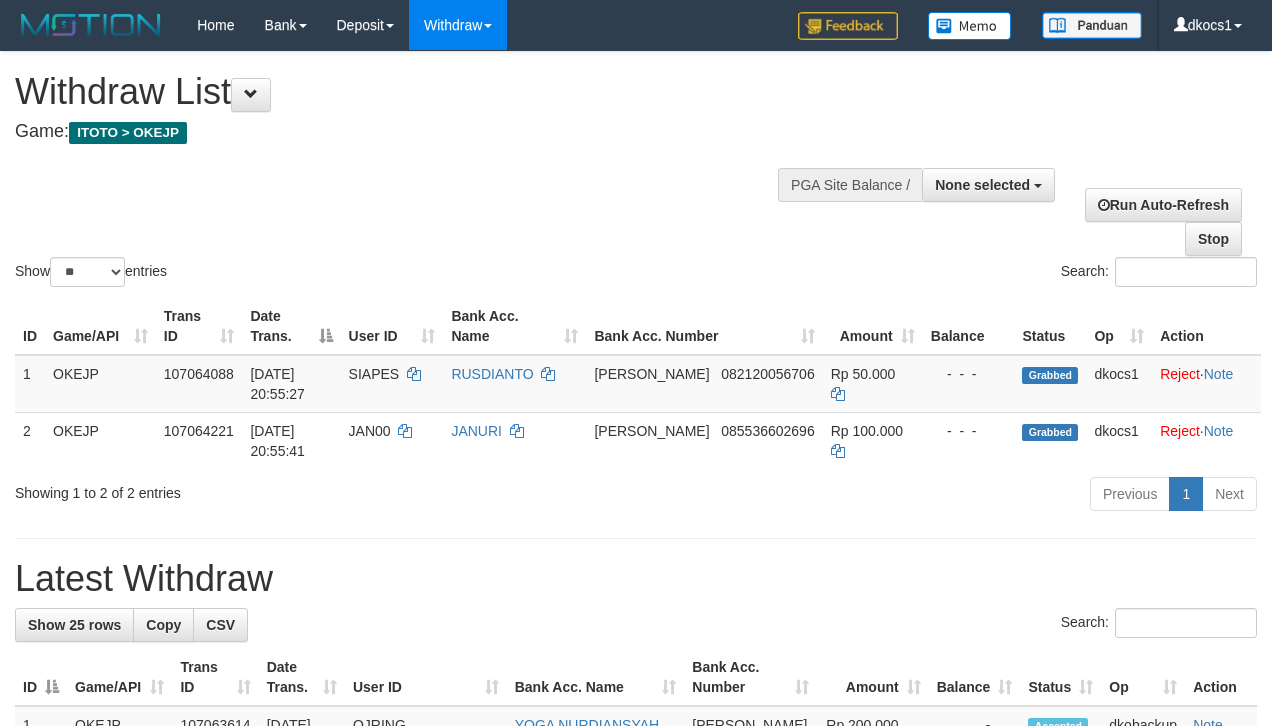 select 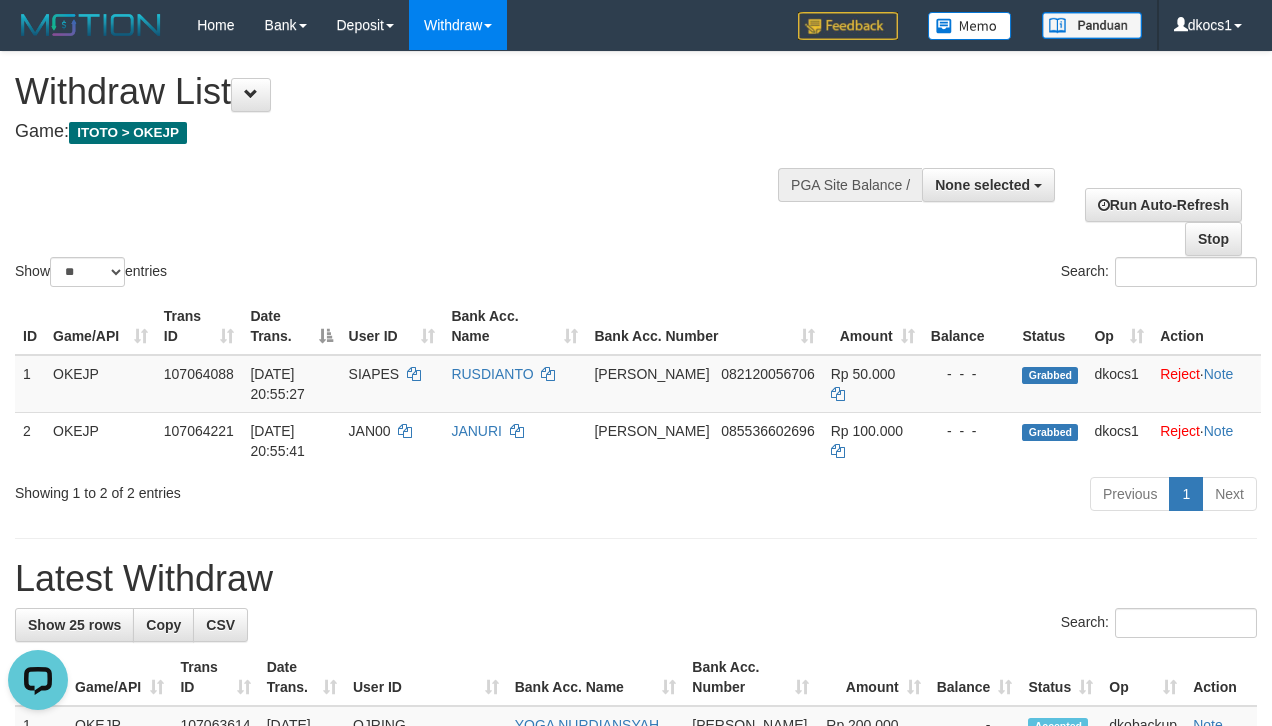 scroll, scrollTop: 0, scrollLeft: 0, axis: both 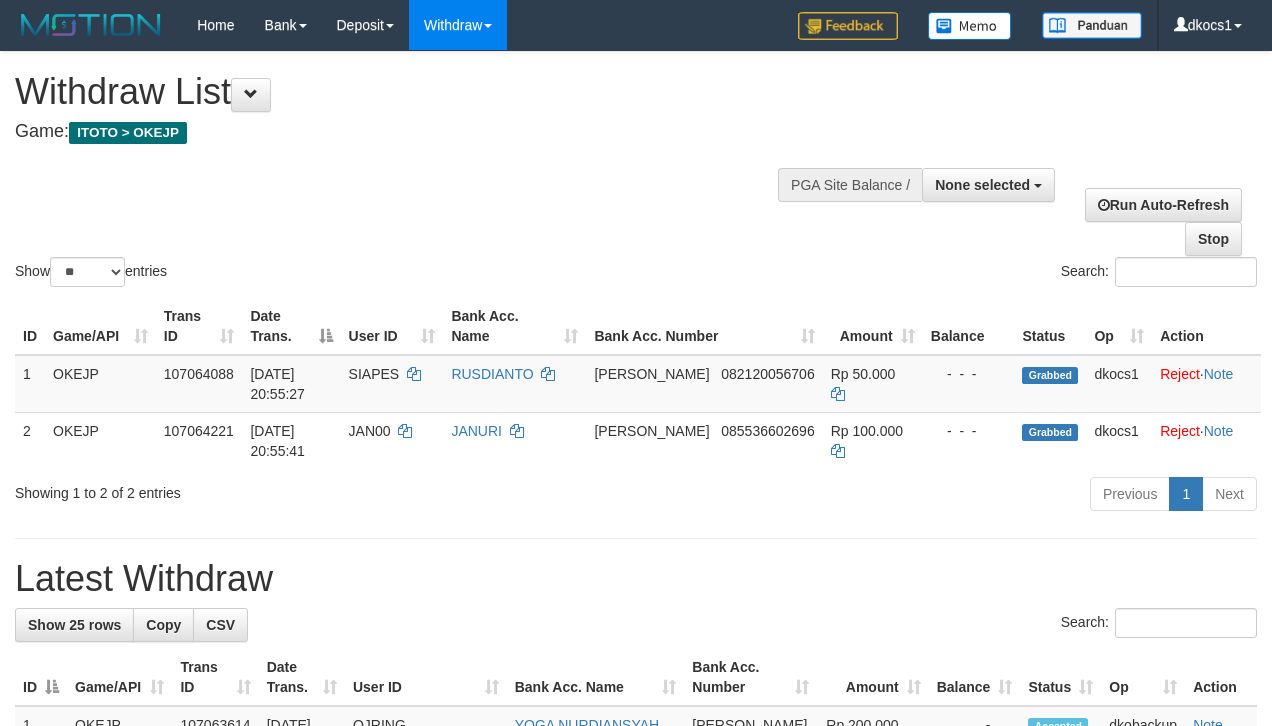 select 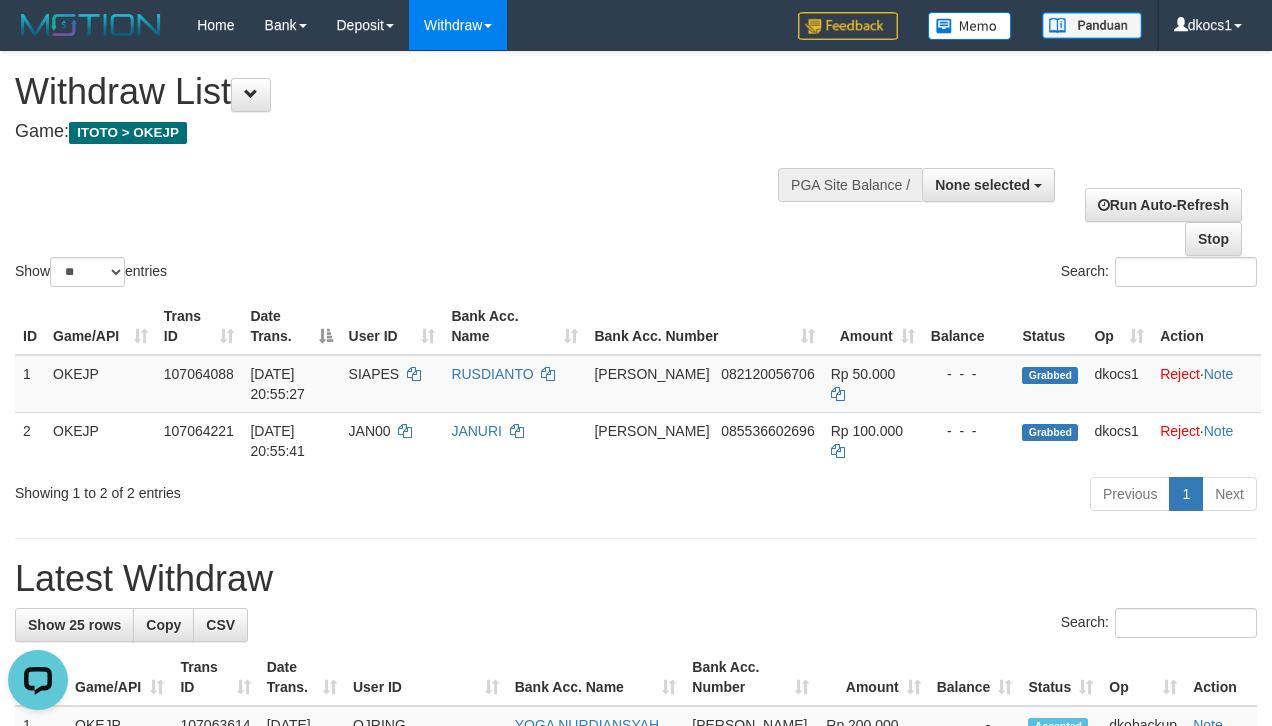 scroll, scrollTop: 0, scrollLeft: 0, axis: both 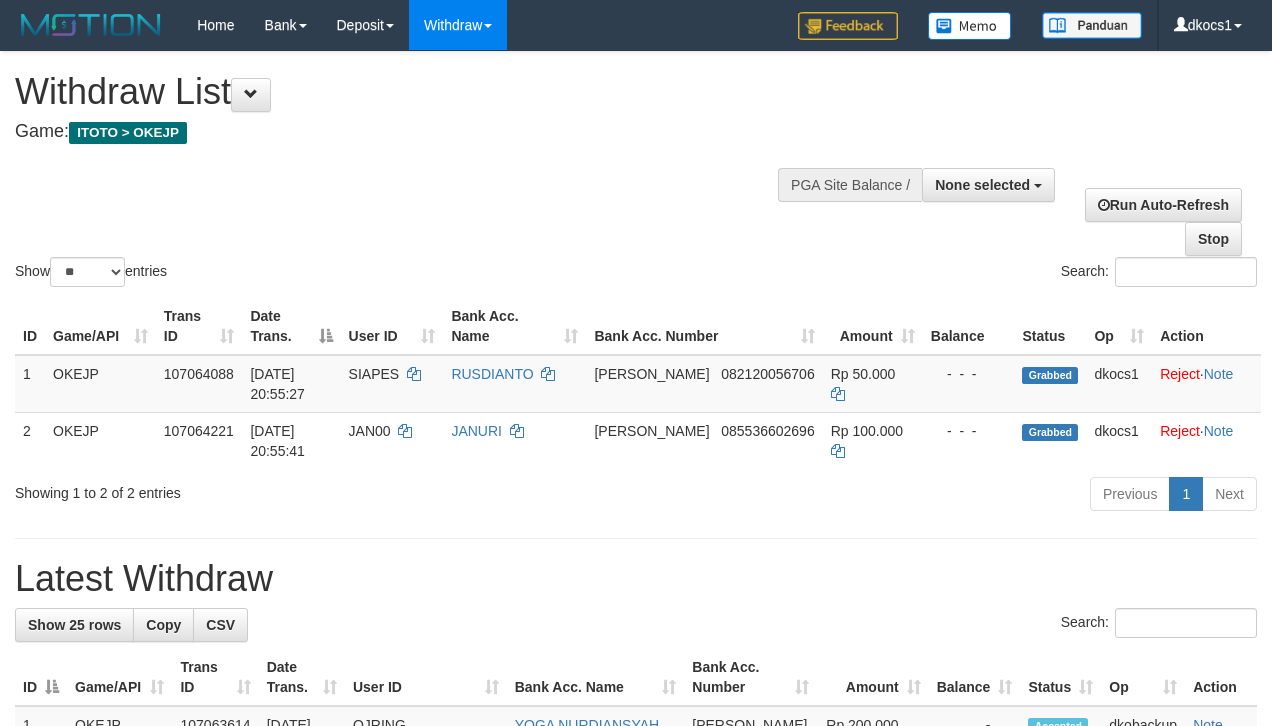 select 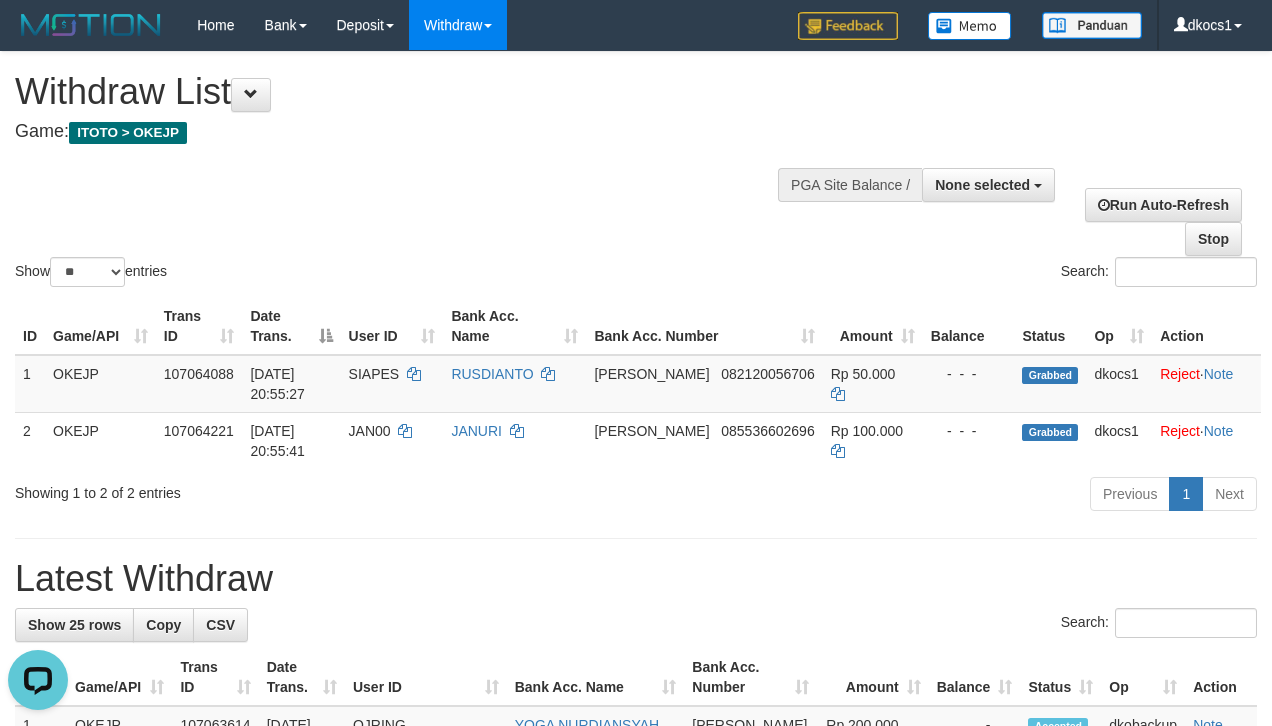 scroll, scrollTop: 0, scrollLeft: 0, axis: both 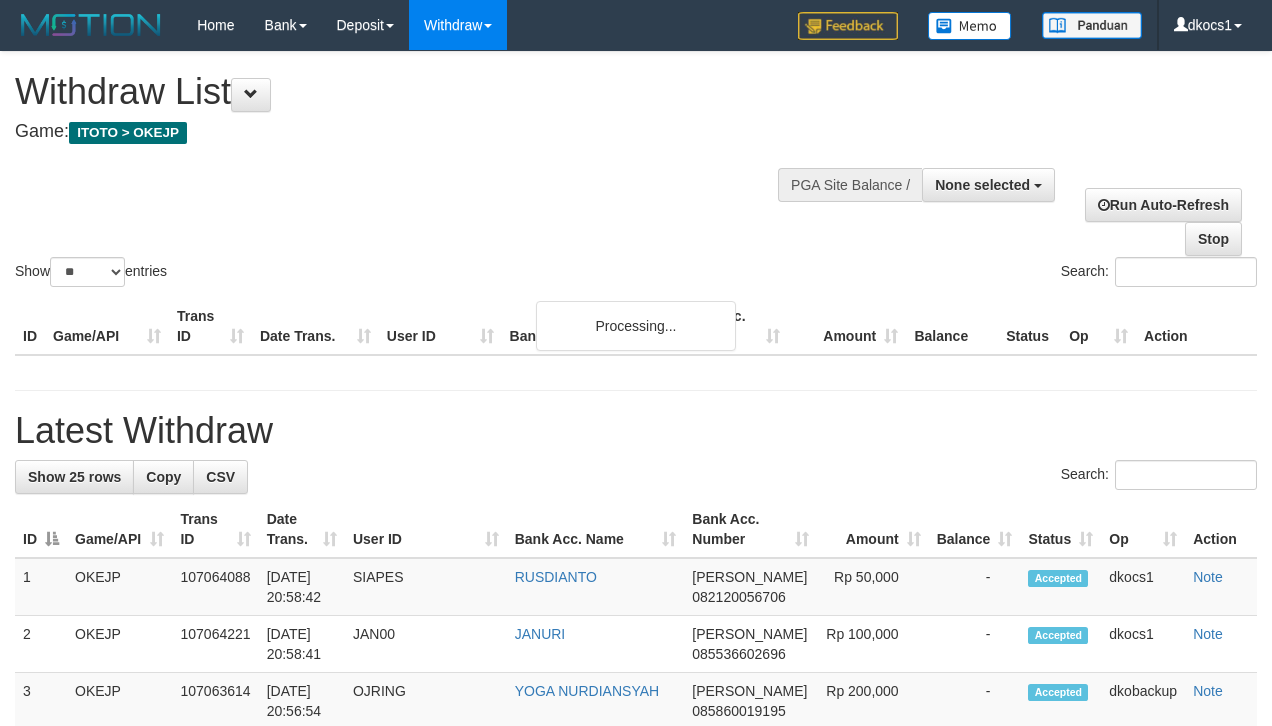 select 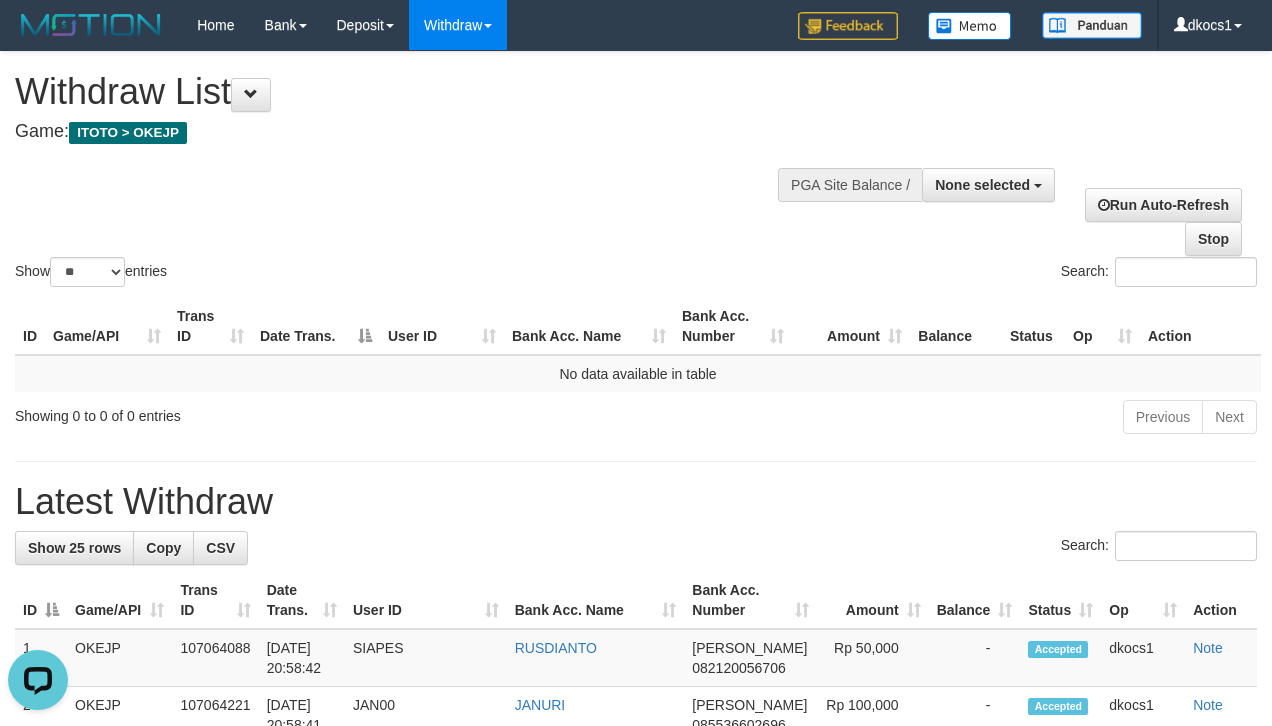 scroll, scrollTop: 0, scrollLeft: 0, axis: both 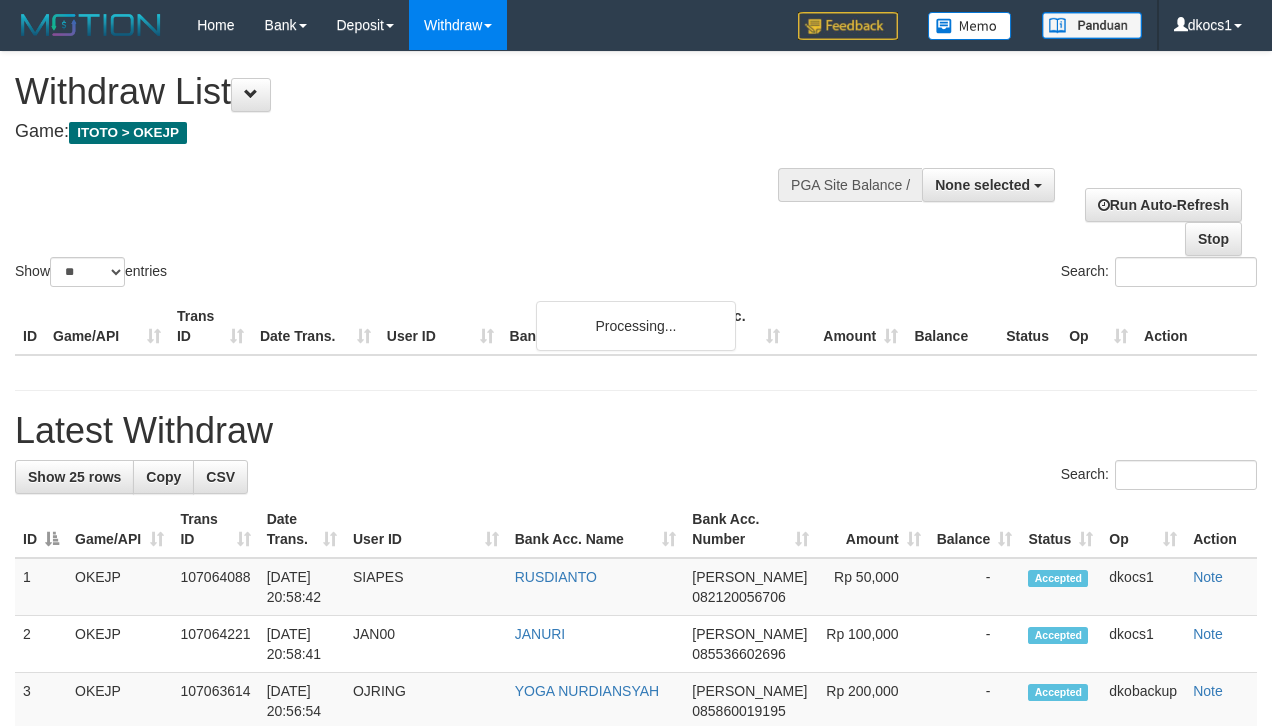 select 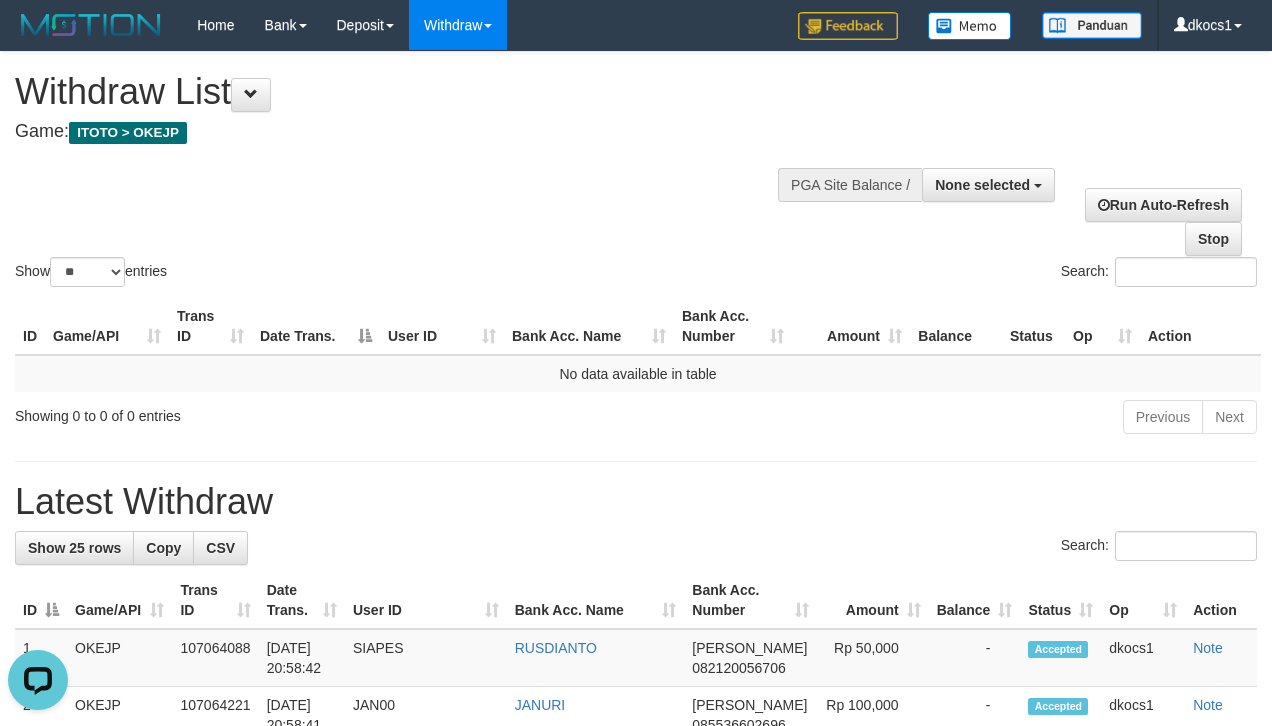 scroll, scrollTop: 0, scrollLeft: 0, axis: both 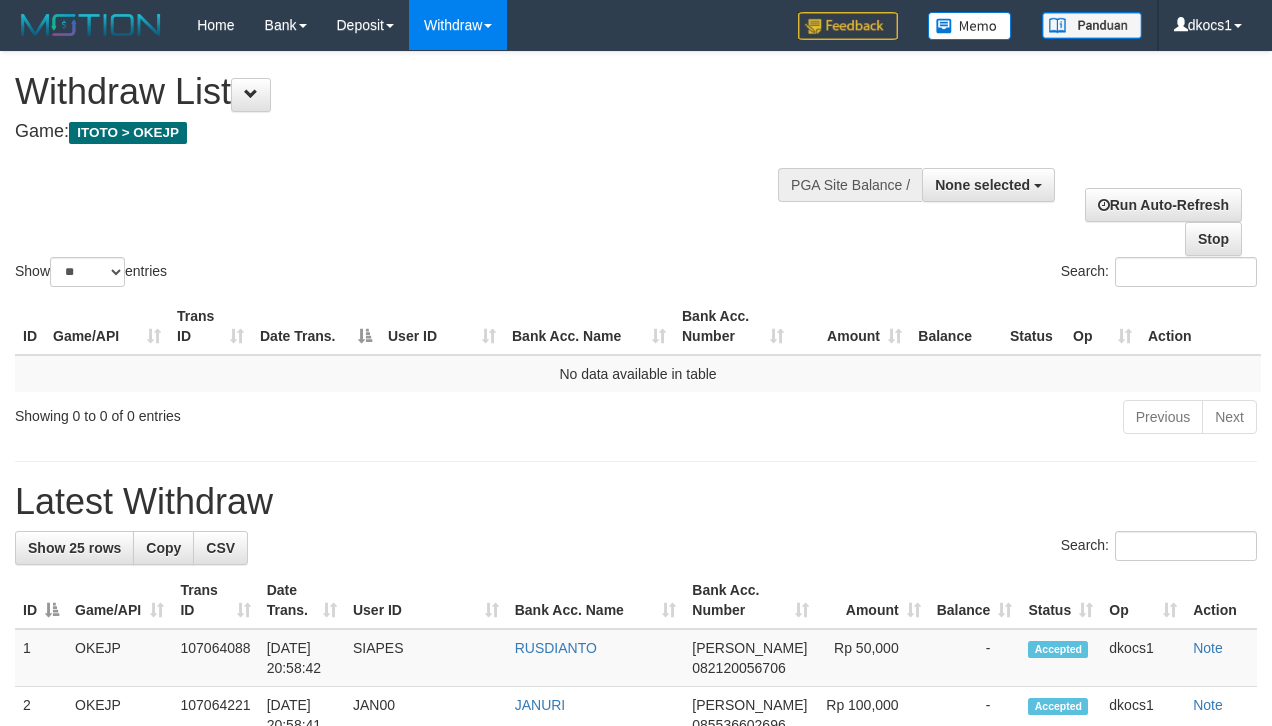 select 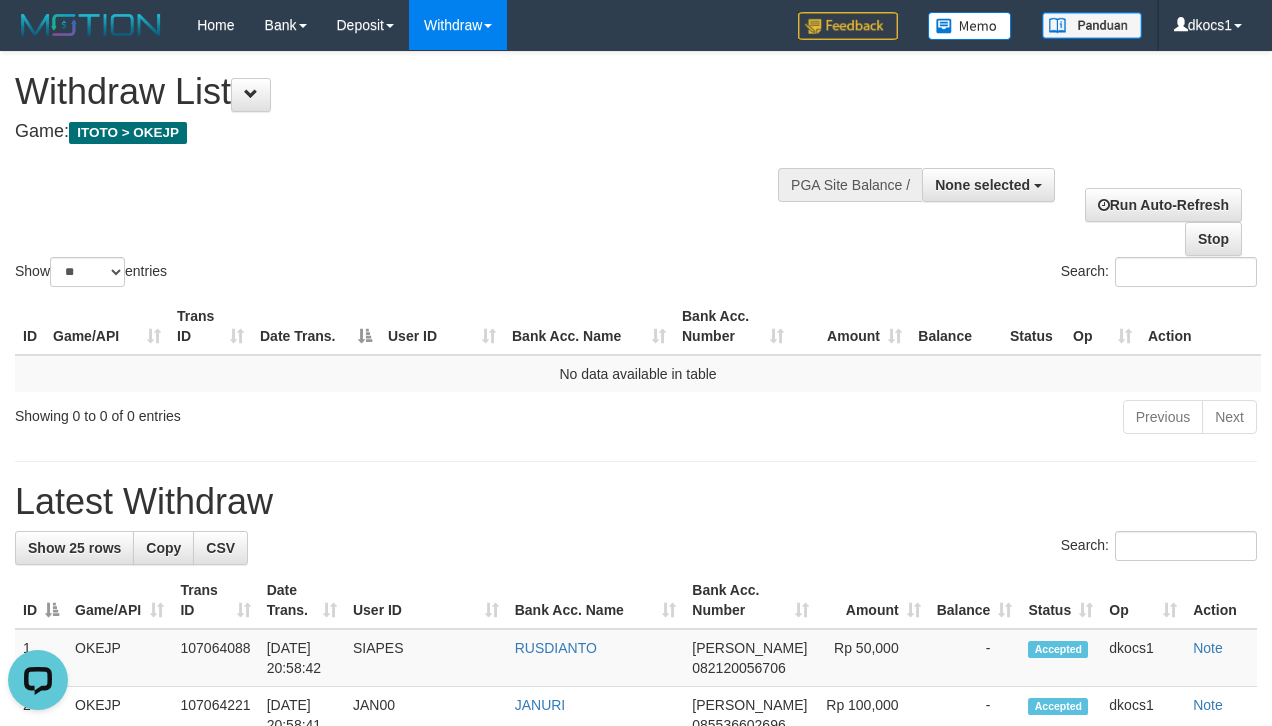 scroll, scrollTop: 0, scrollLeft: 0, axis: both 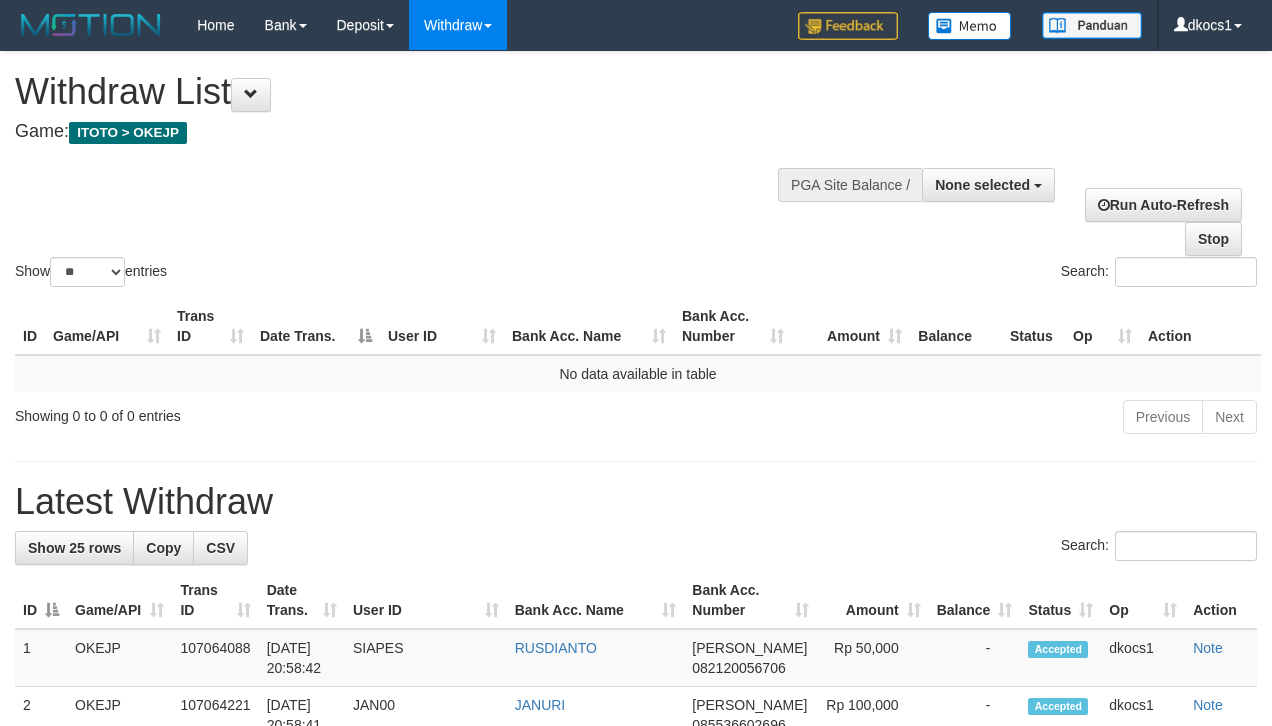 select 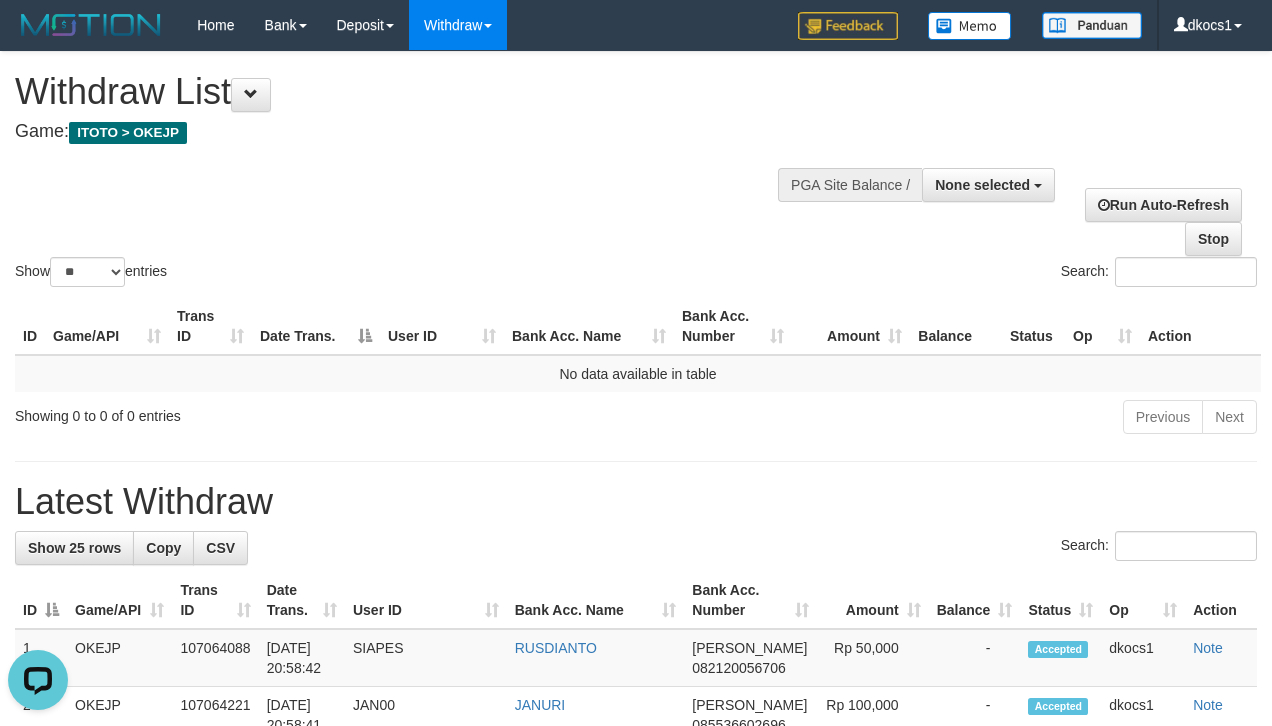 scroll, scrollTop: 0, scrollLeft: 0, axis: both 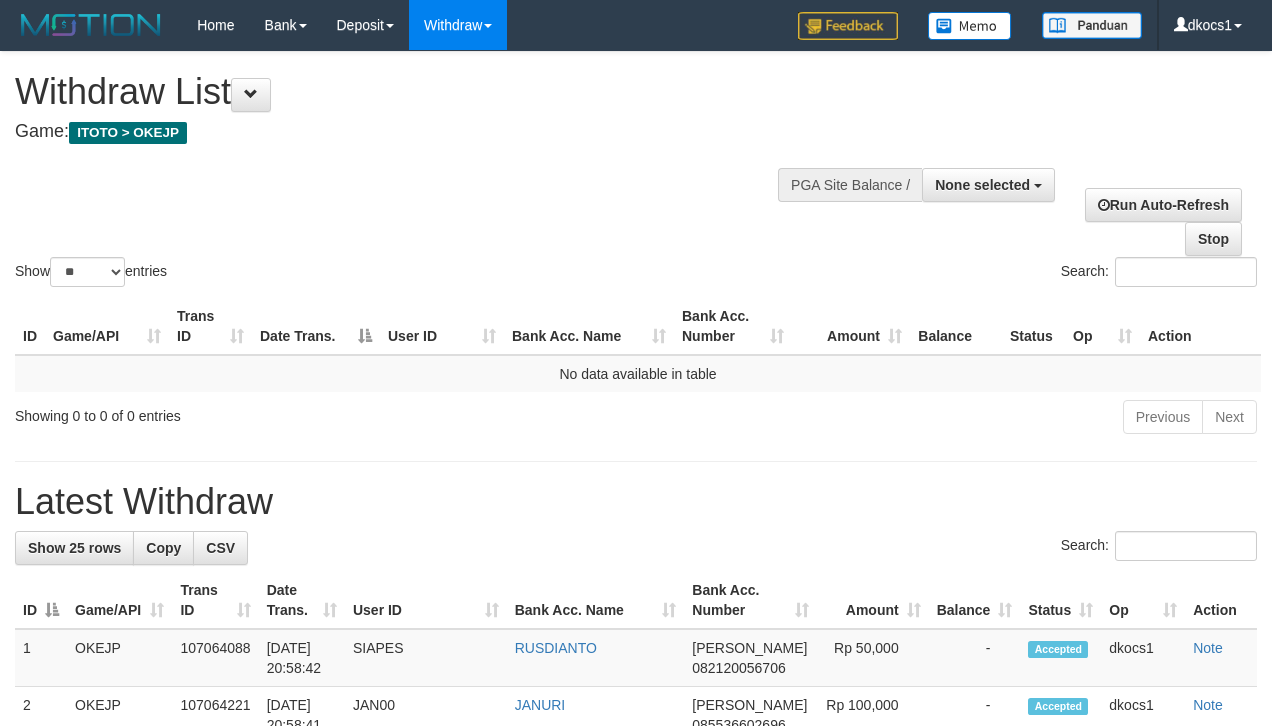select 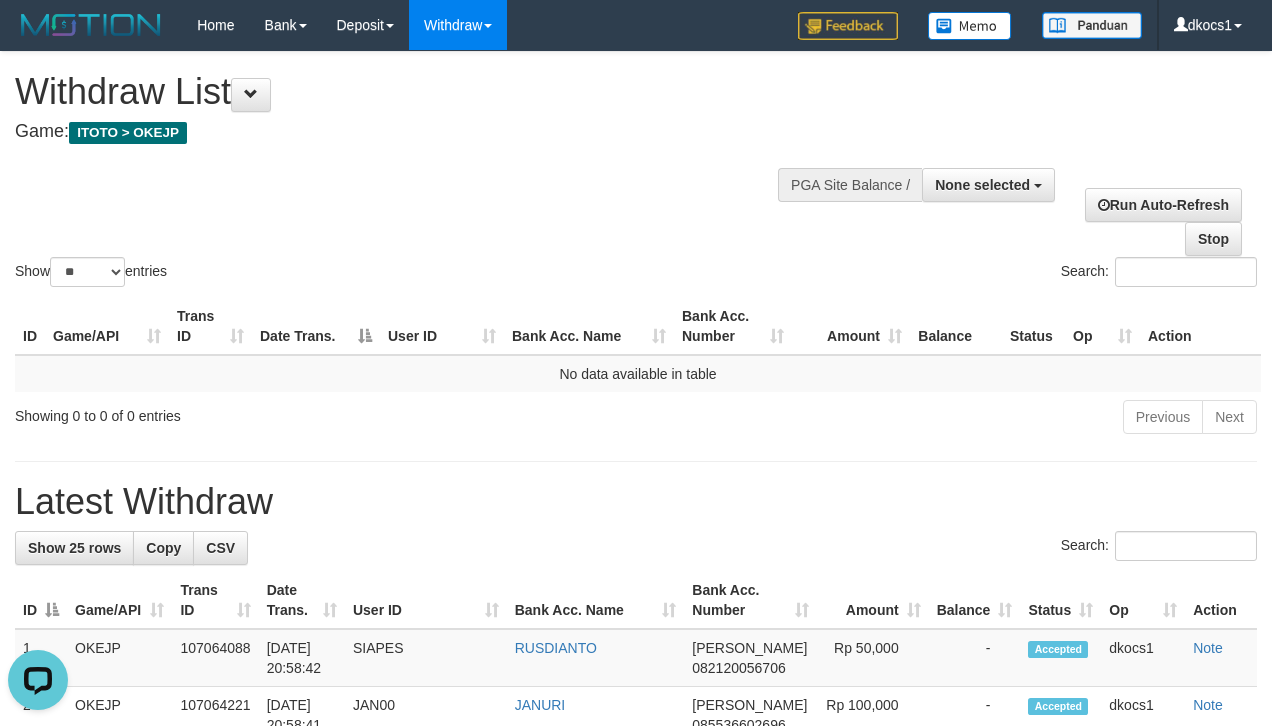 scroll, scrollTop: 0, scrollLeft: 0, axis: both 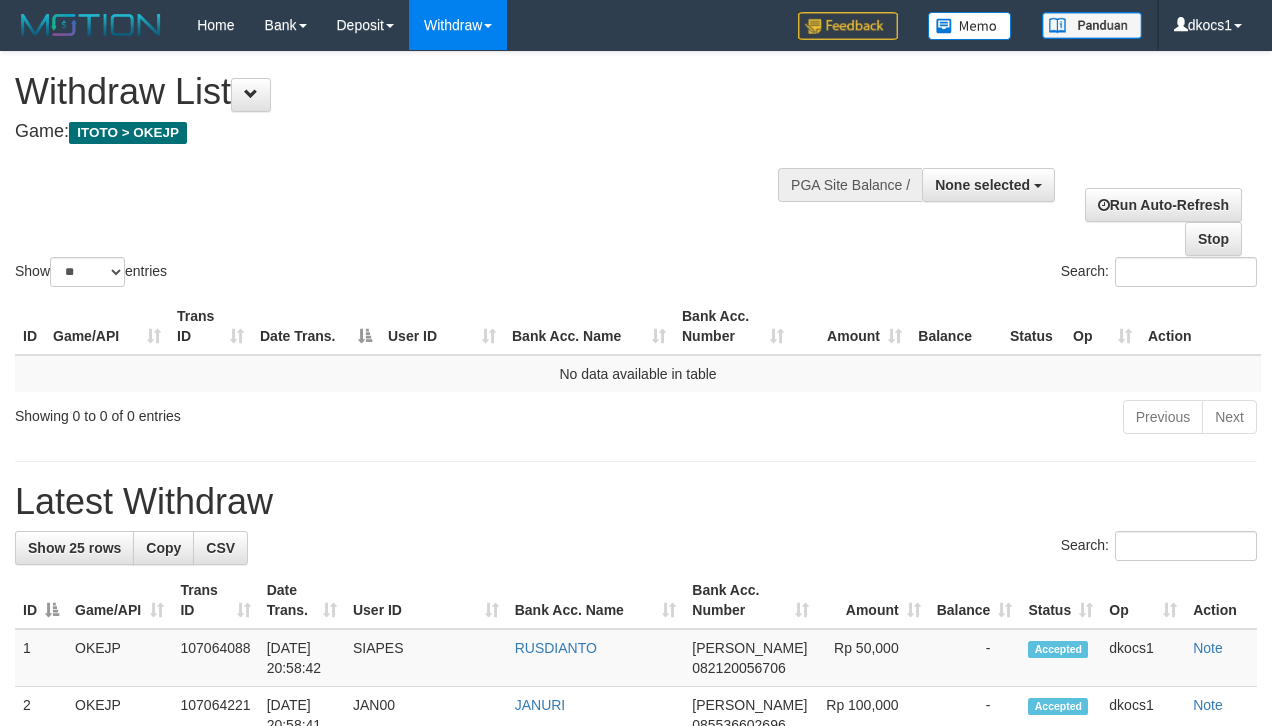select 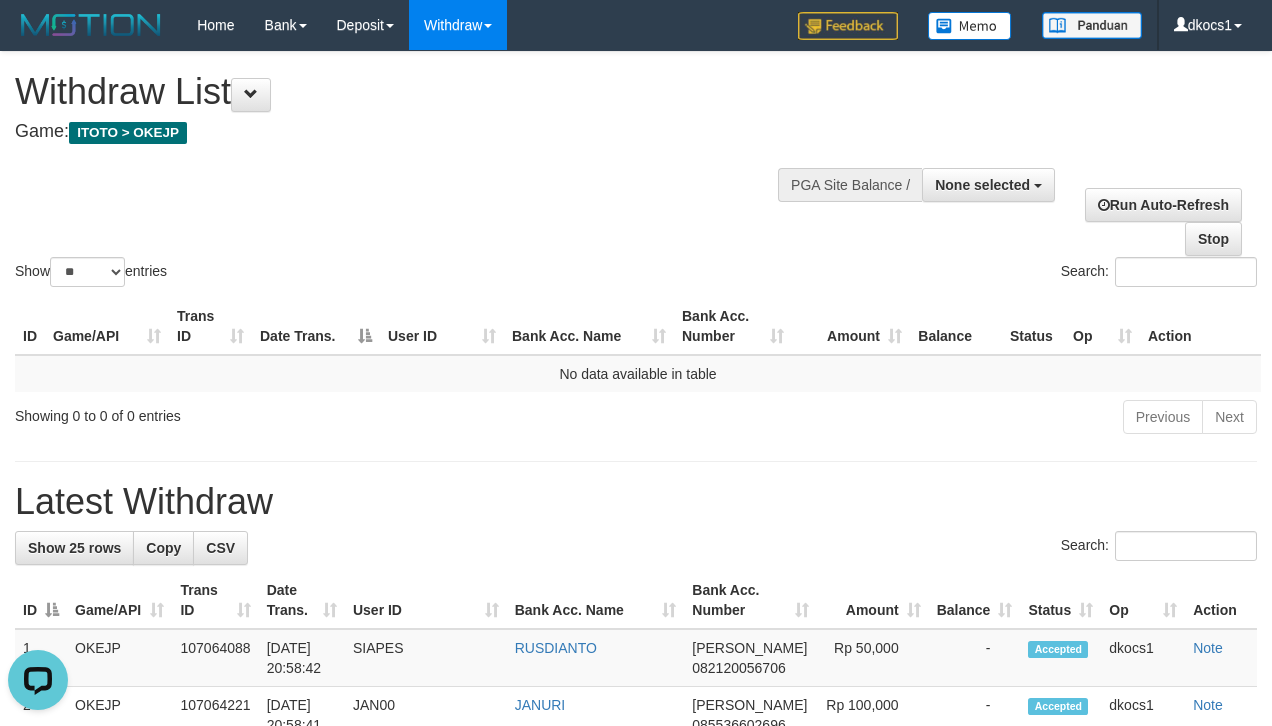 scroll, scrollTop: 0, scrollLeft: 0, axis: both 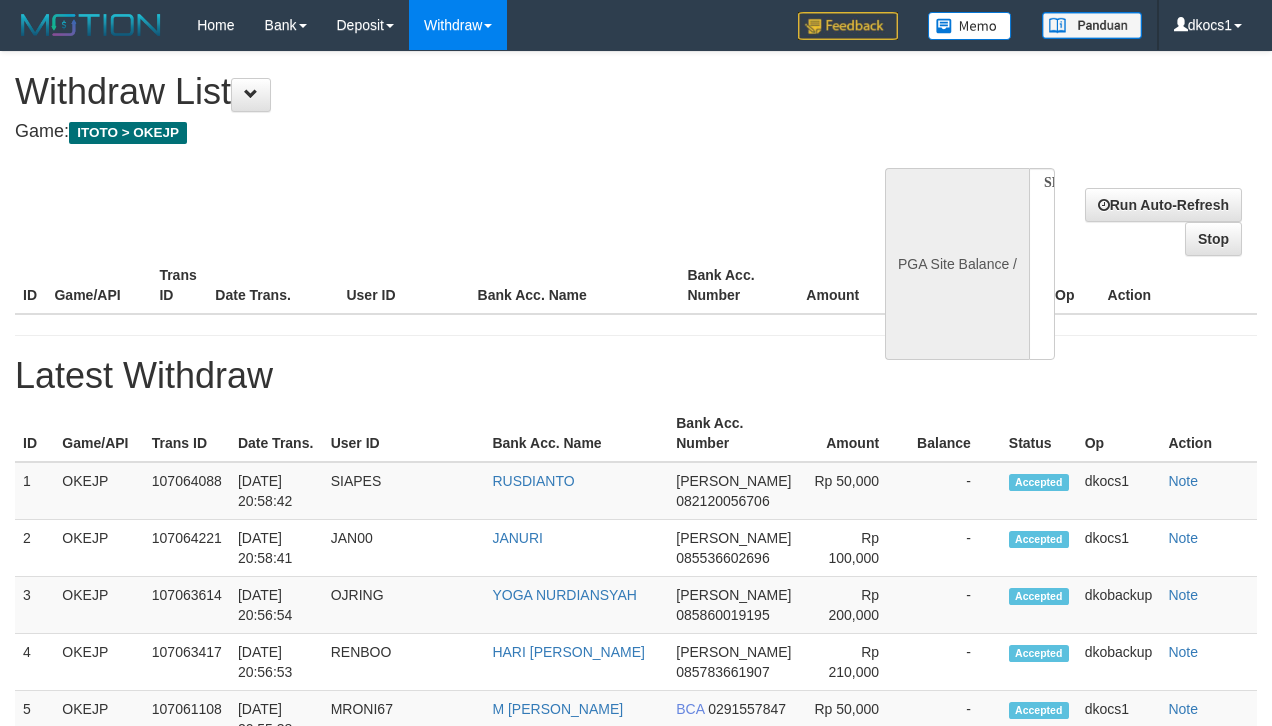 select 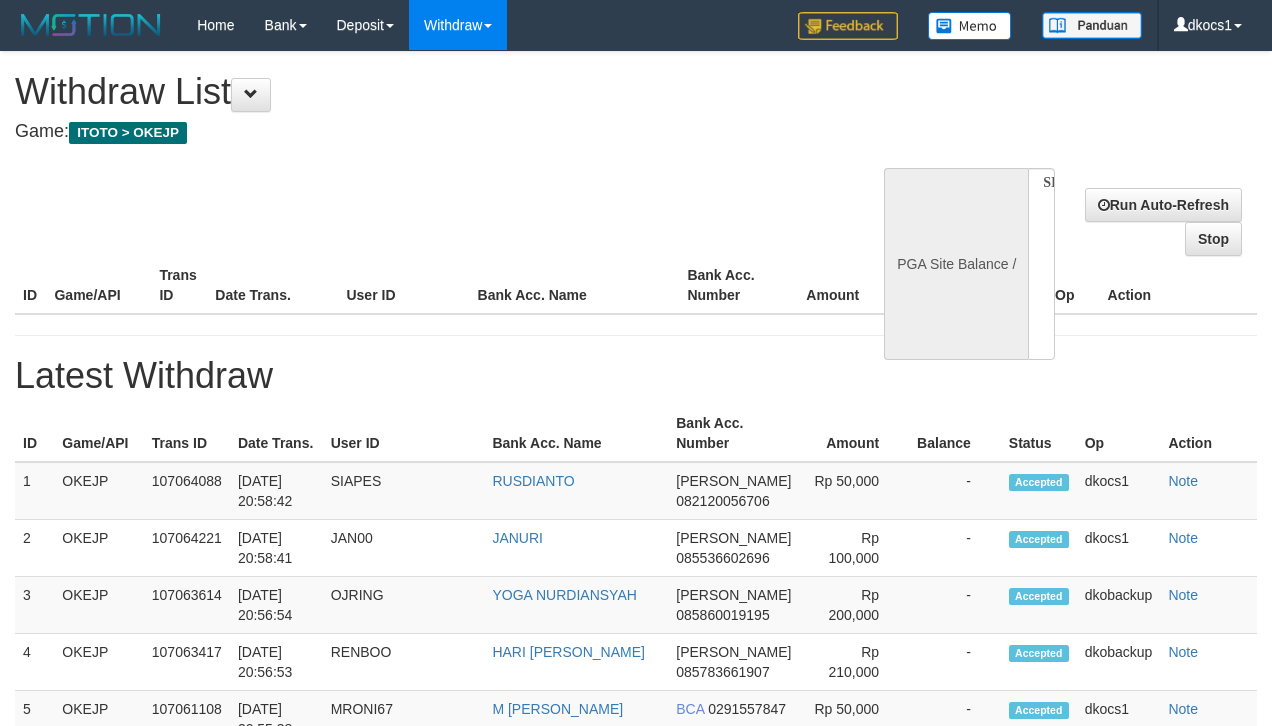 select on "**" 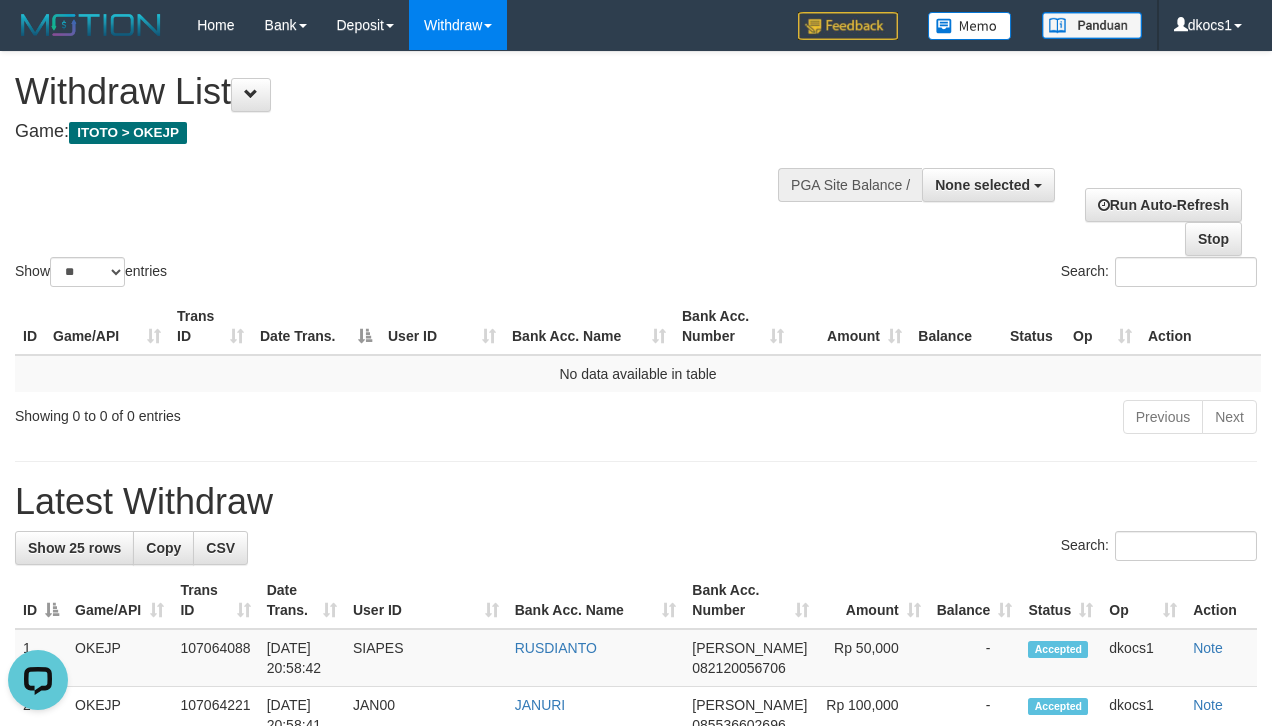 scroll, scrollTop: 0, scrollLeft: 0, axis: both 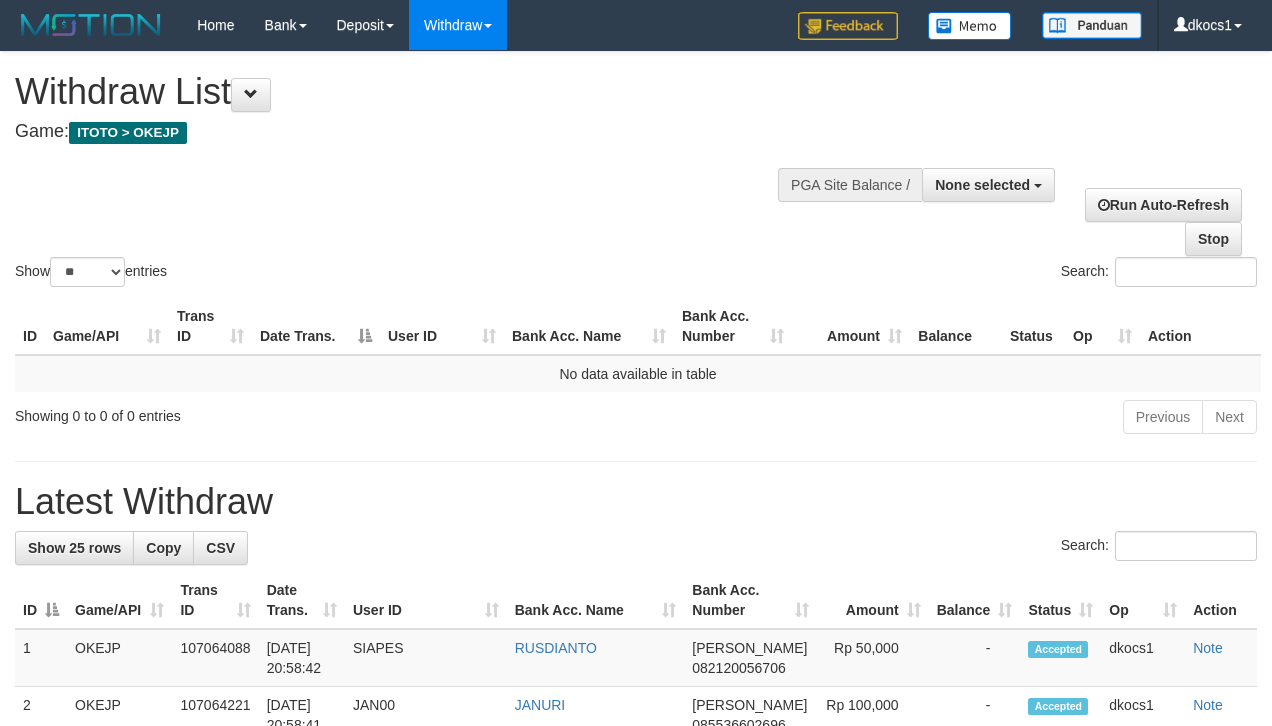 select 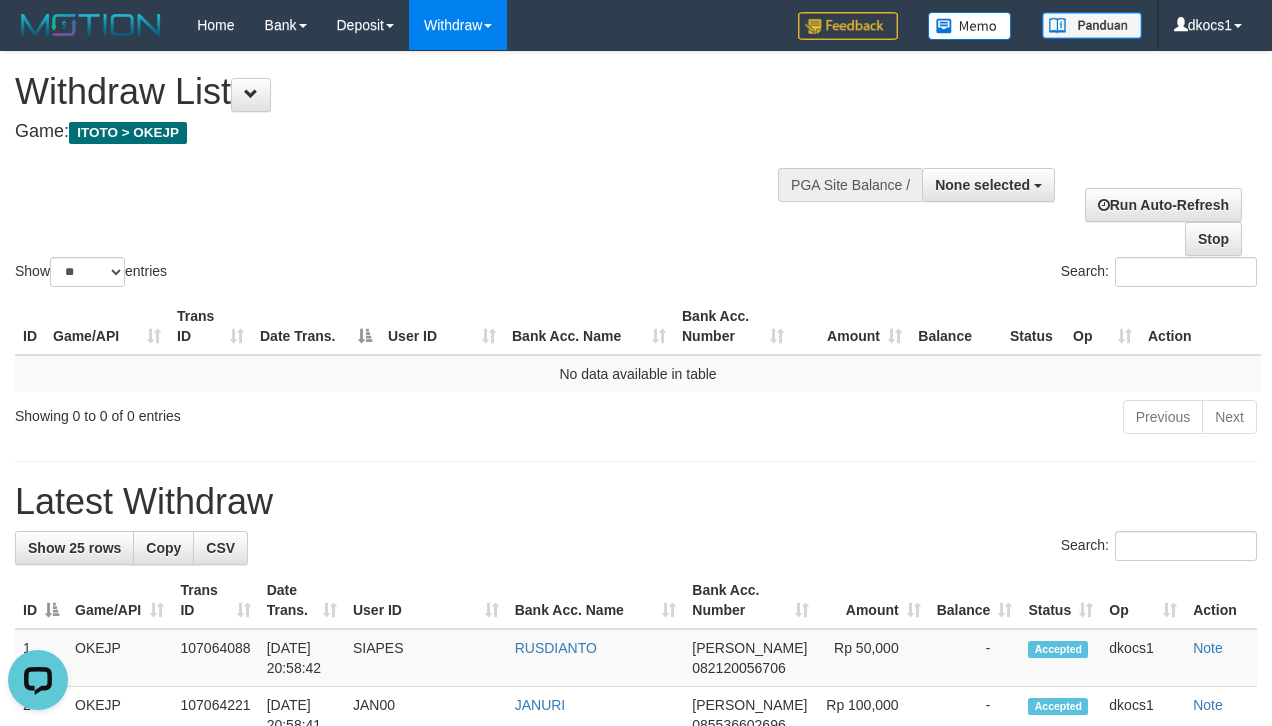 scroll, scrollTop: 0, scrollLeft: 0, axis: both 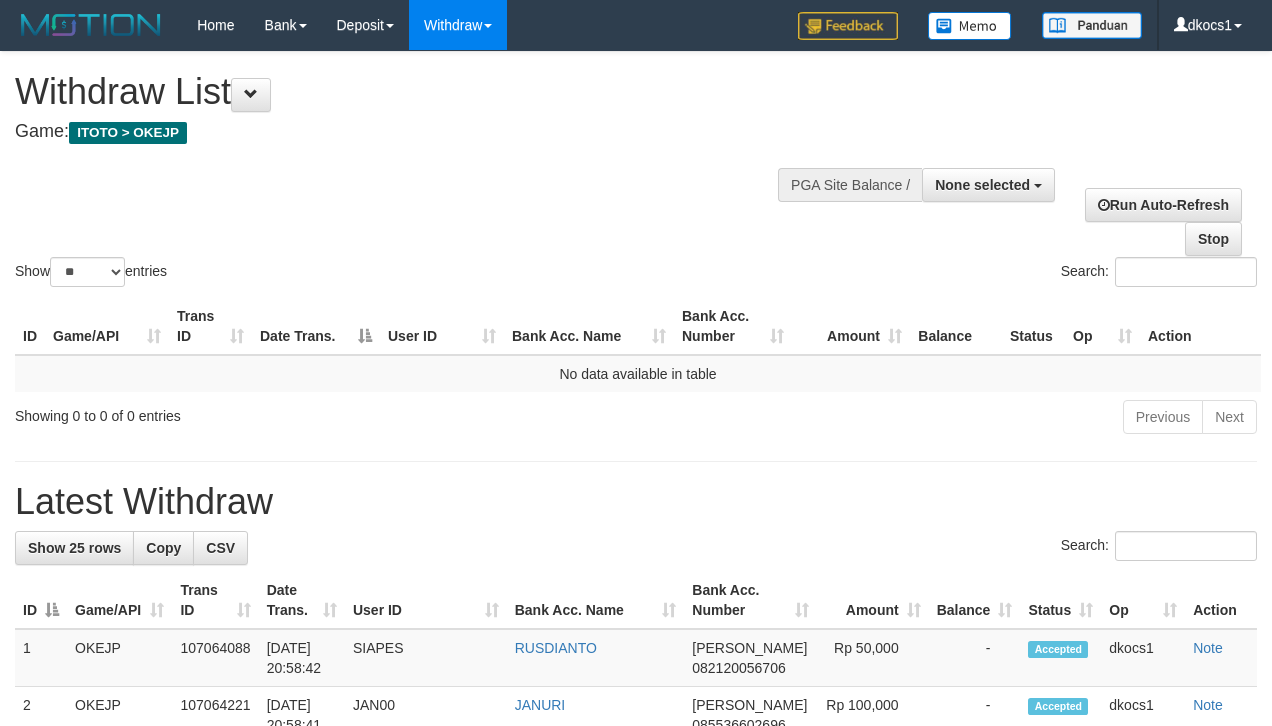 select 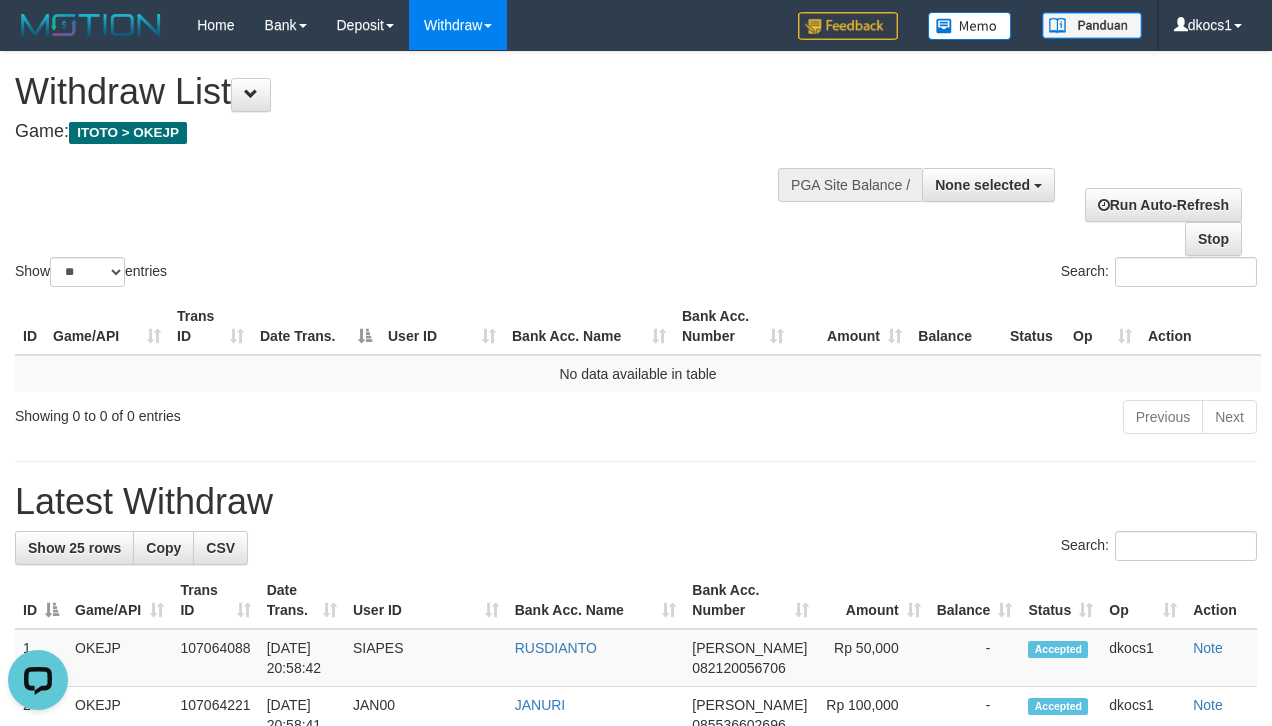 scroll, scrollTop: 0, scrollLeft: 0, axis: both 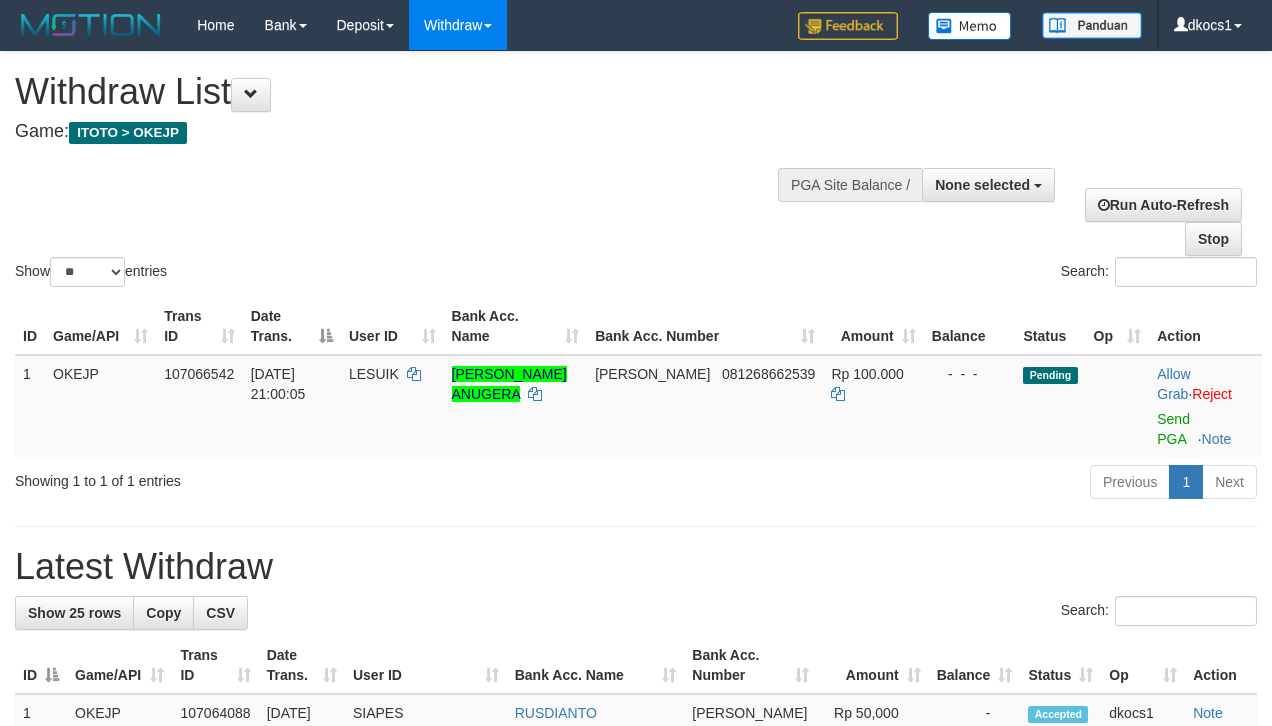 select 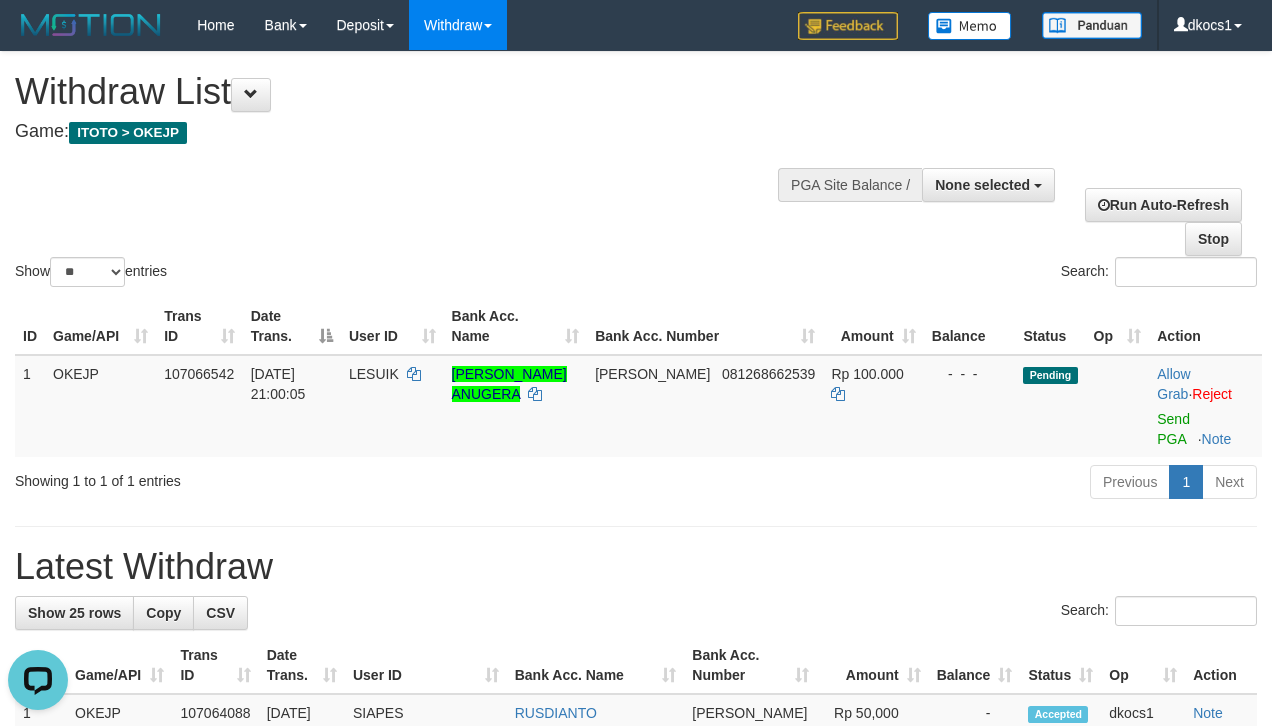 scroll, scrollTop: 0, scrollLeft: 0, axis: both 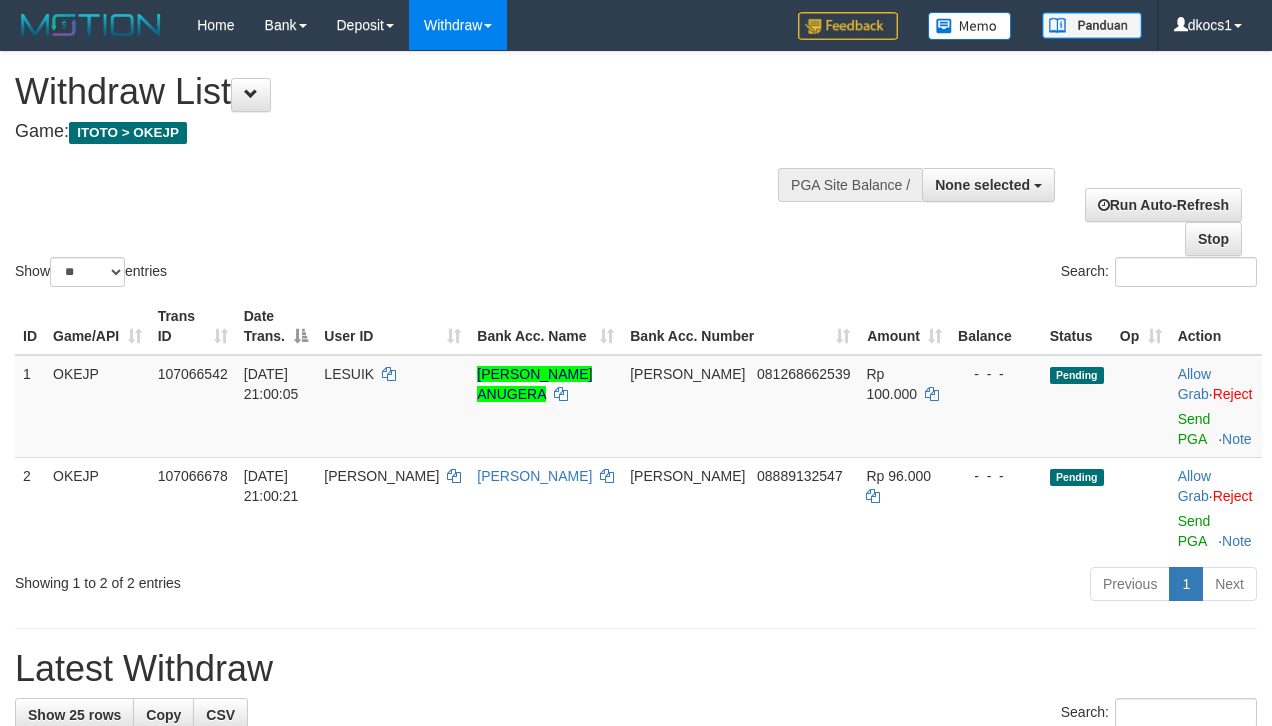 select 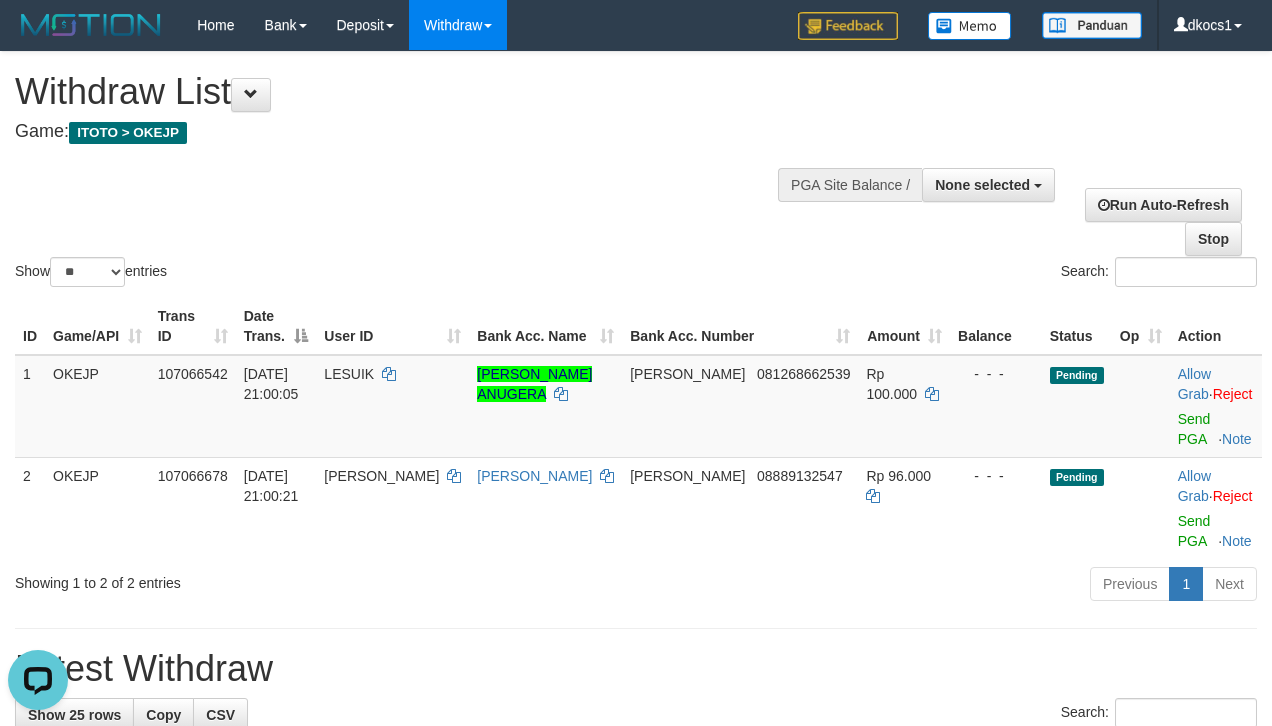 scroll, scrollTop: 0, scrollLeft: 0, axis: both 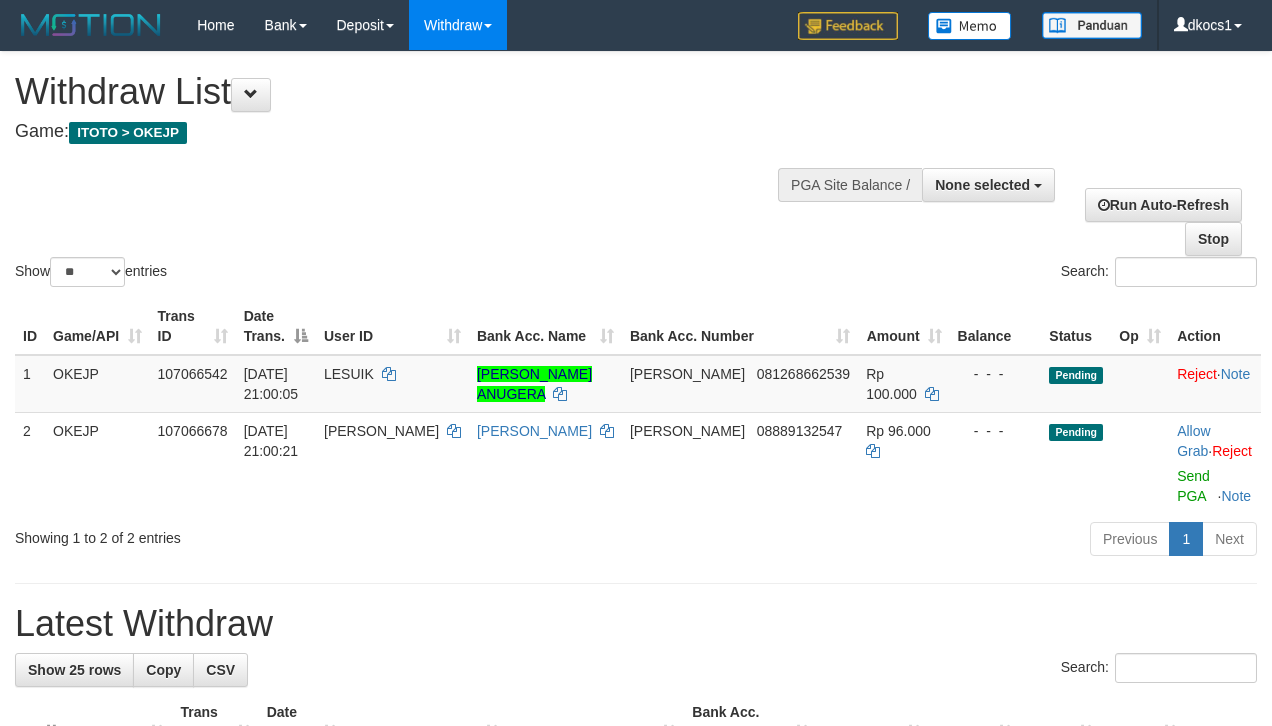 select 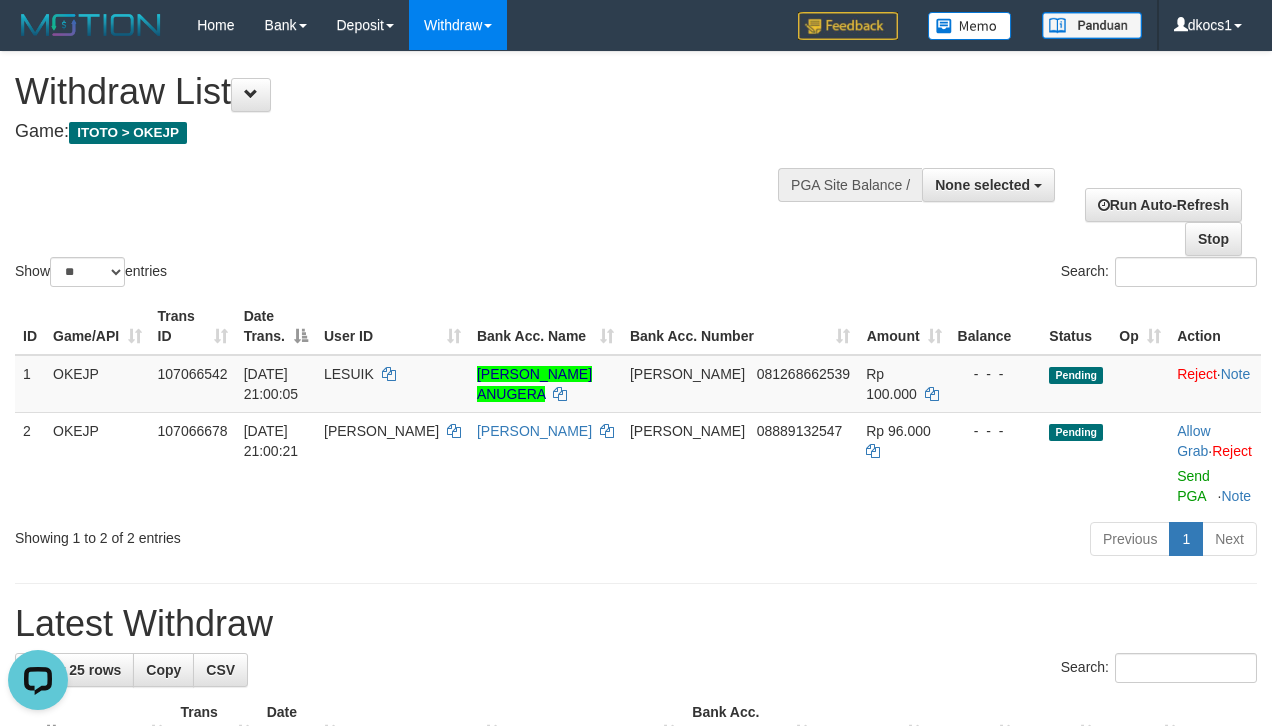 scroll, scrollTop: 0, scrollLeft: 0, axis: both 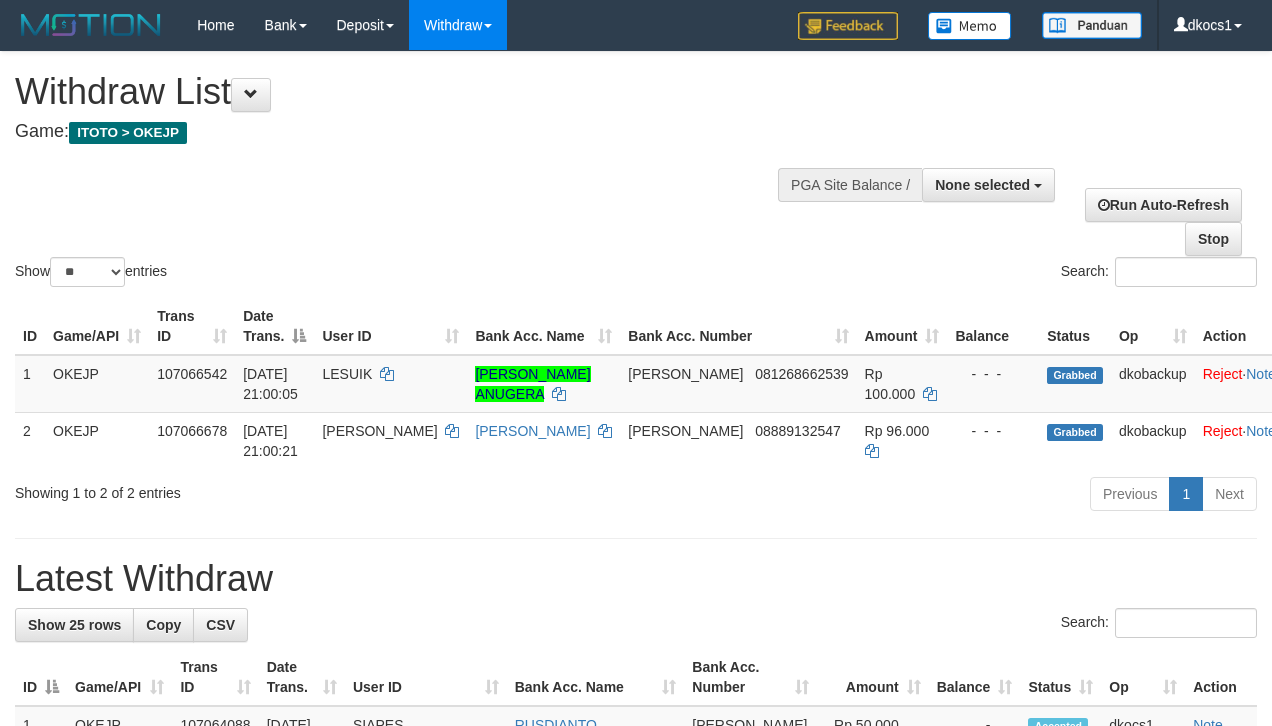 select 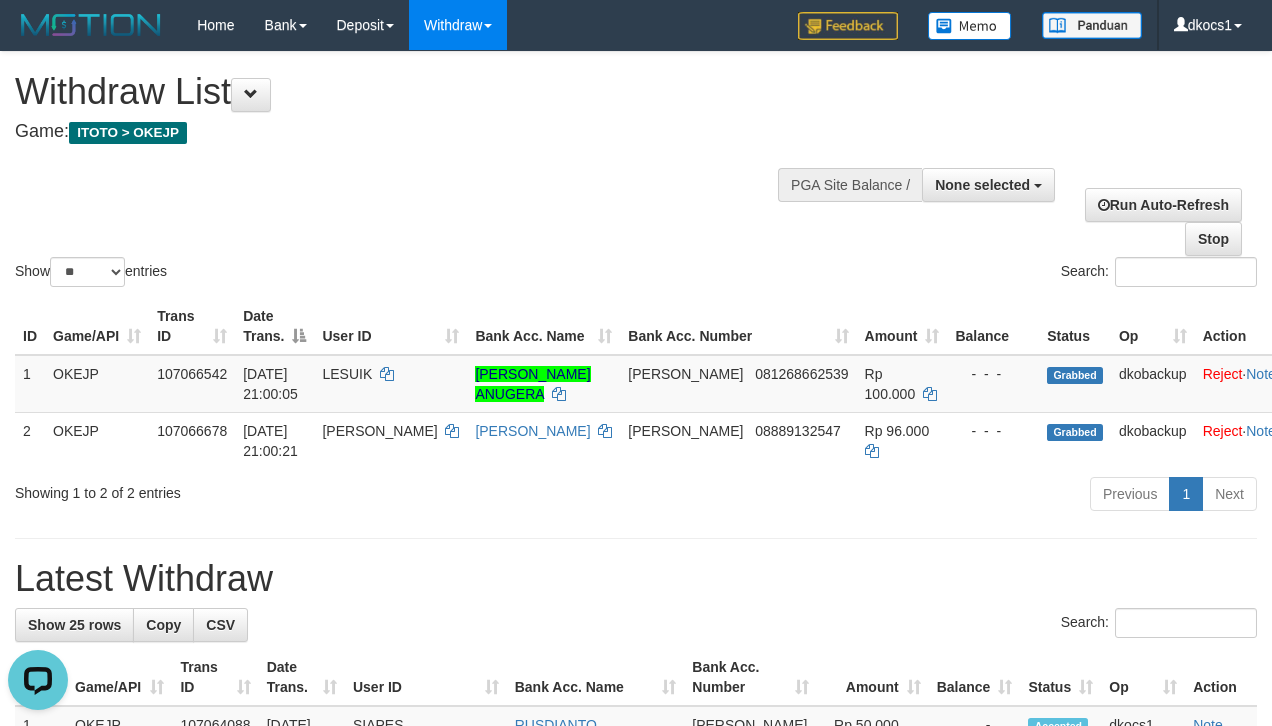 scroll, scrollTop: 0, scrollLeft: 0, axis: both 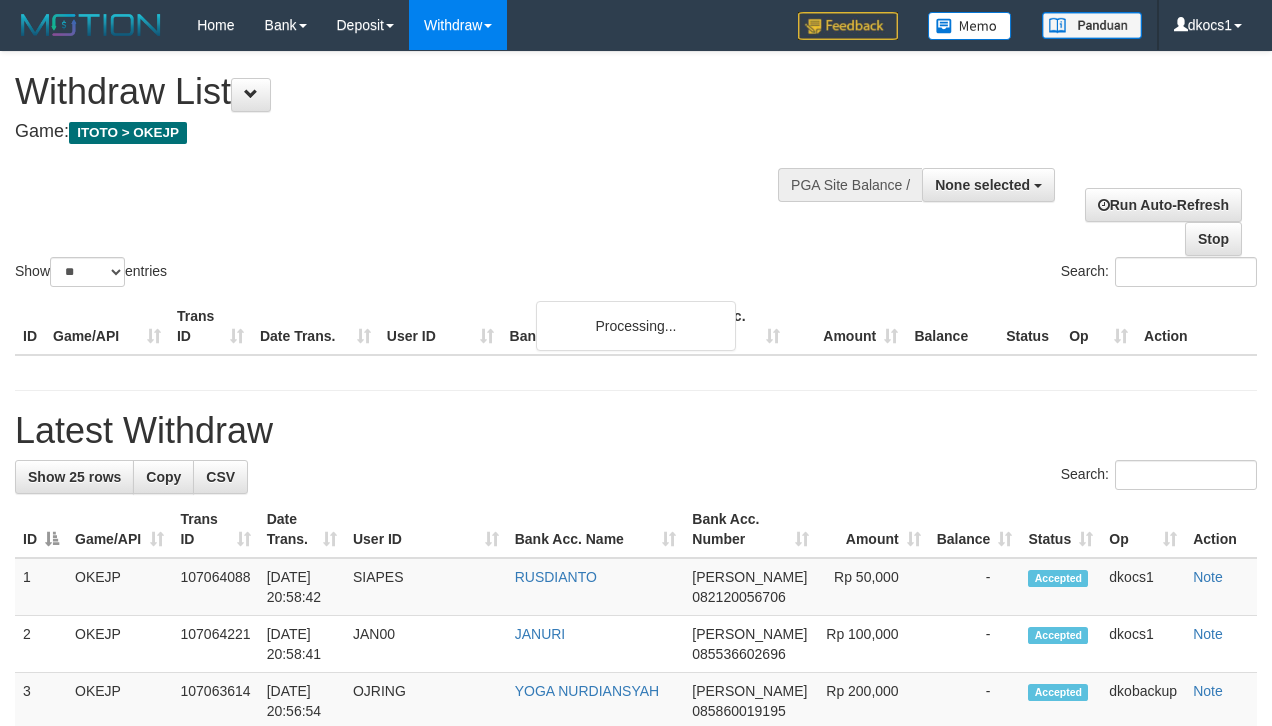 select 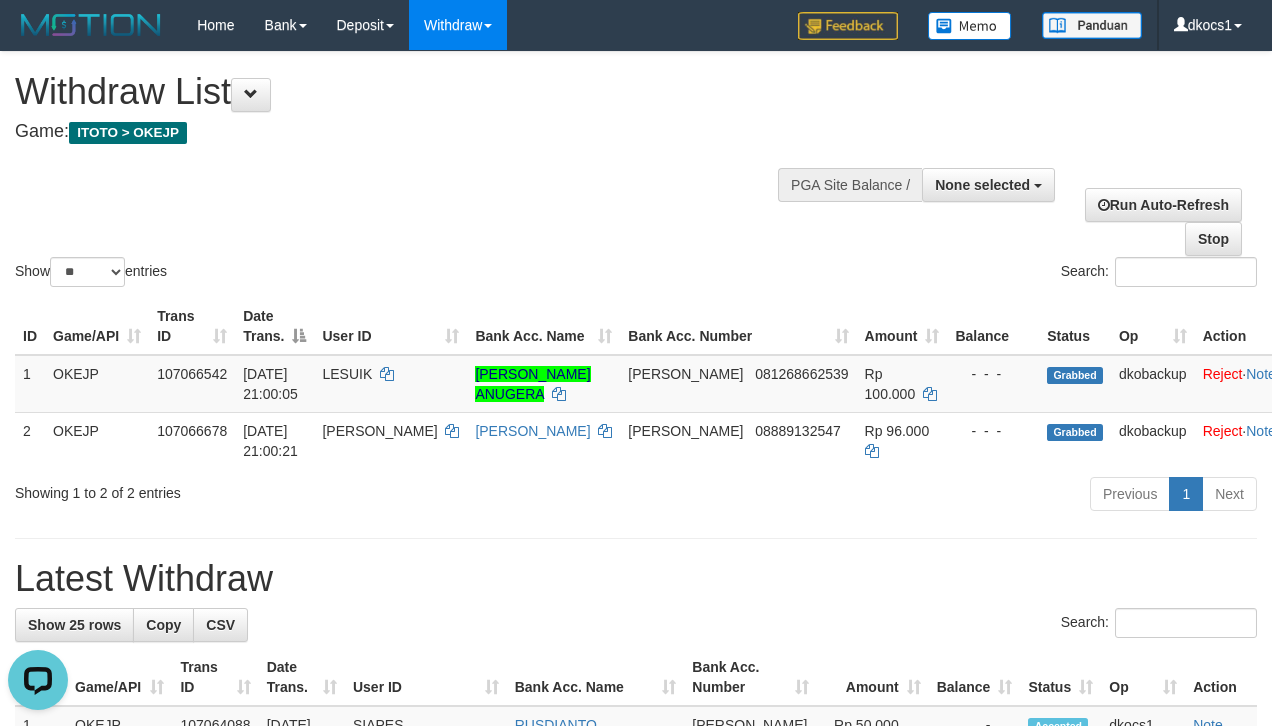 scroll, scrollTop: 0, scrollLeft: 0, axis: both 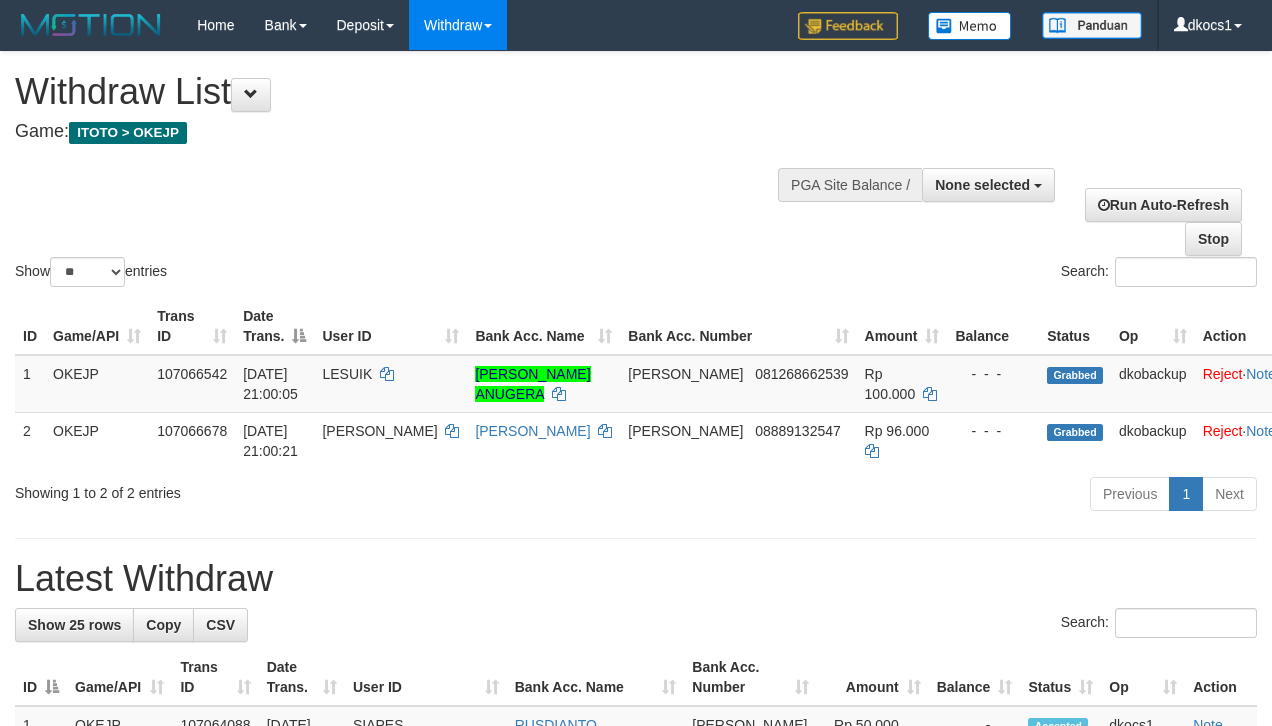 select 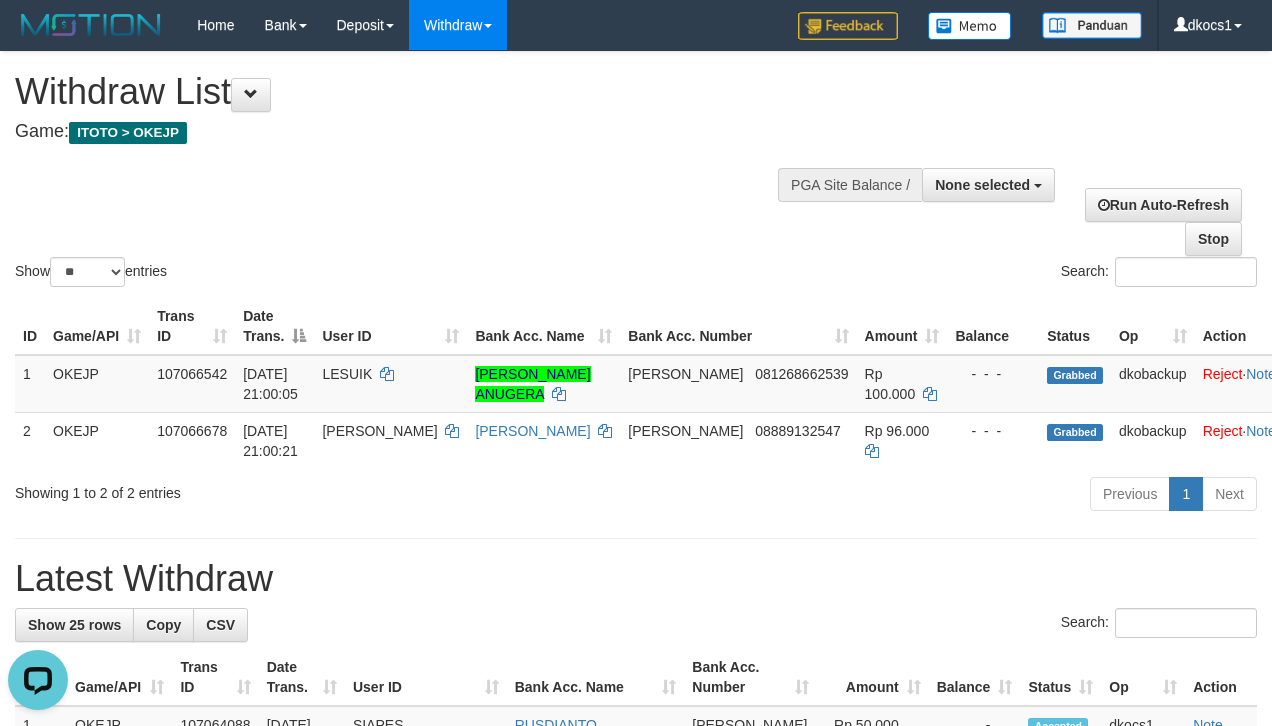 scroll, scrollTop: 0, scrollLeft: 0, axis: both 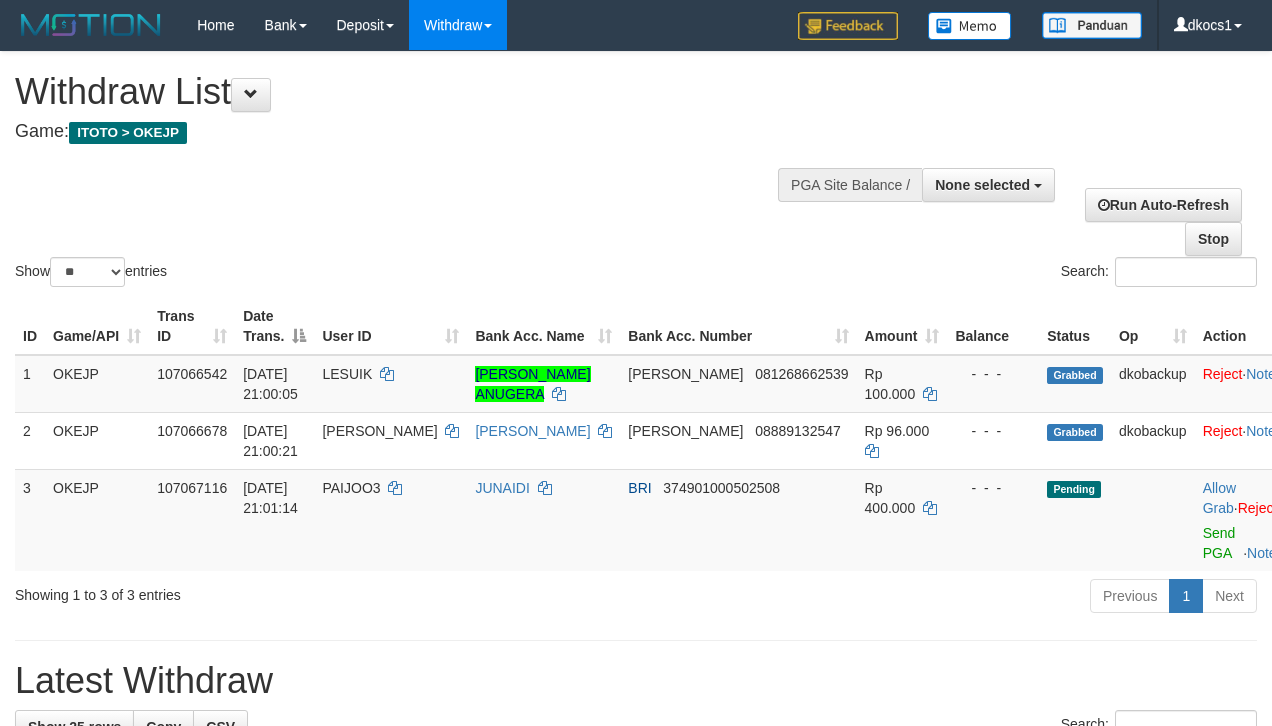 select 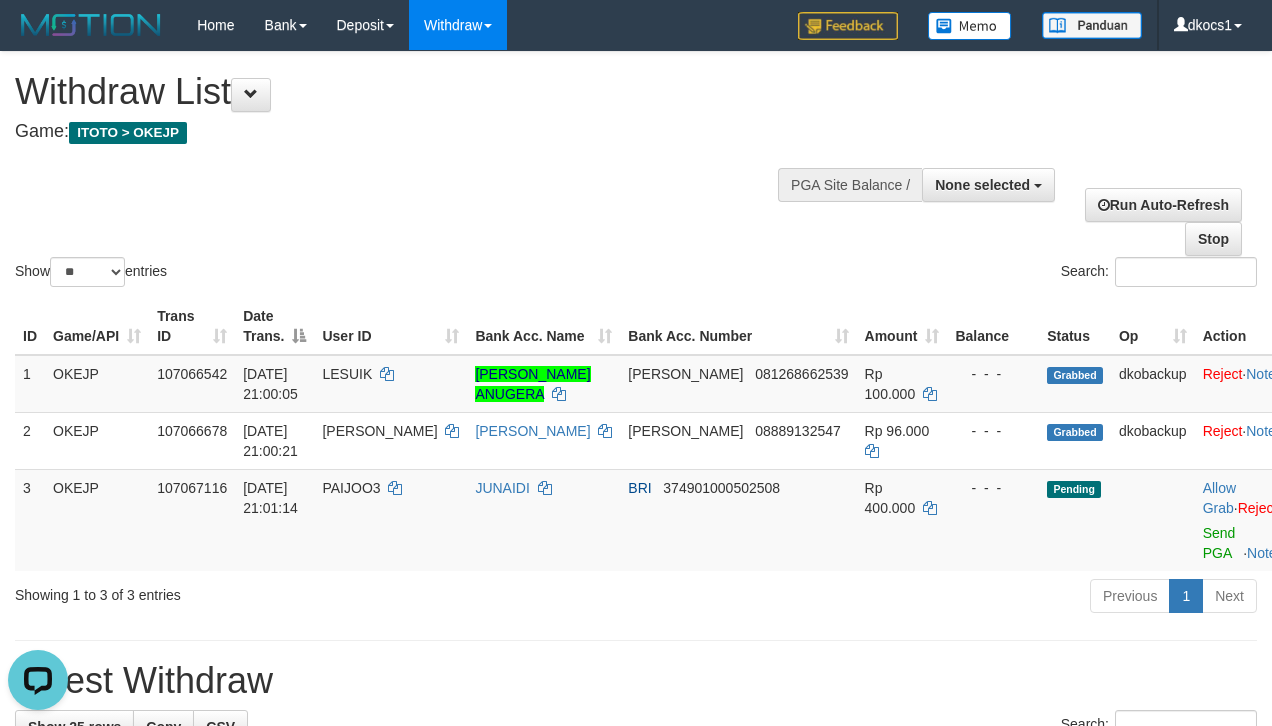 scroll, scrollTop: 0, scrollLeft: 0, axis: both 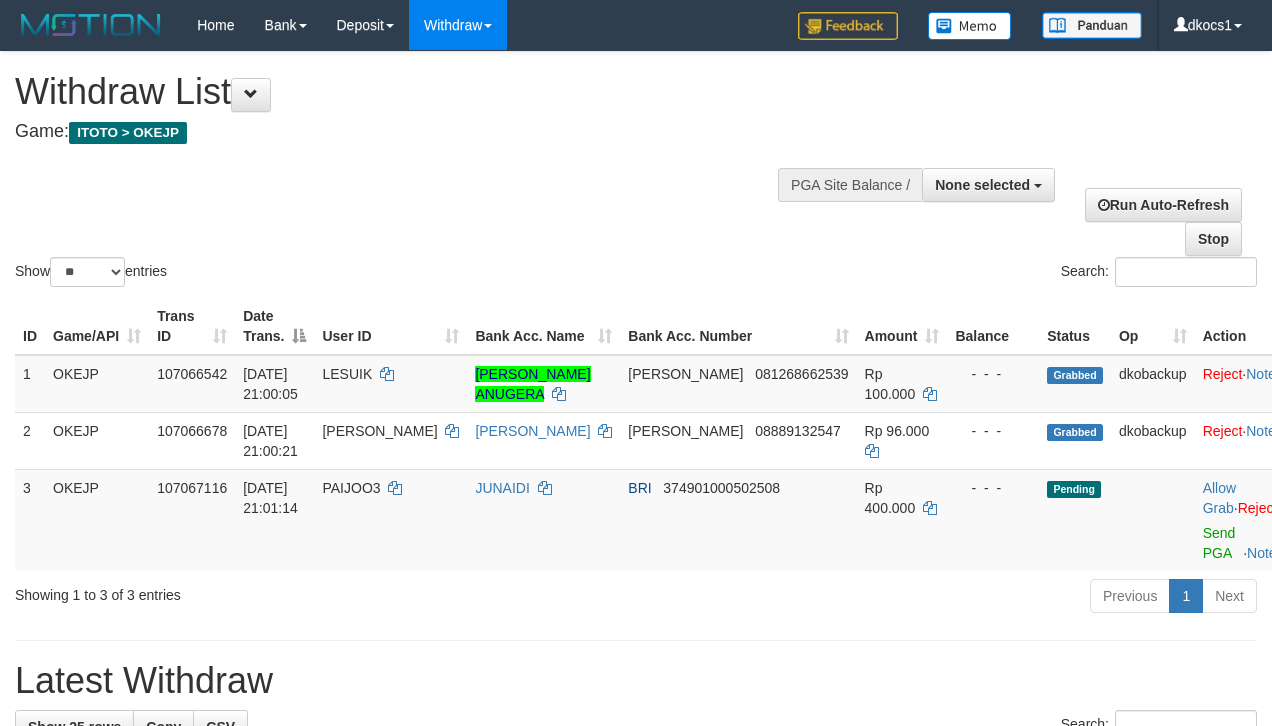 select 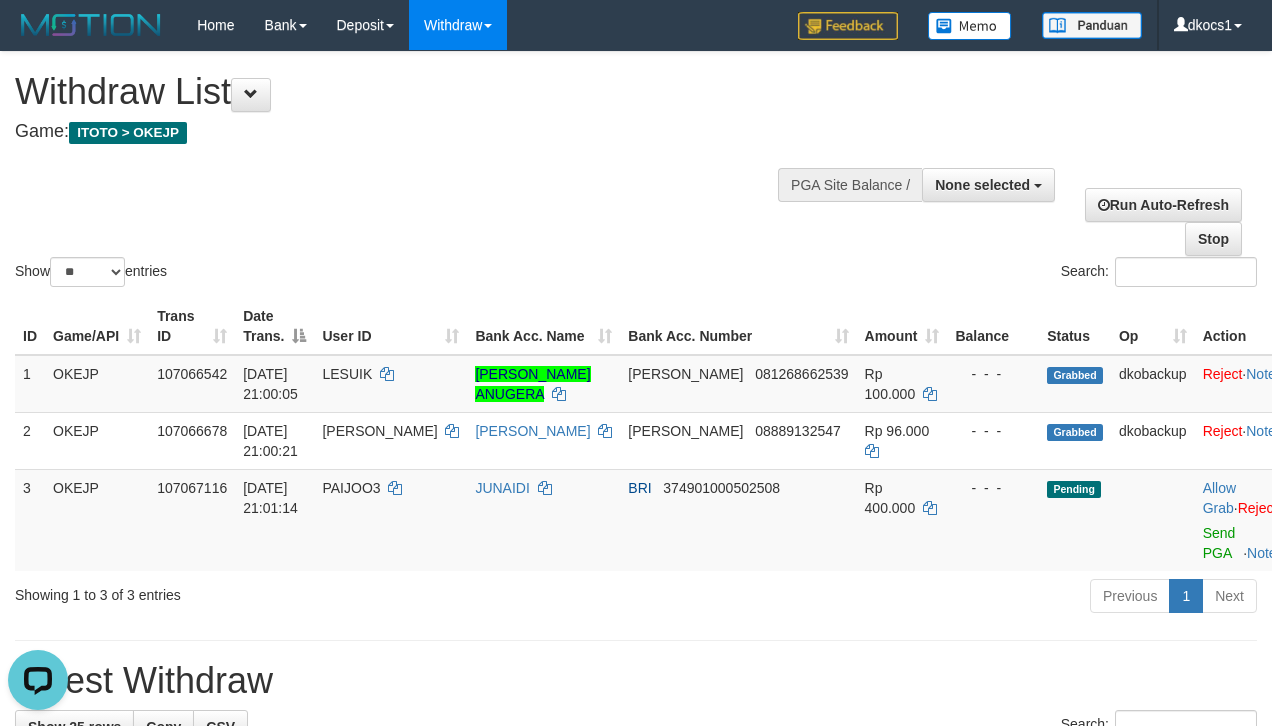 scroll, scrollTop: 0, scrollLeft: 0, axis: both 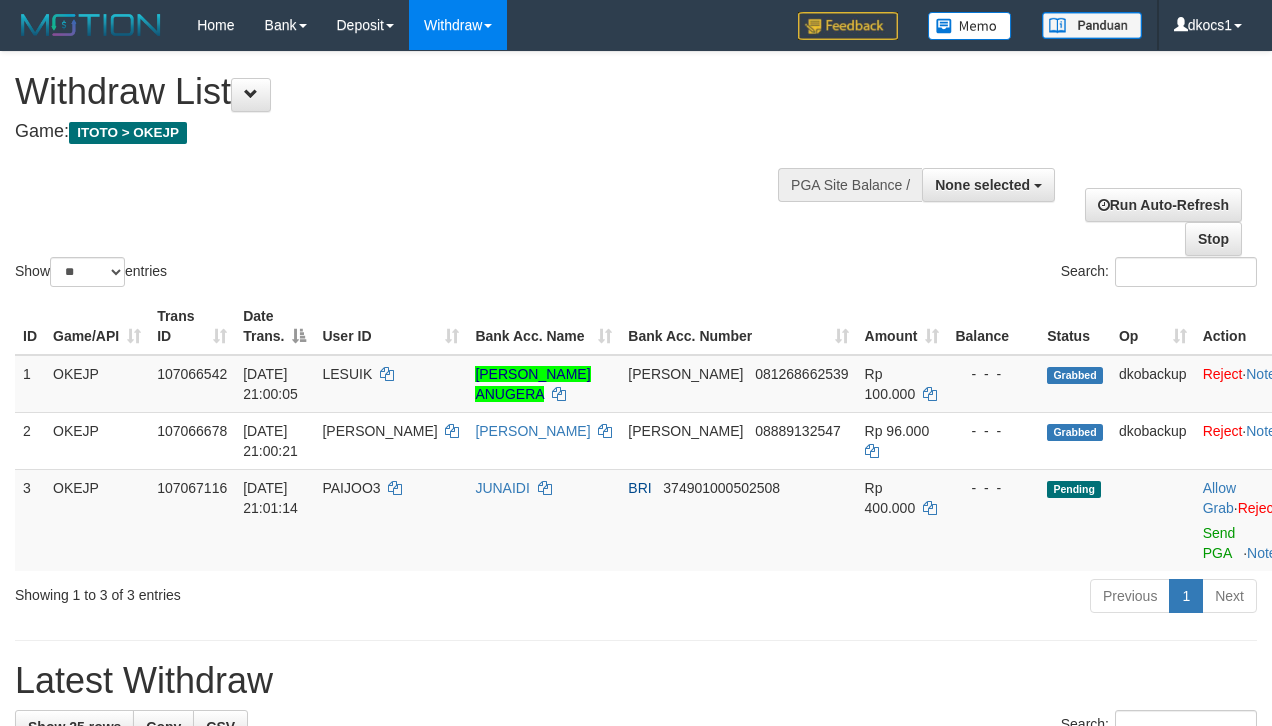 select 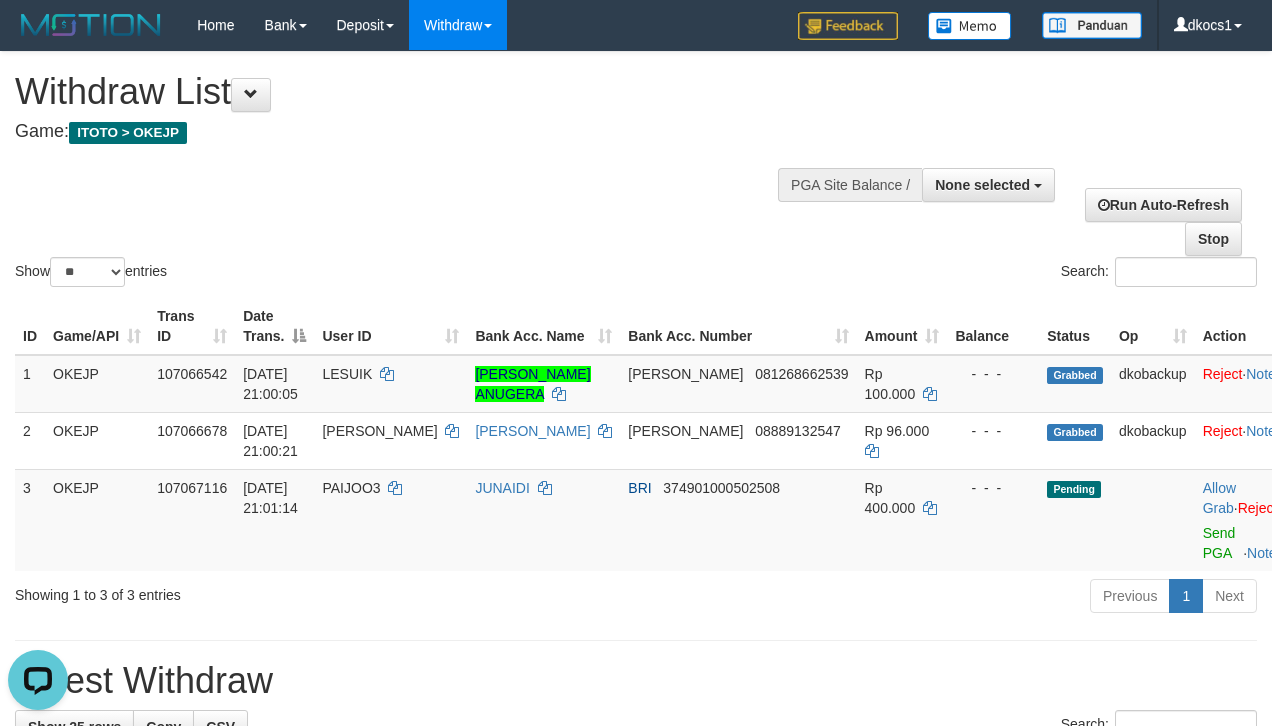 scroll, scrollTop: 0, scrollLeft: 0, axis: both 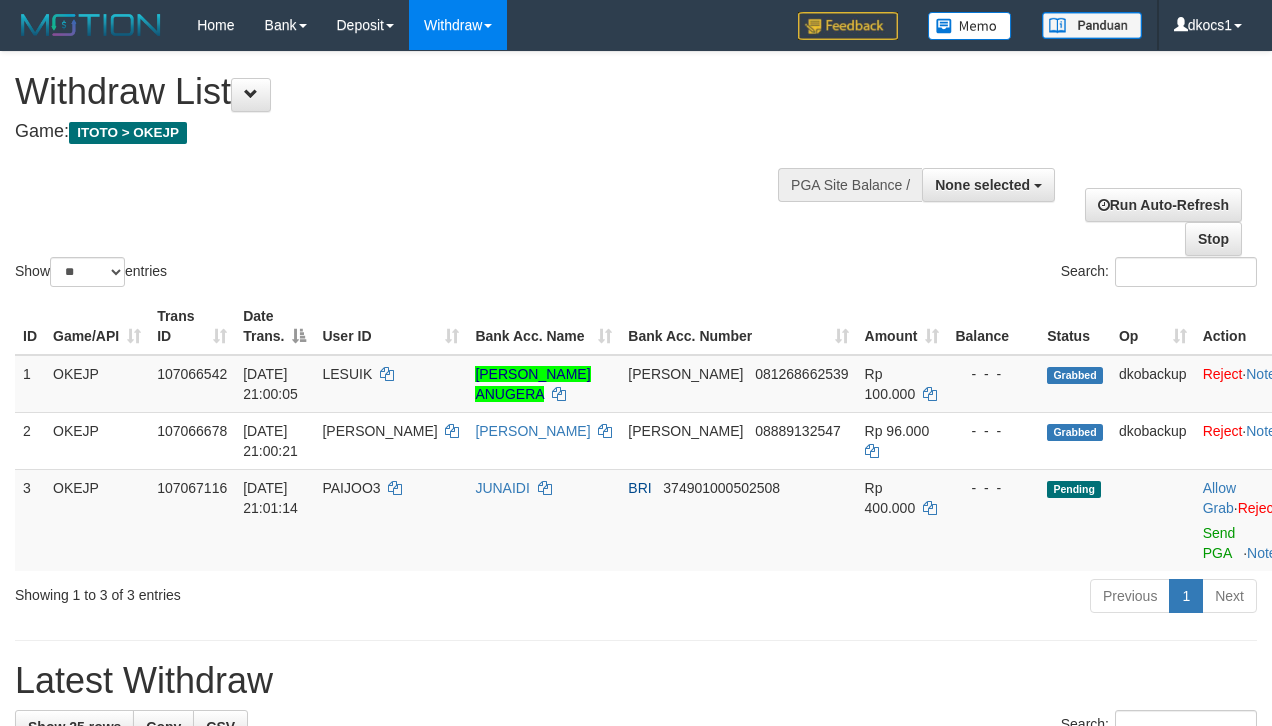 select 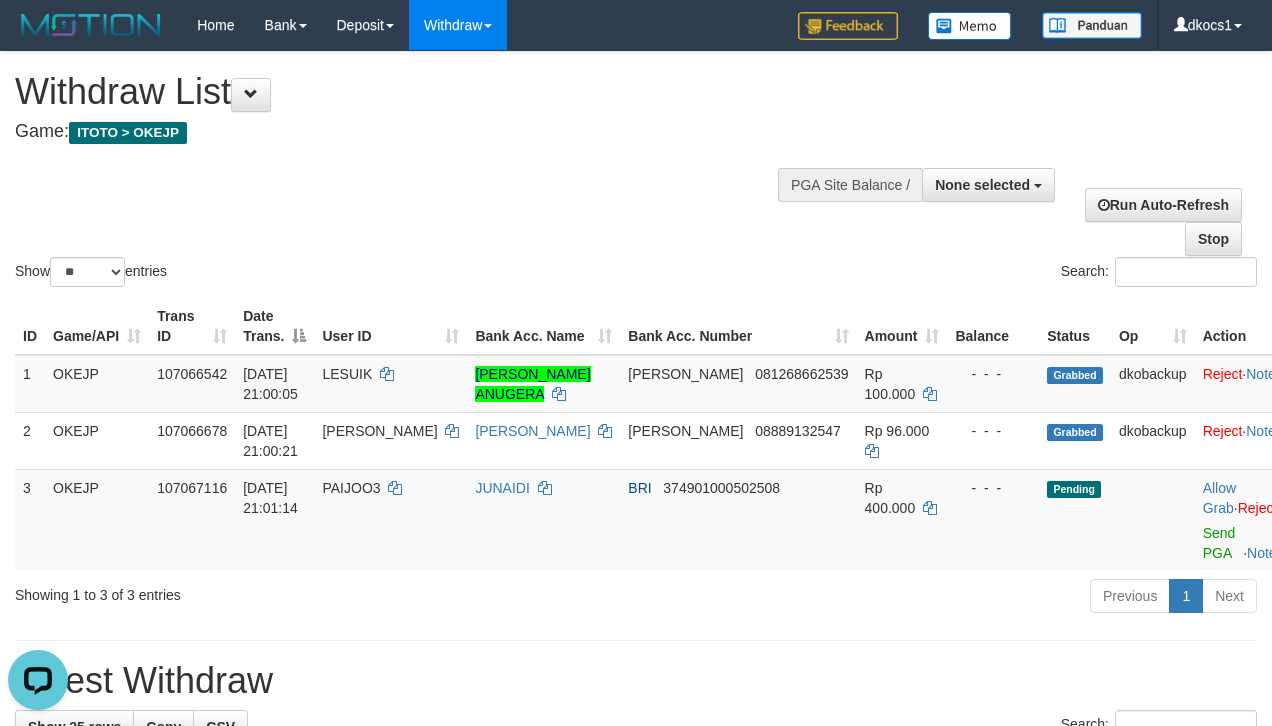 scroll, scrollTop: 0, scrollLeft: 0, axis: both 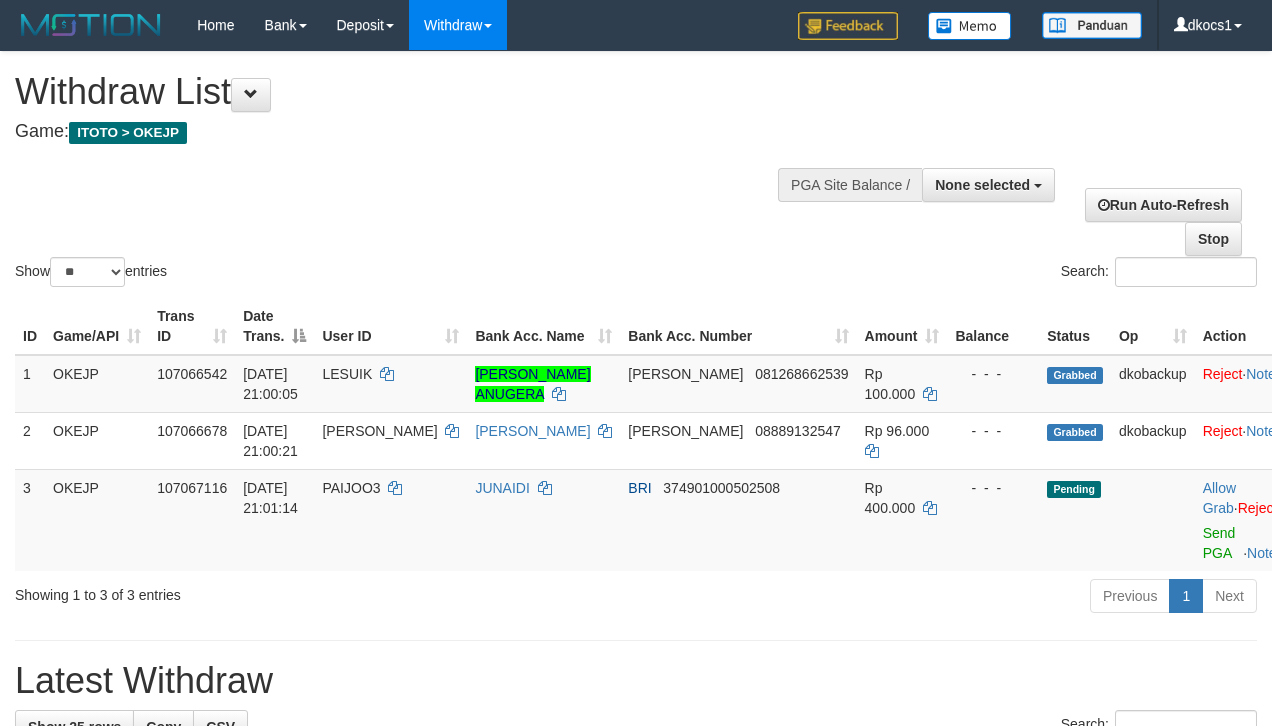 select 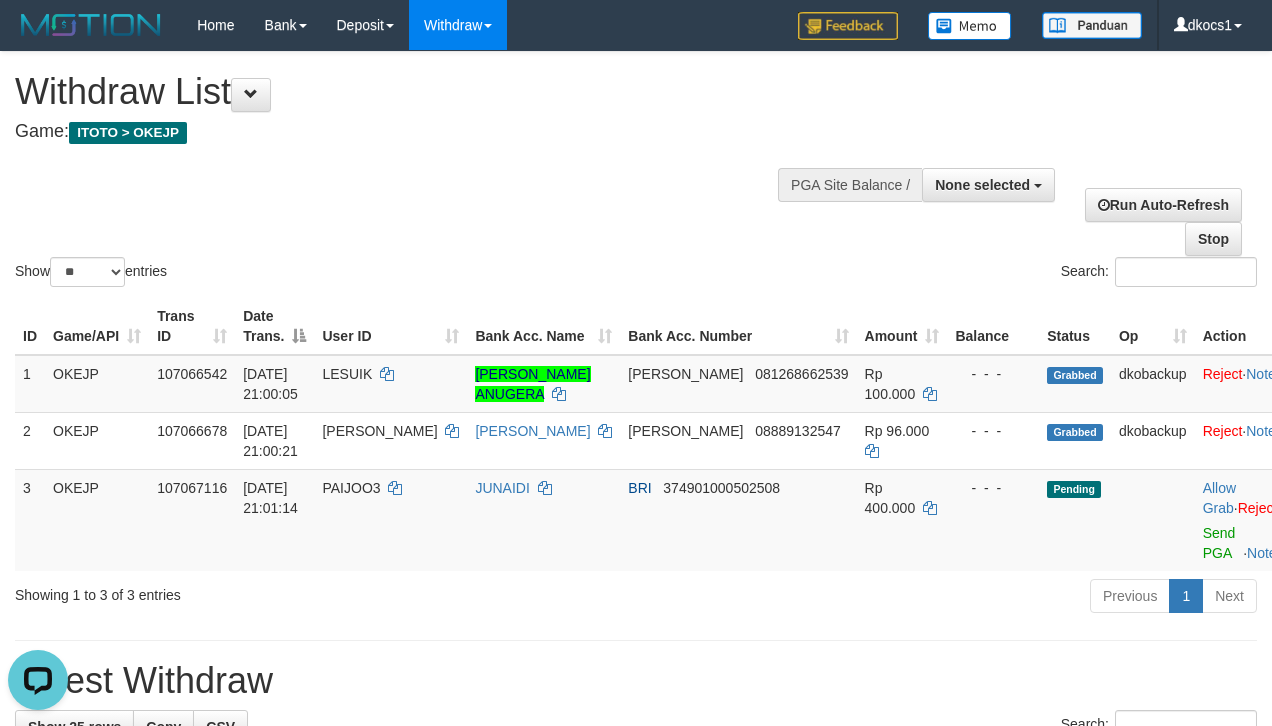 scroll, scrollTop: 0, scrollLeft: 0, axis: both 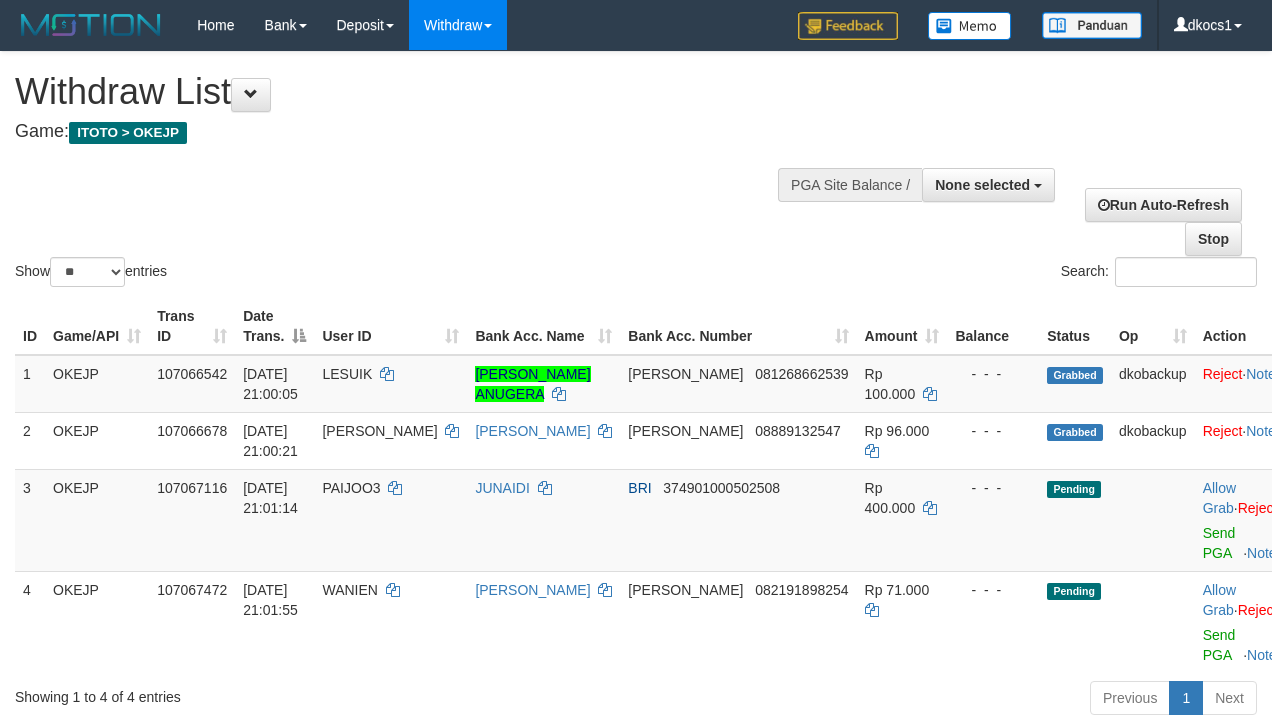 select 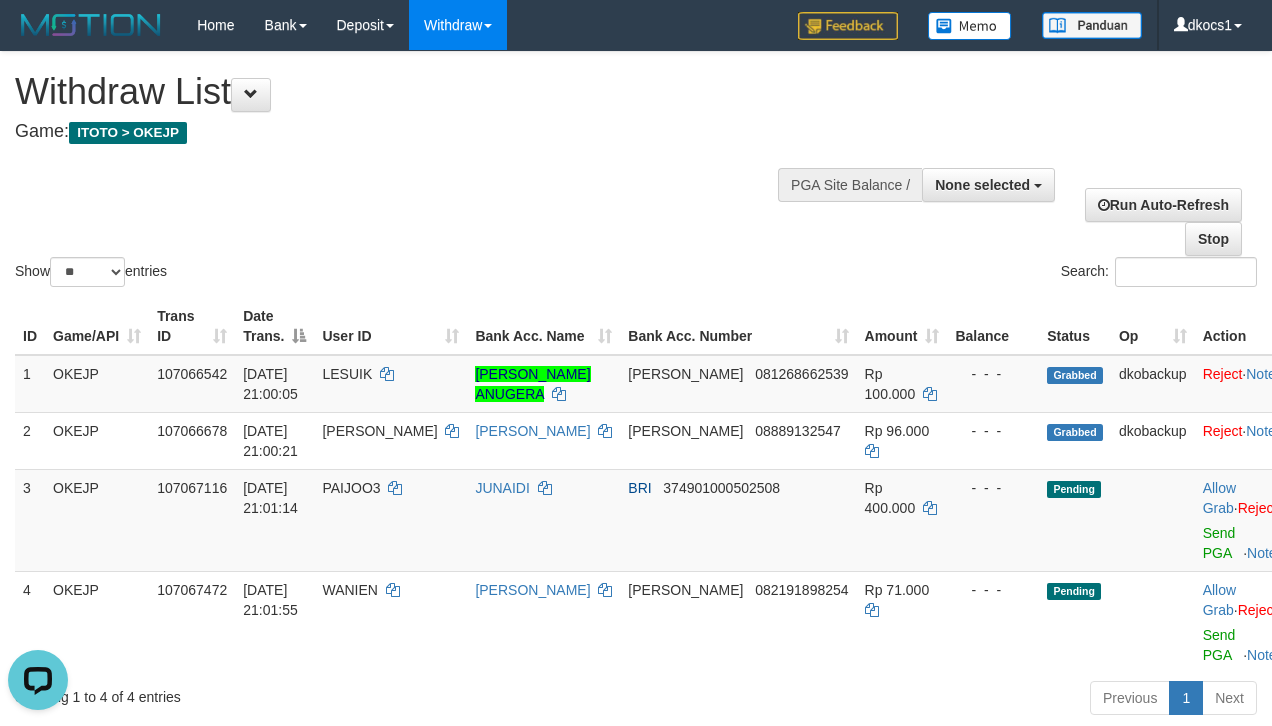 scroll, scrollTop: 0, scrollLeft: 0, axis: both 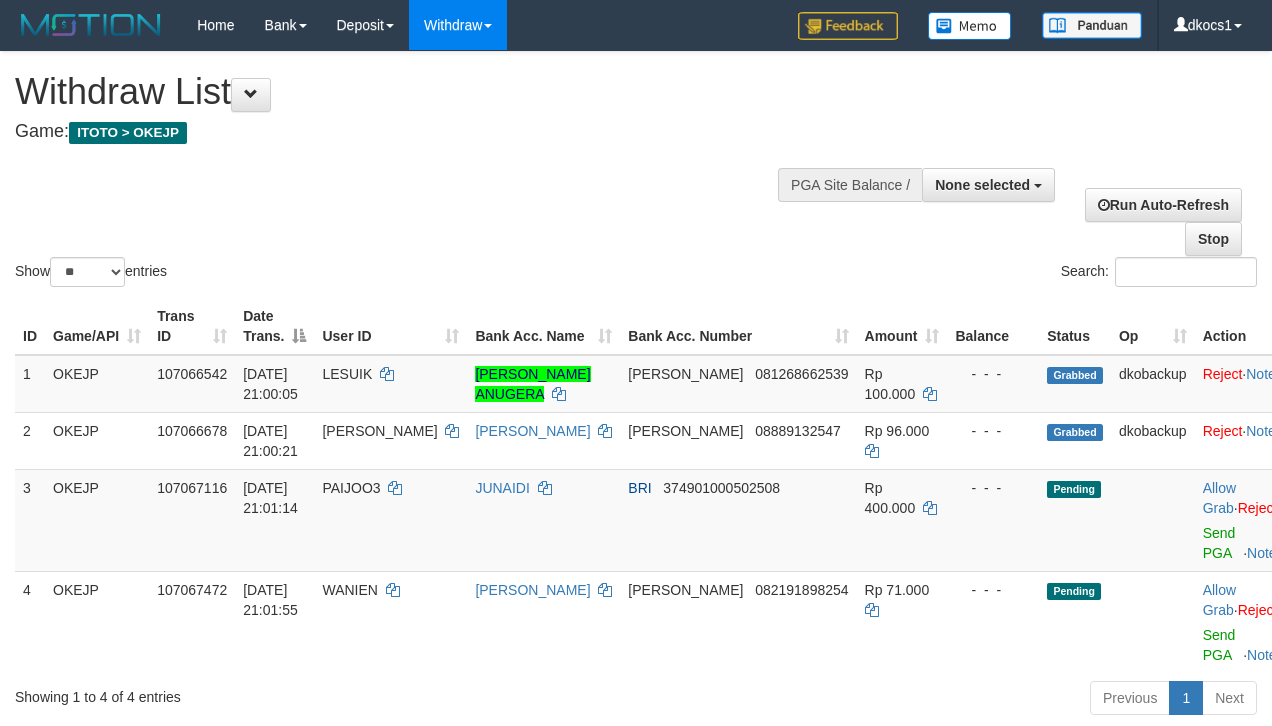 select 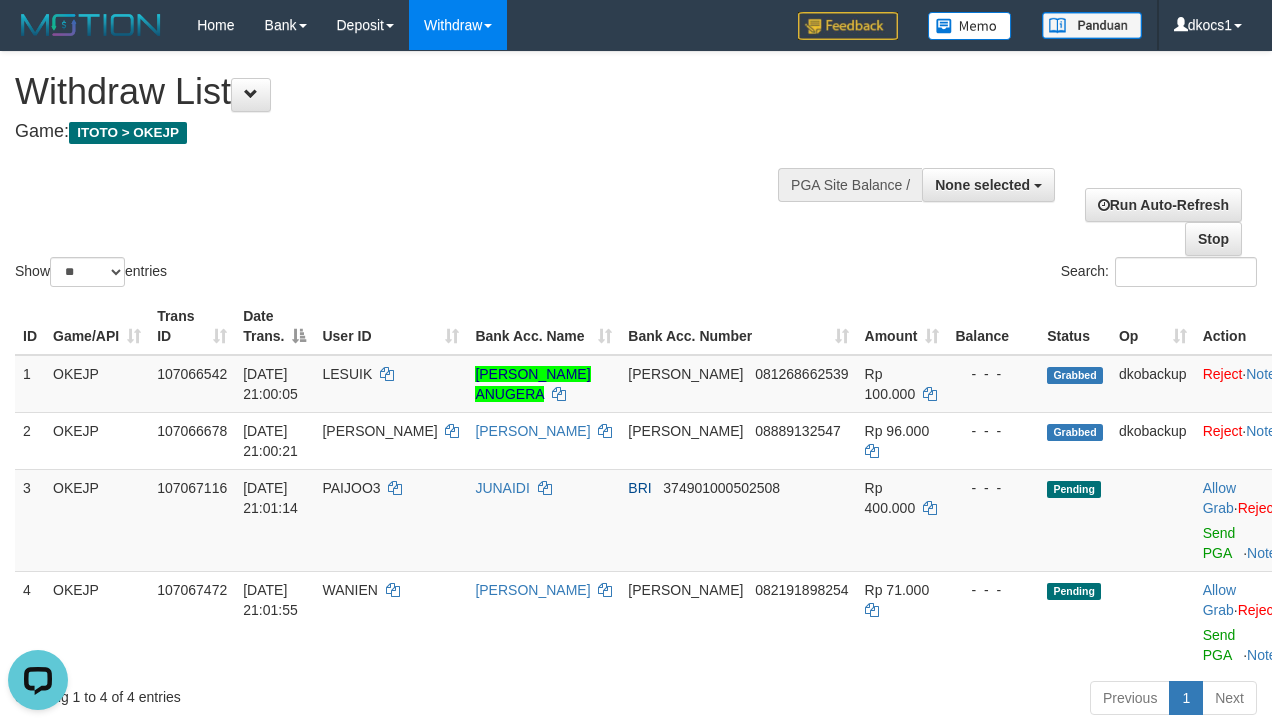 scroll, scrollTop: 0, scrollLeft: 0, axis: both 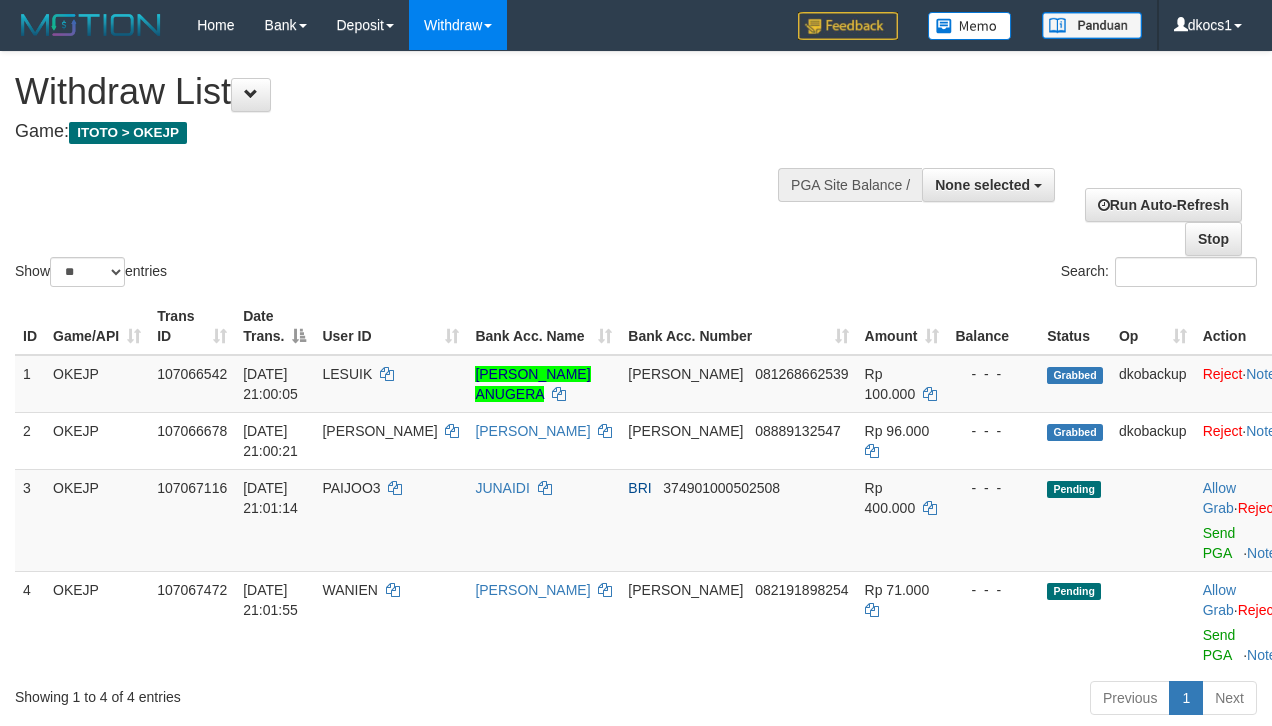 select 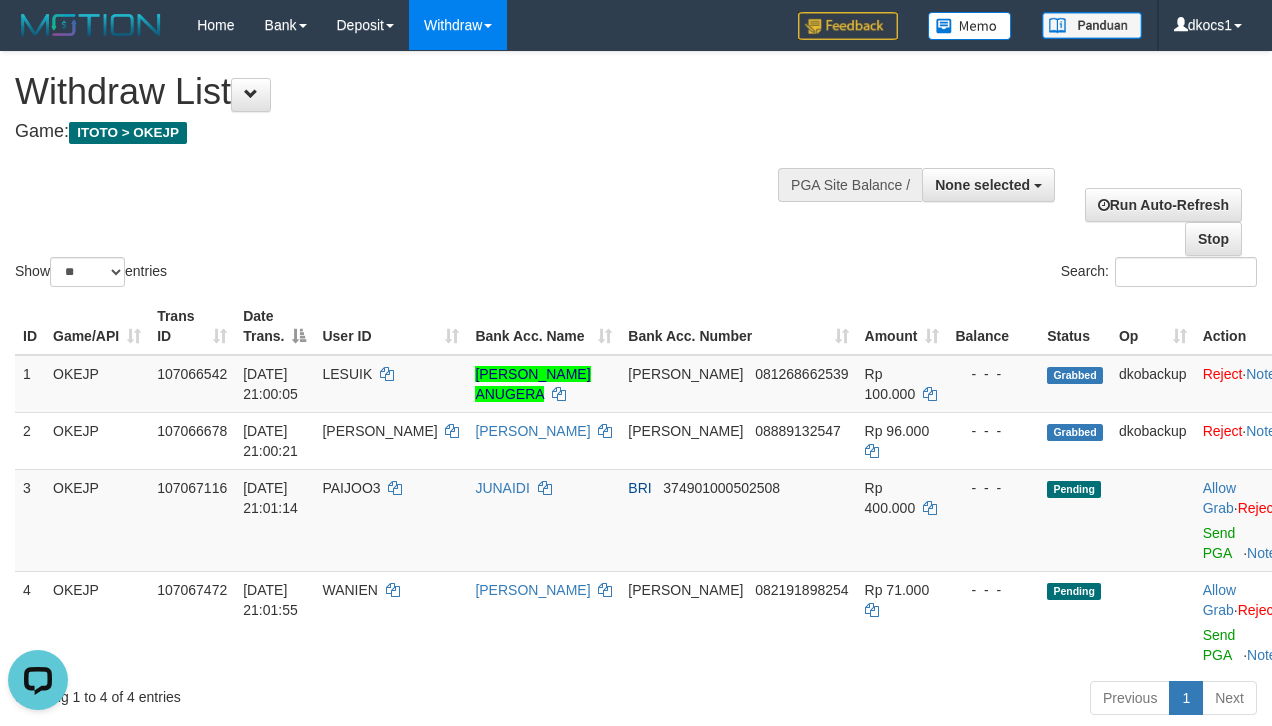 scroll, scrollTop: 0, scrollLeft: 0, axis: both 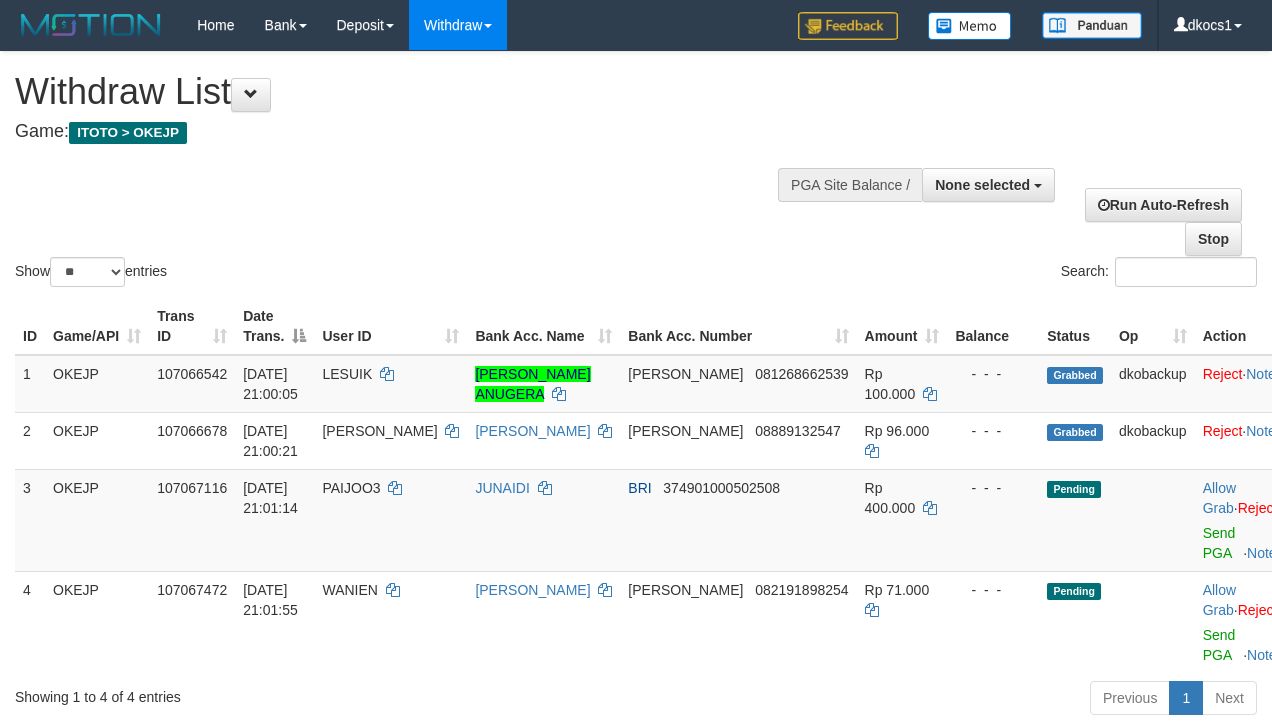 select 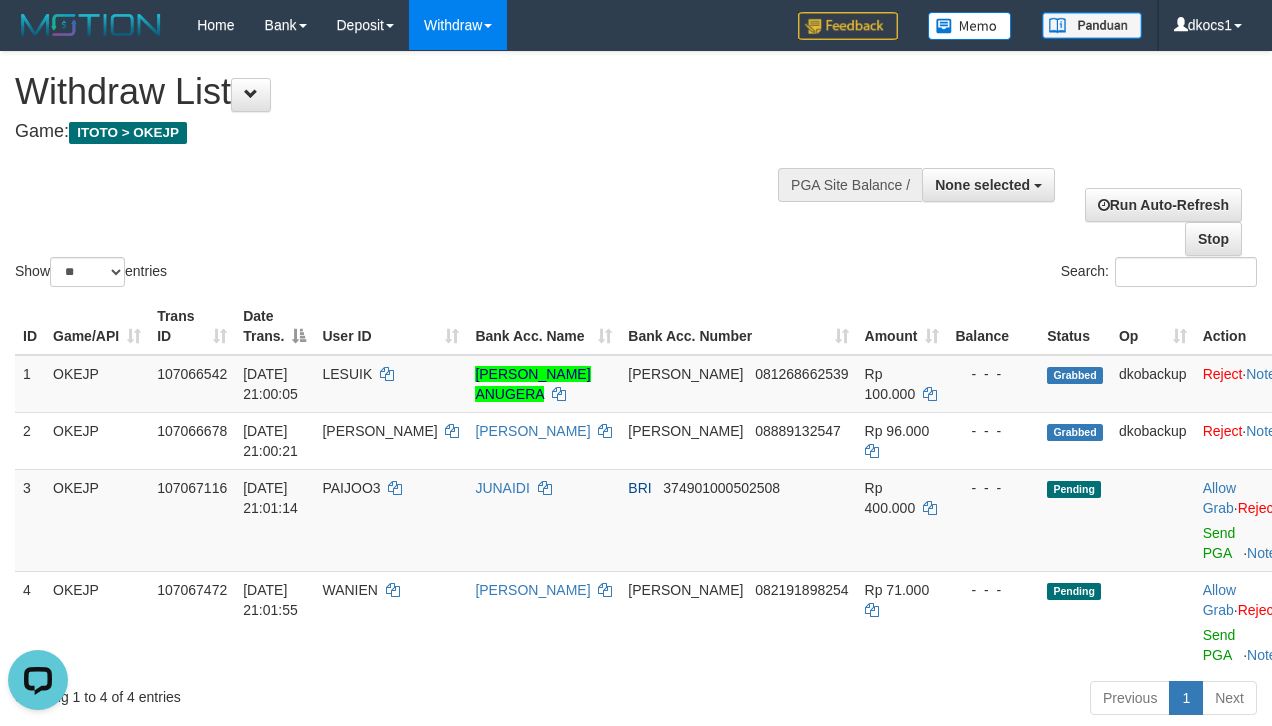 scroll, scrollTop: 0, scrollLeft: 0, axis: both 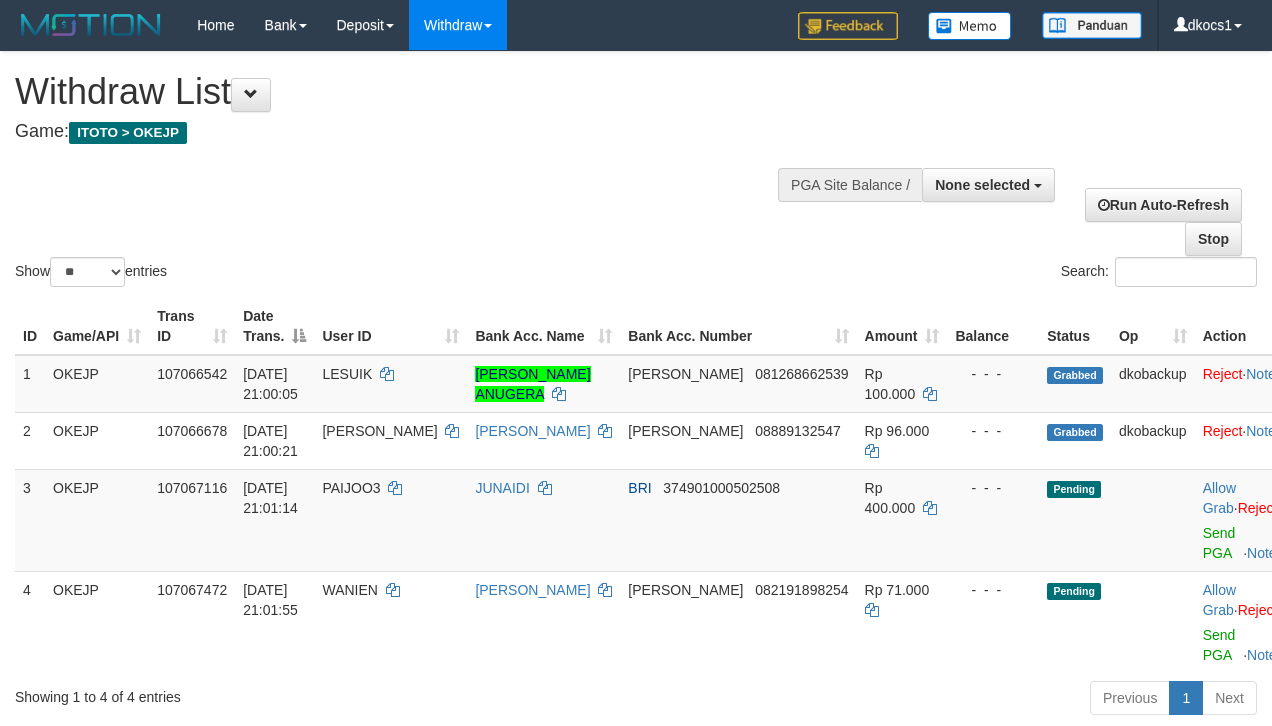 select 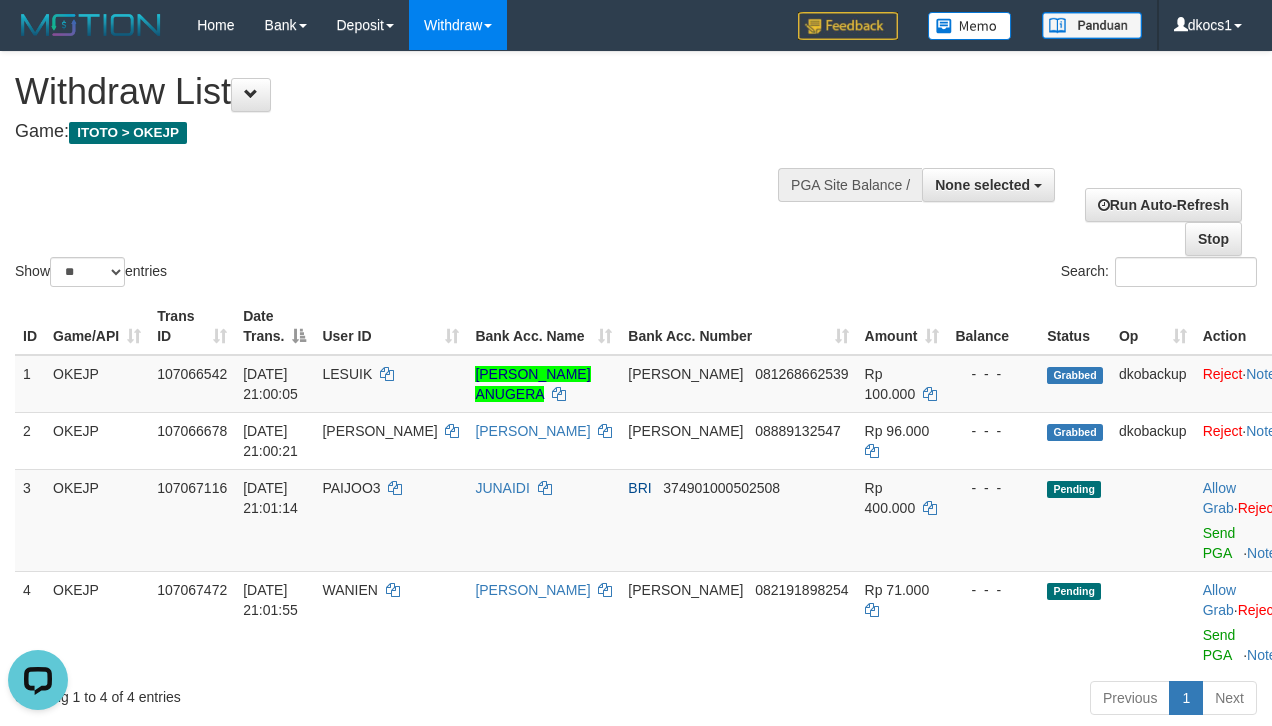scroll, scrollTop: 0, scrollLeft: 0, axis: both 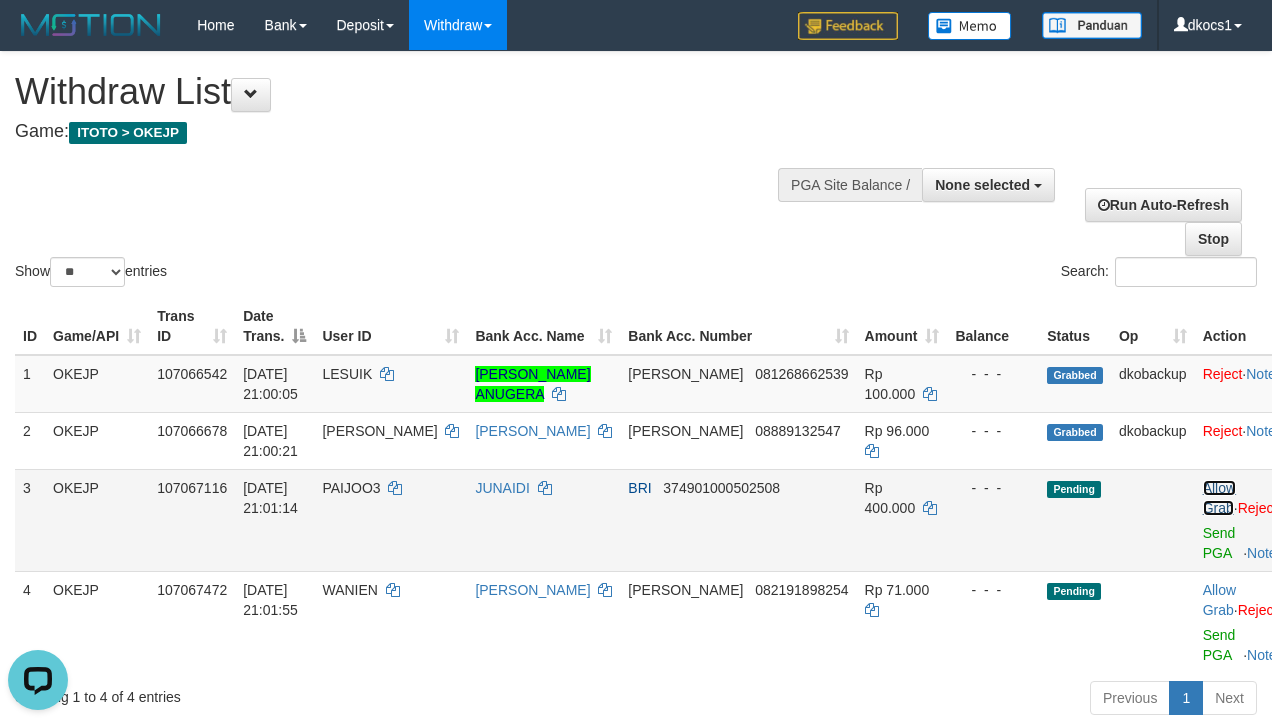 click on "Allow Grab" at bounding box center [1219, 498] 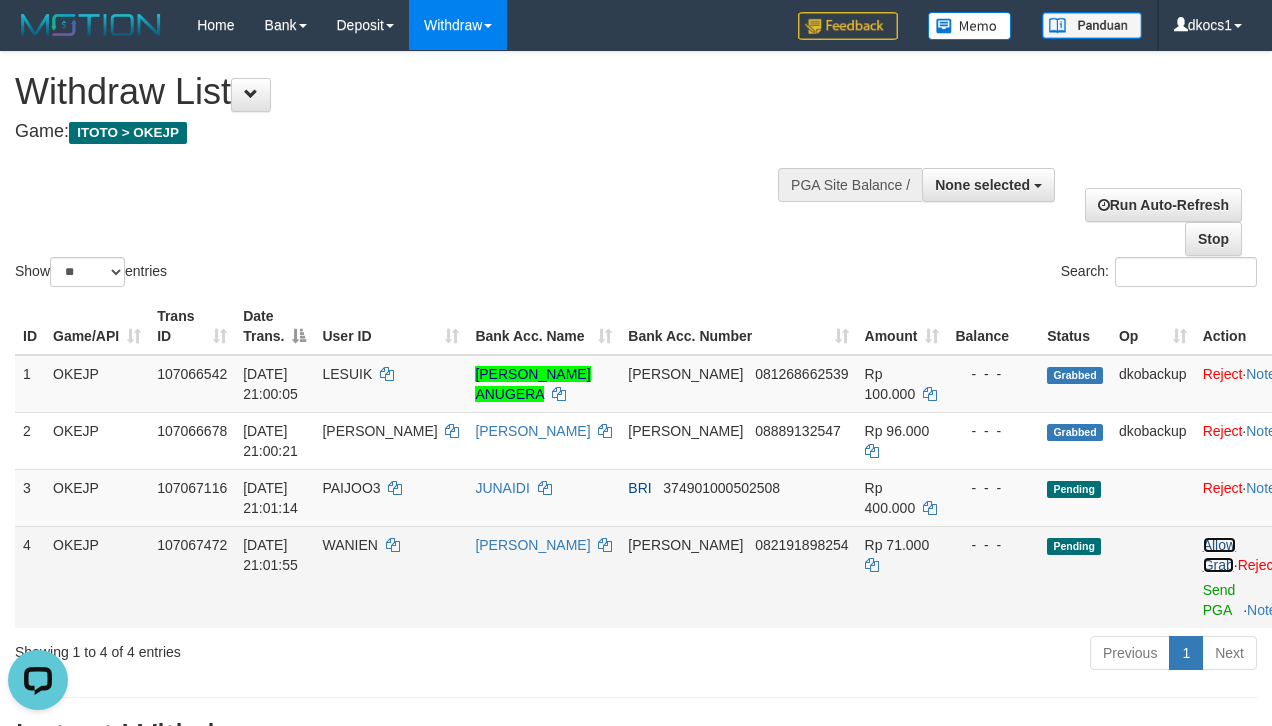 click on "Allow Grab" at bounding box center [1219, 555] 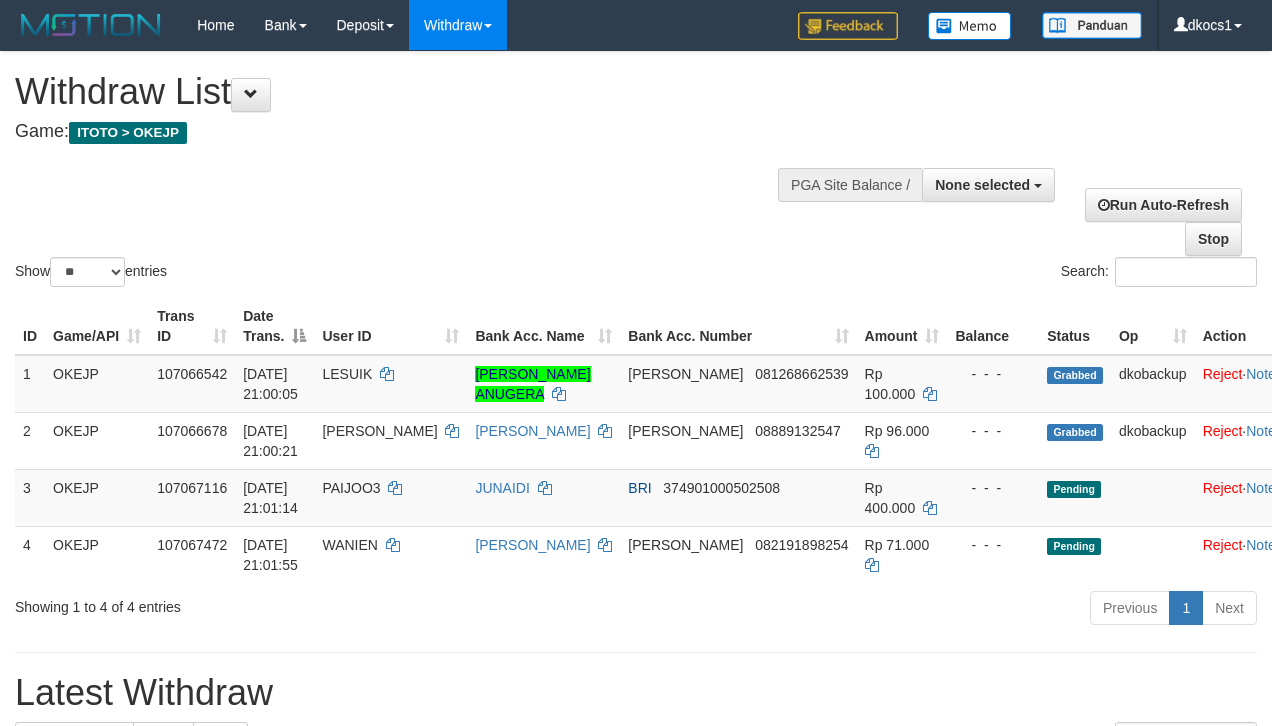 select 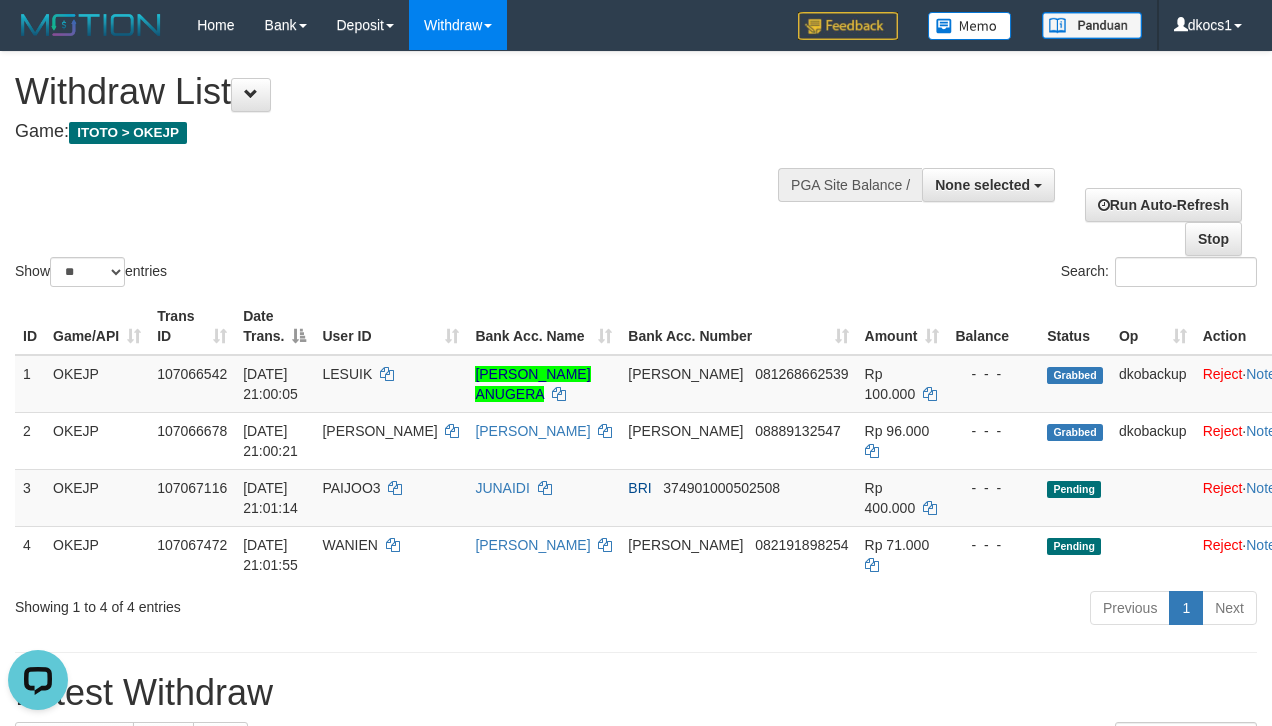 scroll, scrollTop: 0, scrollLeft: 0, axis: both 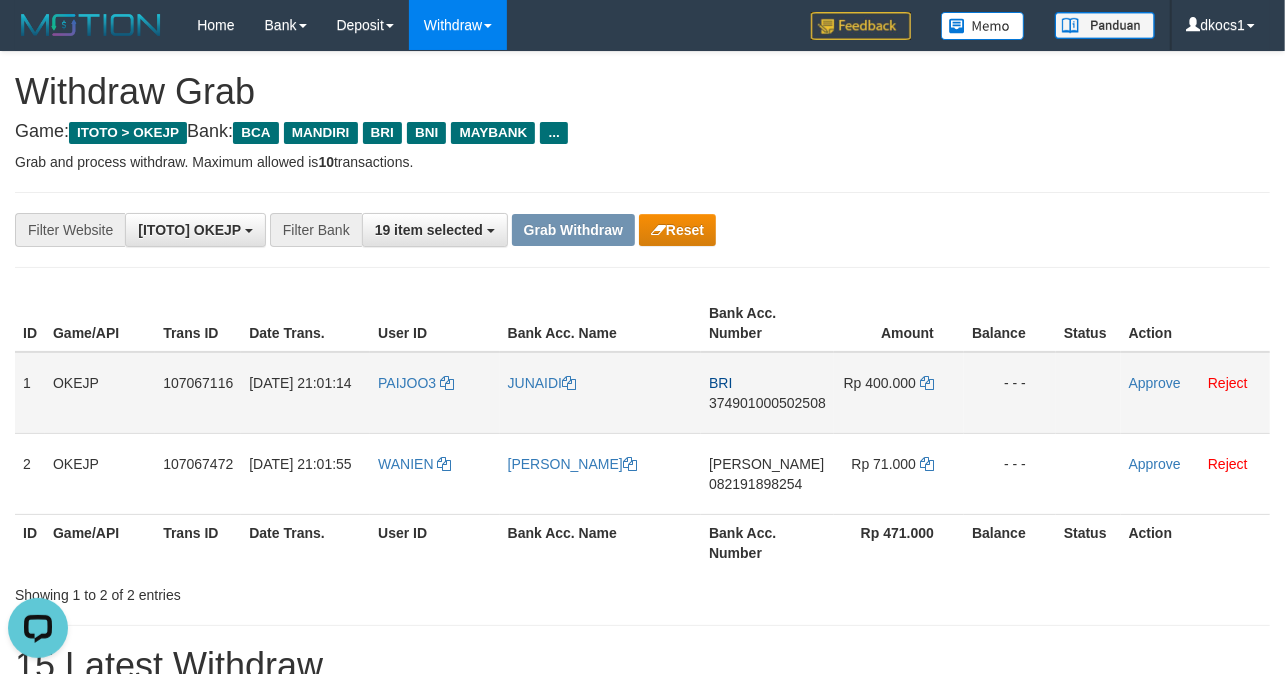 click on "PAIJOO3" at bounding box center (435, 393) 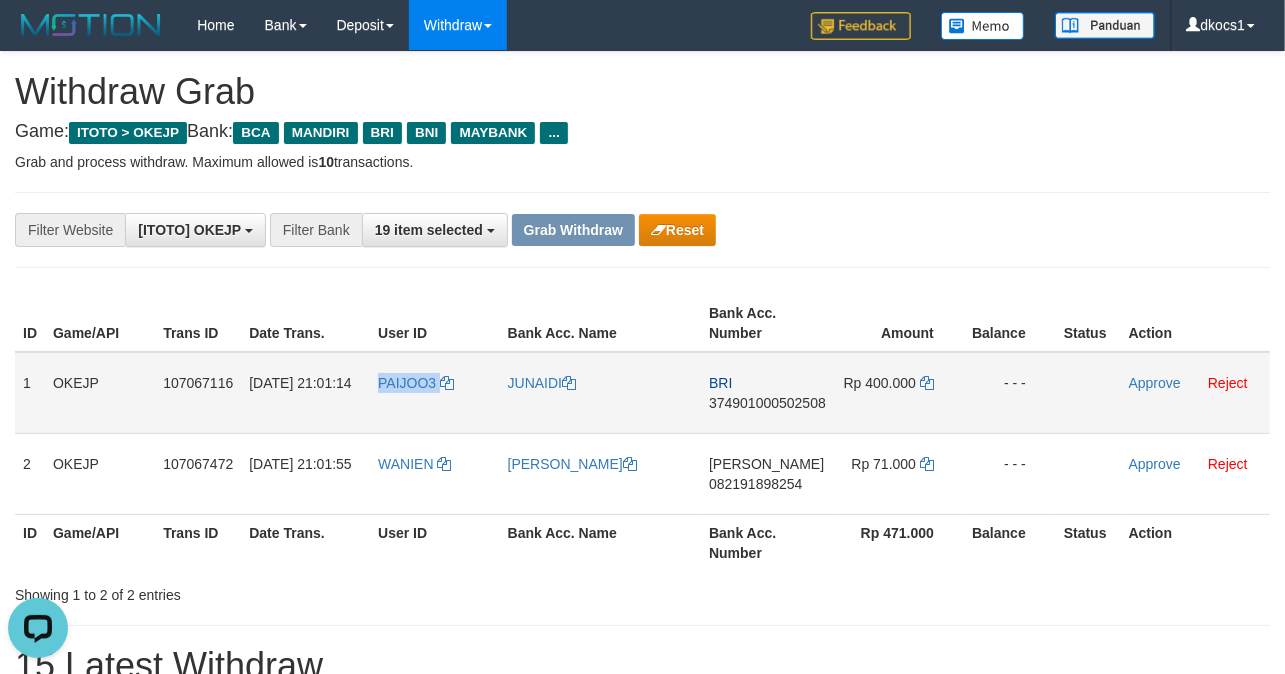 click on "PAIJOO3" at bounding box center (435, 393) 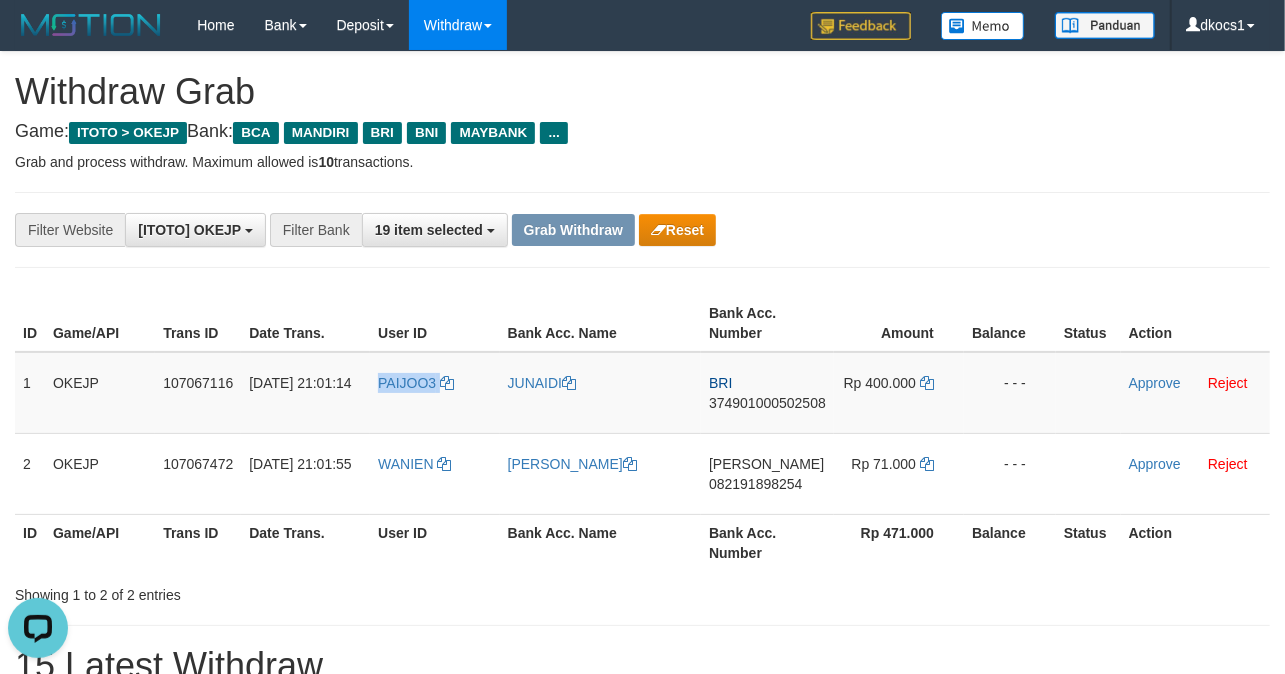 copy on "PAIJOO3" 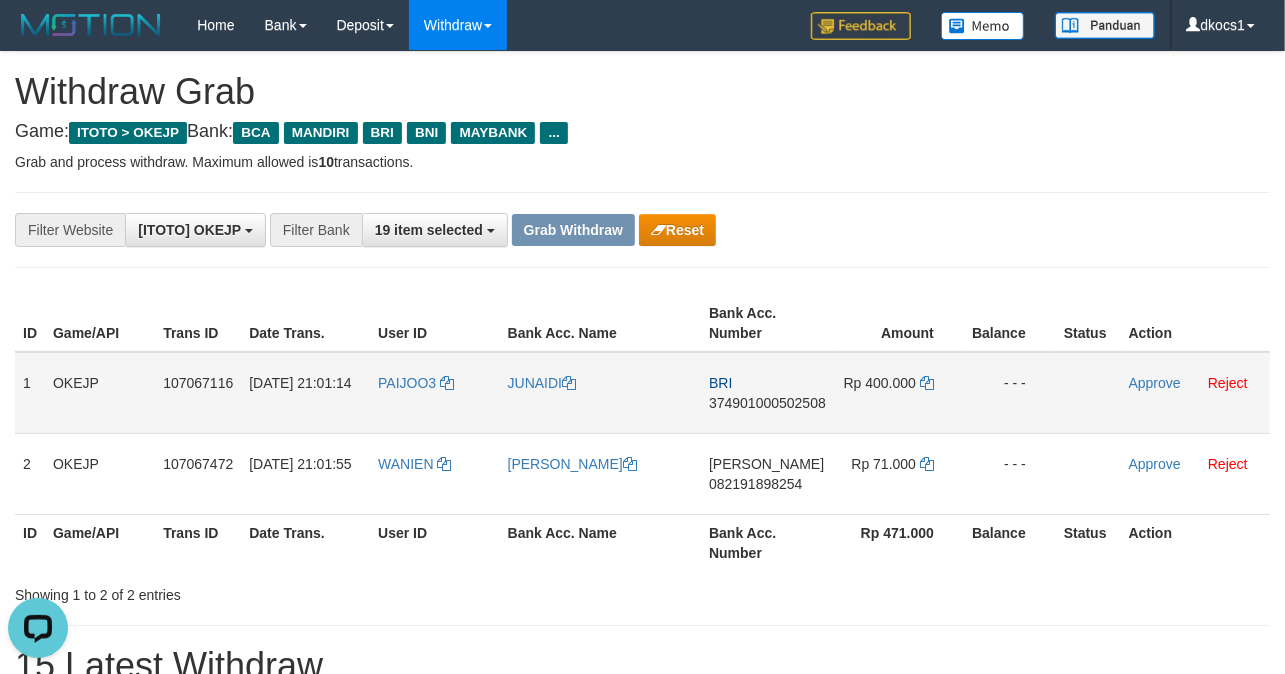 click on "JUNAIDI" at bounding box center (600, 393) 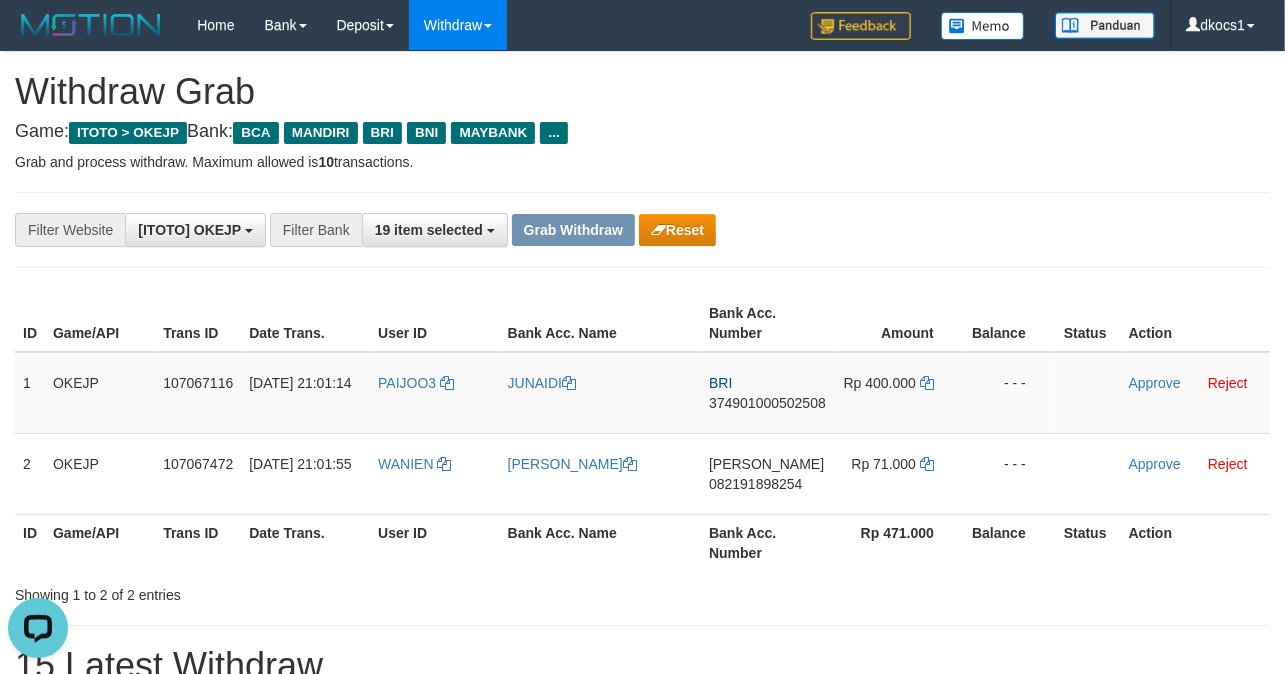copy on "JUNAIDI" 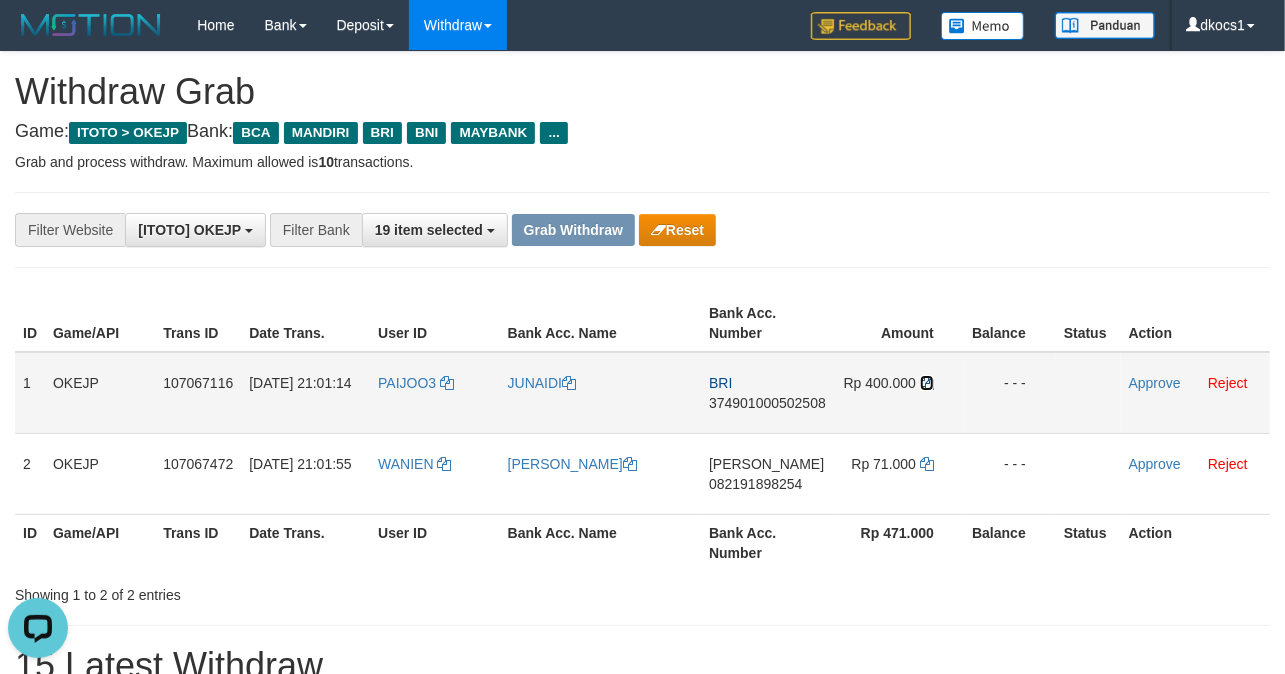click at bounding box center [927, 383] 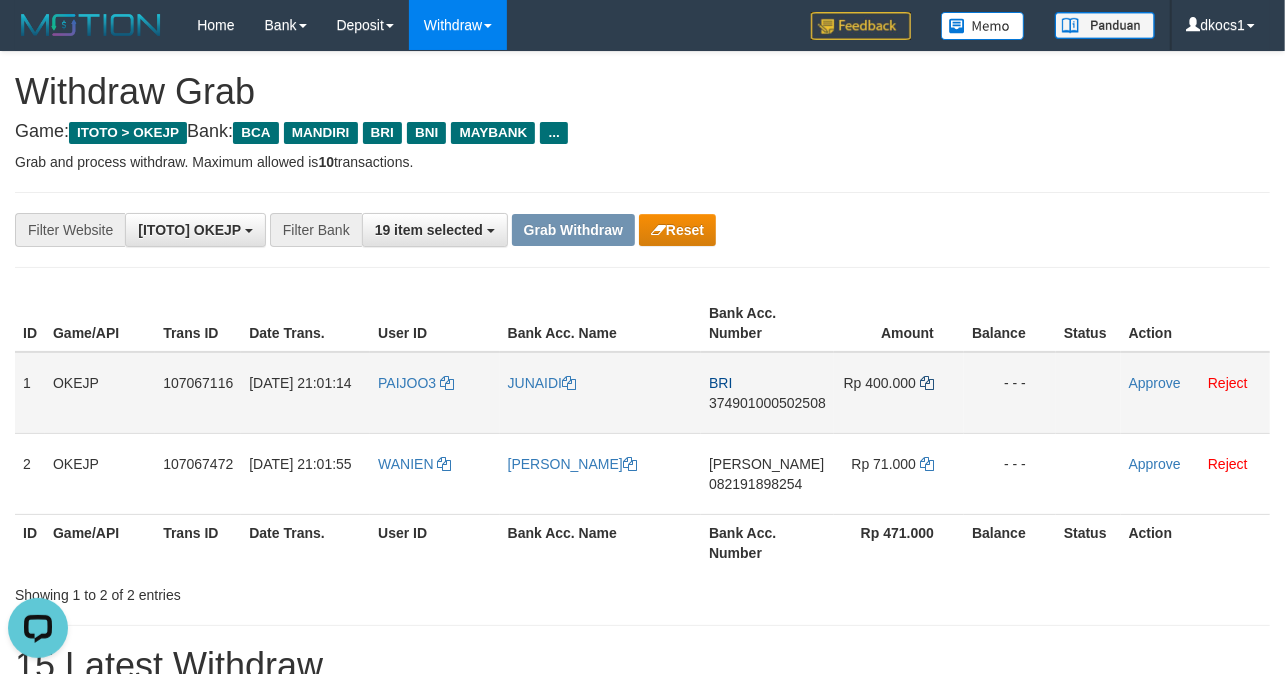 copy on "JUNAIDI" 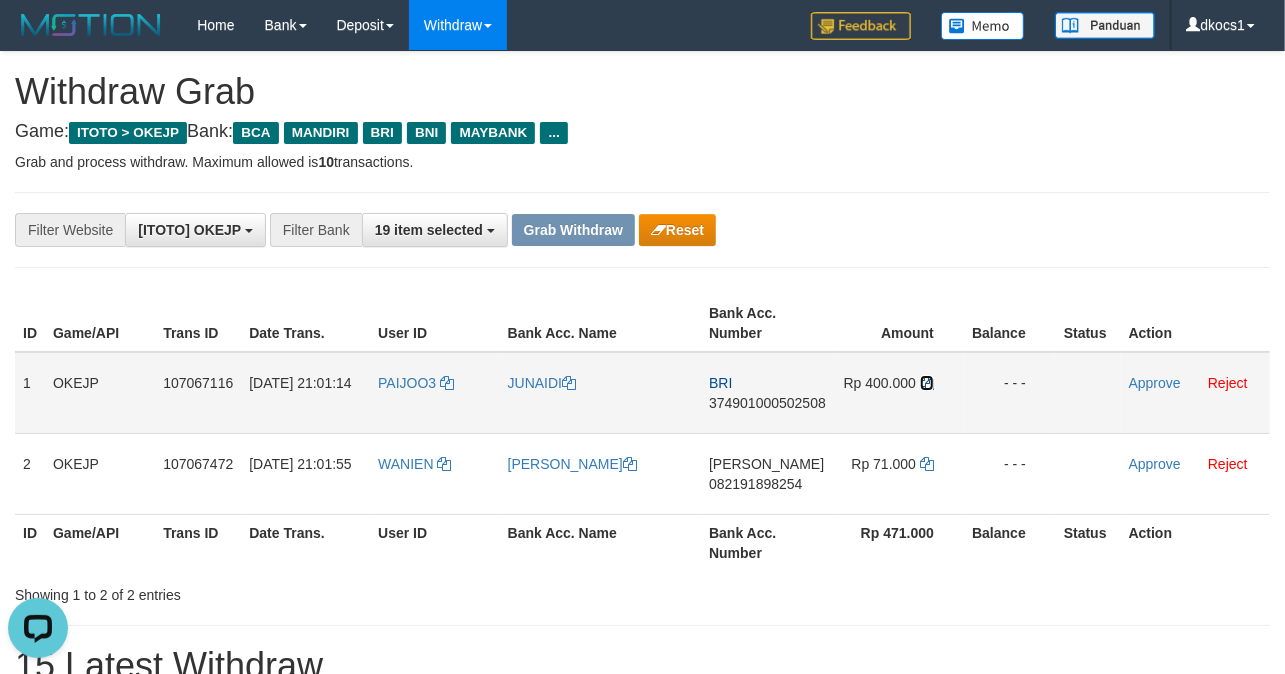 click at bounding box center [927, 383] 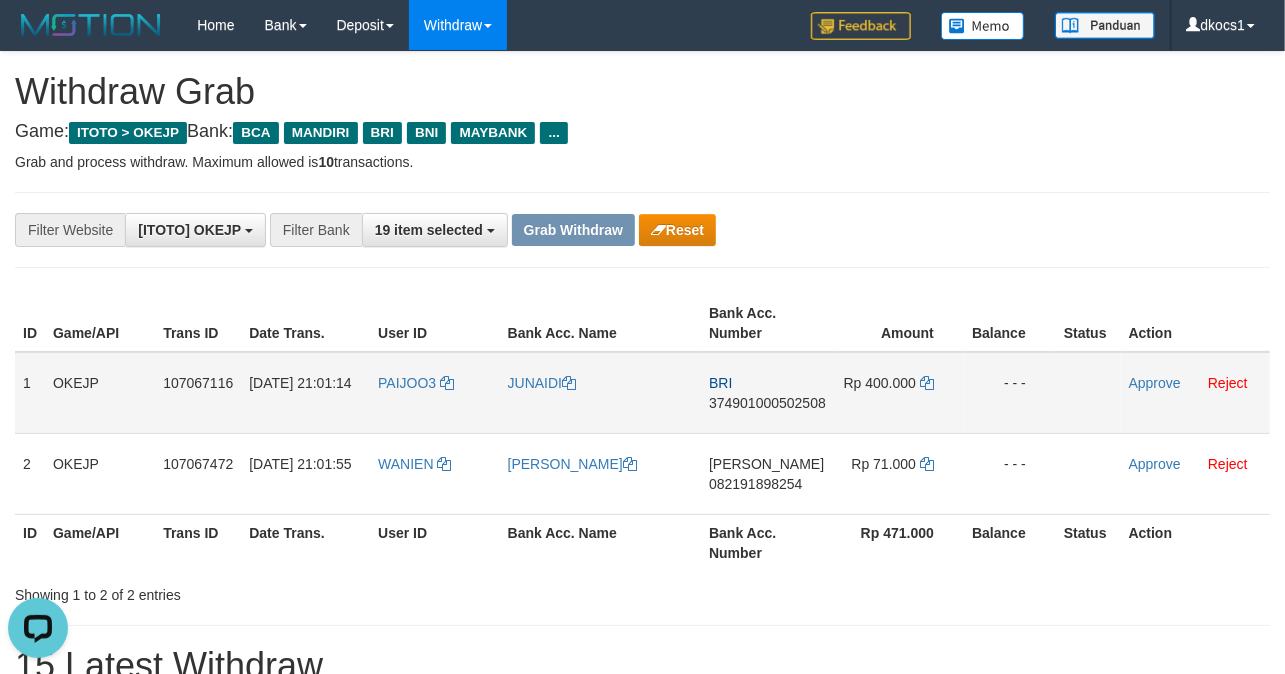 click on "BRI
374901000502508" at bounding box center (767, 393) 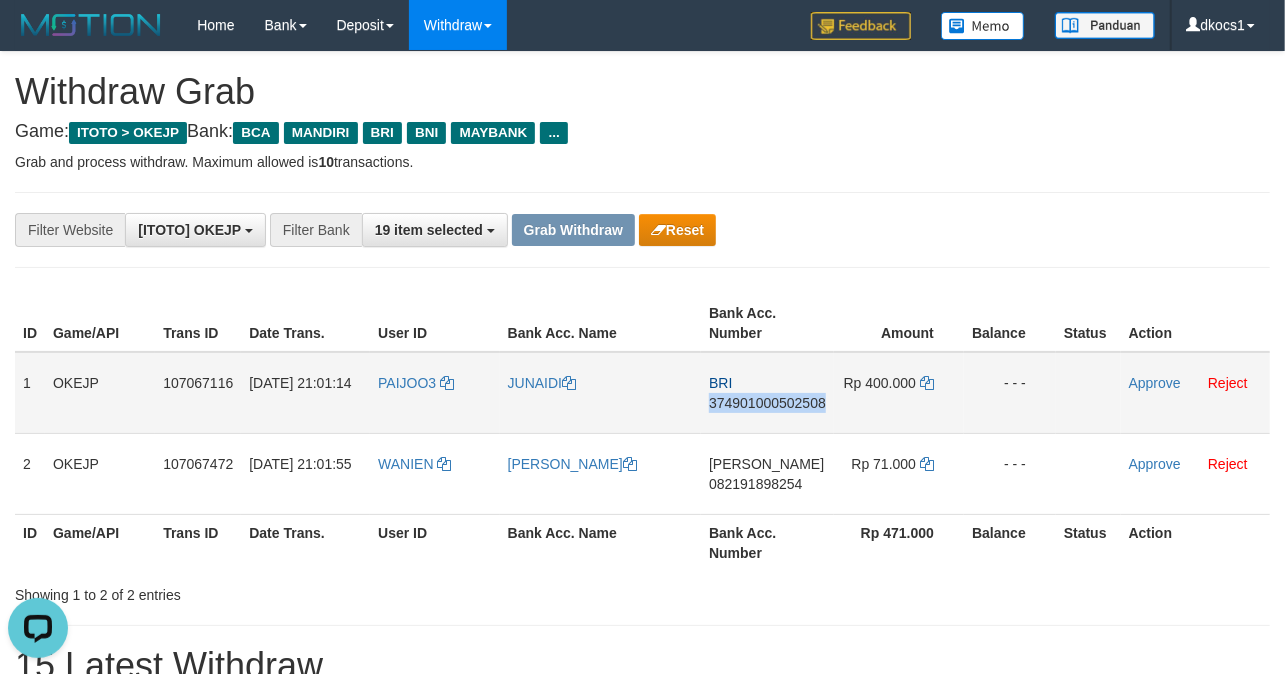 click on "BRI
374901000502508" at bounding box center (767, 393) 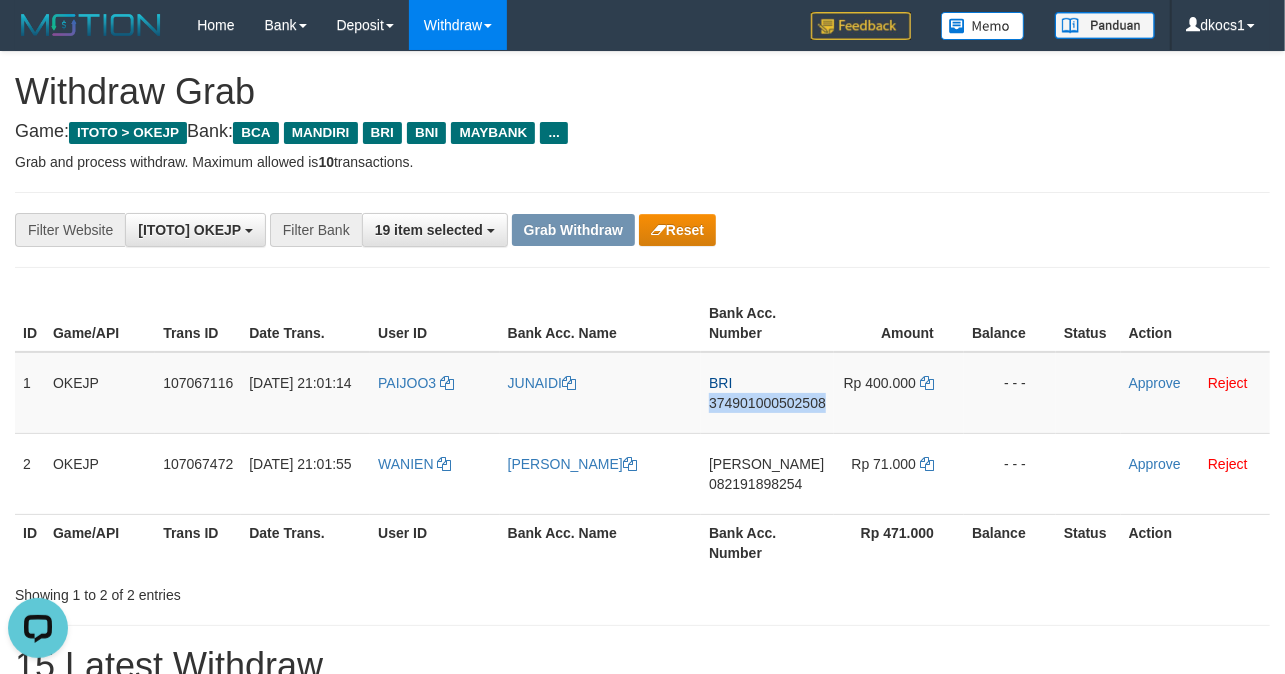 copy on "374901000502508" 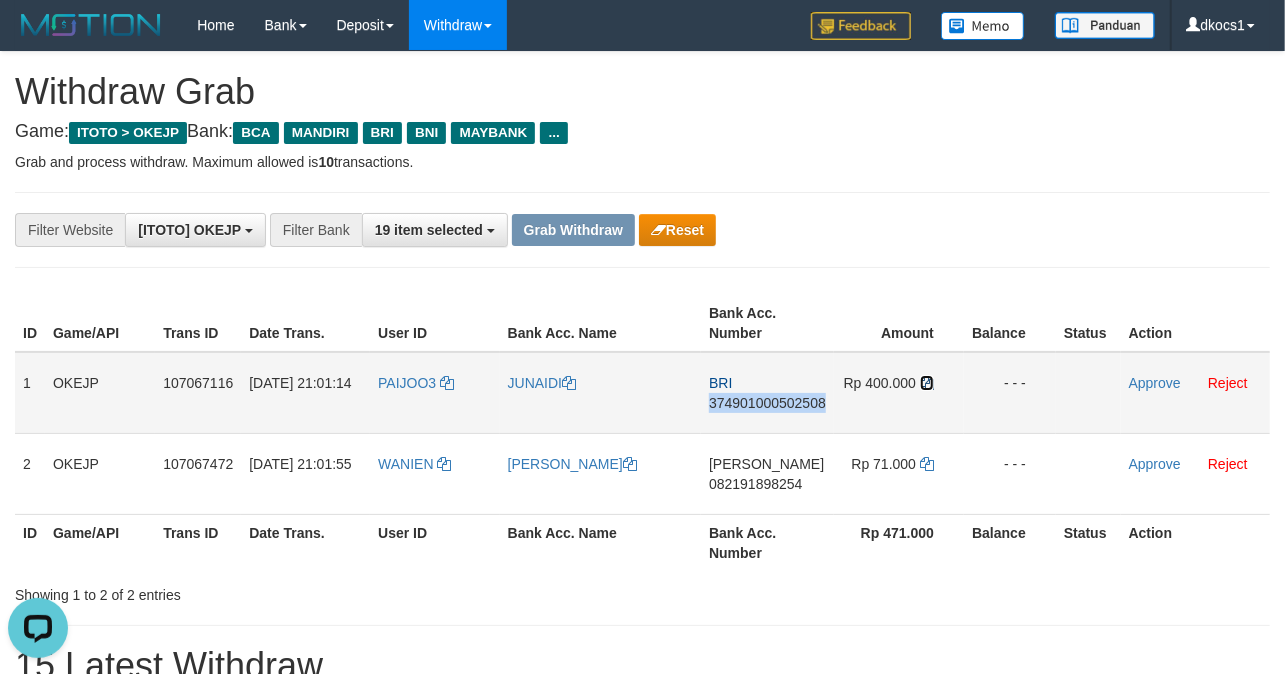 click at bounding box center [927, 383] 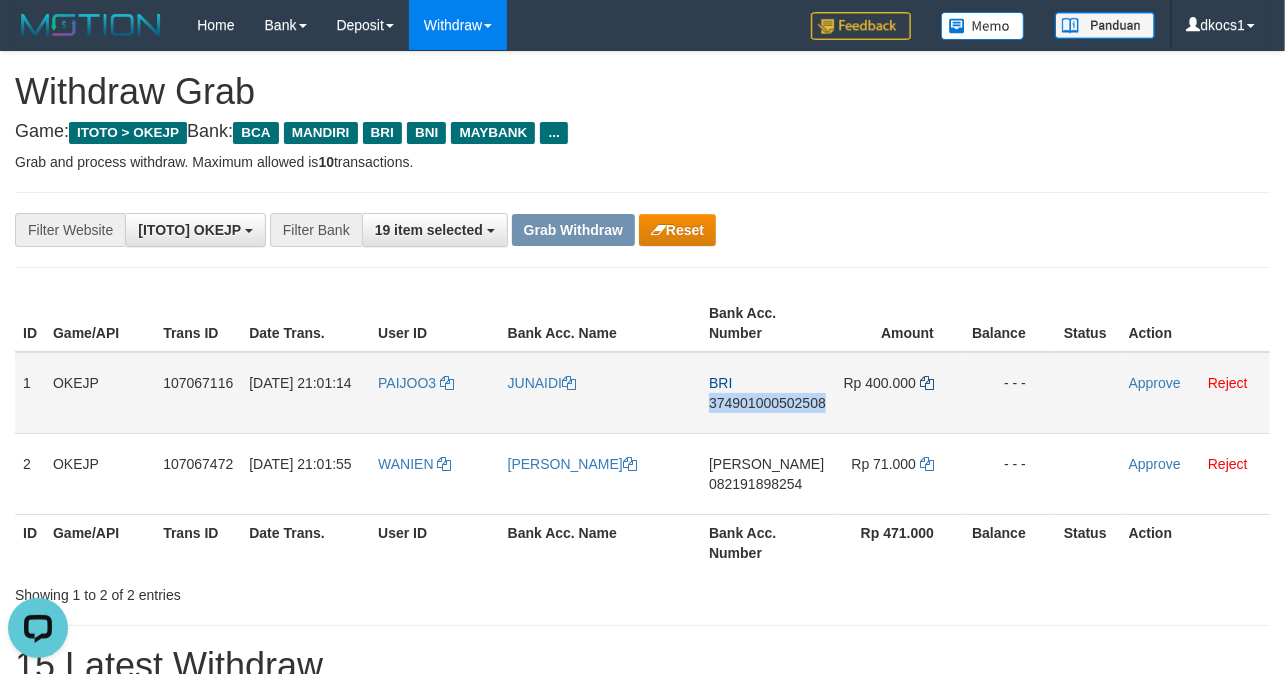 copy on "374901000502508" 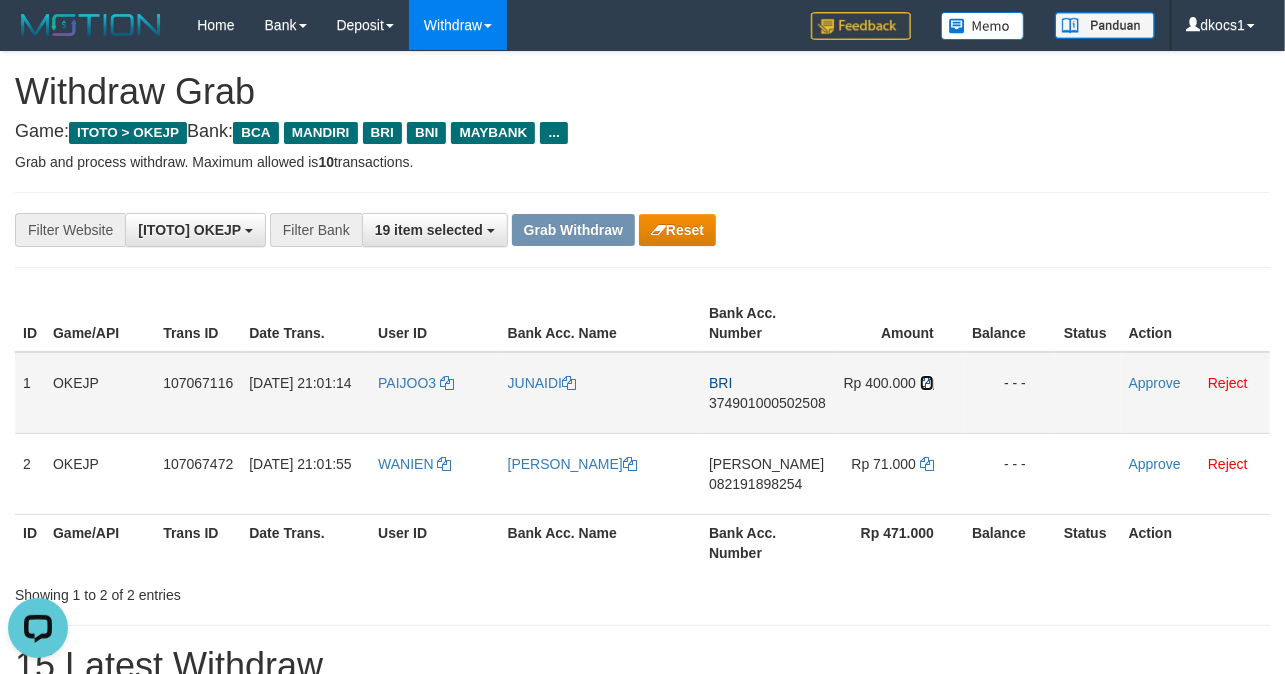 click at bounding box center (927, 383) 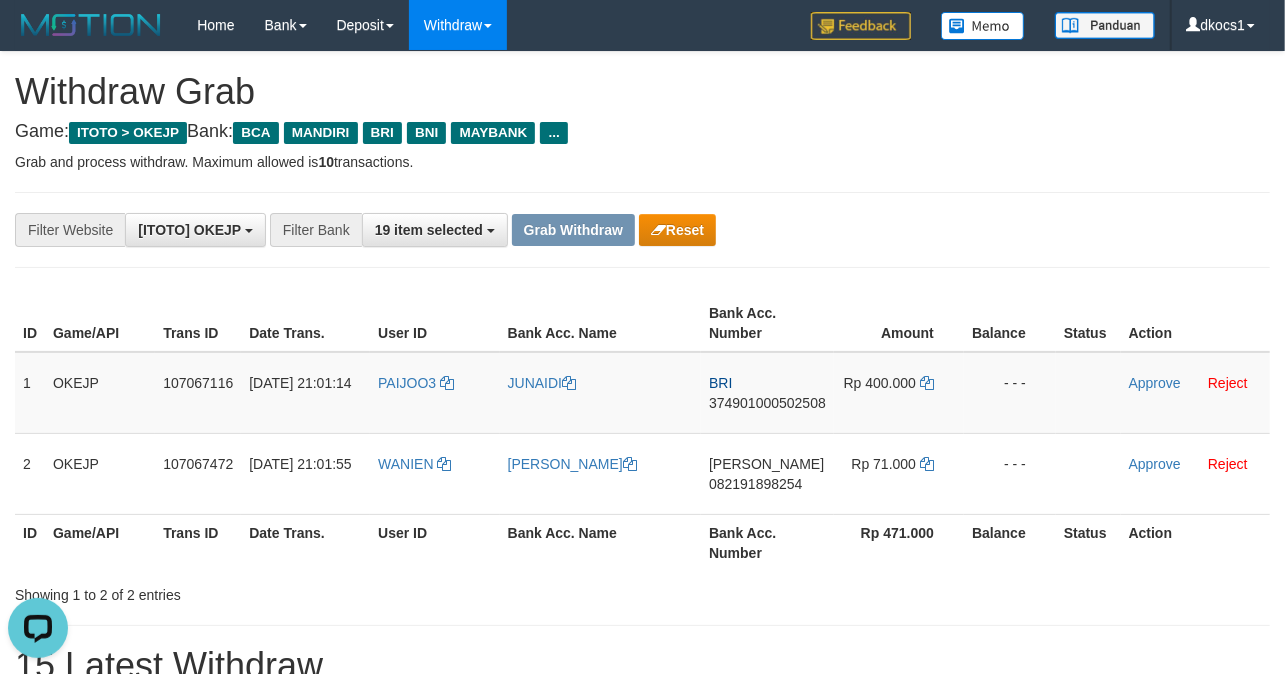 click on "Grab and process withdraw.
Maximum allowed is  10  transactions." at bounding box center (642, 162) 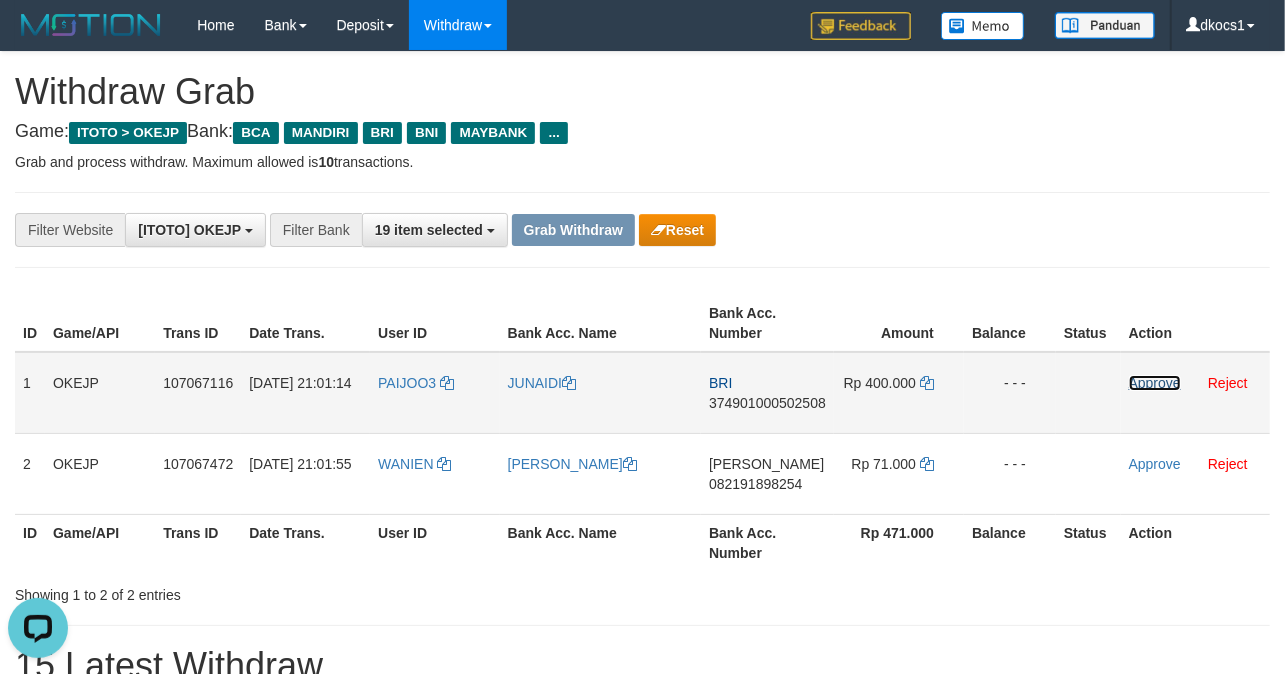 click on "Approve" at bounding box center [1155, 383] 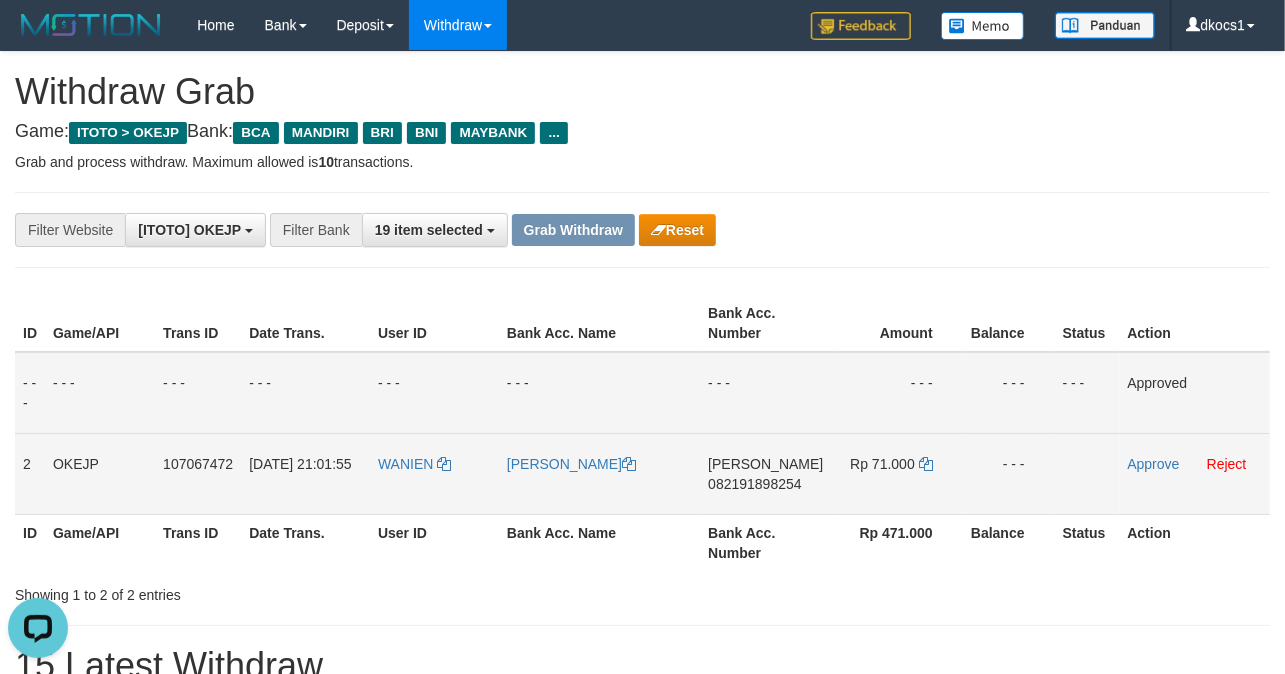 click on "WANIEN" at bounding box center (434, 473) 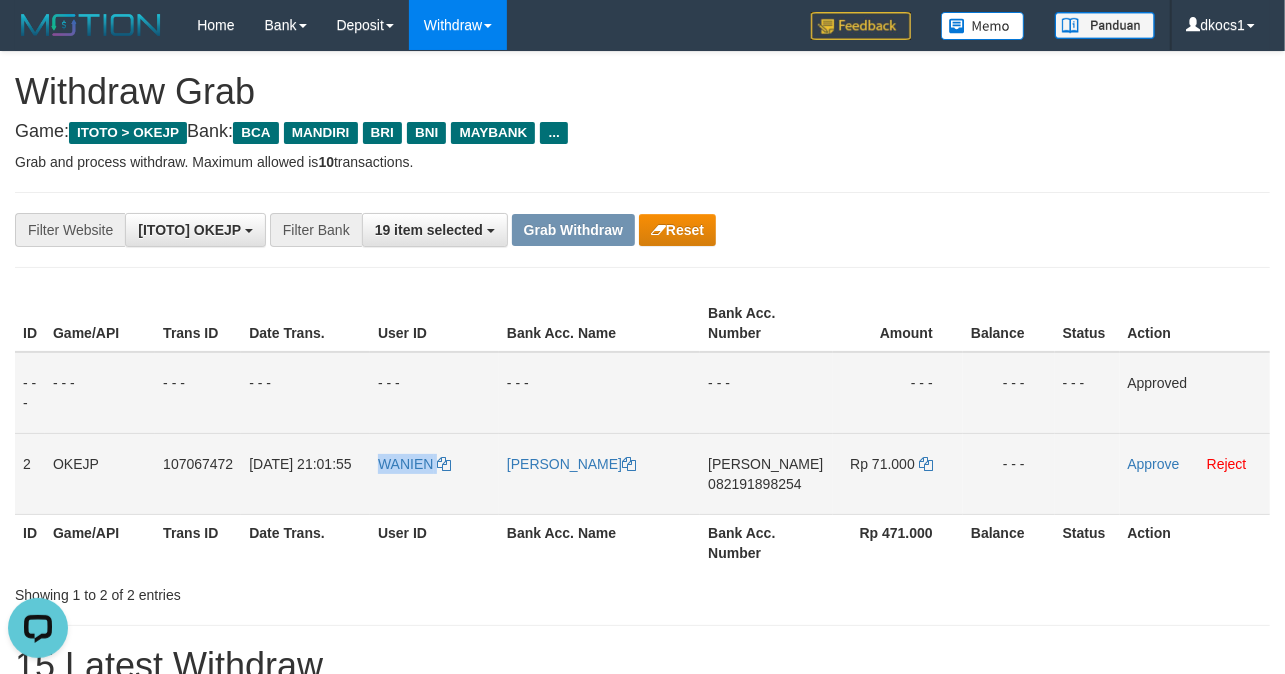 click on "WANIEN" at bounding box center (434, 473) 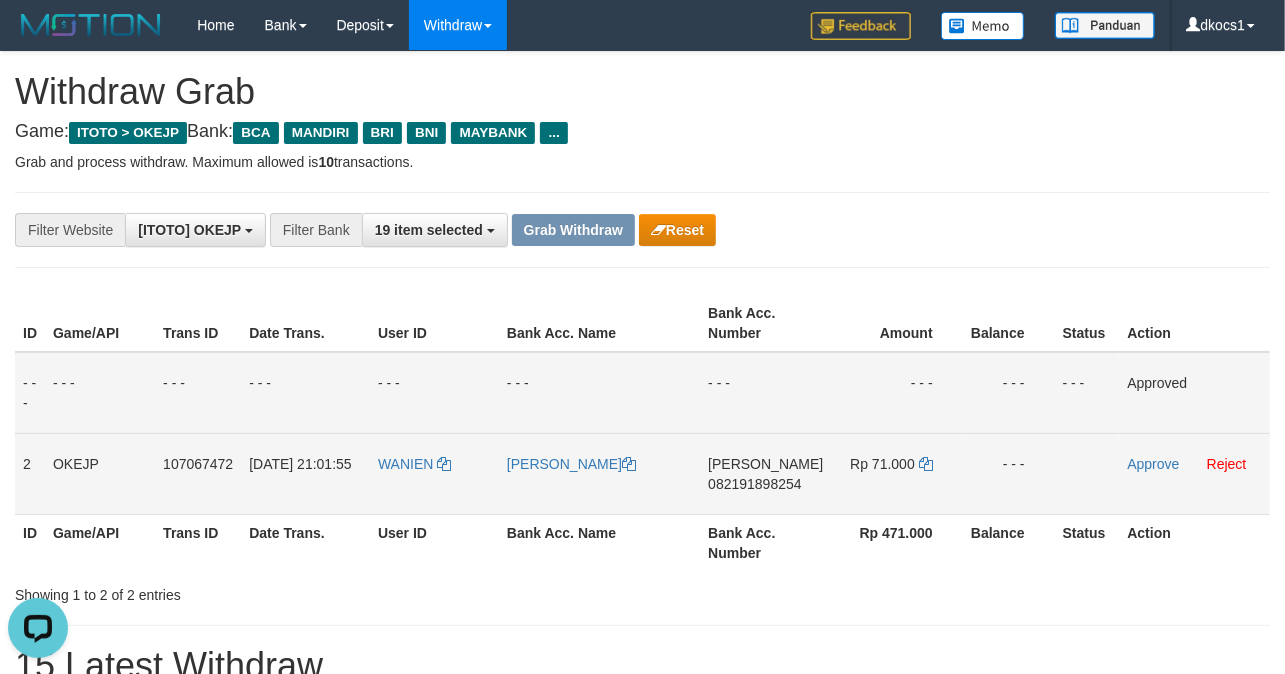 click on "[PERSON_NAME]" at bounding box center [599, 473] 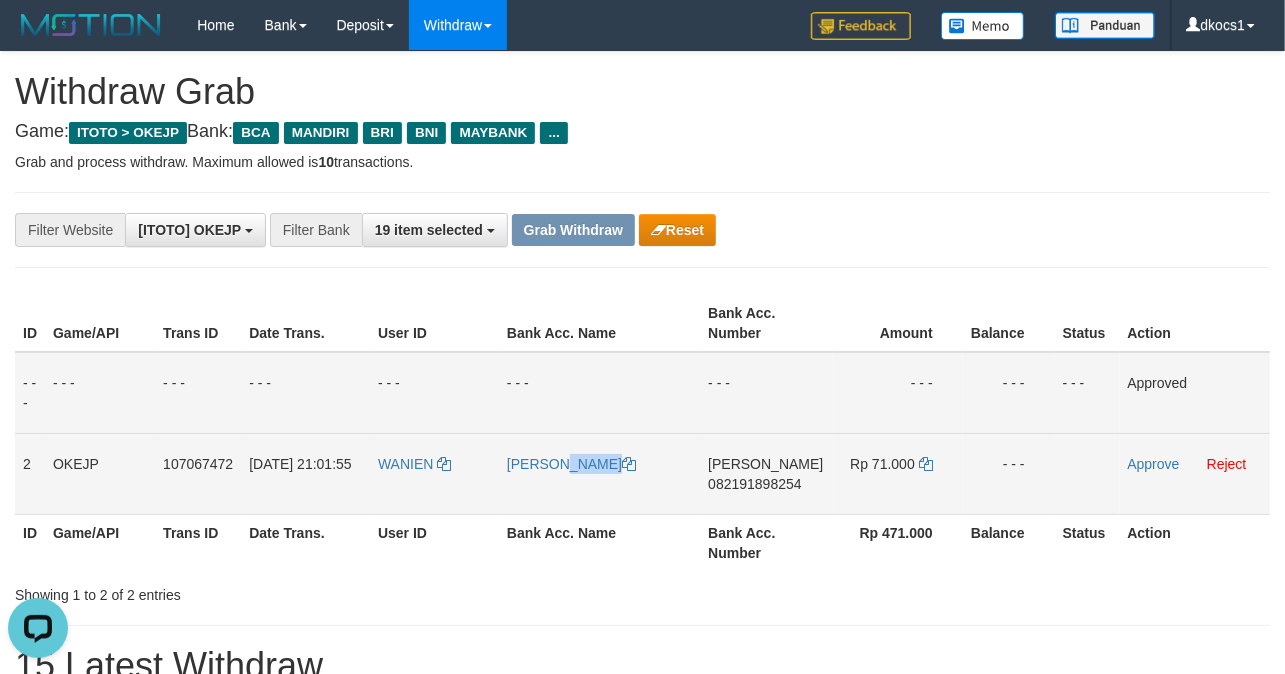 click on "[PERSON_NAME]" at bounding box center (599, 473) 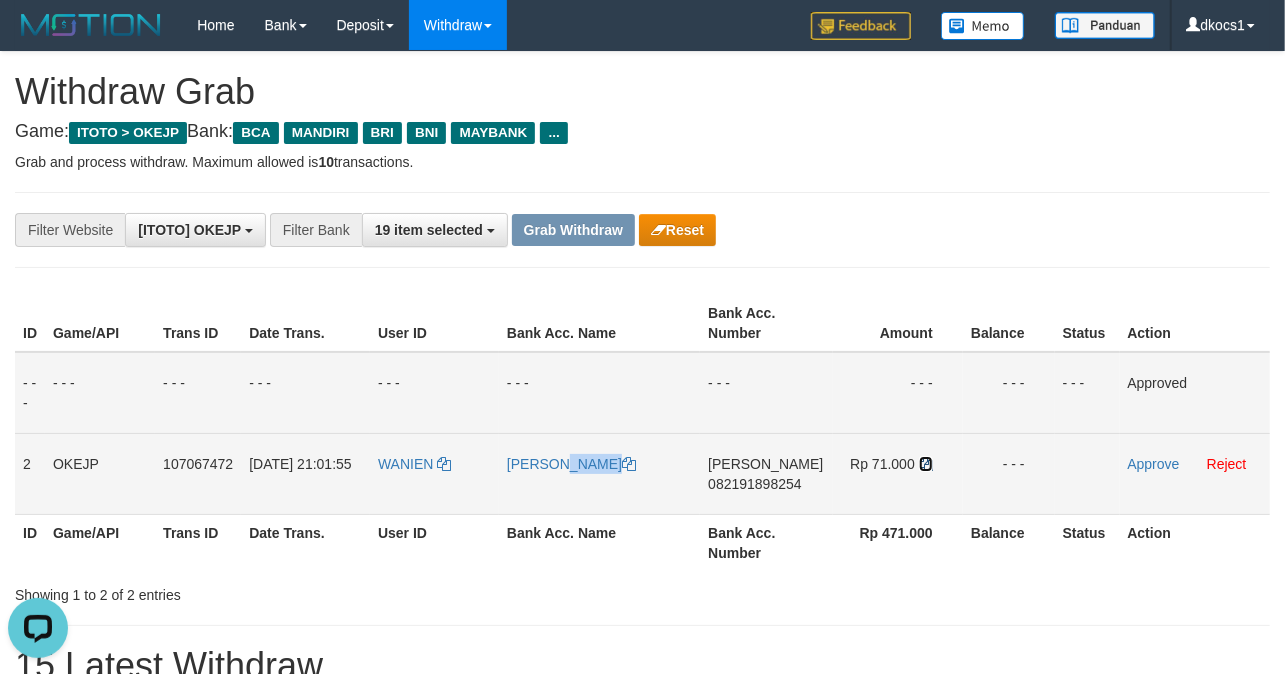 click at bounding box center [926, 464] 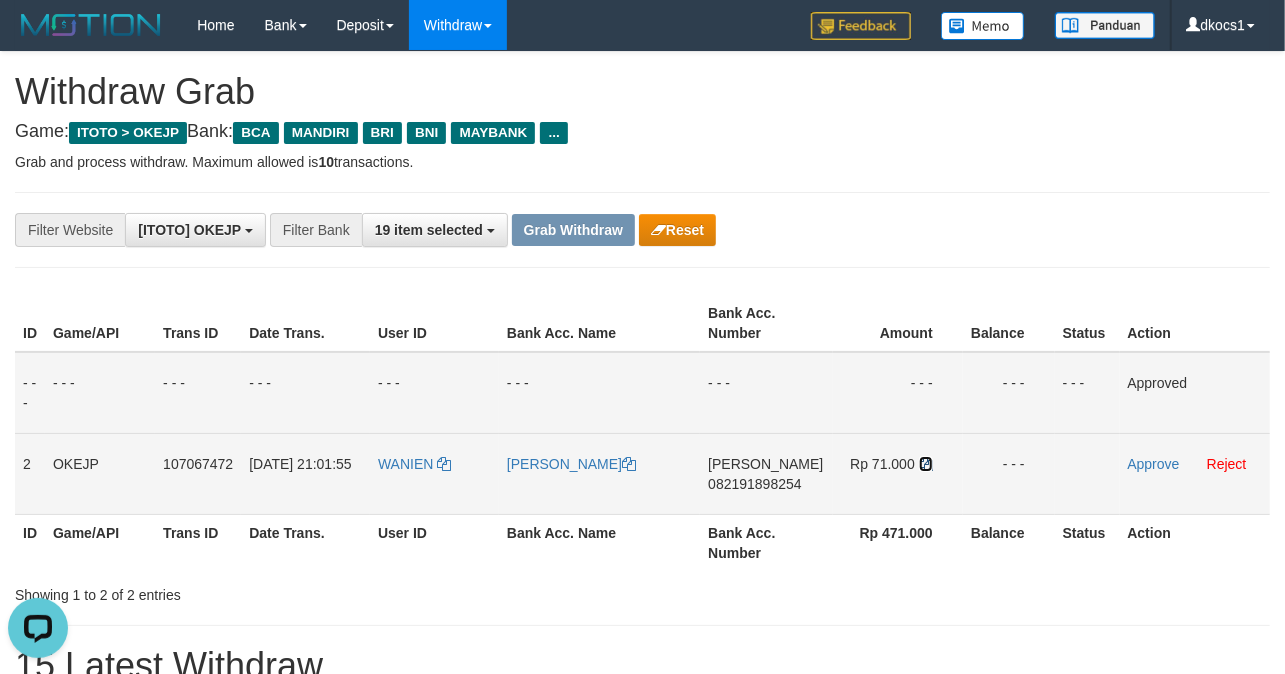 click at bounding box center (926, 464) 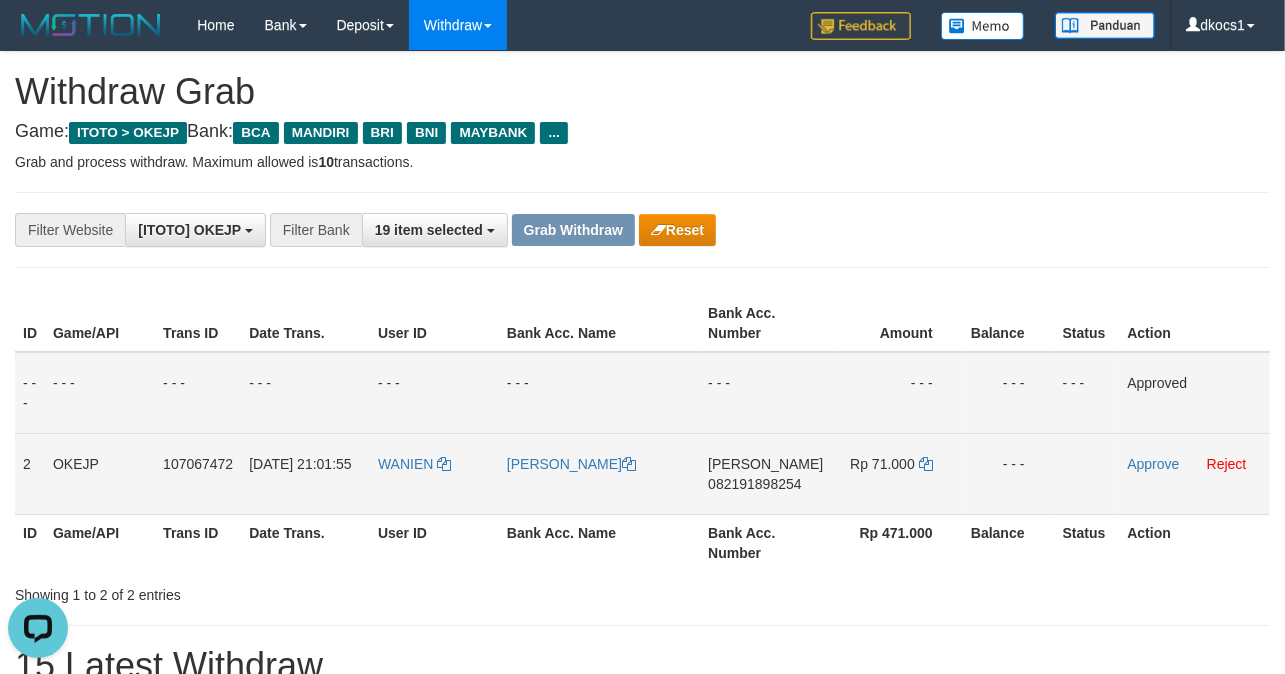 click on "DANA
082191898254" at bounding box center (766, 473) 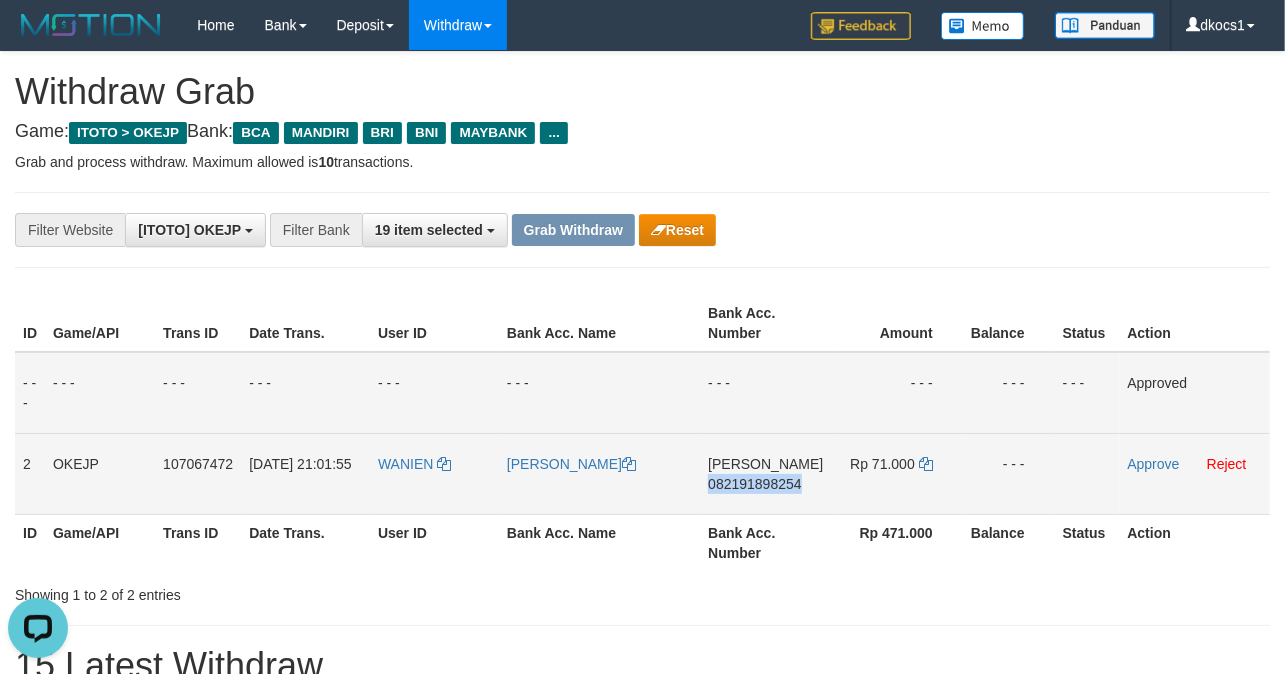 click on "DANA
082191898254" at bounding box center (766, 473) 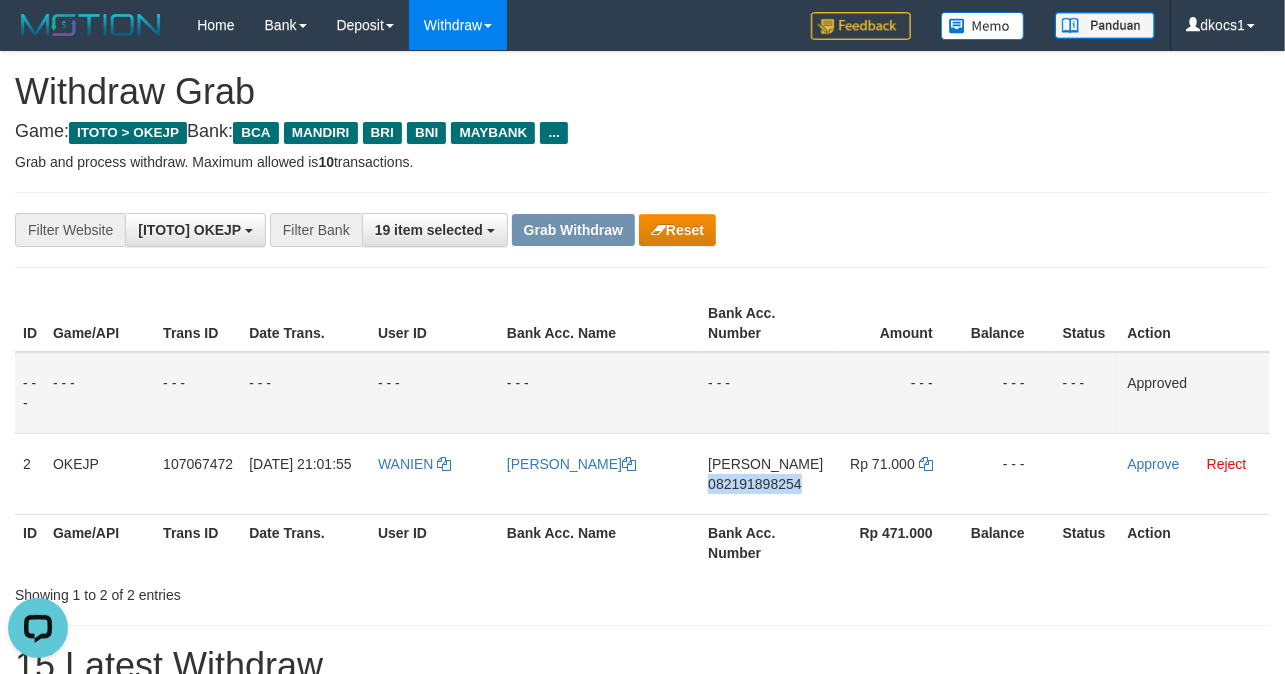 copy on "082191898254" 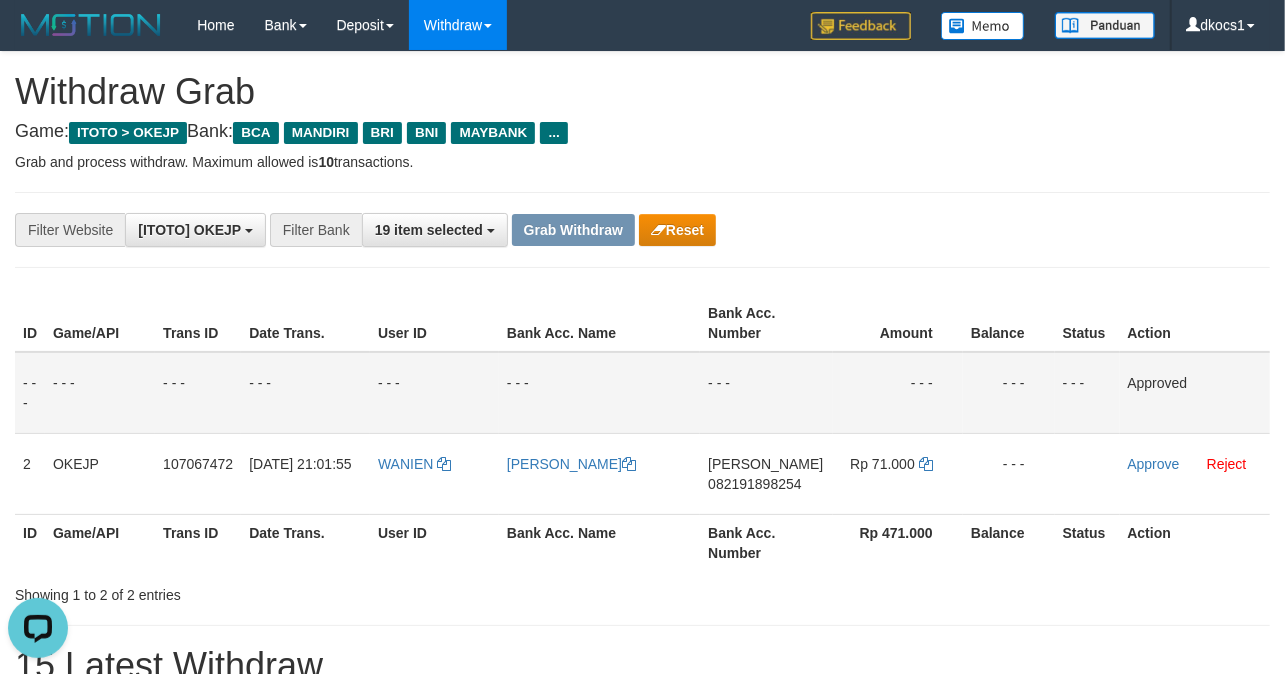 click on "Bank Acc. Number" at bounding box center [766, 542] 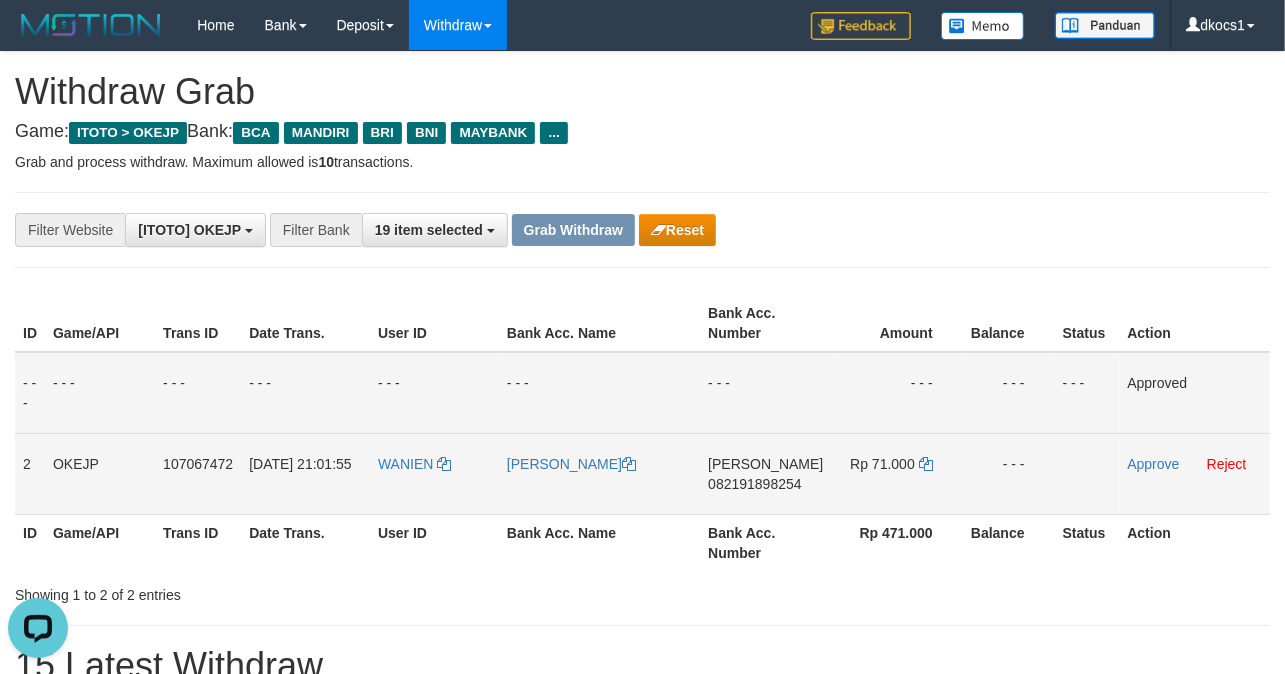 click on "DANA
082191898254" at bounding box center [766, 473] 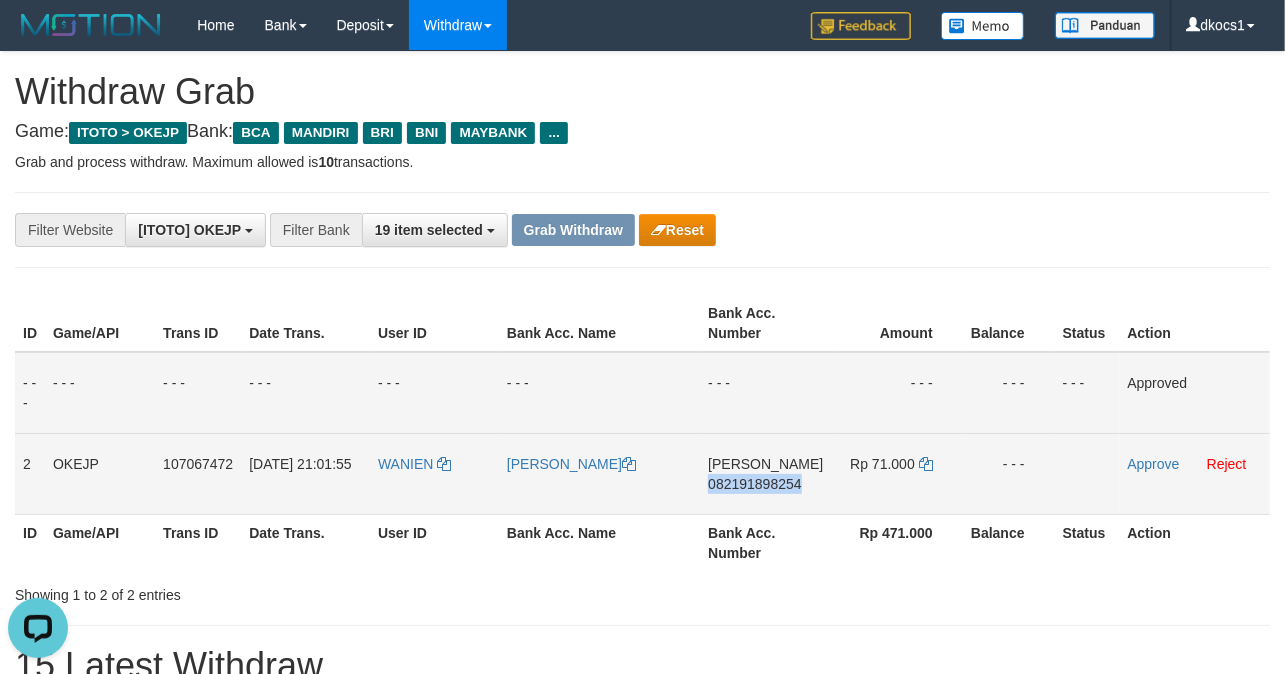 click on "DANA
082191898254" at bounding box center [766, 473] 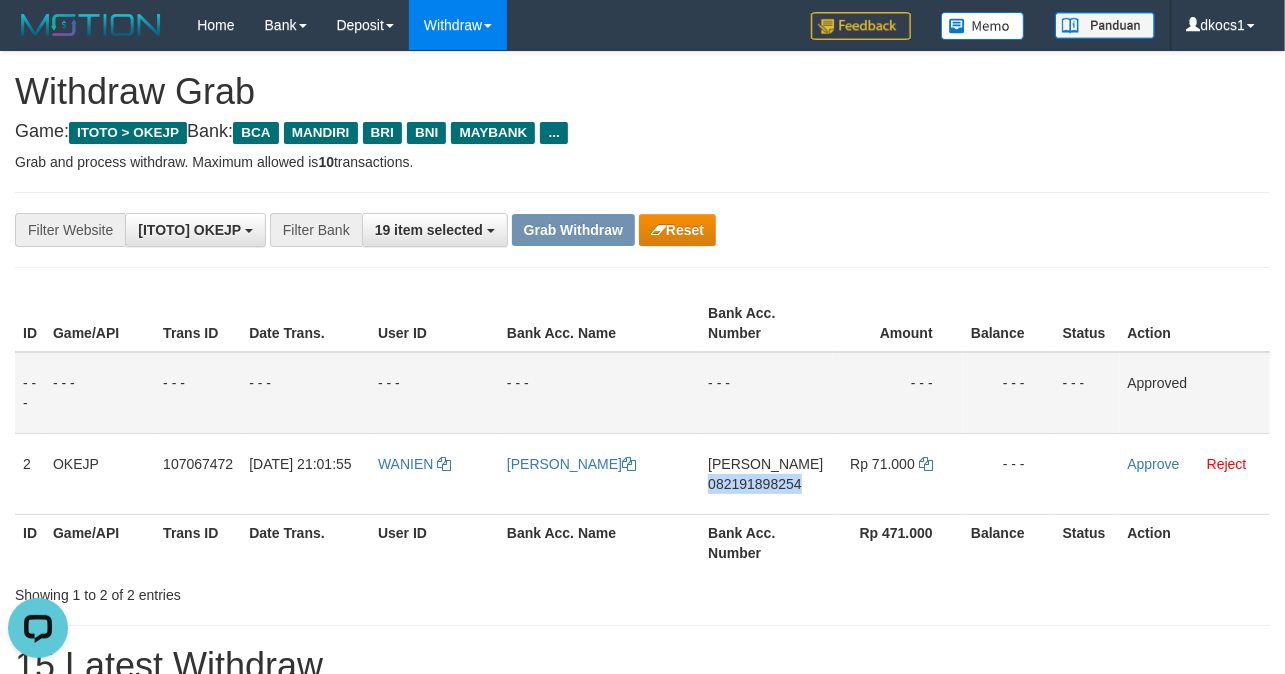 copy on "082191898254" 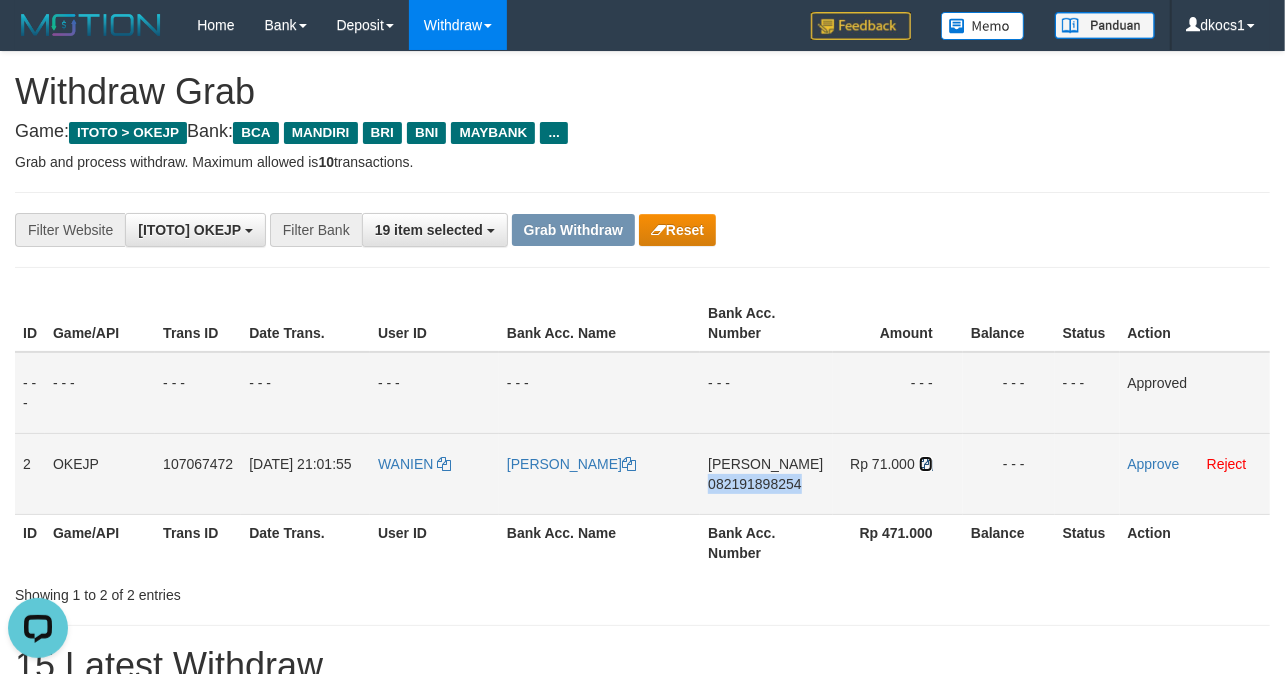 click at bounding box center [926, 464] 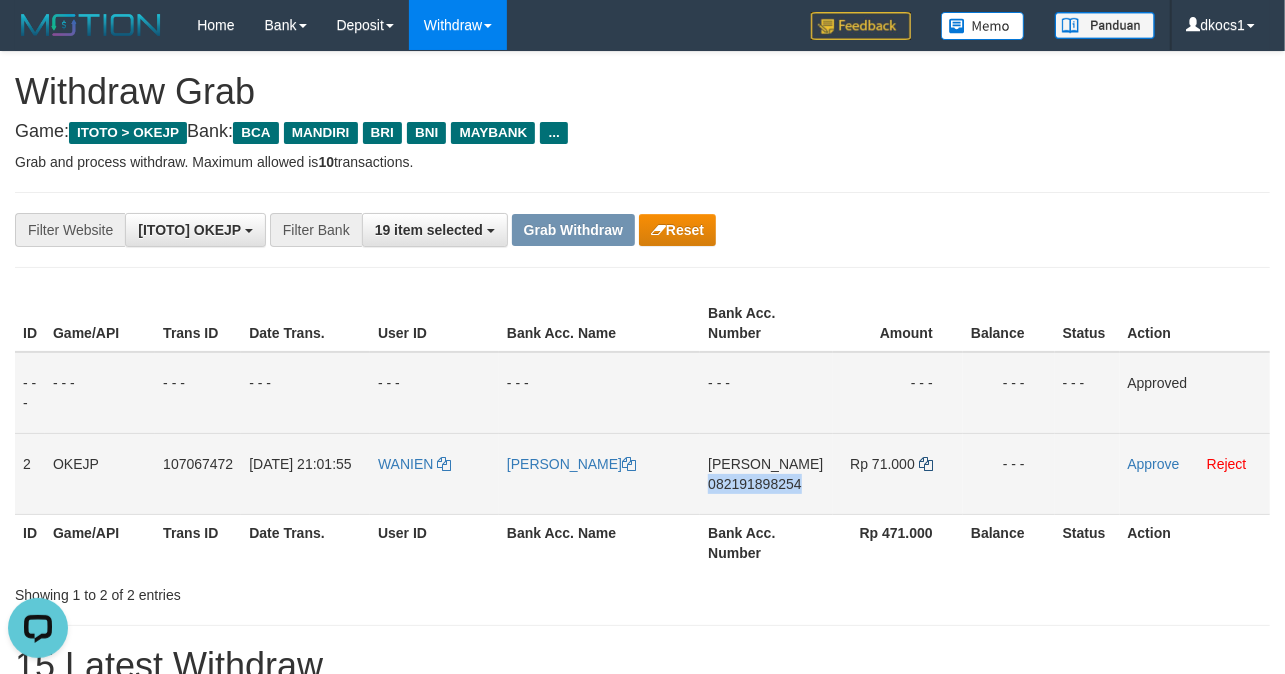 copy on "082191898254" 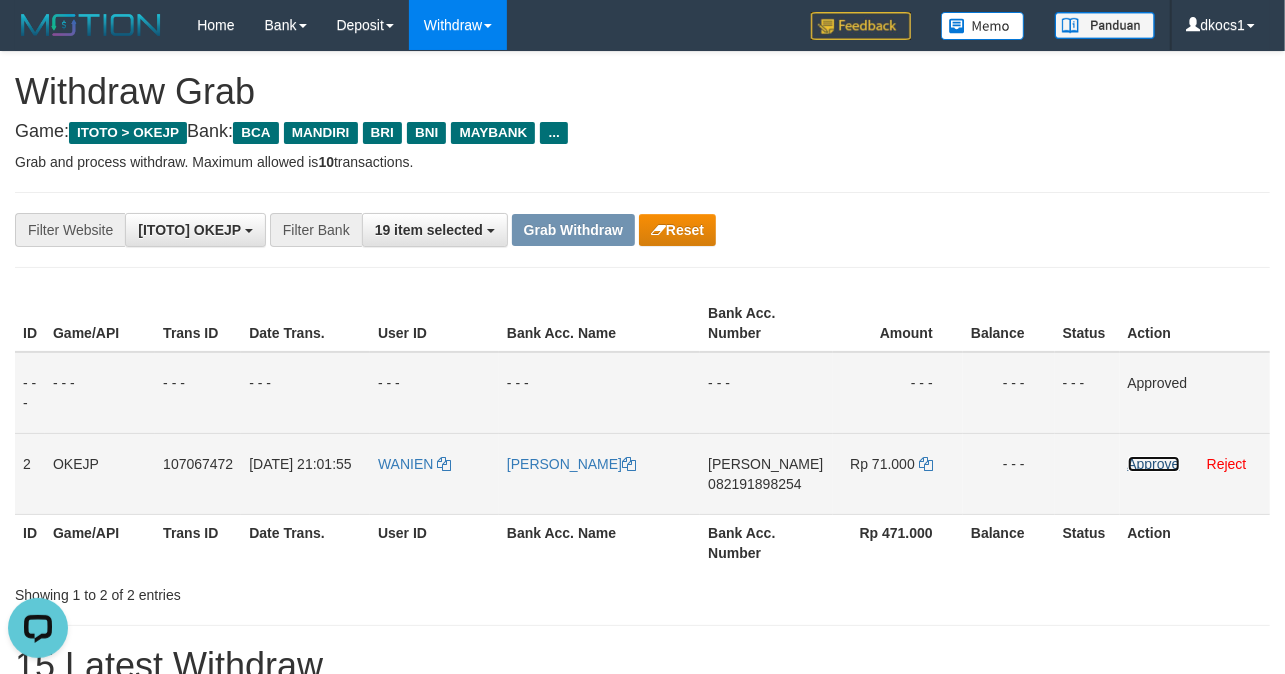 click on "Approve" at bounding box center (1154, 464) 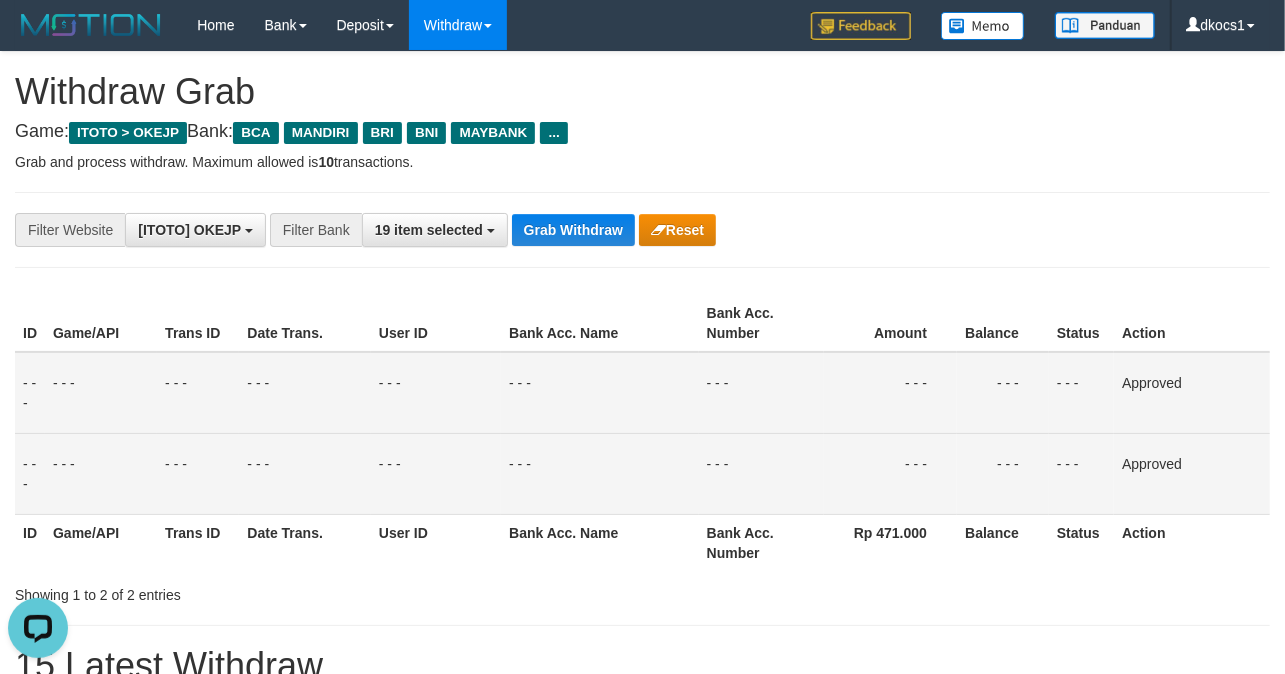 drag, startPoint x: 785, startPoint y: 204, endPoint x: 726, endPoint y: 201, distance: 59.07622 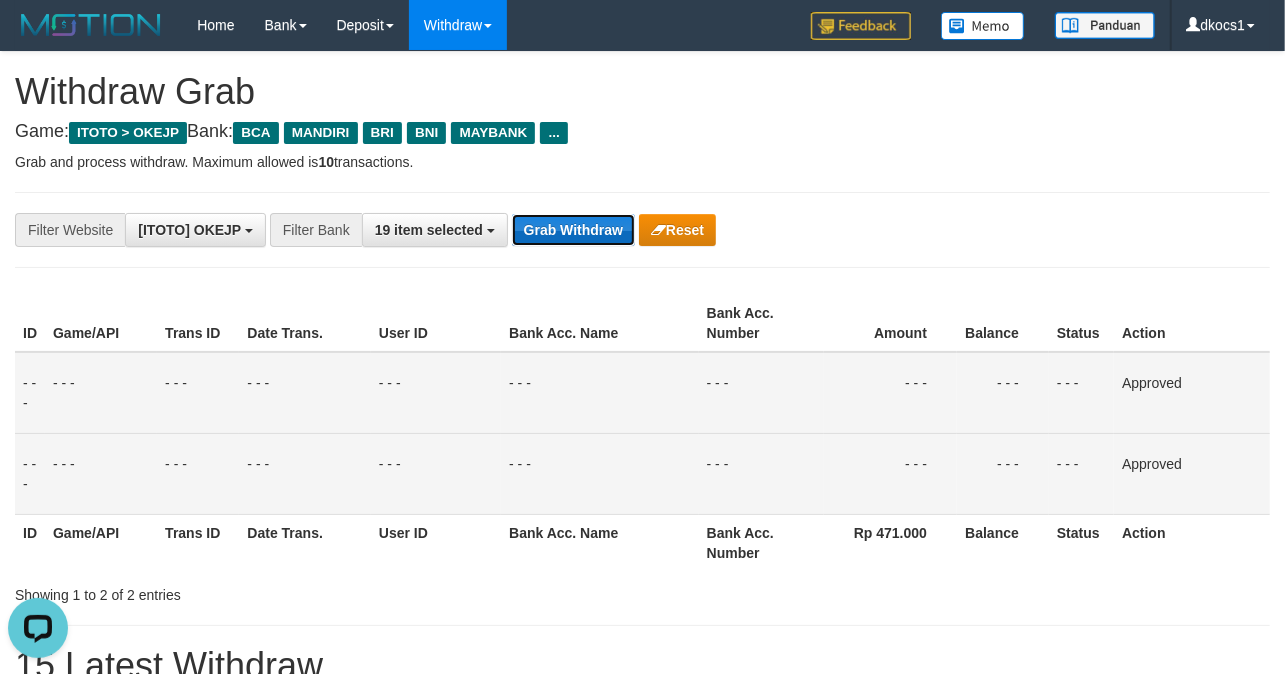 drag, startPoint x: 588, startPoint y: 221, endPoint x: 577, endPoint y: 222, distance: 11.045361 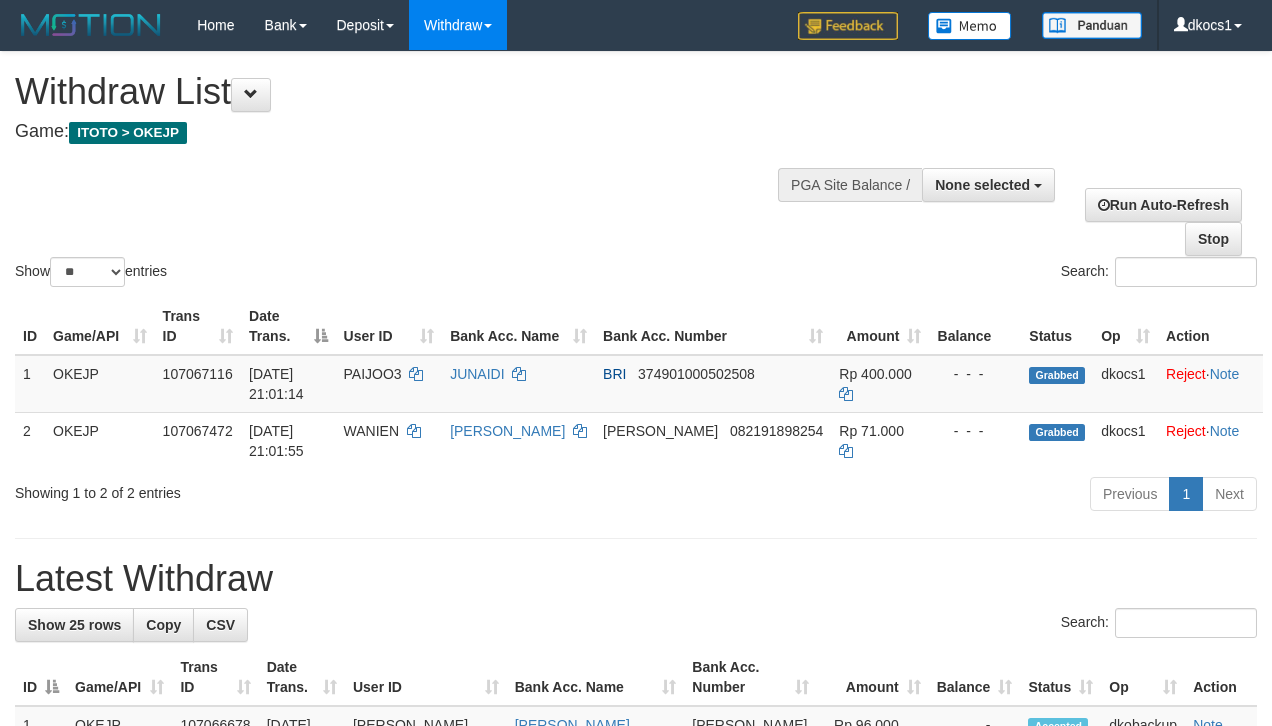 select 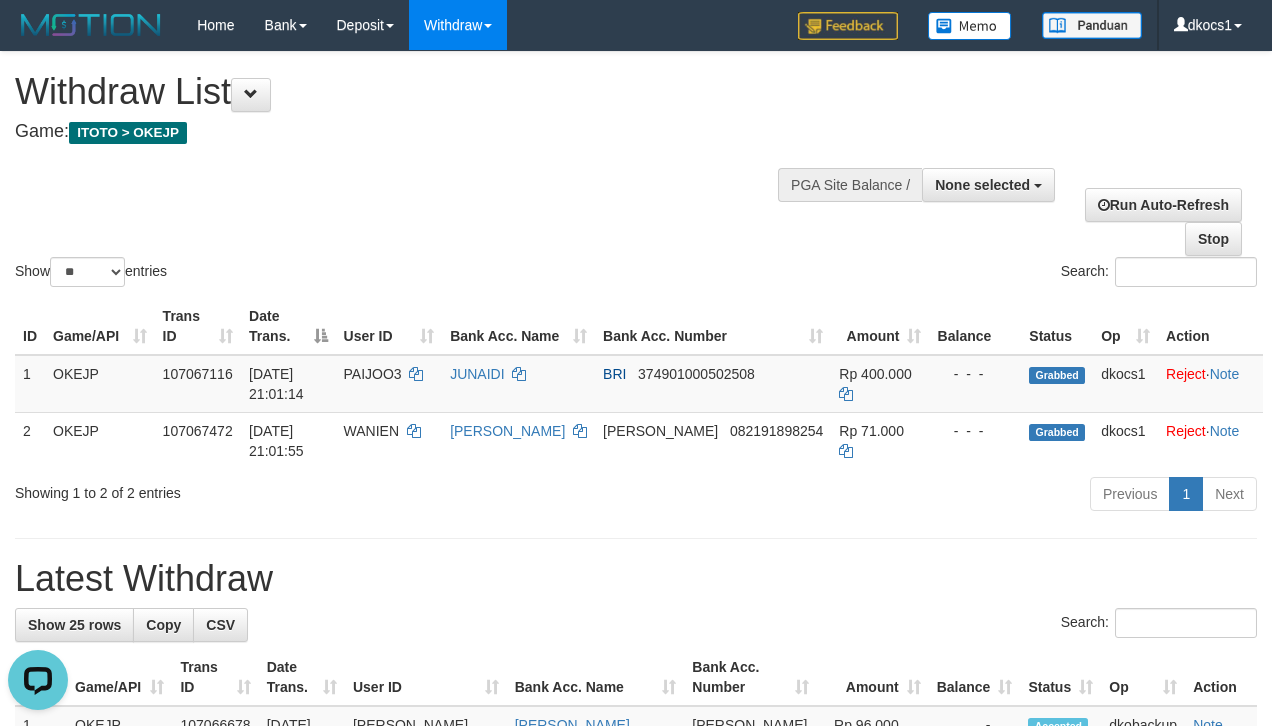scroll, scrollTop: 0, scrollLeft: 0, axis: both 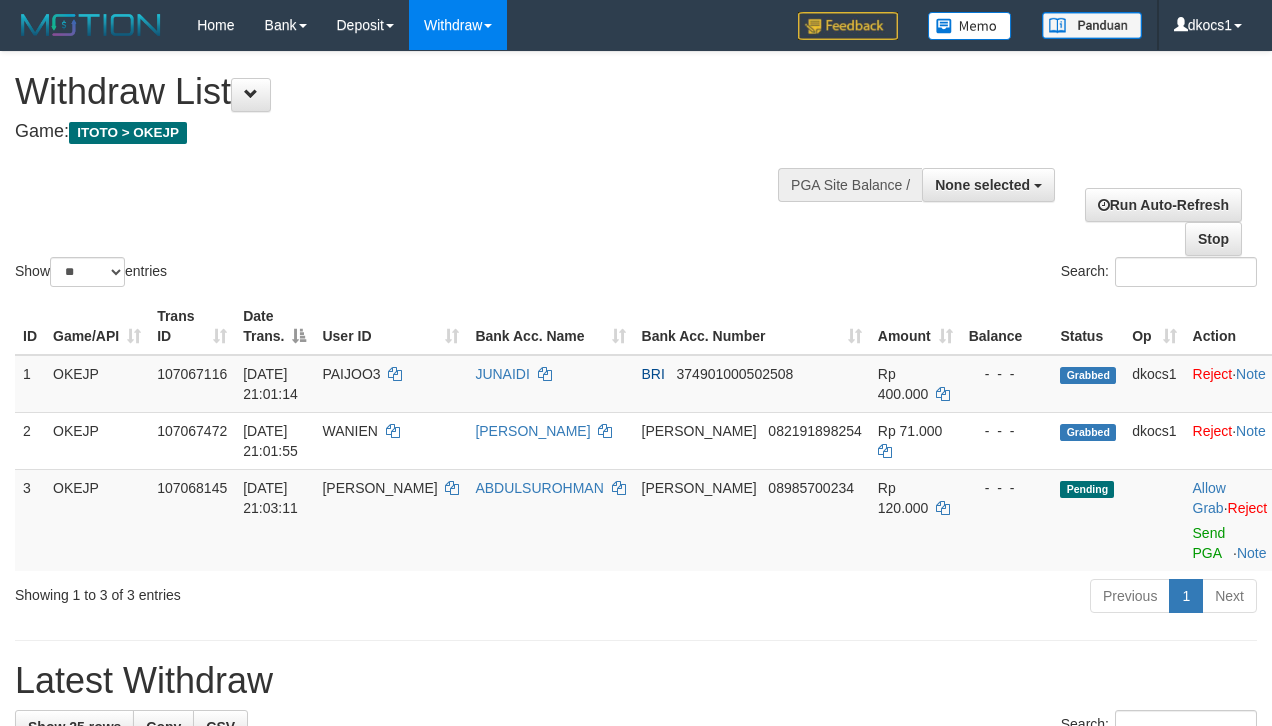 select 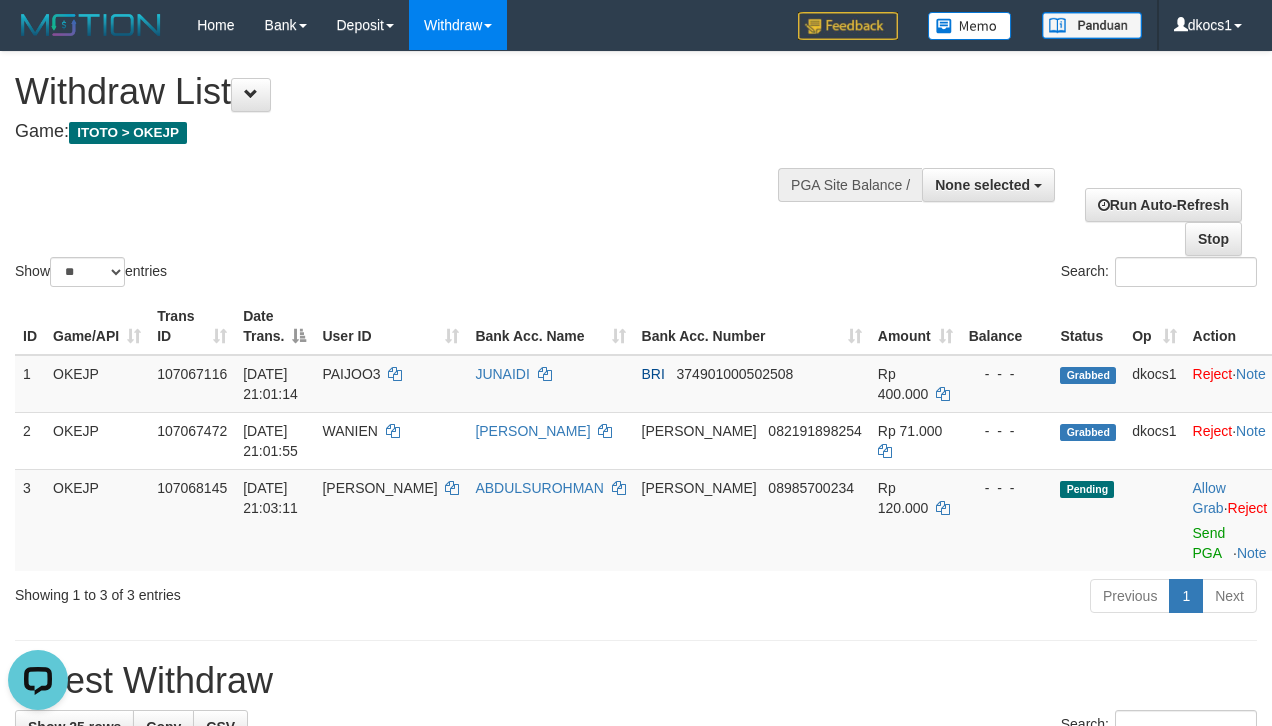 scroll, scrollTop: 0, scrollLeft: 0, axis: both 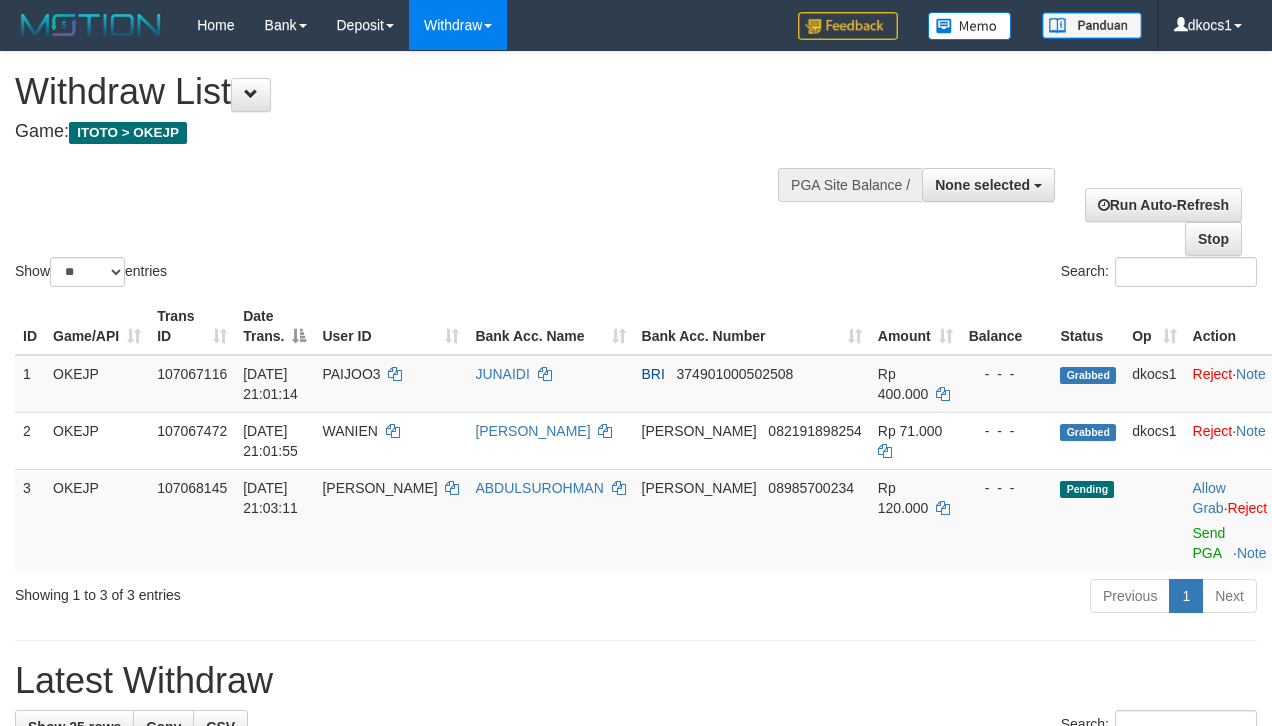 select 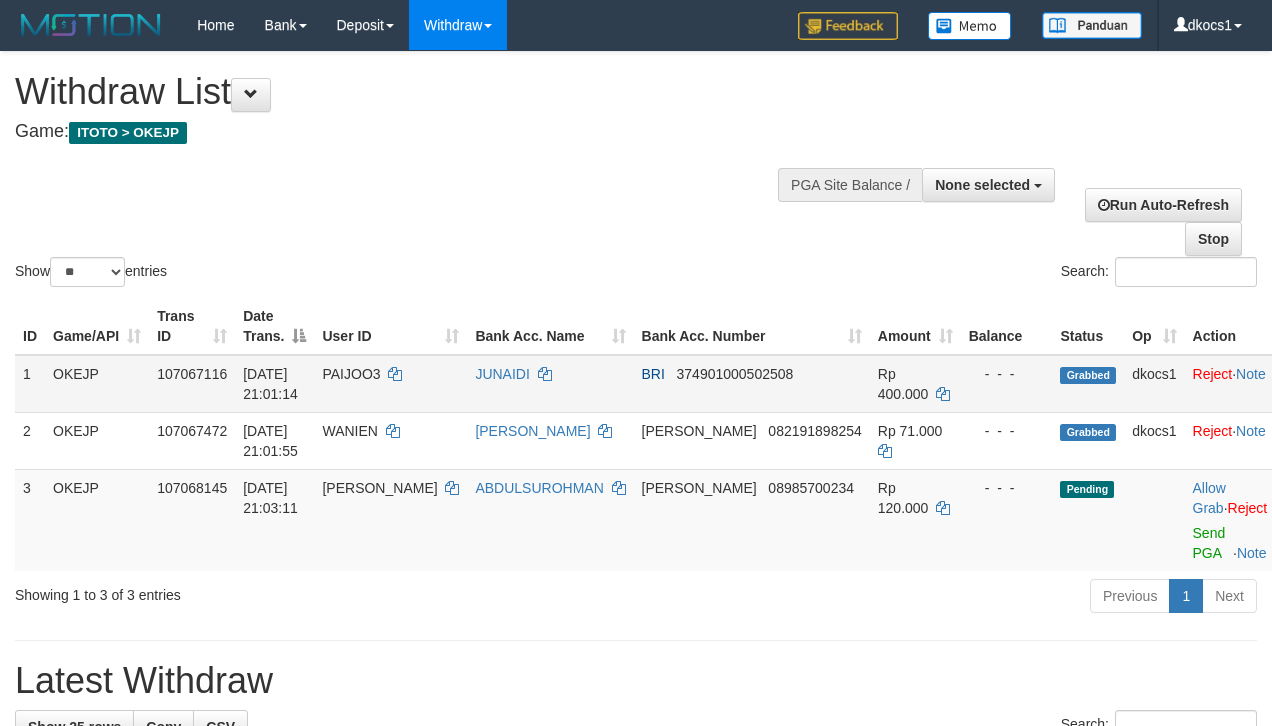 scroll, scrollTop: 0, scrollLeft: 0, axis: both 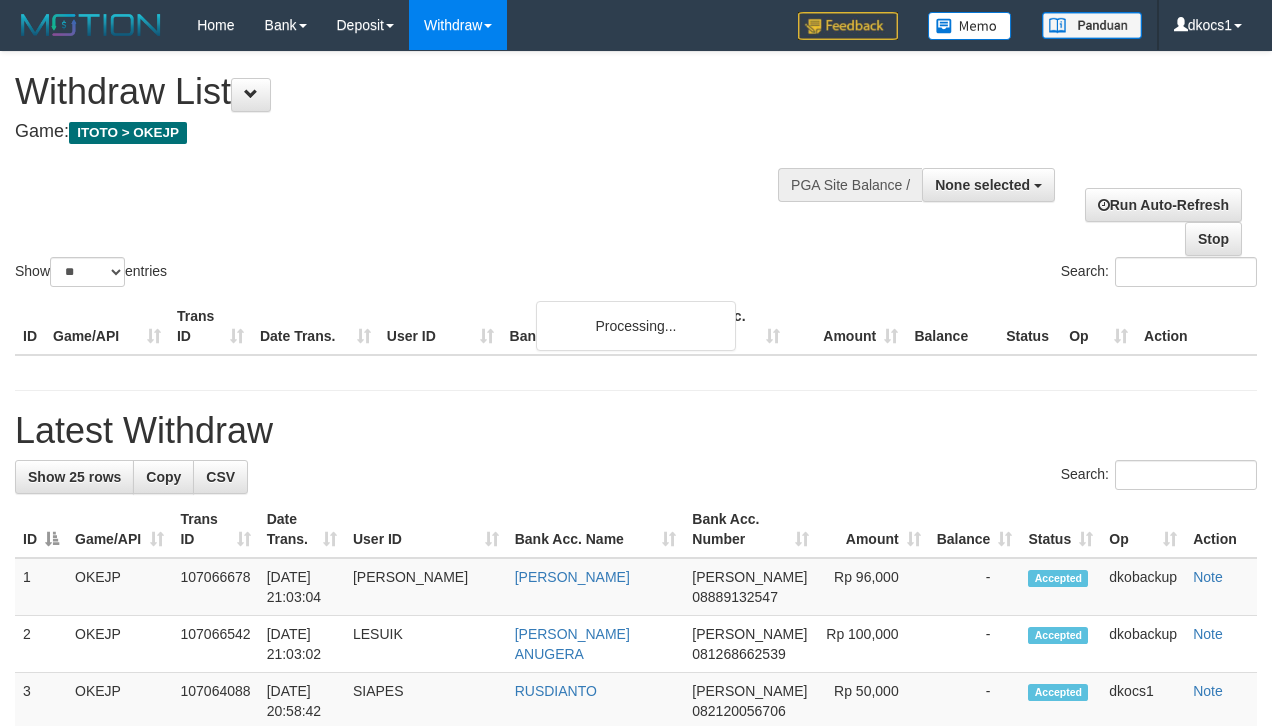 select 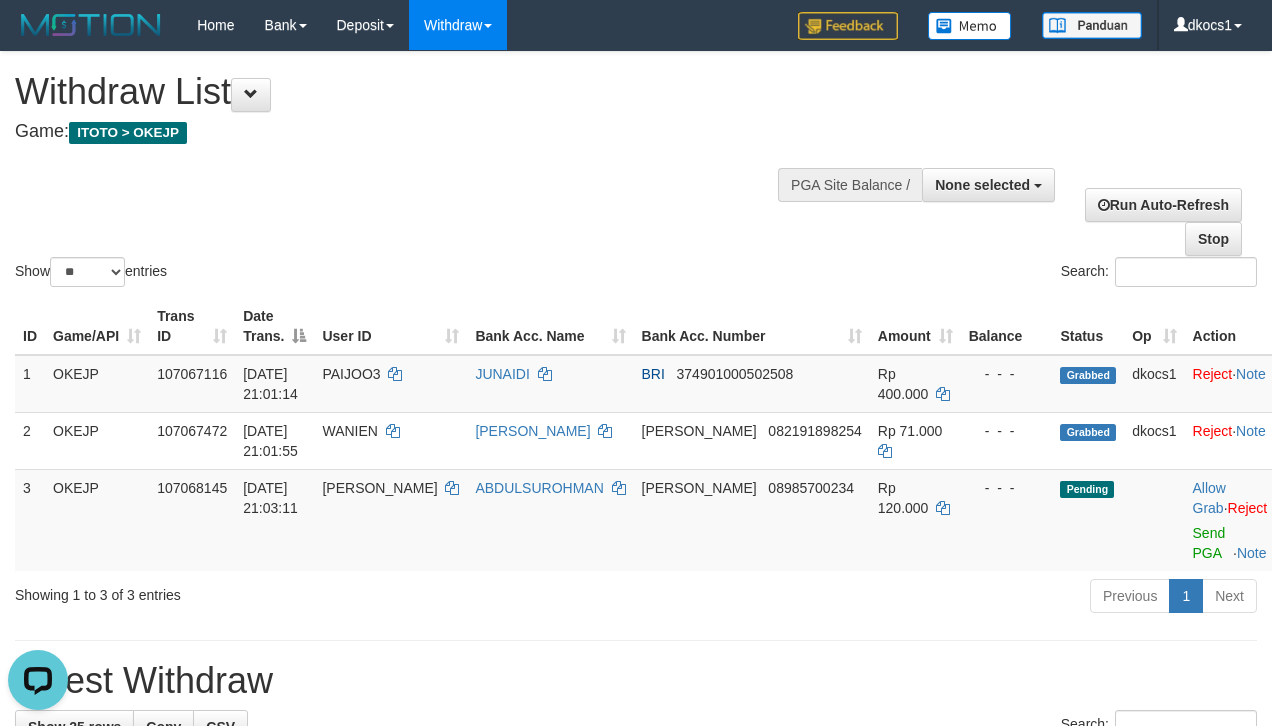 scroll, scrollTop: 0, scrollLeft: 0, axis: both 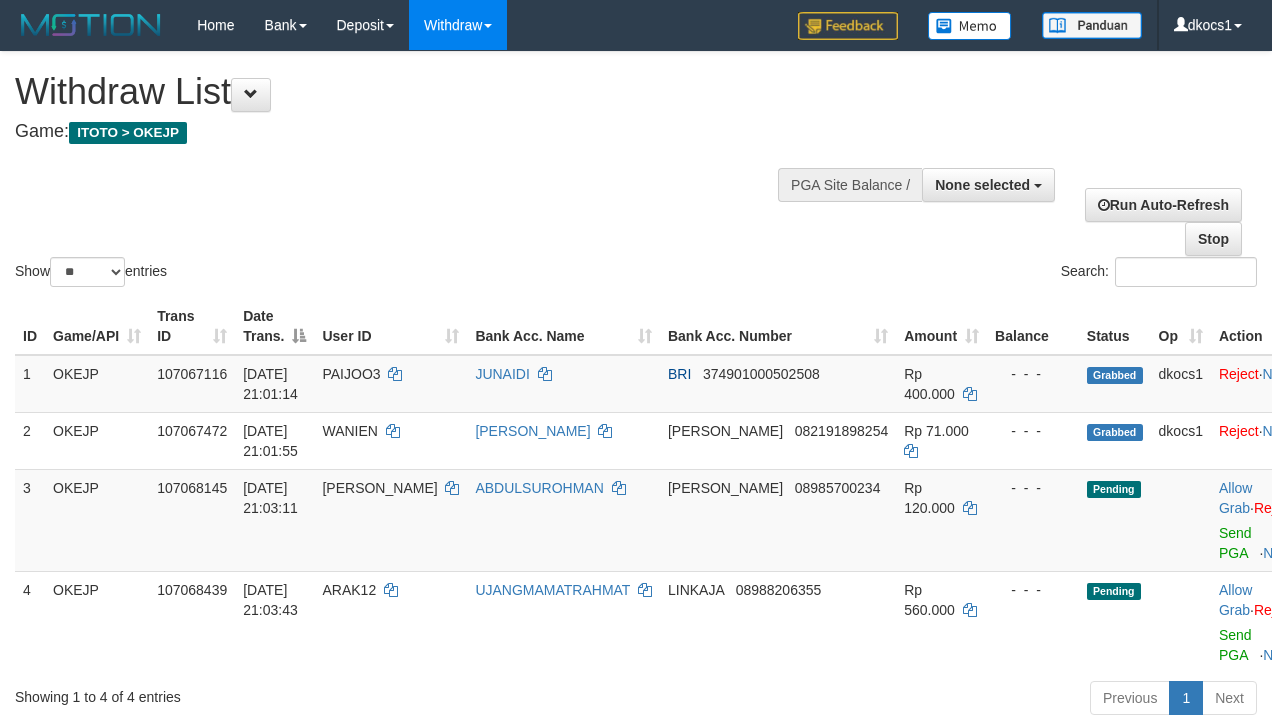 select 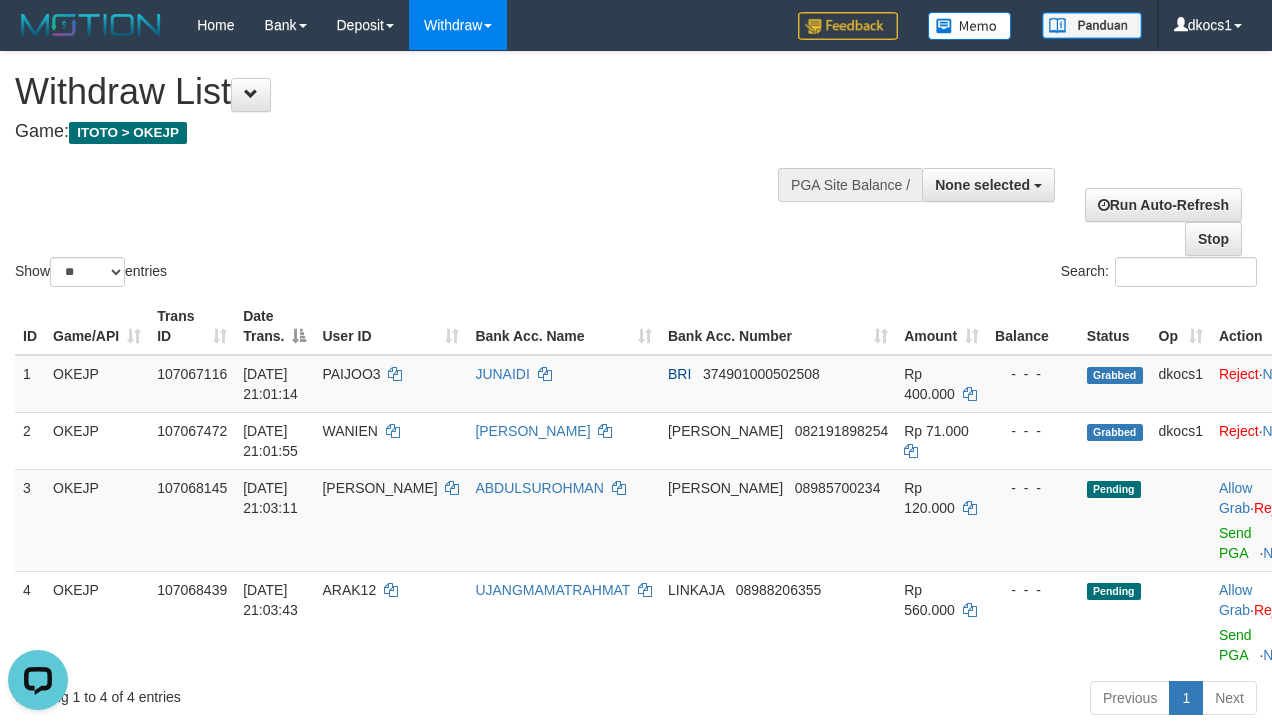 scroll, scrollTop: 0, scrollLeft: 0, axis: both 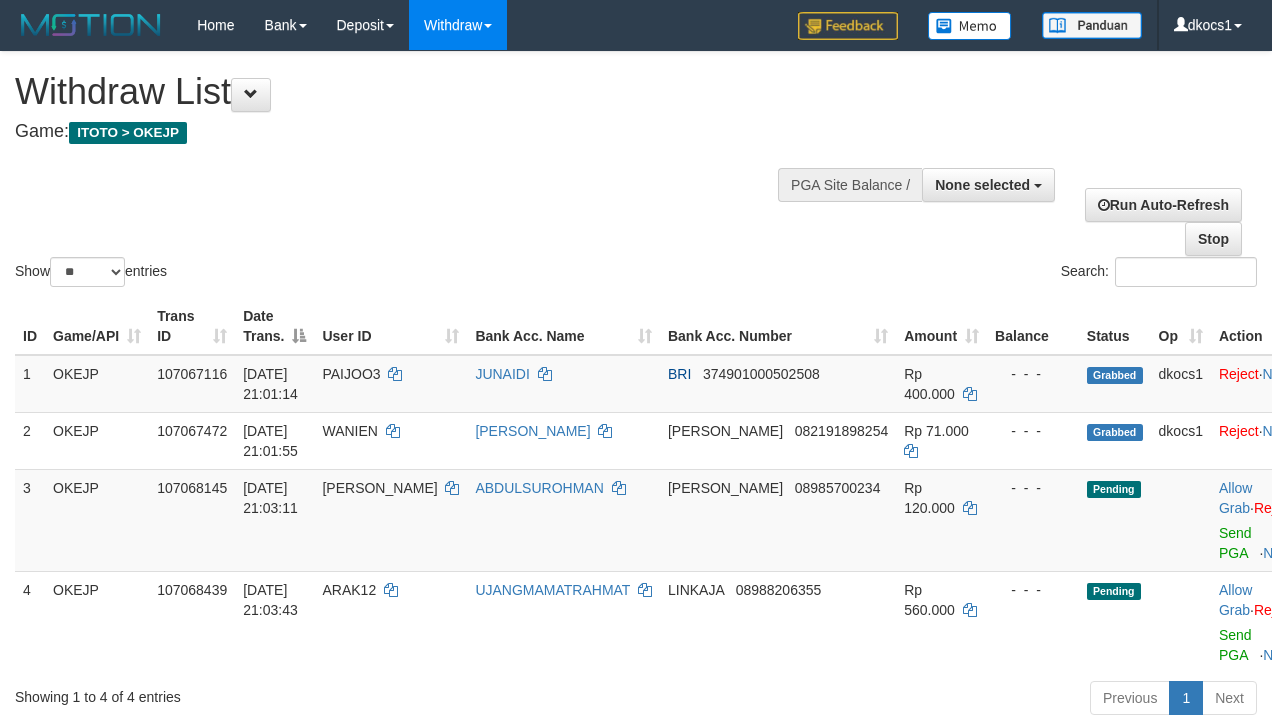 select 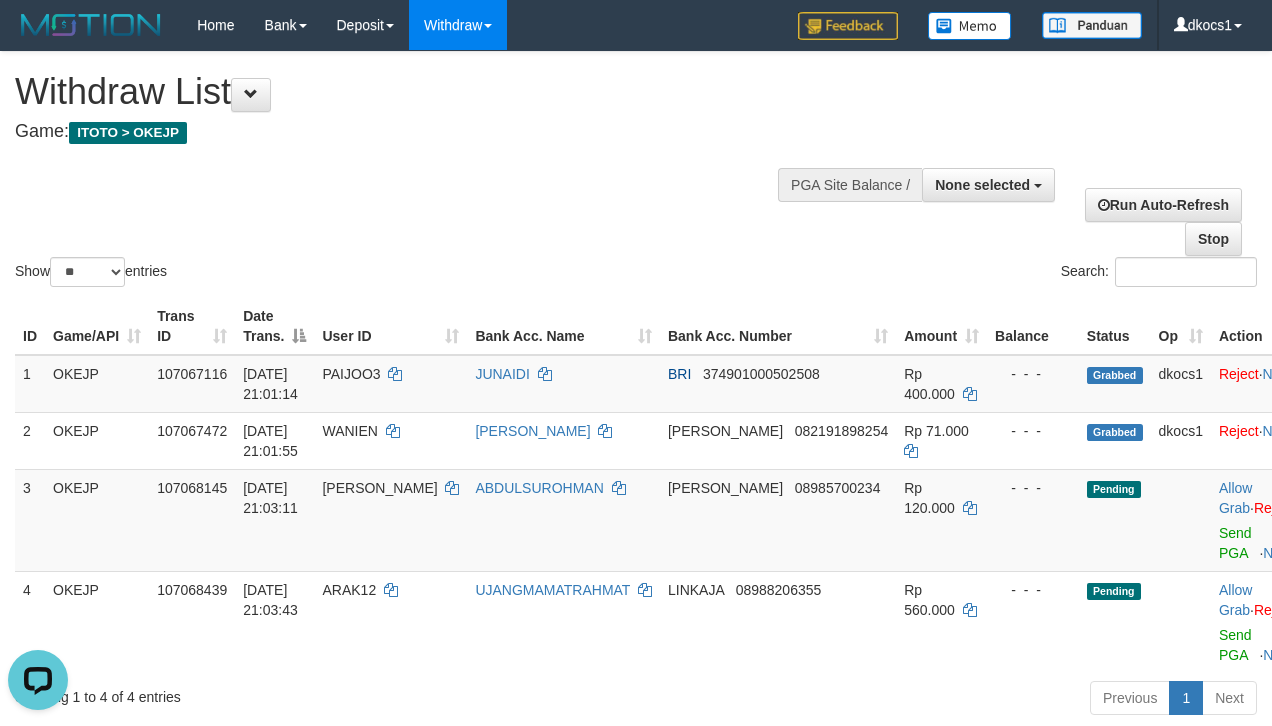 scroll, scrollTop: 0, scrollLeft: 0, axis: both 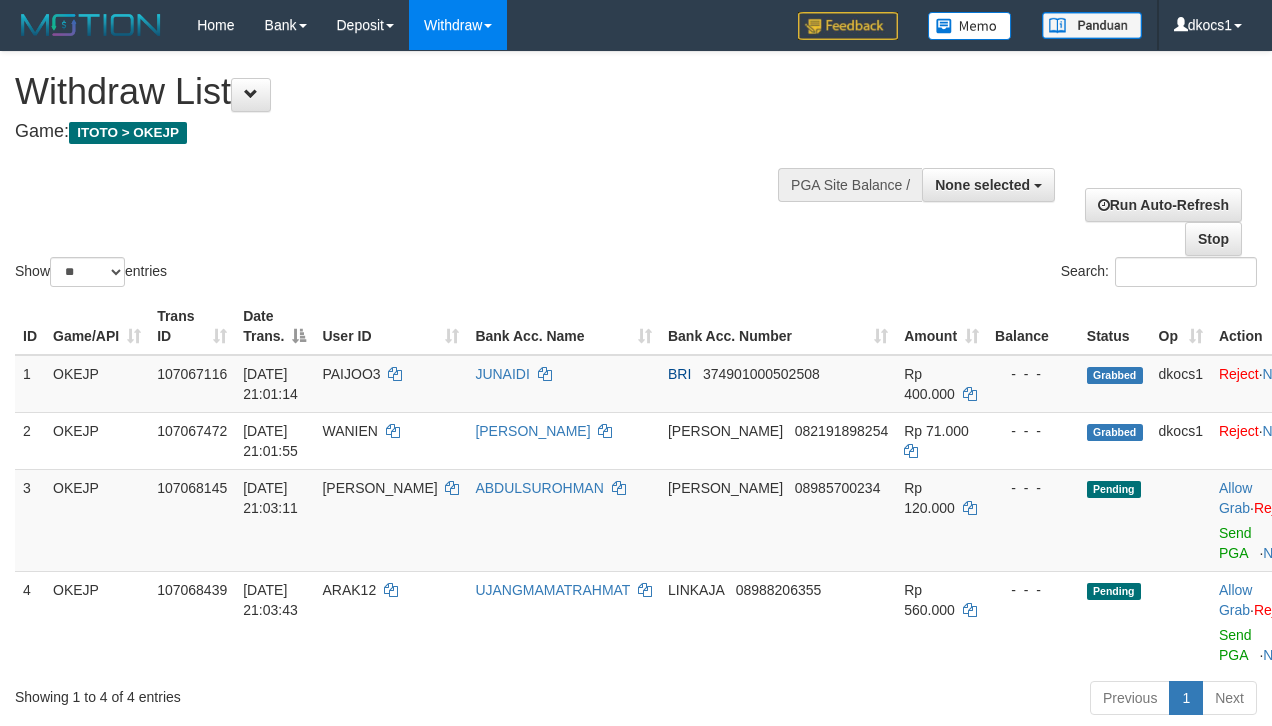 select 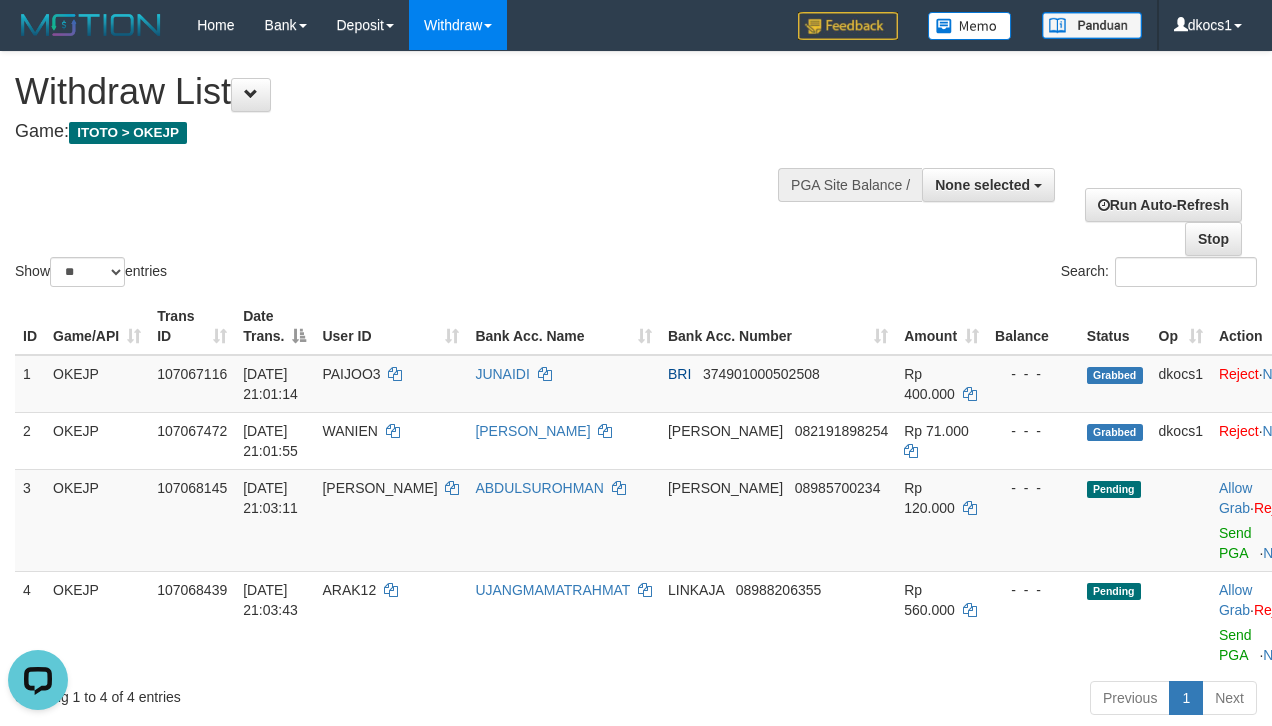 scroll, scrollTop: 0, scrollLeft: 0, axis: both 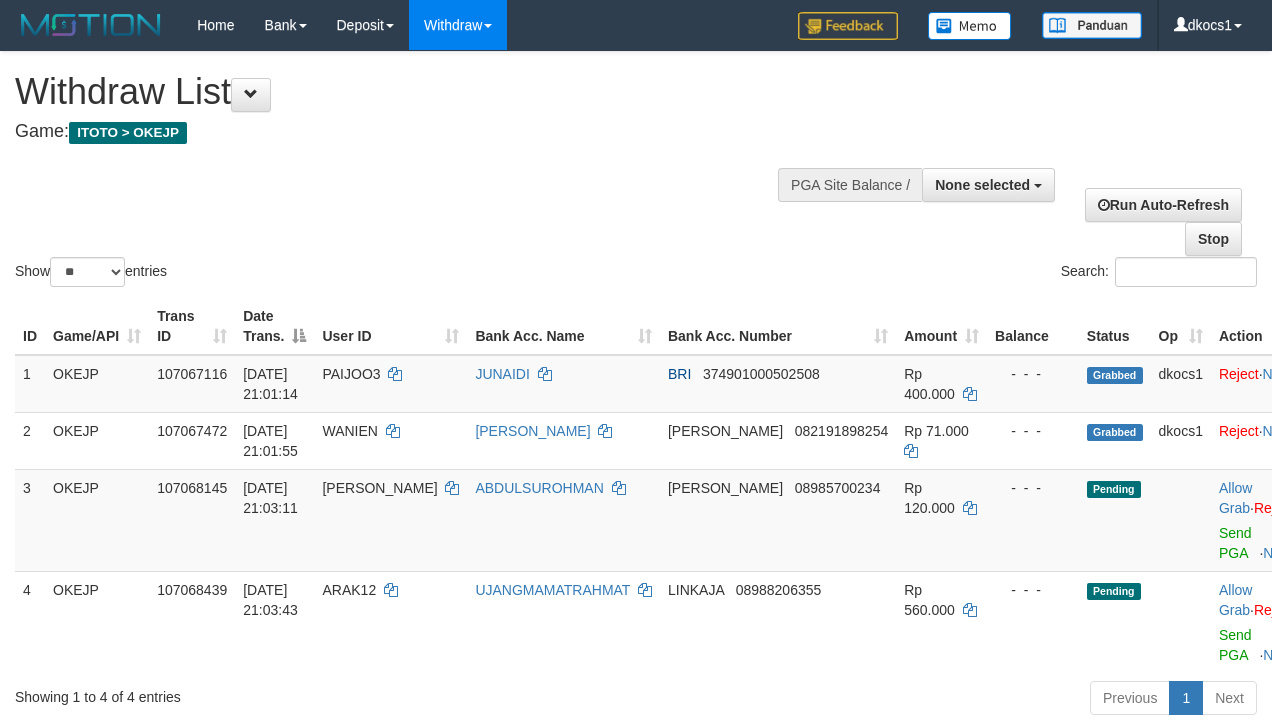 select 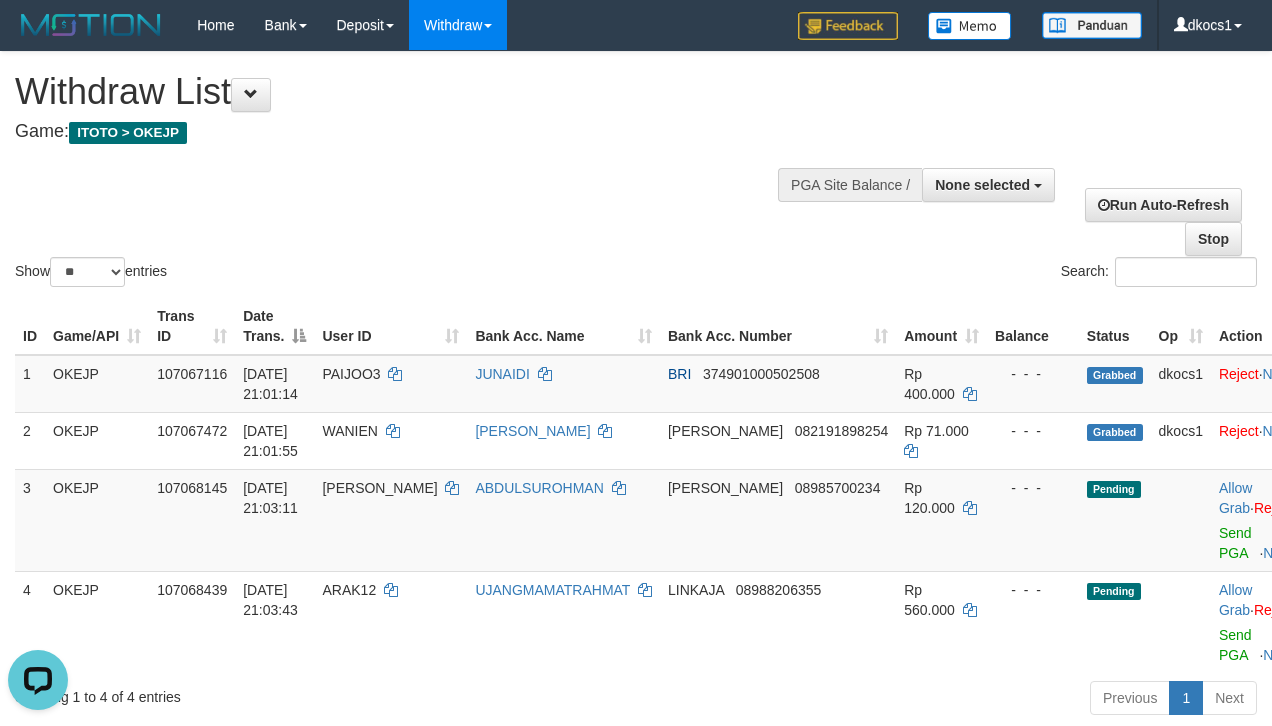 scroll, scrollTop: 0, scrollLeft: 0, axis: both 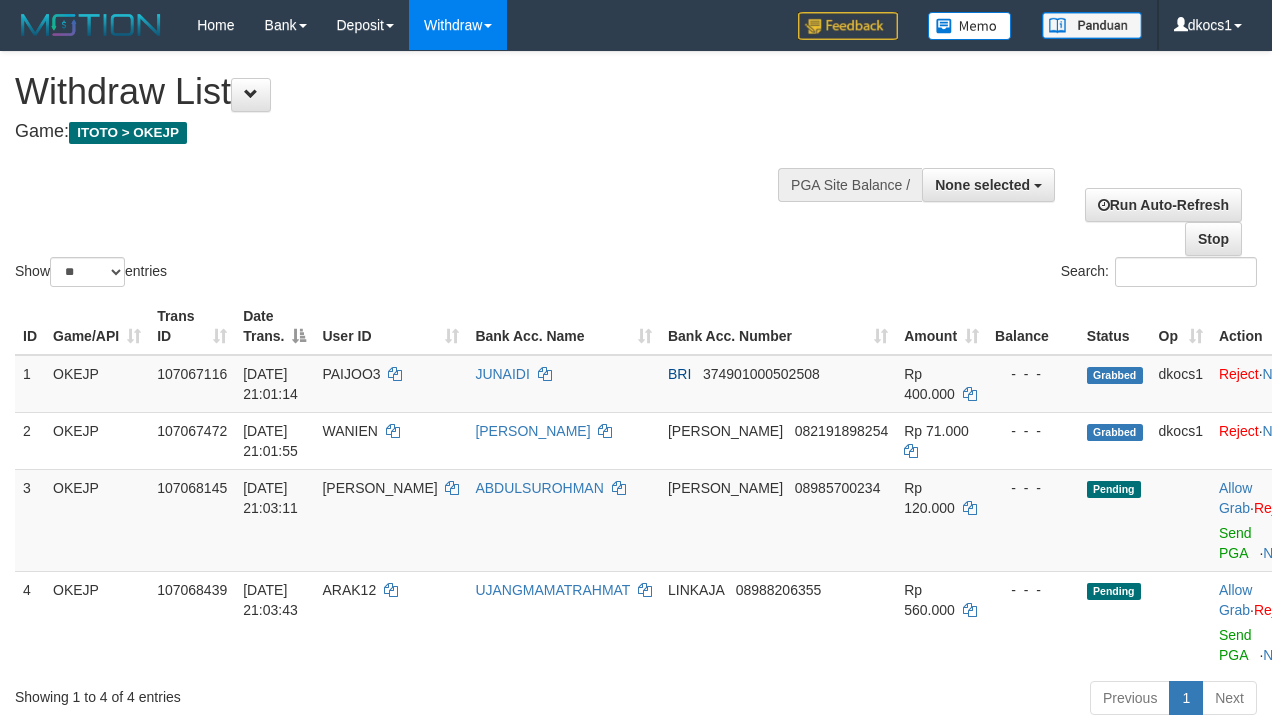 select 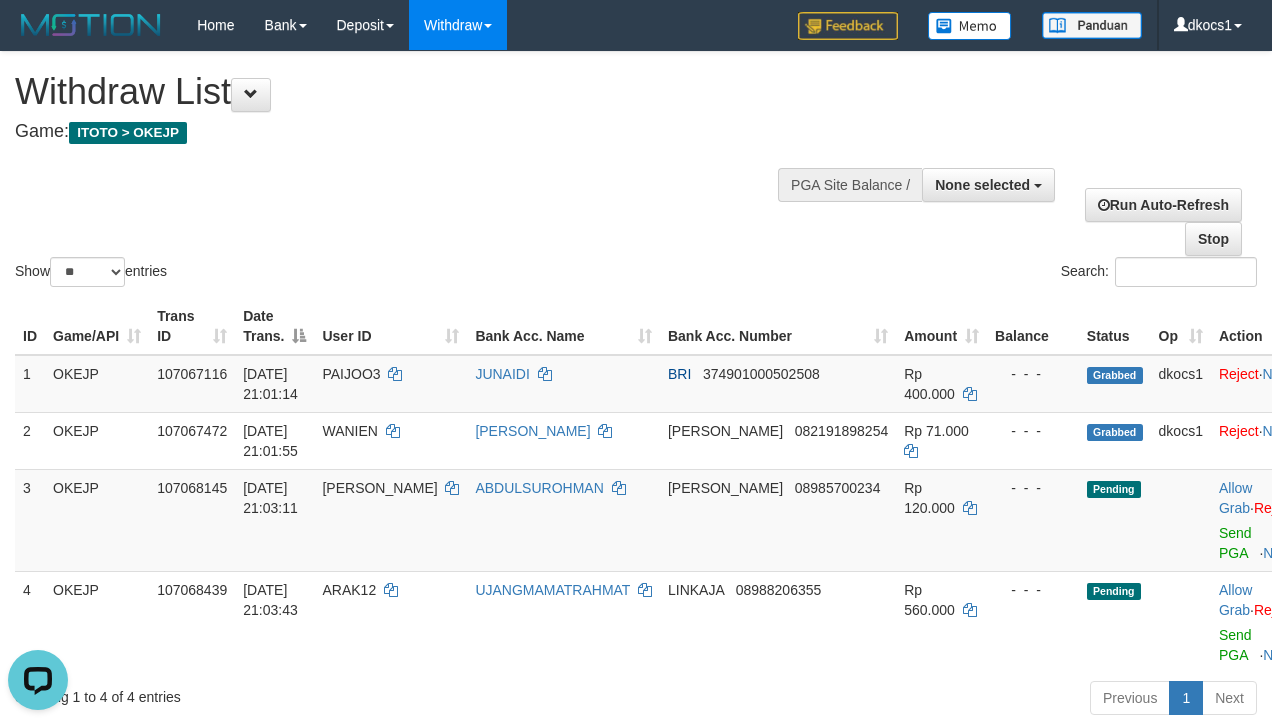 scroll, scrollTop: 0, scrollLeft: 0, axis: both 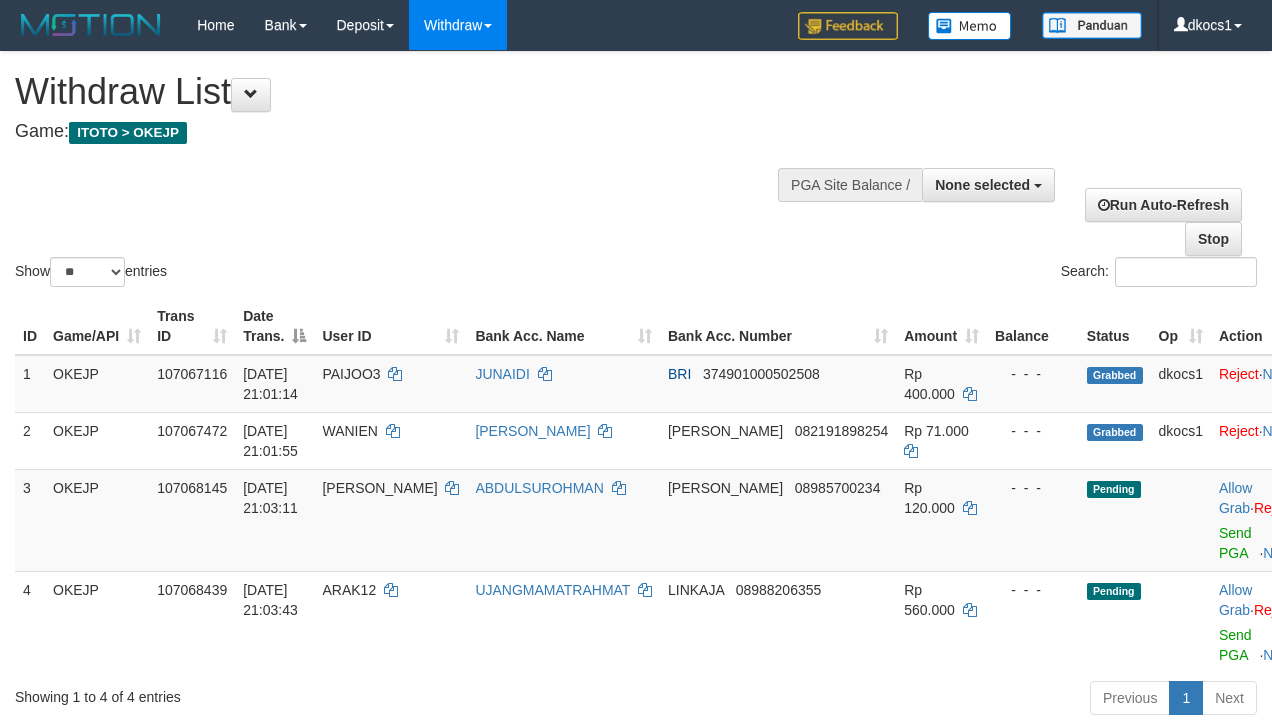 select 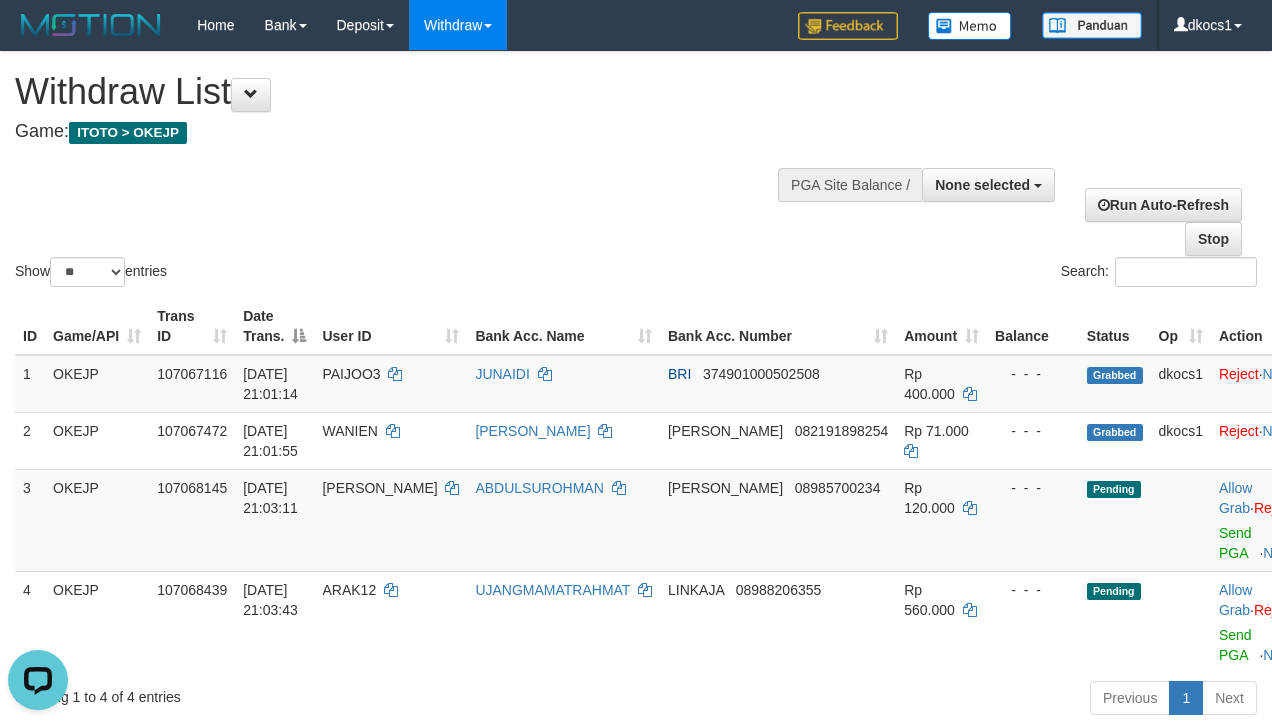 scroll, scrollTop: 0, scrollLeft: 0, axis: both 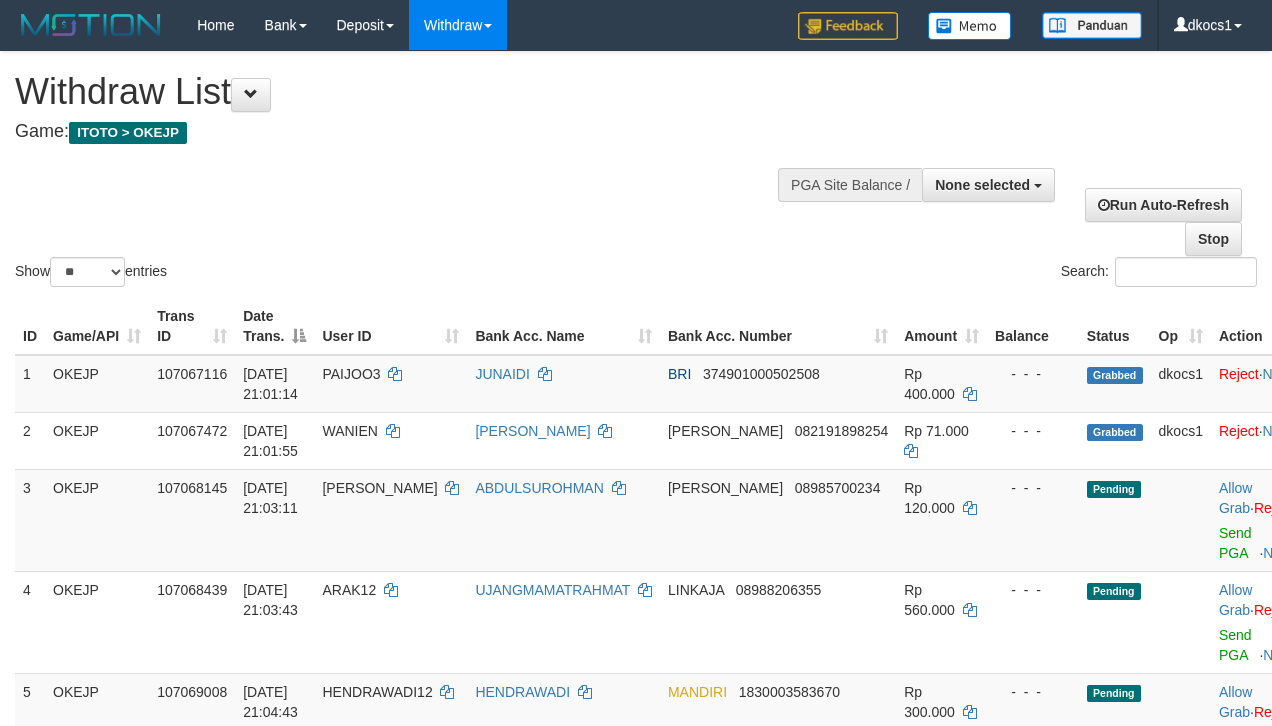 select 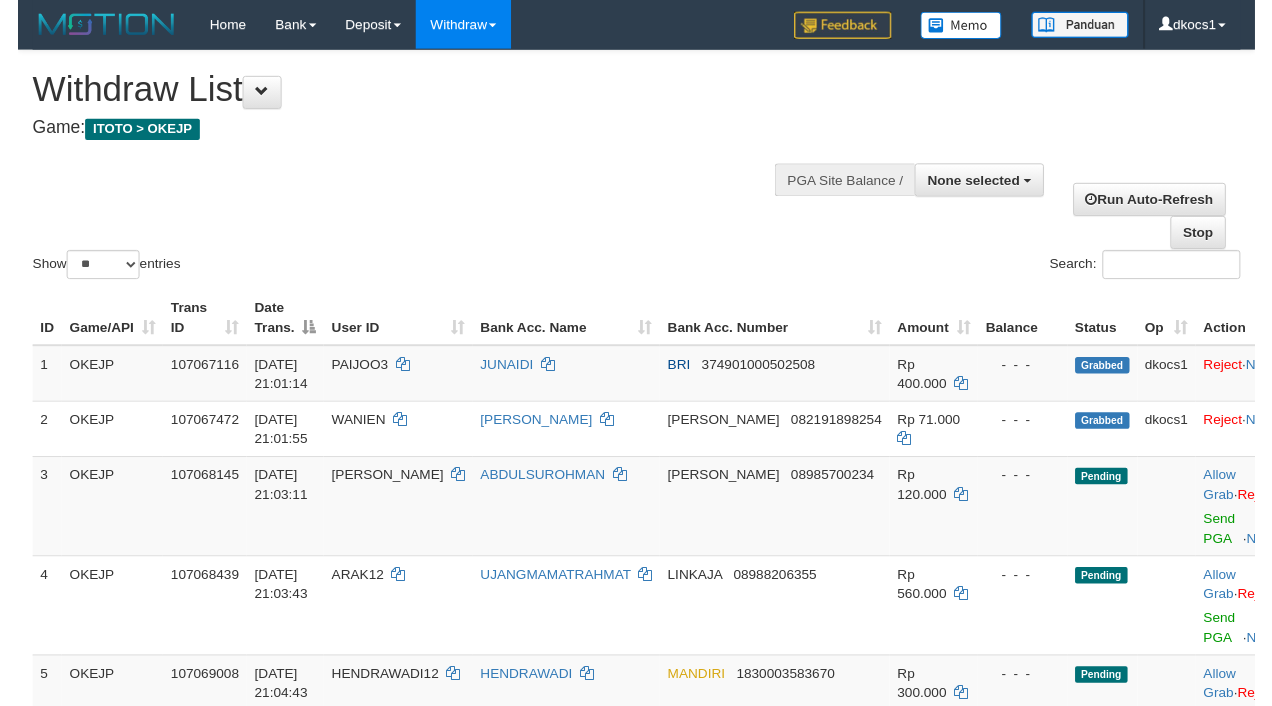 scroll, scrollTop: 0, scrollLeft: 0, axis: both 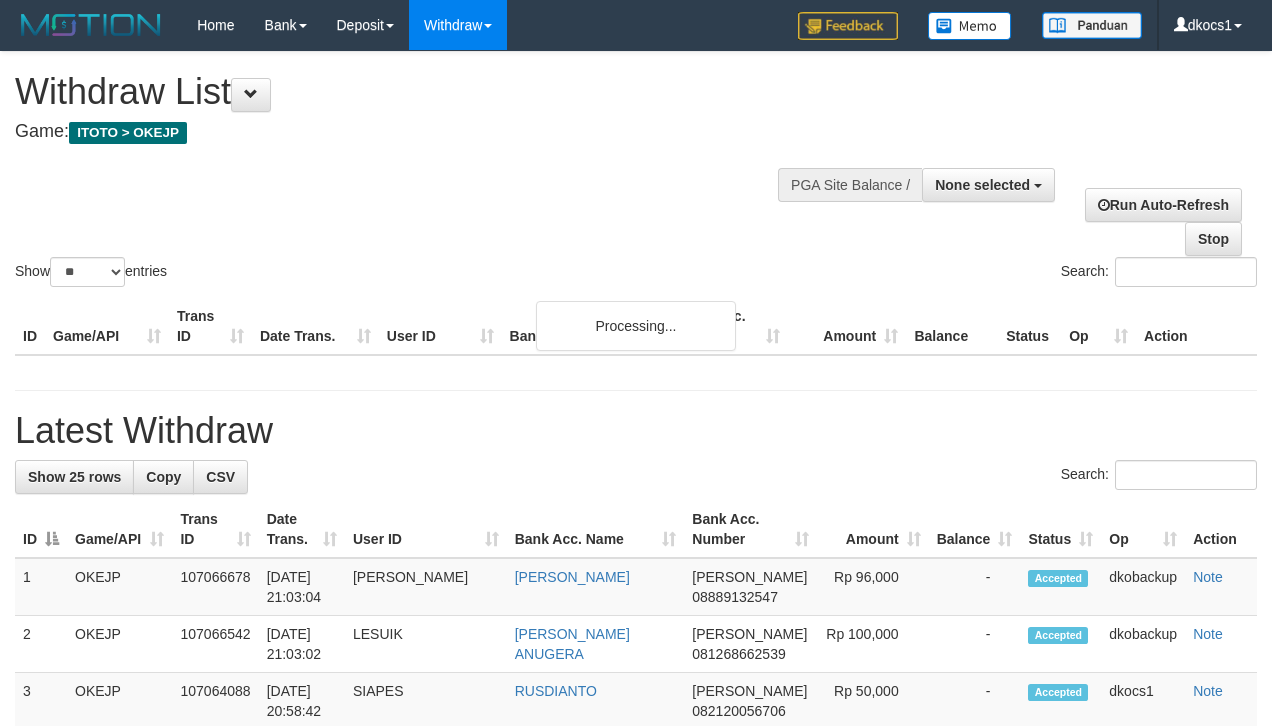 select 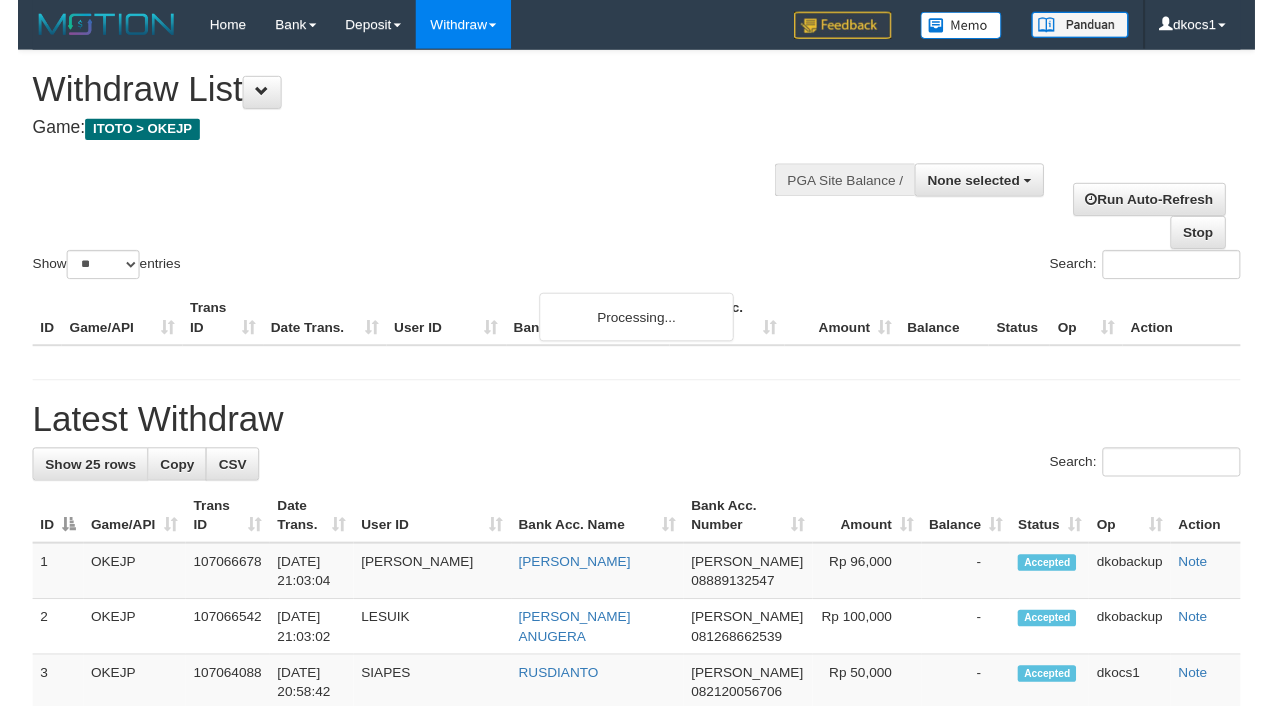 scroll, scrollTop: 0, scrollLeft: 0, axis: both 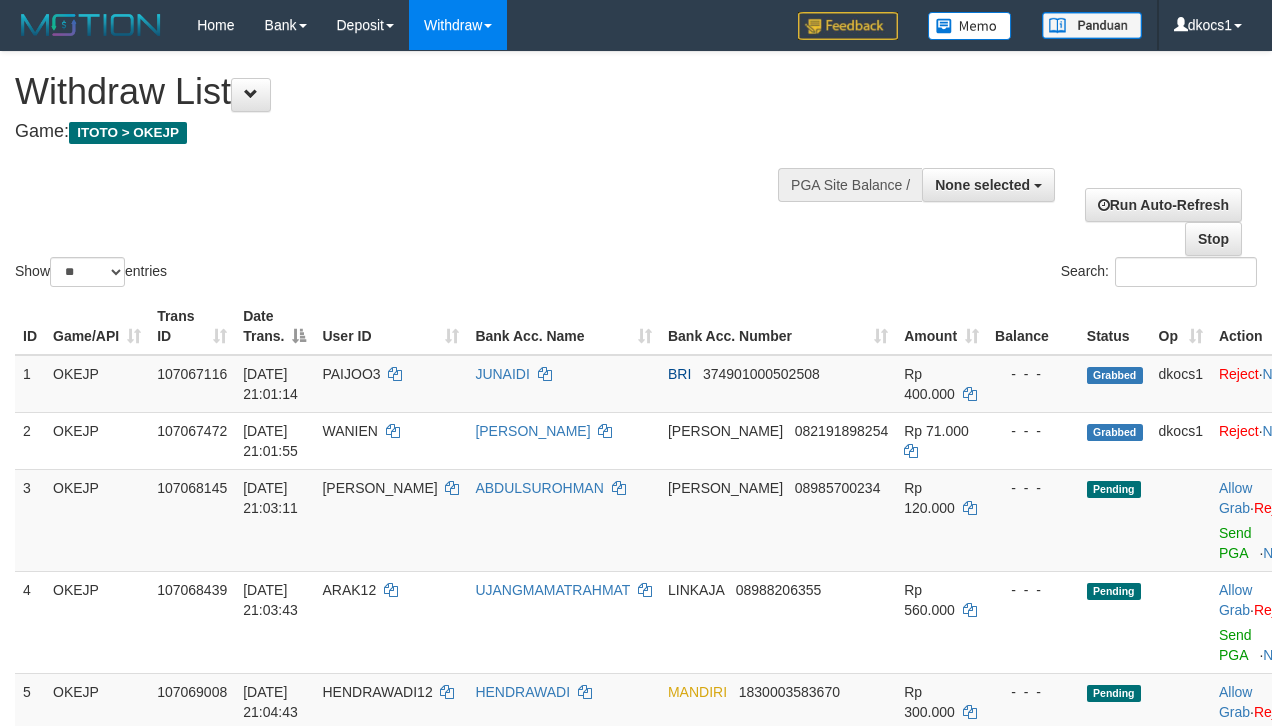 select 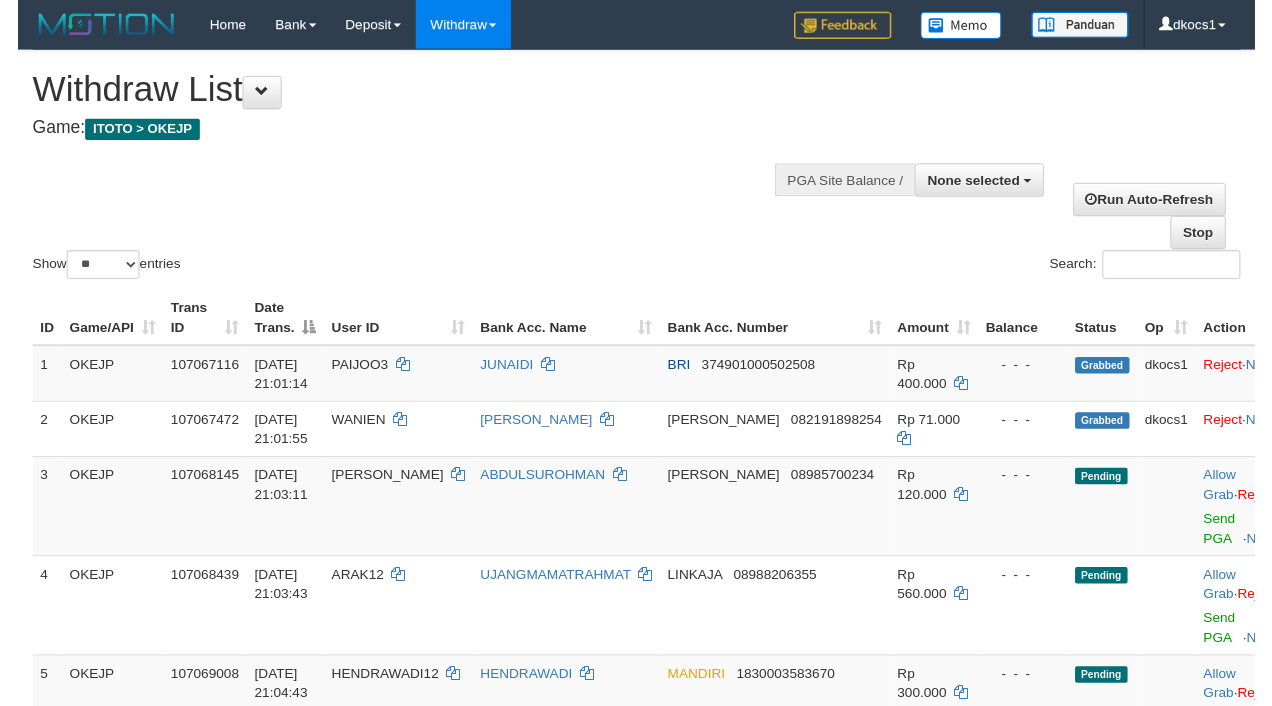 scroll, scrollTop: 0, scrollLeft: 0, axis: both 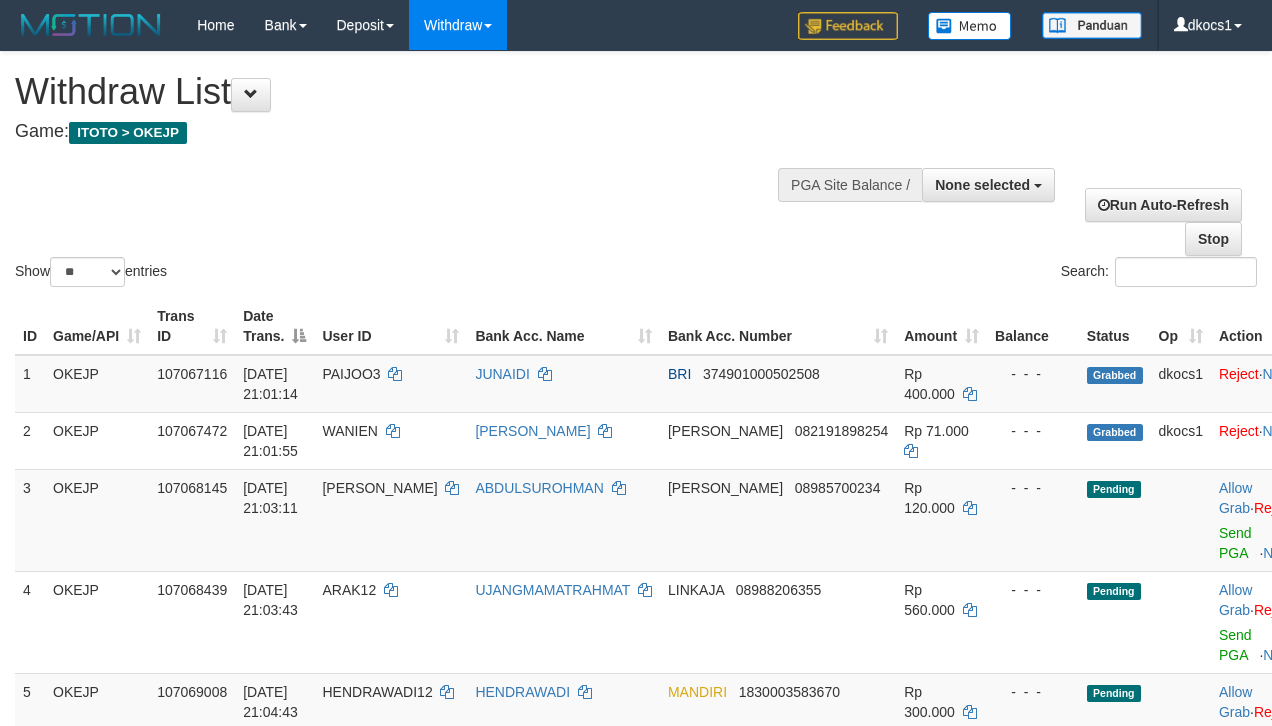 select 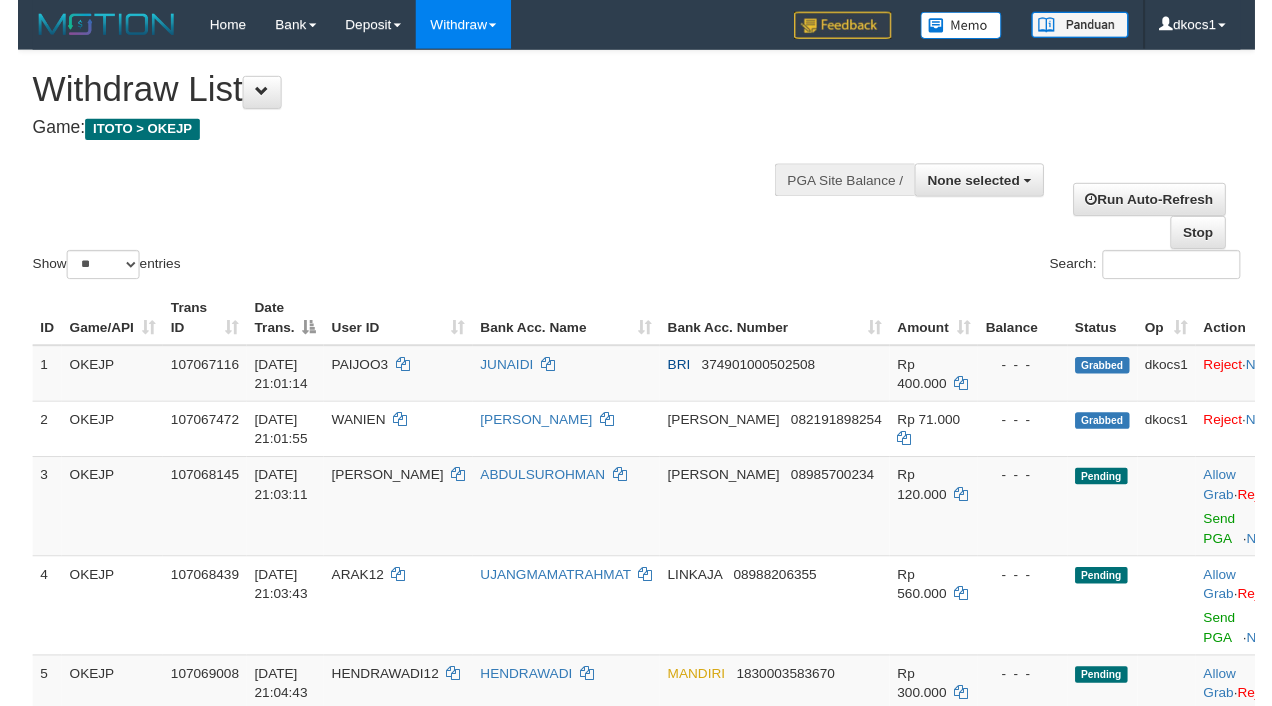 scroll, scrollTop: 0, scrollLeft: 0, axis: both 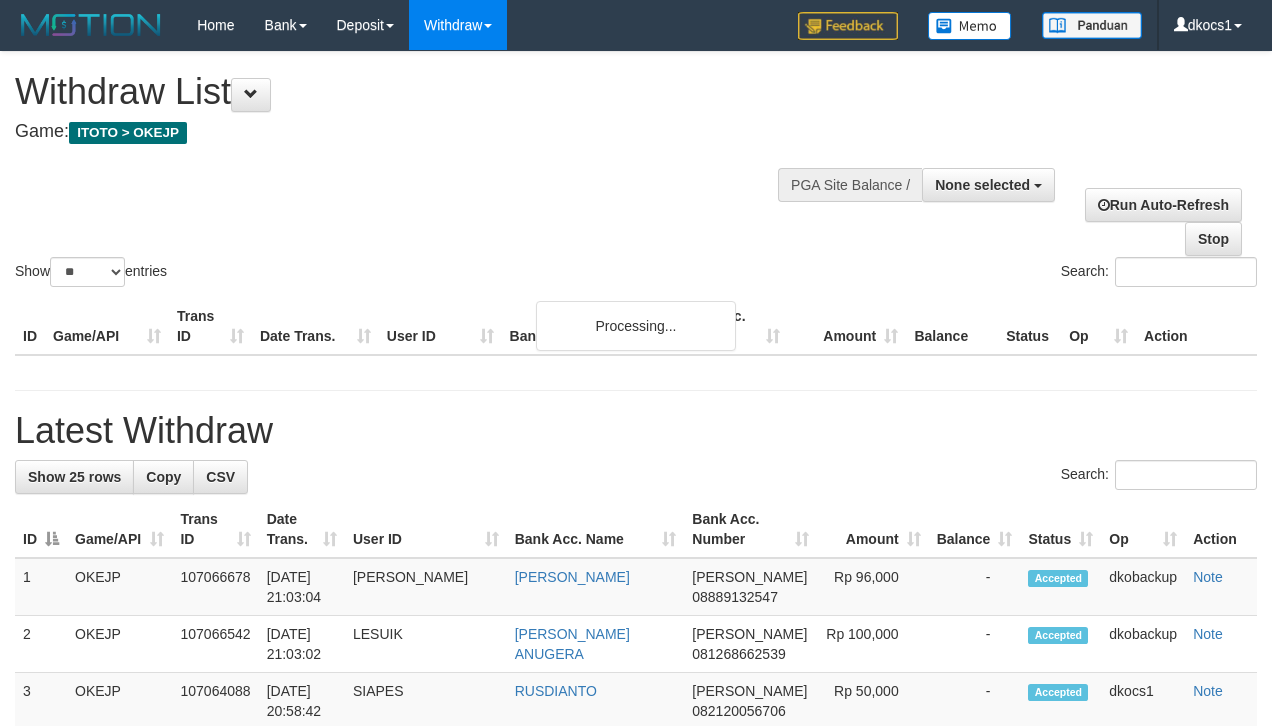 select 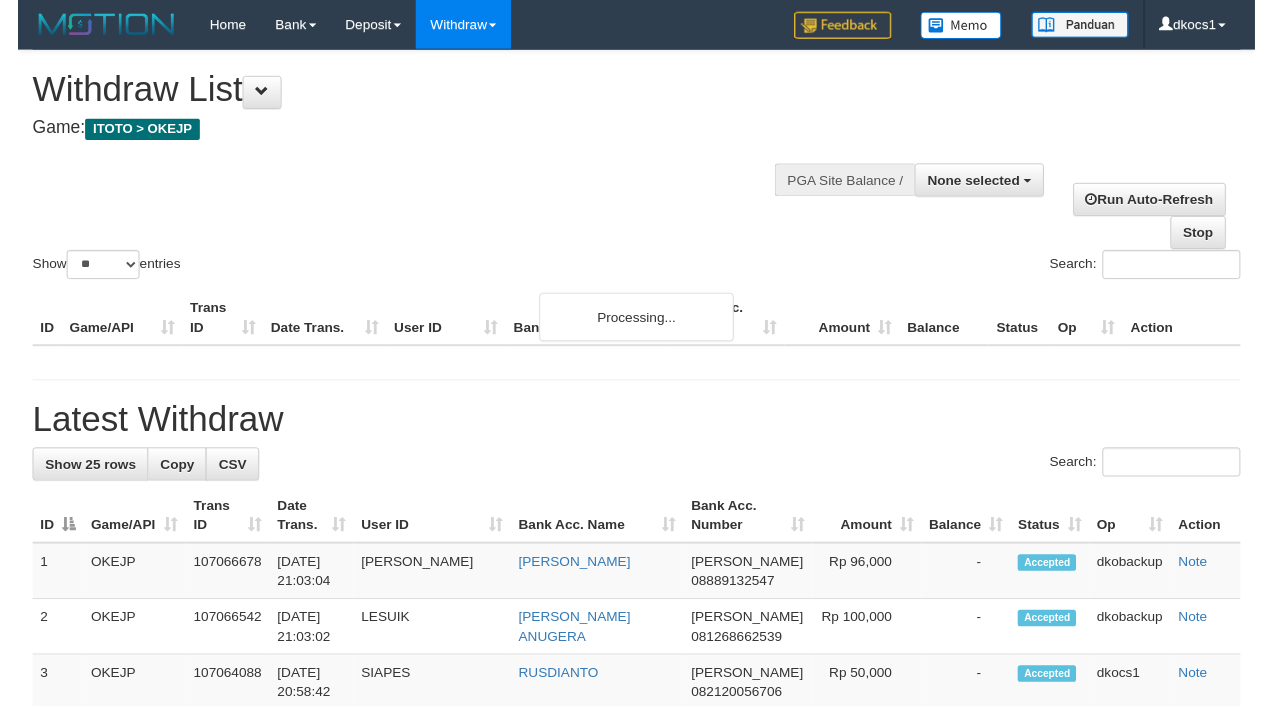 scroll, scrollTop: 0, scrollLeft: 0, axis: both 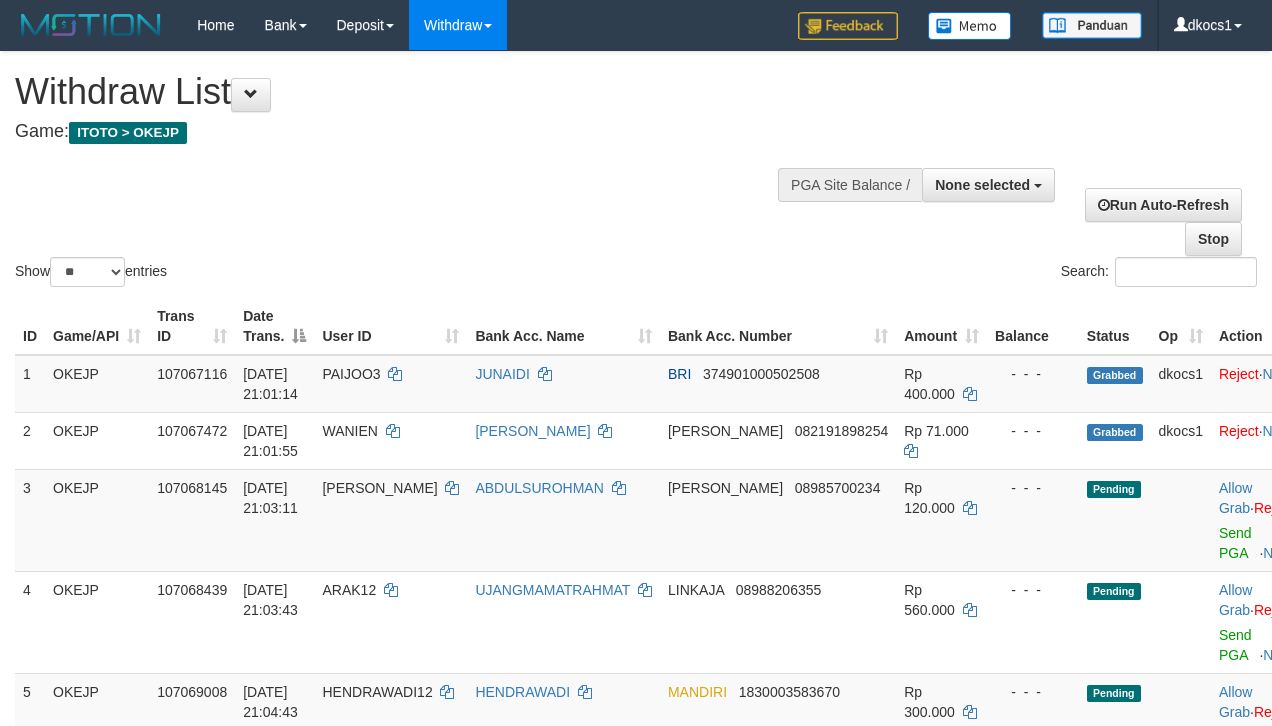 select 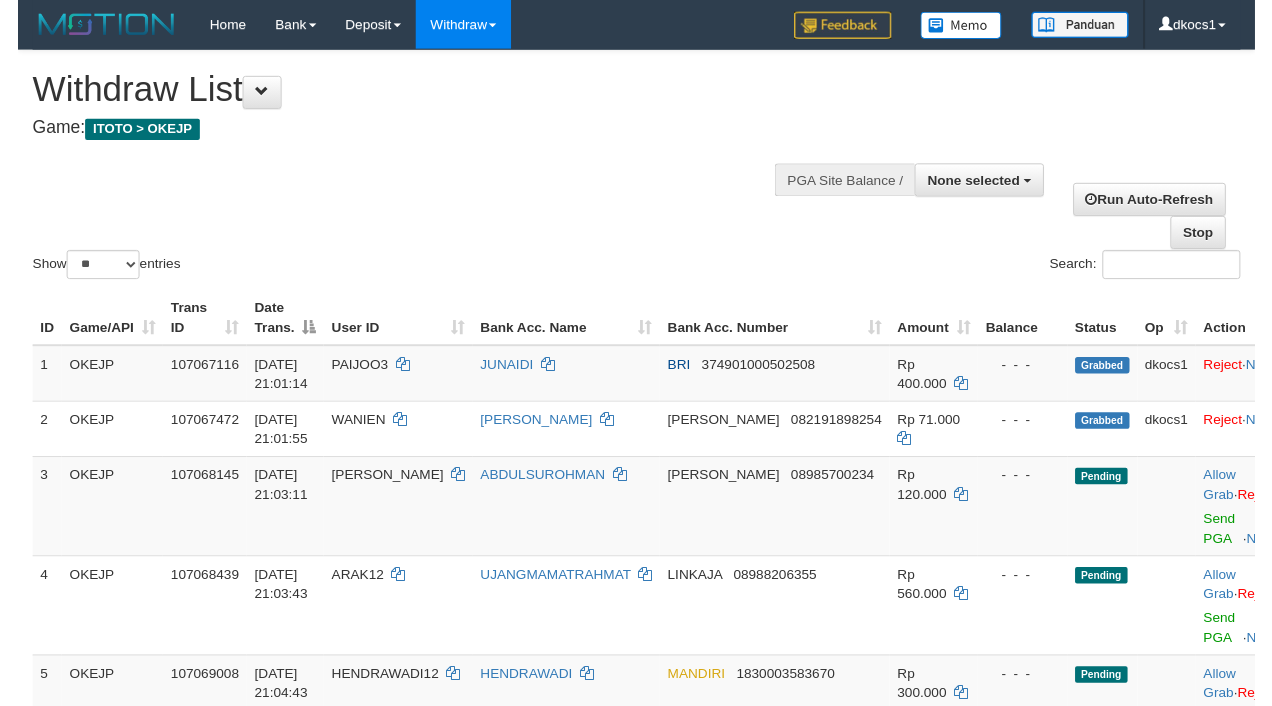 scroll, scrollTop: 0, scrollLeft: 0, axis: both 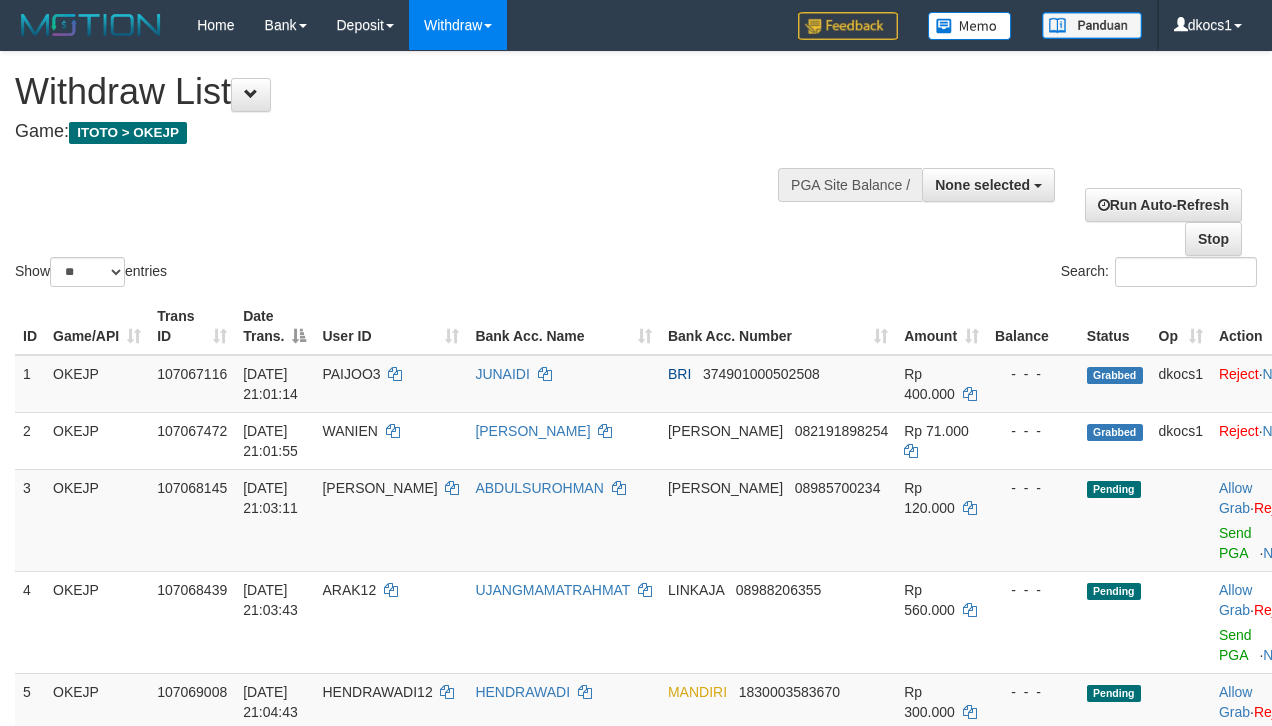 select 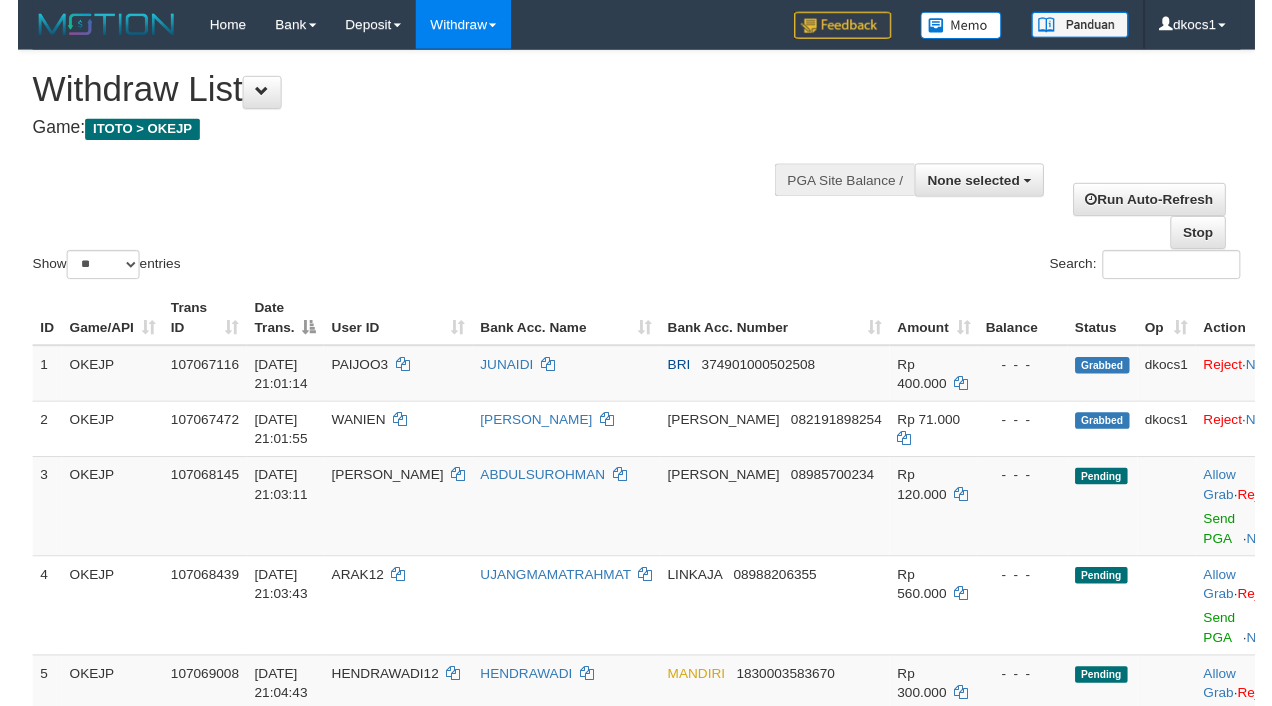 scroll, scrollTop: 0, scrollLeft: 0, axis: both 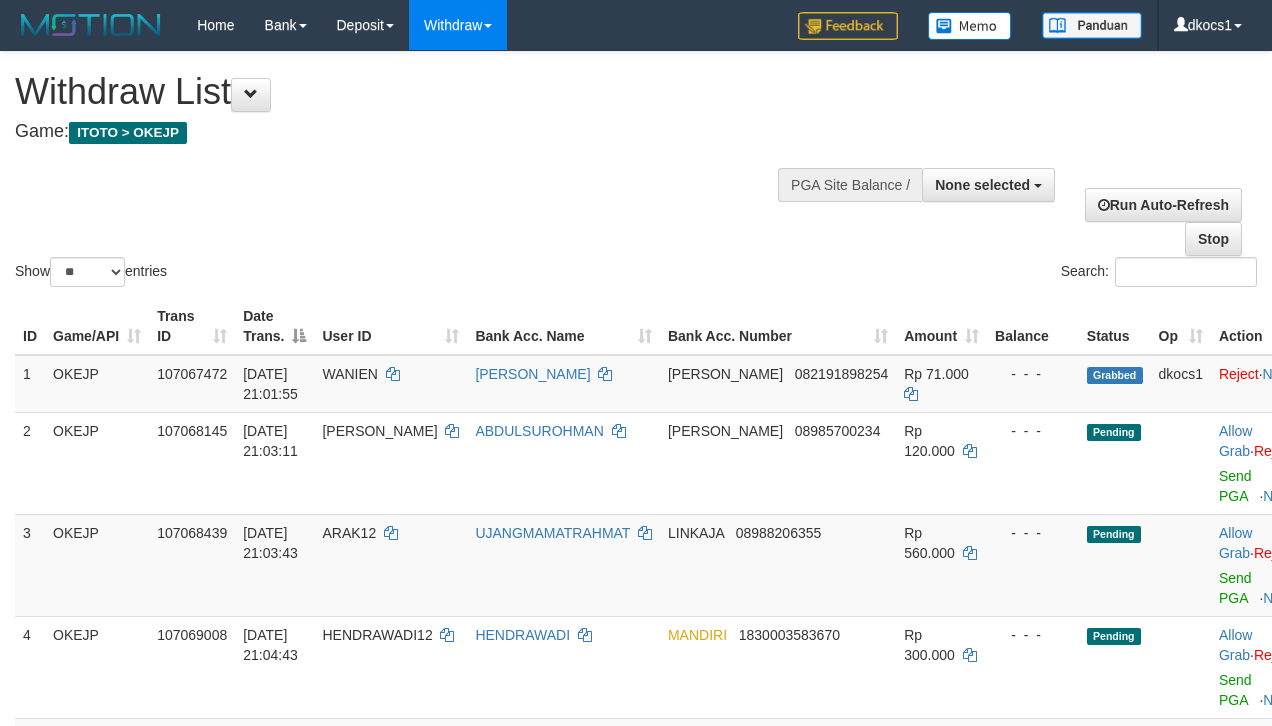 select 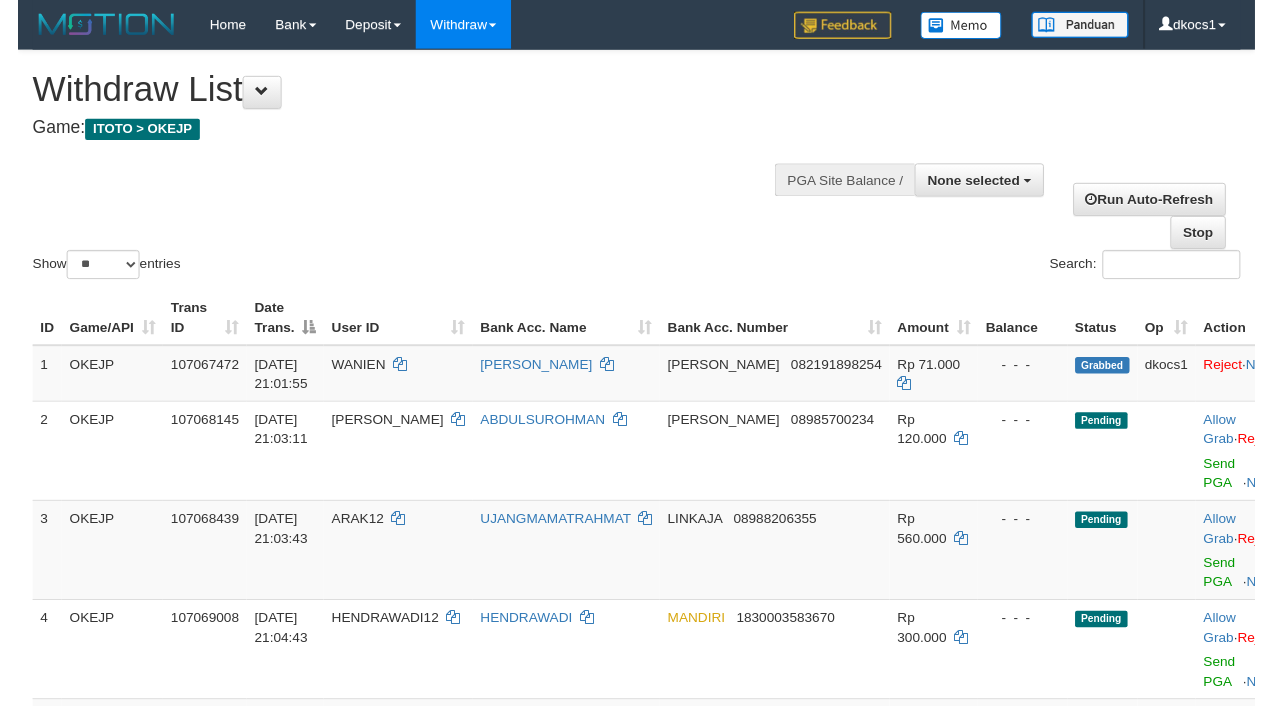 scroll, scrollTop: 0, scrollLeft: 0, axis: both 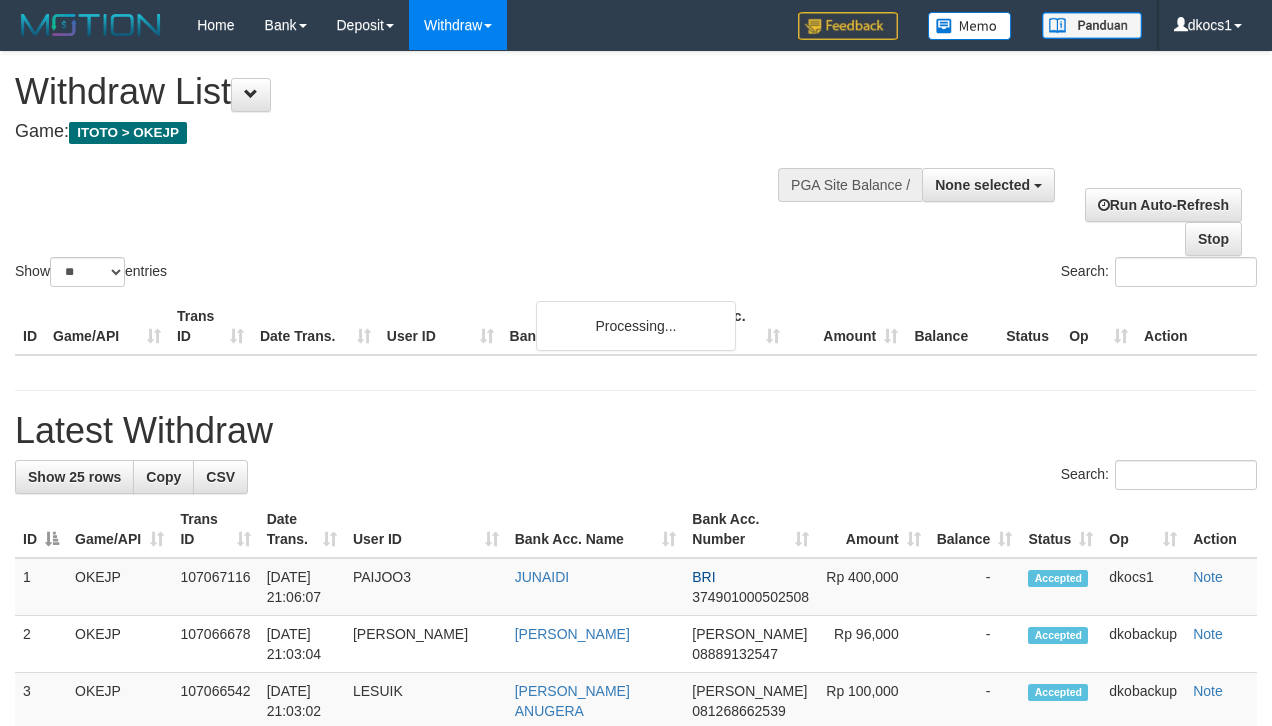 select 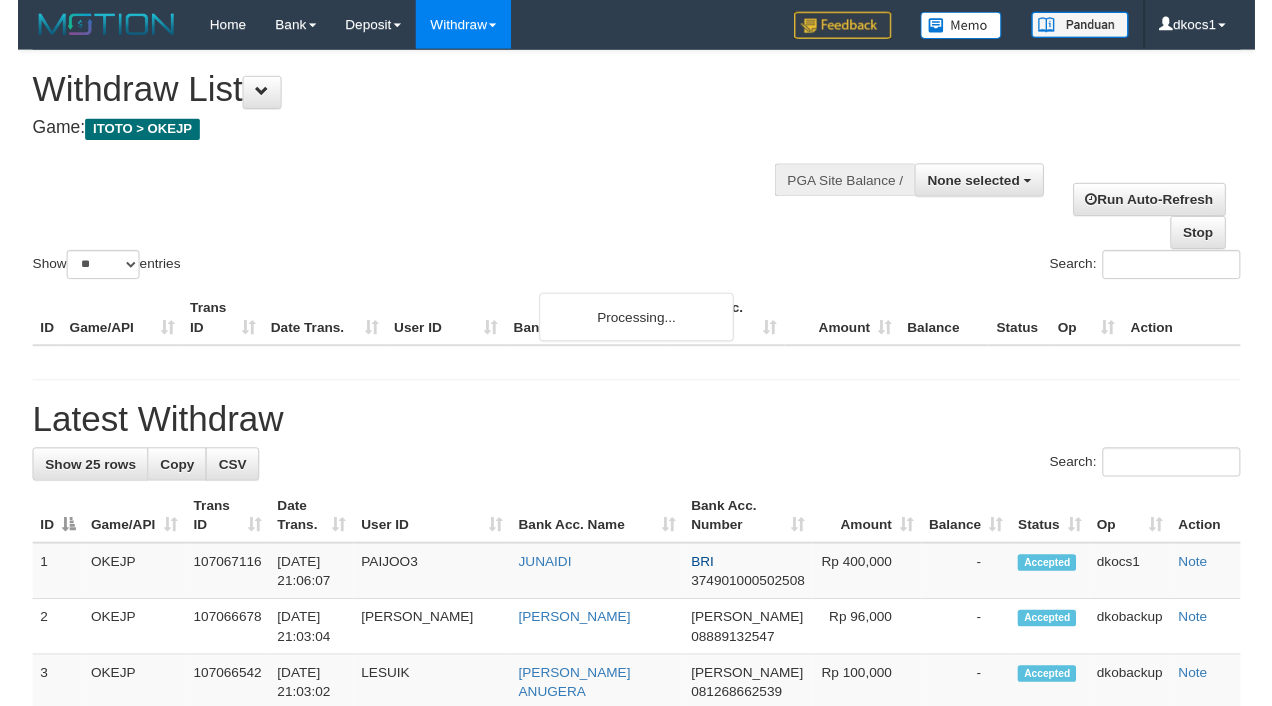 scroll, scrollTop: 0, scrollLeft: 0, axis: both 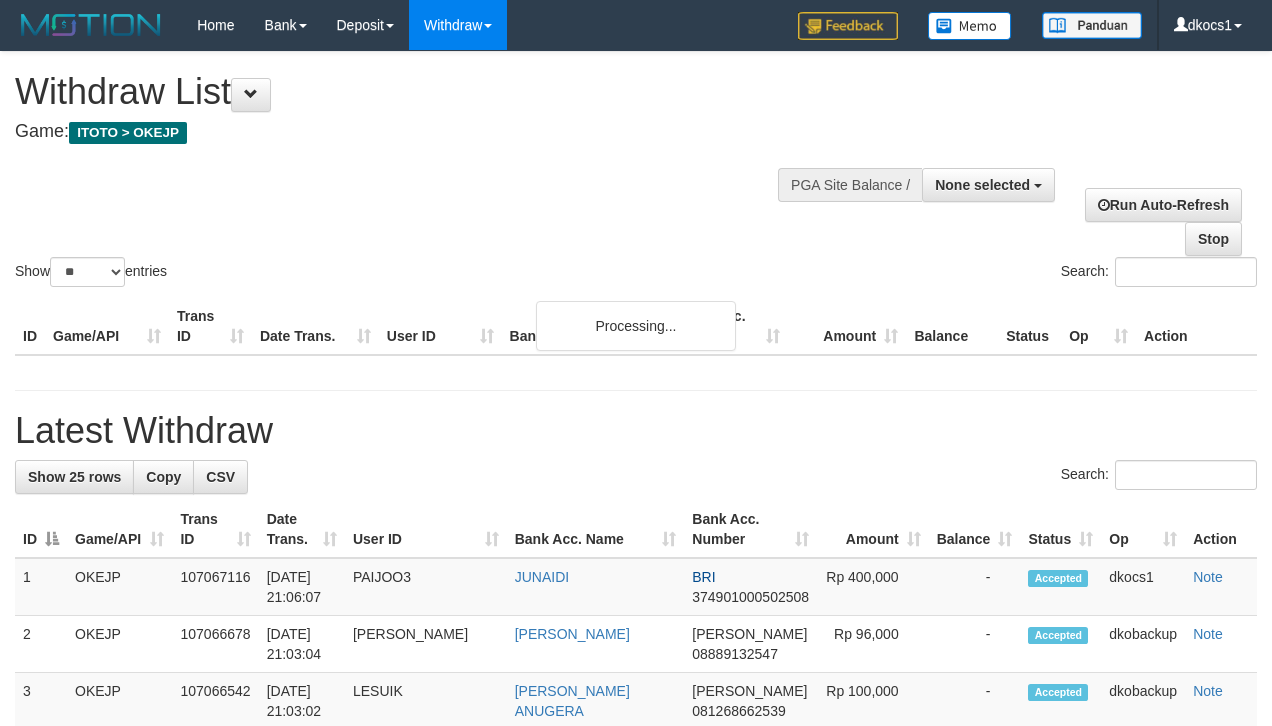 select 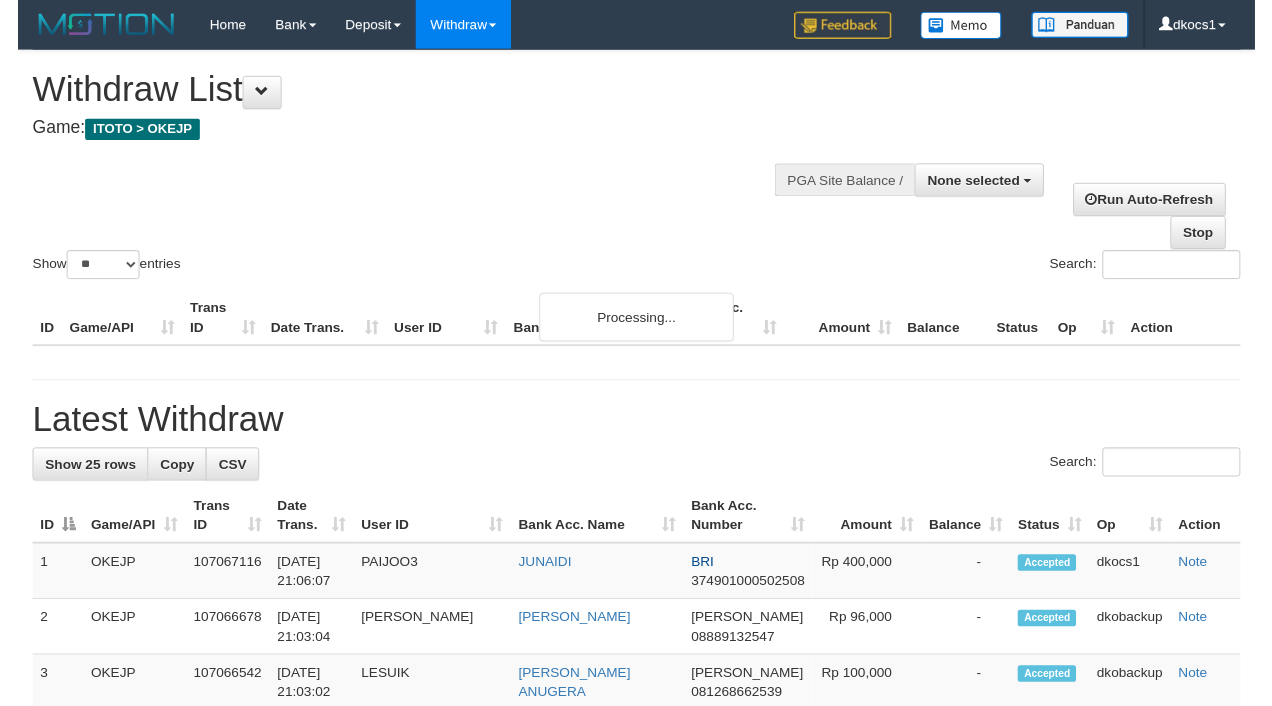 scroll, scrollTop: 0, scrollLeft: 0, axis: both 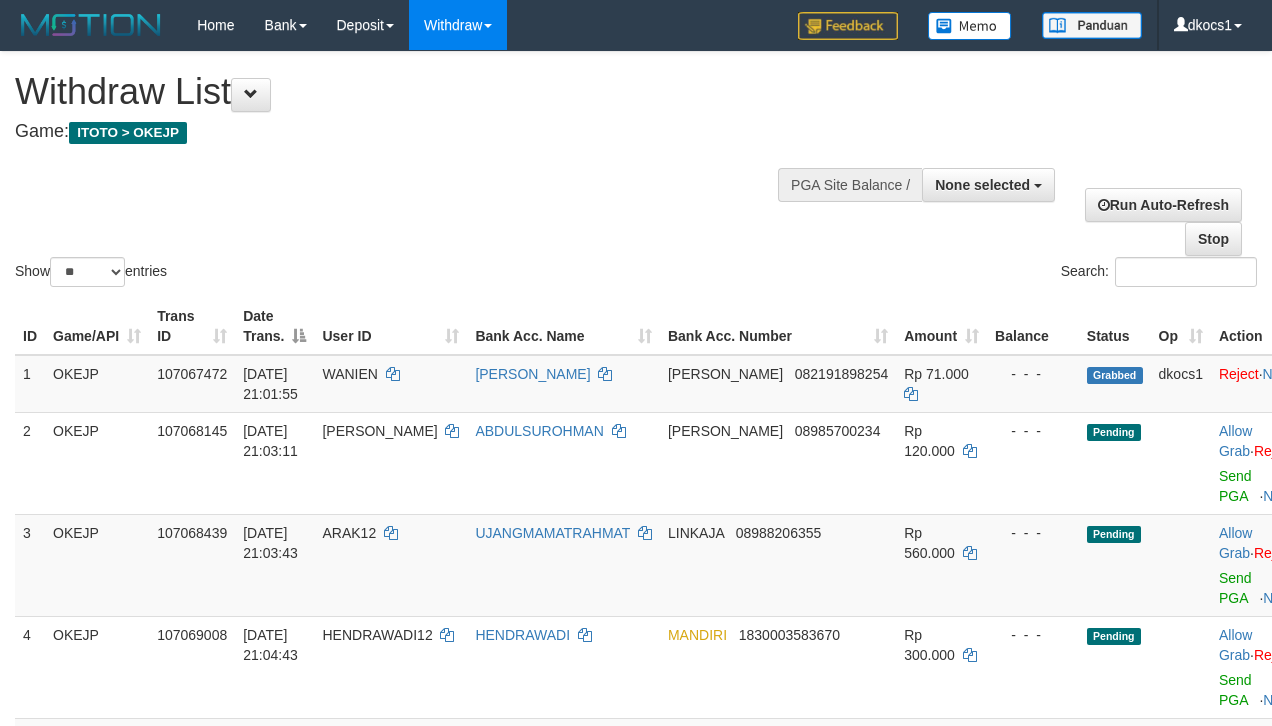 select 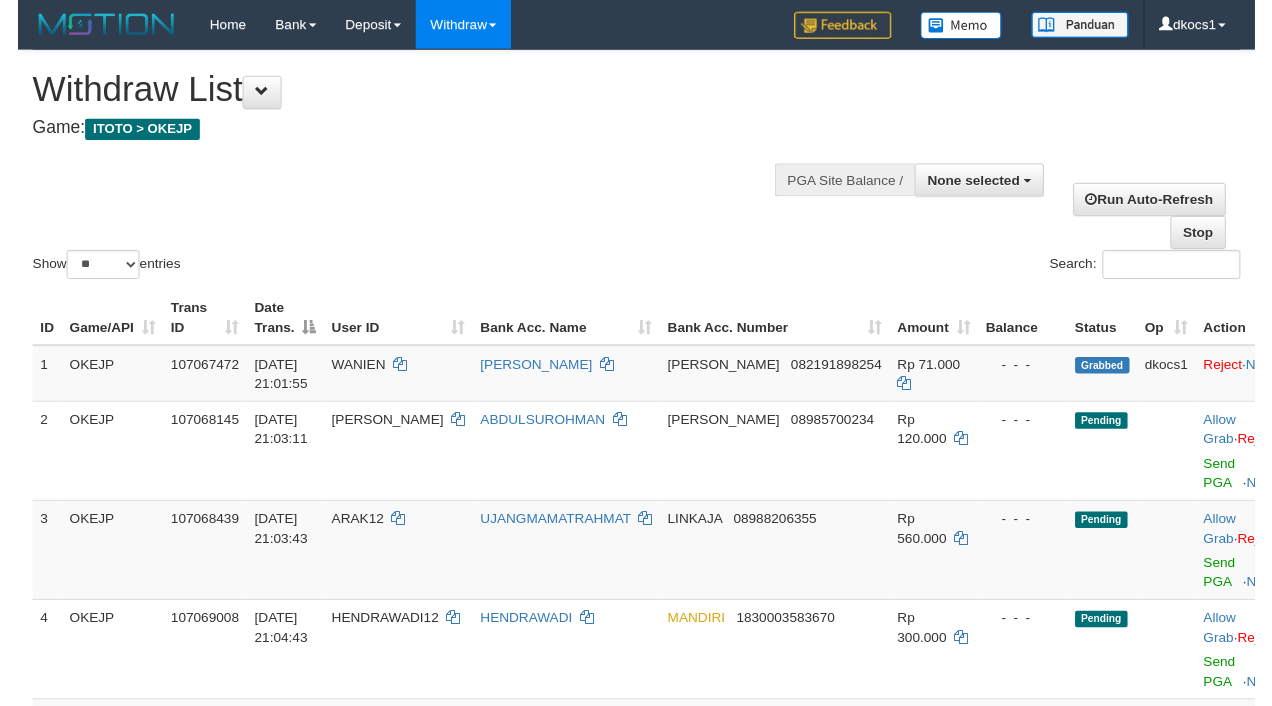 scroll, scrollTop: 0, scrollLeft: 0, axis: both 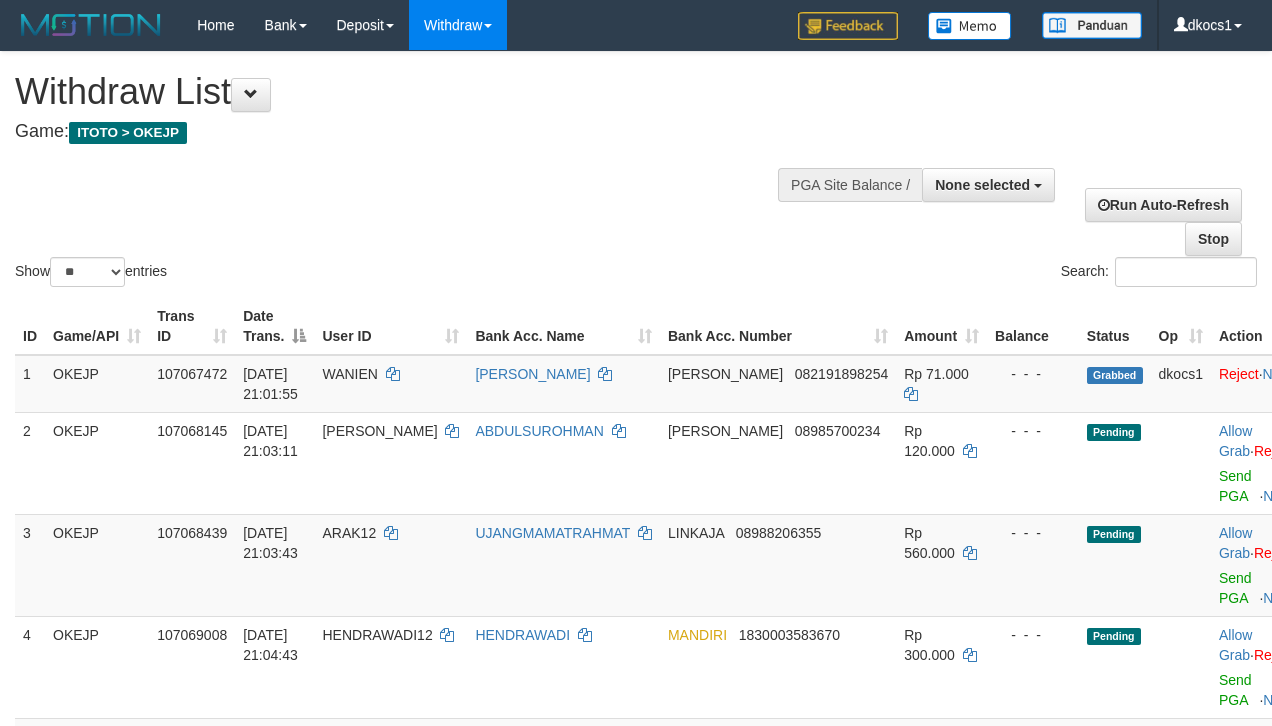 select 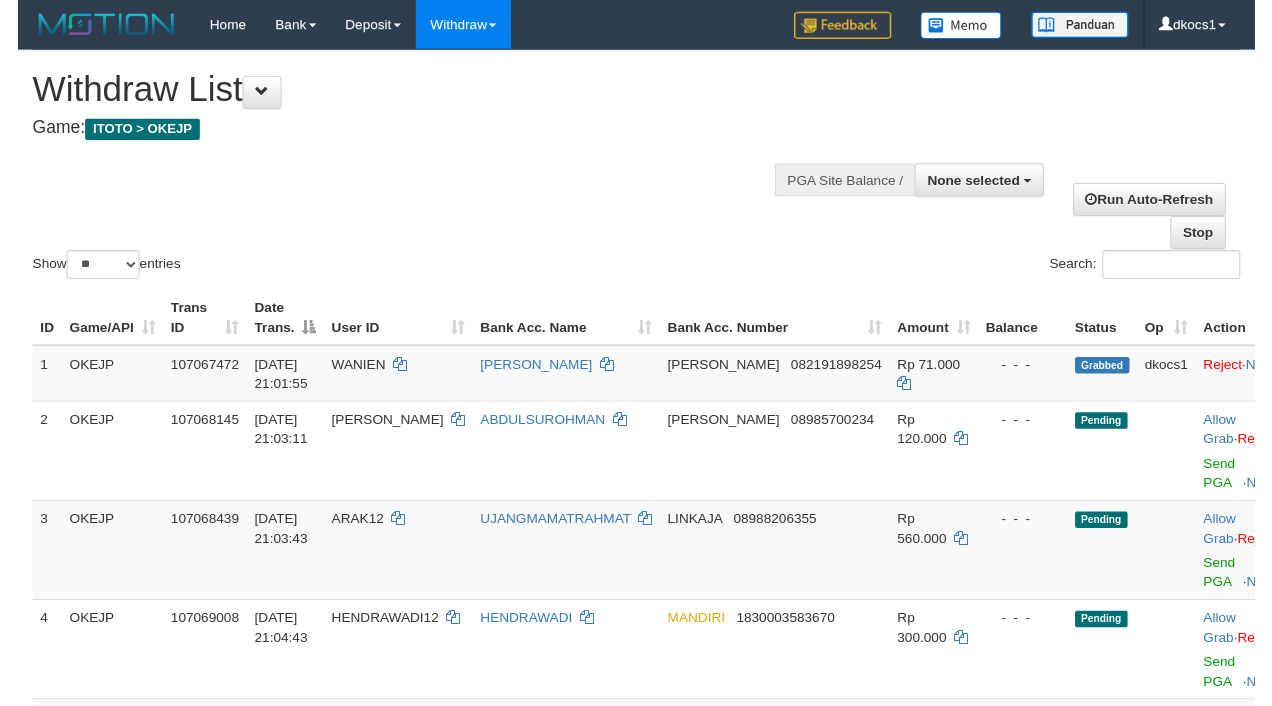 scroll, scrollTop: 0, scrollLeft: 0, axis: both 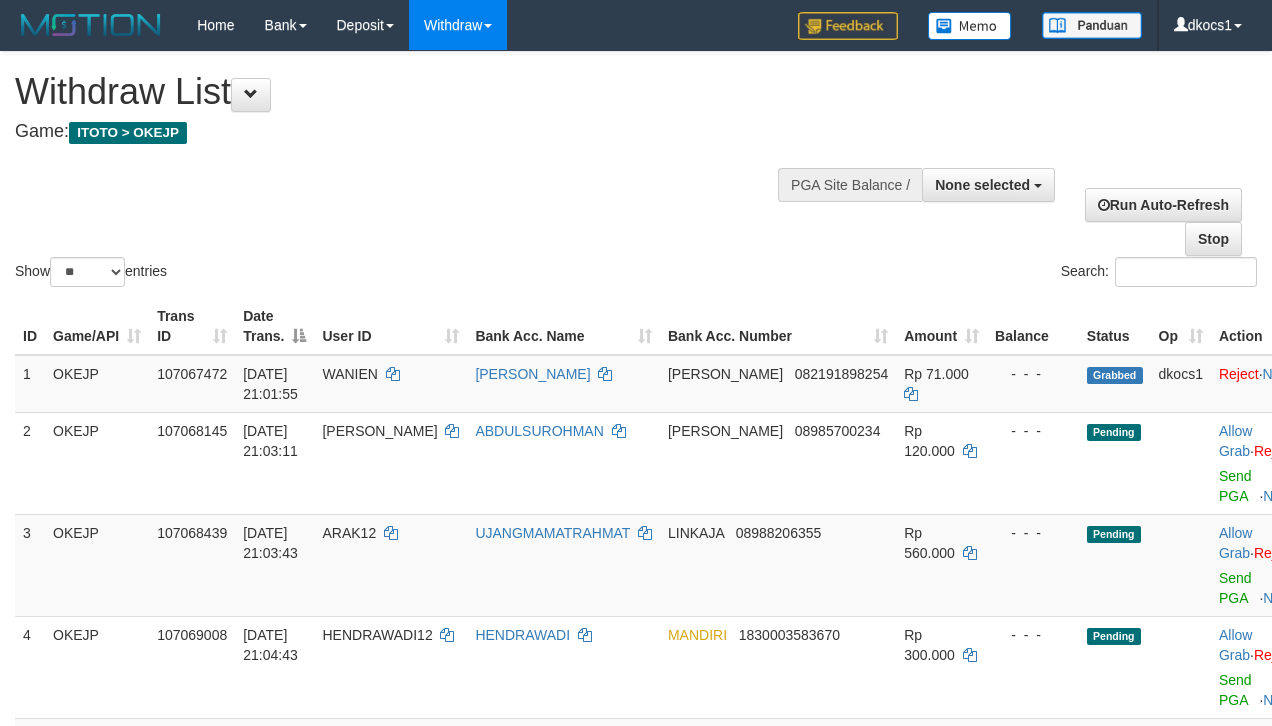 select 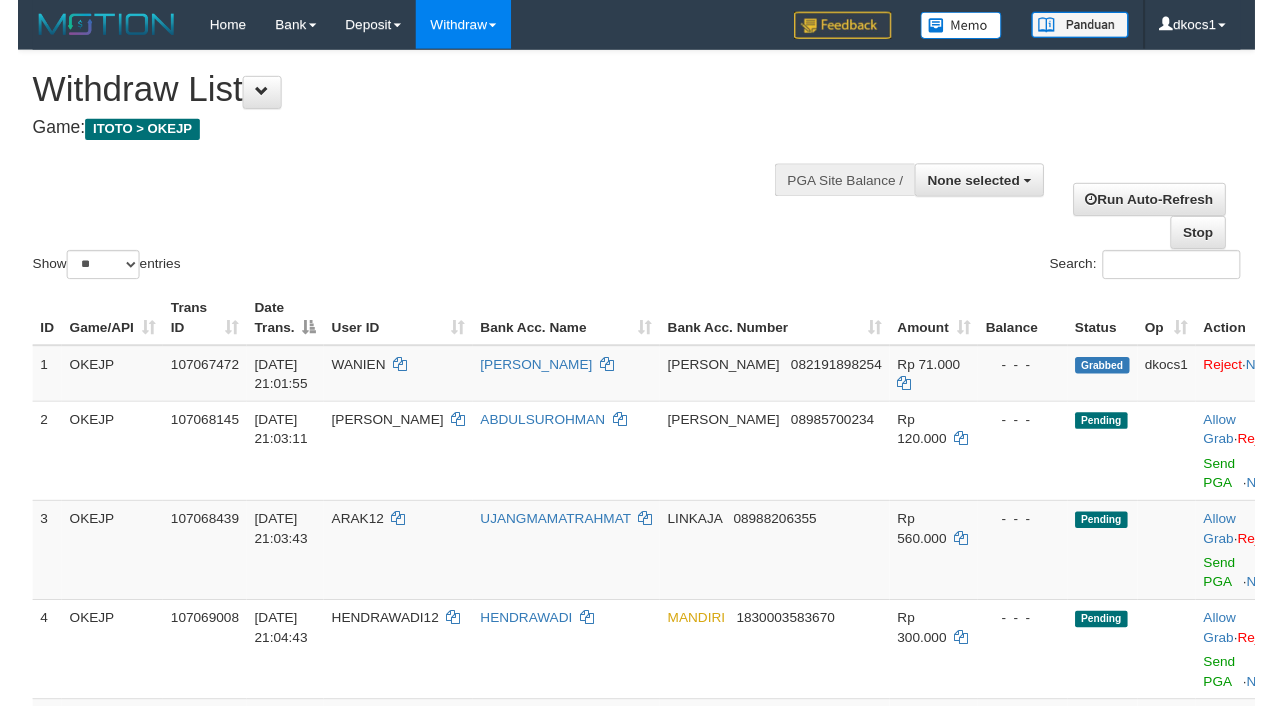 scroll, scrollTop: 0, scrollLeft: 0, axis: both 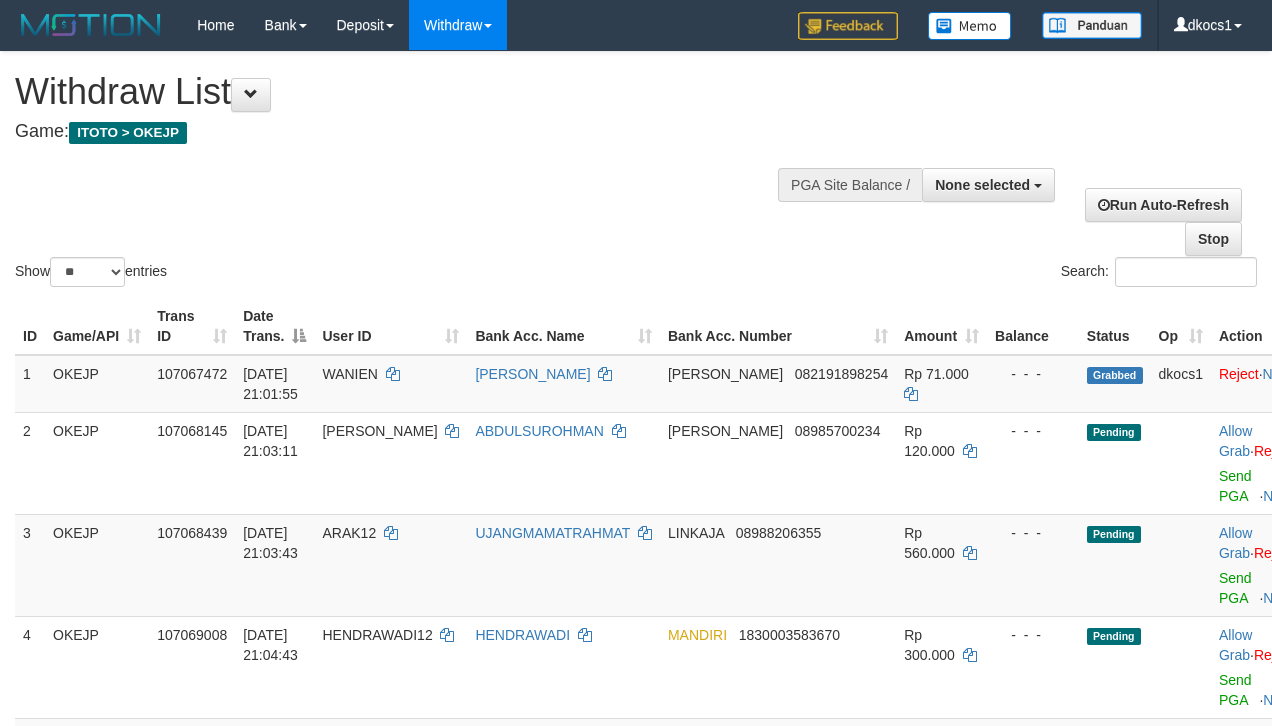 select 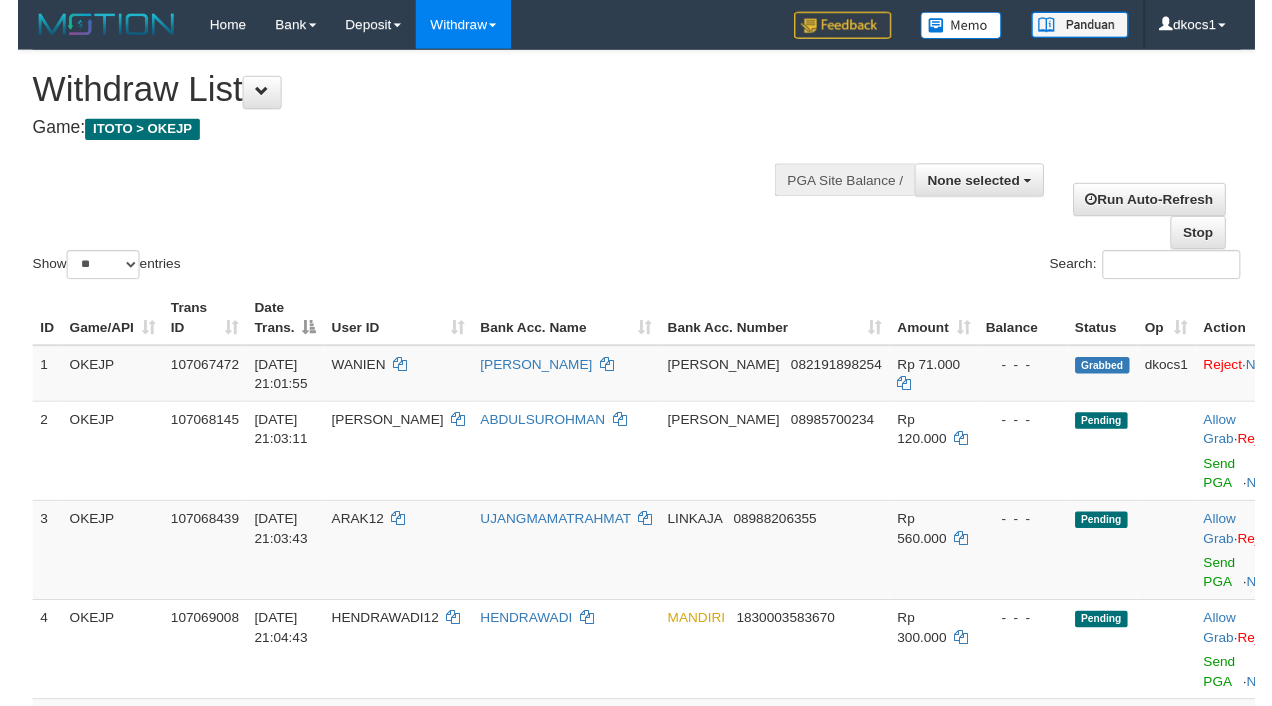 scroll, scrollTop: 0, scrollLeft: 0, axis: both 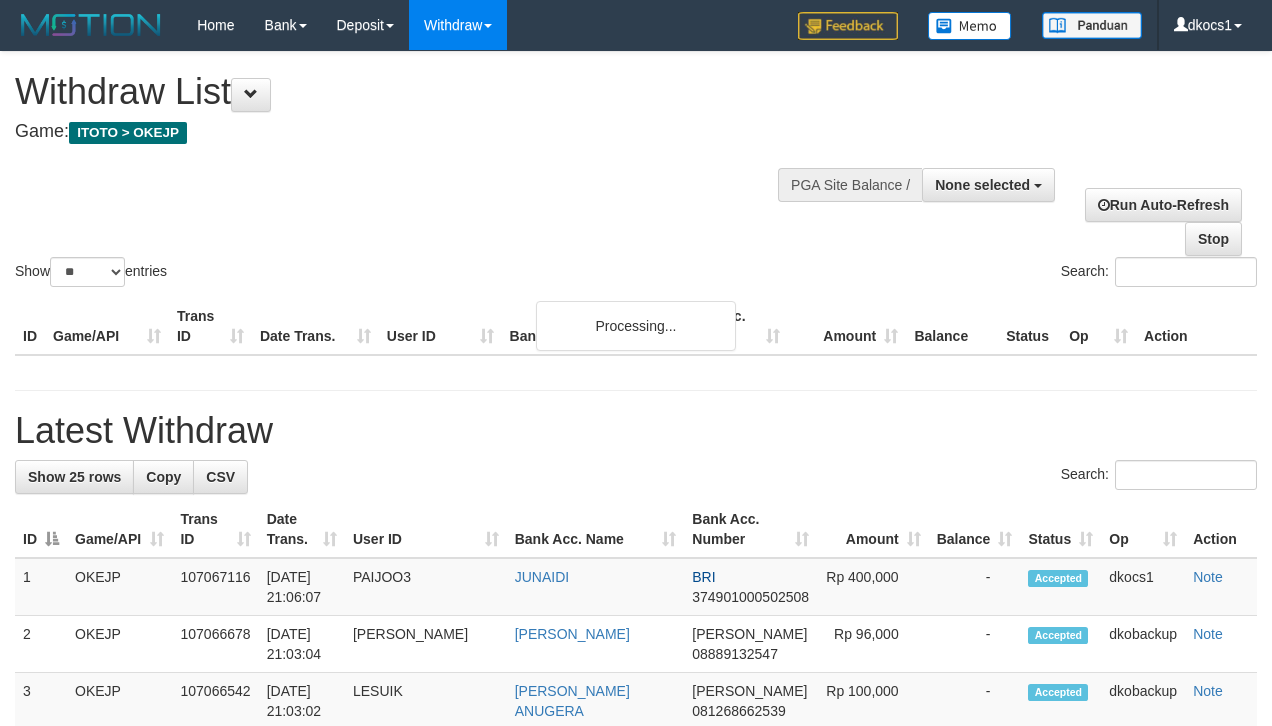 select 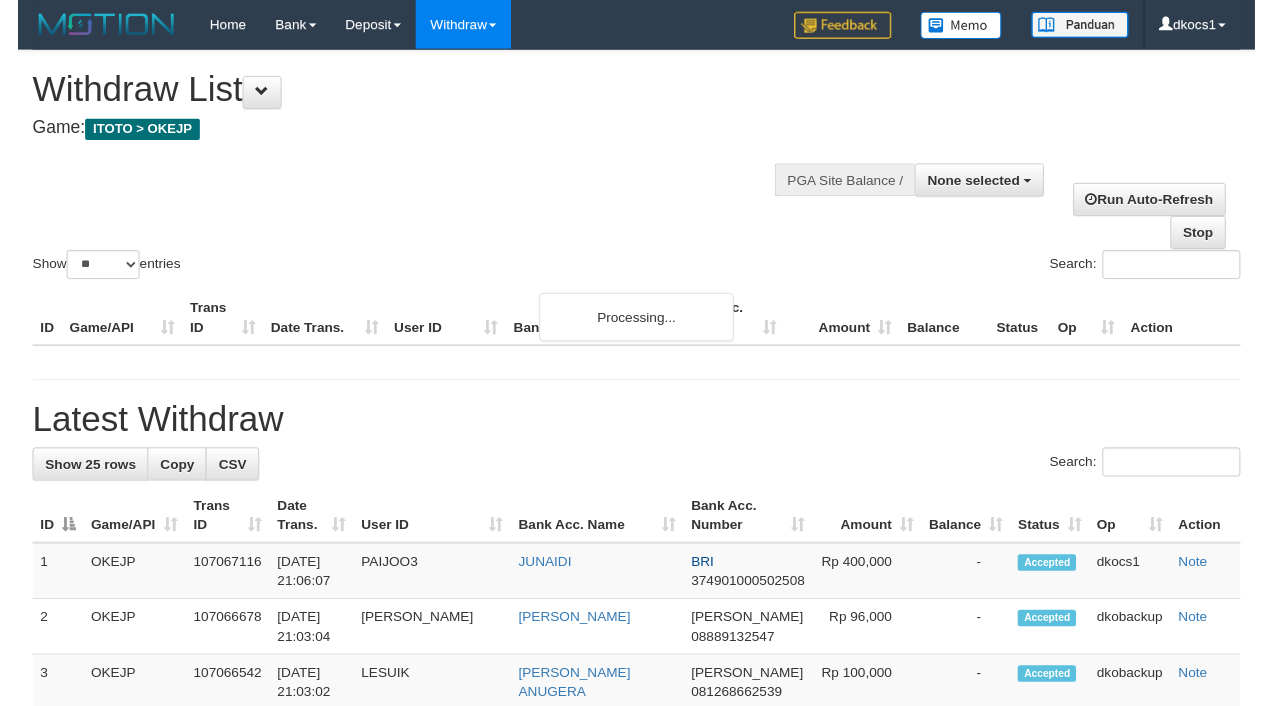 scroll, scrollTop: 0, scrollLeft: 0, axis: both 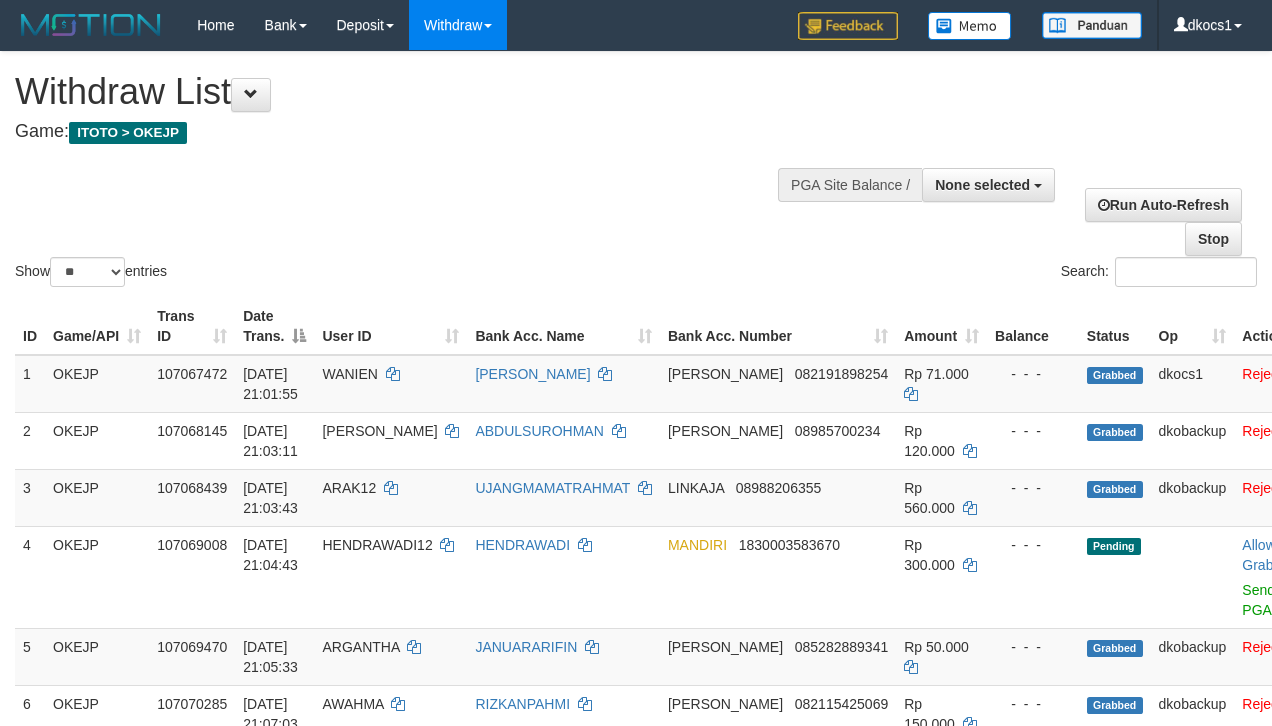 select 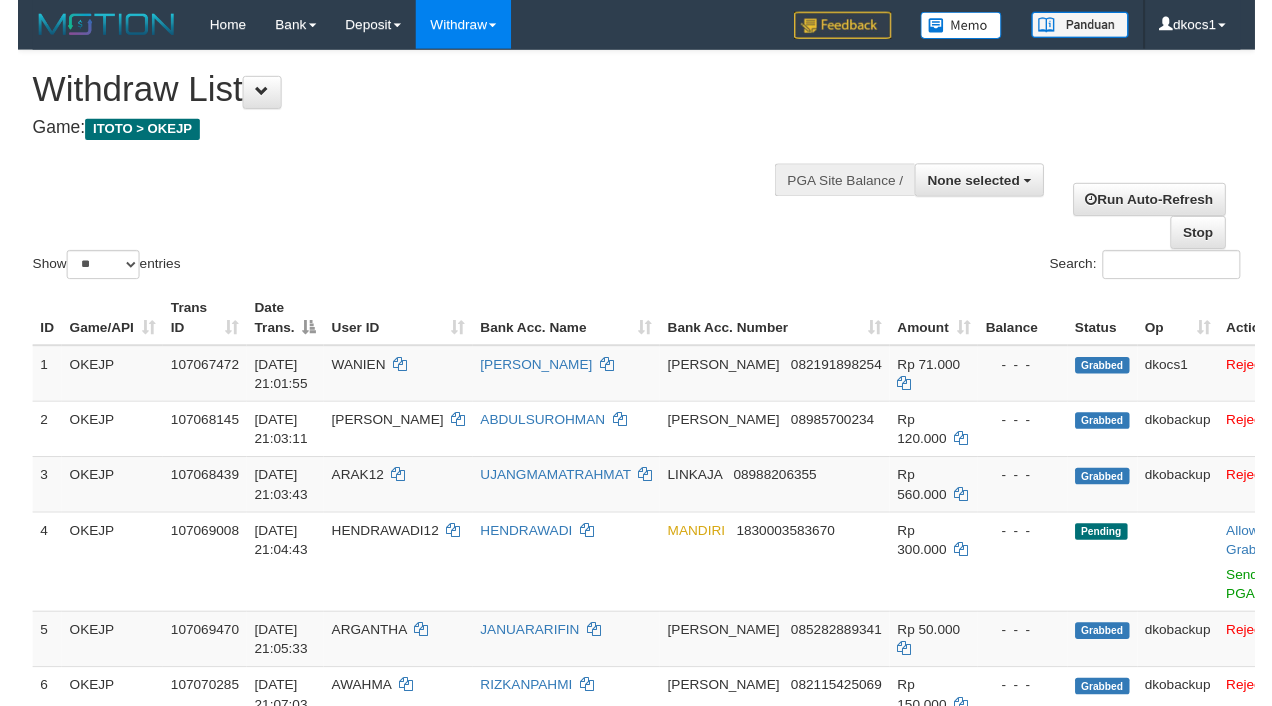 scroll, scrollTop: 0, scrollLeft: 0, axis: both 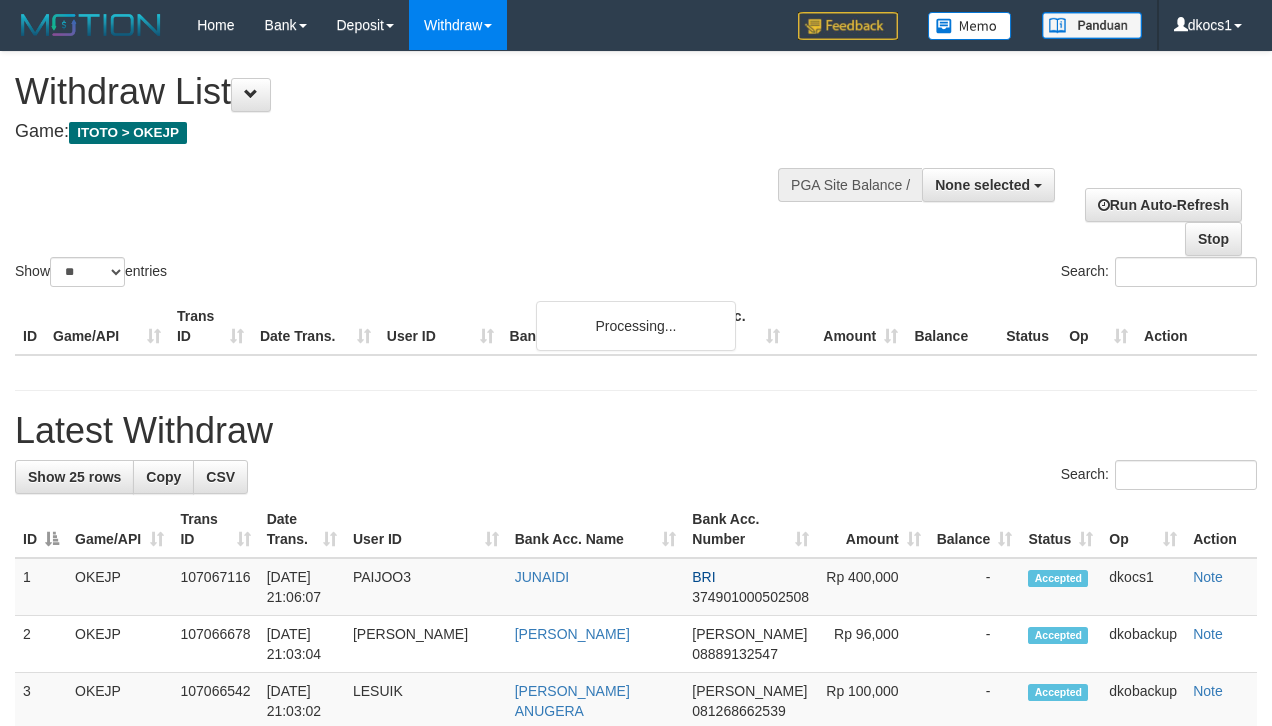 select 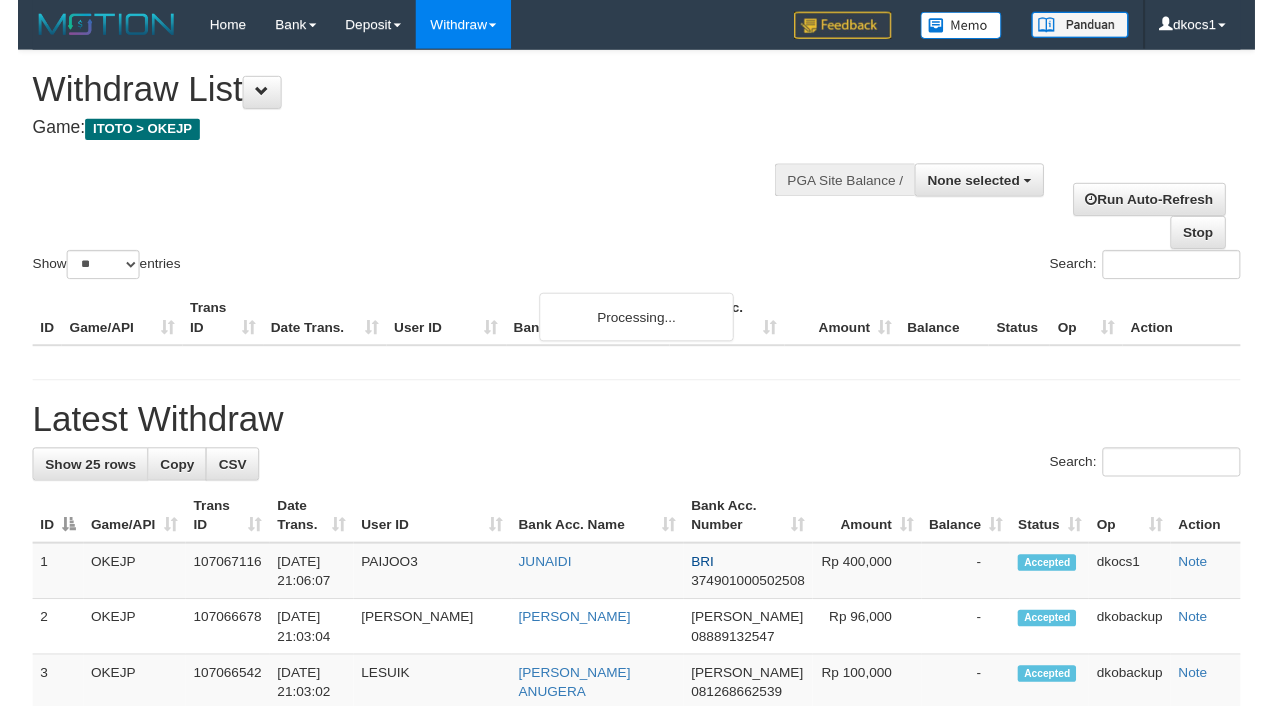 scroll, scrollTop: 0, scrollLeft: 0, axis: both 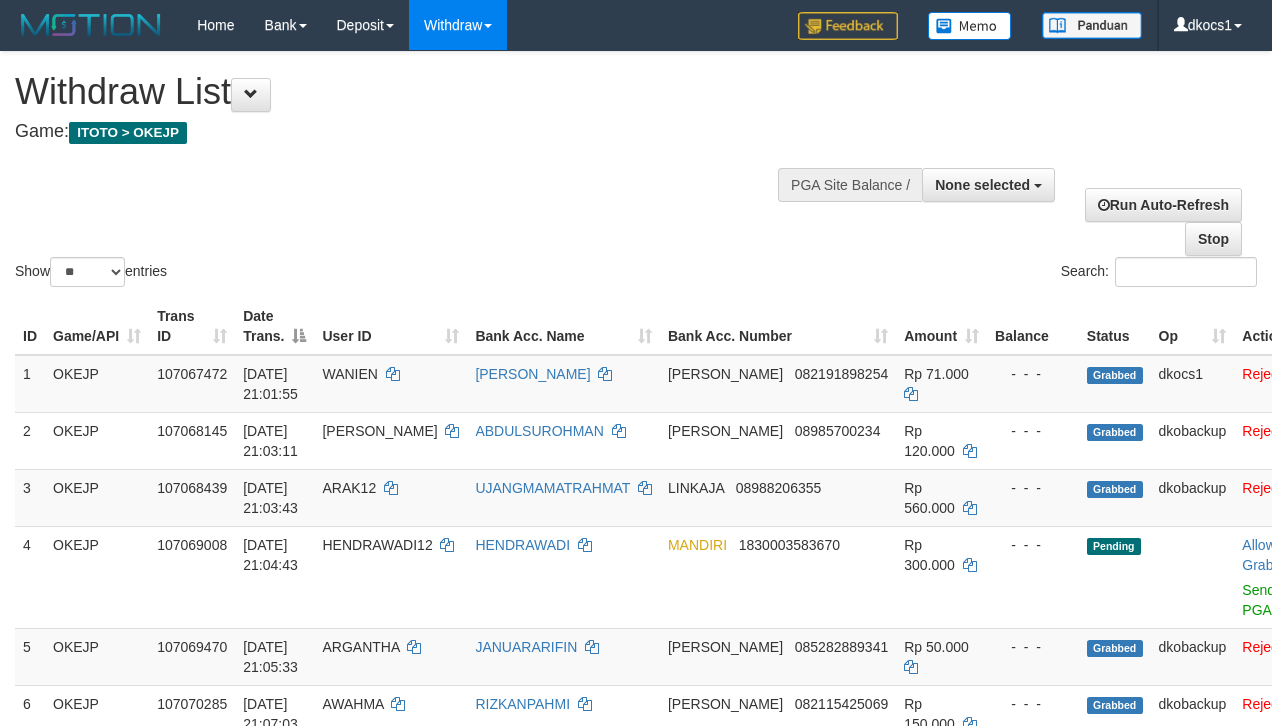 select 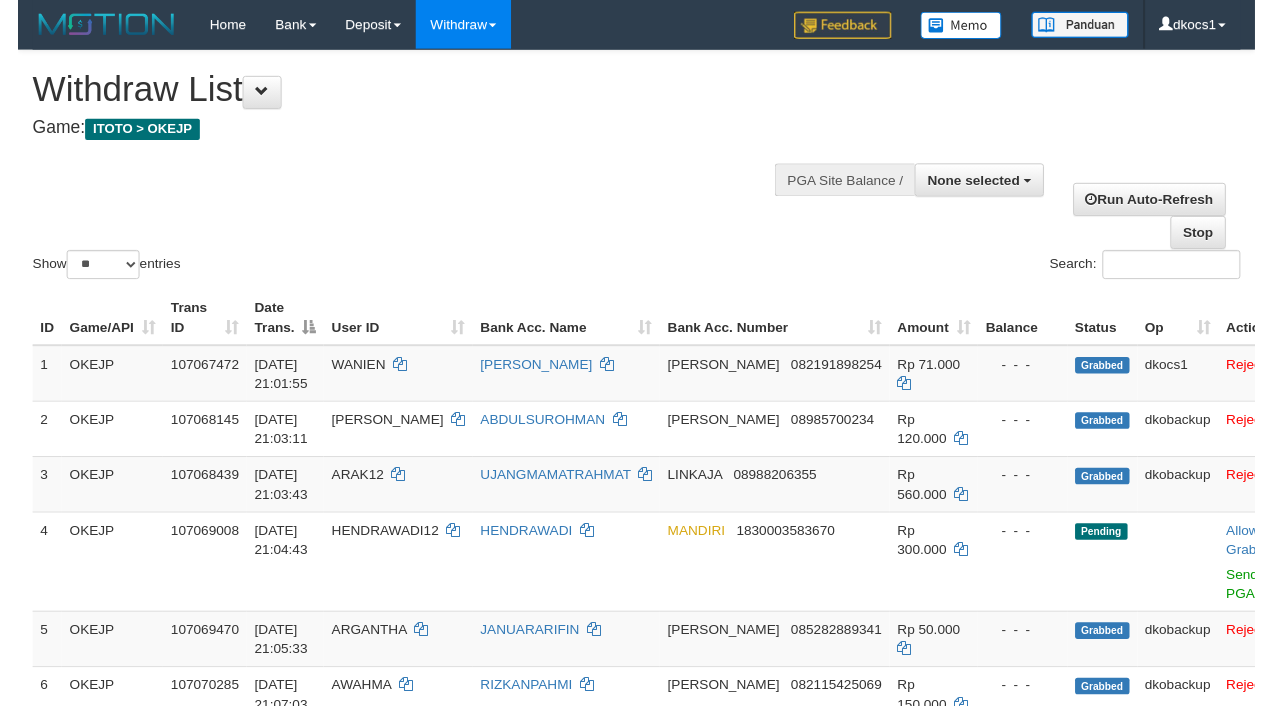 scroll, scrollTop: 0, scrollLeft: 0, axis: both 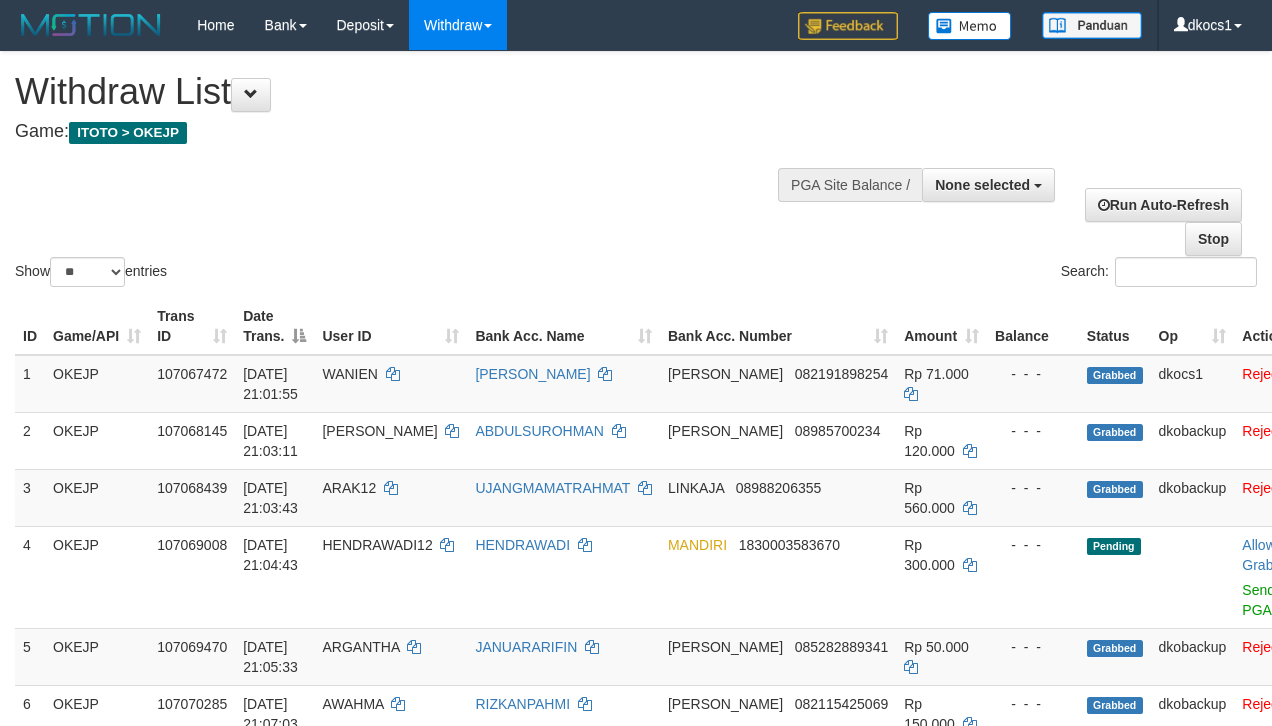 select 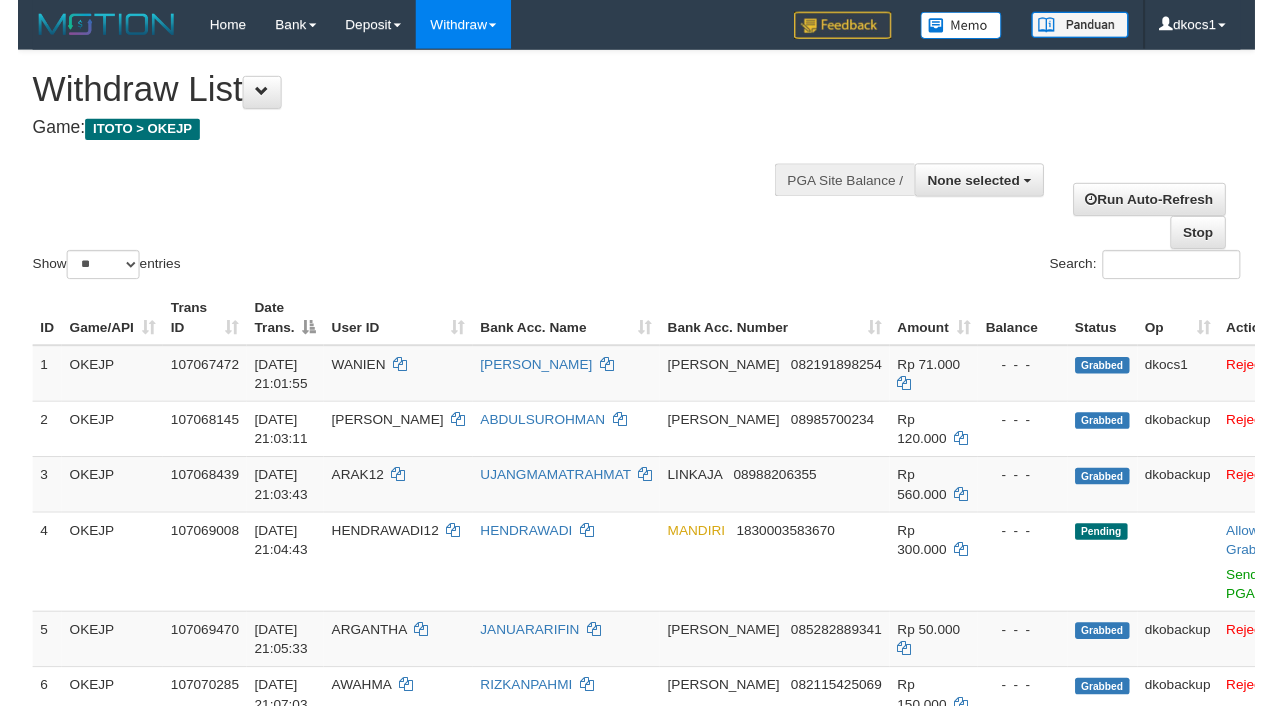 scroll, scrollTop: 0, scrollLeft: 0, axis: both 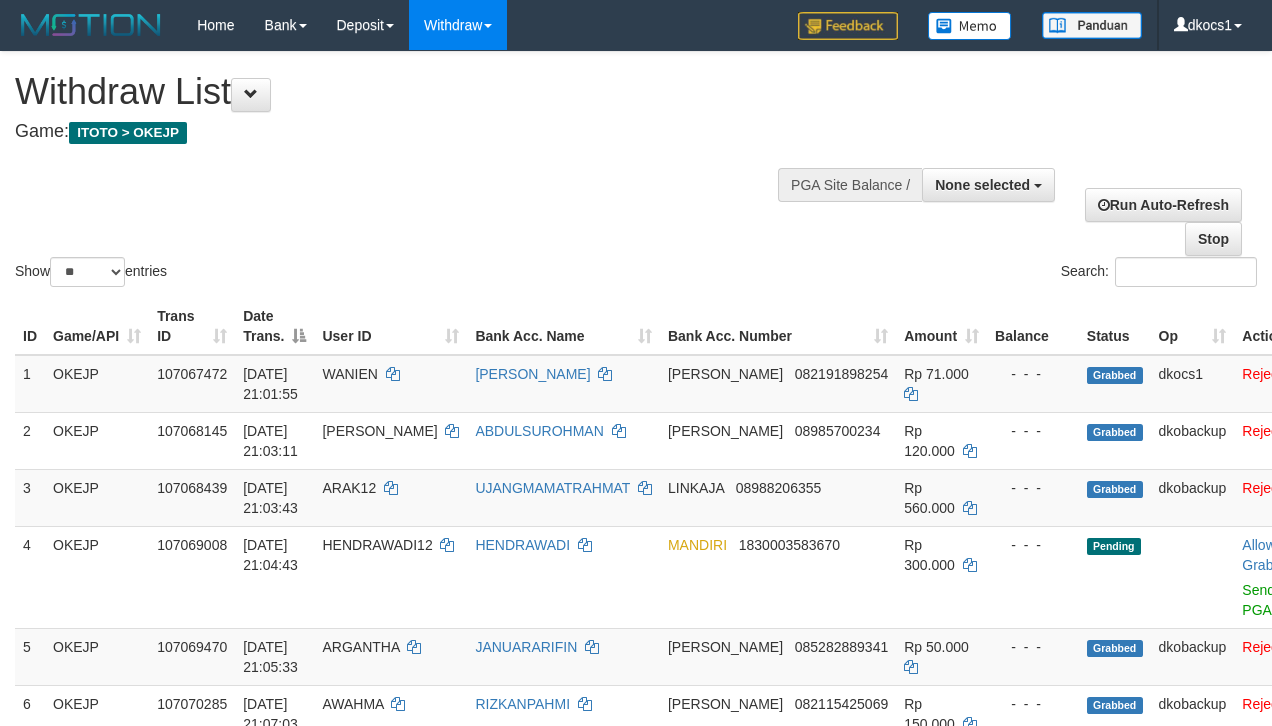 select 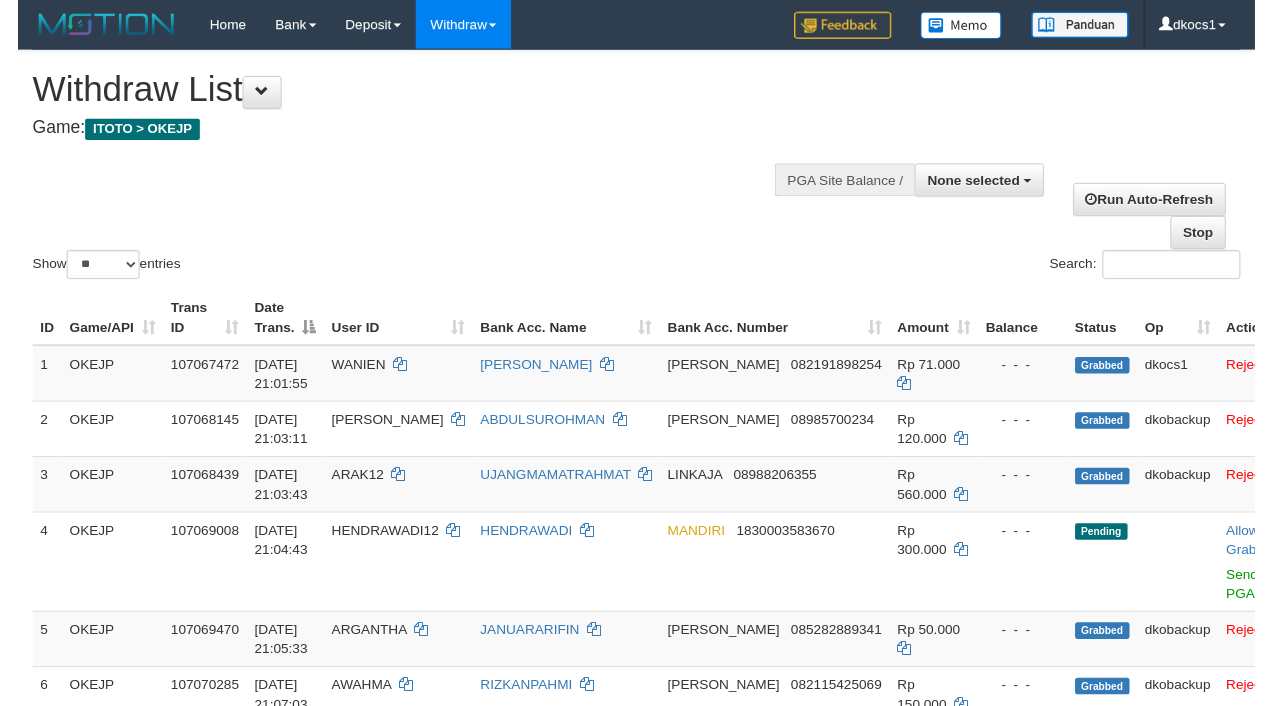 scroll, scrollTop: 0, scrollLeft: 0, axis: both 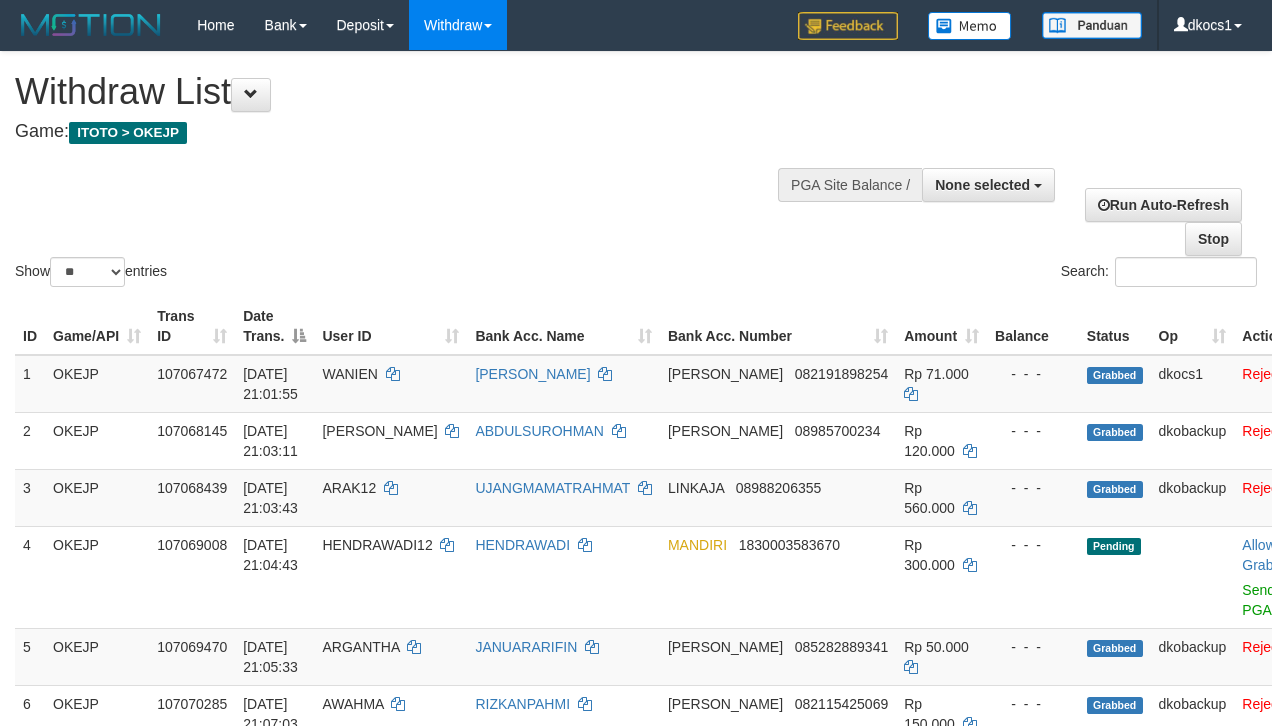 select 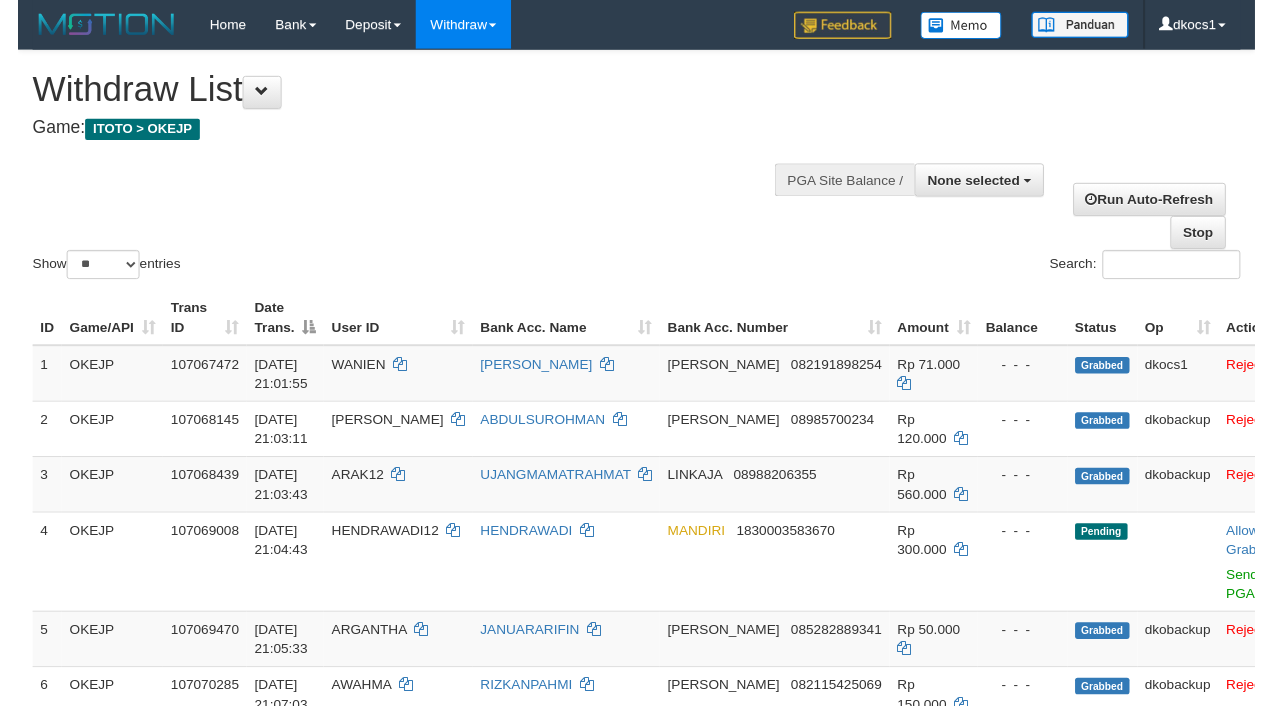 scroll, scrollTop: 0, scrollLeft: 0, axis: both 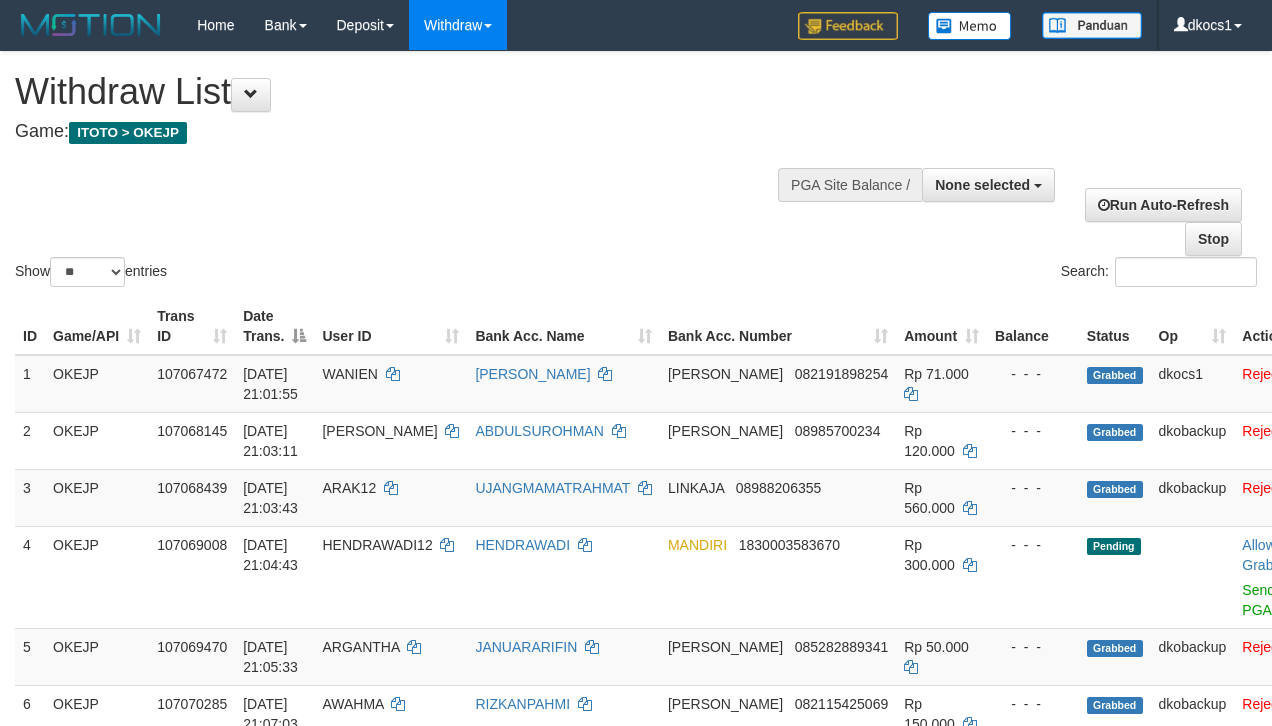 select 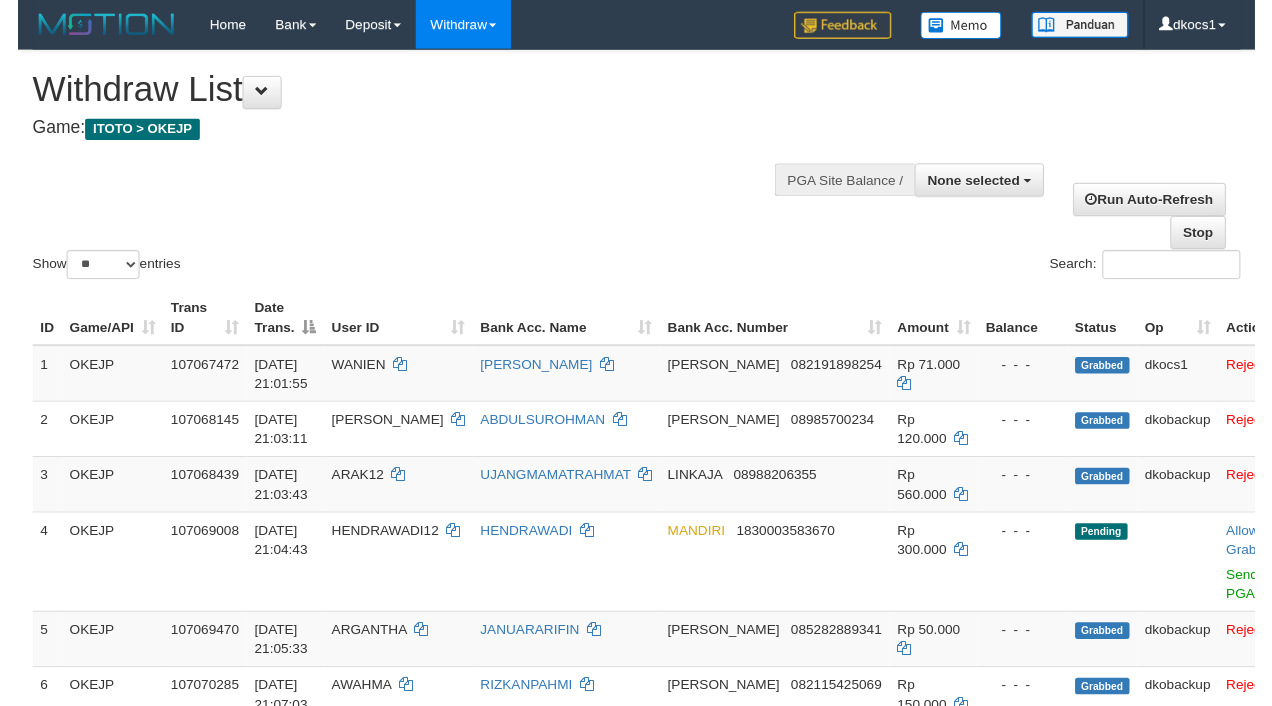 scroll, scrollTop: 0, scrollLeft: 0, axis: both 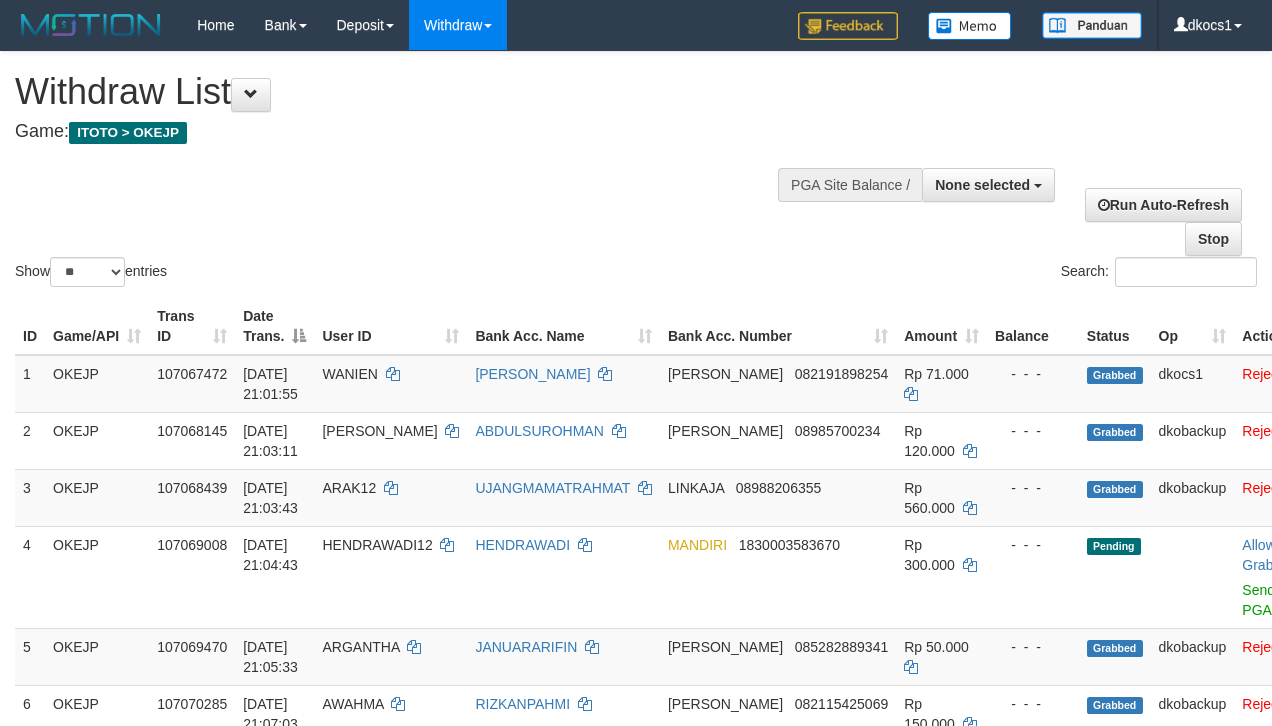 select 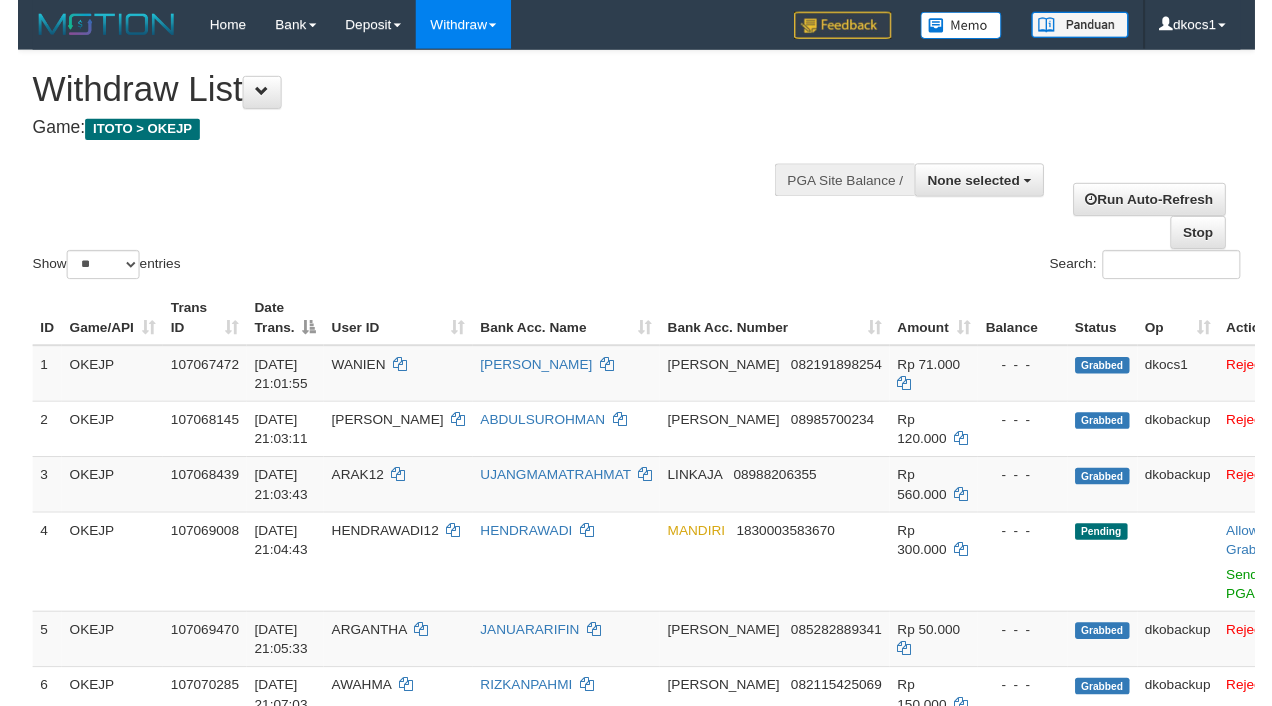 scroll, scrollTop: 0, scrollLeft: 0, axis: both 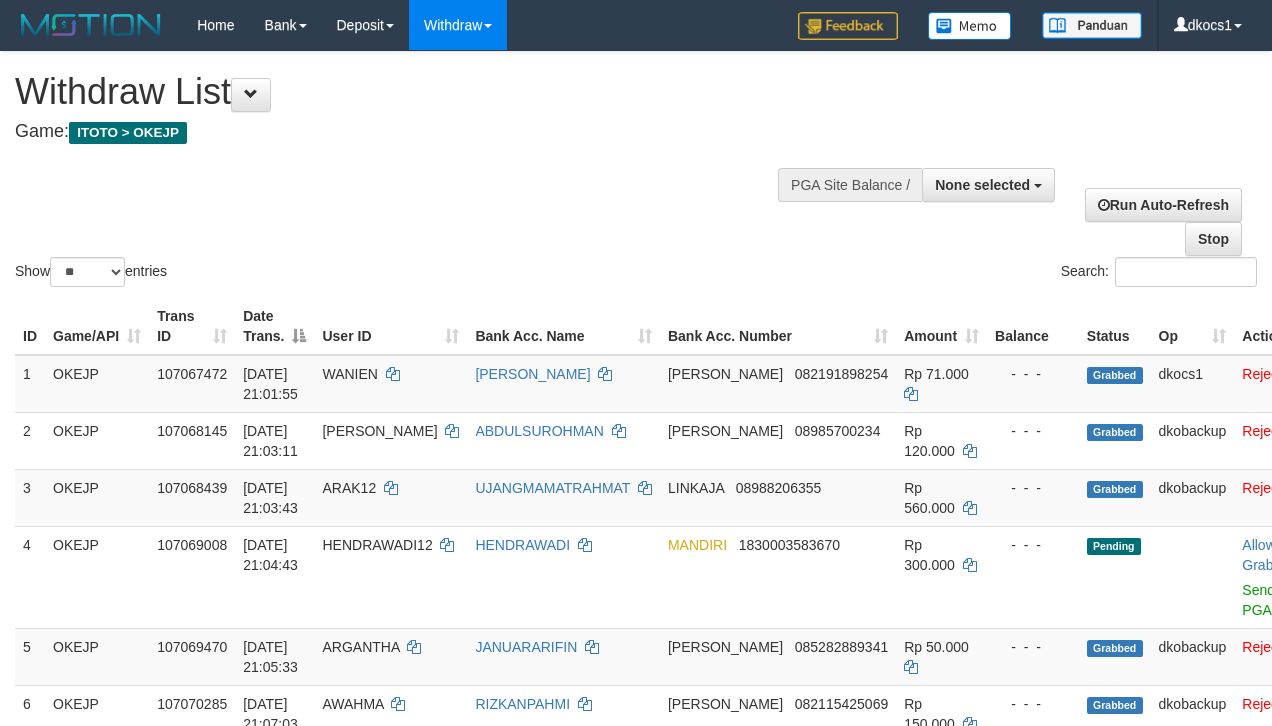 select 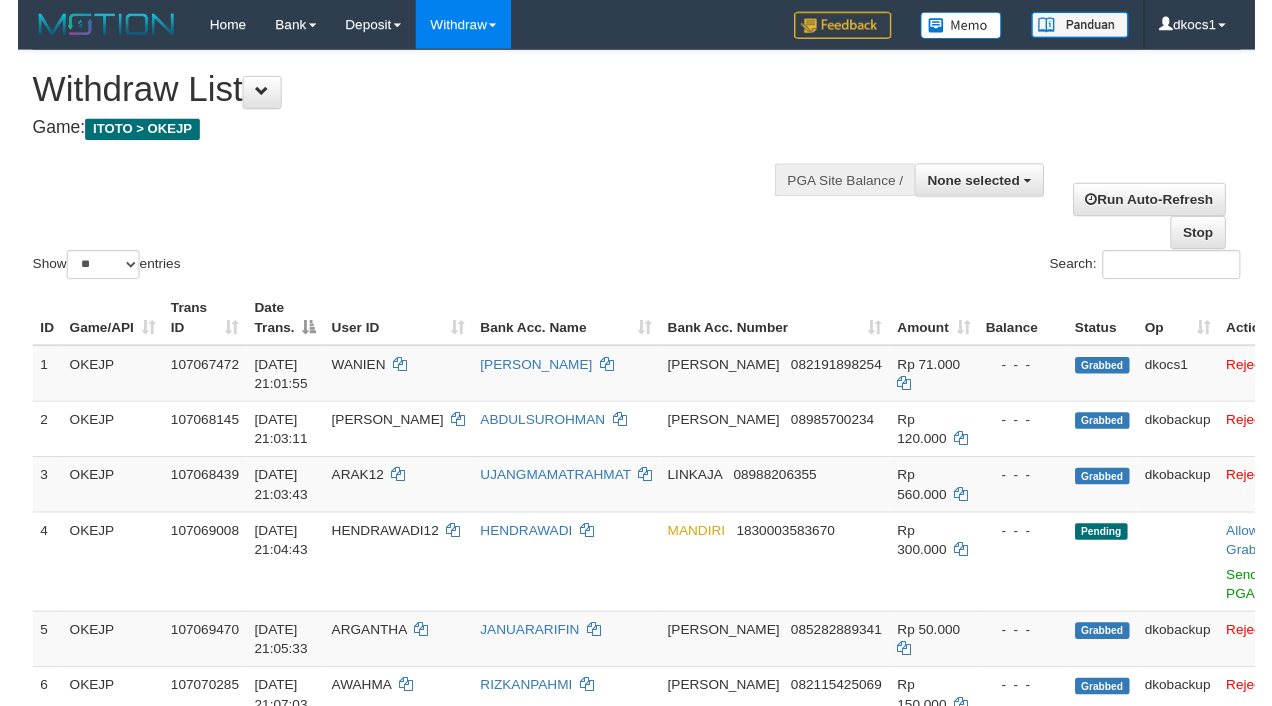 scroll, scrollTop: 0, scrollLeft: 0, axis: both 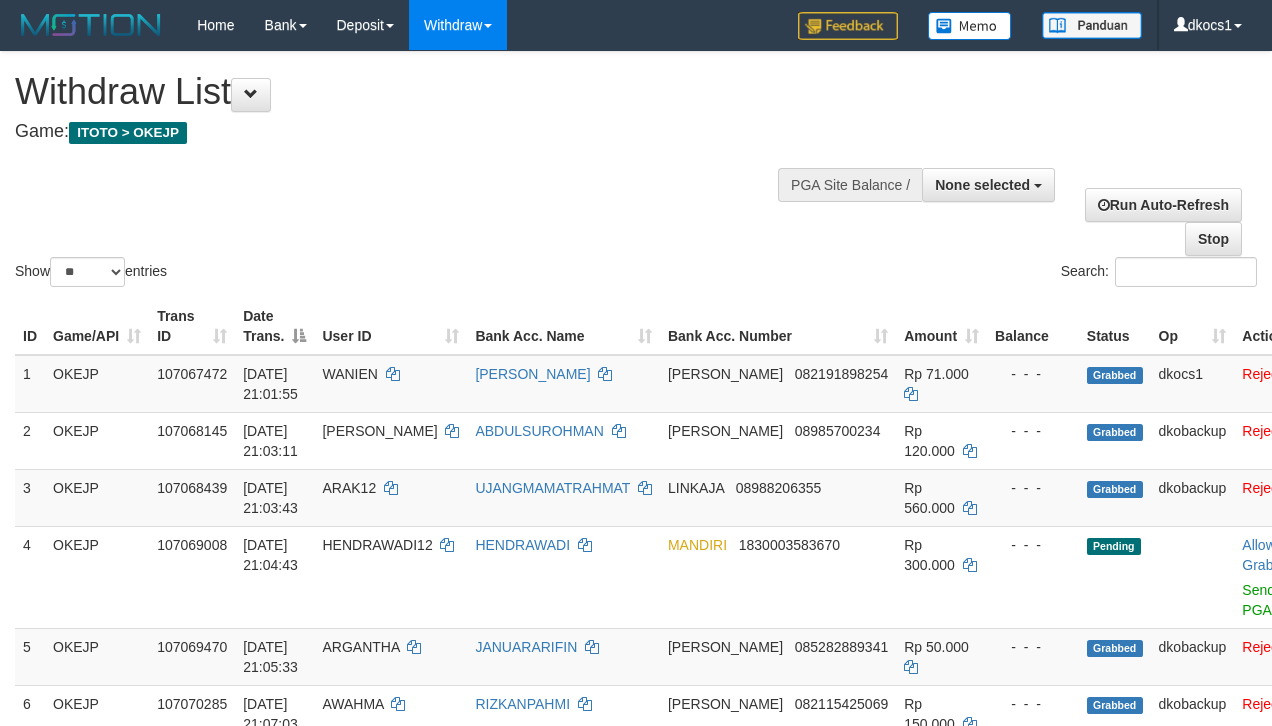 select 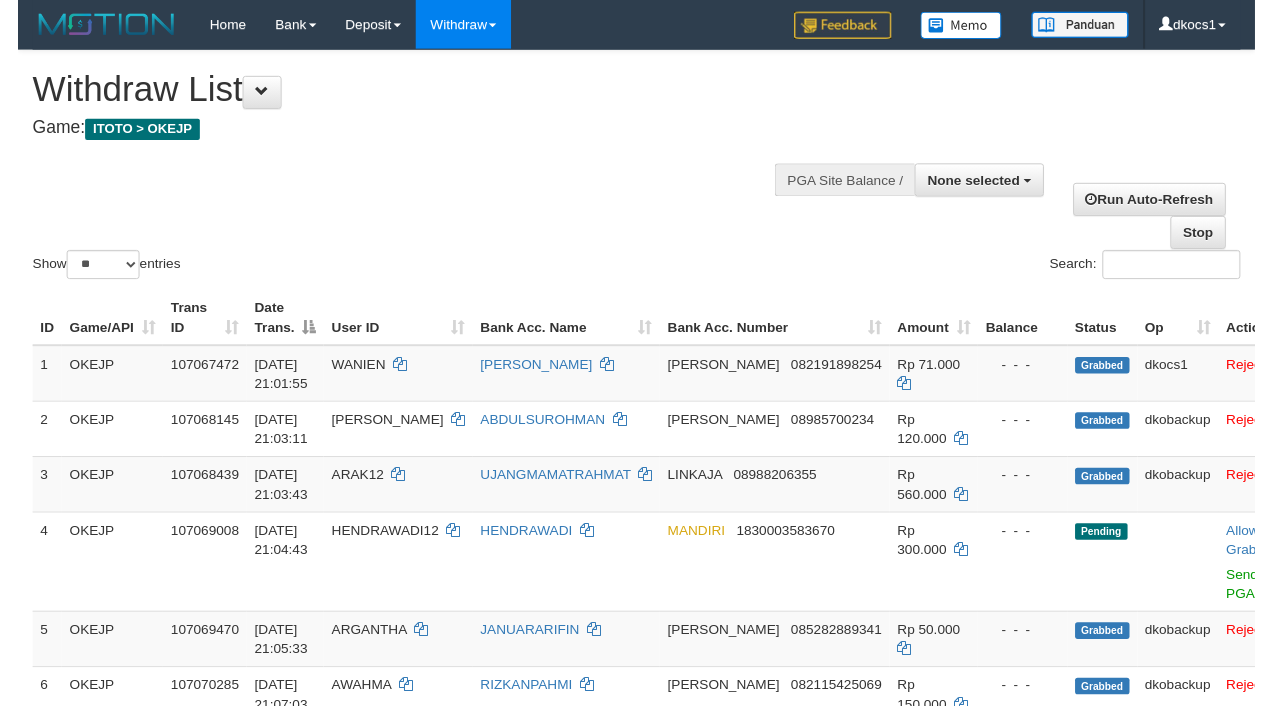 scroll, scrollTop: 0, scrollLeft: 0, axis: both 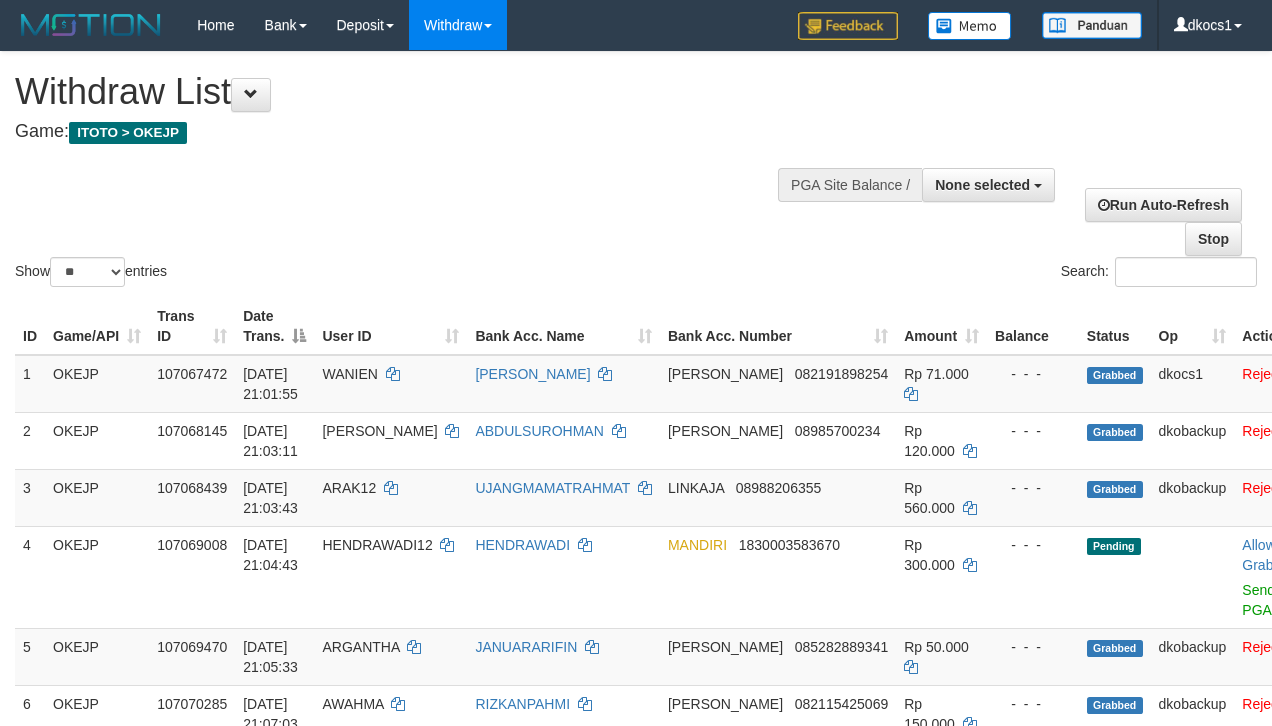 select 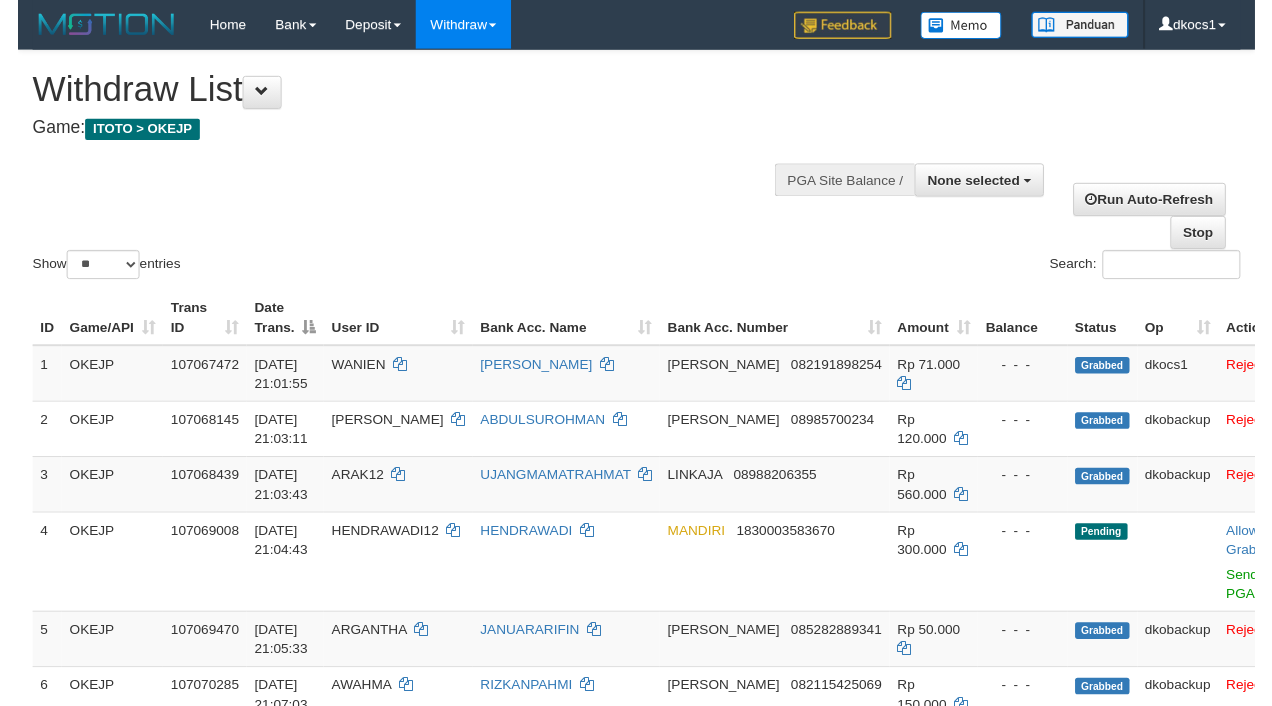 scroll, scrollTop: 0, scrollLeft: 0, axis: both 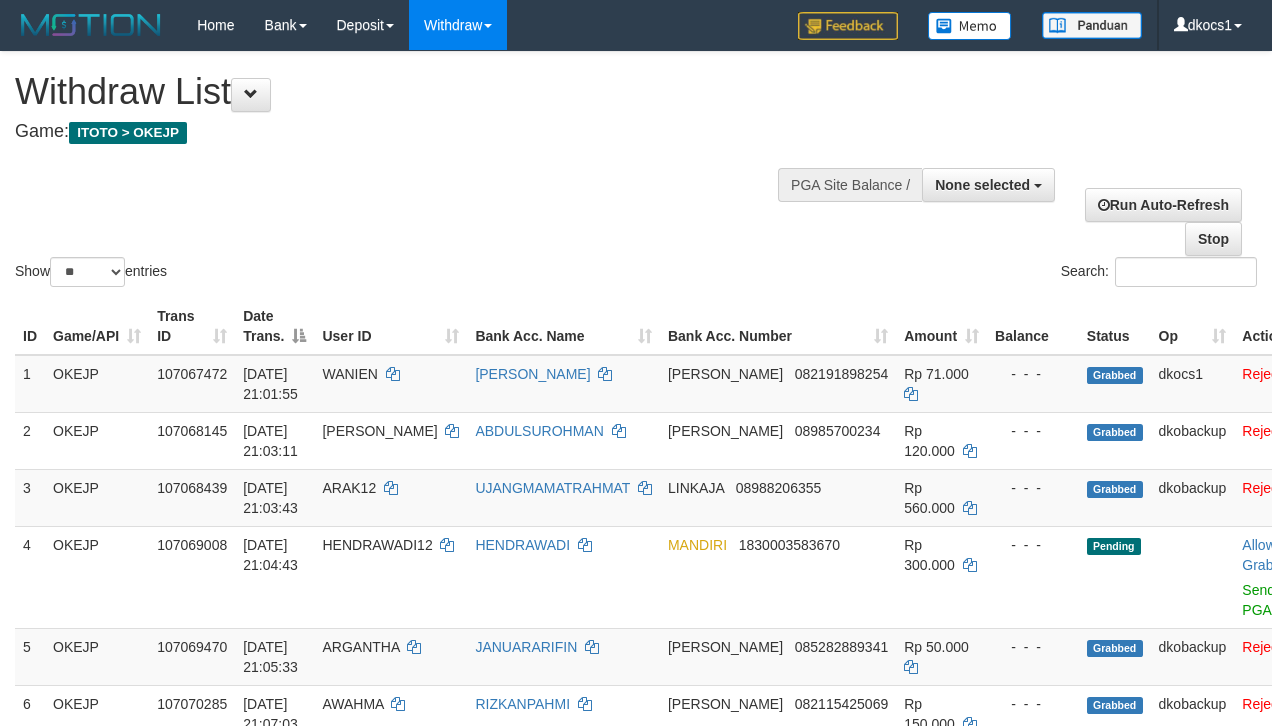 select 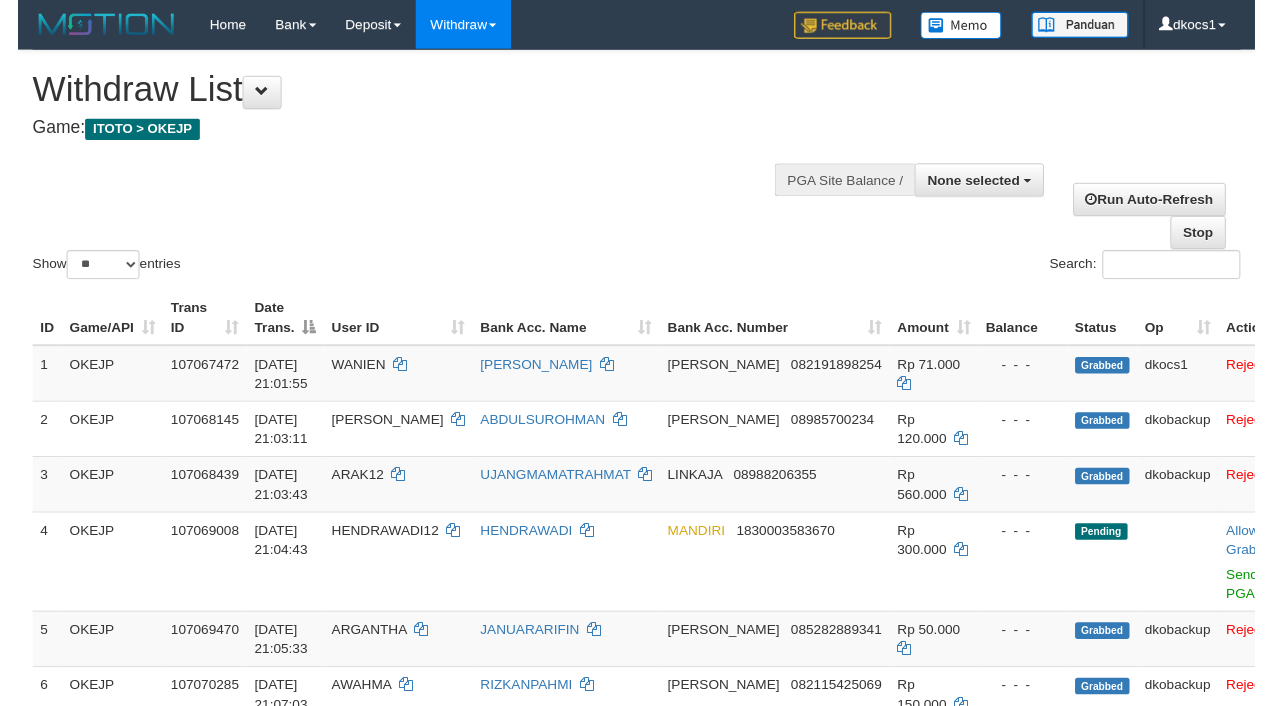 scroll, scrollTop: 0, scrollLeft: 0, axis: both 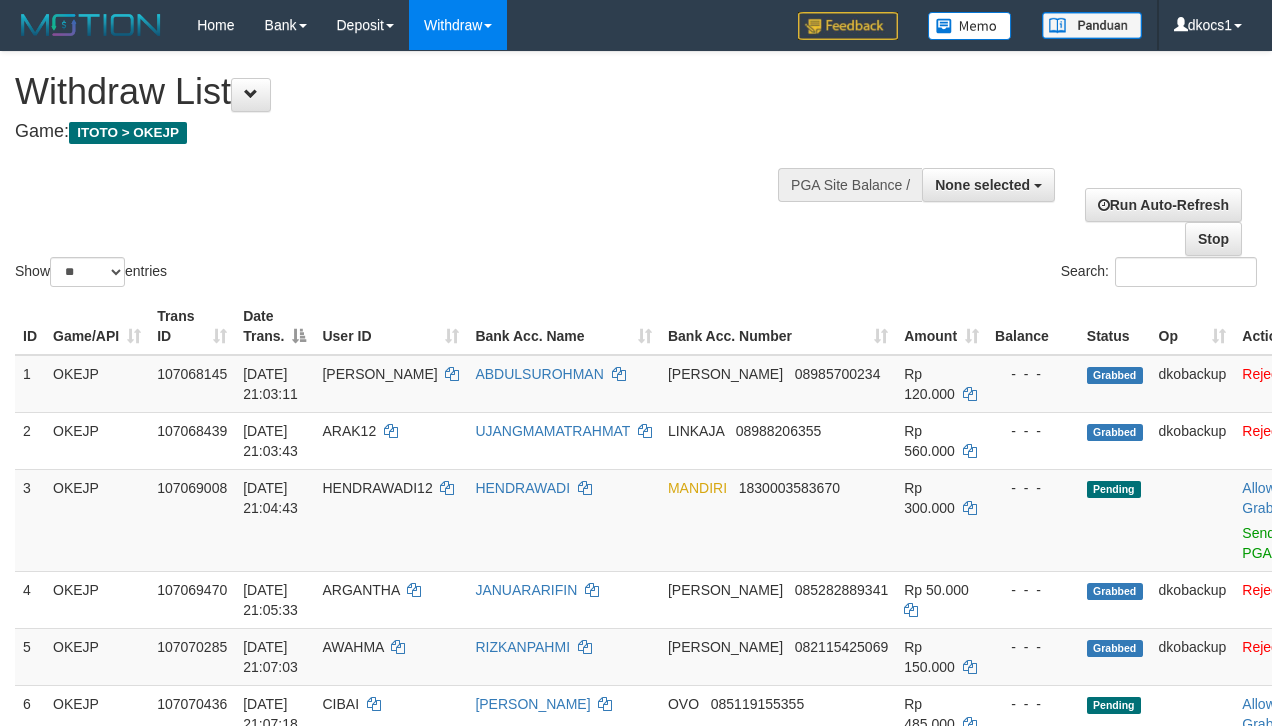 select 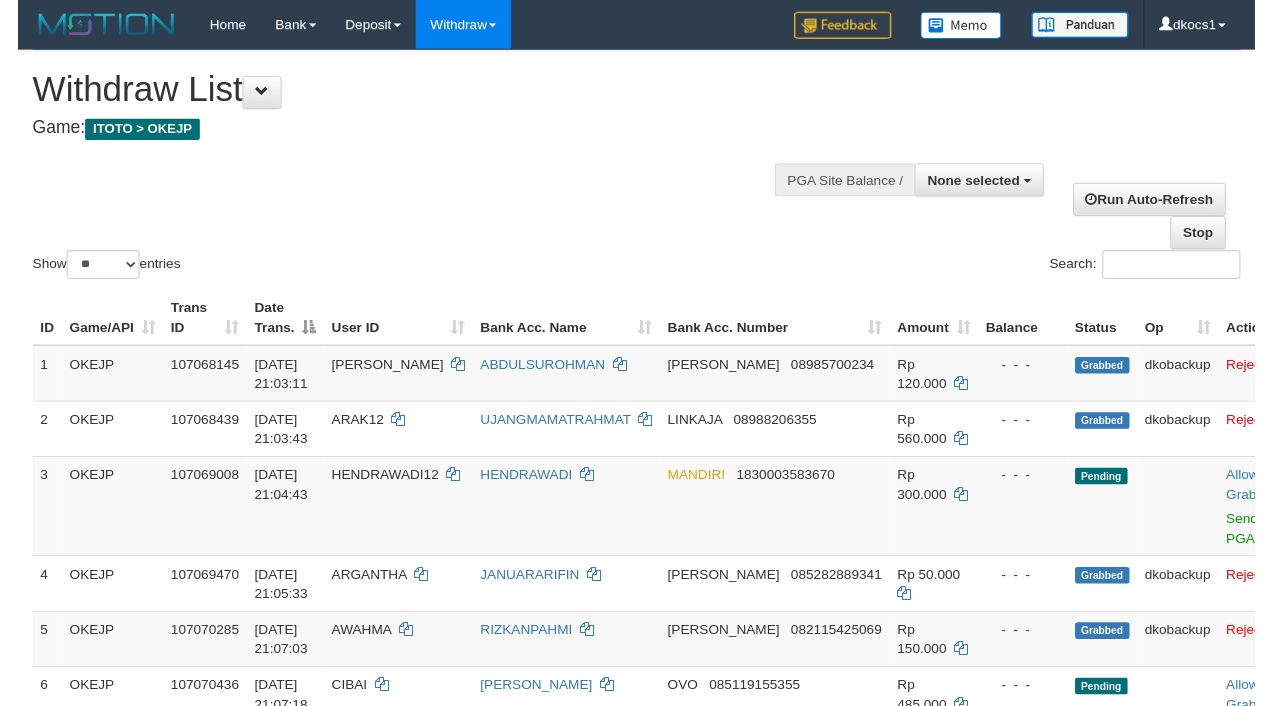 scroll, scrollTop: 0, scrollLeft: 0, axis: both 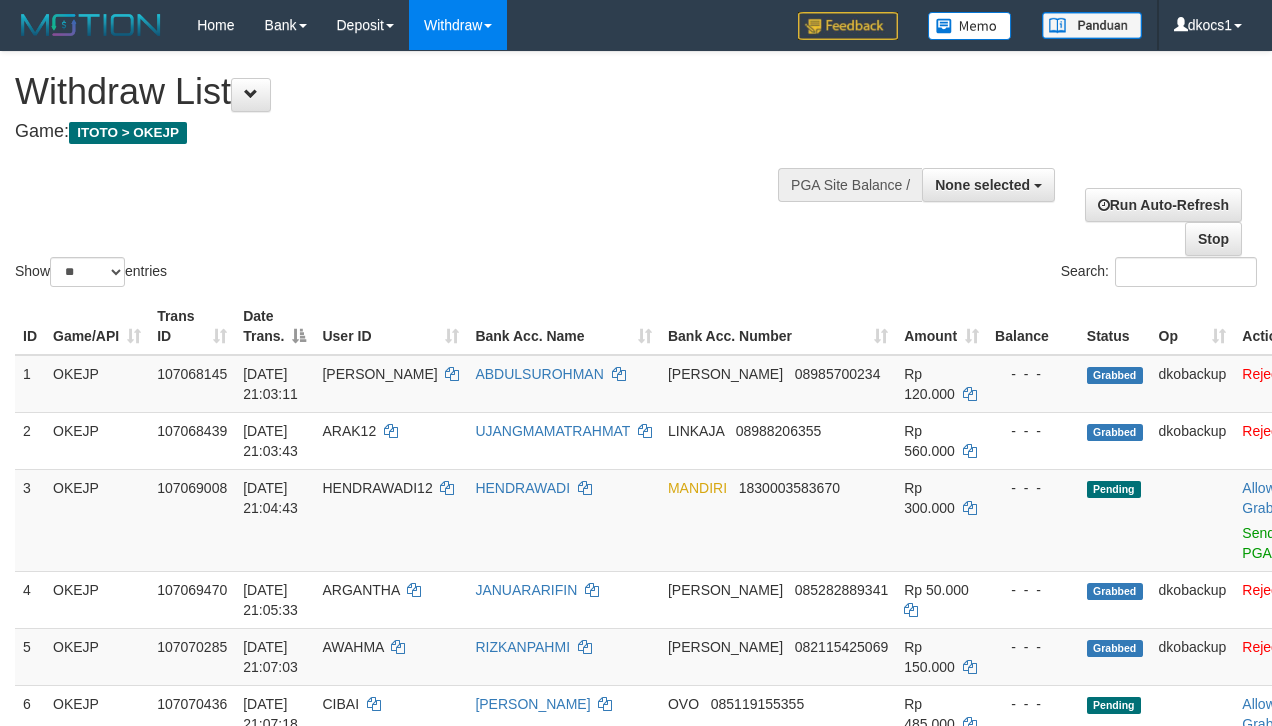 select 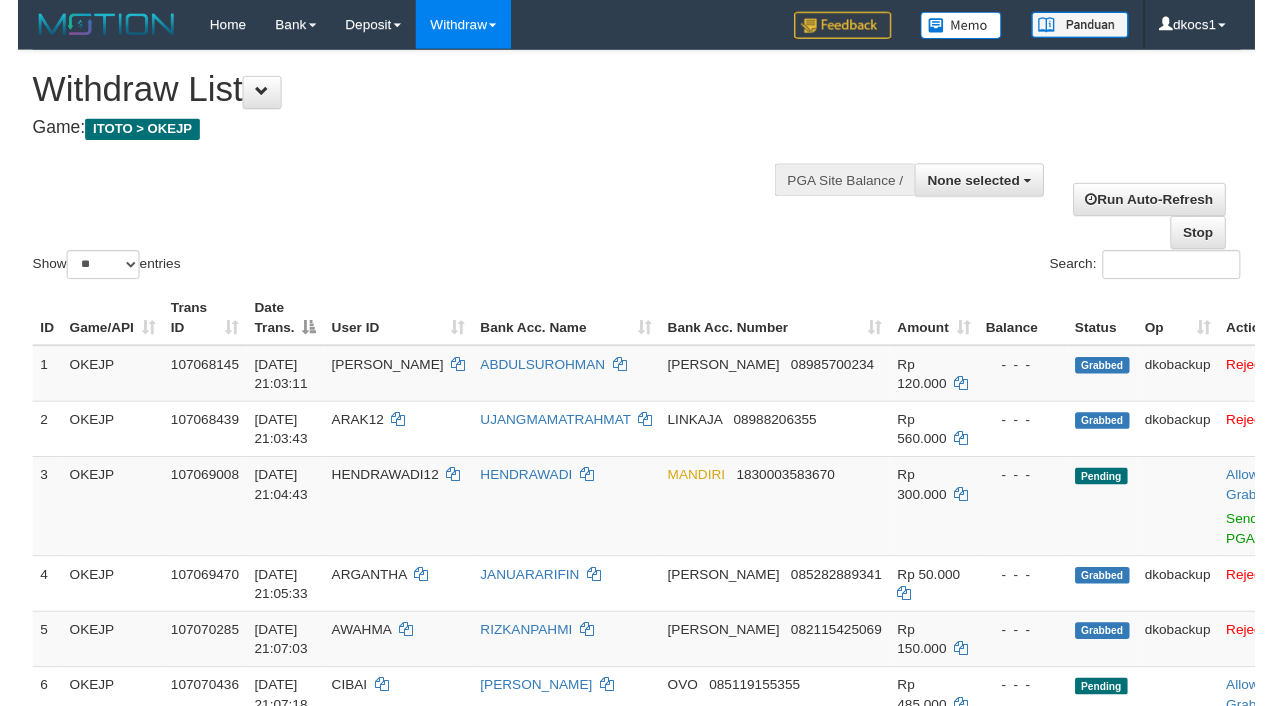 scroll, scrollTop: 0, scrollLeft: 0, axis: both 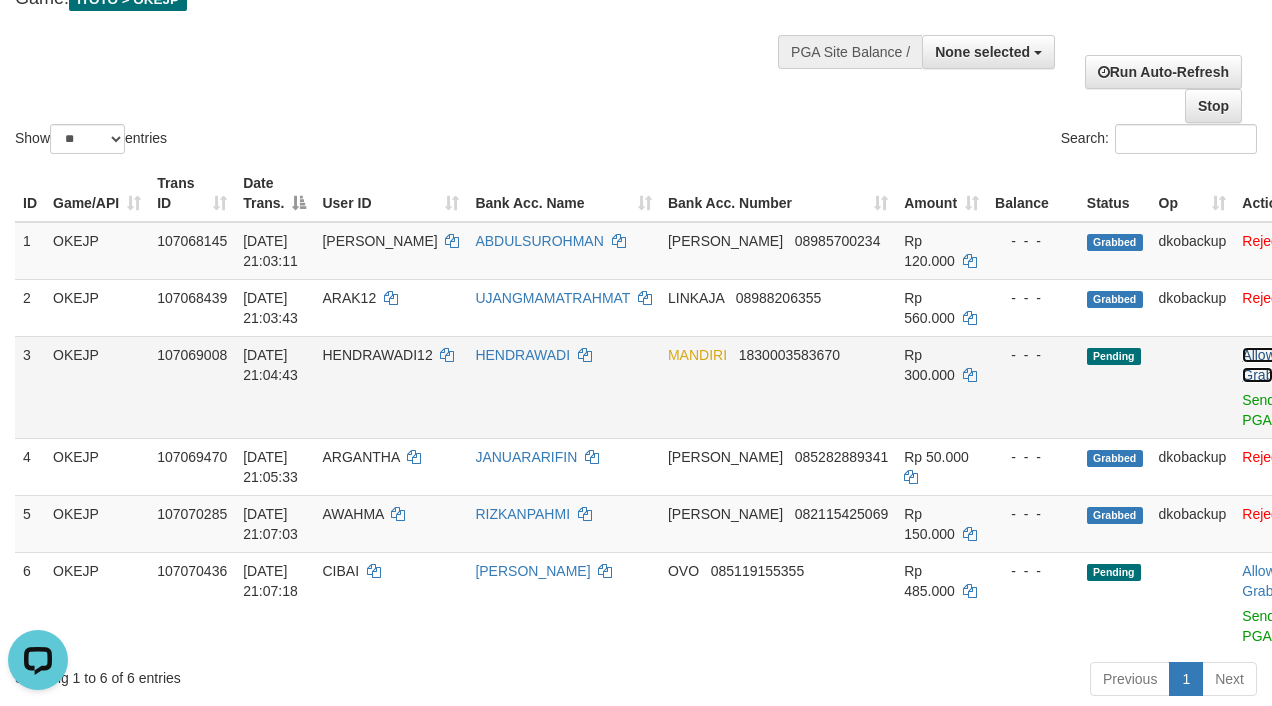 click on "Allow Grab" at bounding box center (1258, 365) 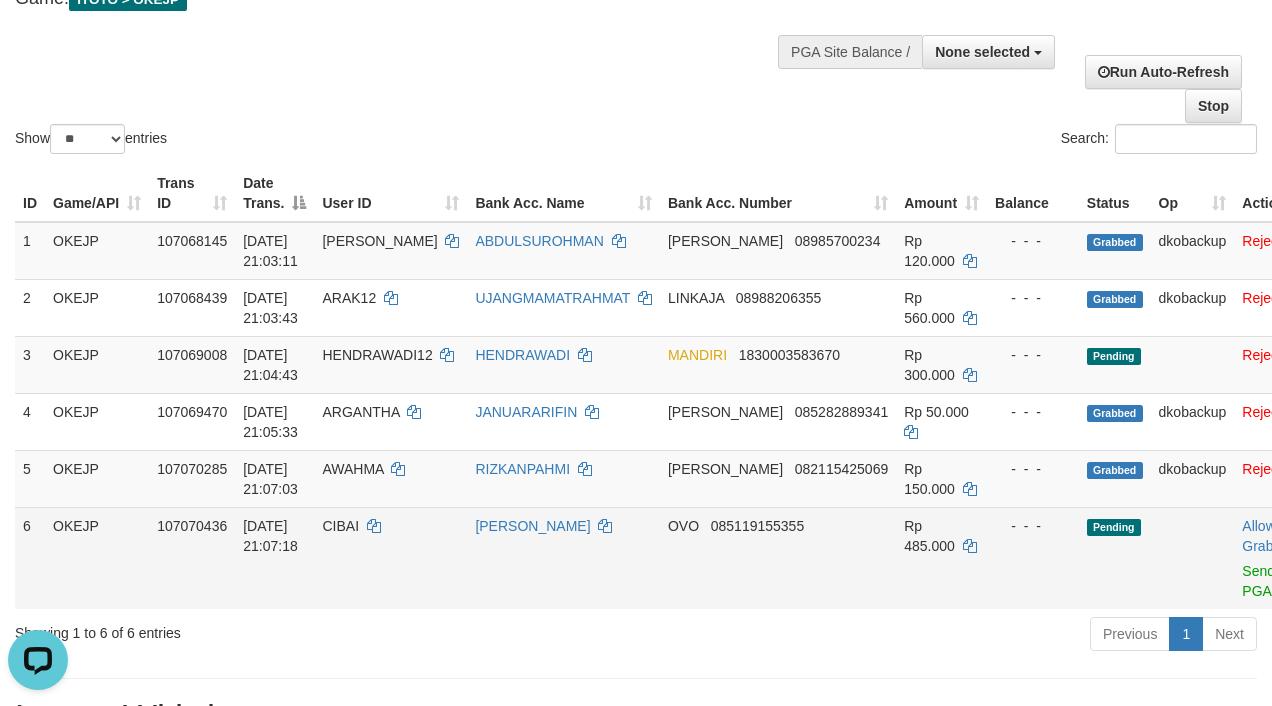 click on "Allow Grab   ·    Reject Send PGA     ·    Note" at bounding box center (1279, 558) 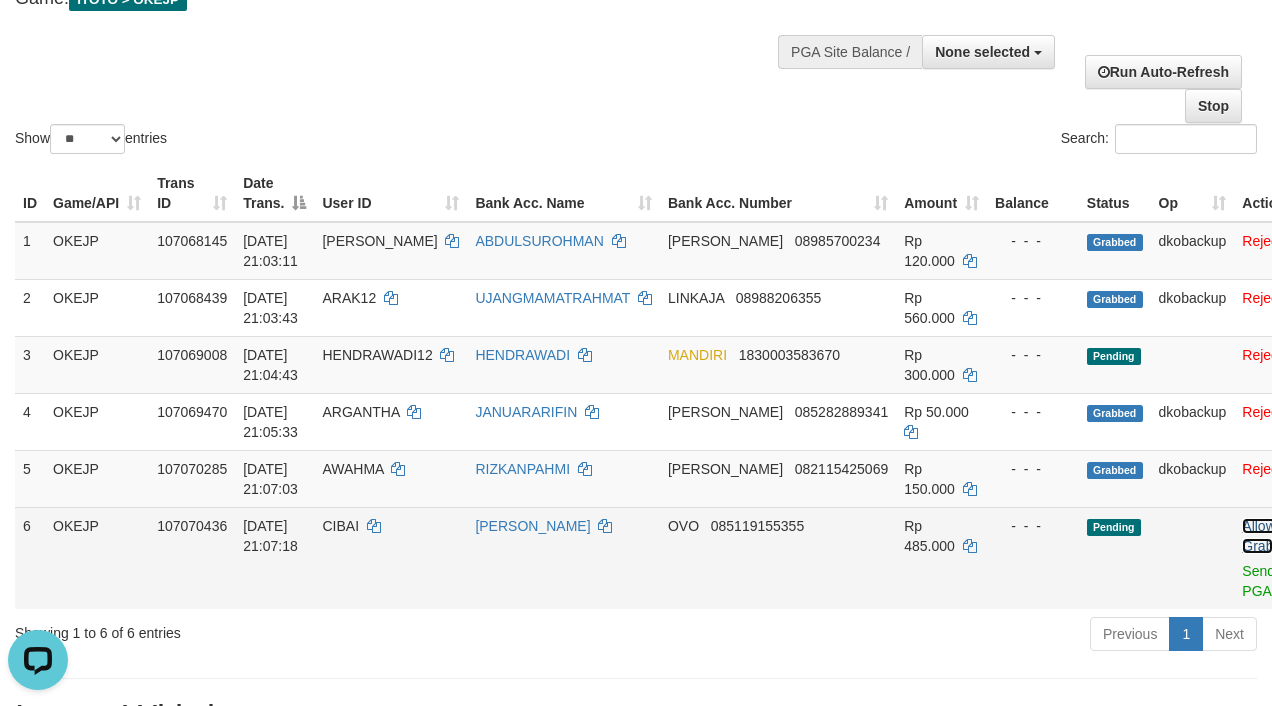 click on "Allow Grab" at bounding box center [1258, 536] 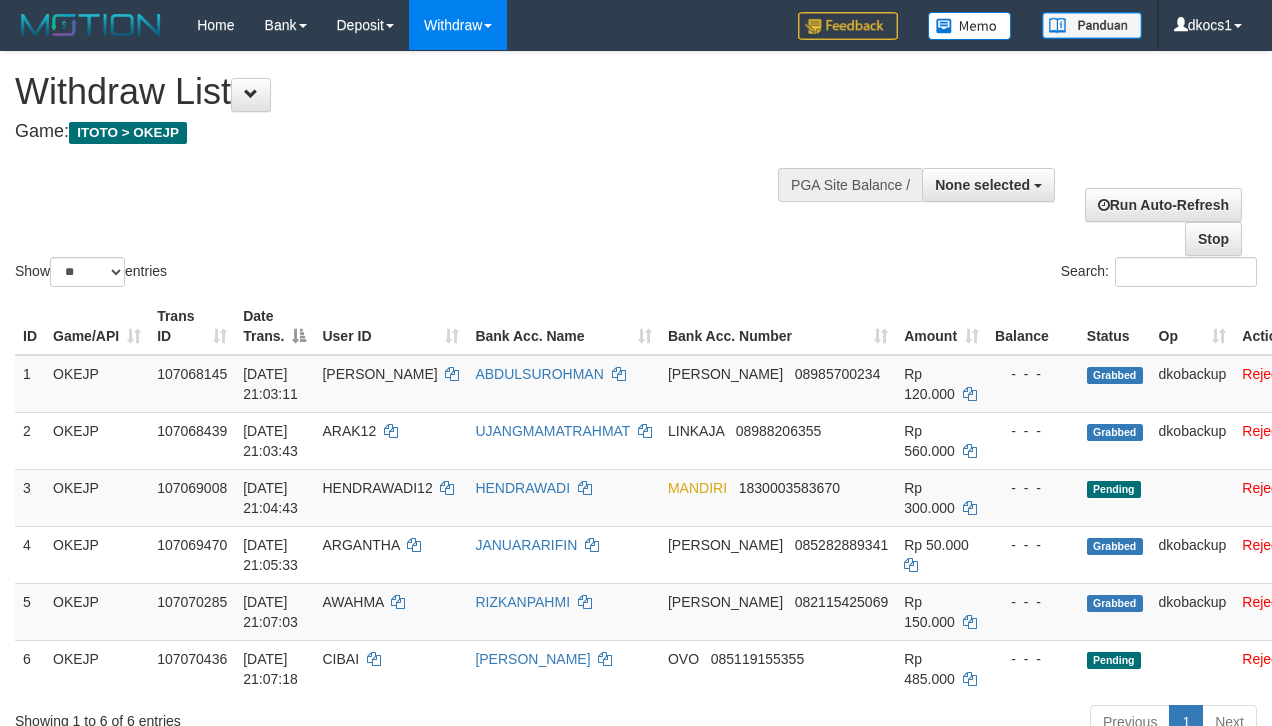 select 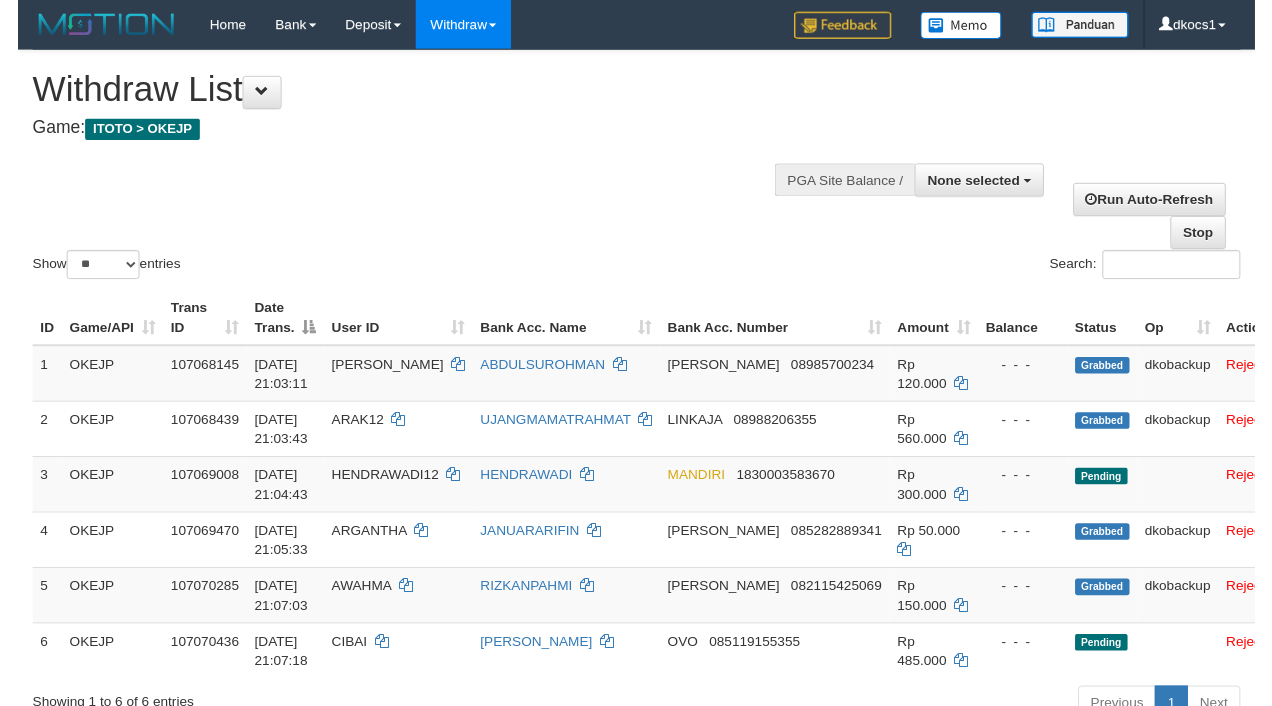 scroll, scrollTop: 134, scrollLeft: 0, axis: vertical 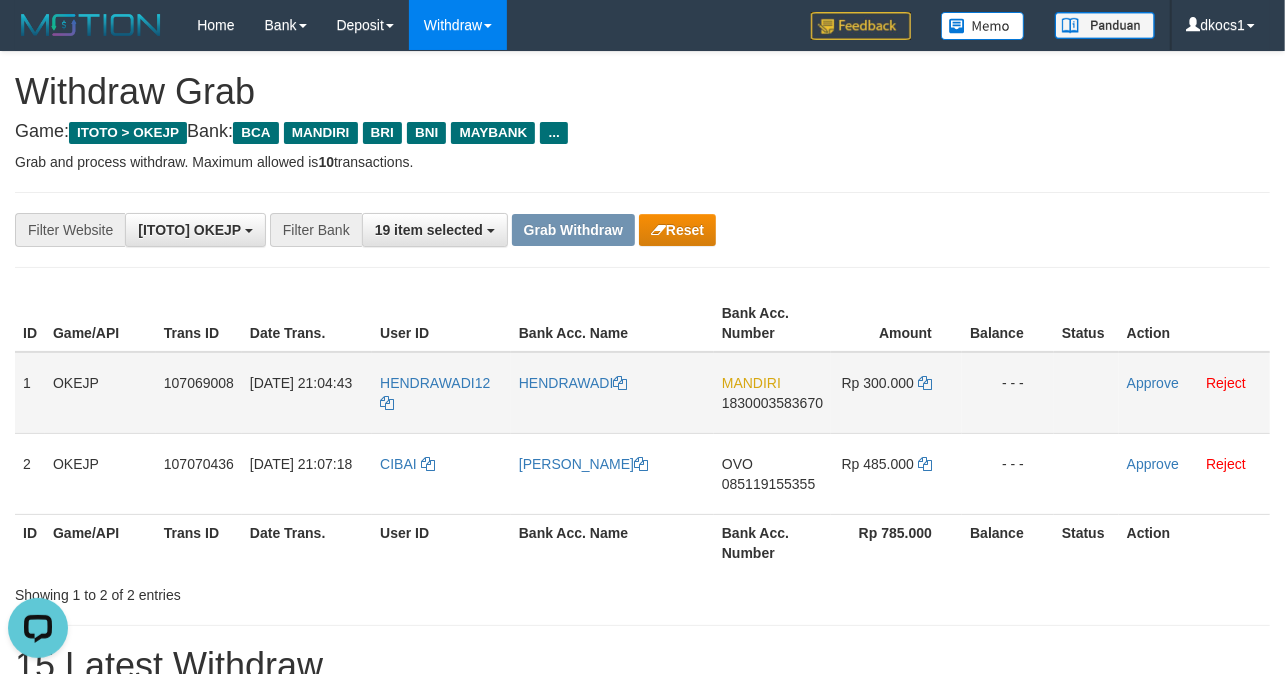 click on "HENDRAWADI12" at bounding box center (441, 393) 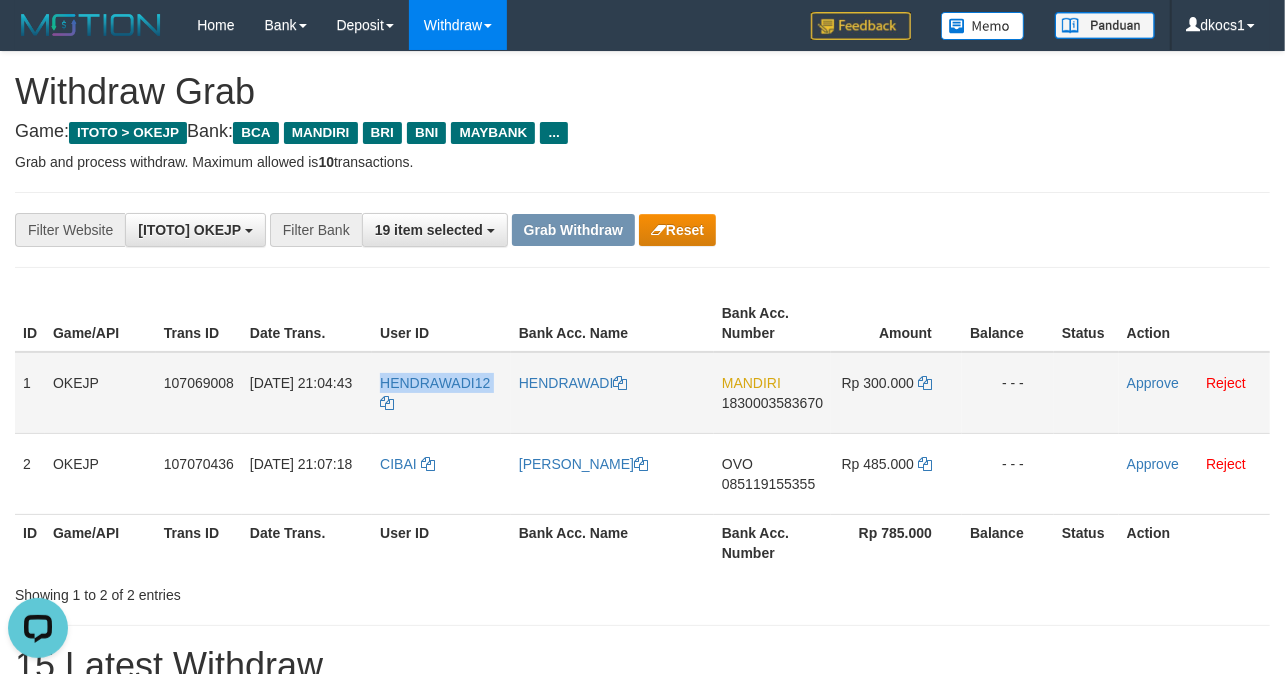 click on "HENDRAWADI12" at bounding box center (441, 393) 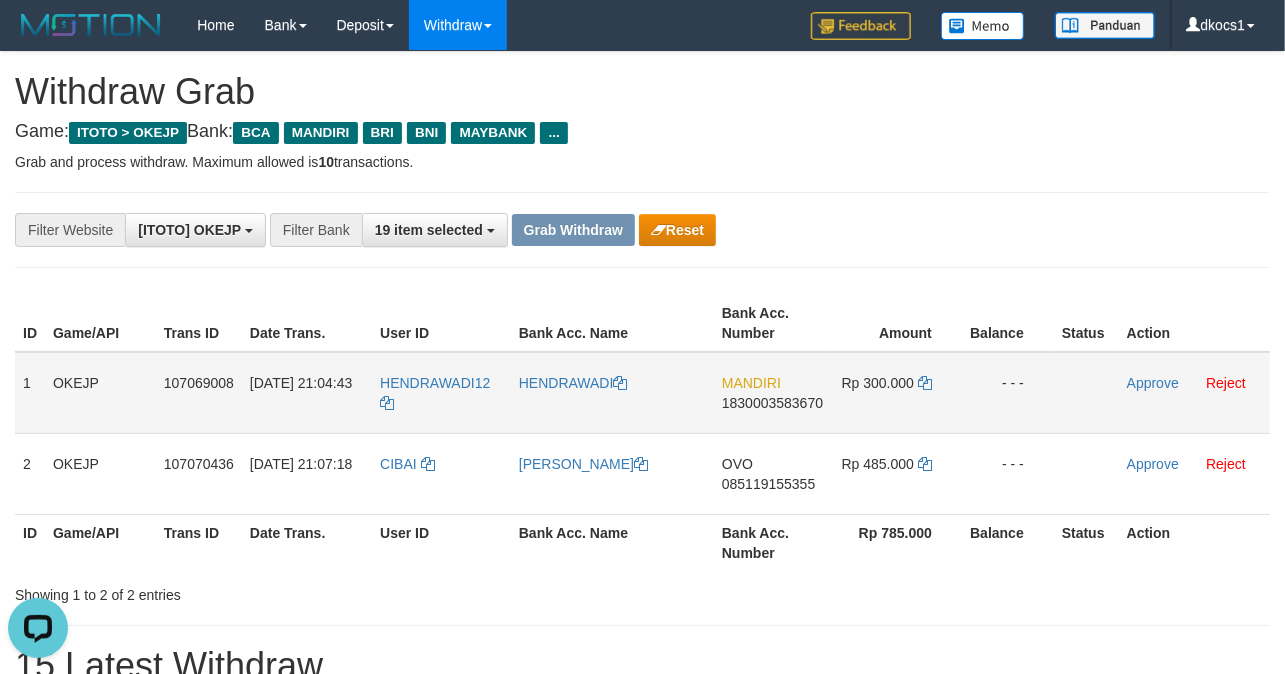 click on "HENDRAWADI" at bounding box center [612, 393] 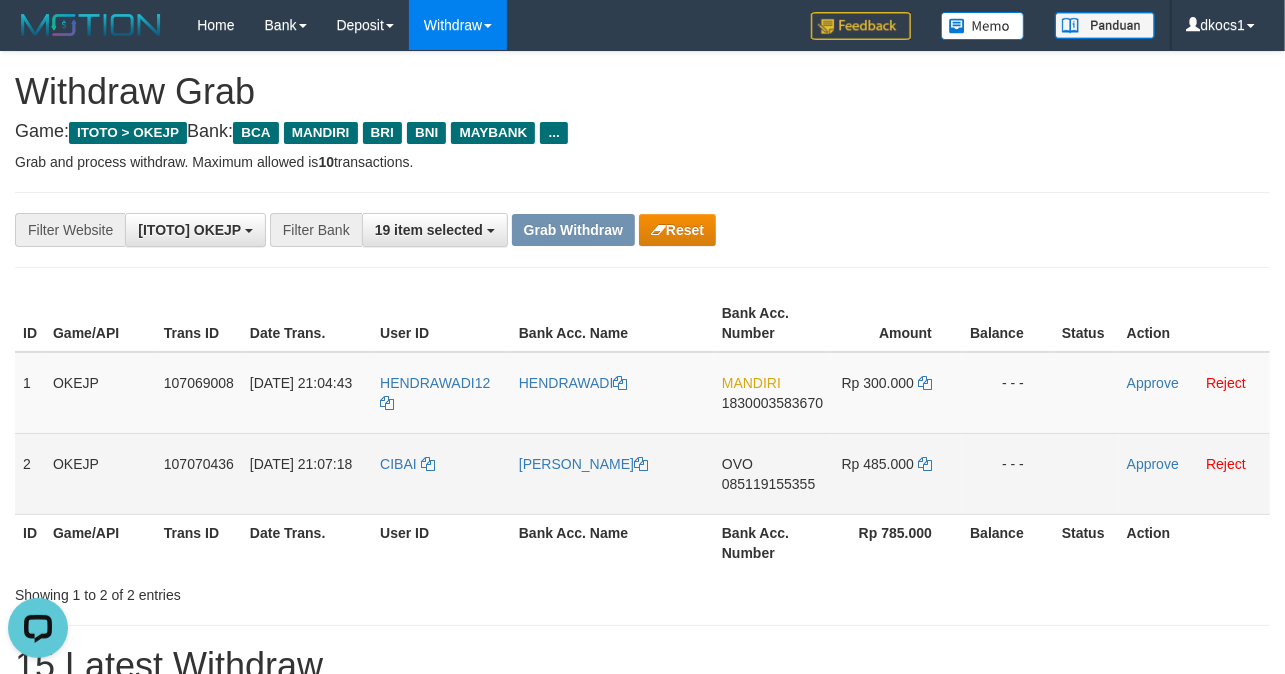 copy on "HENDRAWADI" 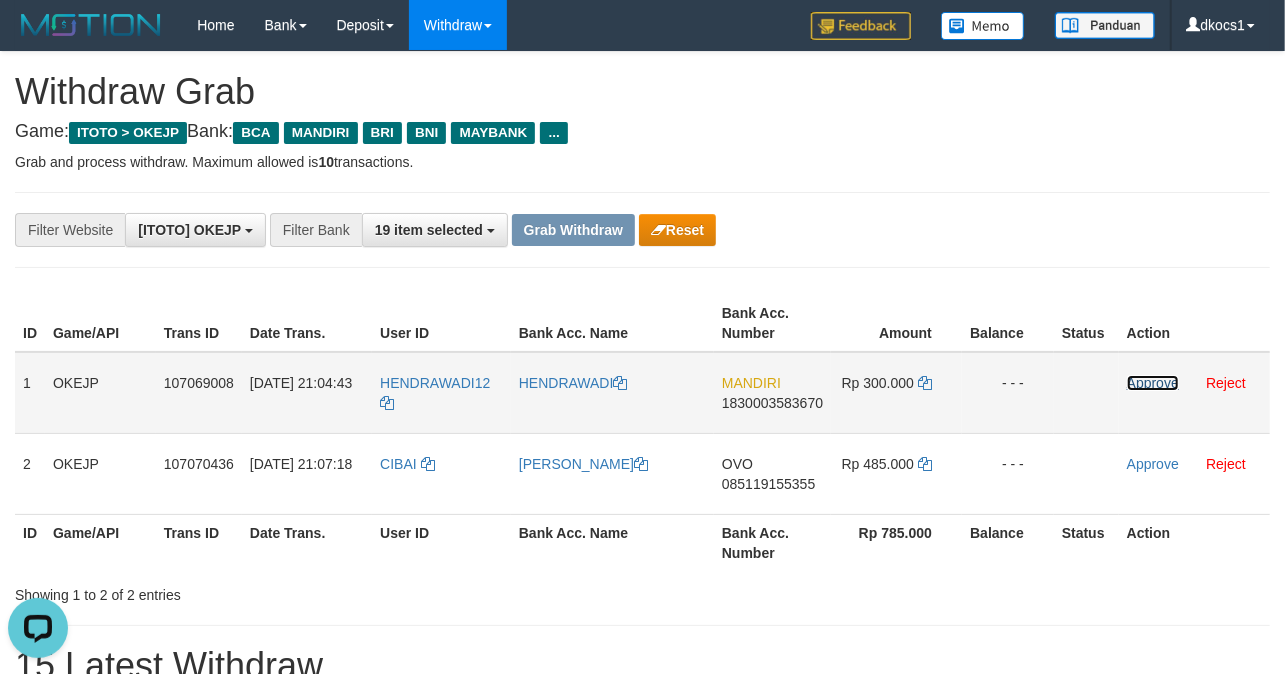 click on "Approve" at bounding box center [1153, 383] 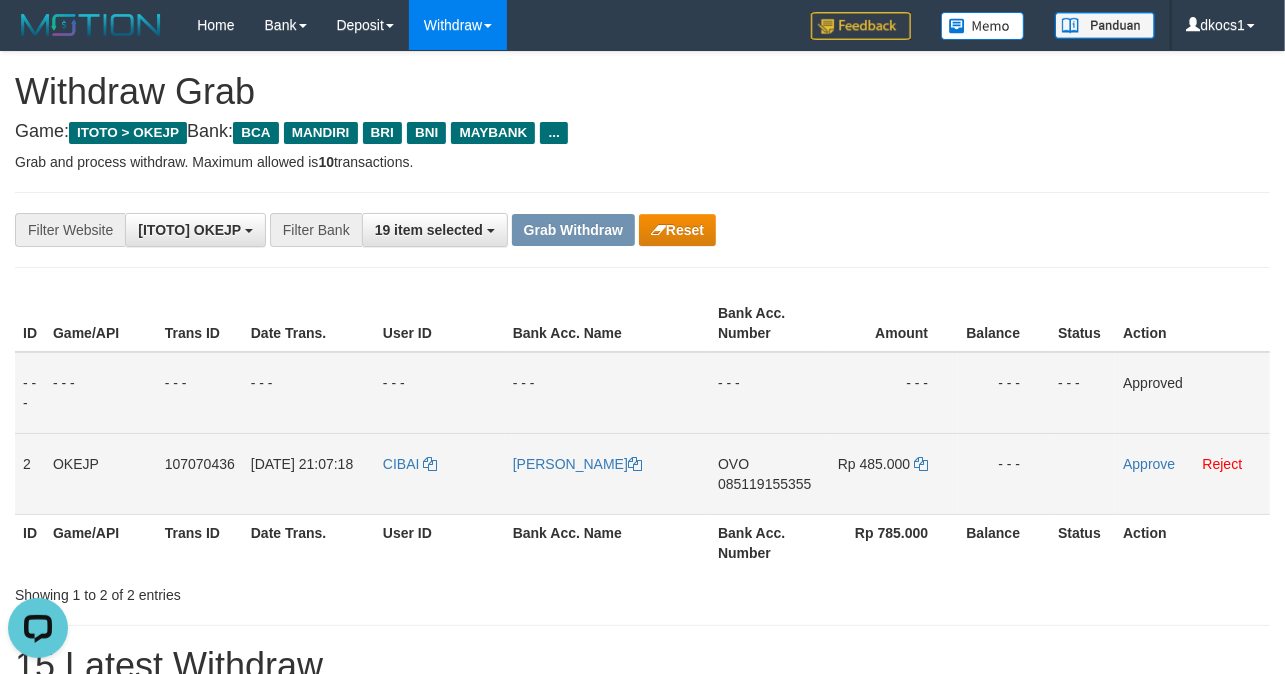 click on "CIBAI" at bounding box center (440, 473) 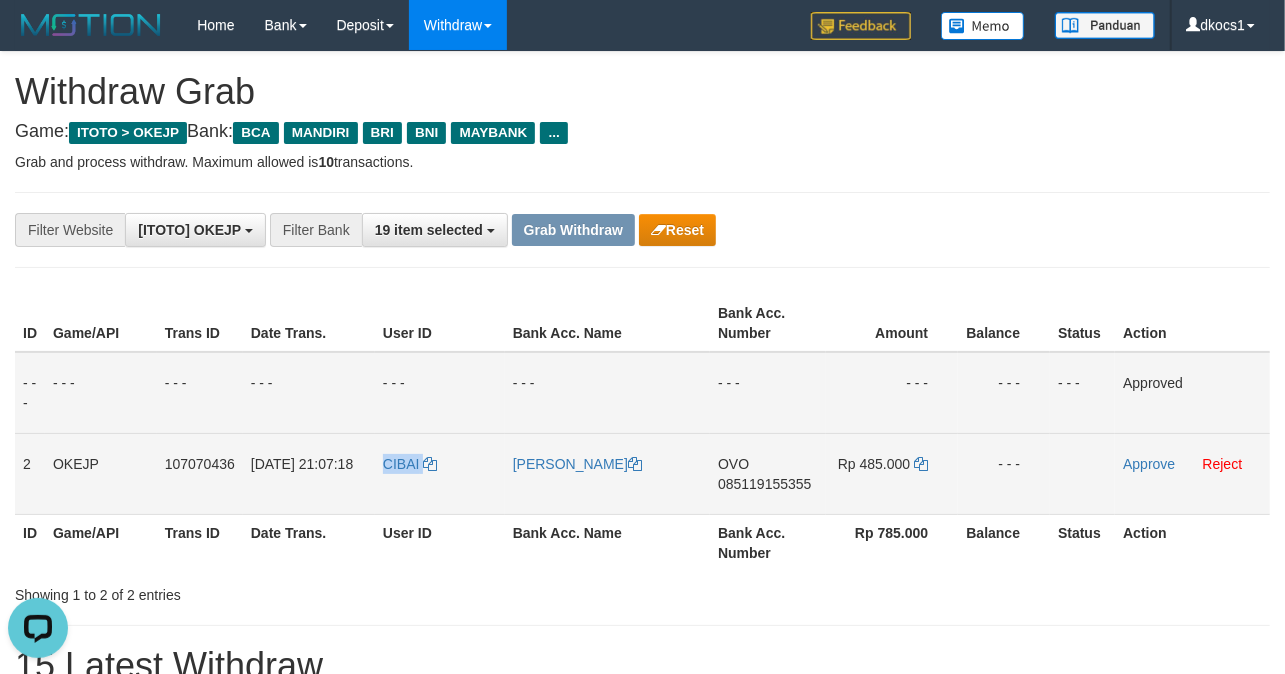 click on "CIBAI" at bounding box center (440, 473) 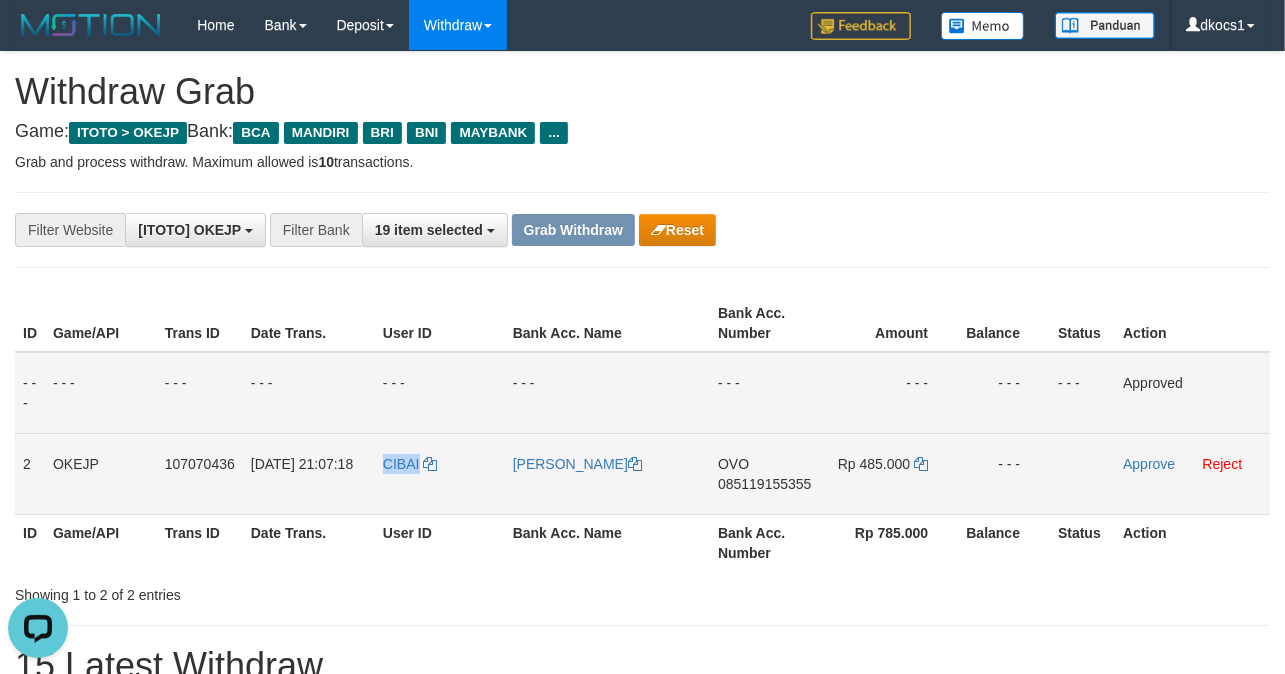 click on "CIBAI" at bounding box center (440, 473) 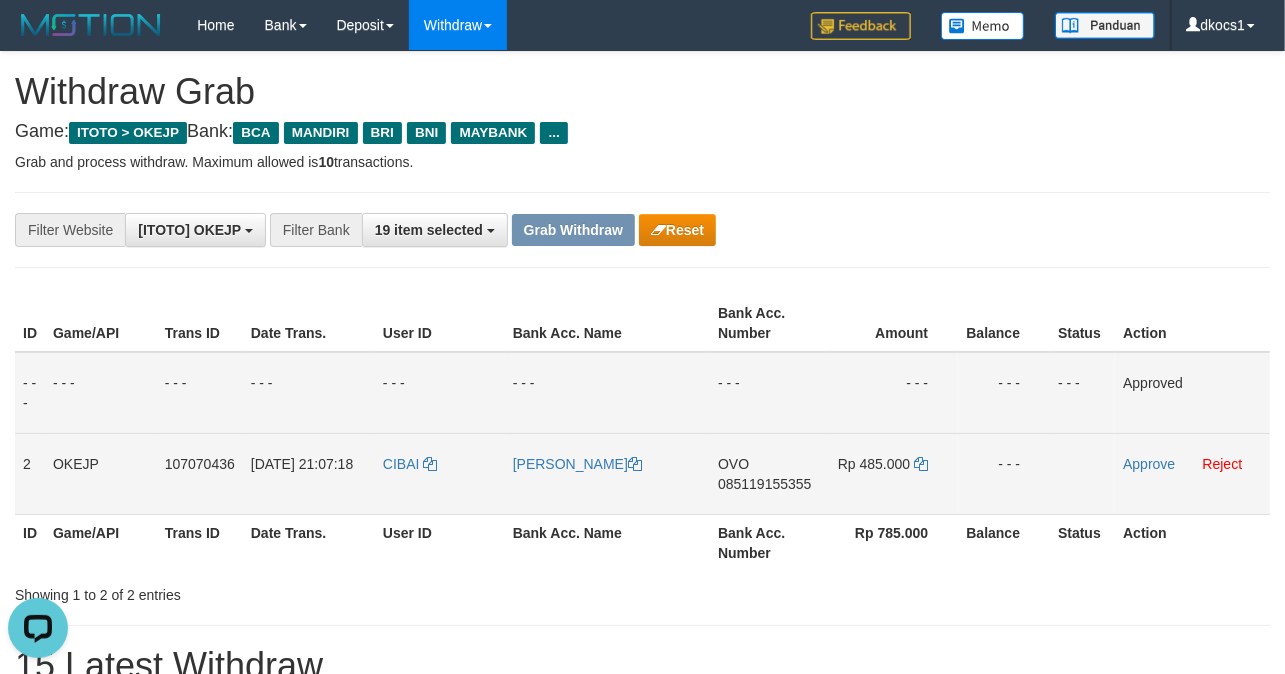 click on "CIBAI" at bounding box center (440, 473) 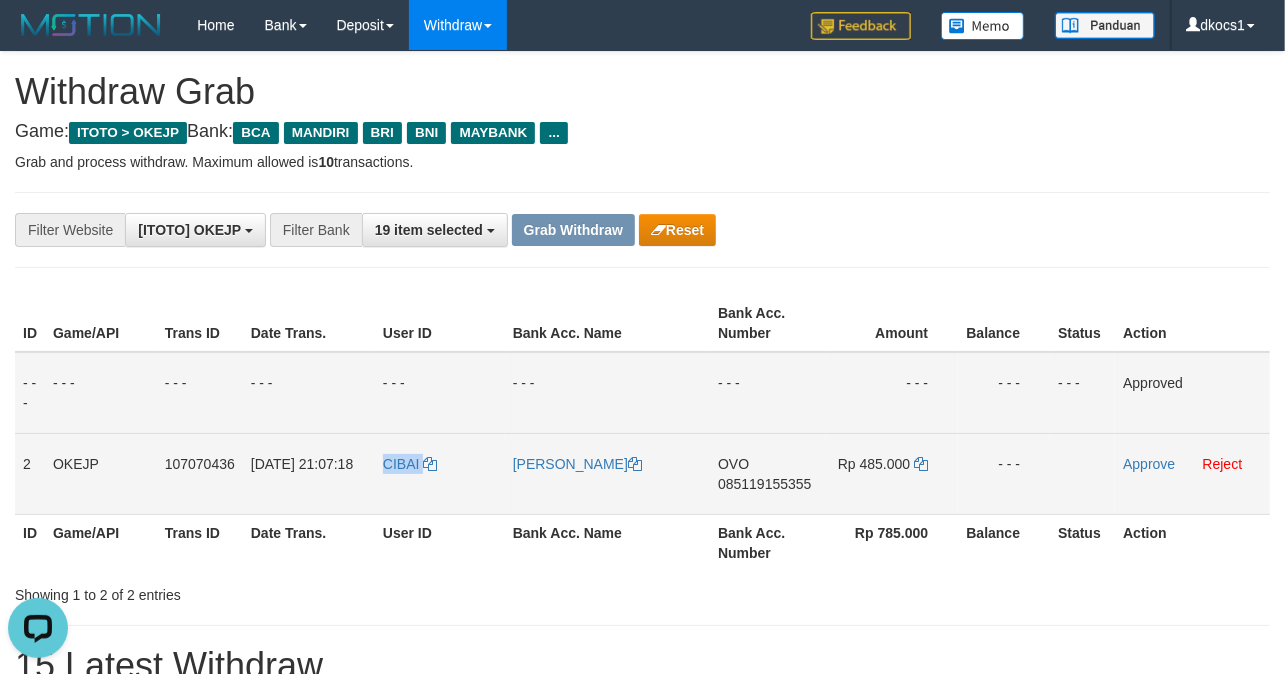 click on "CIBAI" at bounding box center [440, 473] 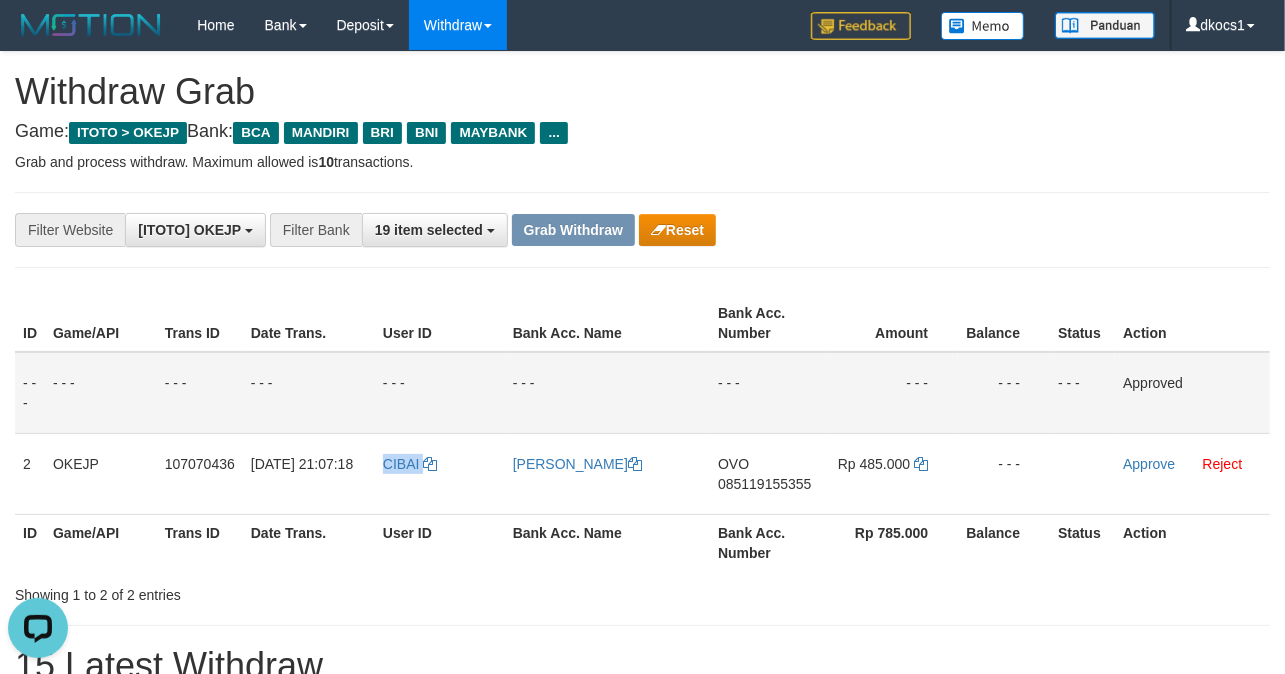 copy on "CIBAI" 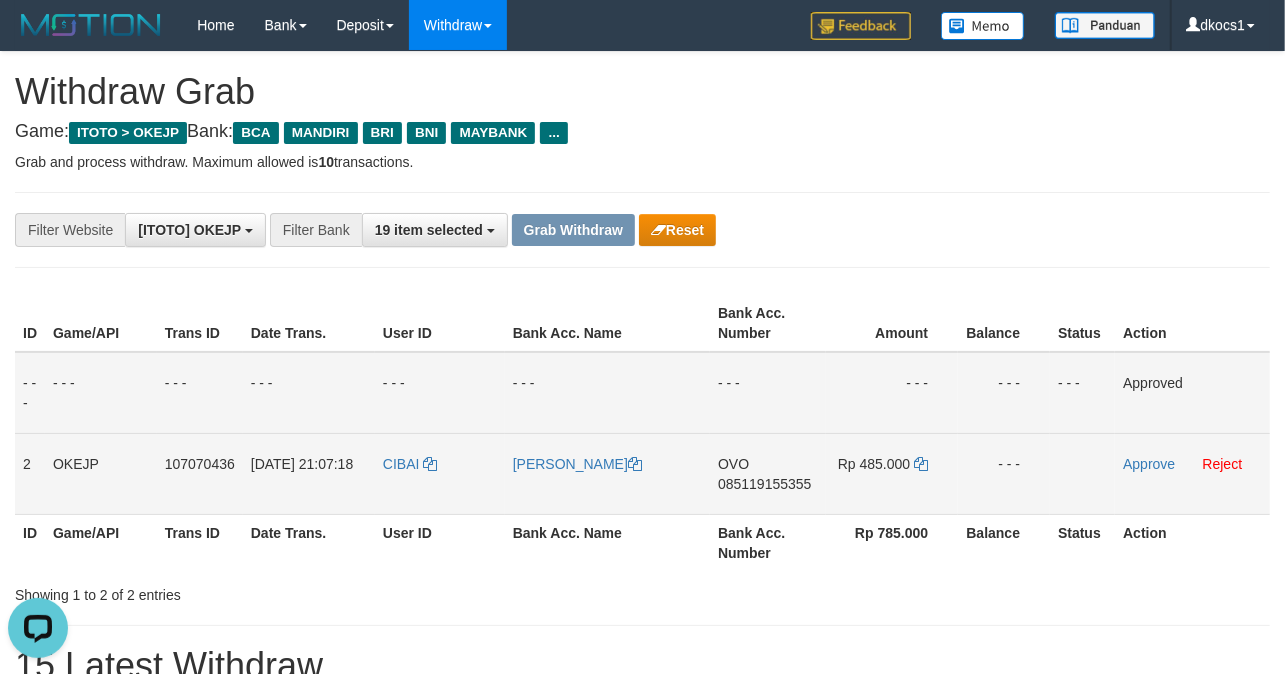 click on "[PERSON_NAME]" at bounding box center (607, 473) 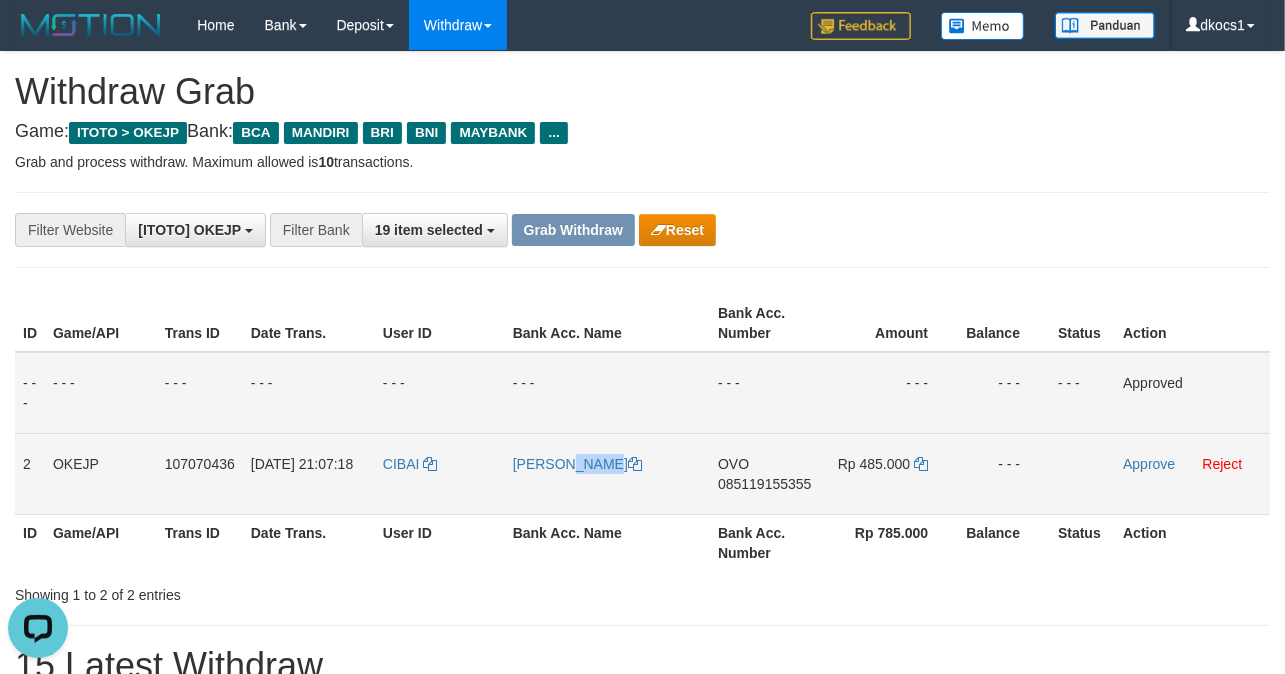 click on "[PERSON_NAME]" at bounding box center (607, 473) 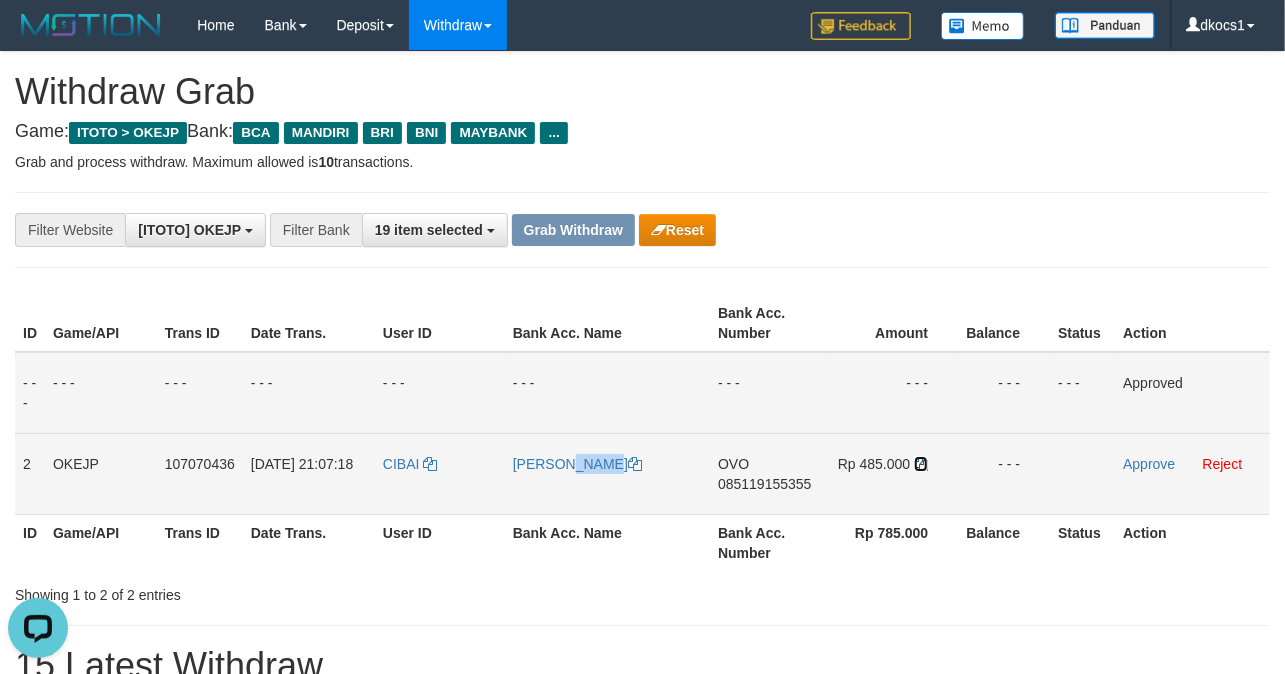 click at bounding box center [921, 464] 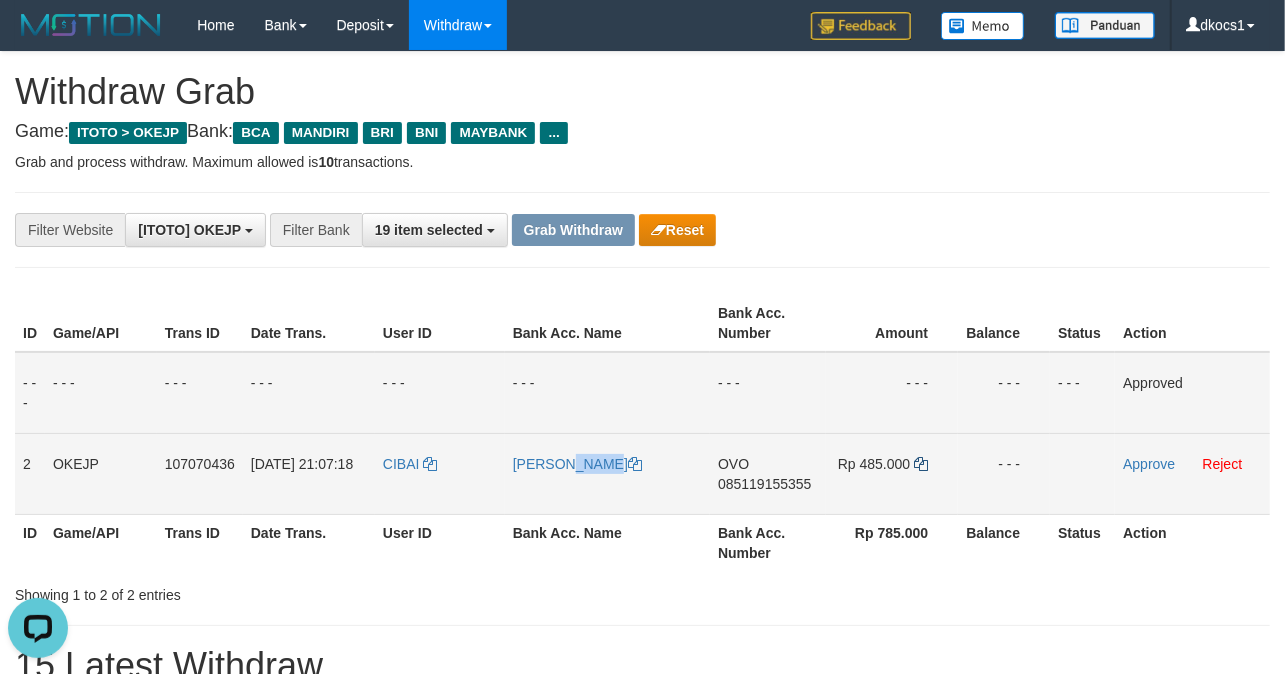 copy on "[PERSON_NAME]" 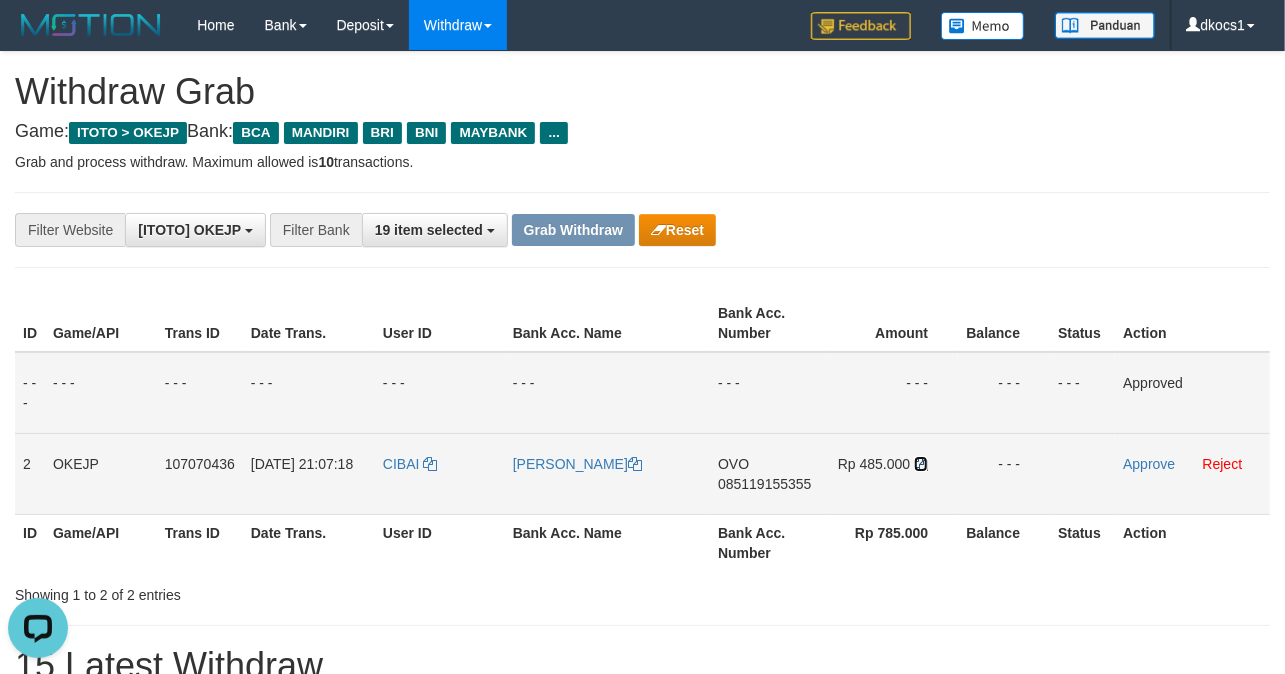 drag, startPoint x: 920, startPoint y: 466, endPoint x: 38, endPoint y: 461, distance: 882.01416 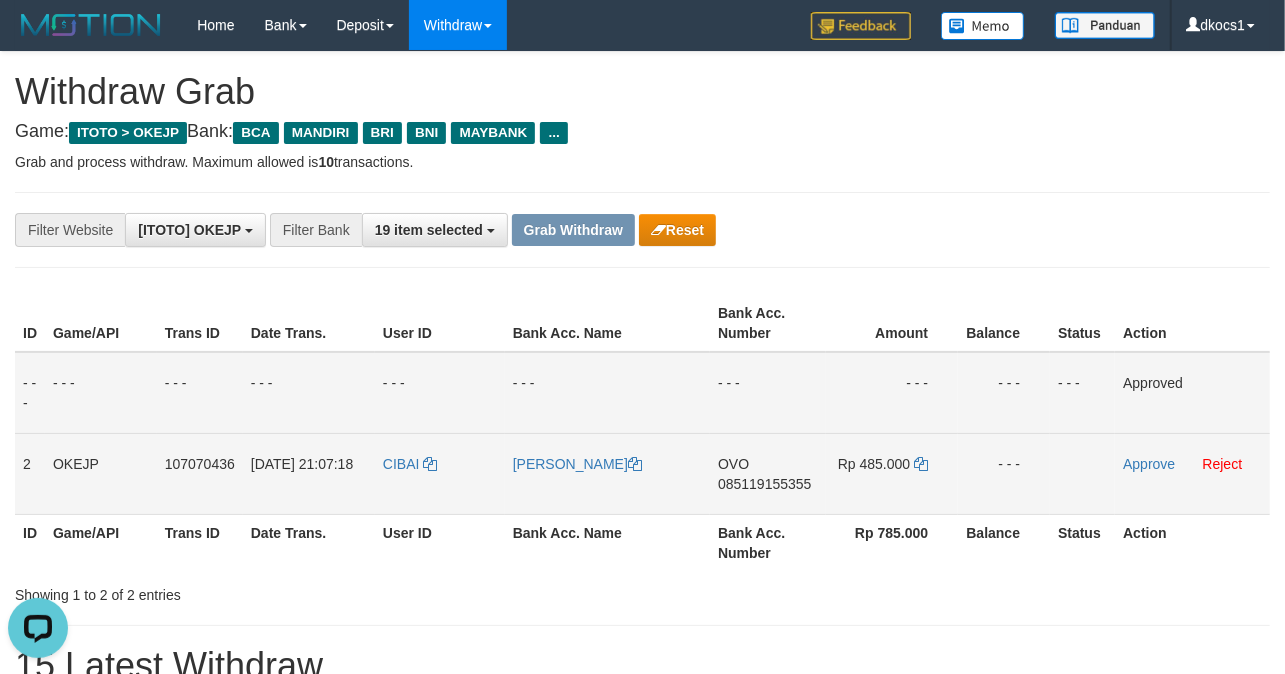 click on "OVO
085119155355" at bounding box center (768, 473) 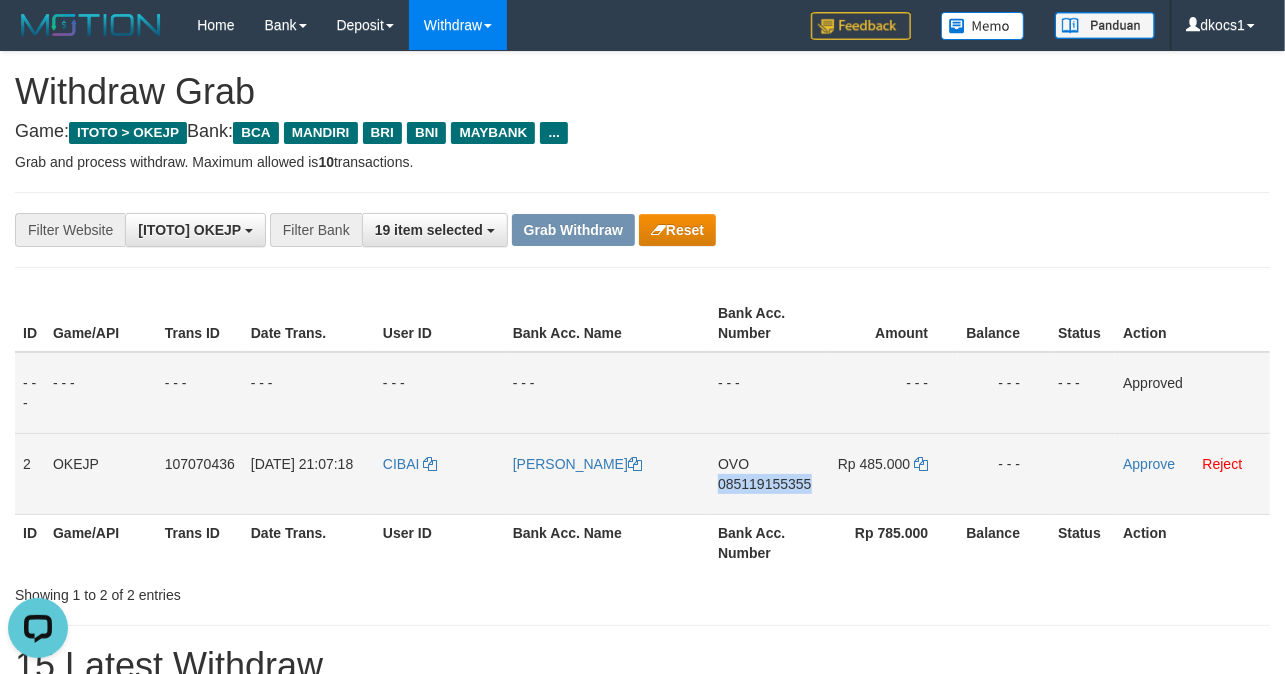 click on "OVO
085119155355" at bounding box center [768, 473] 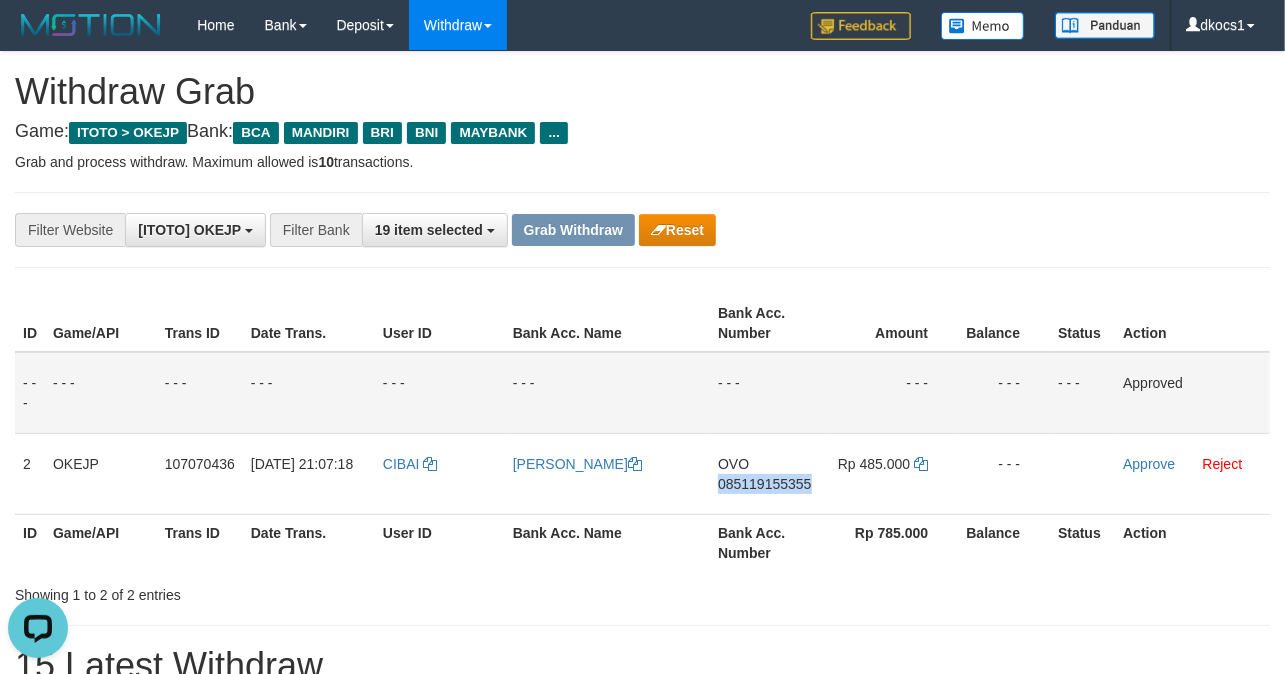 copy on "085119155355" 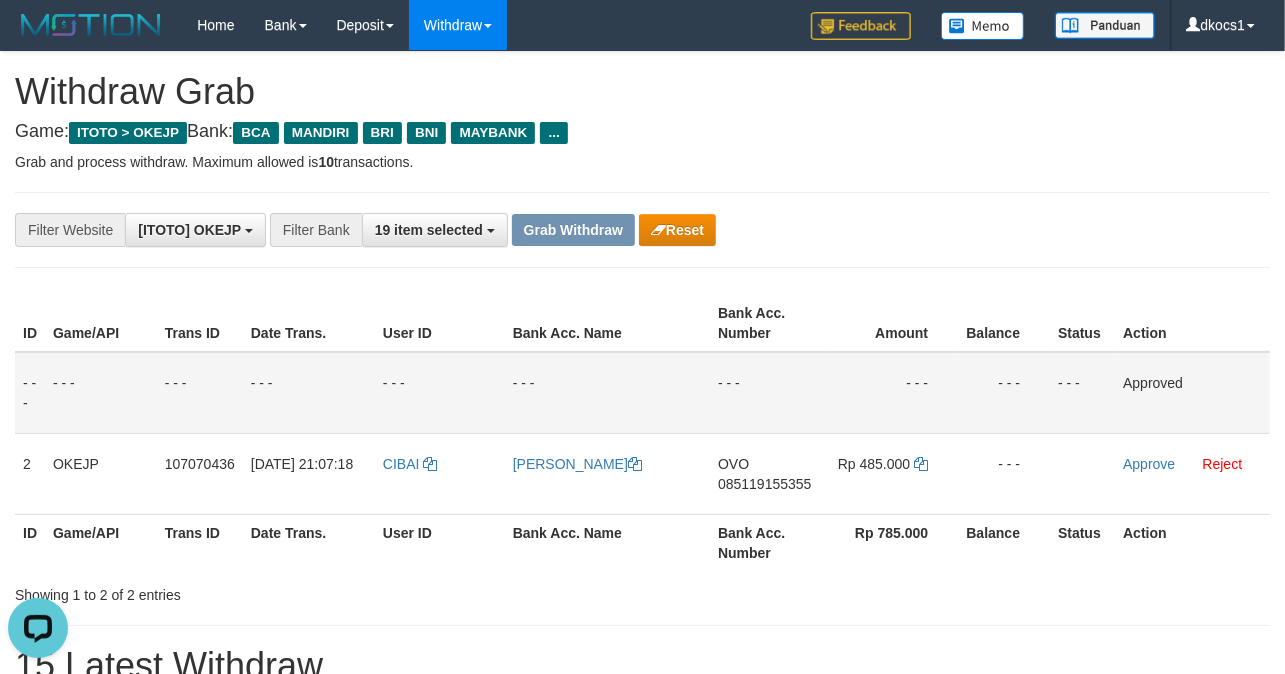 click on "**********" at bounding box center (642, 1103) 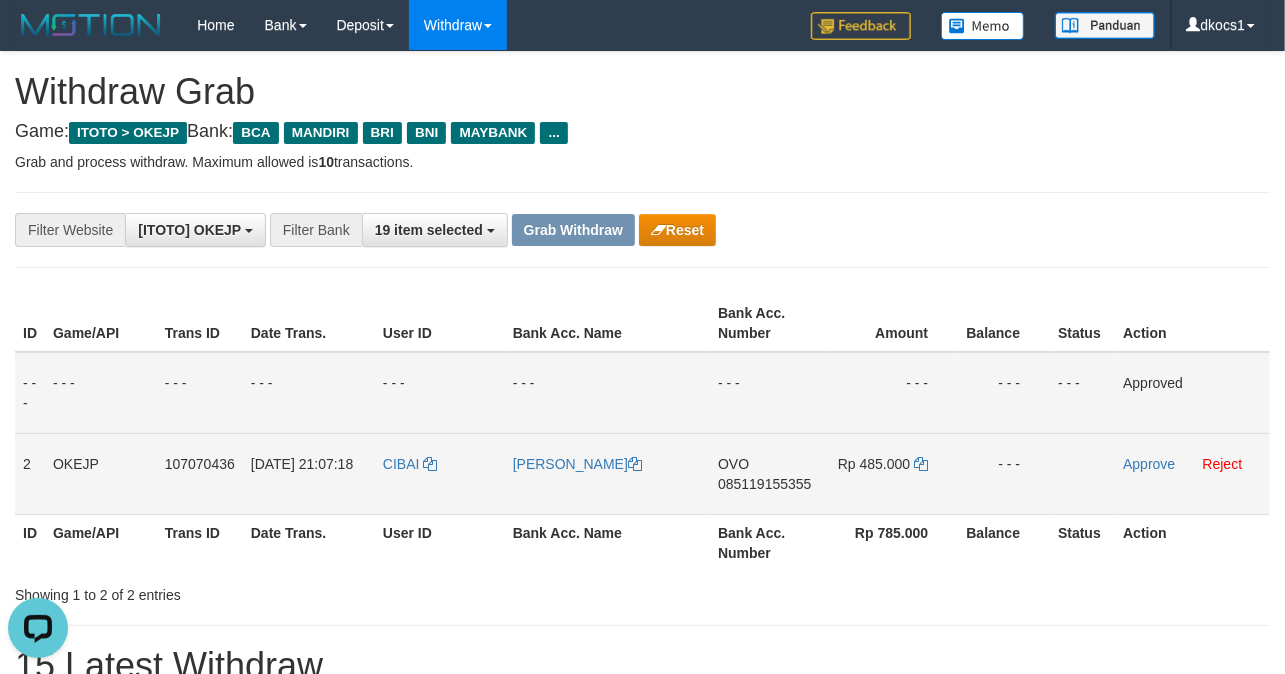 click on "085119155355" at bounding box center [764, 484] 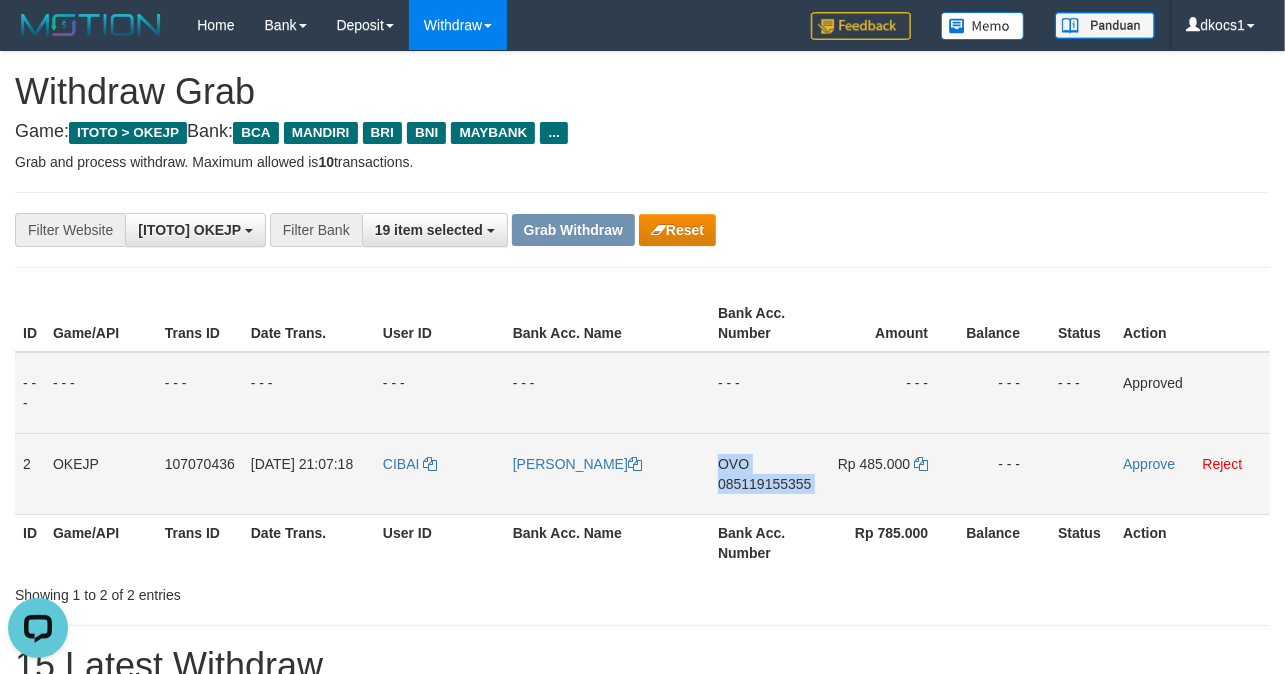 click on "085119155355" at bounding box center (764, 484) 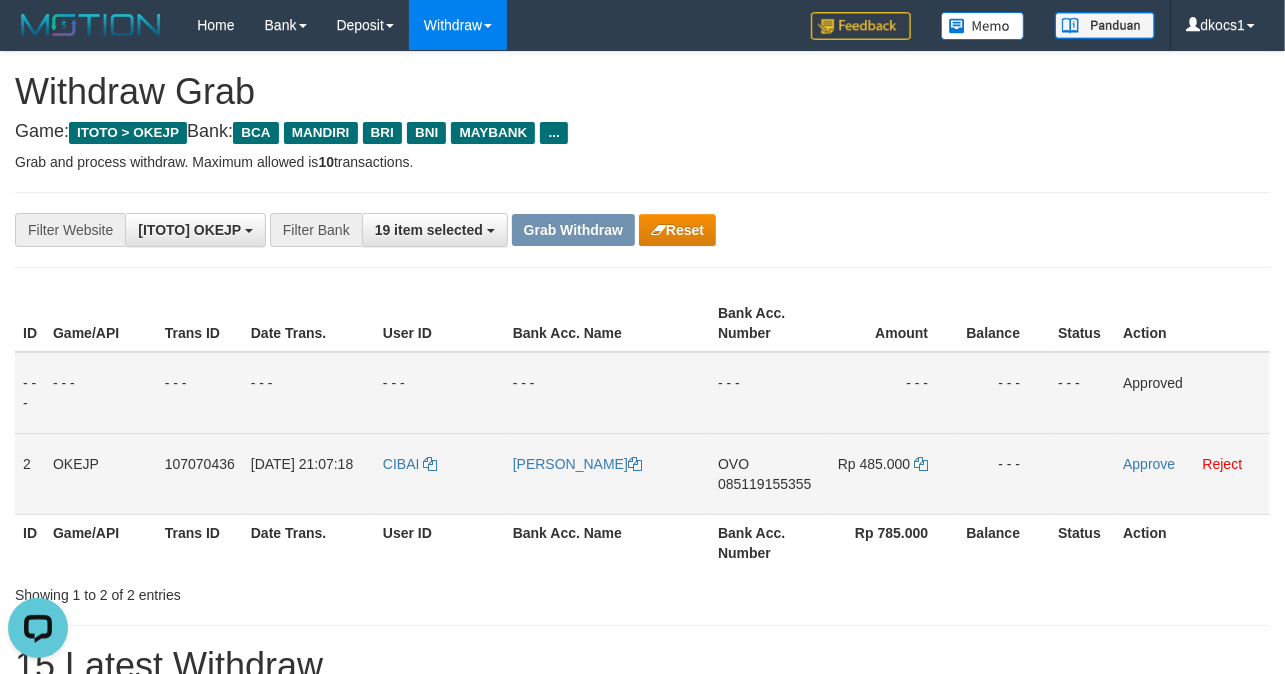 click on "OVO
085119155355" at bounding box center (768, 473) 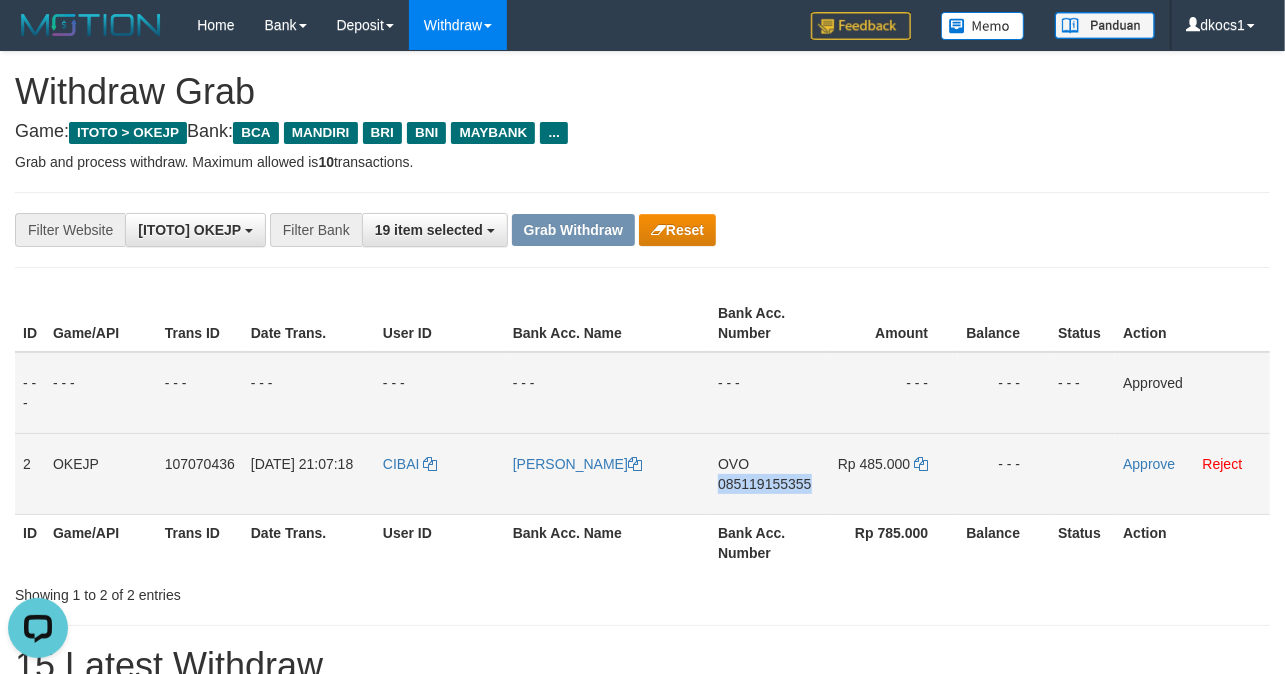 click on "OVO
085119155355" at bounding box center [768, 473] 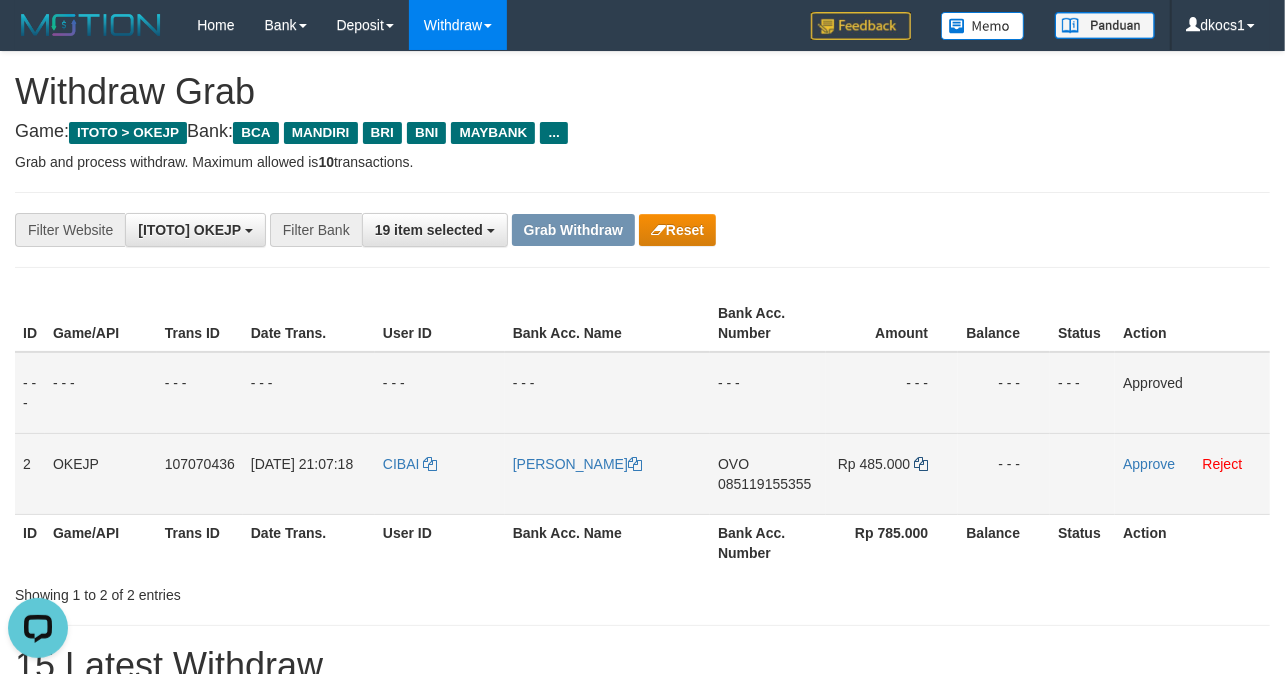 click on "Rp 485.000" at bounding box center [874, 464] 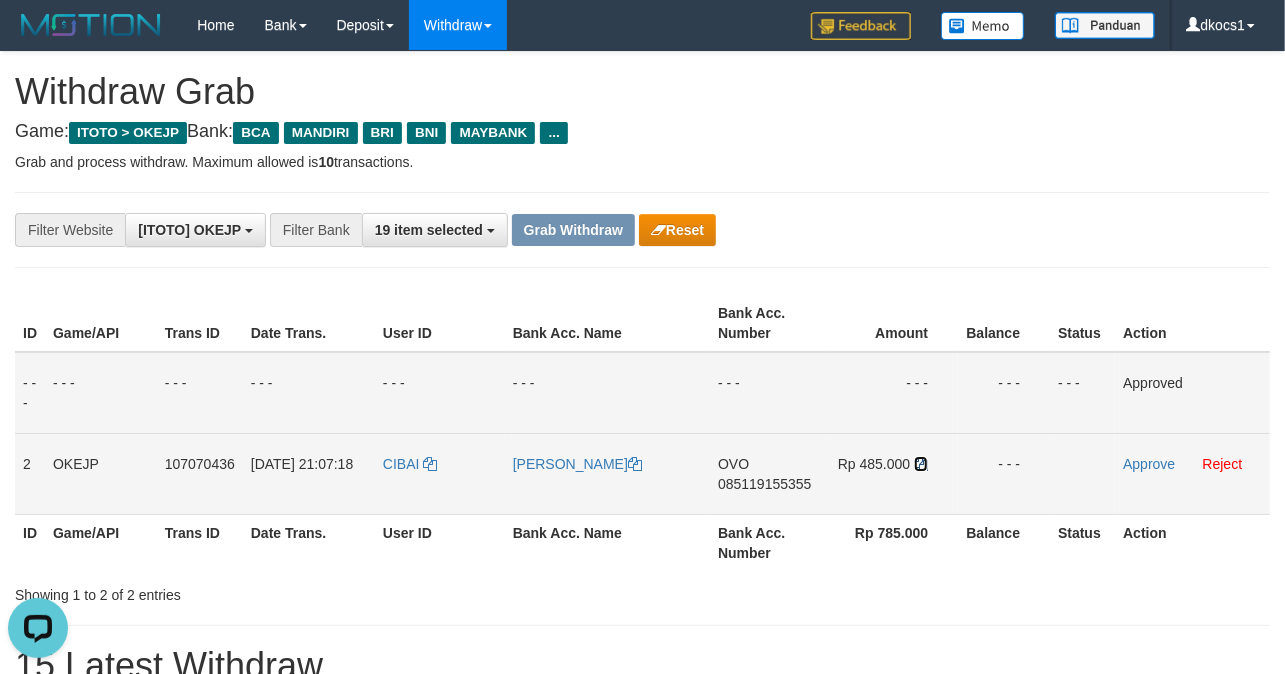 click at bounding box center [921, 464] 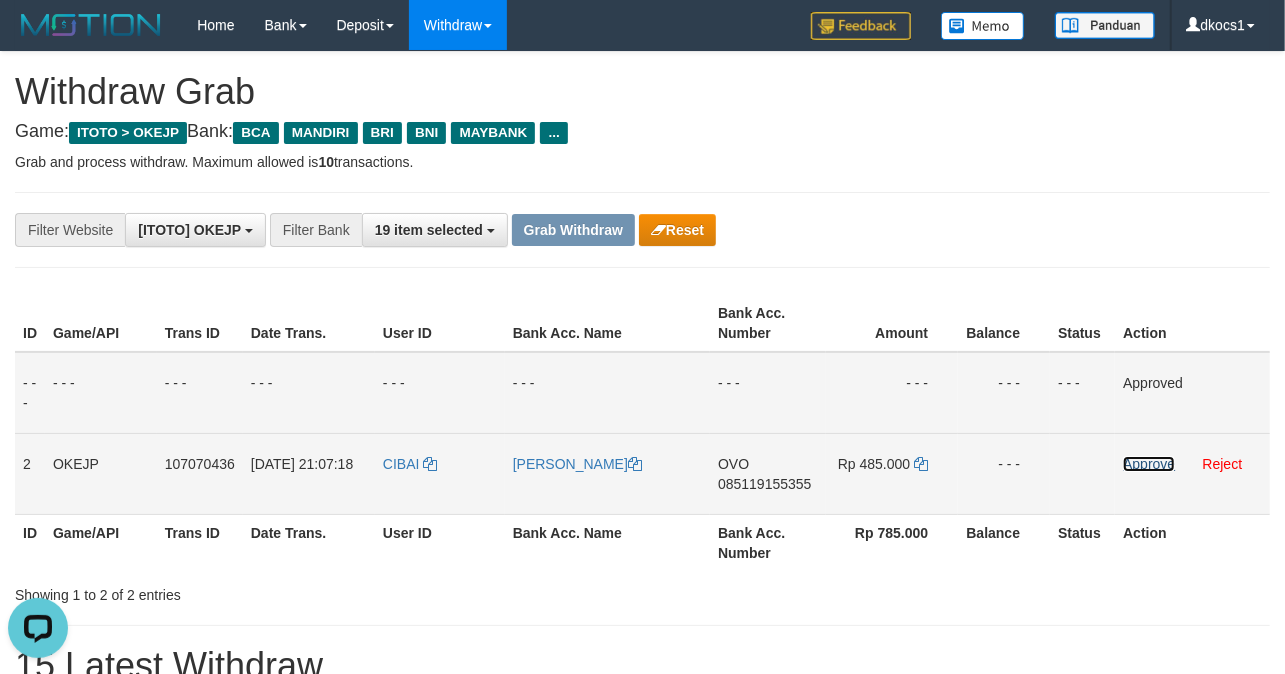 click on "Approve" at bounding box center (1149, 464) 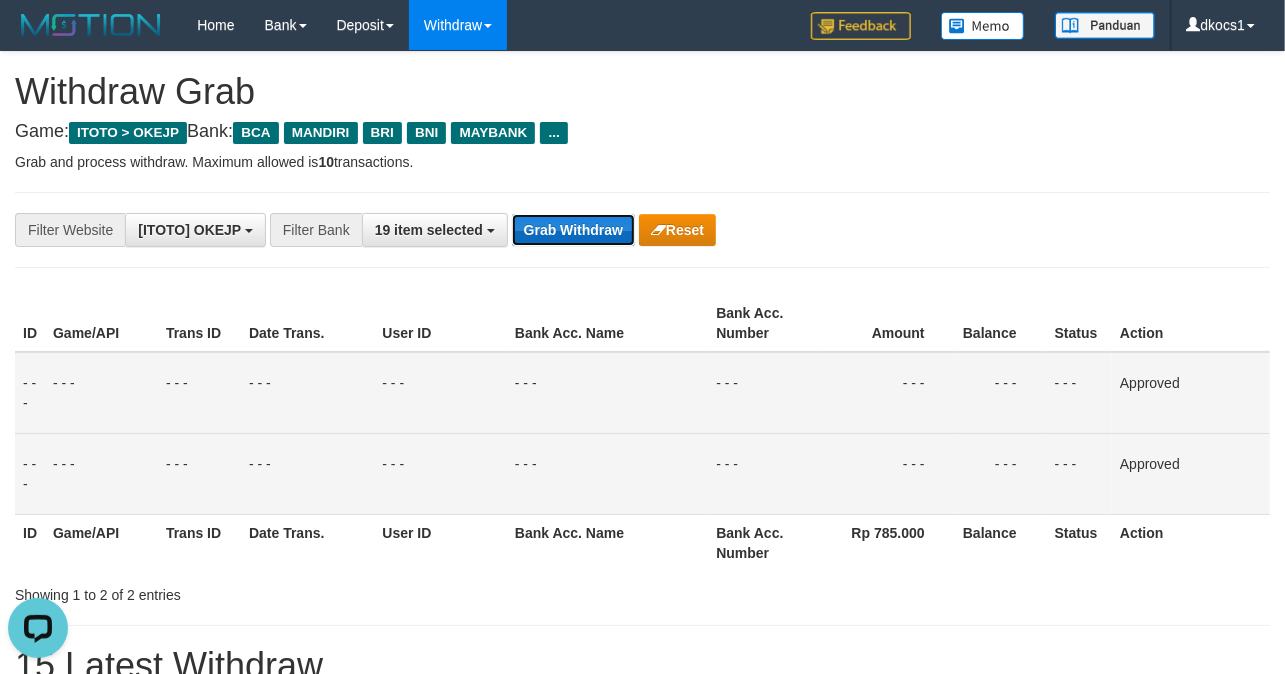 click on "Grab Withdraw" at bounding box center (573, 230) 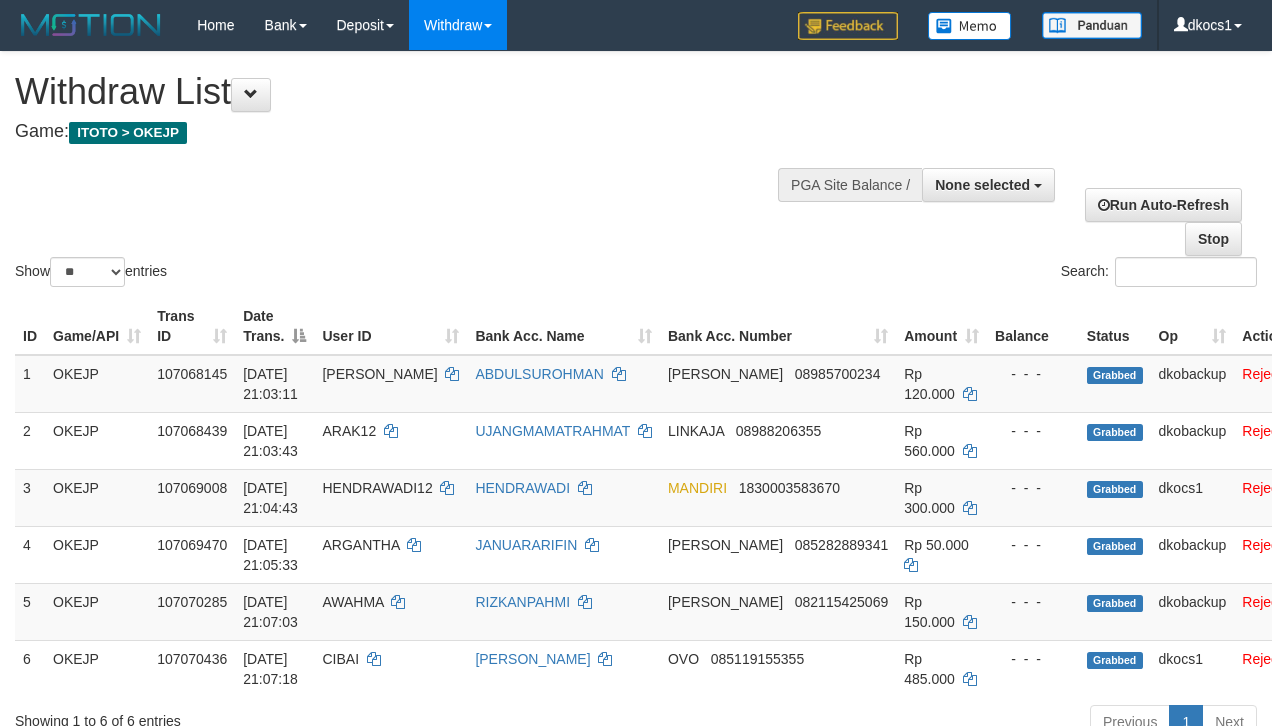 select 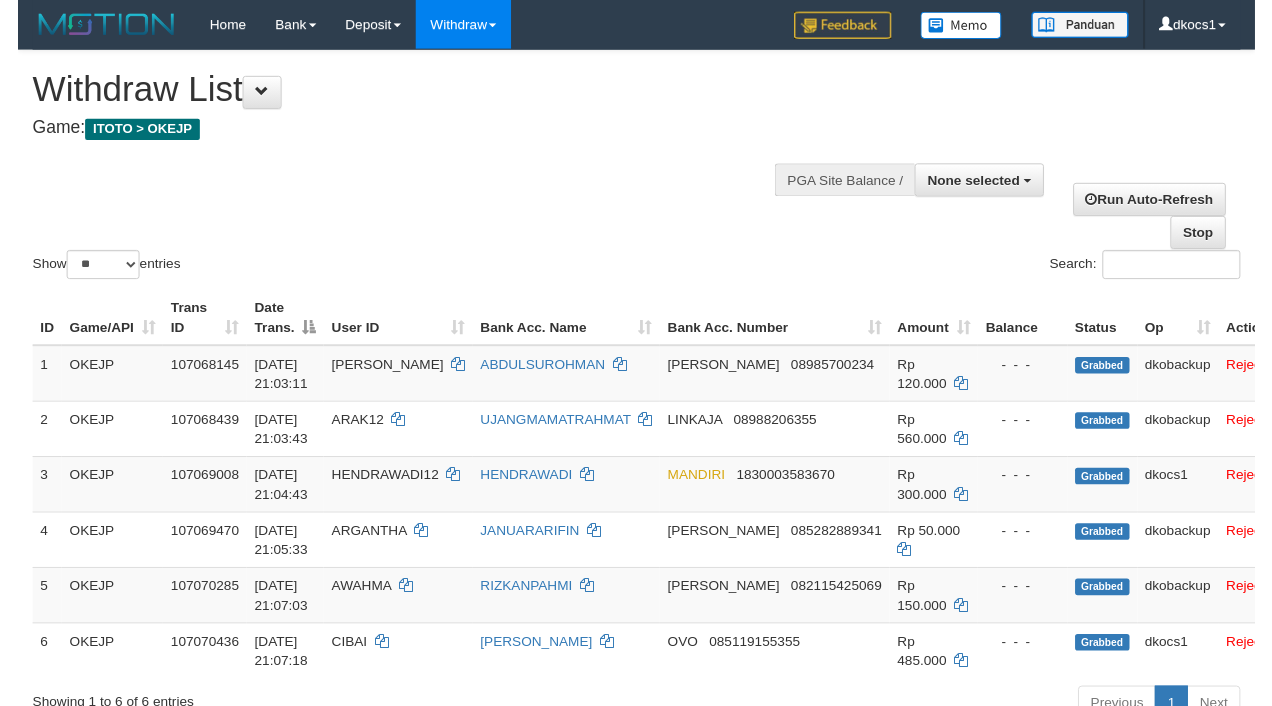 scroll, scrollTop: 136, scrollLeft: 0, axis: vertical 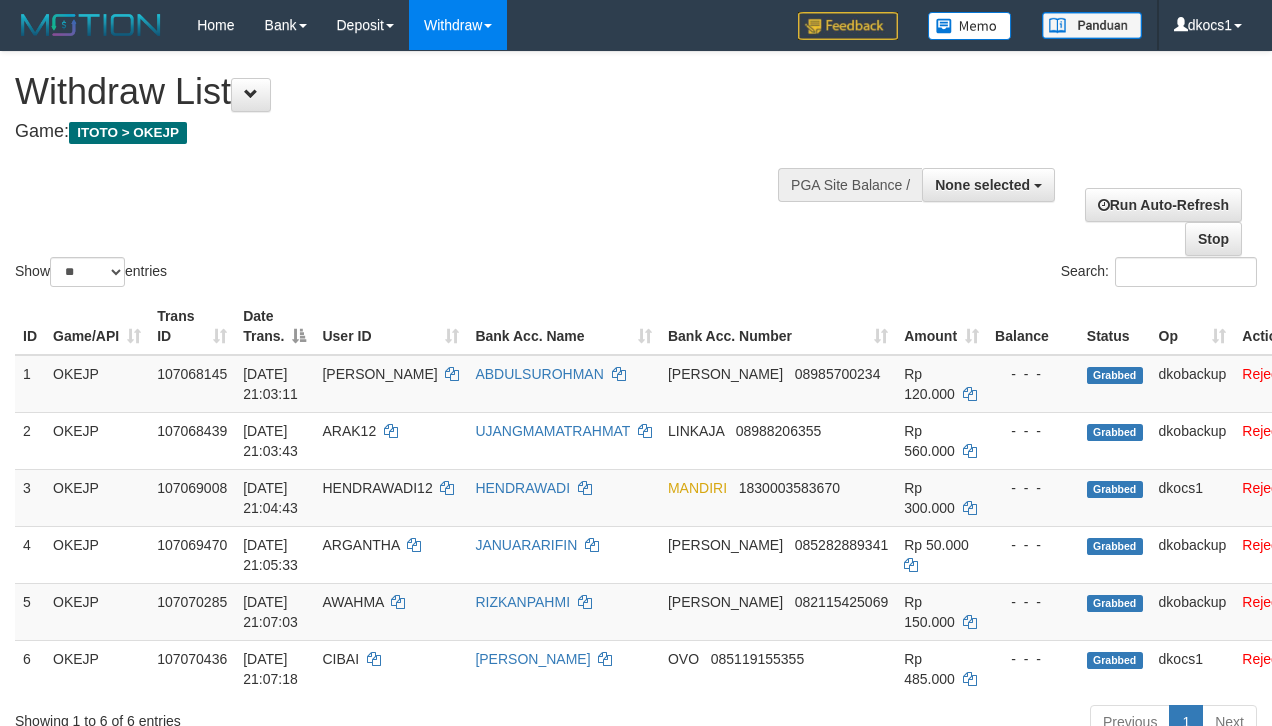 select 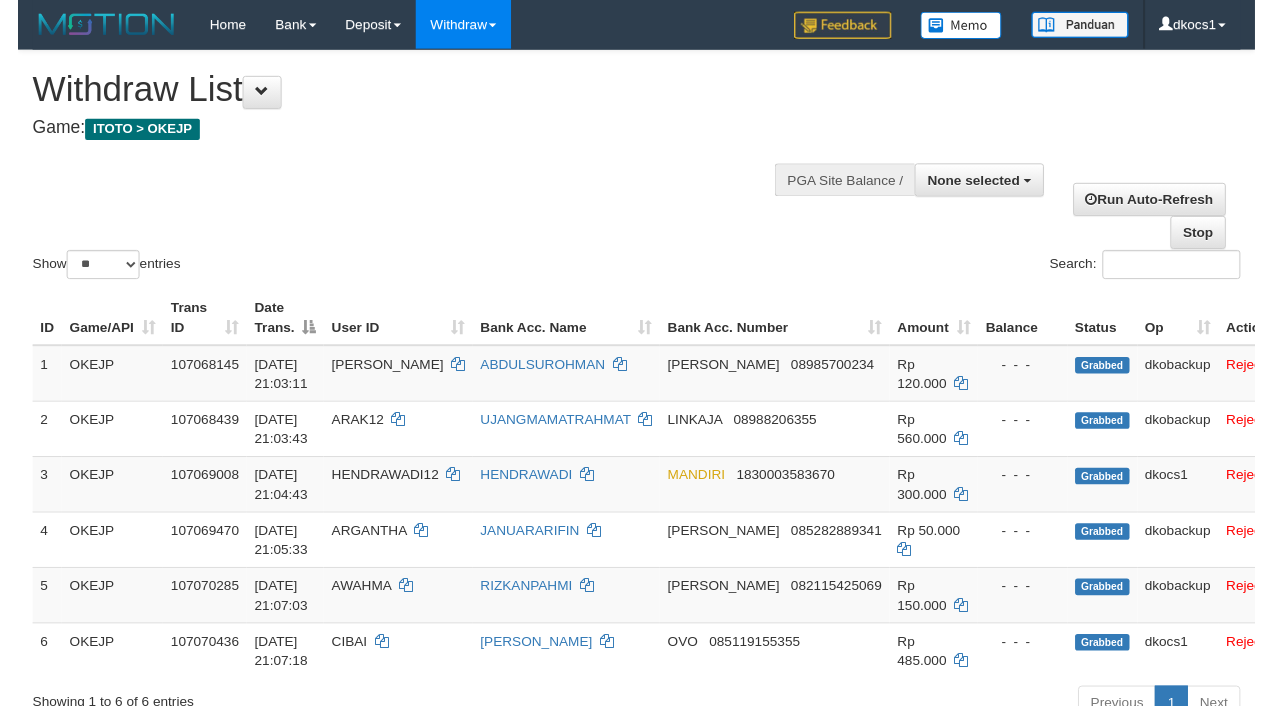 scroll, scrollTop: 137, scrollLeft: 0, axis: vertical 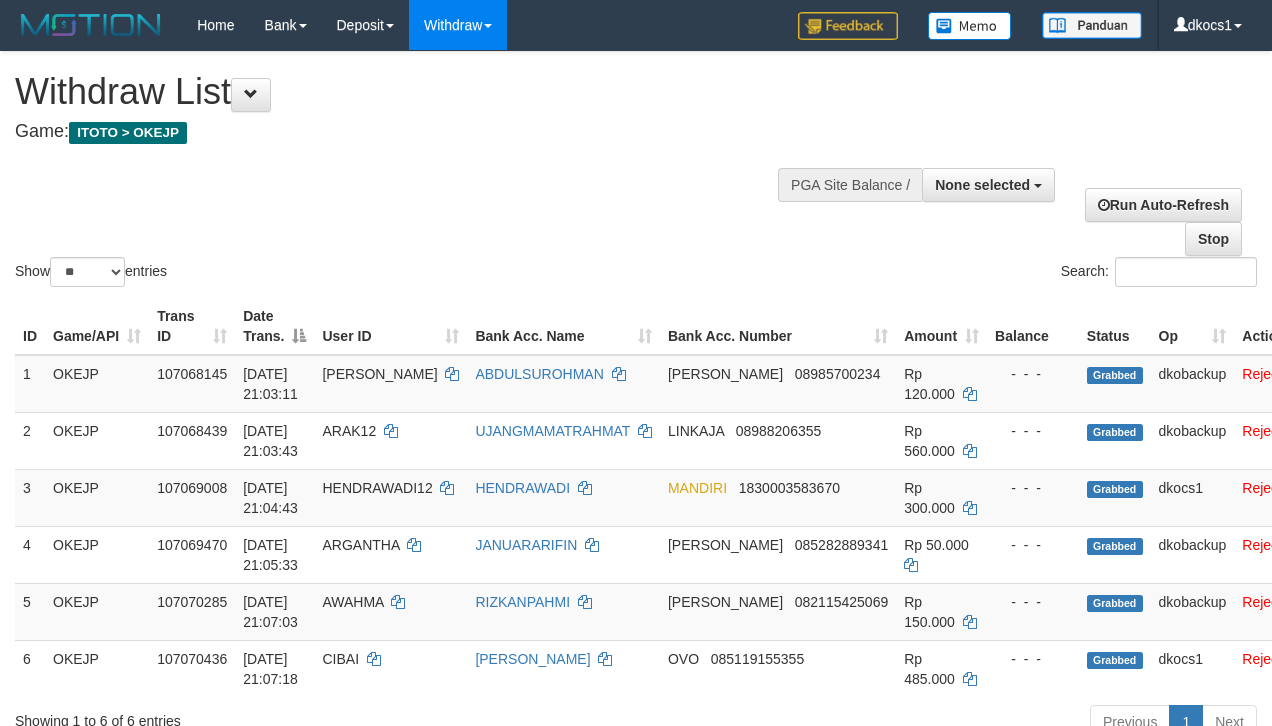 select 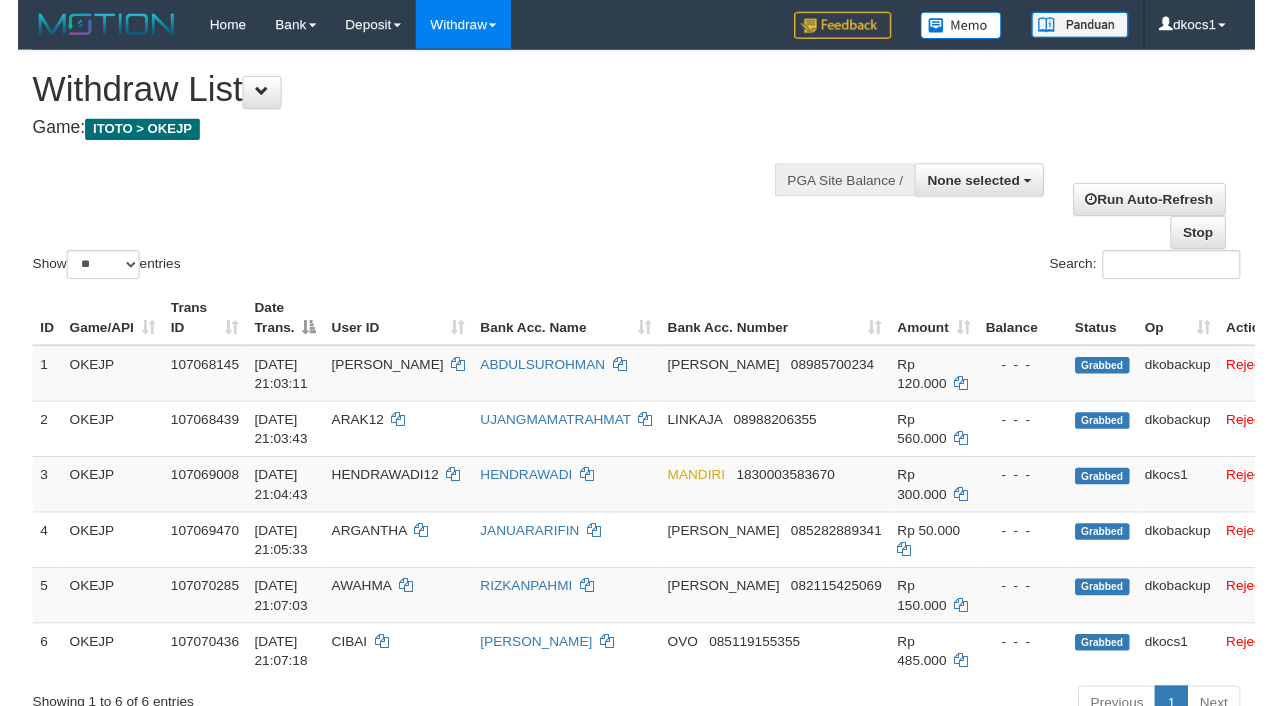 scroll, scrollTop: 138, scrollLeft: 0, axis: vertical 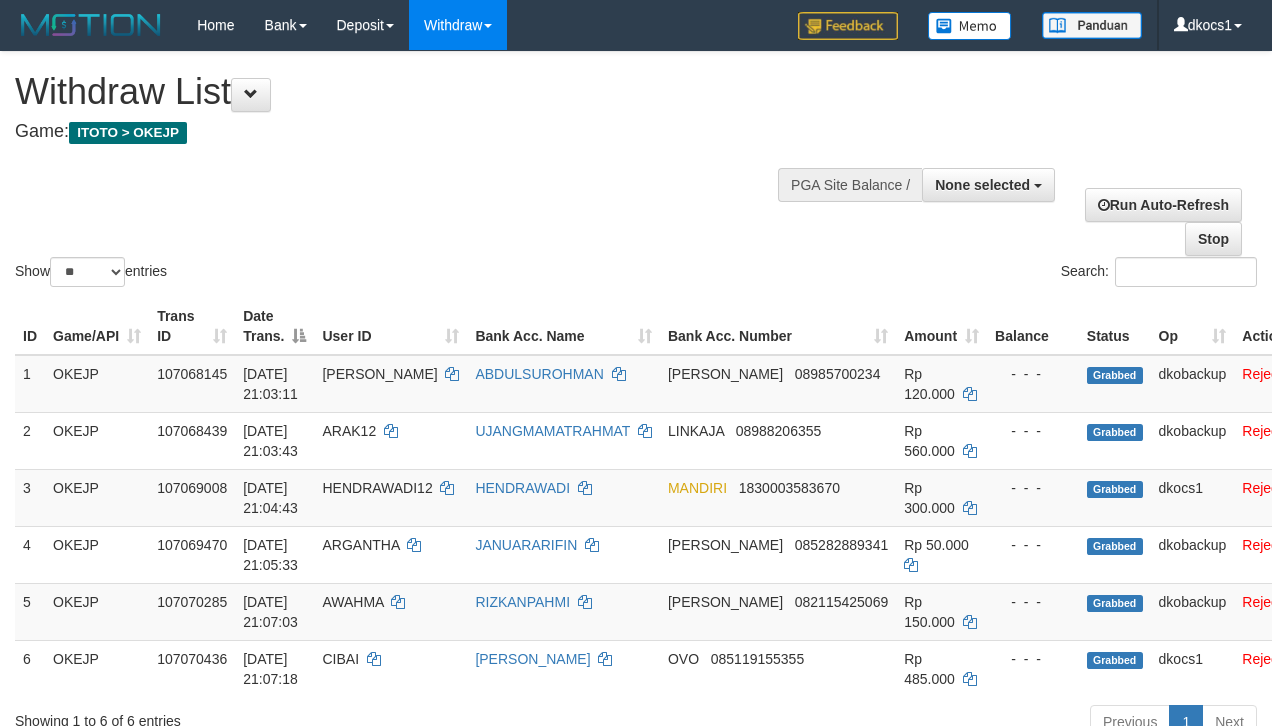 select 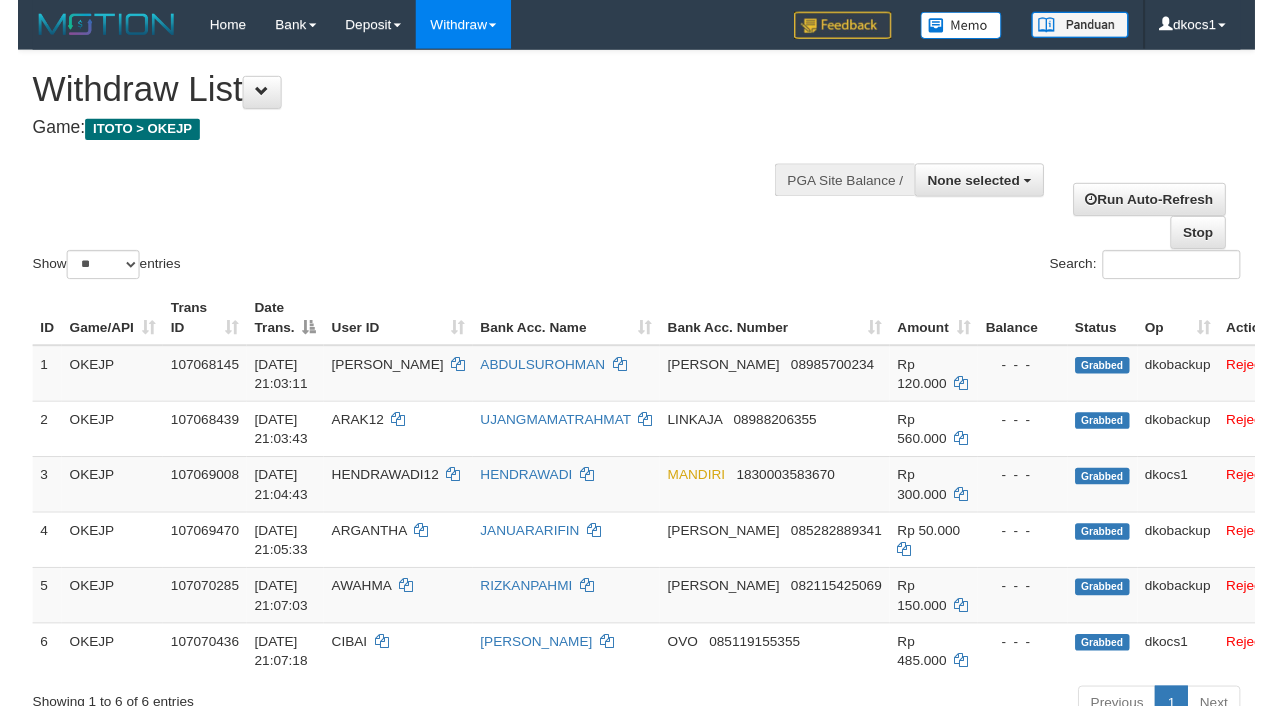 scroll, scrollTop: 140, scrollLeft: 0, axis: vertical 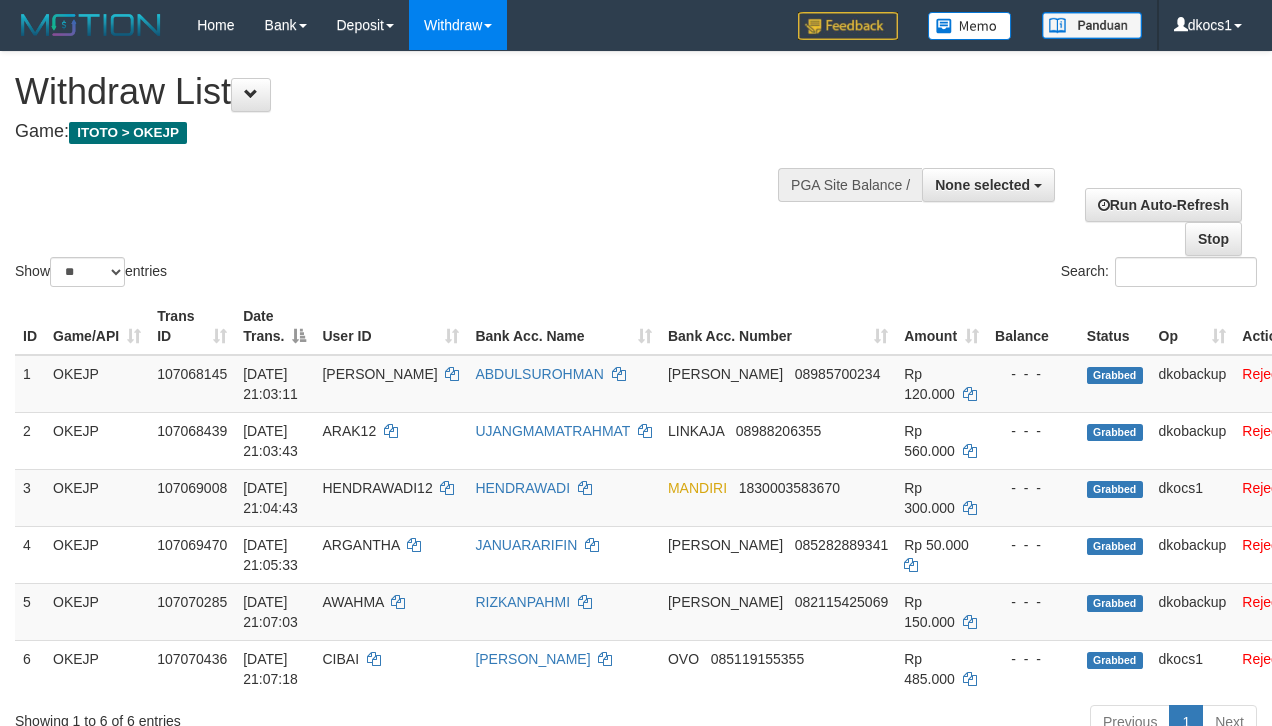 select 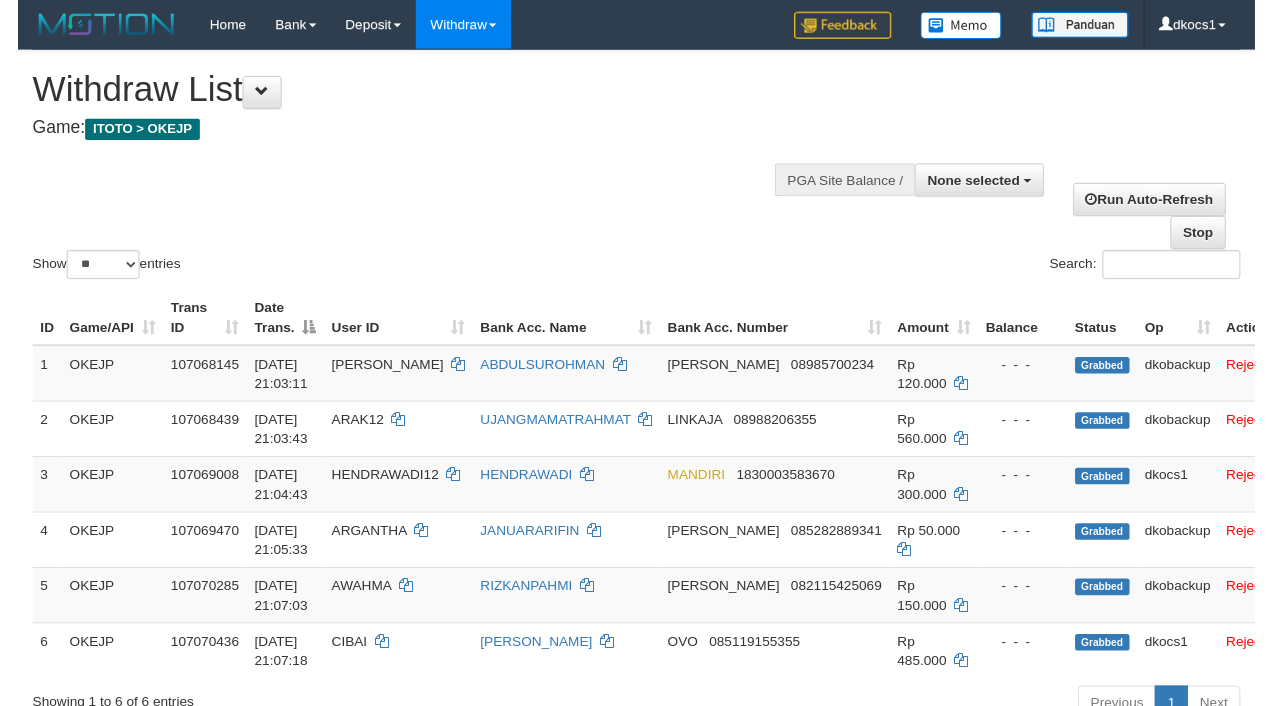scroll, scrollTop: 141, scrollLeft: 0, axis: vertical 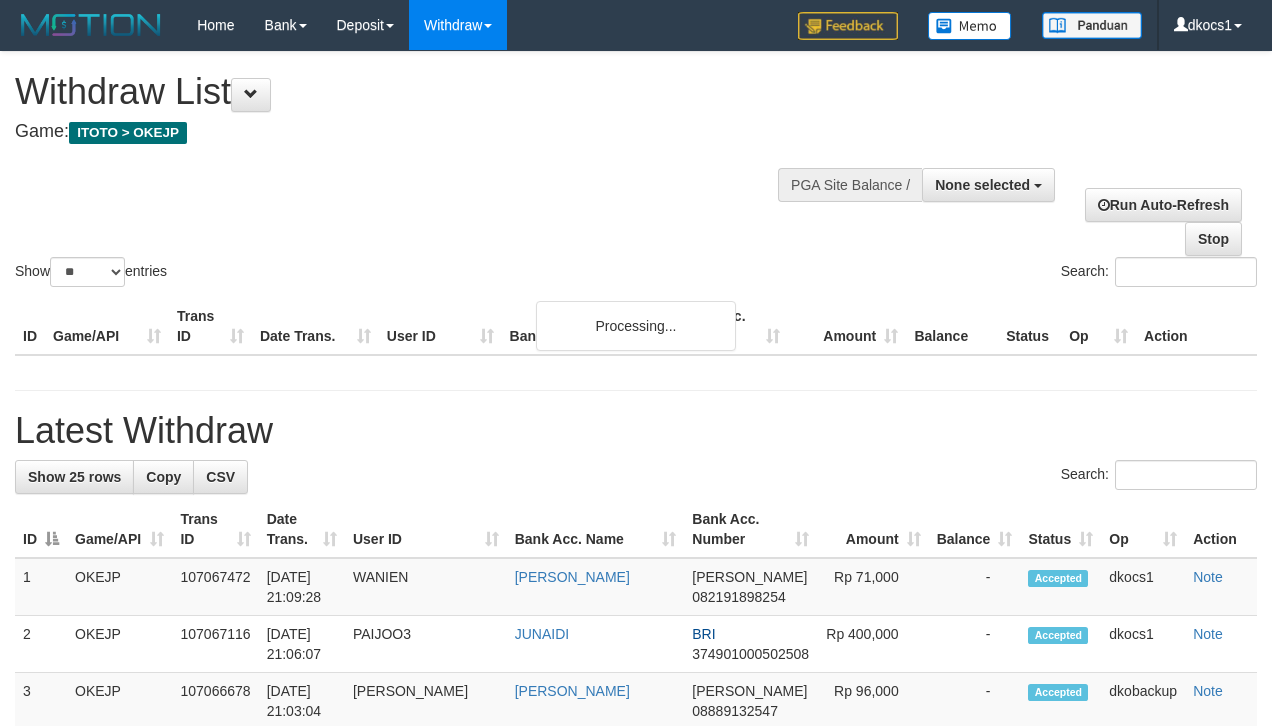 select 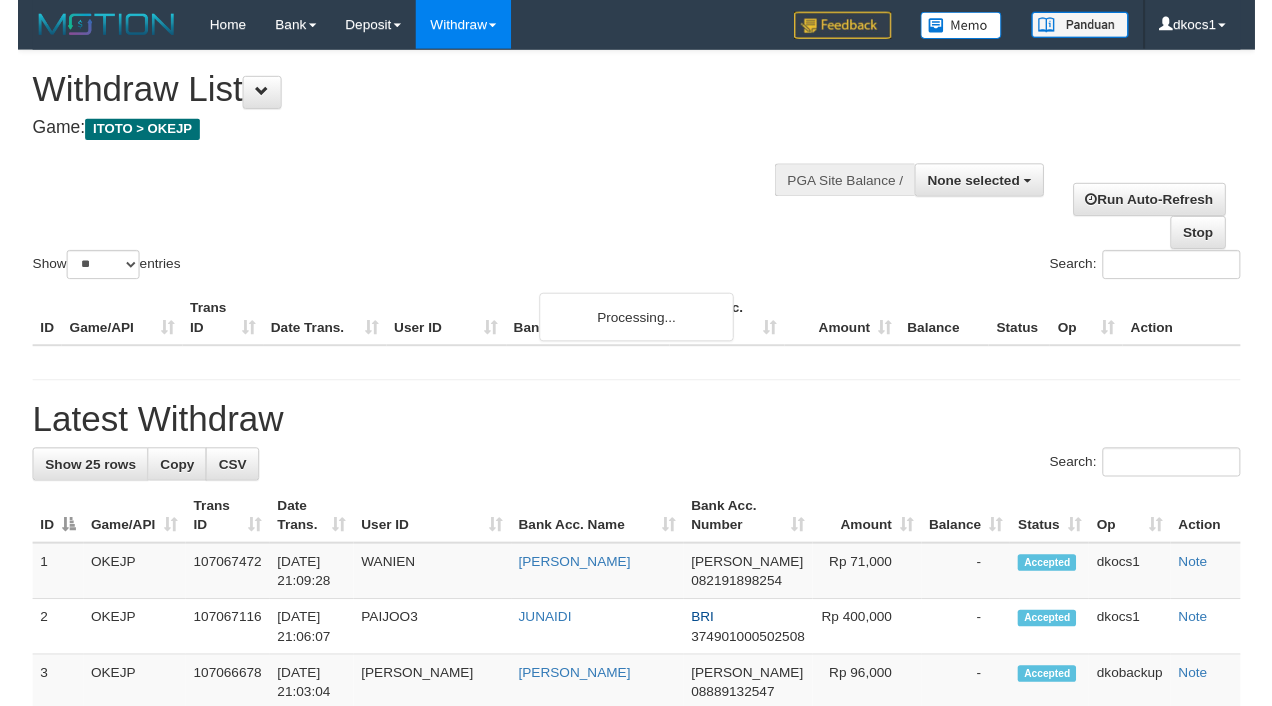 scroll, scrollTop: 141, scrollLeft: 0, axis: vertical 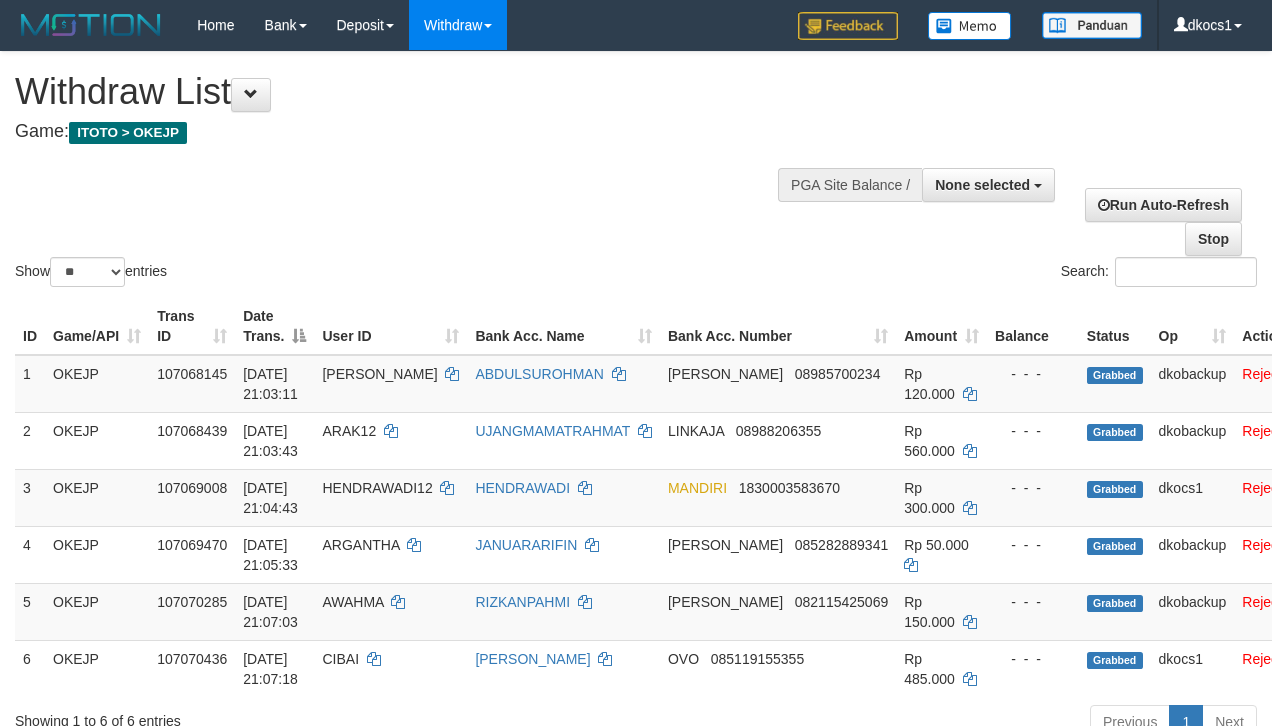 select 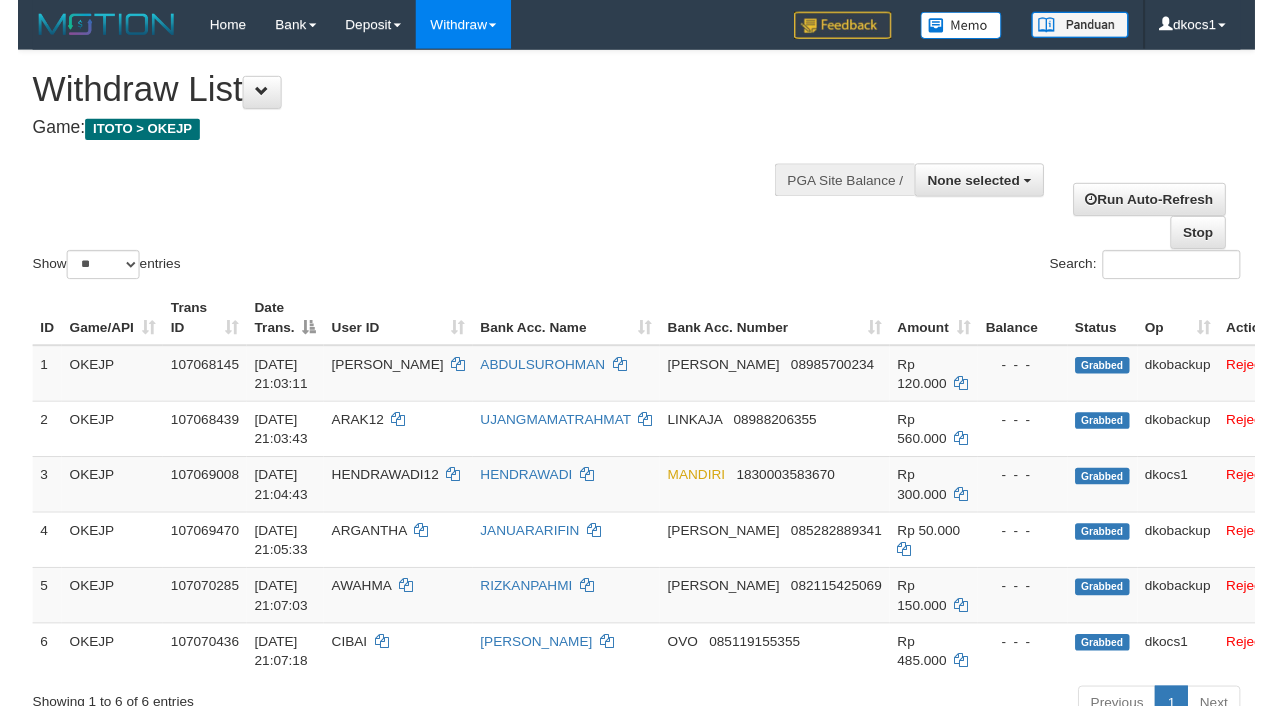 scroll, scrollTop: 141, scrollLeft: 0, axis: vertical 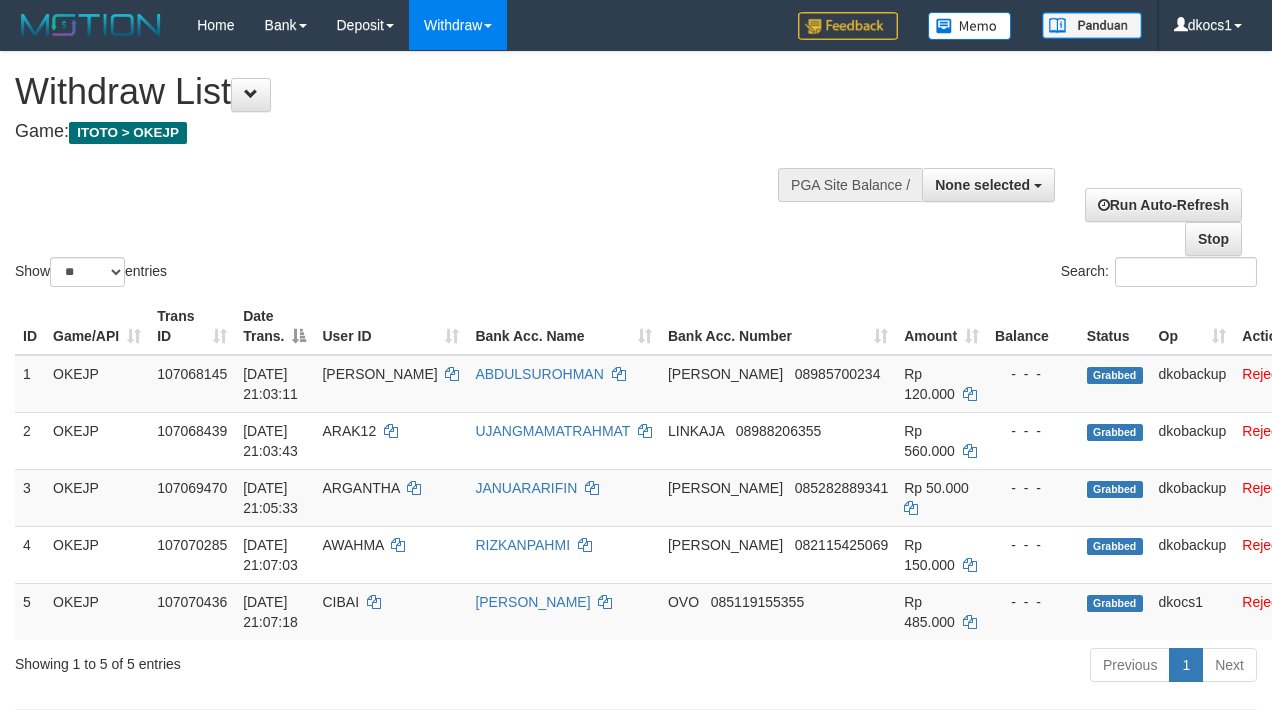 select 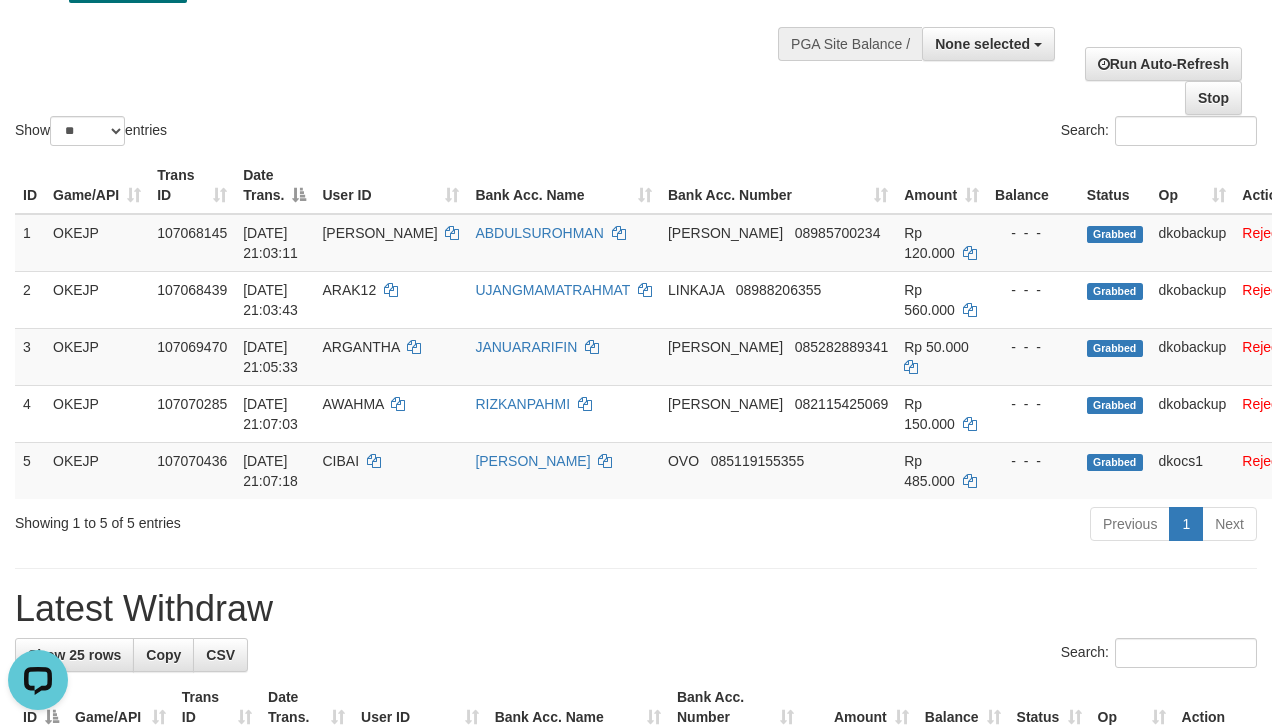 scroll, scrollTop: 0, scrollLeft: 0, axis: both 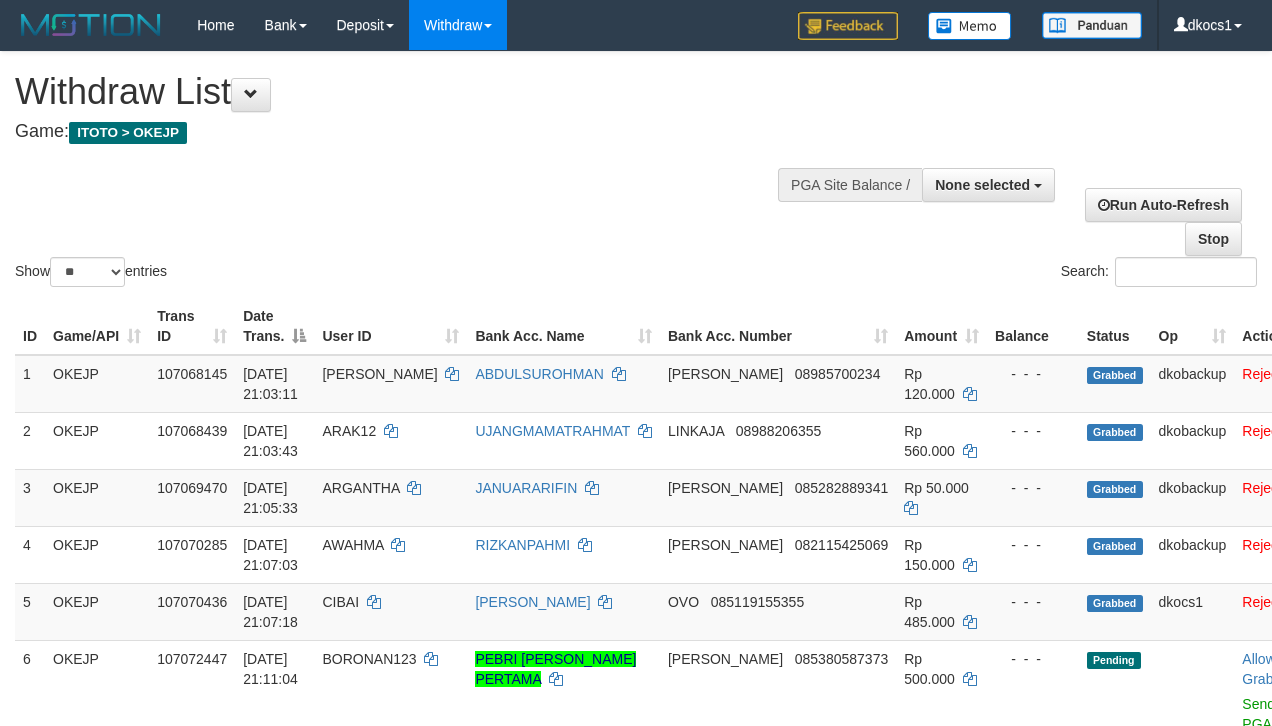 select 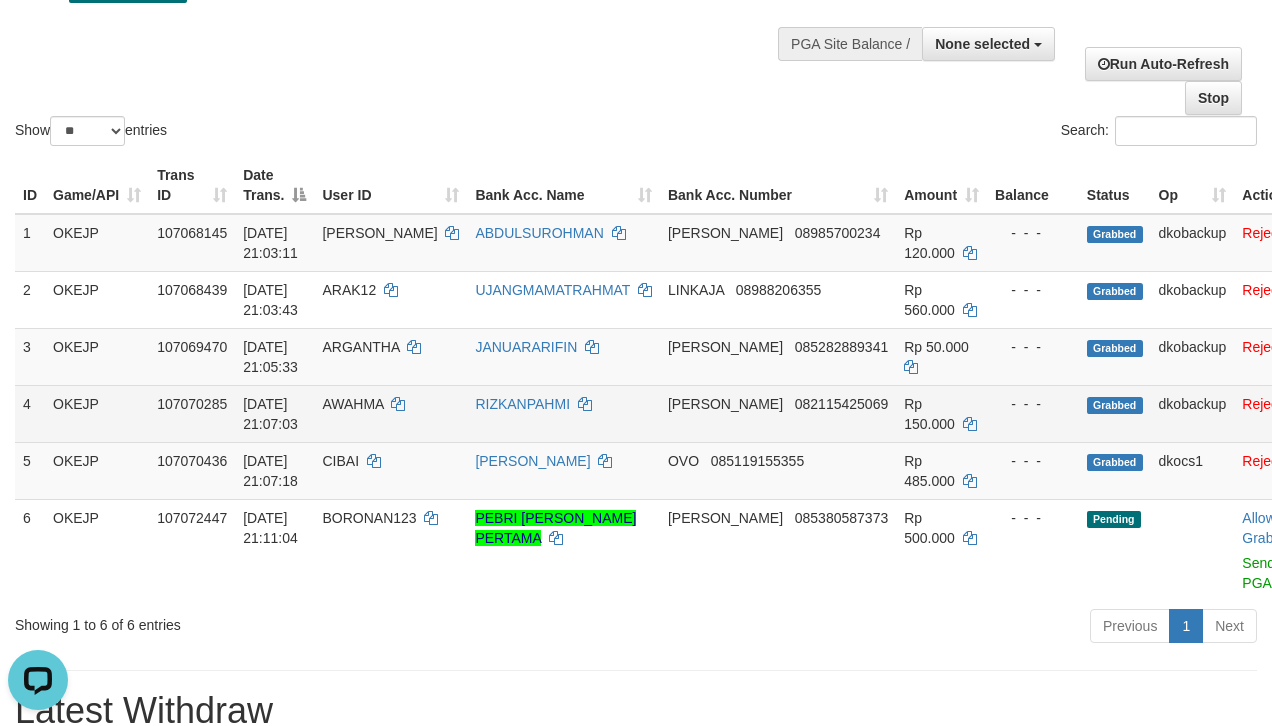 scroll, scrollTop: 0, scrollLeft: 0, axis: both 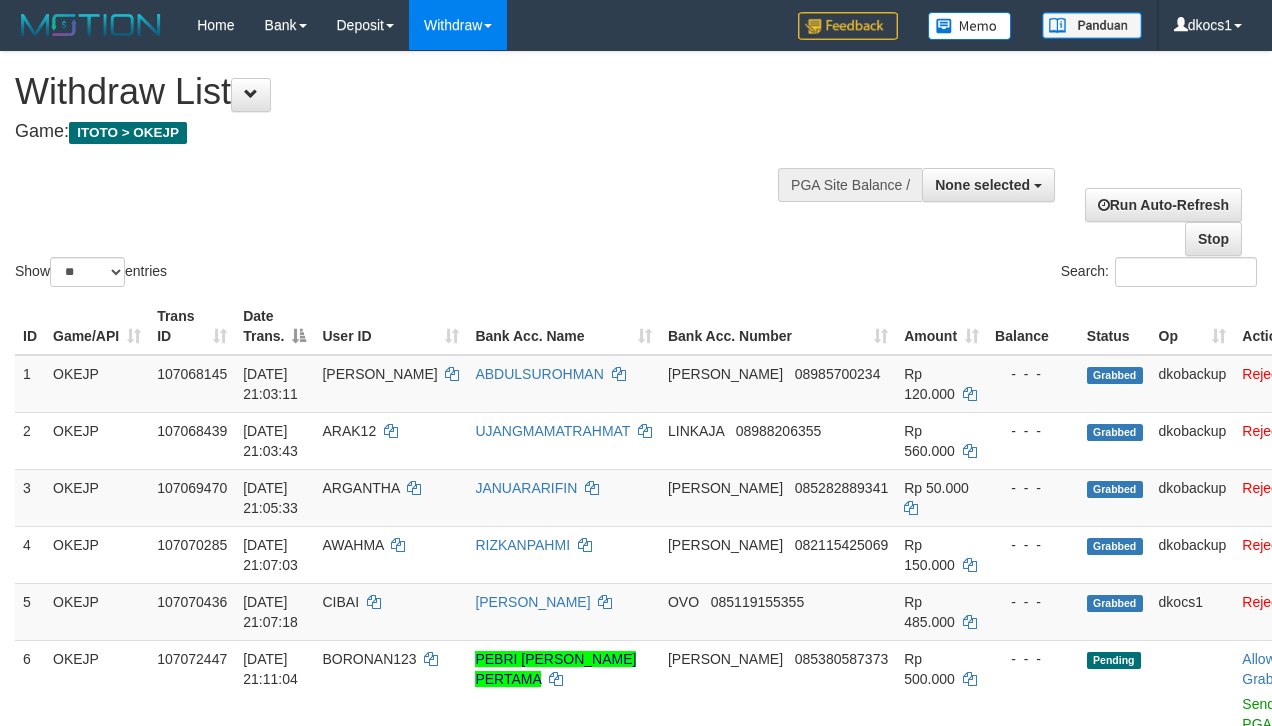 select 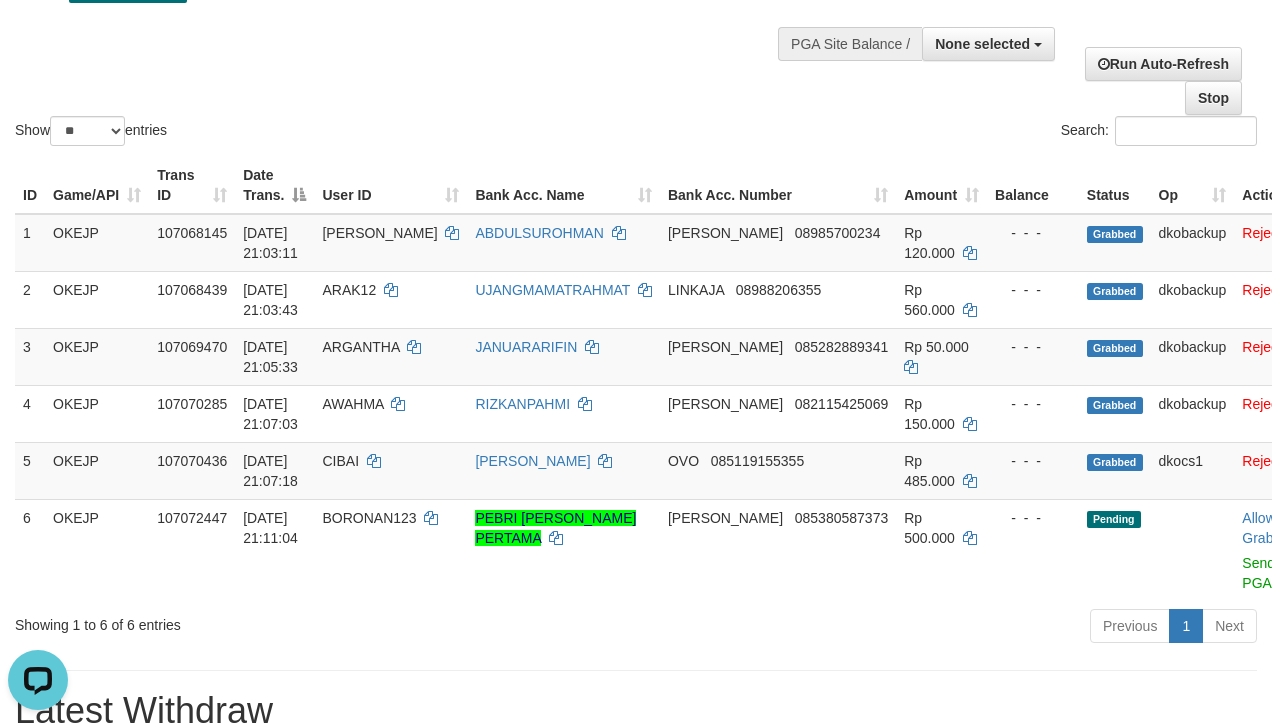 scroll, scrollTop: 0, scrollLeft: 0, axis: both 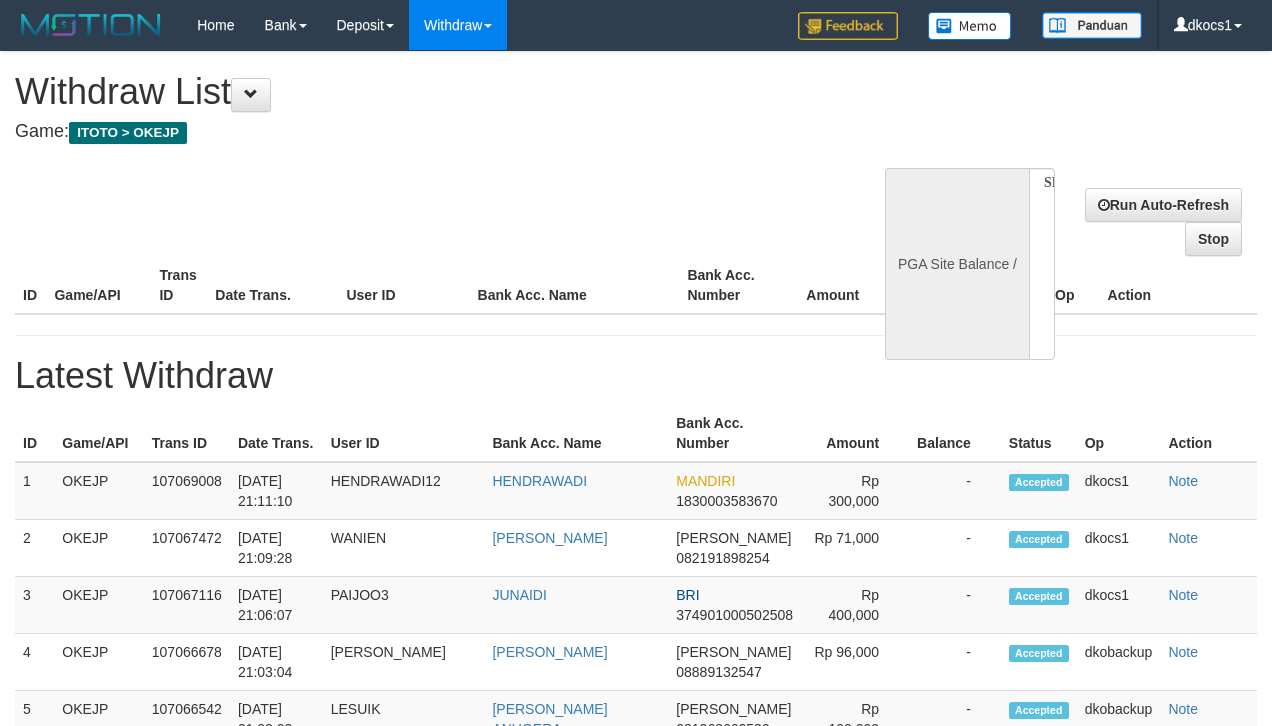 select 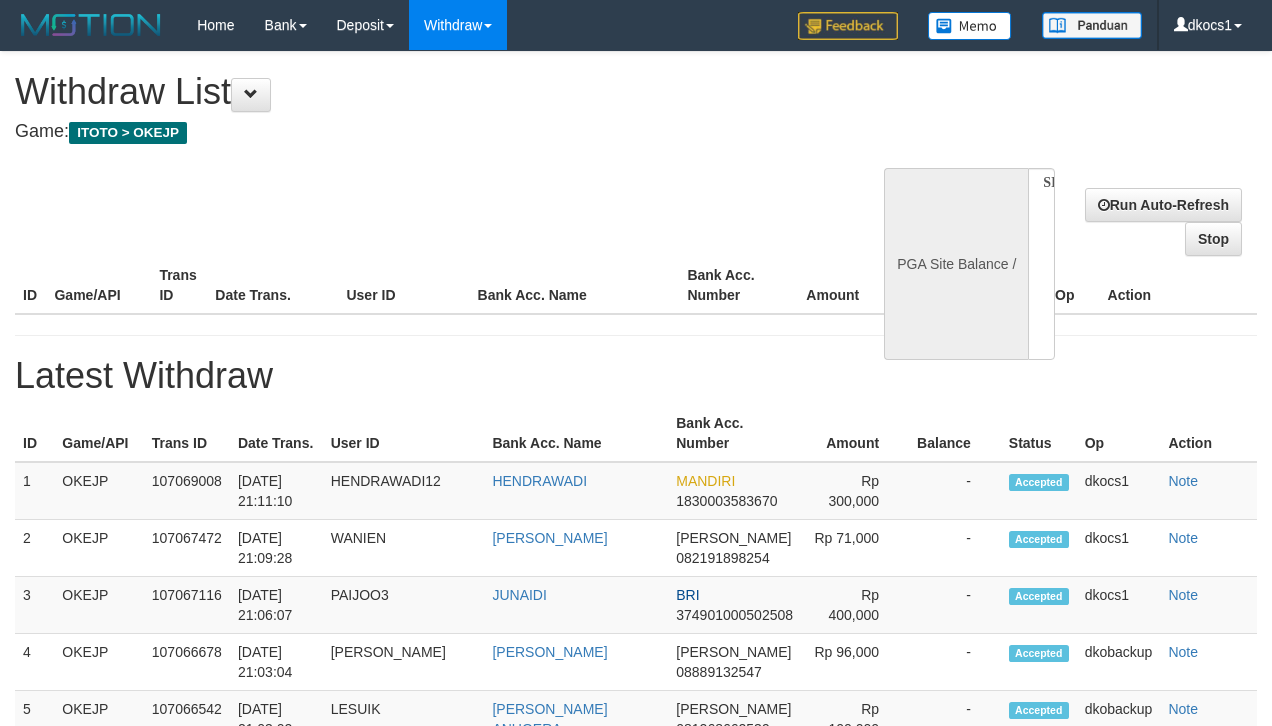 scroll, scrollTop: 141, scrollLeft: 0, axis: vertical 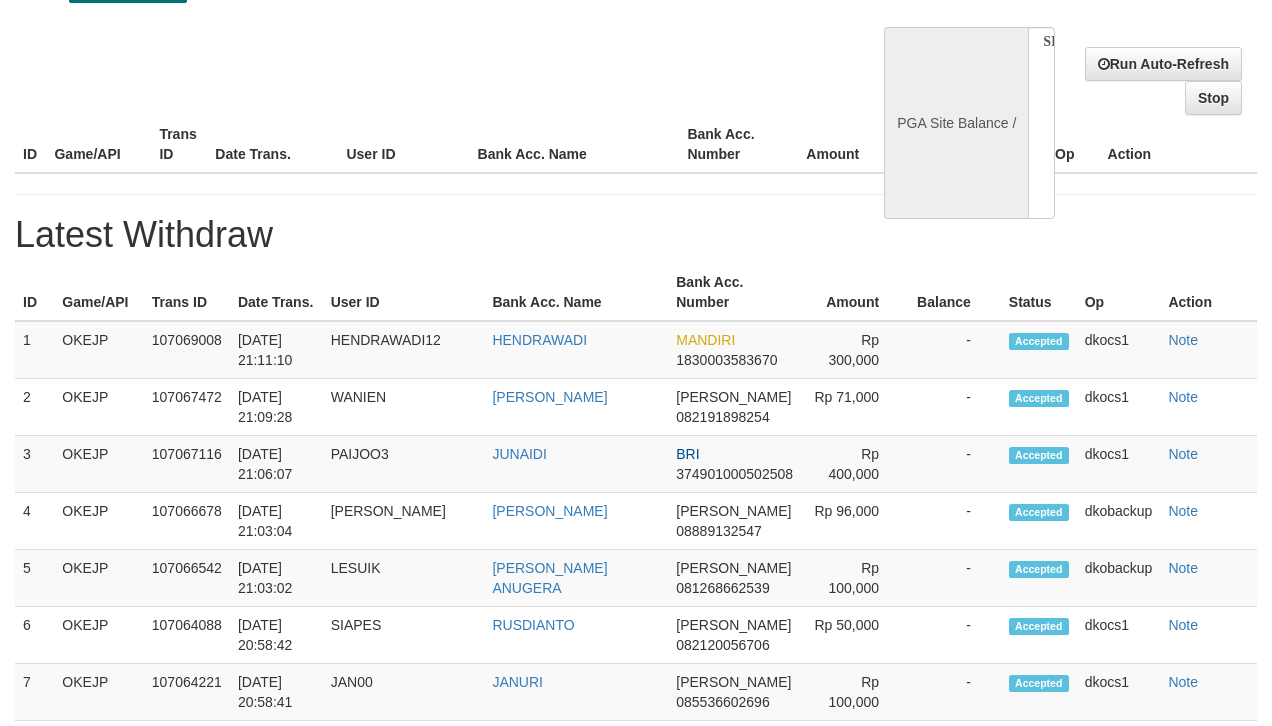 select on "**" 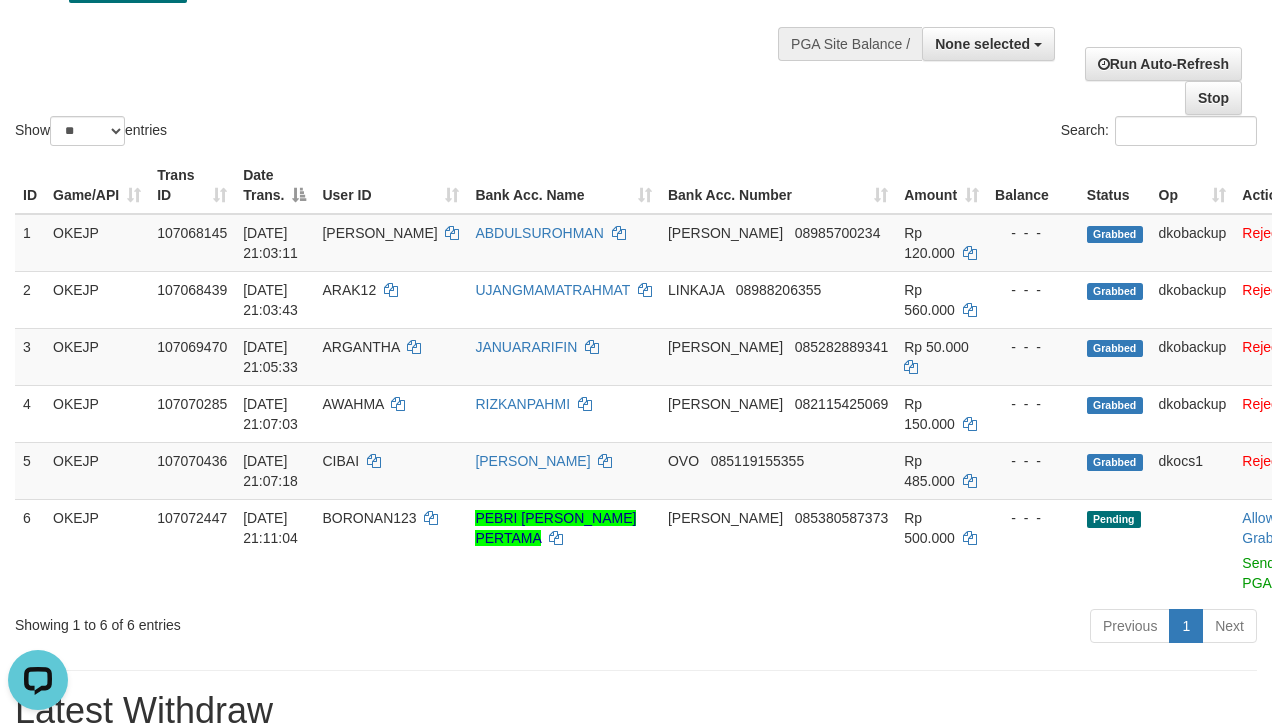 scroll, scrollTop: 0, scrollLeft: 0, axis: both 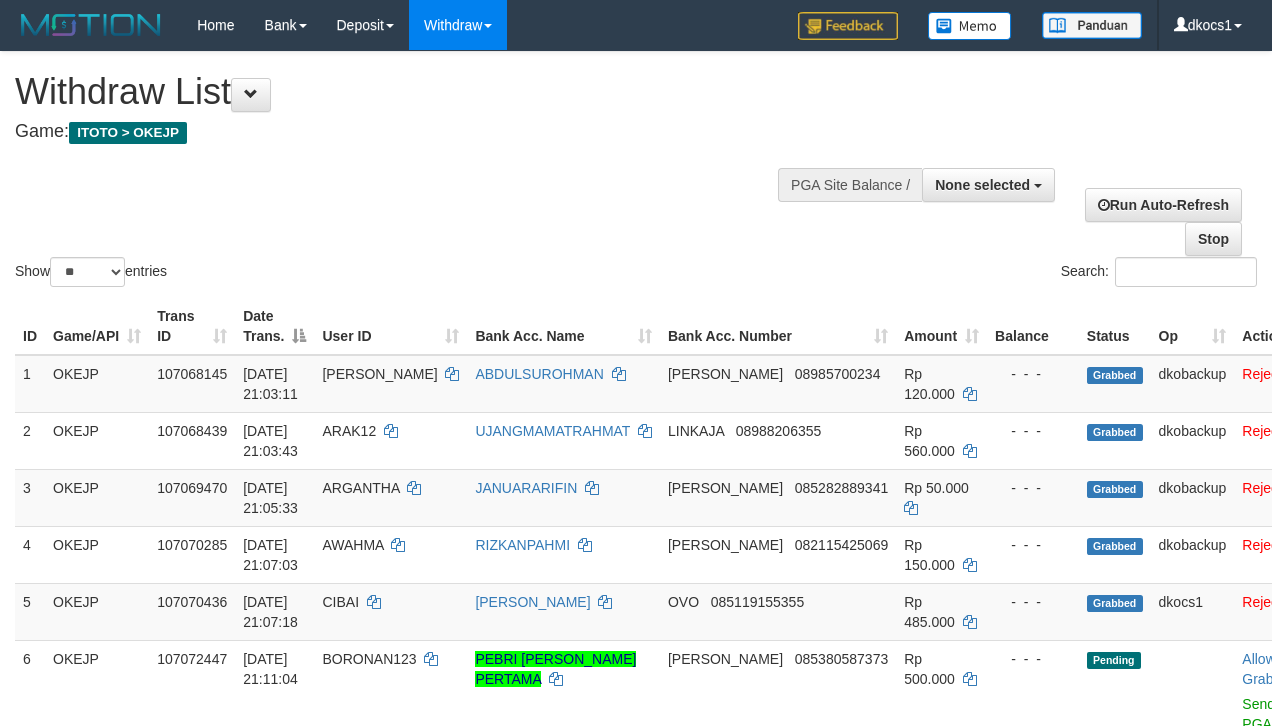 select 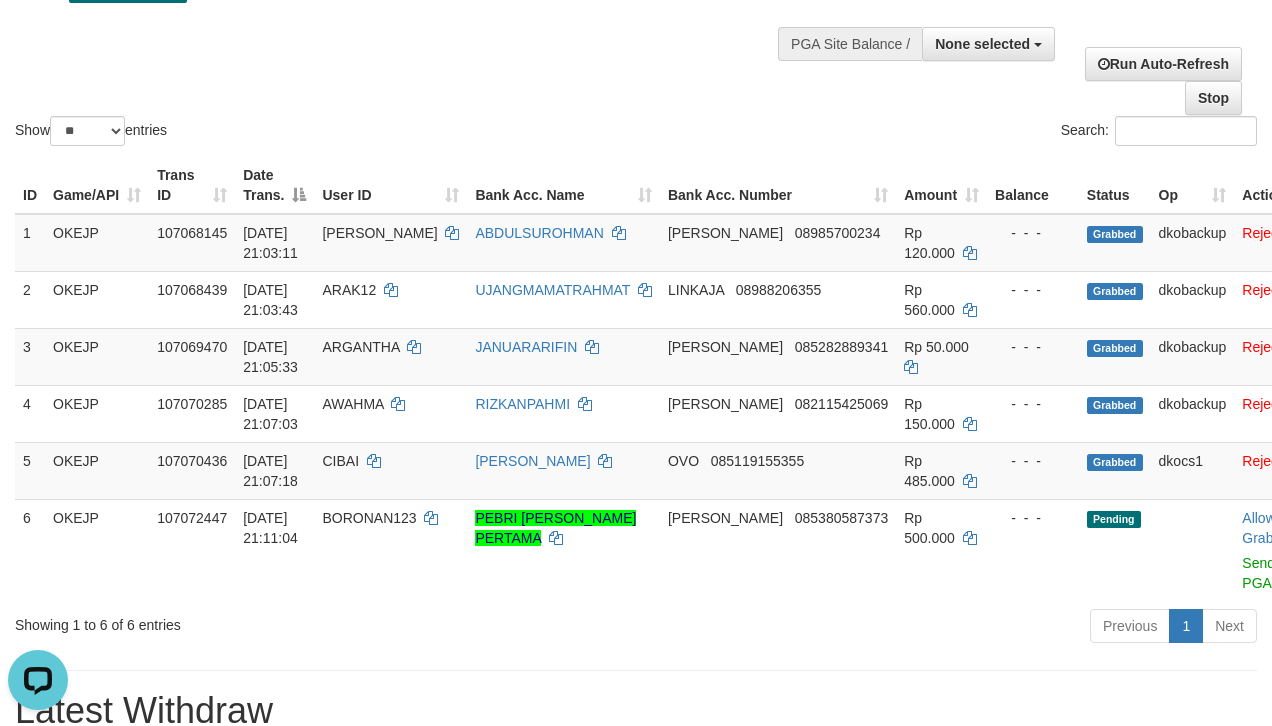 scroll, scrollTop: 0, scrollLeft: 0, axis: both 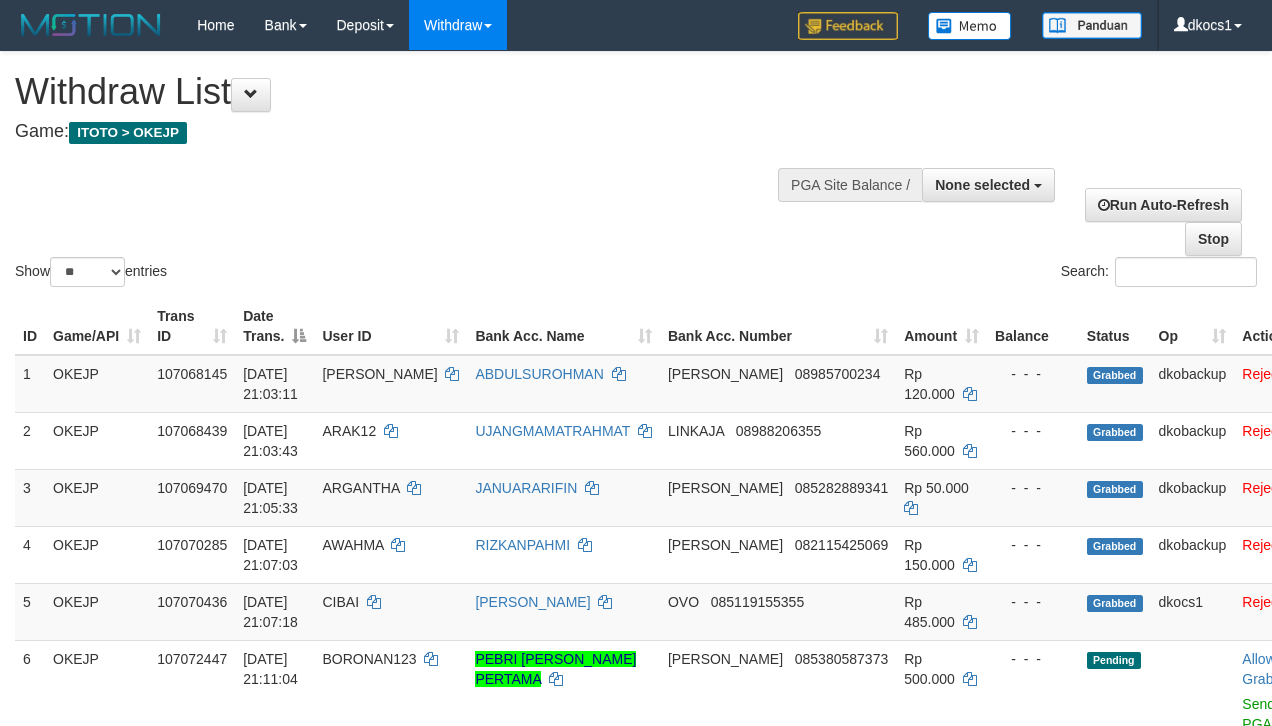 select 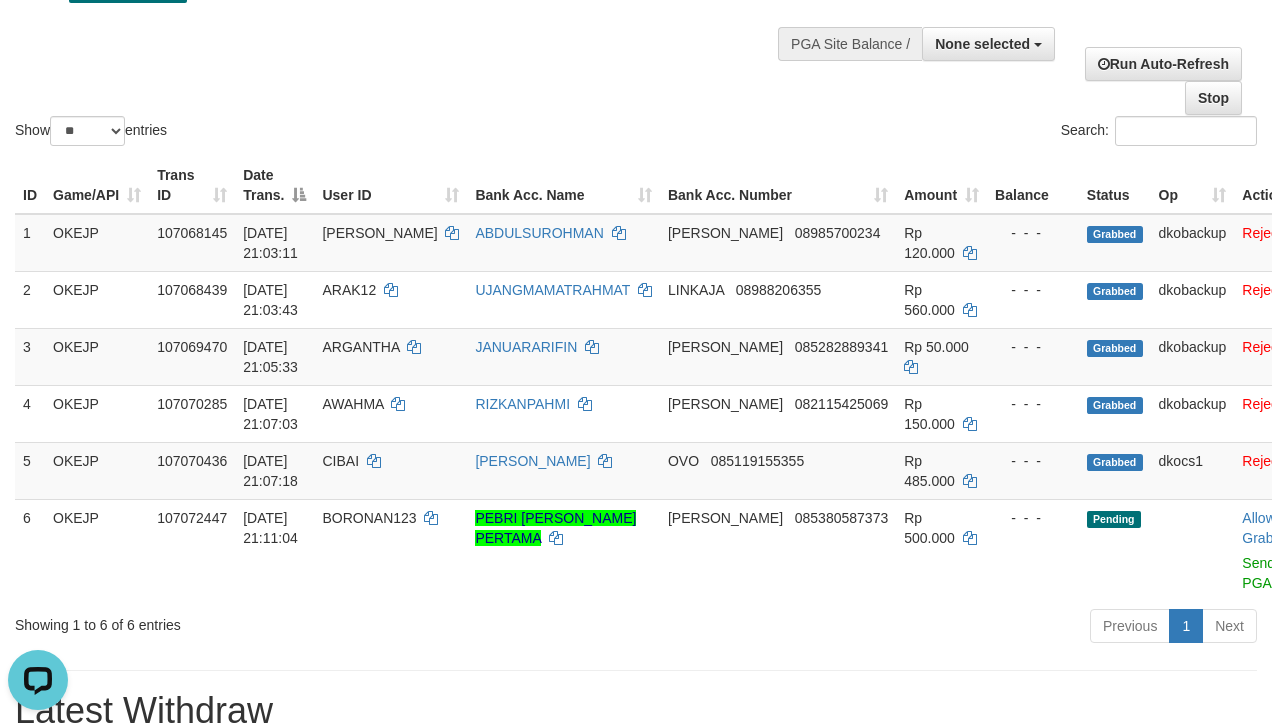 scroll, scrollTop: 0, scrollLeft: 0, axis: both 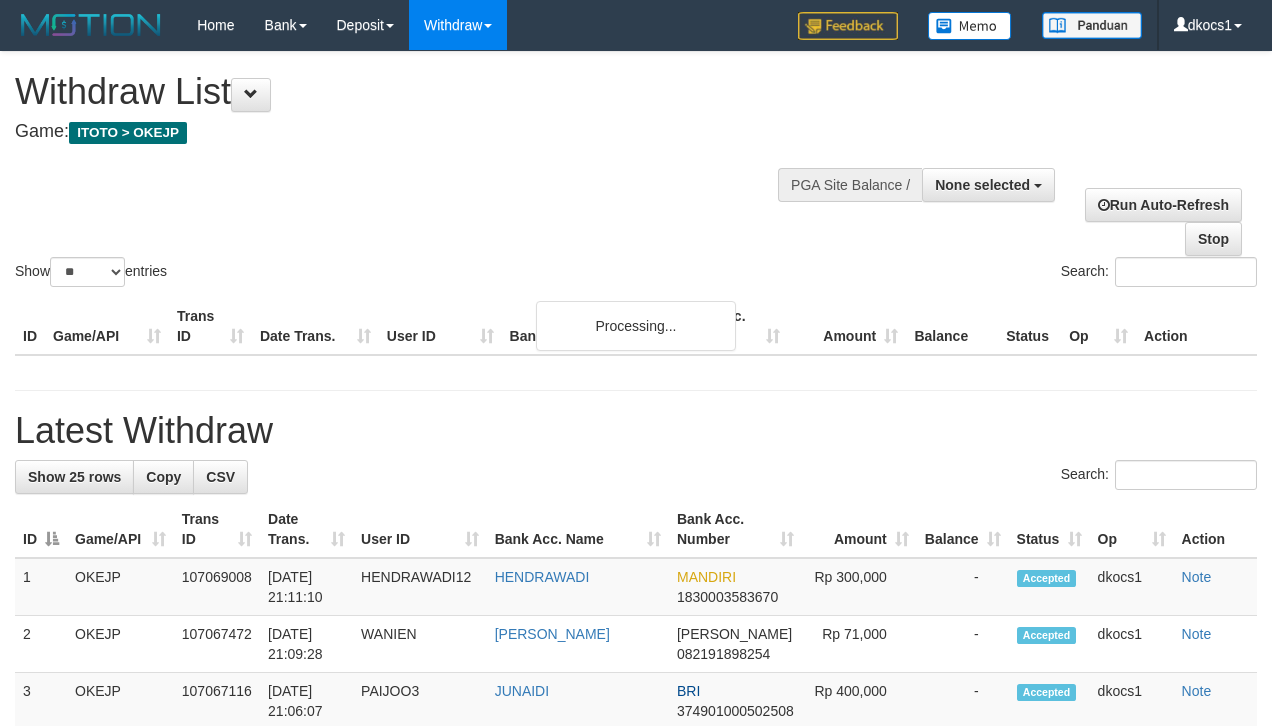 select 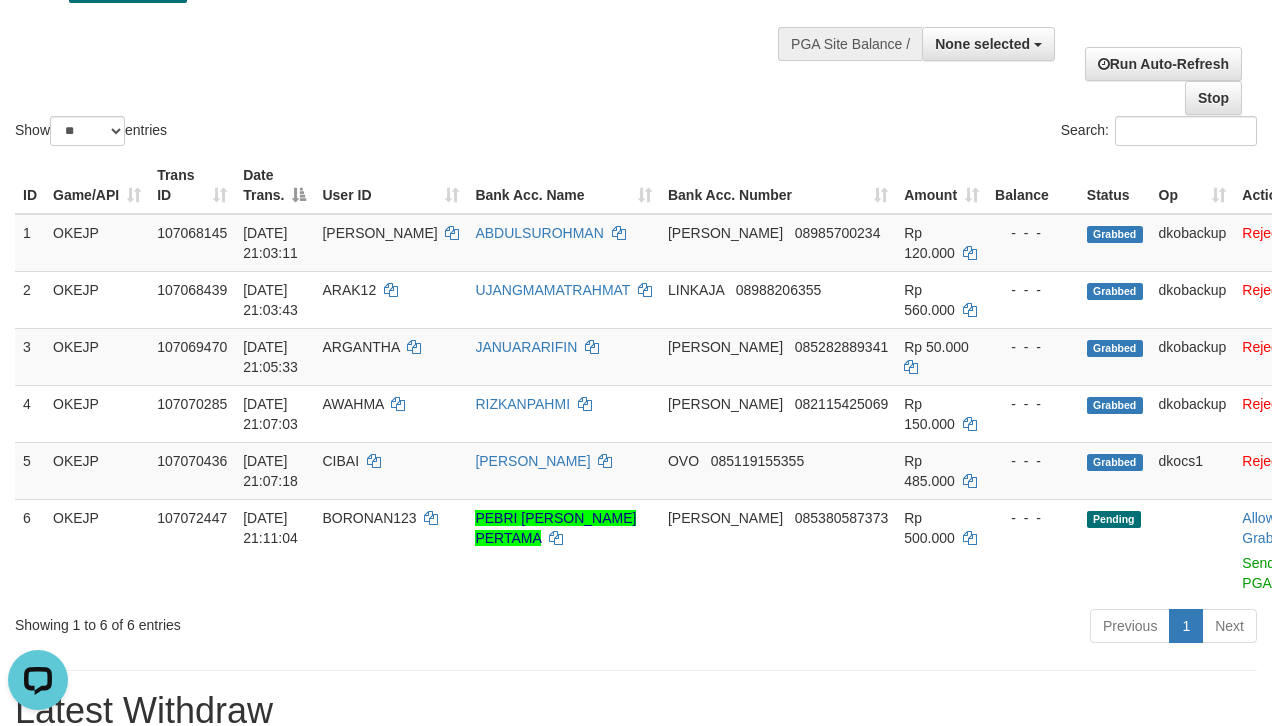 scroll, scrollTop: 0, scrollLeft: 0, axis: both 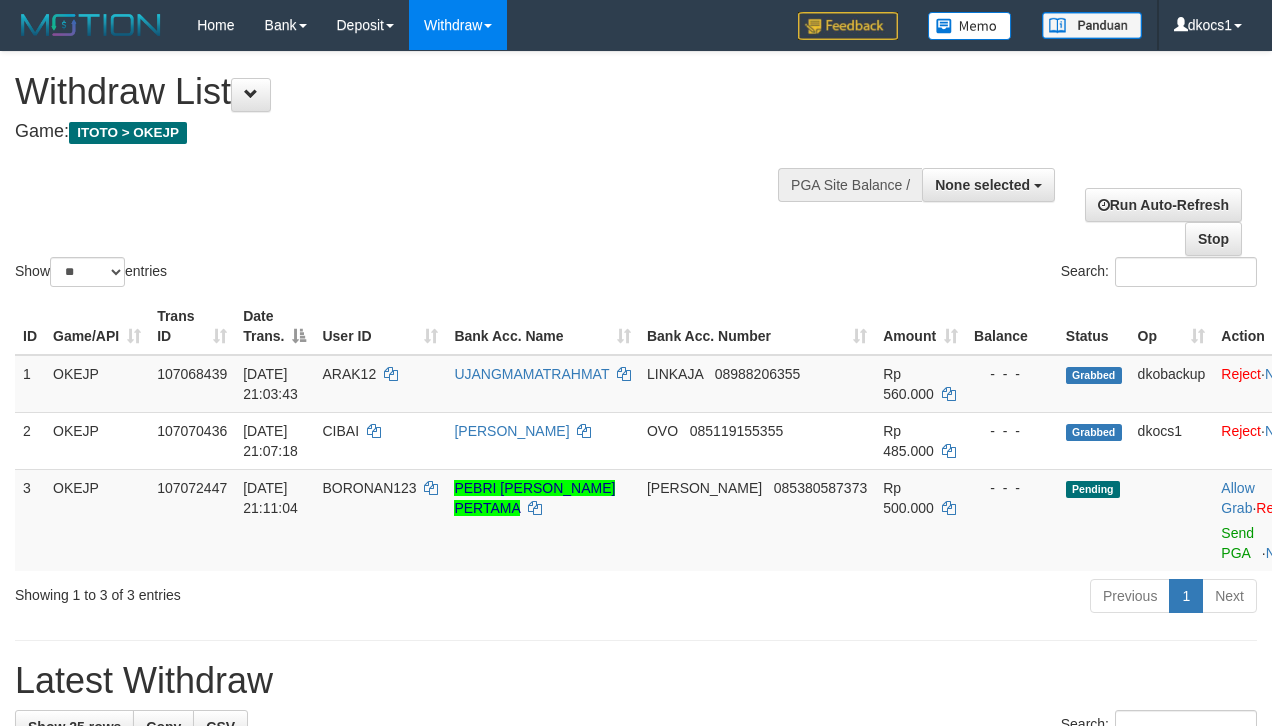 select 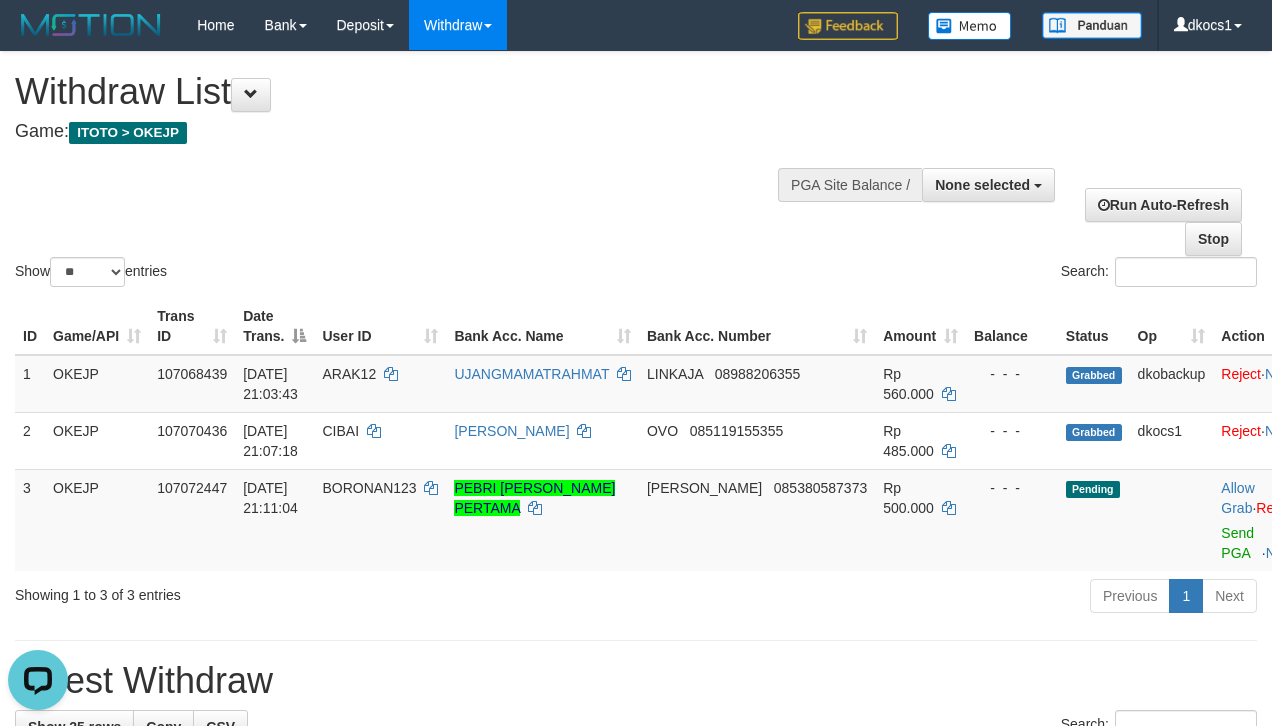 scroll, scrollTop: 0, scrollLeft: 0, axis: both 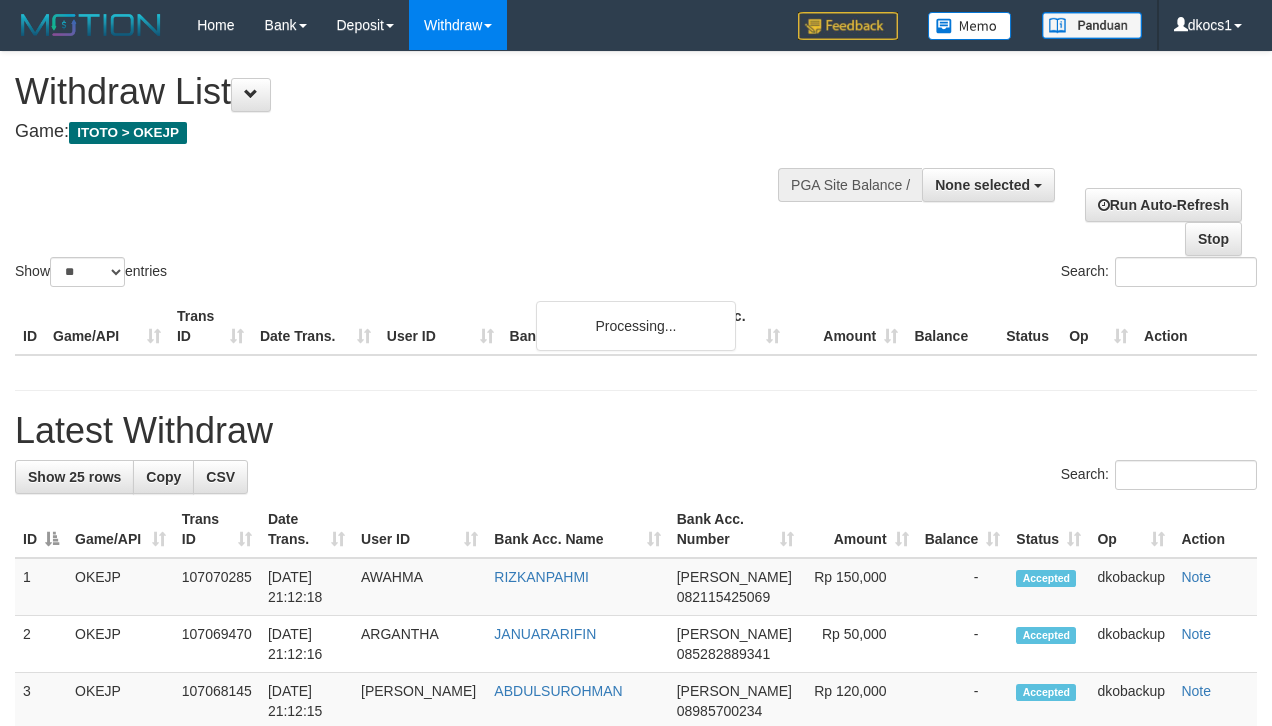 select 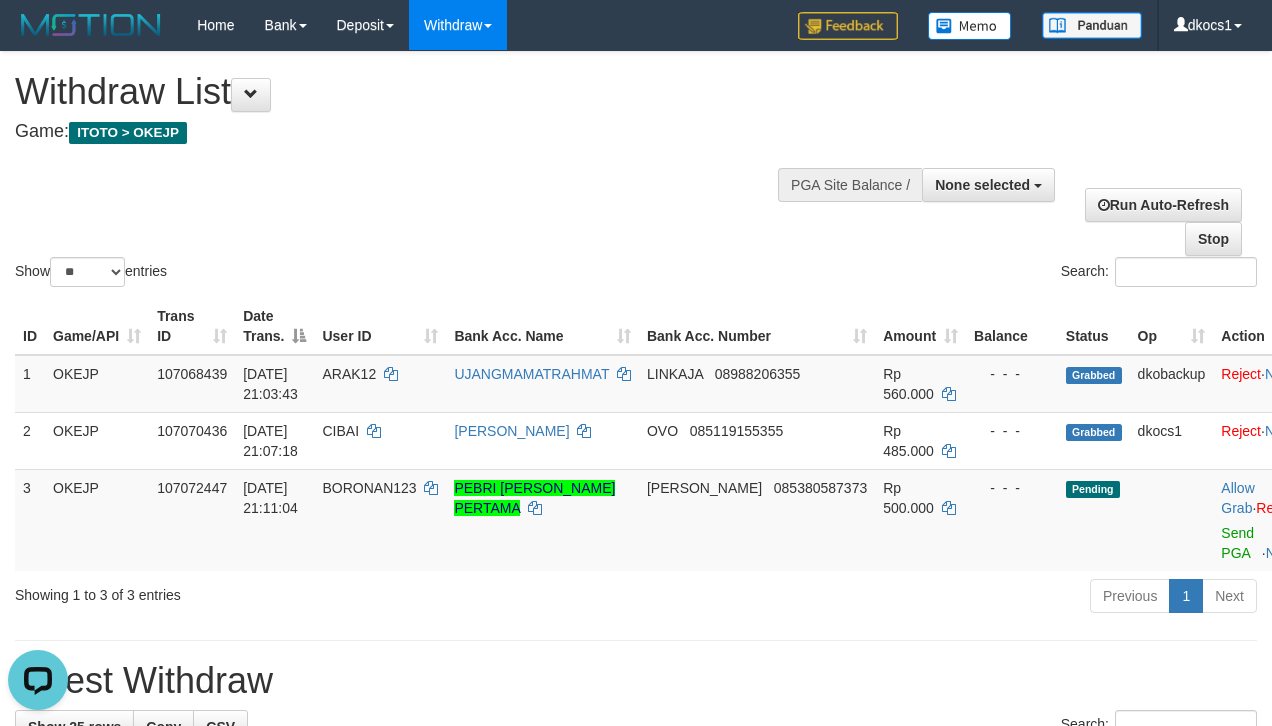 scroll, scrollTop: 0, scrollLeft: 0, axis: both 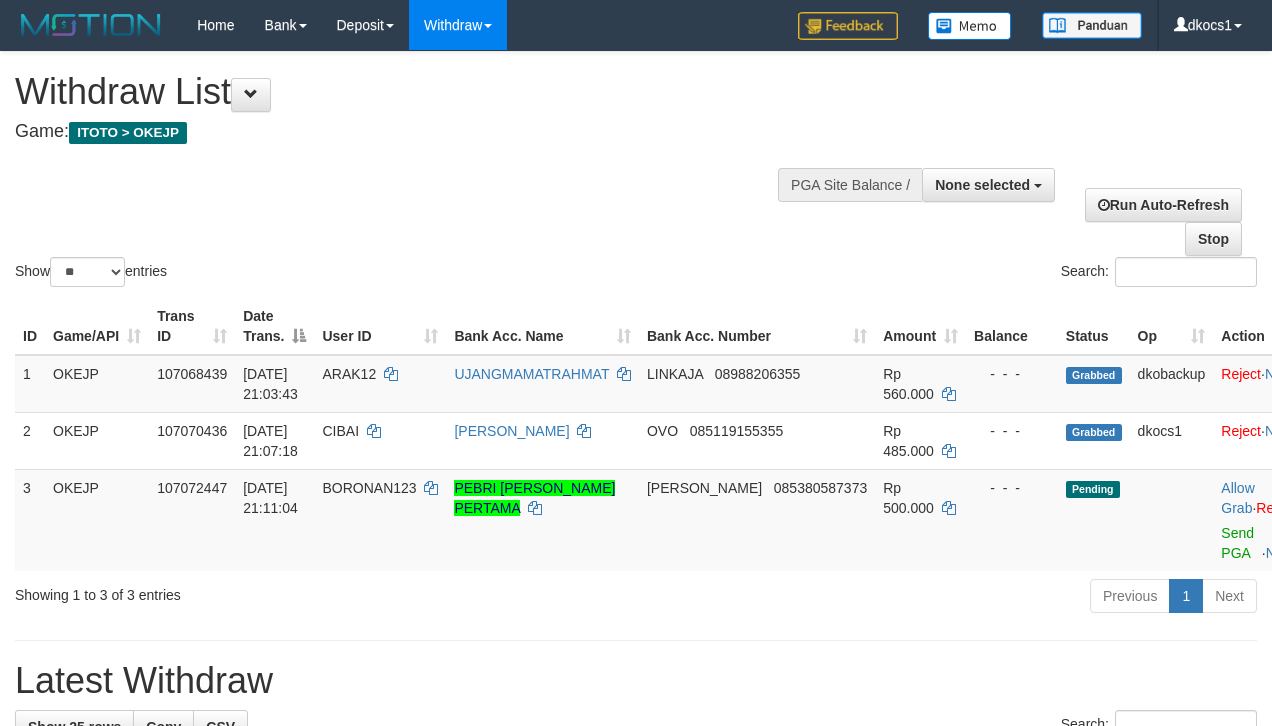 select 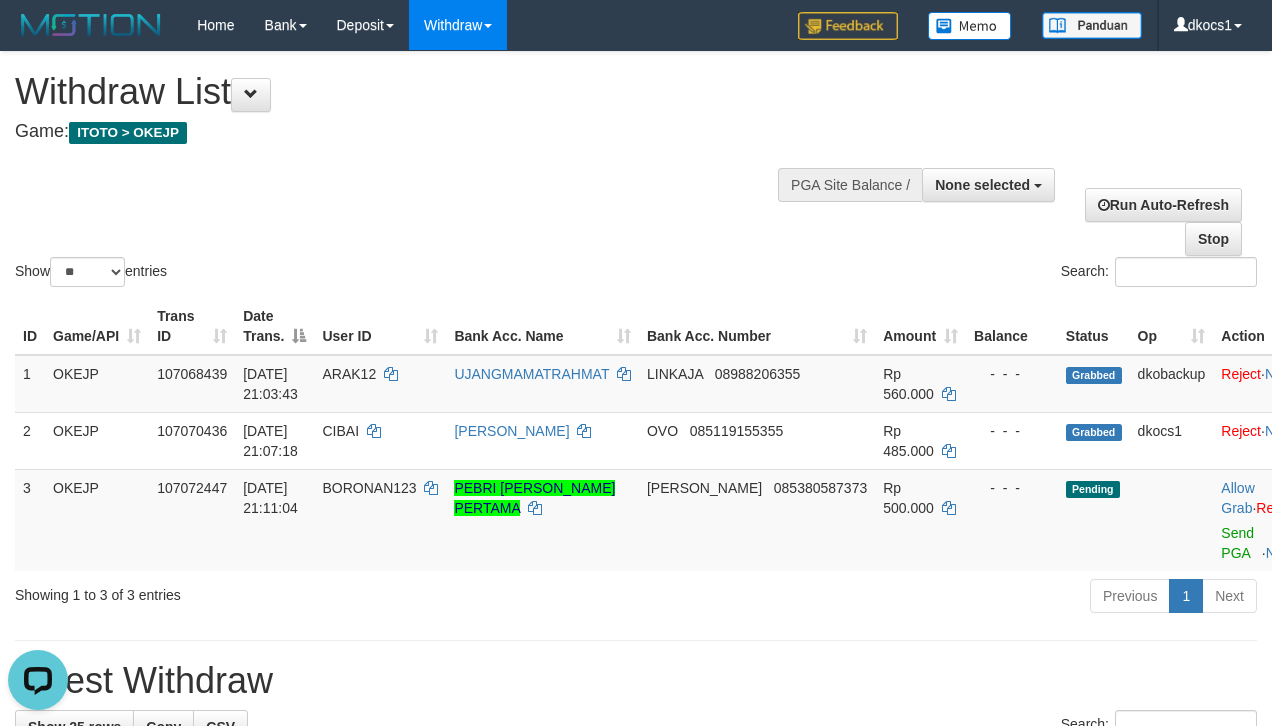 scroll, scrollTop: 0, scrollLeft: 0, axis: both 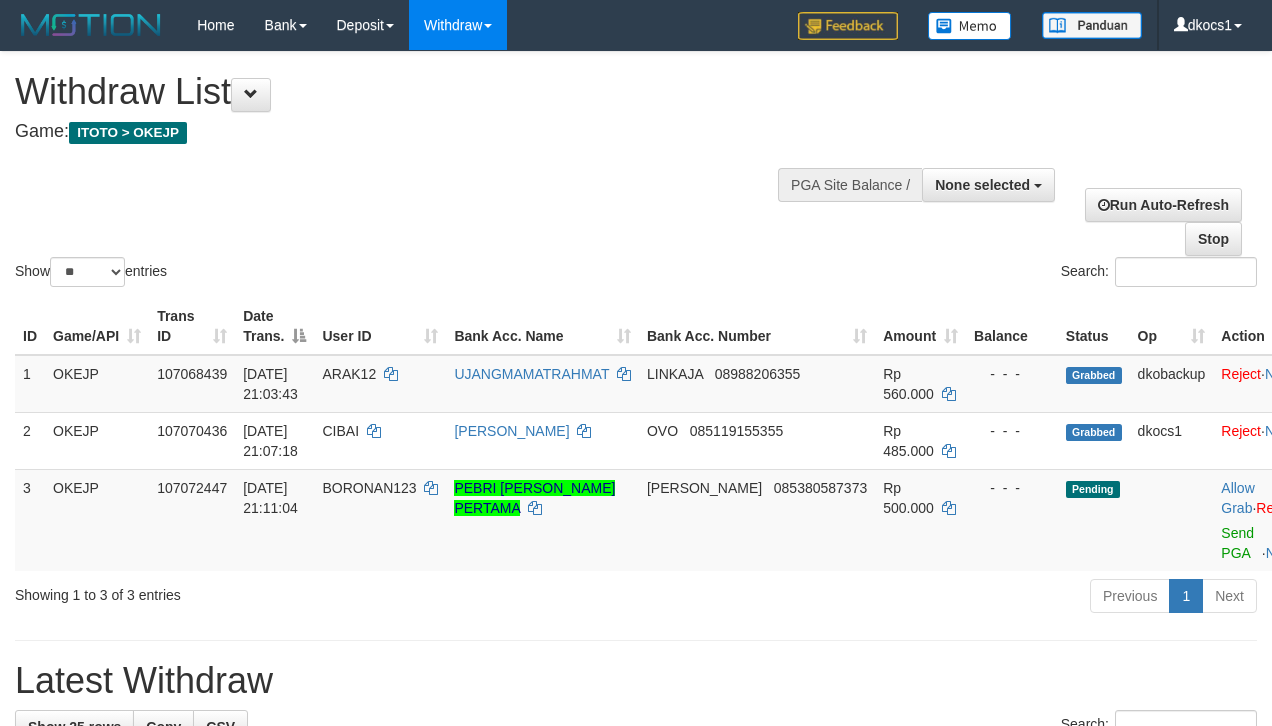 select 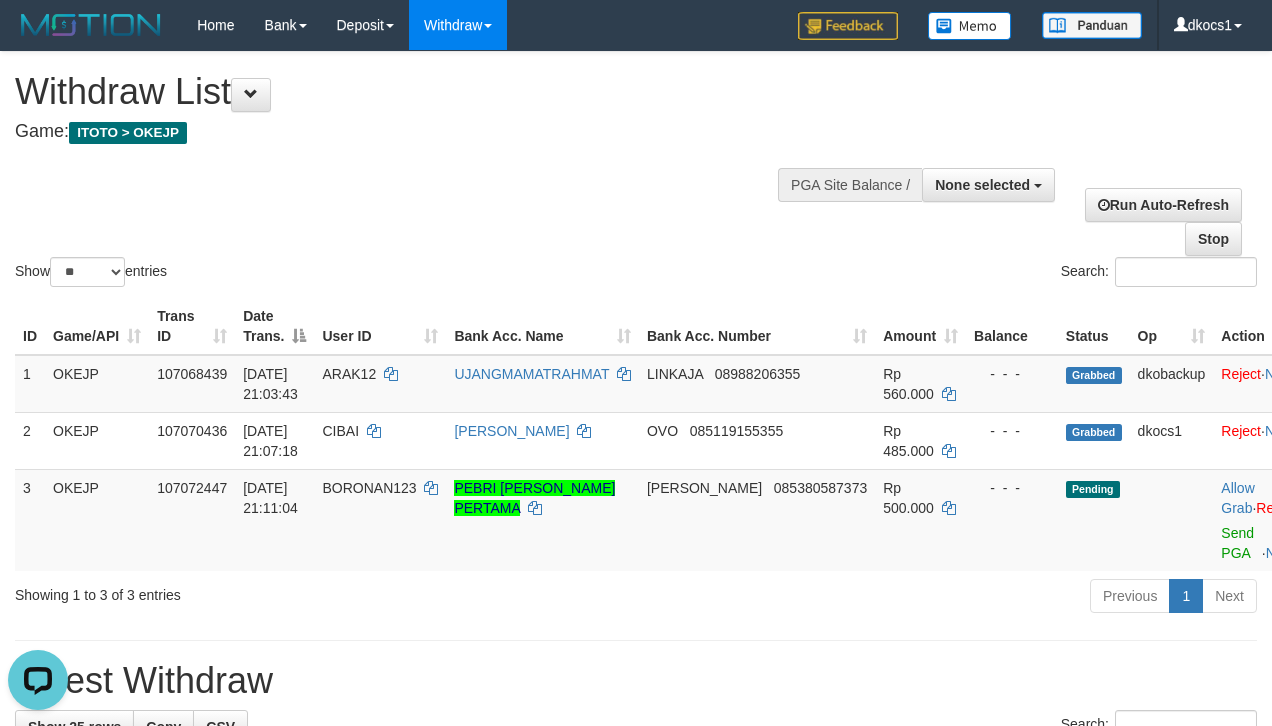 scroll, scrollTop: 0, scrollLeft: 0, axis: both 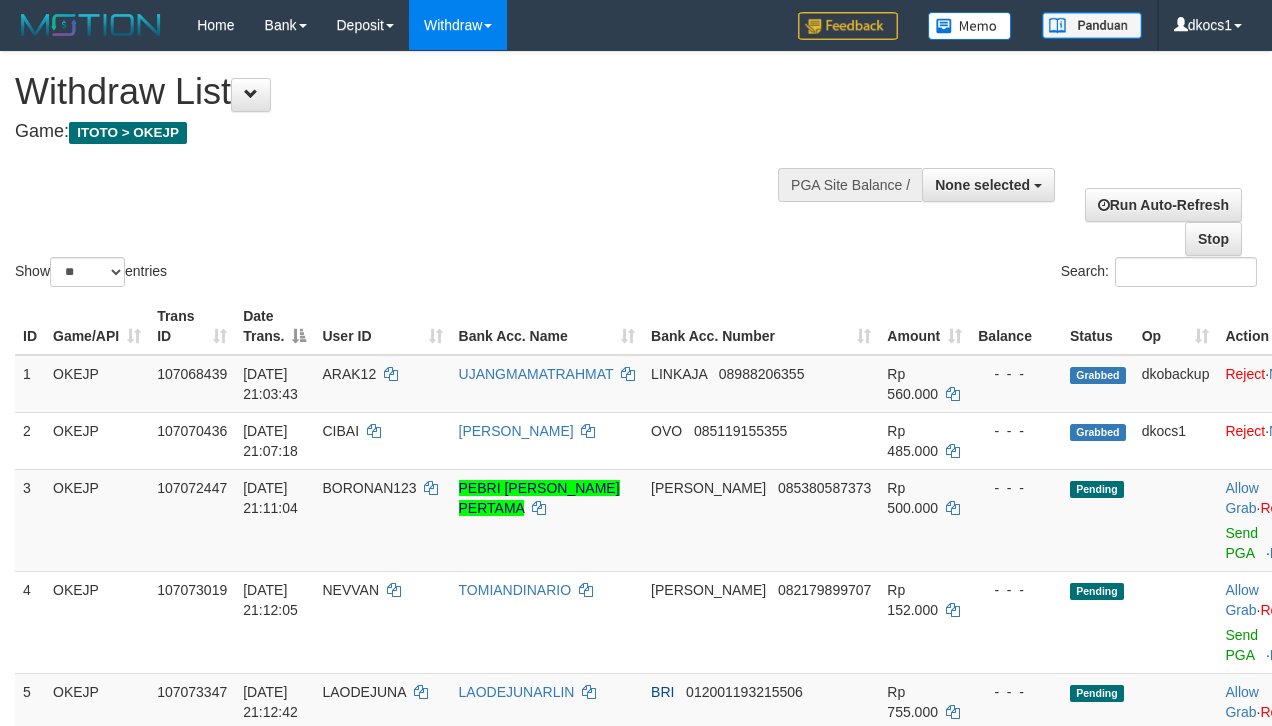 select 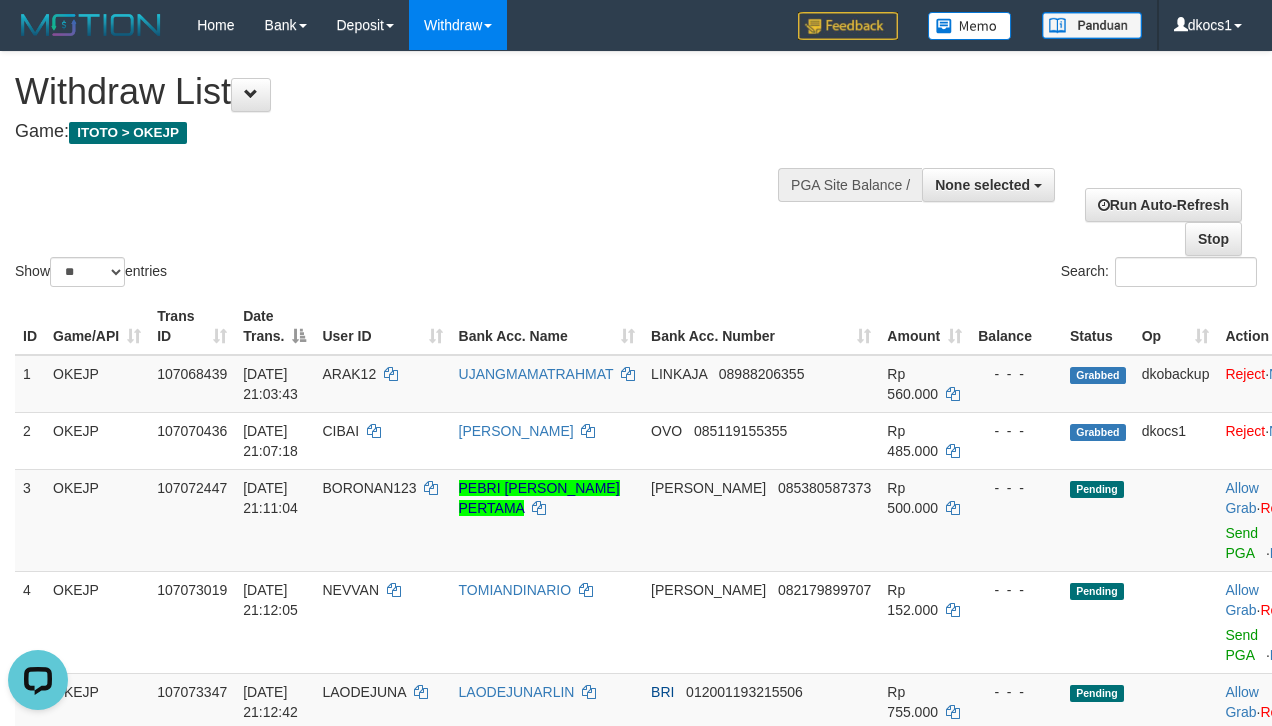 scroll, scrollTop: 0, scrollLeft: 0, axis: both 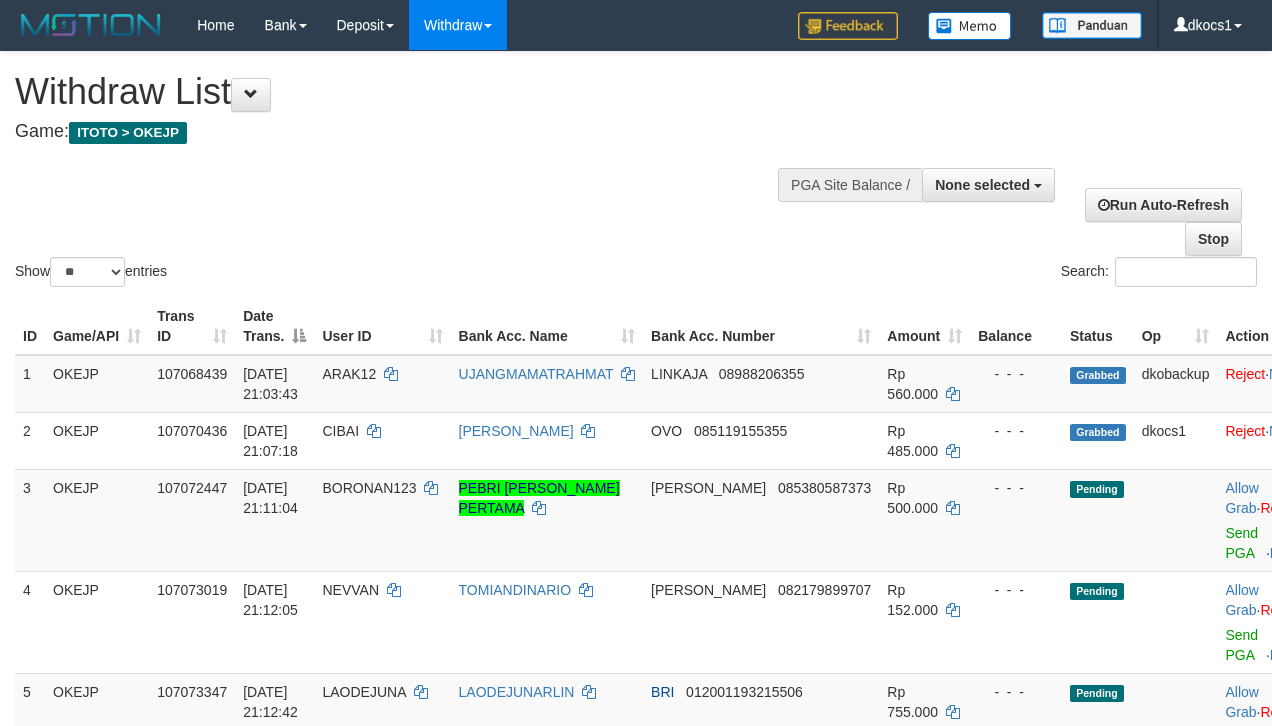 select 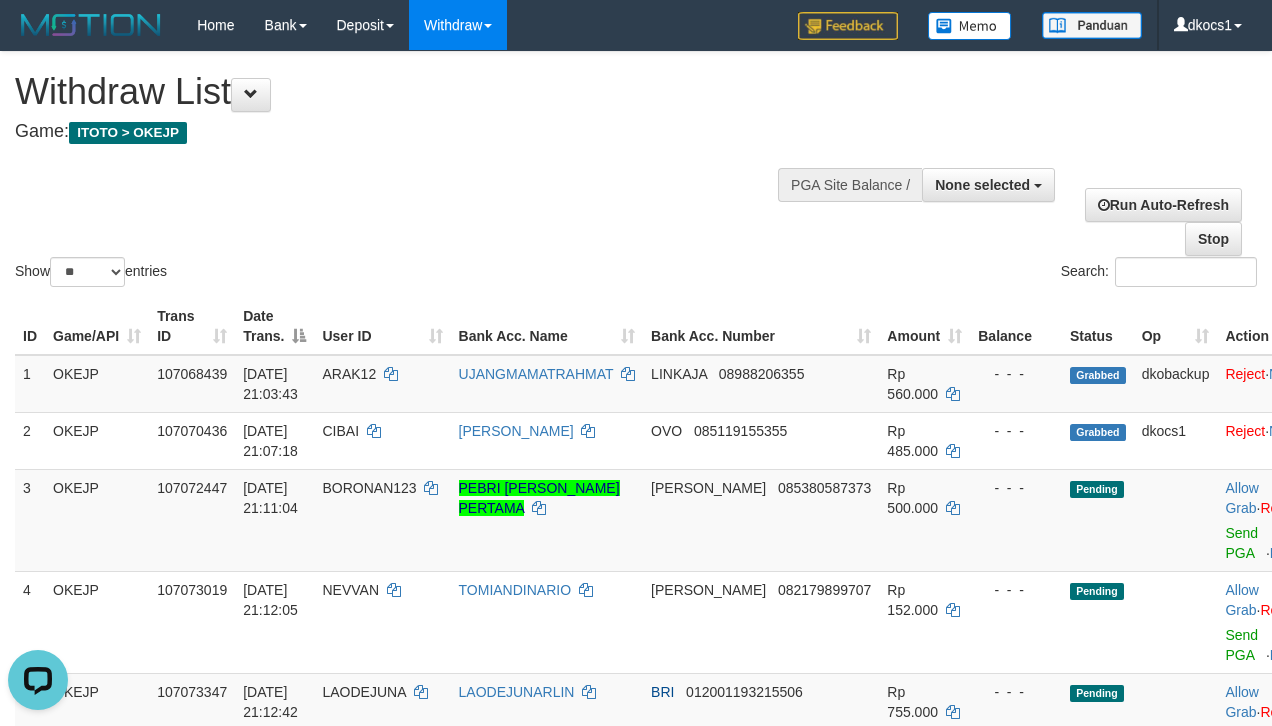scroll, scrollTop: 0, scrollLeft: 0, axis: both 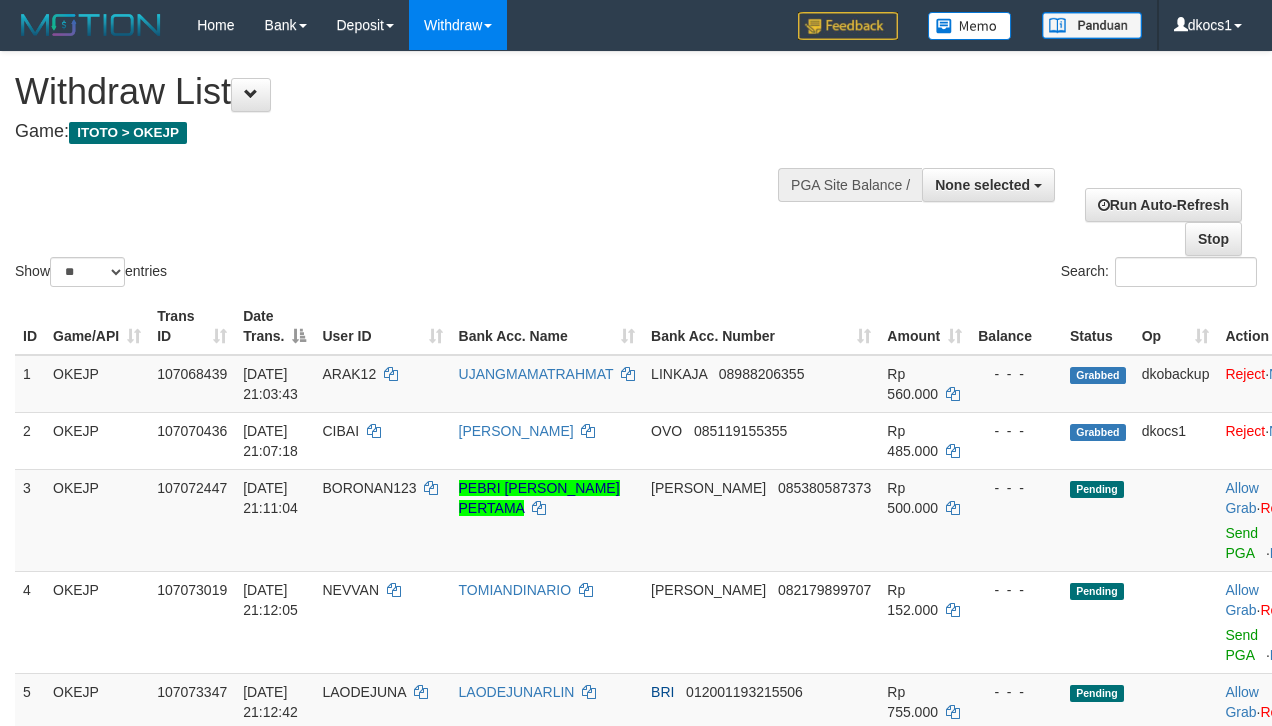 select 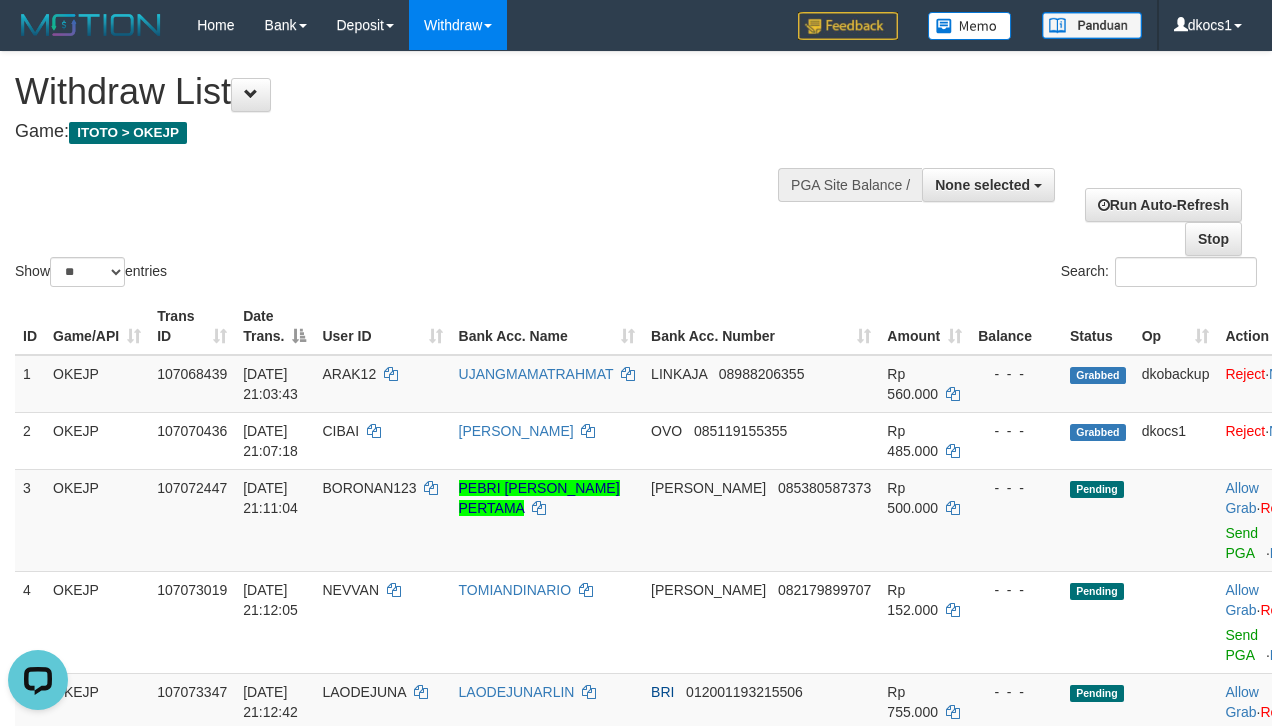 scroll, scrollTop: 0, scrollLeft: 0, axis: both 